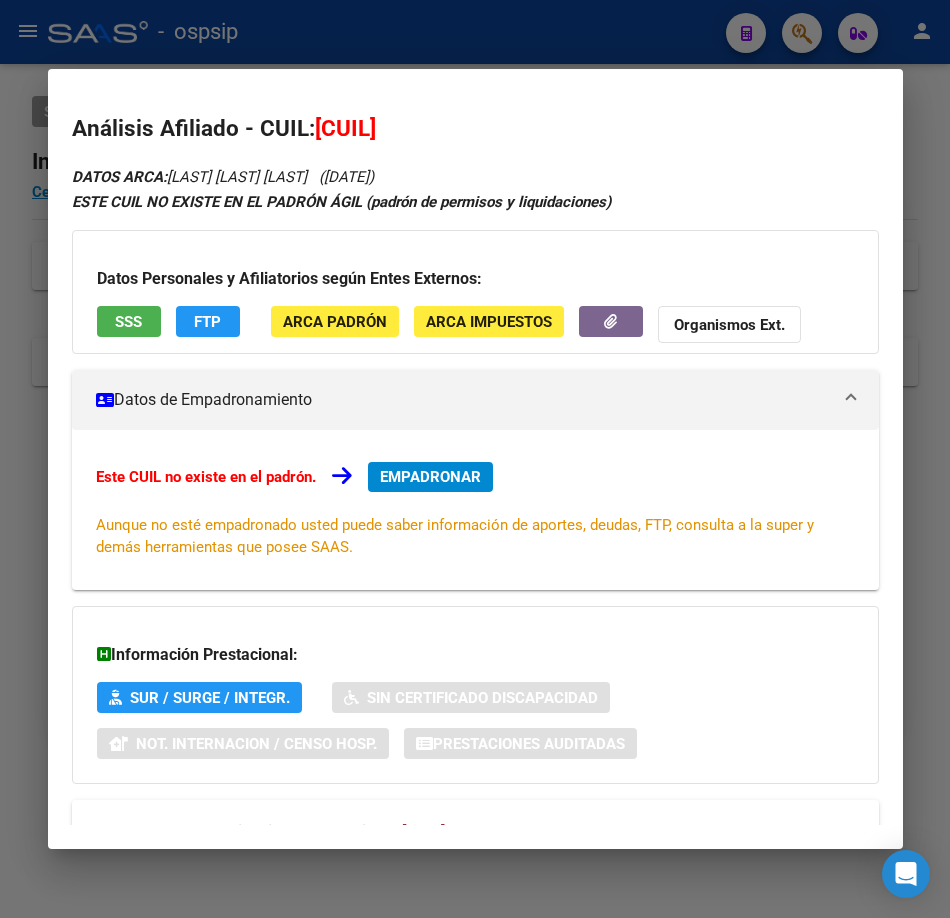 scroll, scrollTop: 0, scrollLeft: 0, axis: both 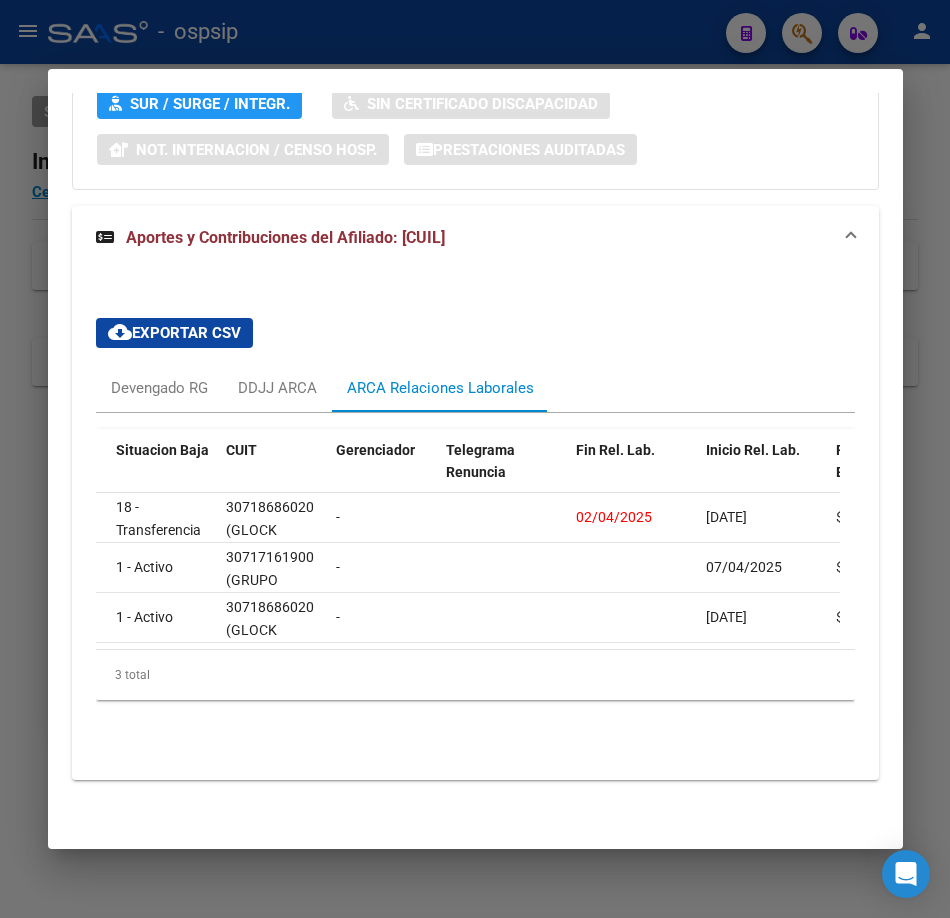 click at bounding box center [475, 459] 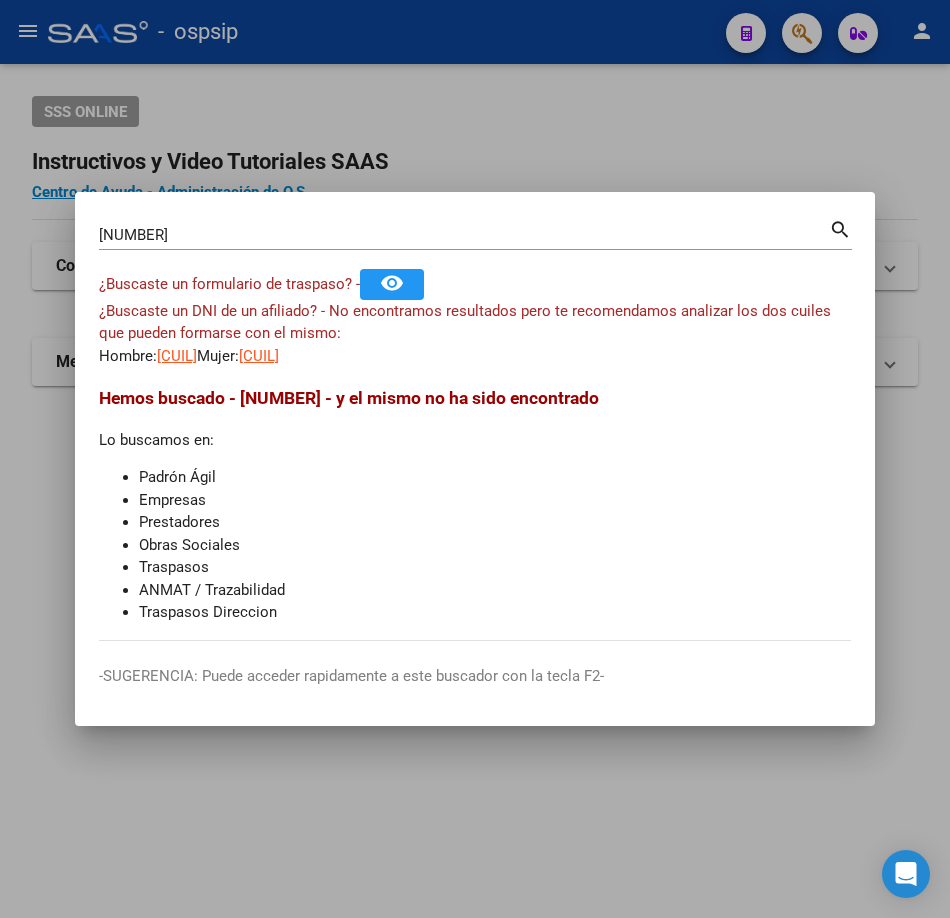 click on "[NUMBER]" at bounding box center (464, 235) 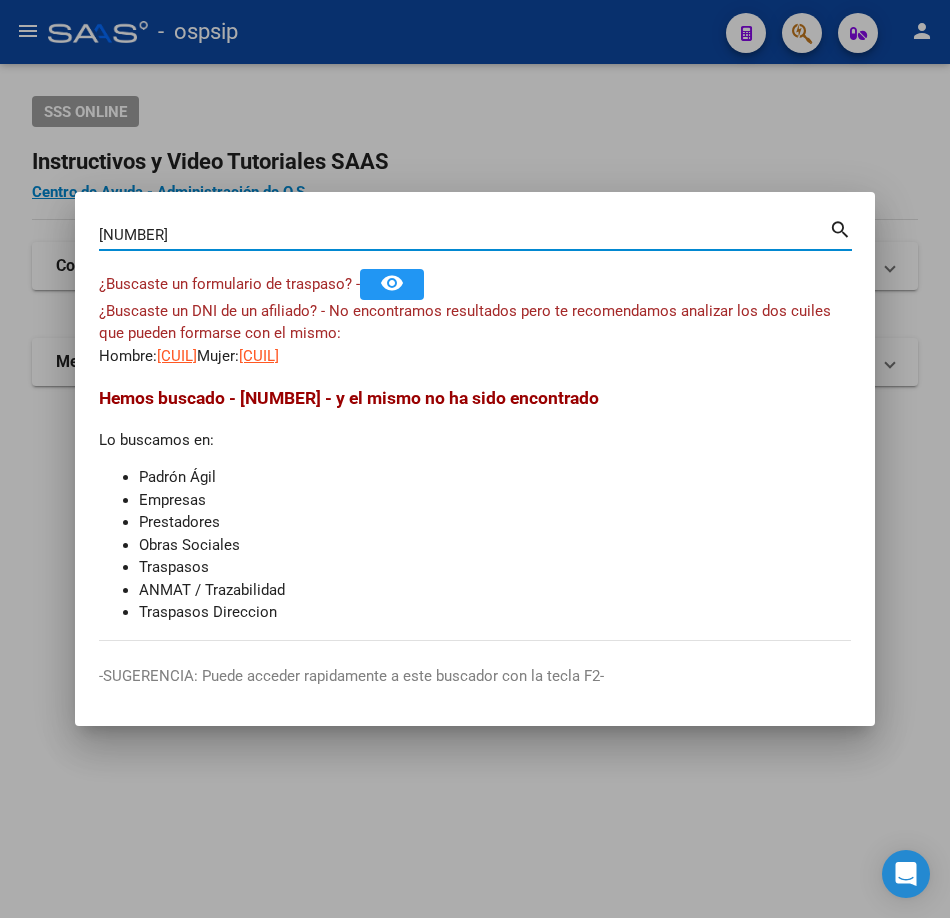 click on "[NUMBER]" at bounding box center (464, 235) 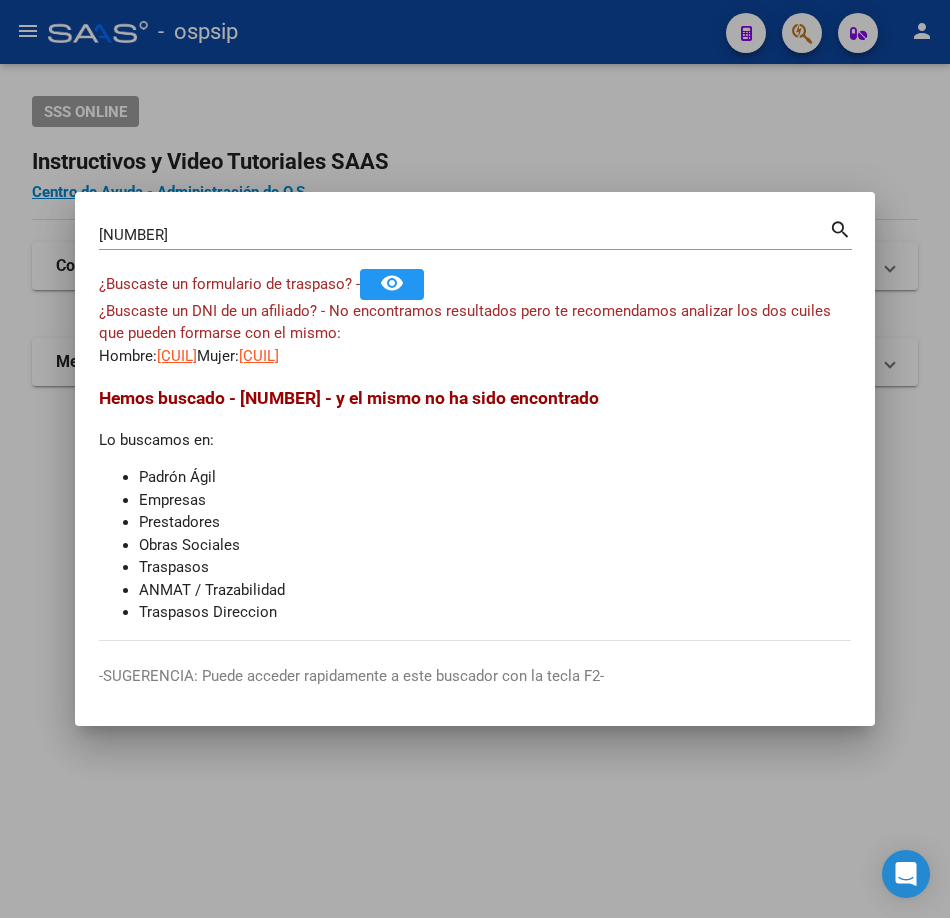 click on "[NUMBER] Buscar (apellido, dni, cuil, nro traspaso, cuit, obra social) search ¿Buscaste un formulario de traspaso? -   remove_red_eye ¿Buscaste un DNI de un afiliado? - No encontramos resultados pero te recomendamos analizar los dos cuiles que pueden formarse con el mismo:  Hombre:  [CUIL]     Mujer:  [CUIL] Hemos buscado - [NUMBER] - y el mismo no ha sido encontrado  Lo buscamos en:  Padrón Ágil Empresas Prestadores Obras Sociales Traspasos ANMAT / Trazabilidad Traspasos Direccion" at bounding box center [475, 428] 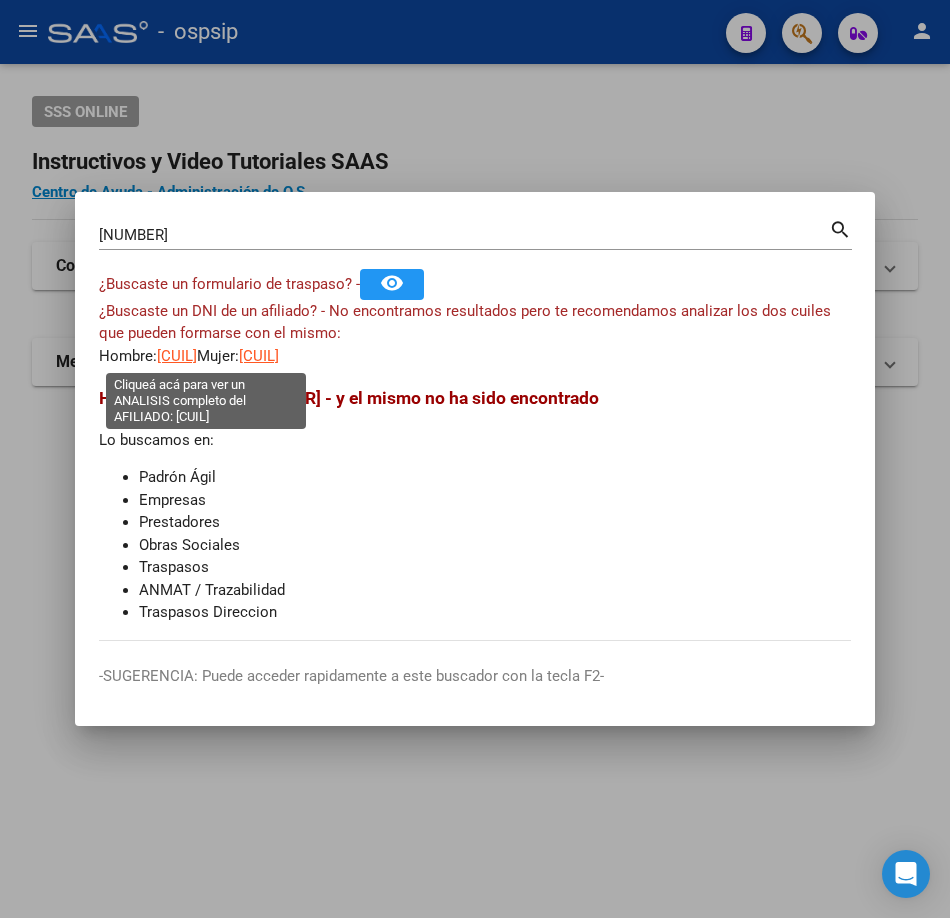 click on "[CUIL]" at bounding box center [177, 356] 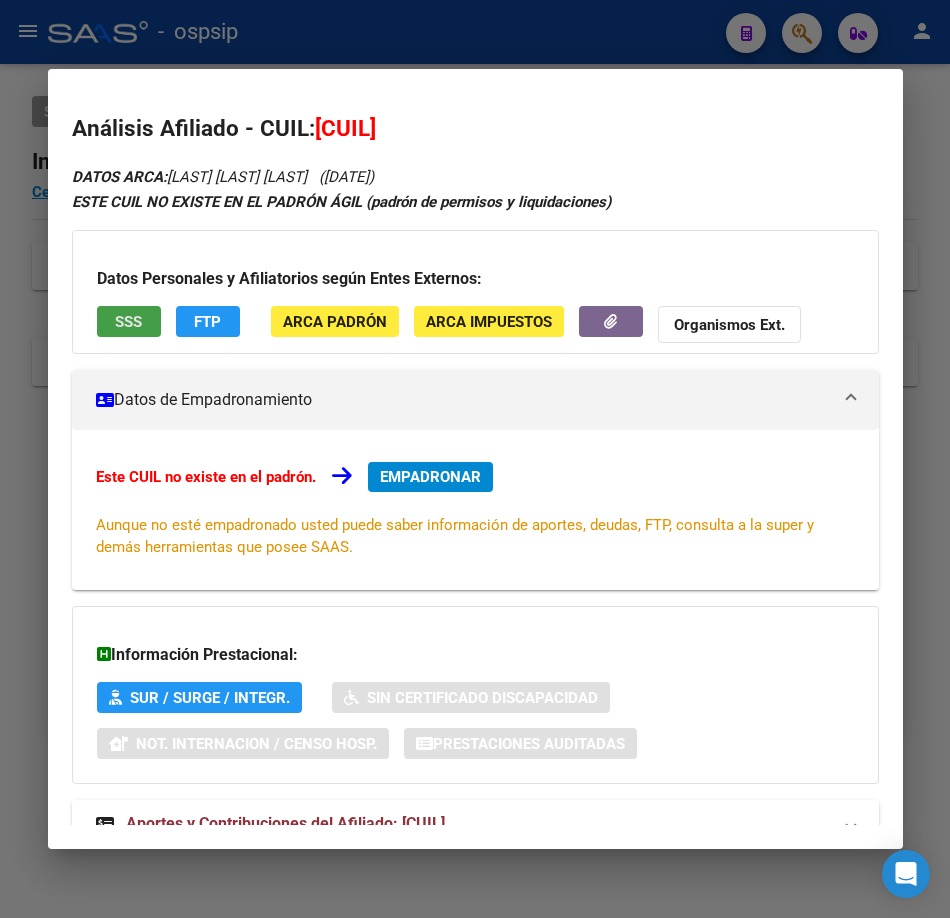 click on "SSS" at bounding box center [129, 321] 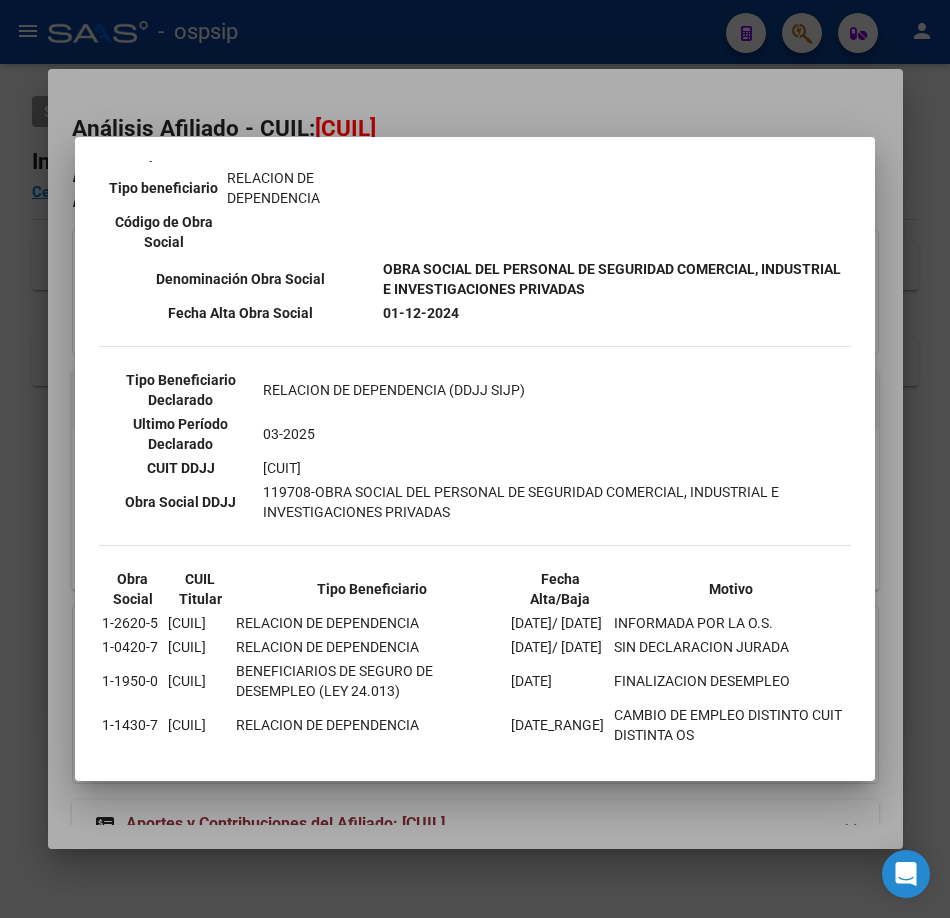 scroll, scrollTop: 500, scrollLeft: 0, axis: vertical 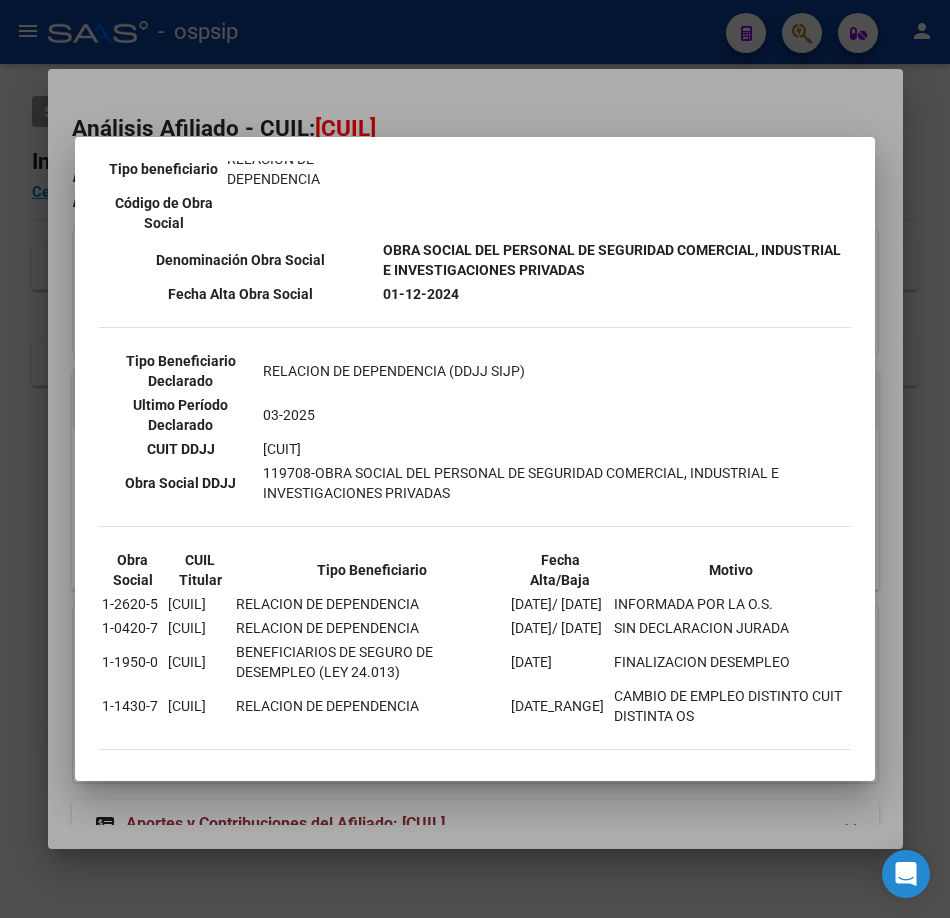 click at bounding box center (475, 459) 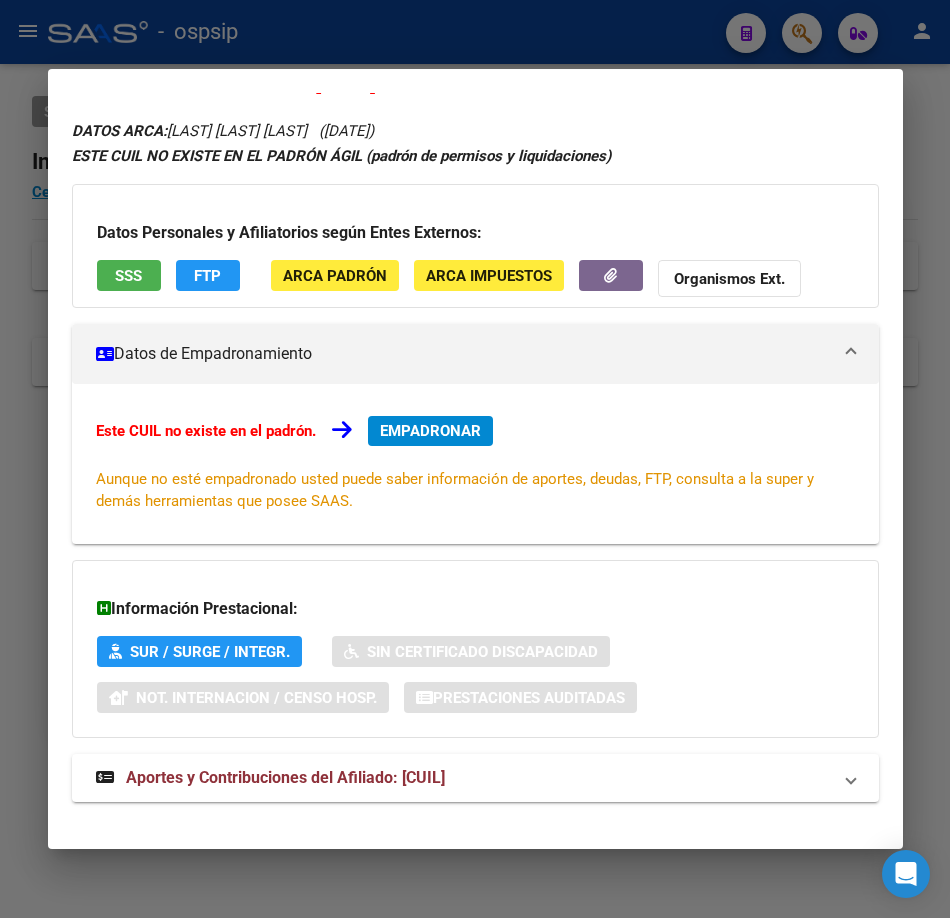 scroll, scrollTop: 68, scrollLeft: 0, axis: vertical 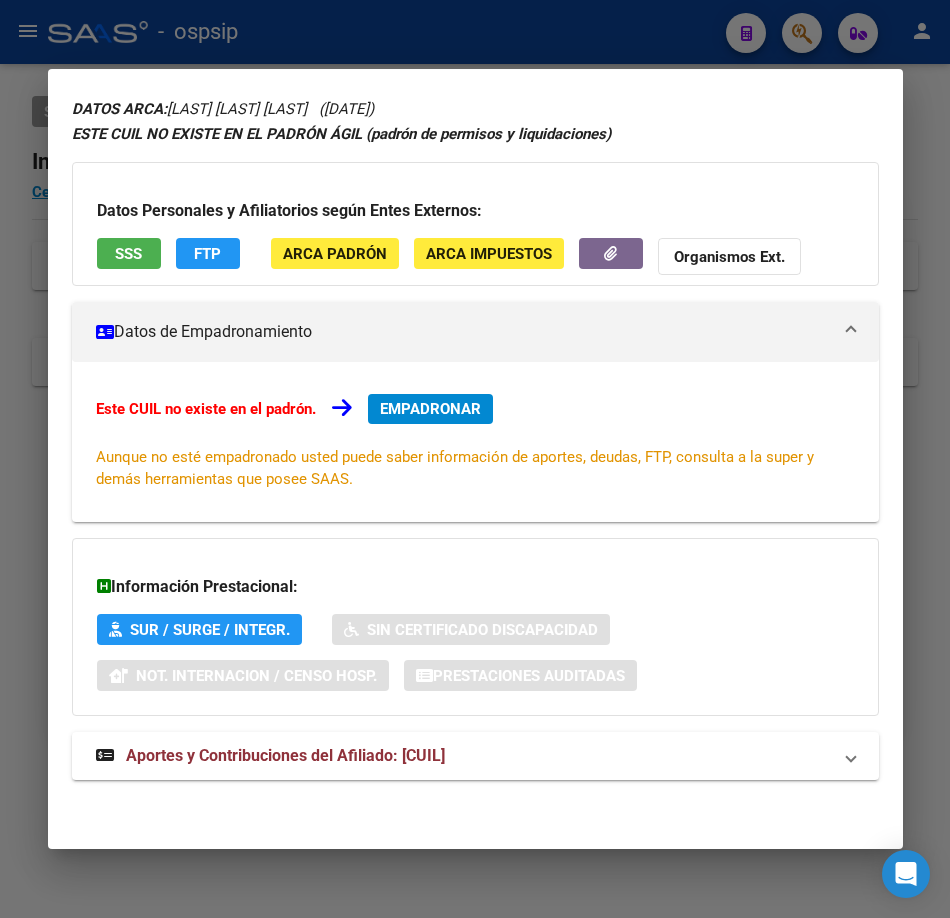 click on "DATOS ARCA: [FIRST] [LAST] [MIDDLE] ([DATE]) ESTE CUIL NO EXISTE EN EL PADRÓN ÁGIL (padrón de permisos y liquidaciones) Datos Personales y Afiliatorios según Entes Externos: SSS FTP ARCA Padrón ARCA Impuestos Organismos Ext.    Datos de Empadronamiento  Este CUIL no existe en el padrón.   EMPADRONAR
Aunque no esté empadronado usted puede saber información de aportes, deudas, FTP, consulta a la super y demás herramientas que posee SAAS.   Información Prestacional:      SUR / SURGE / INTEGR.    Sin Certificado Discapacidad    Not. Internacion / Censo Hosp.  Prestaciones Auditadas    Aportes y Contribuciones del Afiliado: [CUIL] Hemos buscado el CUIL - [CUIL] - y el mismo no existe en nuestra información procesada de aportes y contribuciones   El mismo fue buscado en:   Cuenta Corriente Devengada de Régimen General Cuenta Corriente Devengada de Monotributo / Personal Doméstico Percibidos de Aportes Detallado Percibido por Fiscalización Percibido Total" at bounding box center (475, 449) 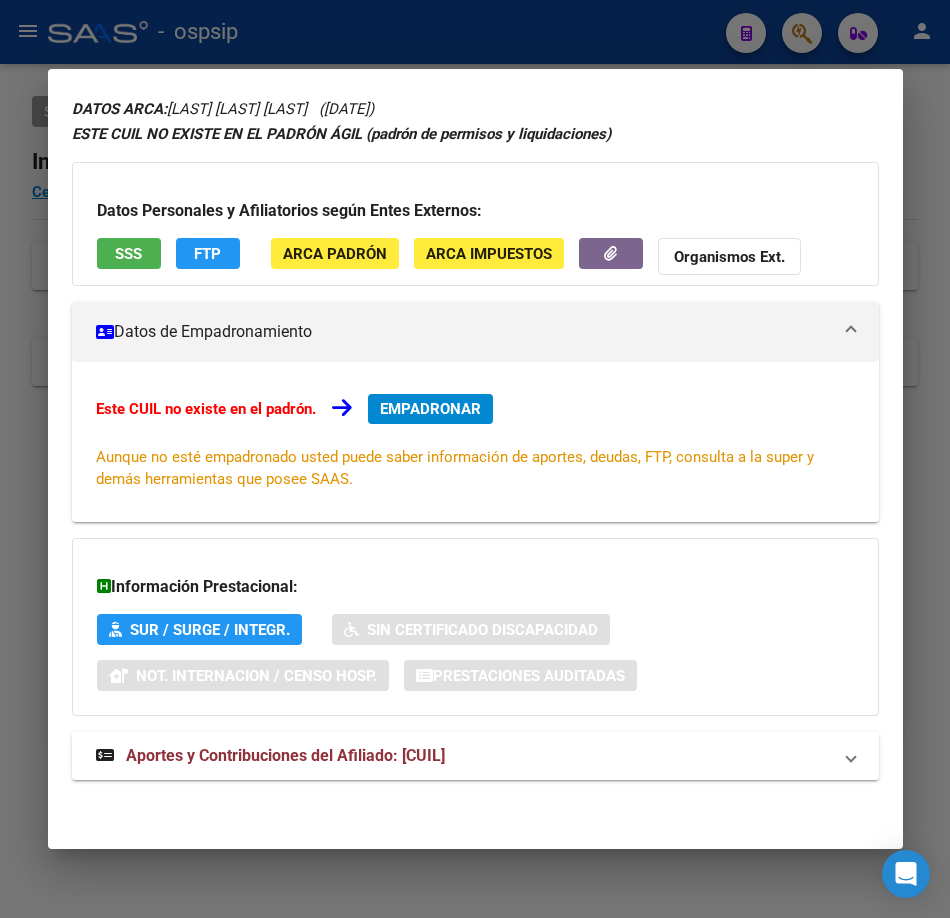 click on "Aportes y Contribuciones del Afiliado: [CUIL]" at bounding box center [463, 756] 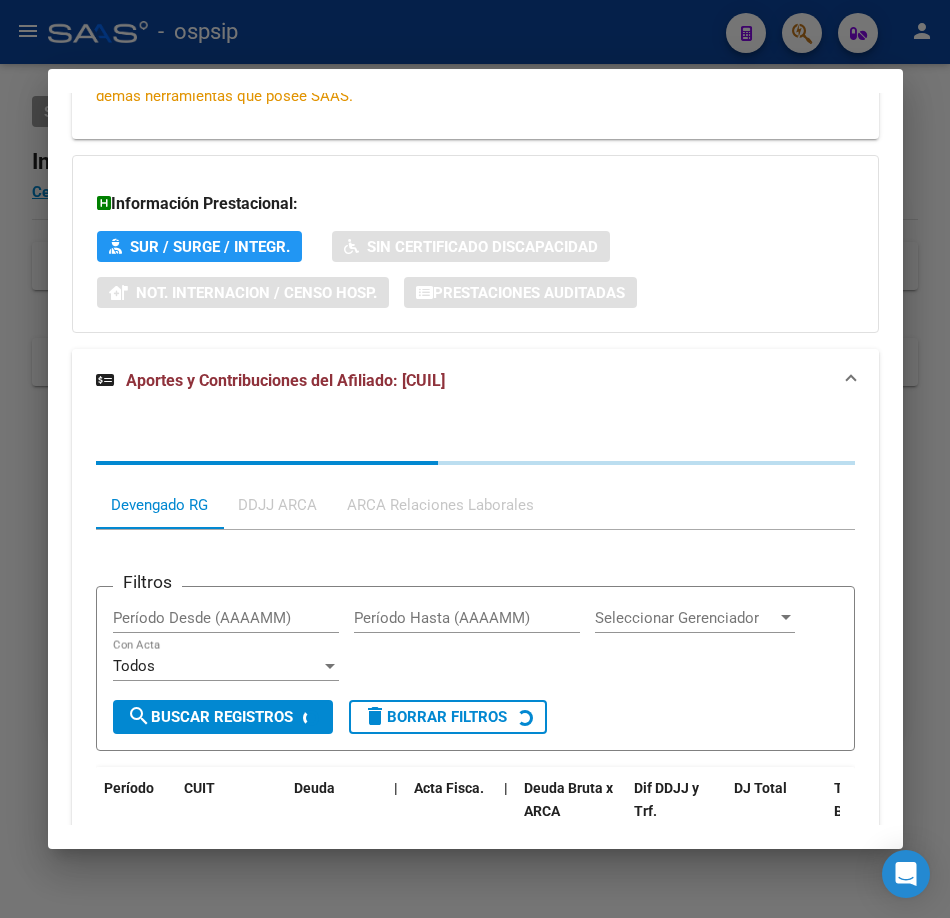 scroll, scrollTop: 644, scrollLeft: 0, axis: vertical 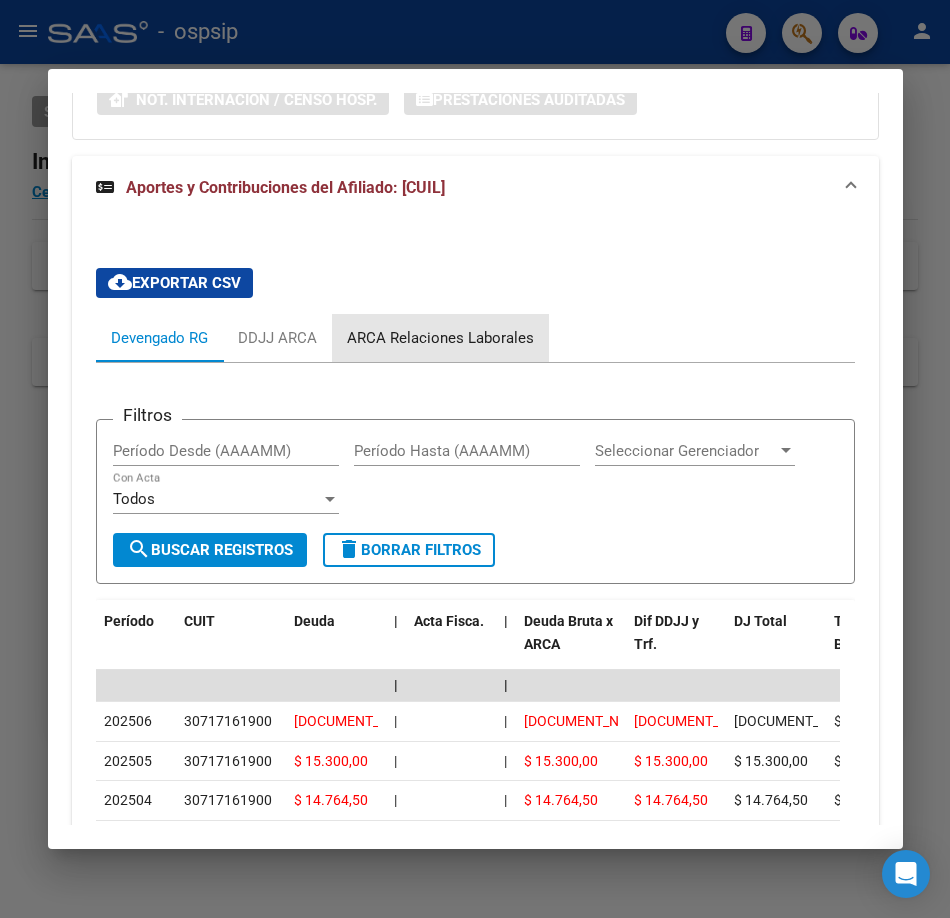 click on "ARCA Relaciones Laborales" at bounding box center (440, 338) 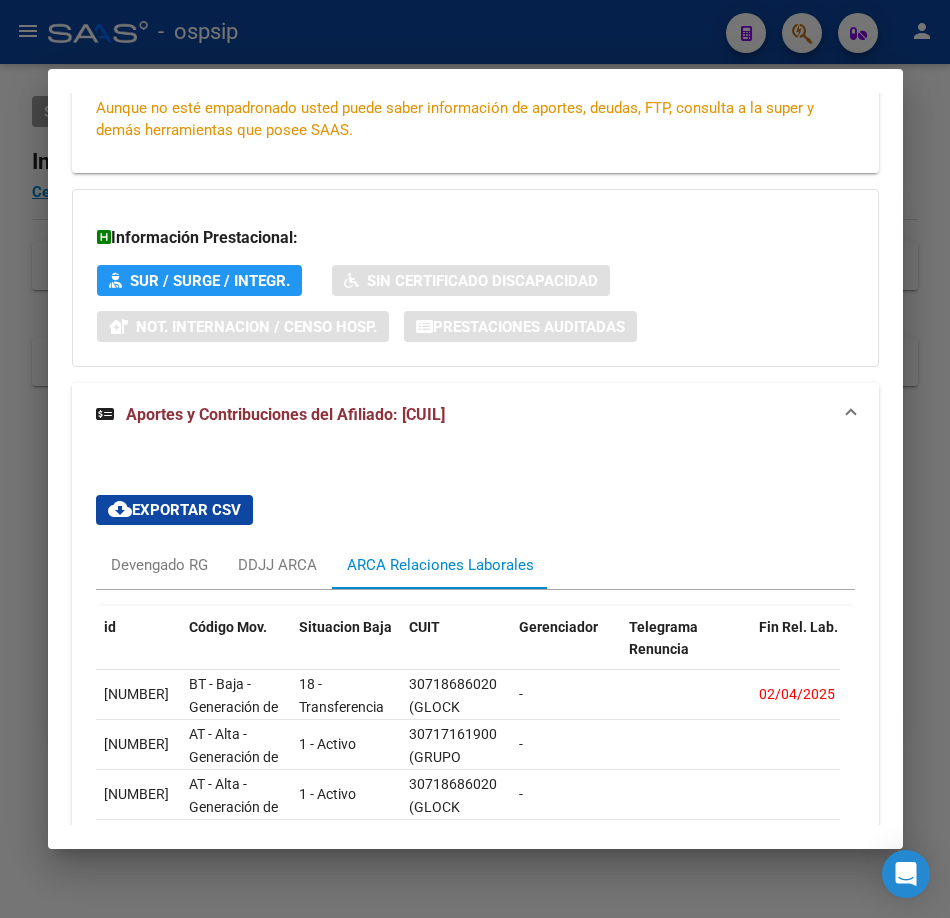 scroll, scrollTop: 609, scrollLeft: 0, axis: vertical 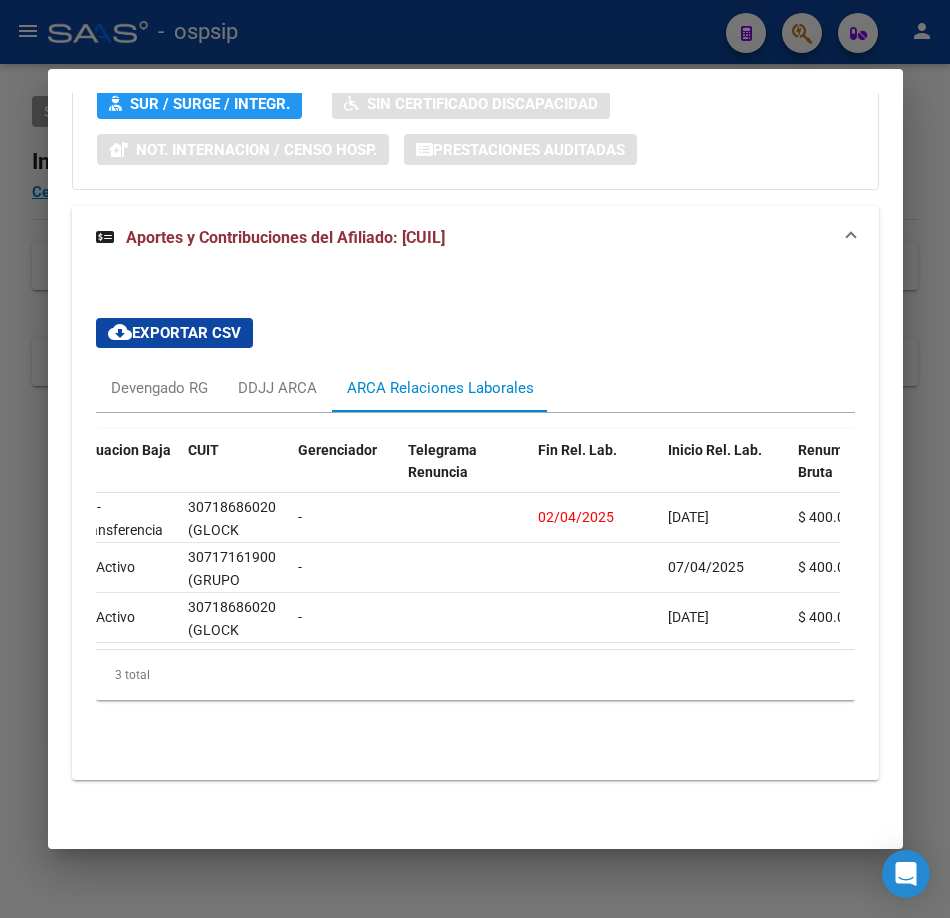 click at bounding box center [475, 459] 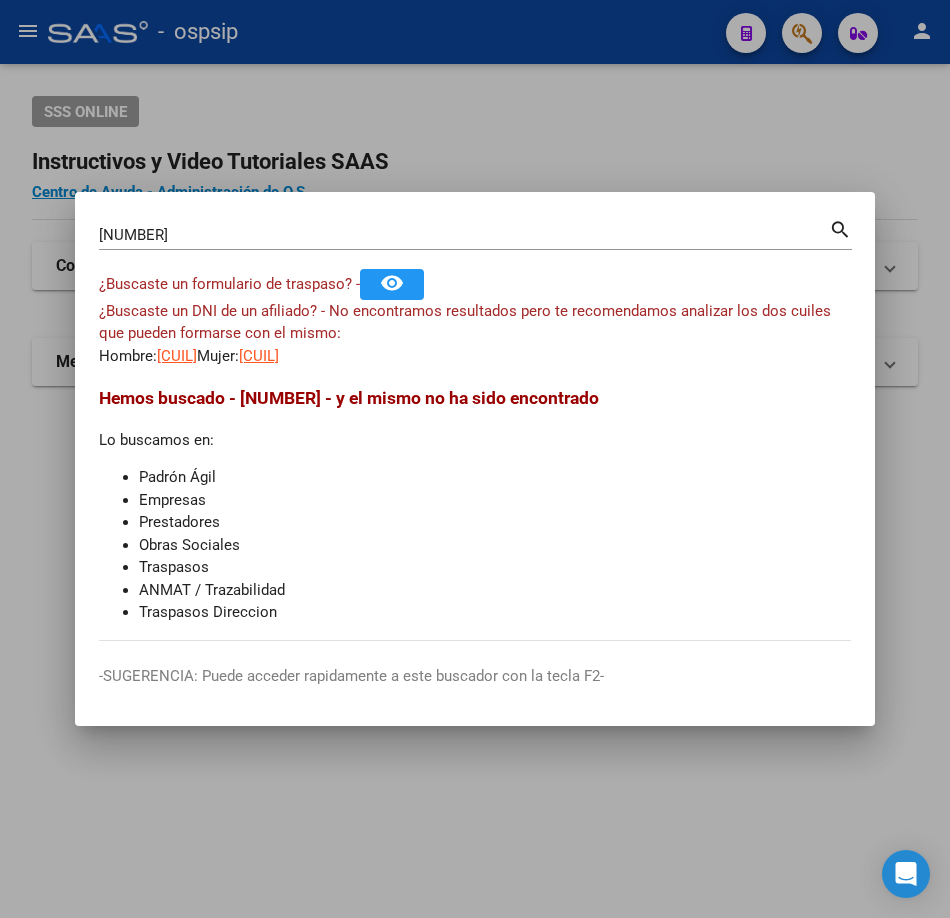 click on "[NUMBER] Buscar (apellido, dni, cuil, nro traspaso, cuit, obra social)" at bounding box center [464, 235] 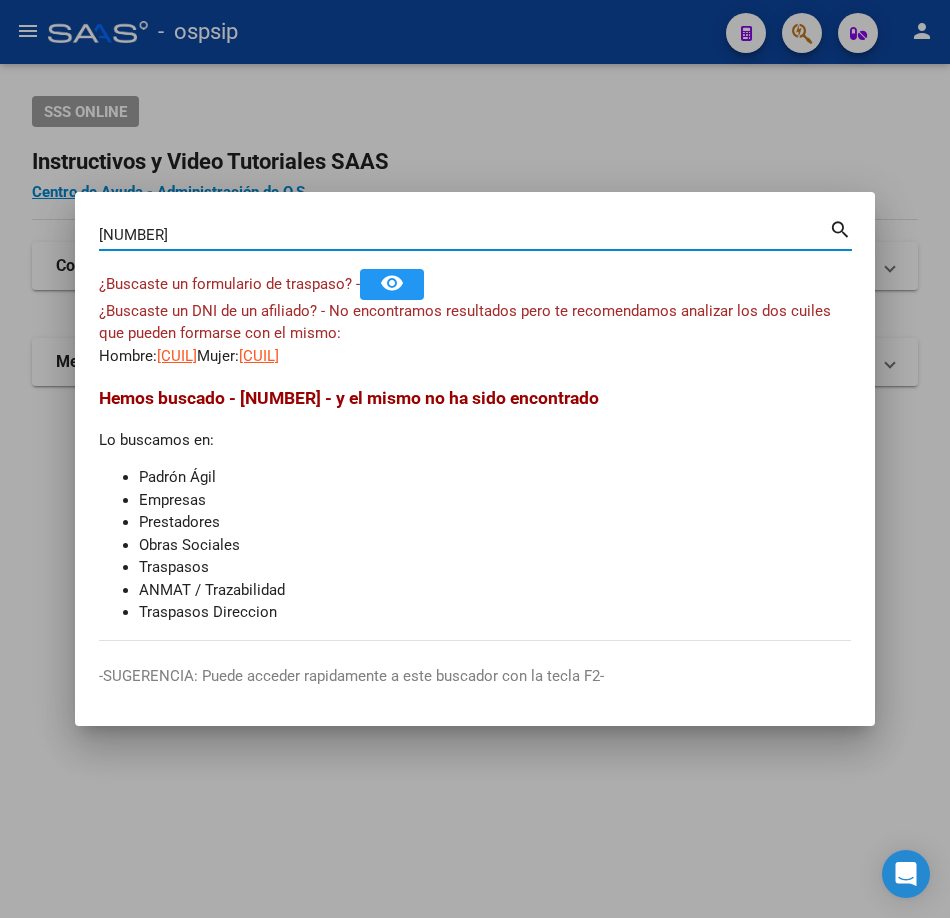 click on "[NUMBER]" at bounding box center [464, 235] 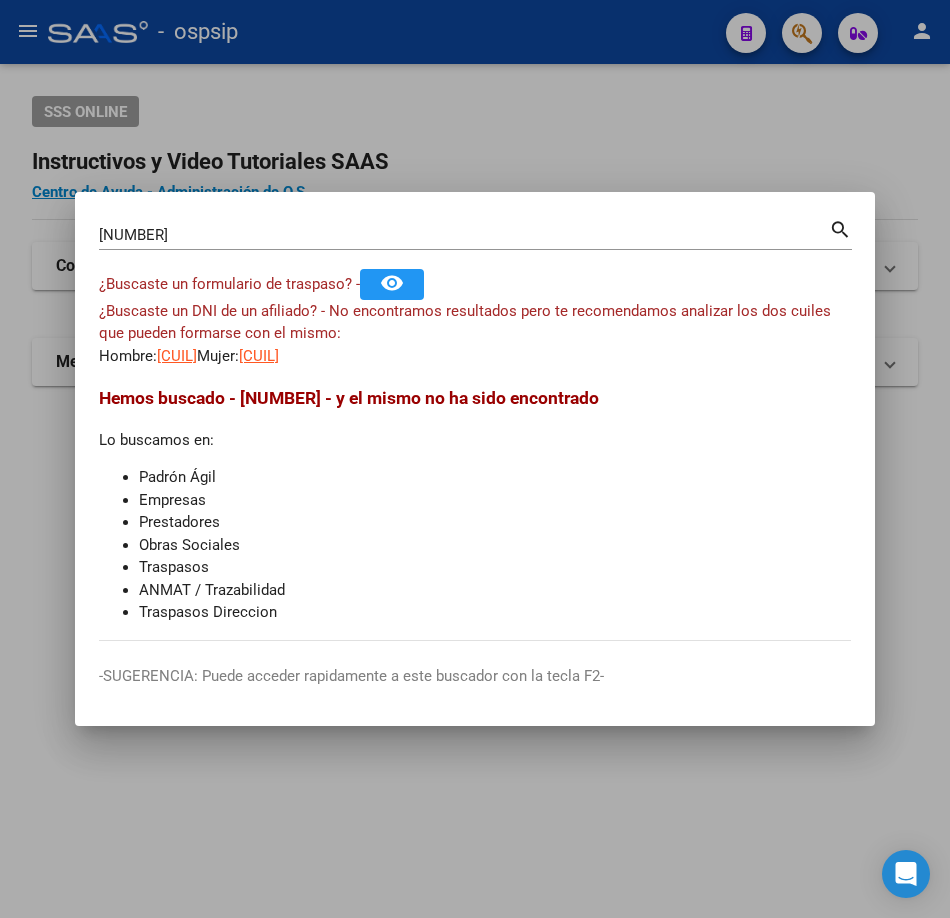 click on "[NUMBER] Buscar (apellido, dni, cuil, nro traspaso, cuit, obra social) search ¿Buscaste un formulario de traspaso? -   remove_red_eye ¿Buscaste un DNI de un afiliado? - No encontramos resultados pero te recomendamos analizar los dos cuiles que pueden formarse con el mismo:  Hombre:  [CUIL]     Mujer:  [CUIL] Hemos buscado - [NUMBER] - y el mismo no ha sido encontrado  Lo buscamos en:  Padrón Ágil Empresas Prestadores Obras Sociales Traspasos ANMAT / Trazabilidad Traspasos Direccion" at bounding box center [475, 428] 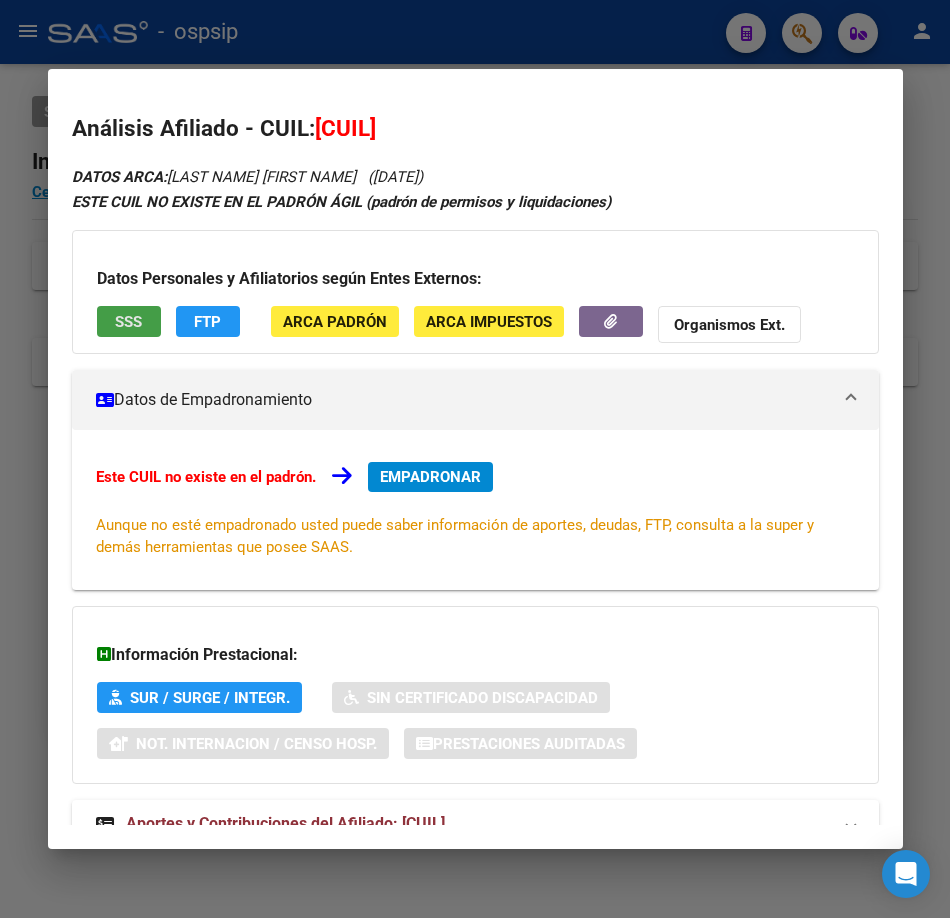 click on "SSS" at bounding box center (129, 321) 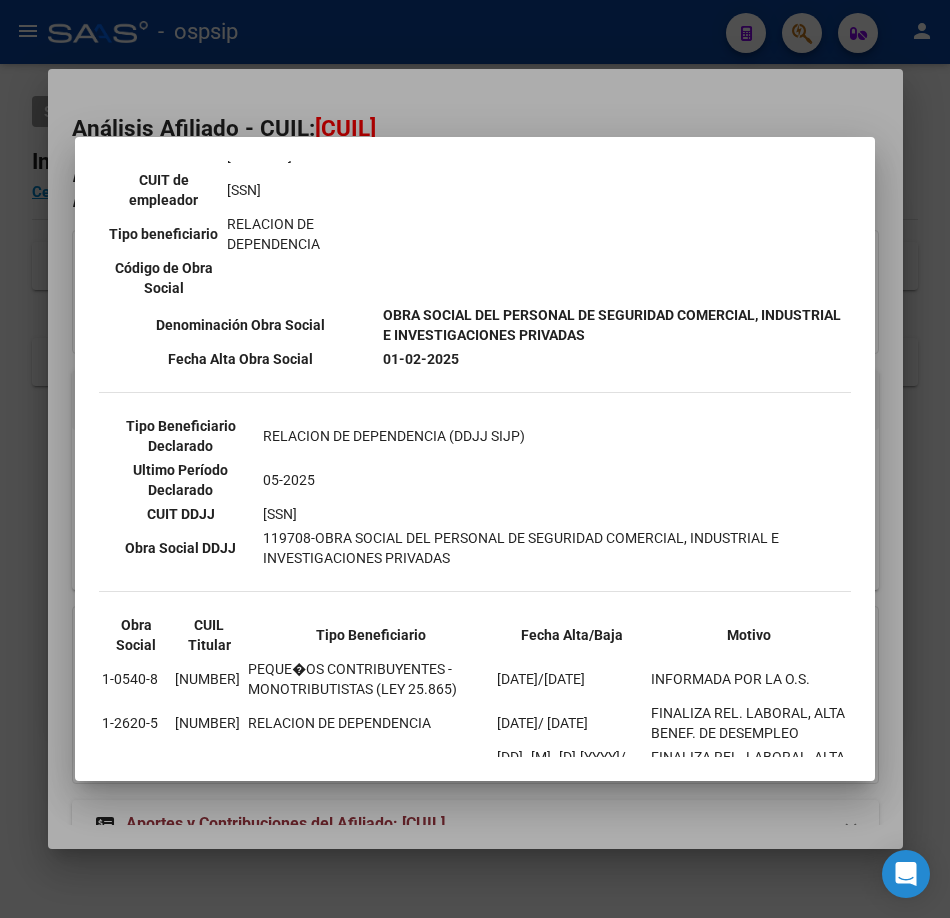 scroll, scrollTop: 600, scrollLeft: 0, axis: vertical 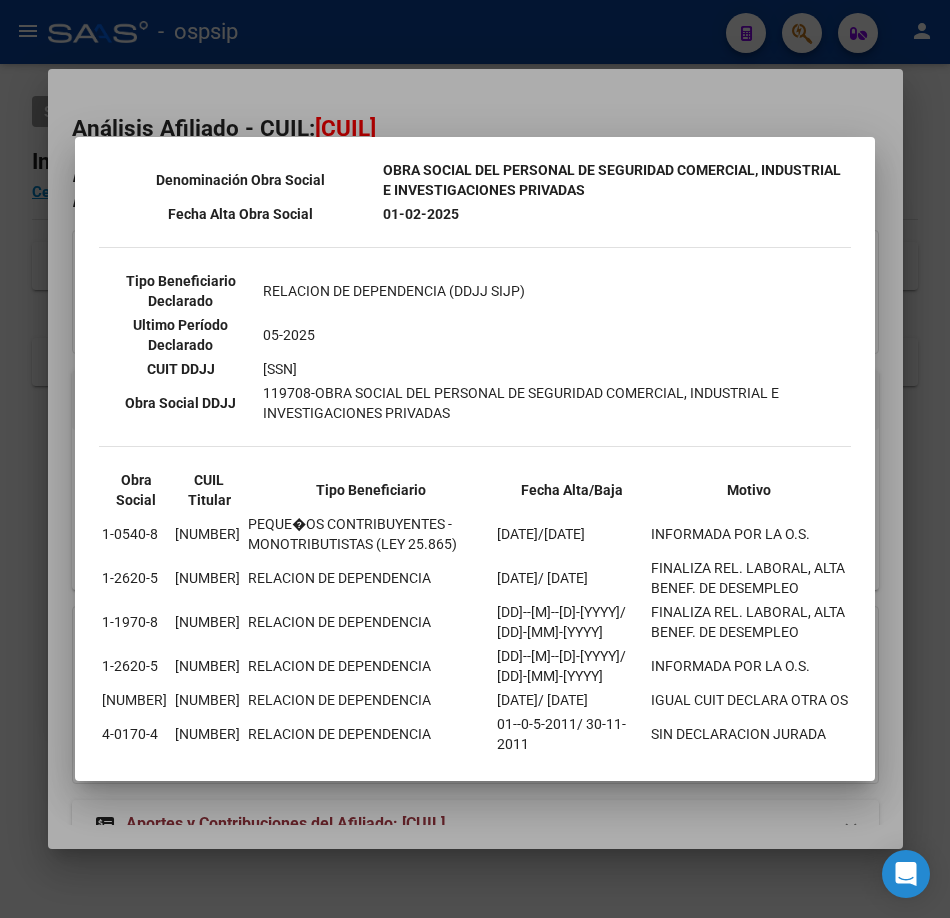 click at bounding box center [475, 459] 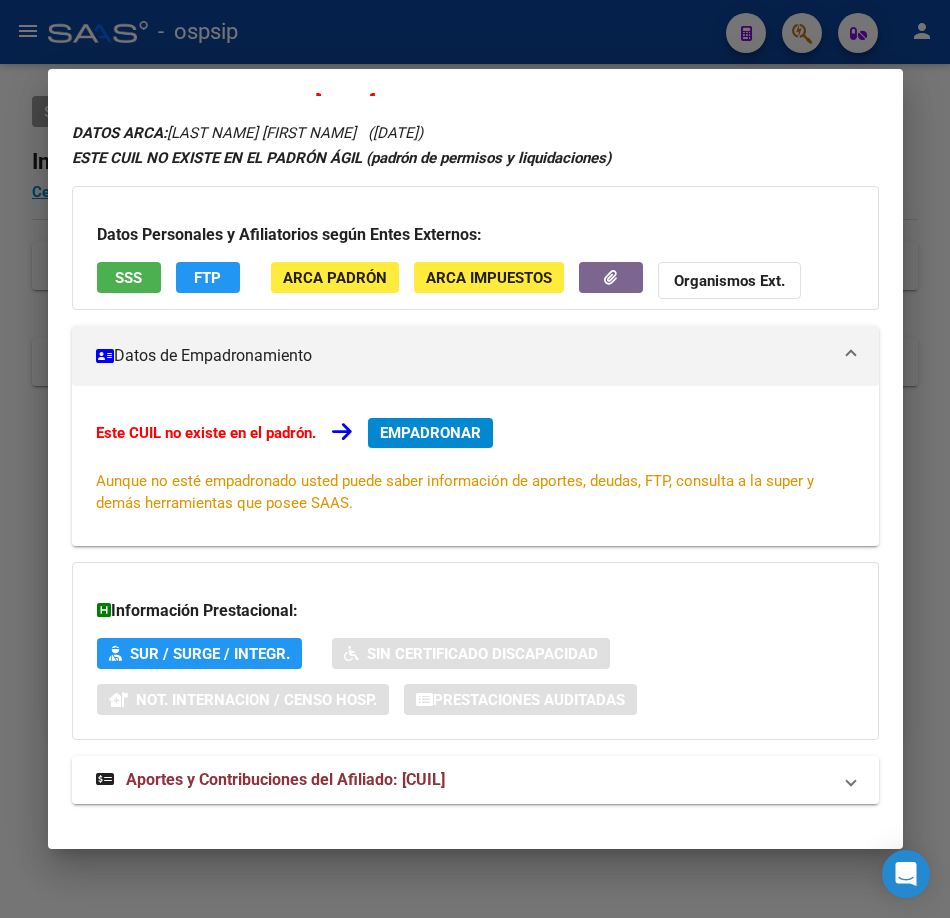 scroll, scrollTop: 68, scrollLeft: 0, axis: vertical 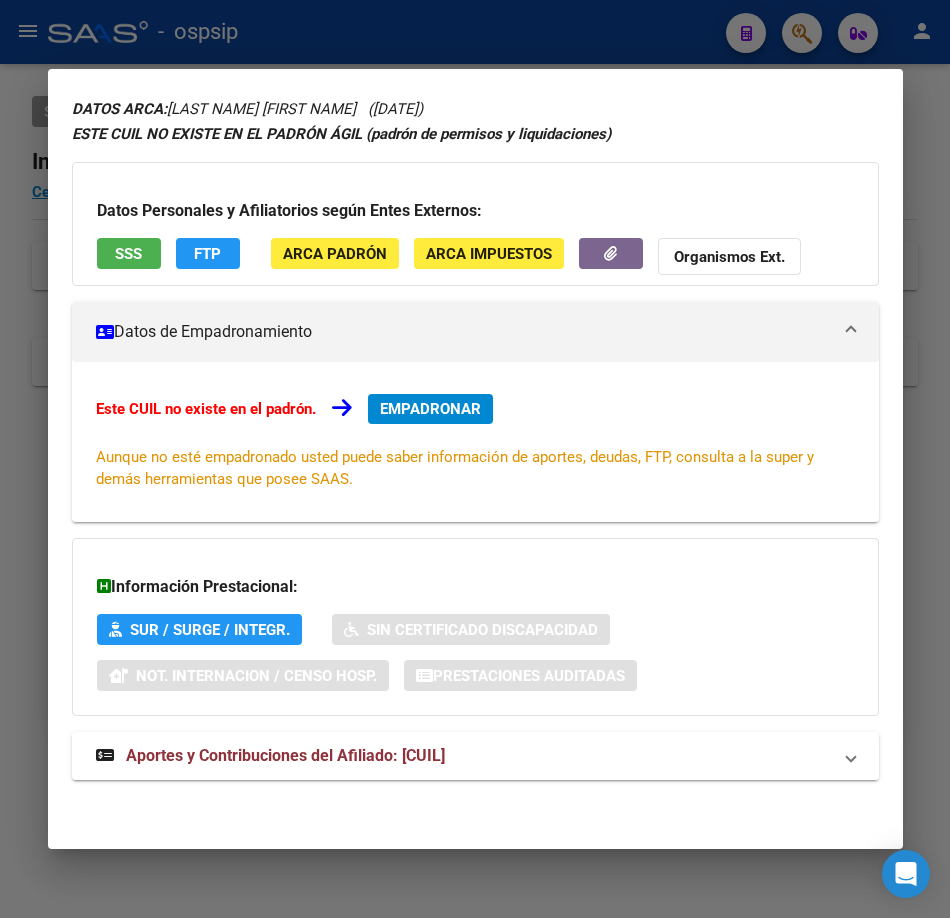 click on "Aportes y Contribuciones del Afiliado: [CUIL]" at bounding box center (285, 755) 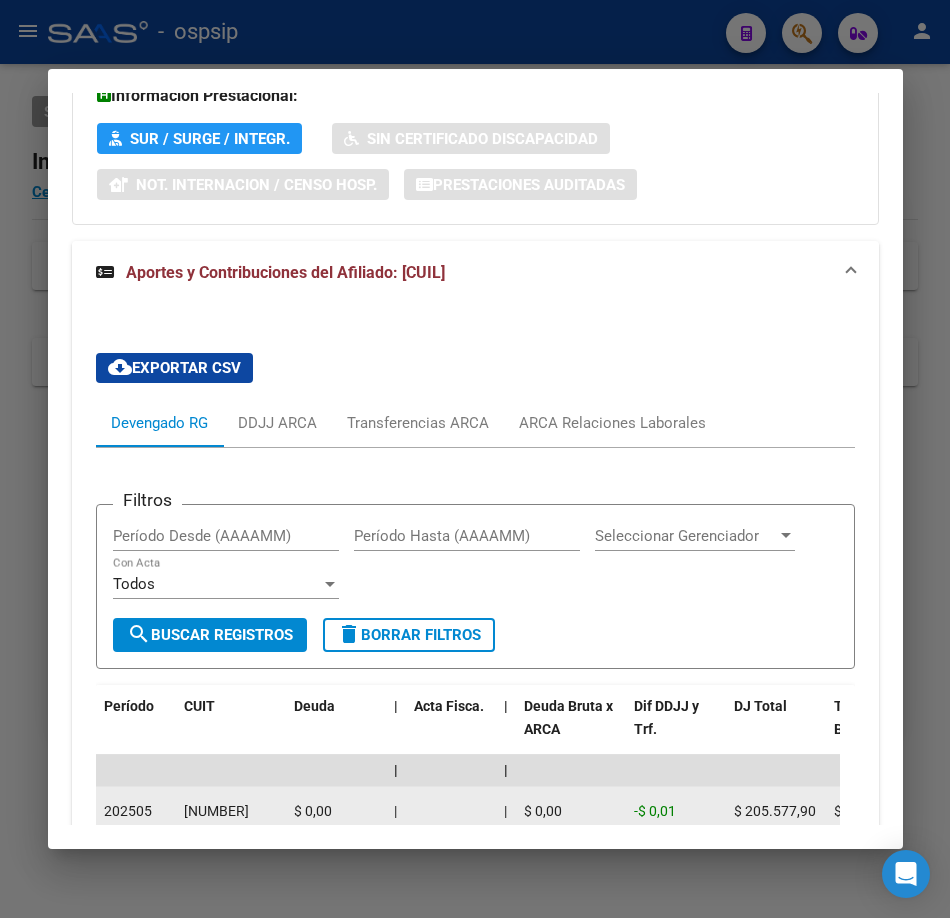 scroll, scrollTop: 644, scrollLeft: 0, axis: vertical 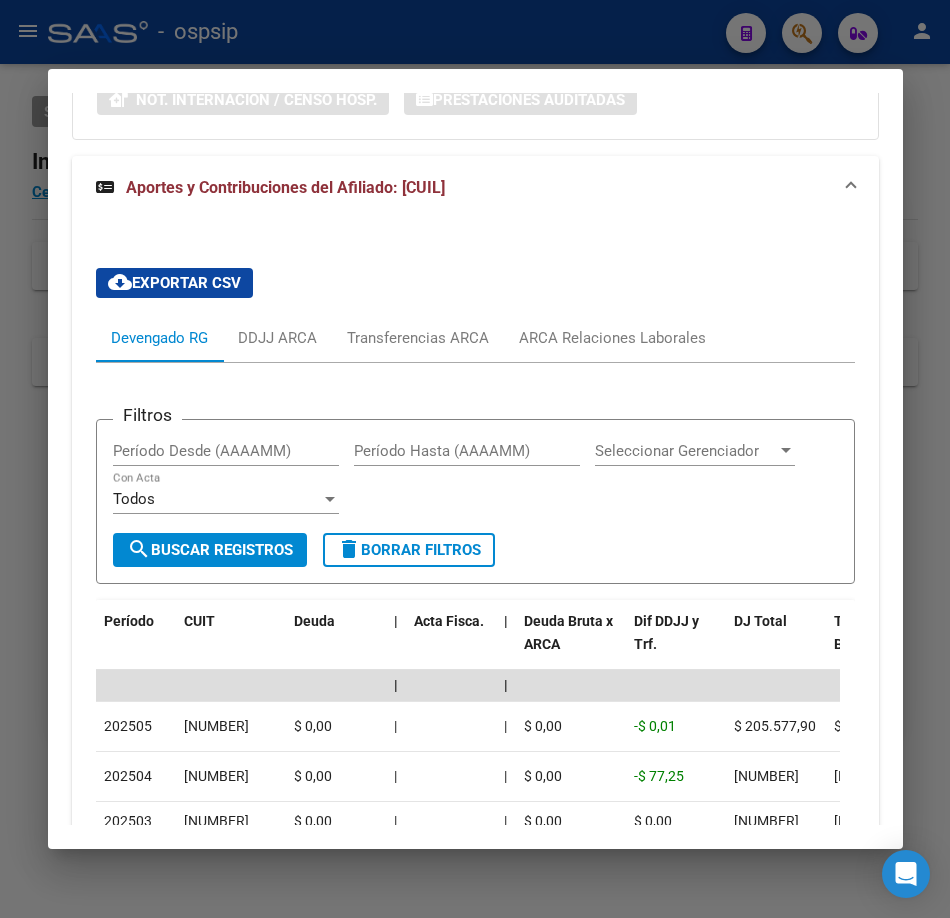 click at bounding box center (475, 459) 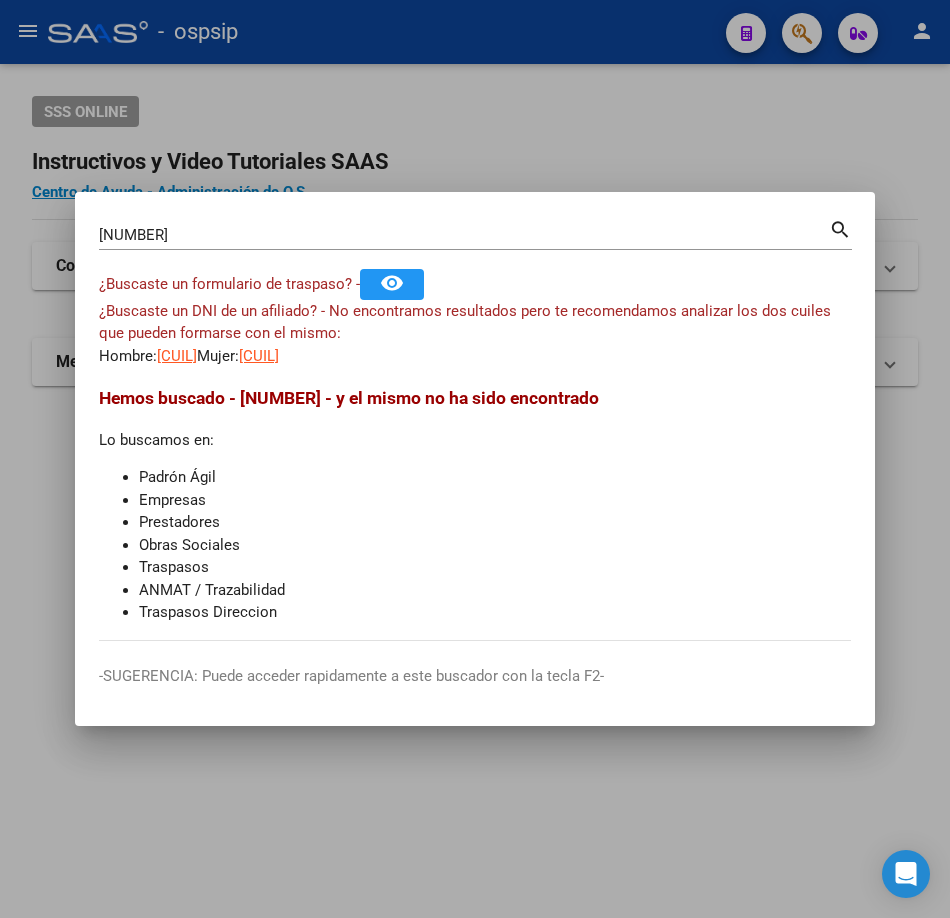 click on "[NUMBER]" at bounding box center (464, 235) 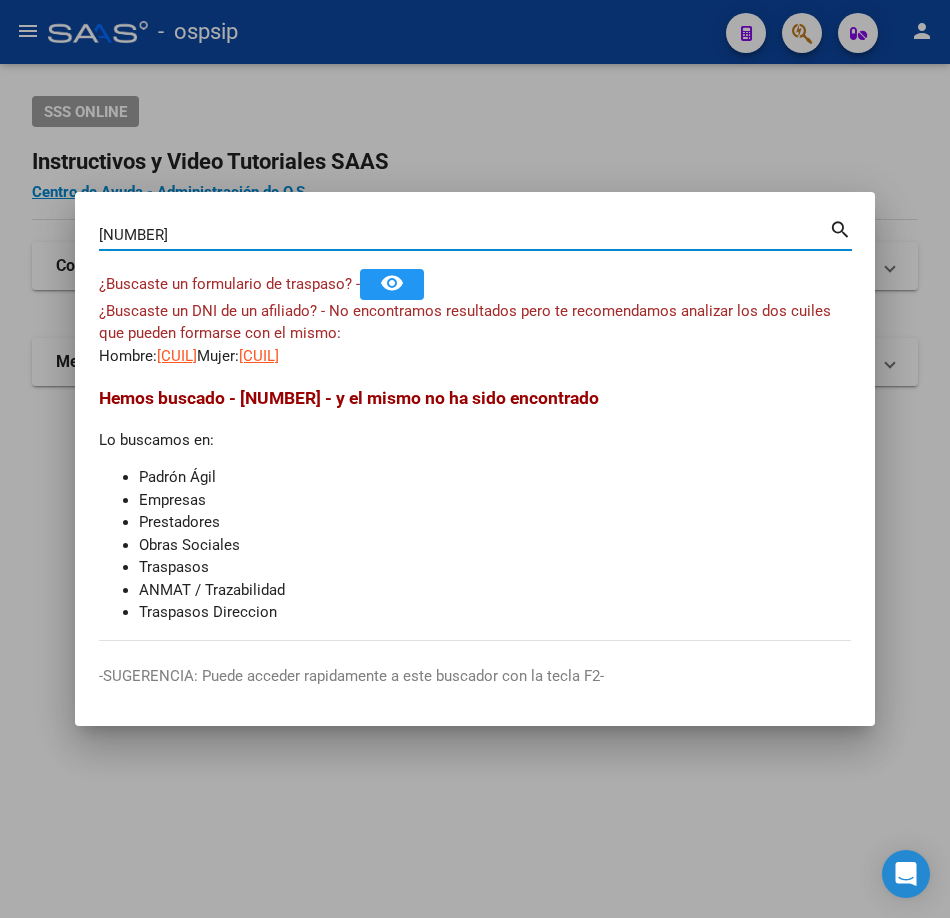 click on "[NUMBER]" at bounding box center (464, 235) 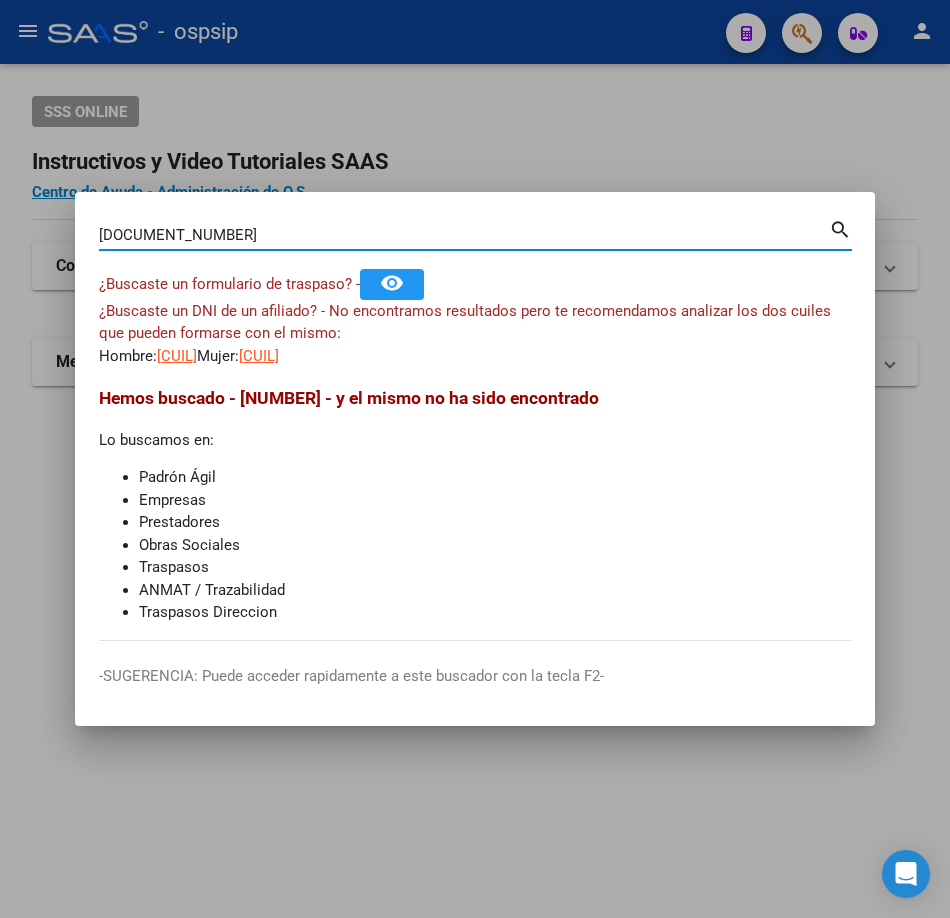 type on "[DOCUMENT_NUMBER]" 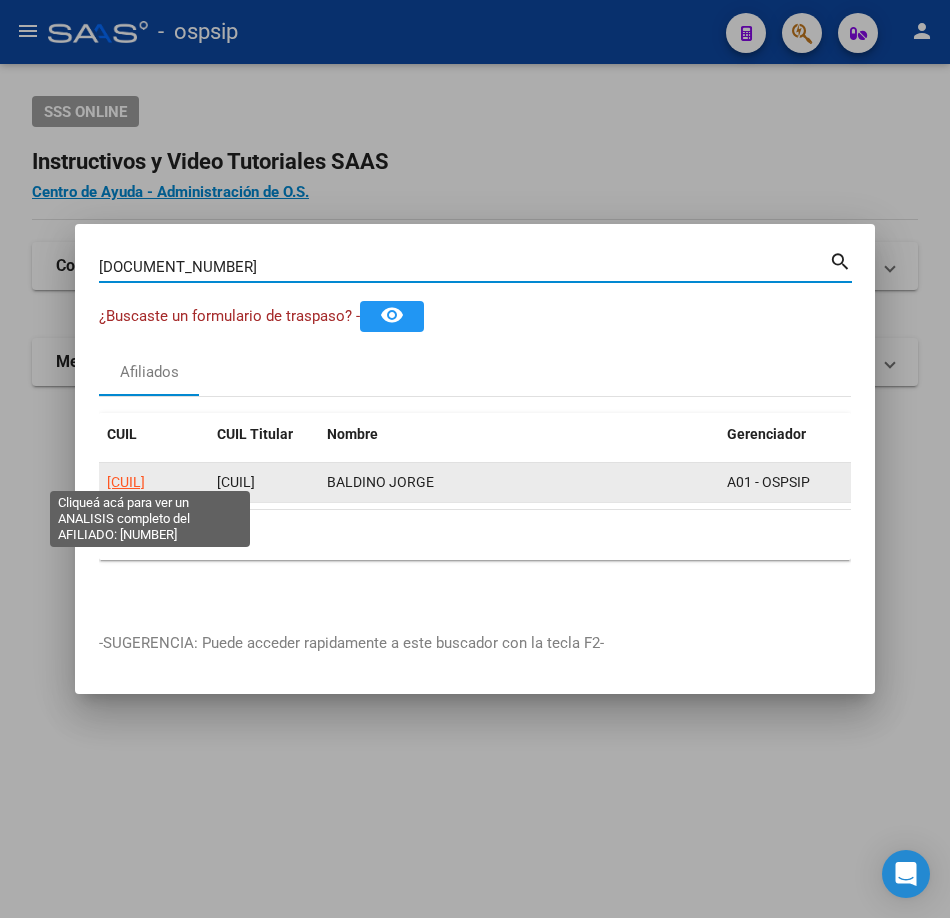 click on "[CUIL]" 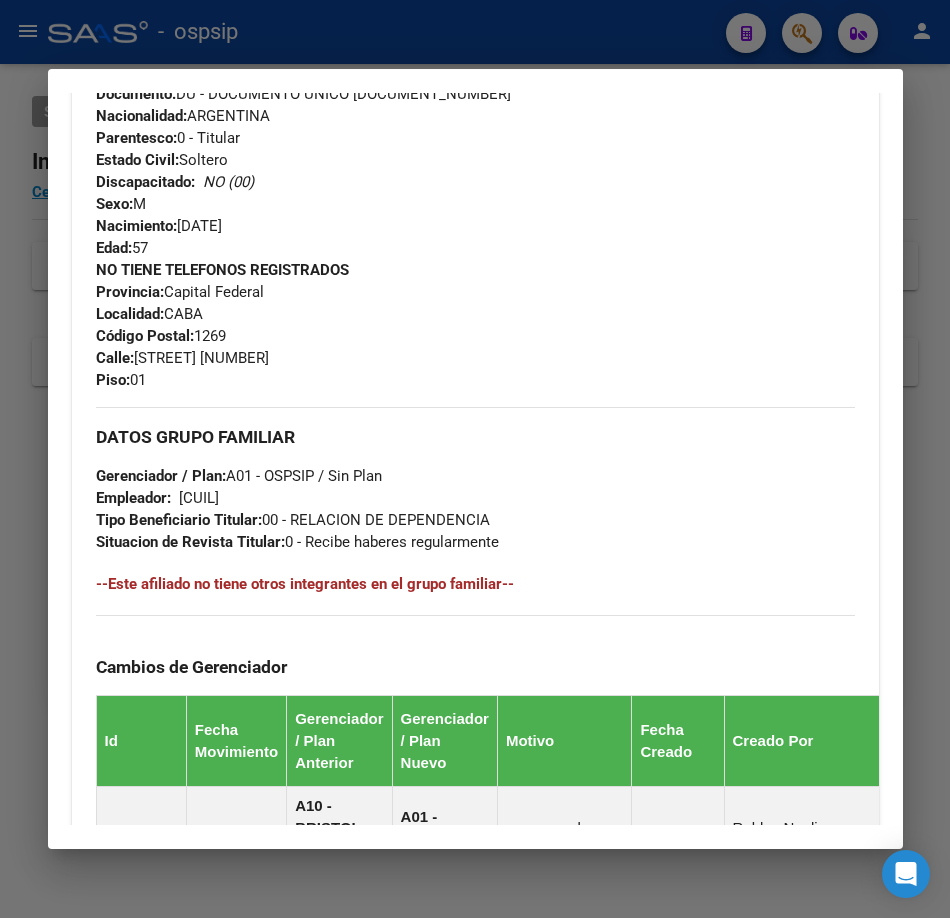 scroll, scrollTop: 1683, scrollLeft: 0, axis: vertical 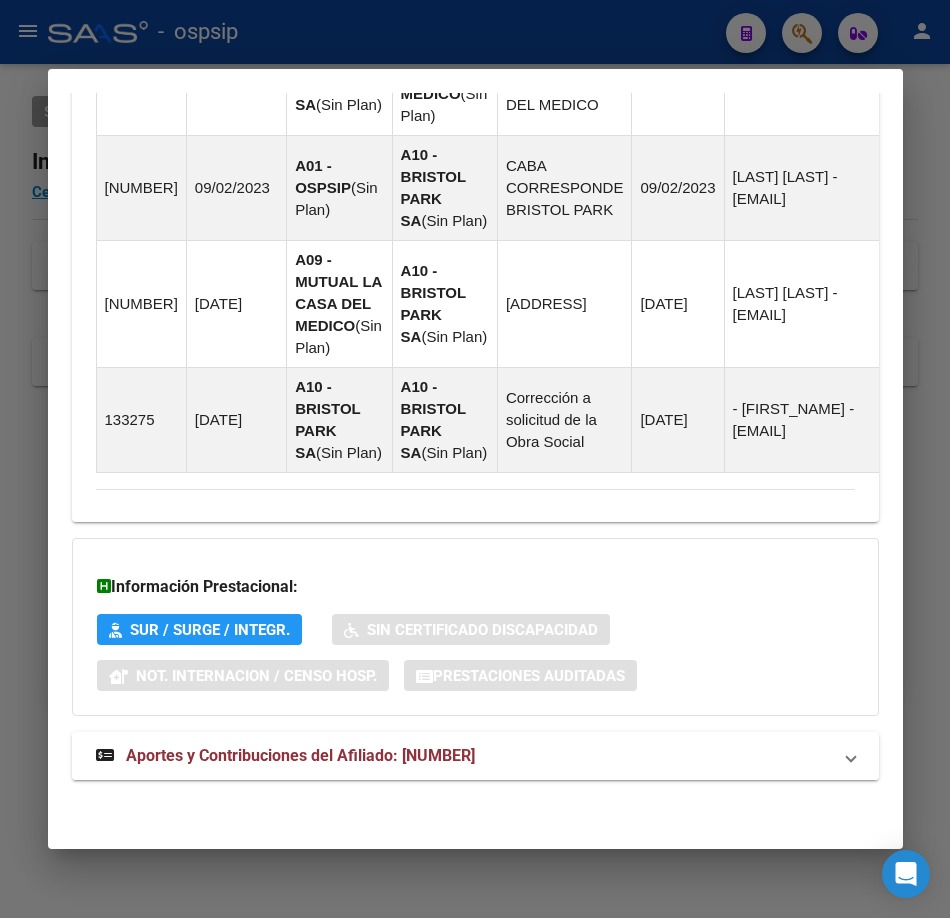 click on "Aportes y Contribuciones del Afiliado: [NUMBER]" at bounding box center [285, 756] 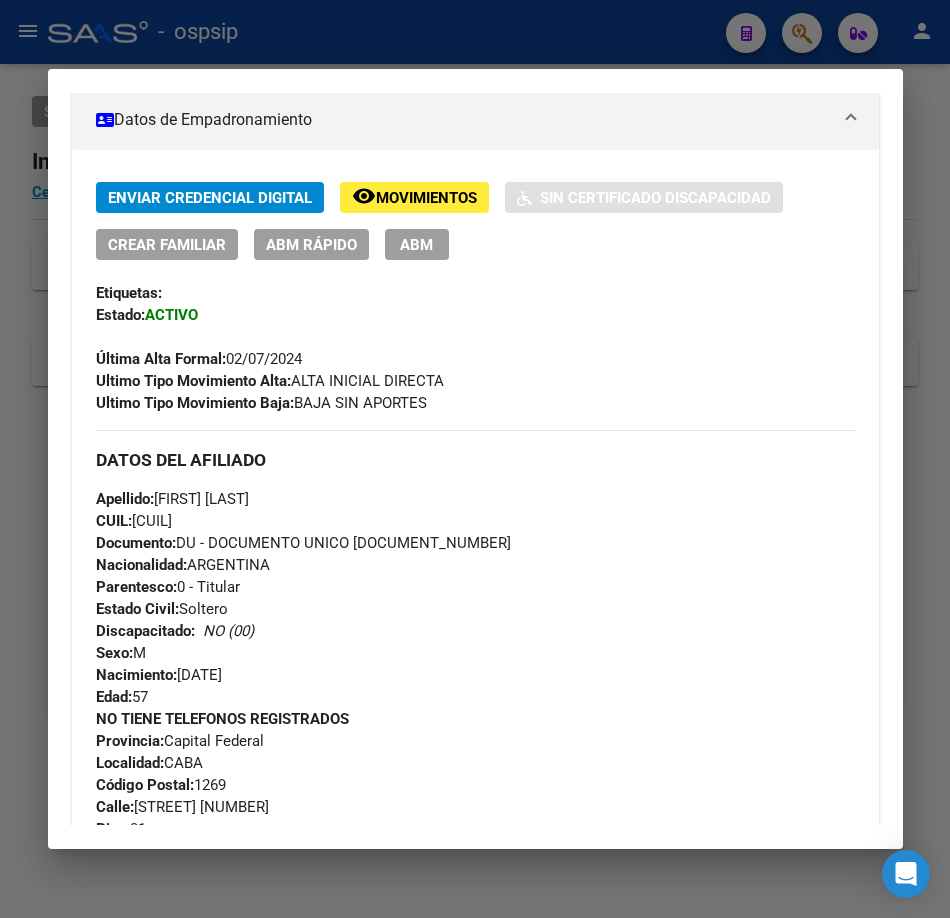 scroll, scrollTop: 0, scrollLeft: 0, axis: both 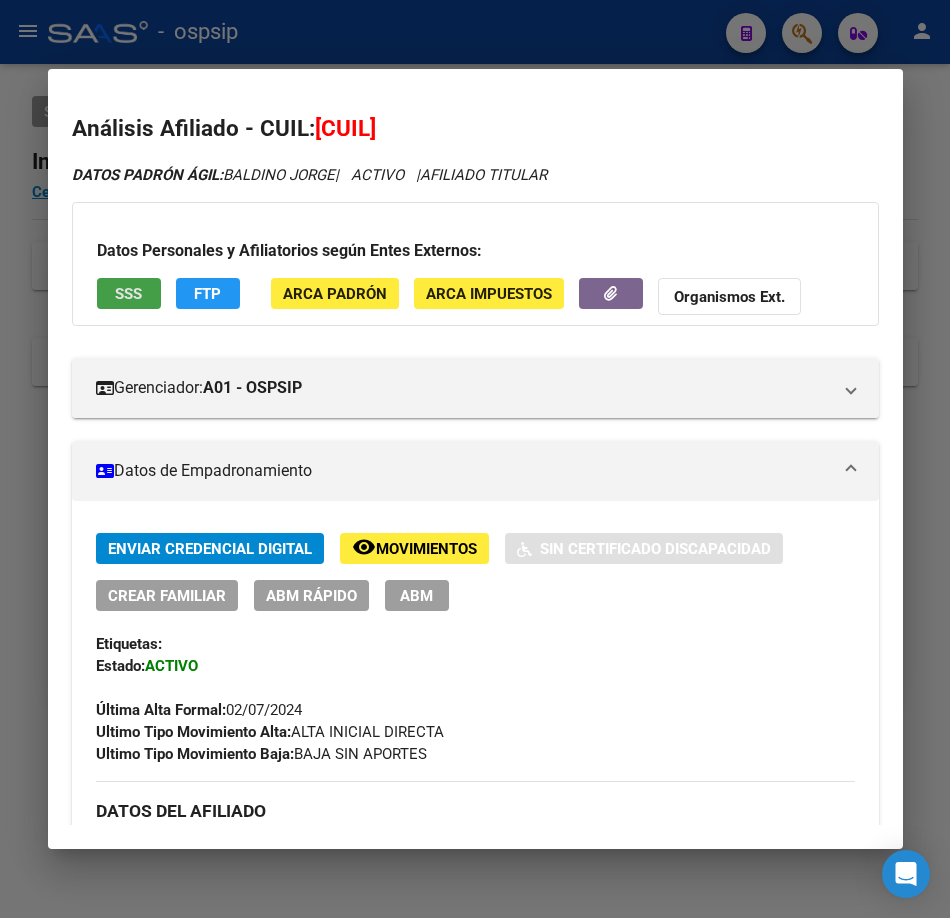 click on "SSS" at bounding box center [128, 294] 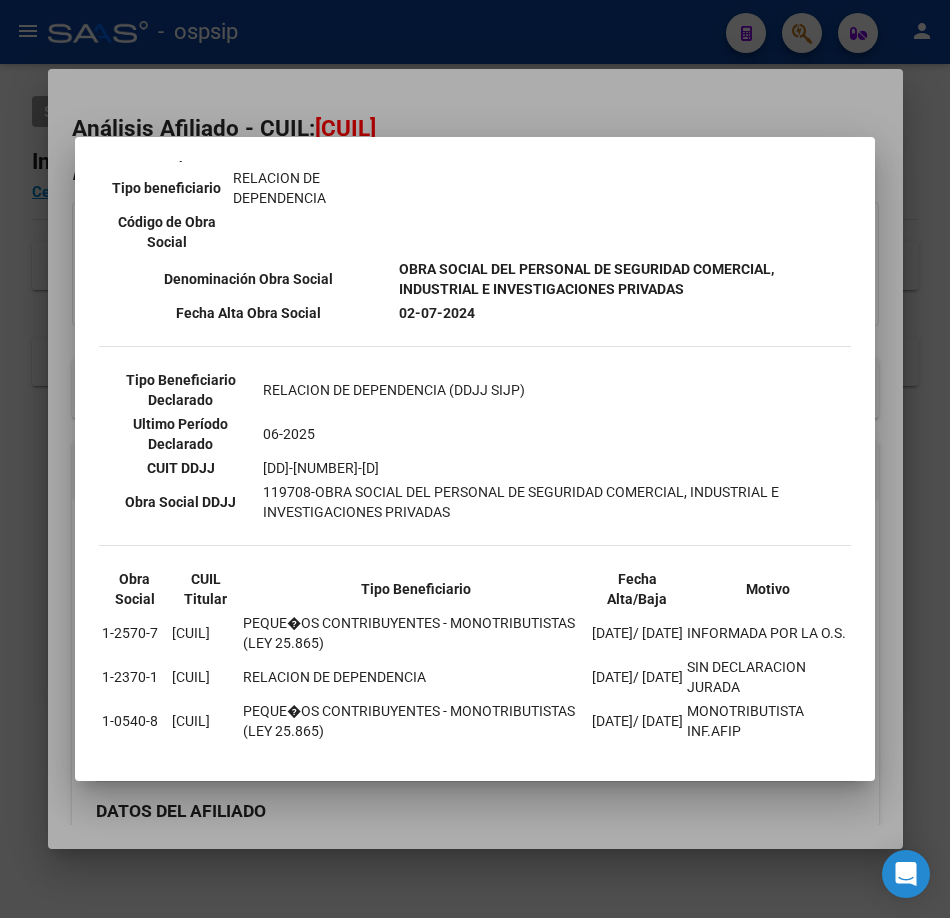 scroll, scrollTop: 388, scrollLeft: 0, axis: vertical 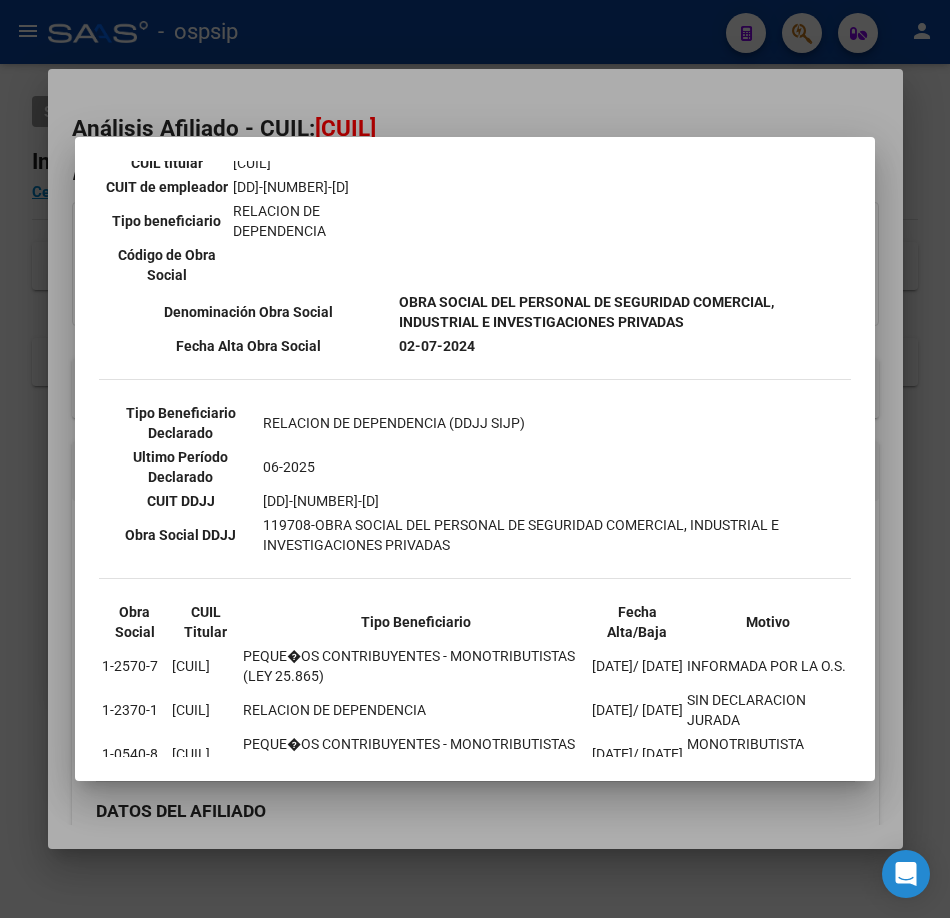 click at bounding box center (475, 459) 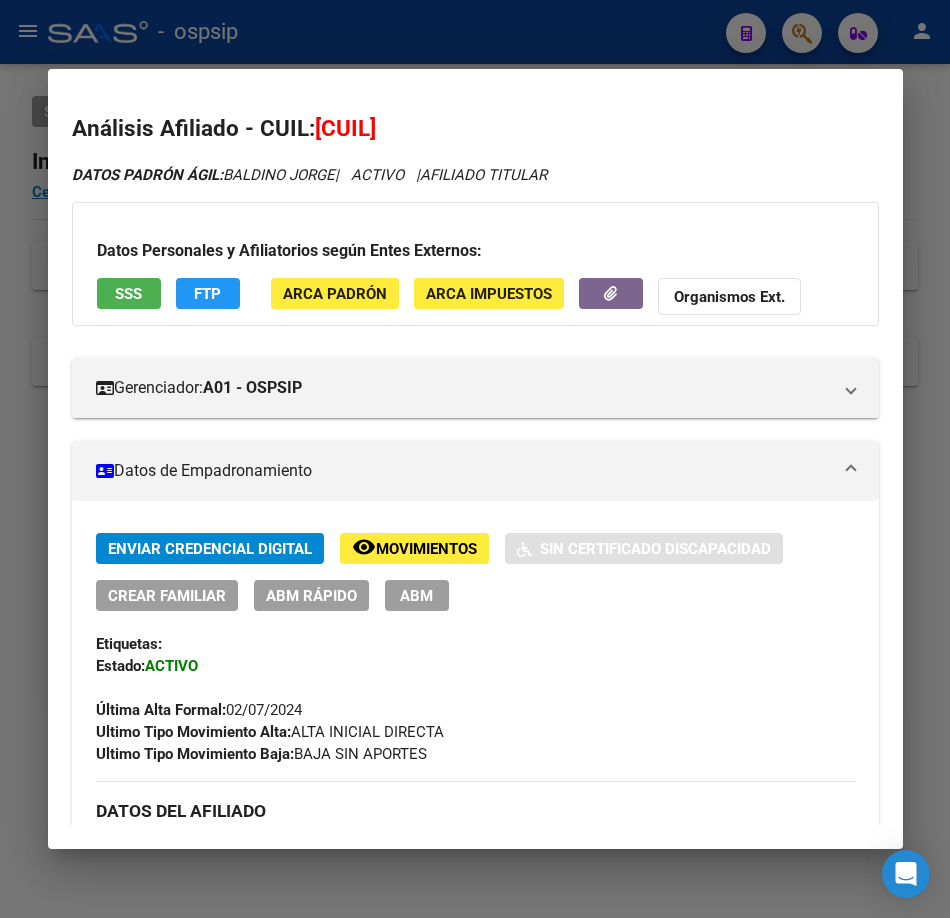 click at bounding box center (475, 459) 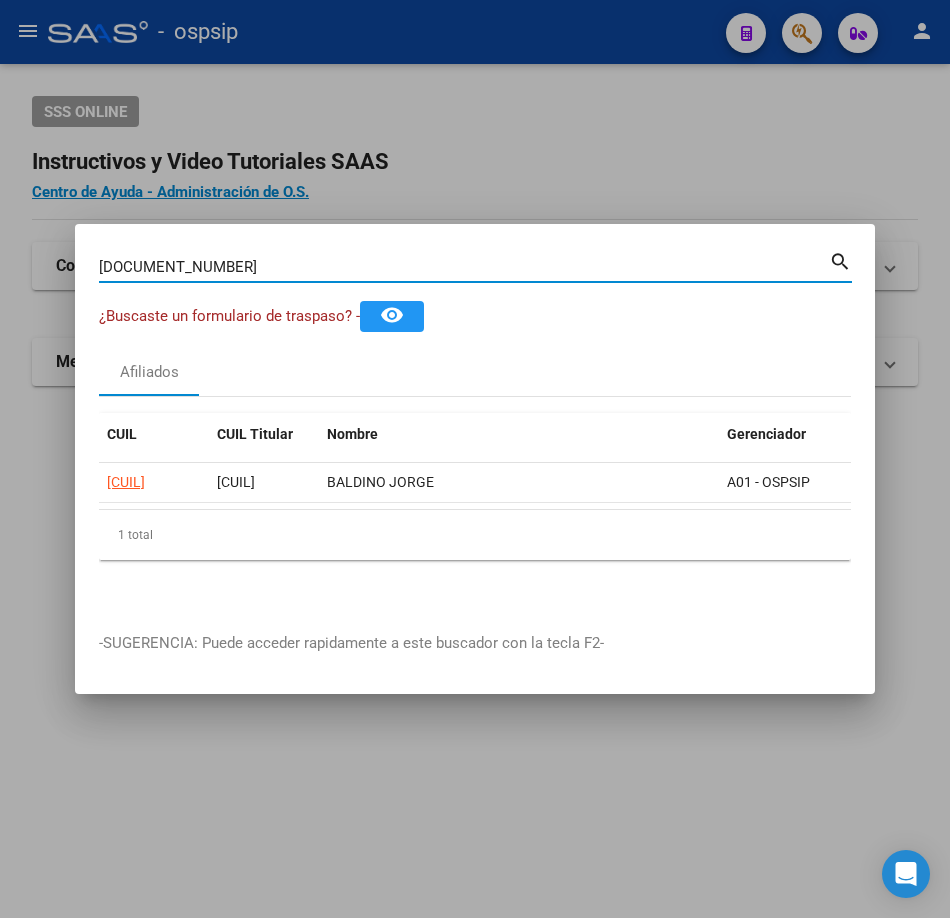 click on "[DOCUMENT_NUMBER]" at bounding box center (464, 267) 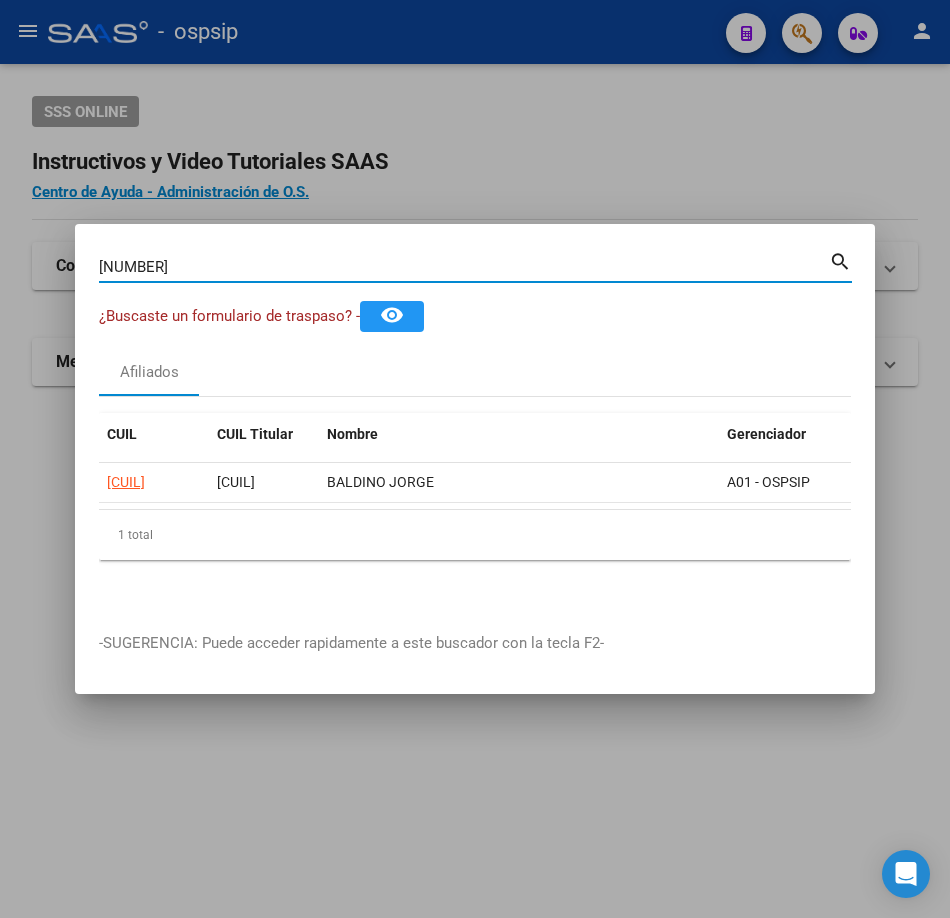type on "[NUMBER]" 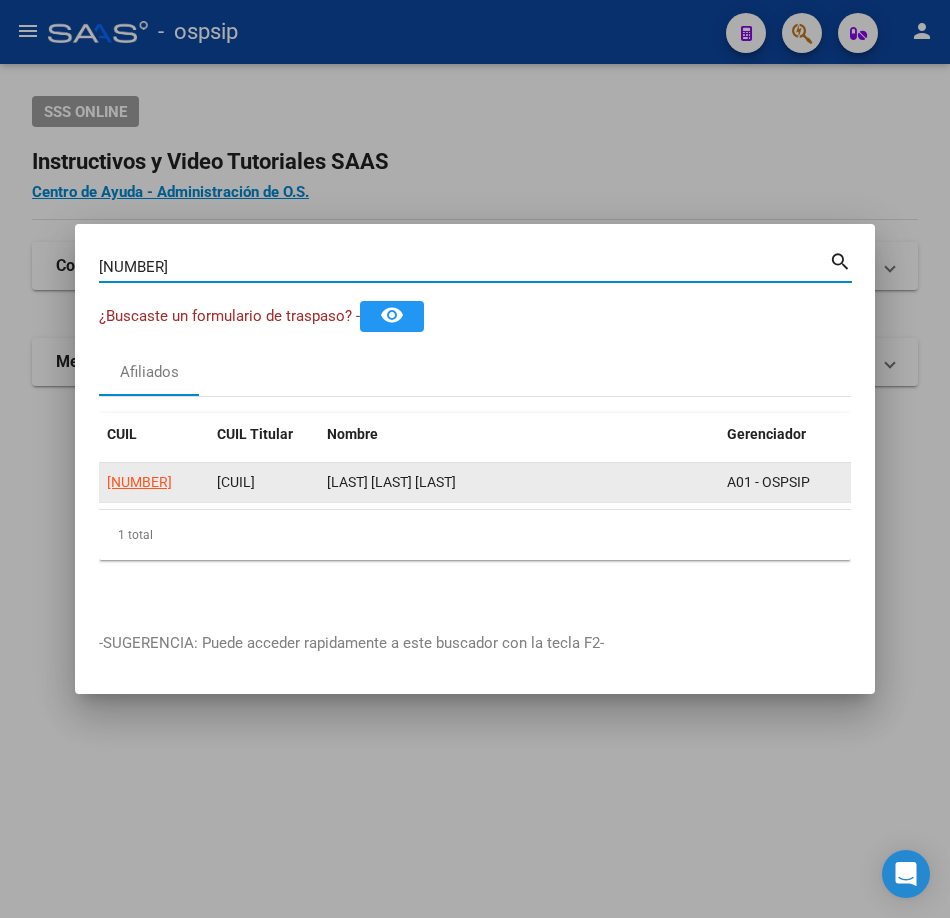 click on "[NUMBER]" 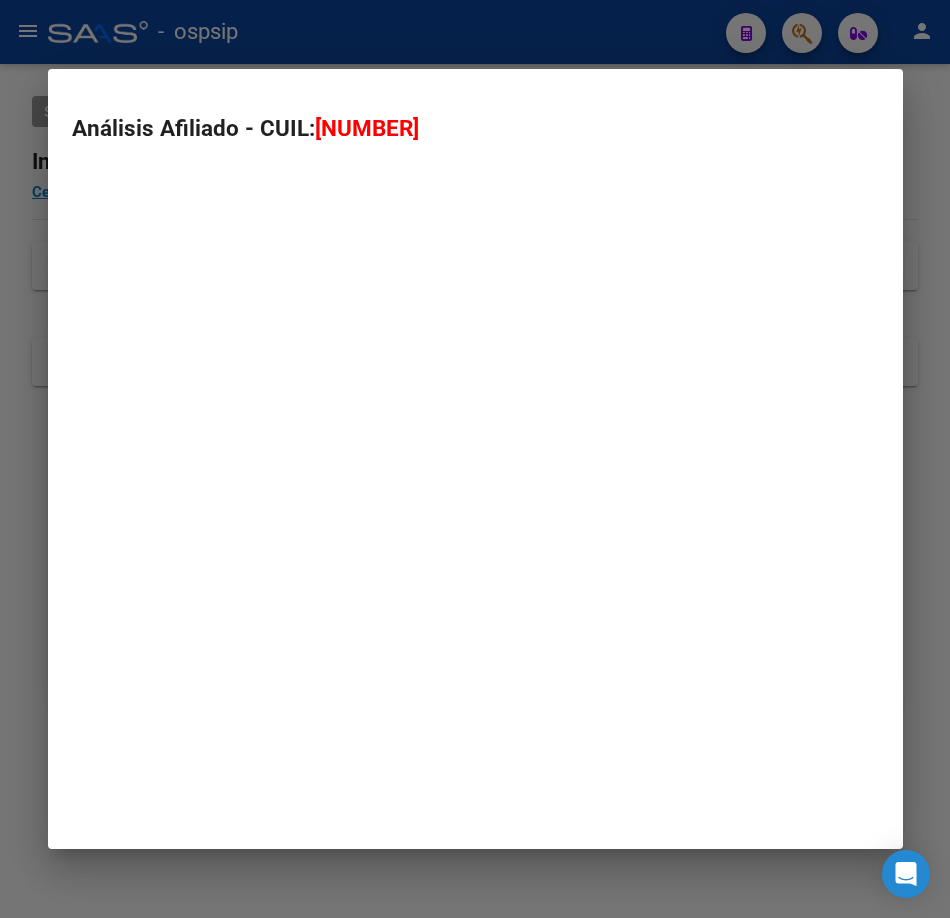 type on "[NUMBER]" 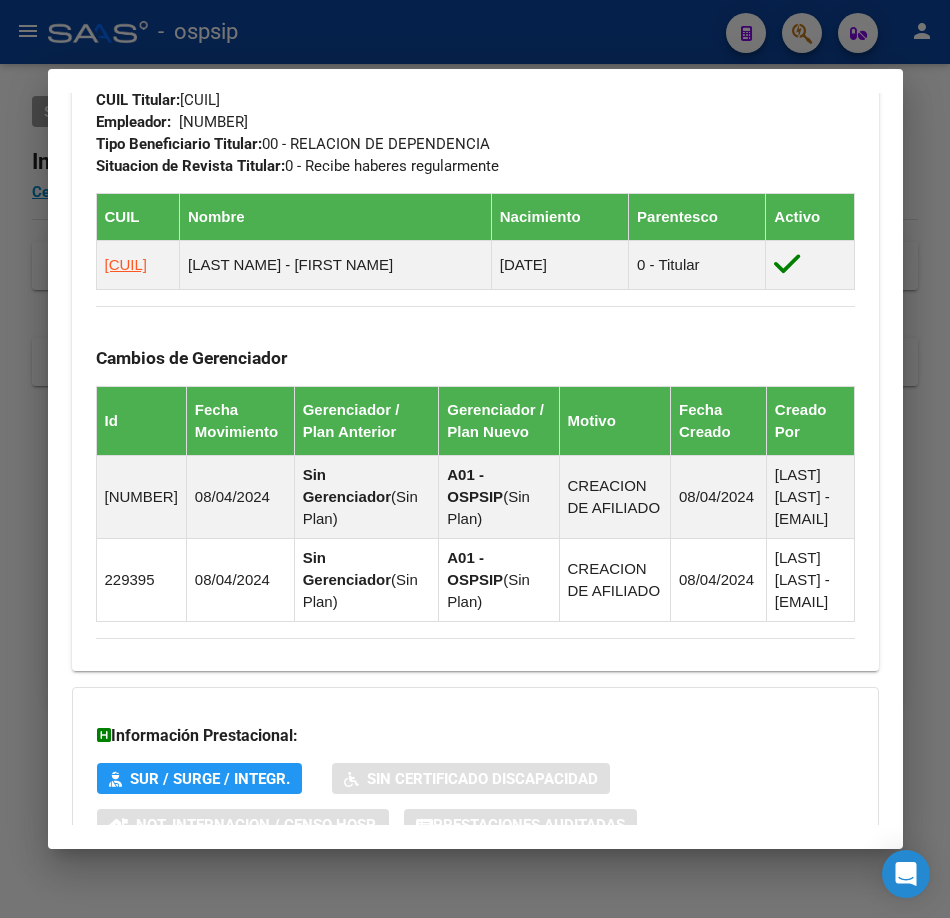 scroll, scrollTop: 1419, scrollLeft: 0, axis: vertical 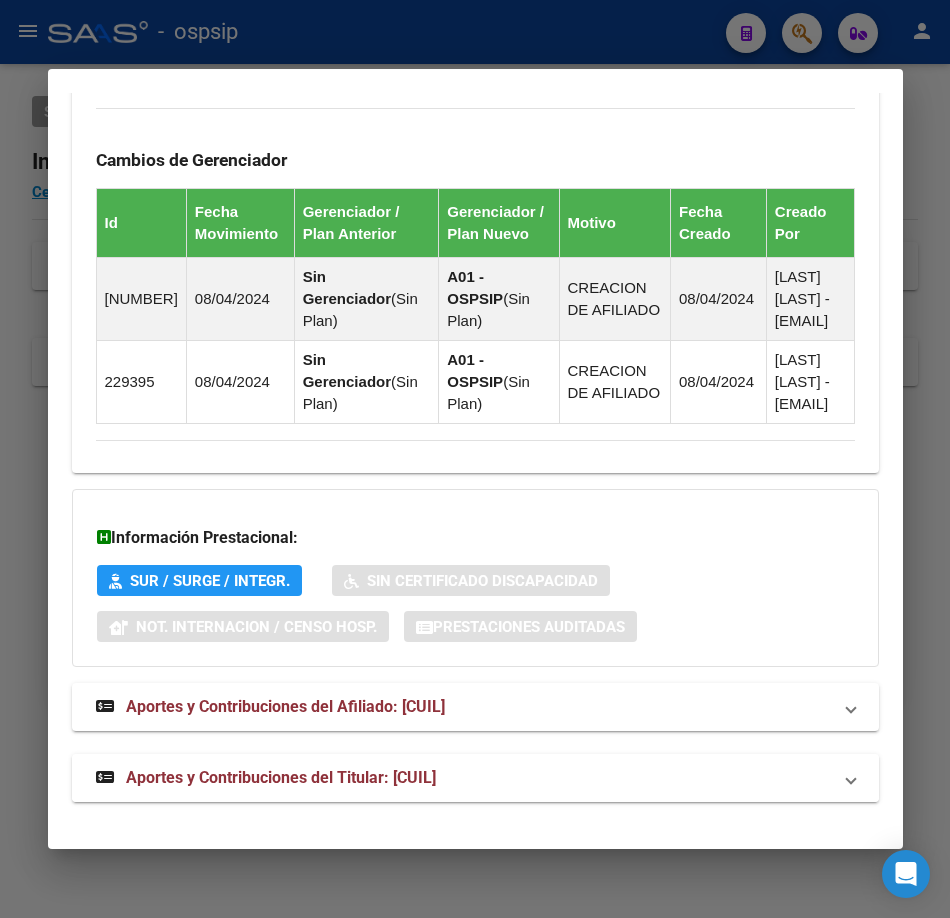 click on "Aportes y Contribuciones del Titular: [CUIL]" at bounding box center [266, 778] 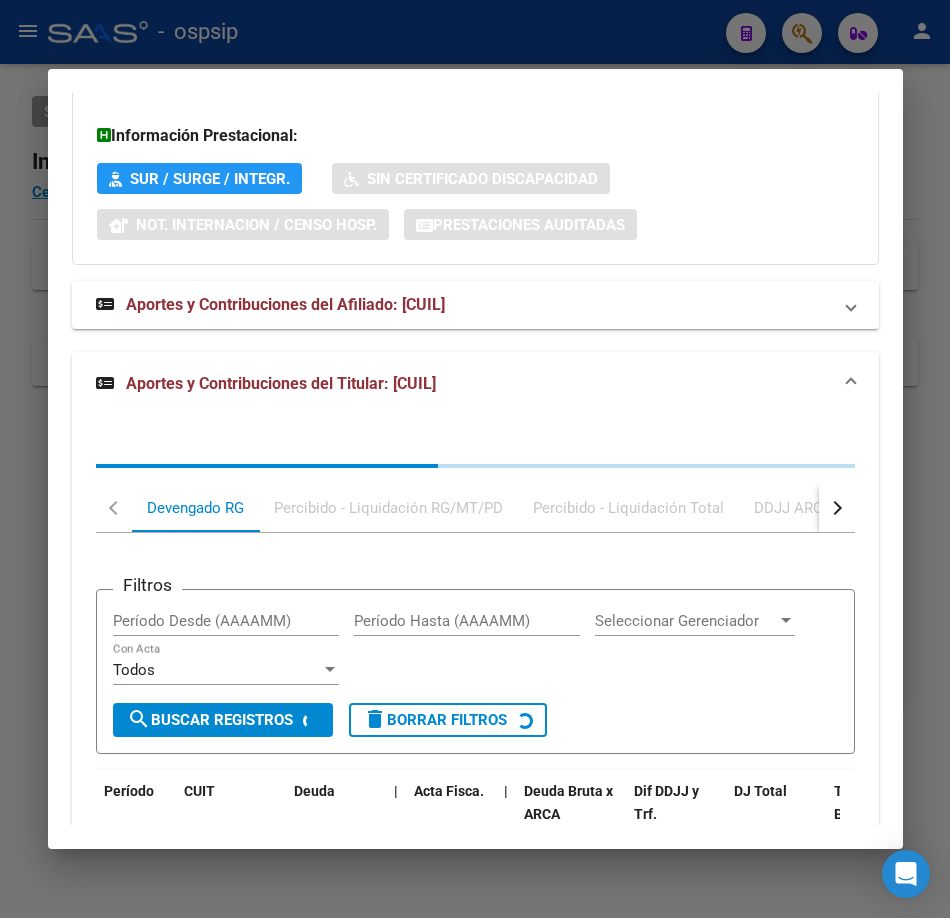 scroll, scrollTop: 1996, scrollLeft: 0, axis: vertical 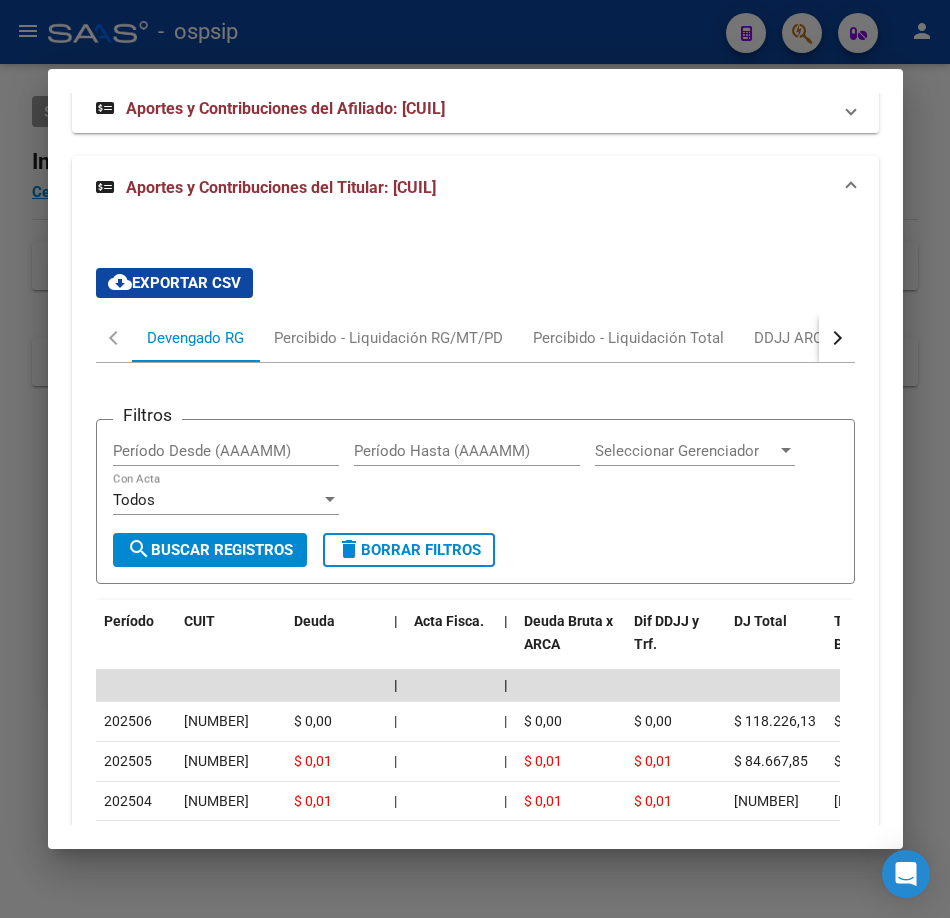 click at bounding box center (475, 459) 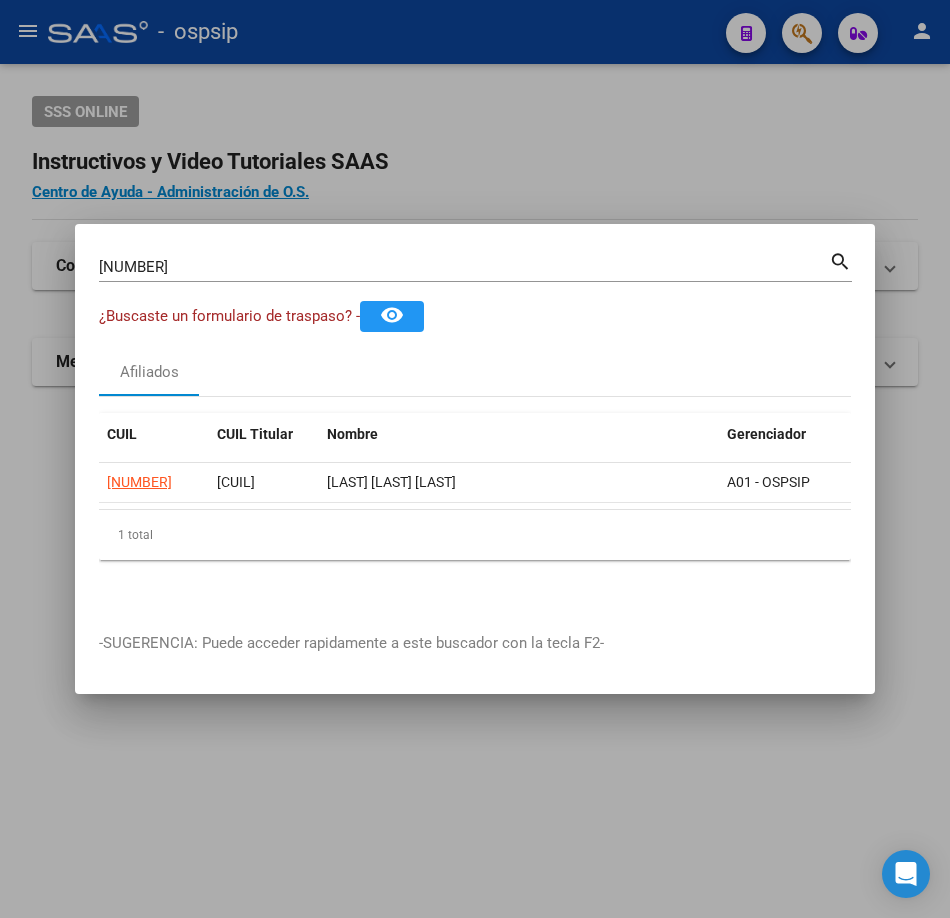 click on "[NUMBER] Buscar (apellido, dni, cuil, nro traspaso, cuit, obra social)" at bounding box center (464, 267) 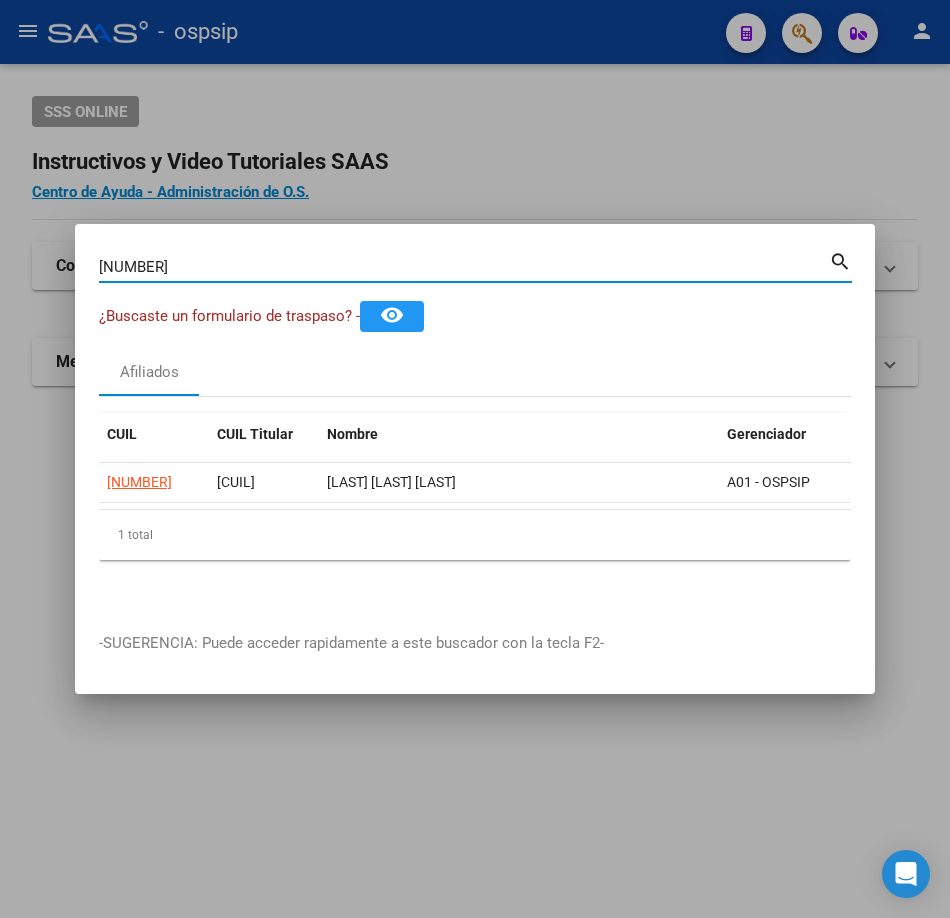 click on "[NUMBER]" at bounding box center (464, 267) 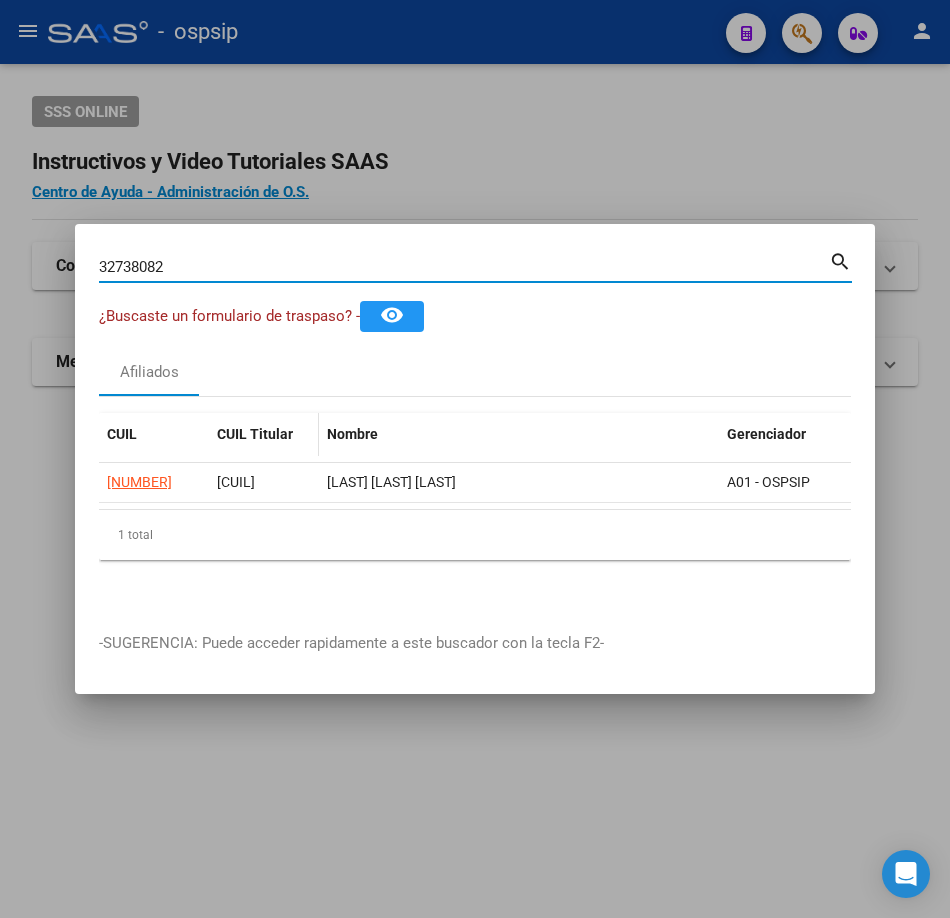 type on "32738082" 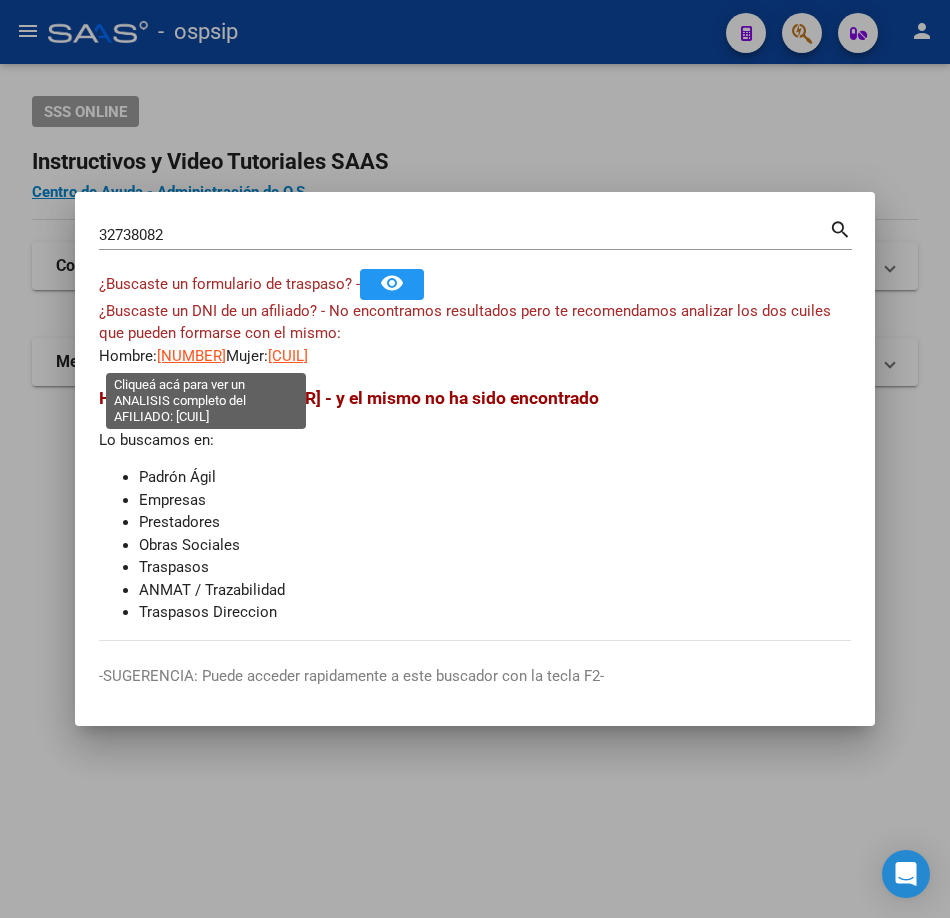 click on "[NUMBER]" at bounding box center (191, 356) 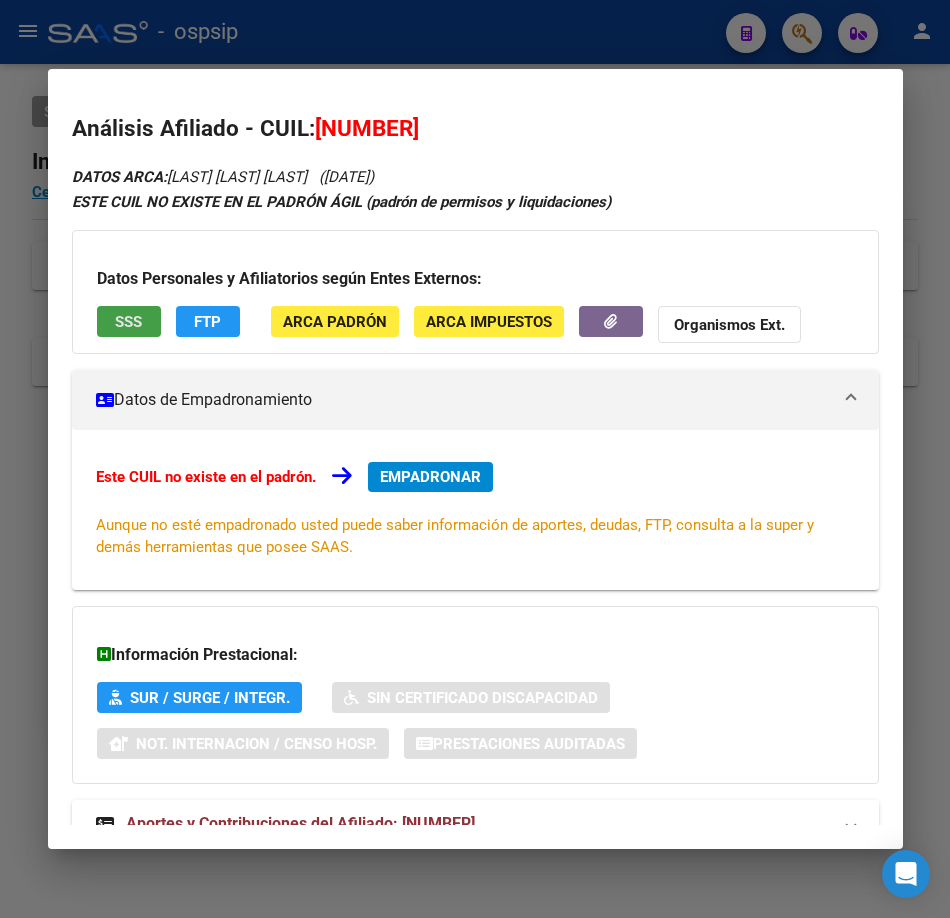 click on "SSS" at bounding box center [129, 321] 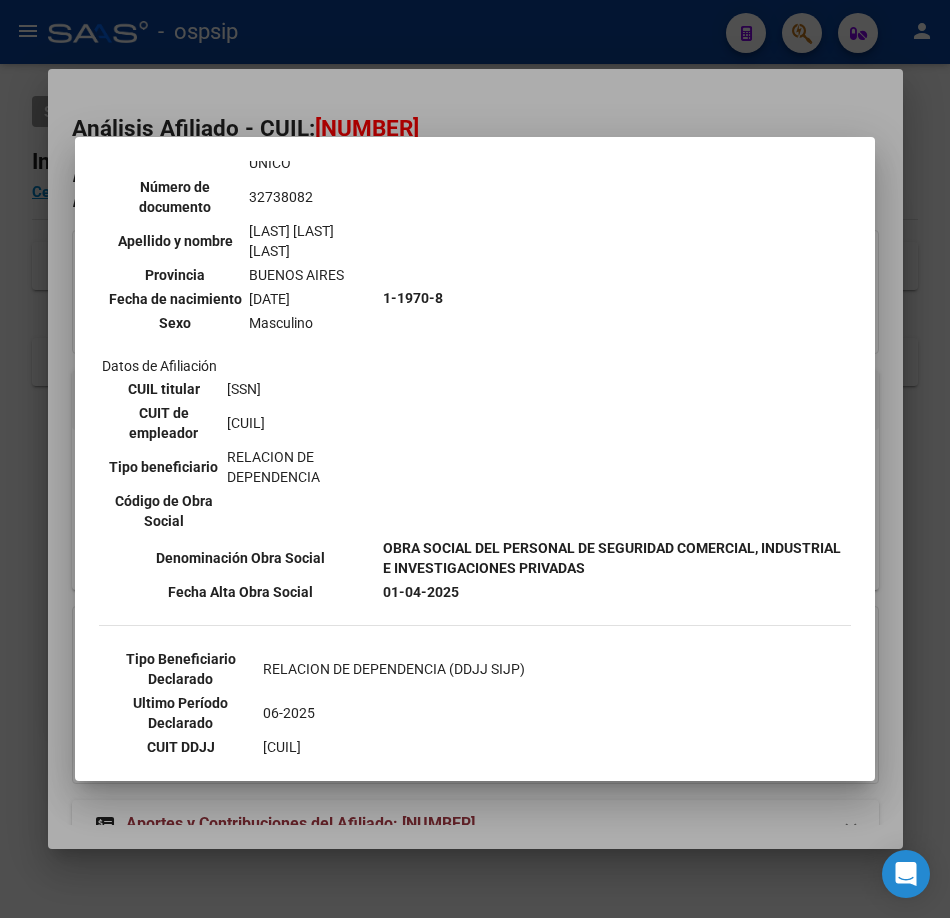 scroll, scrollTop: 300, scrollLeft: 0, axis: vertical 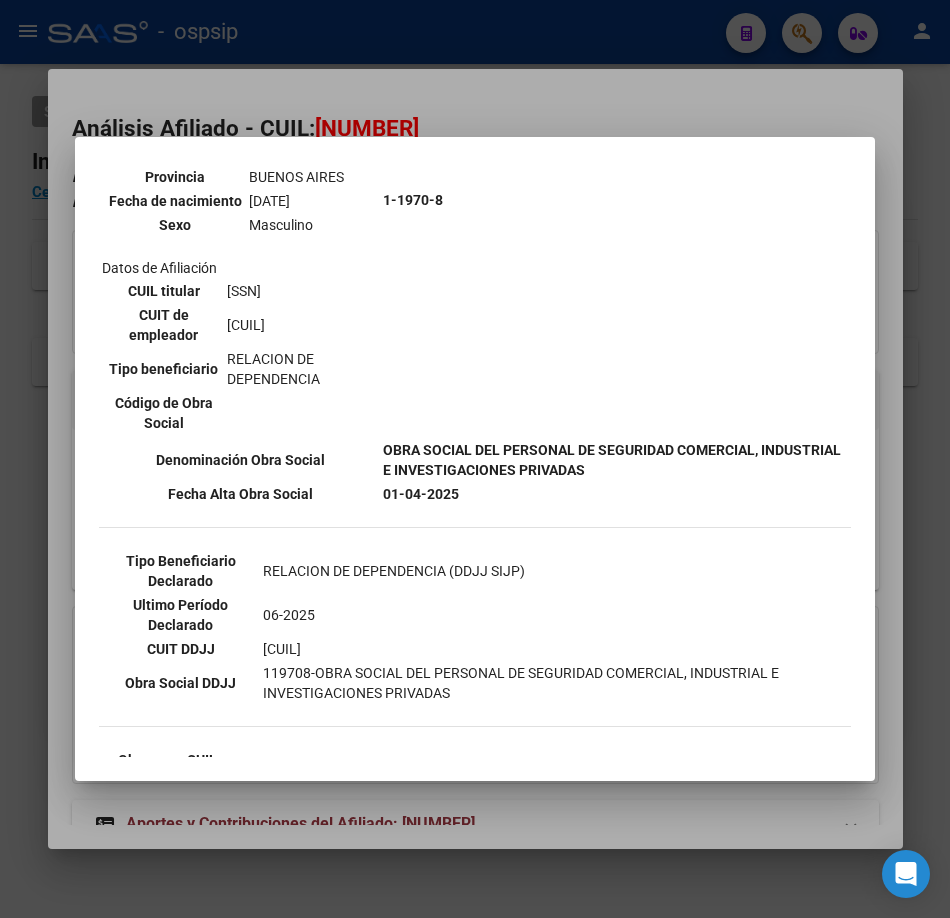 click at bounding box center (475, 459) 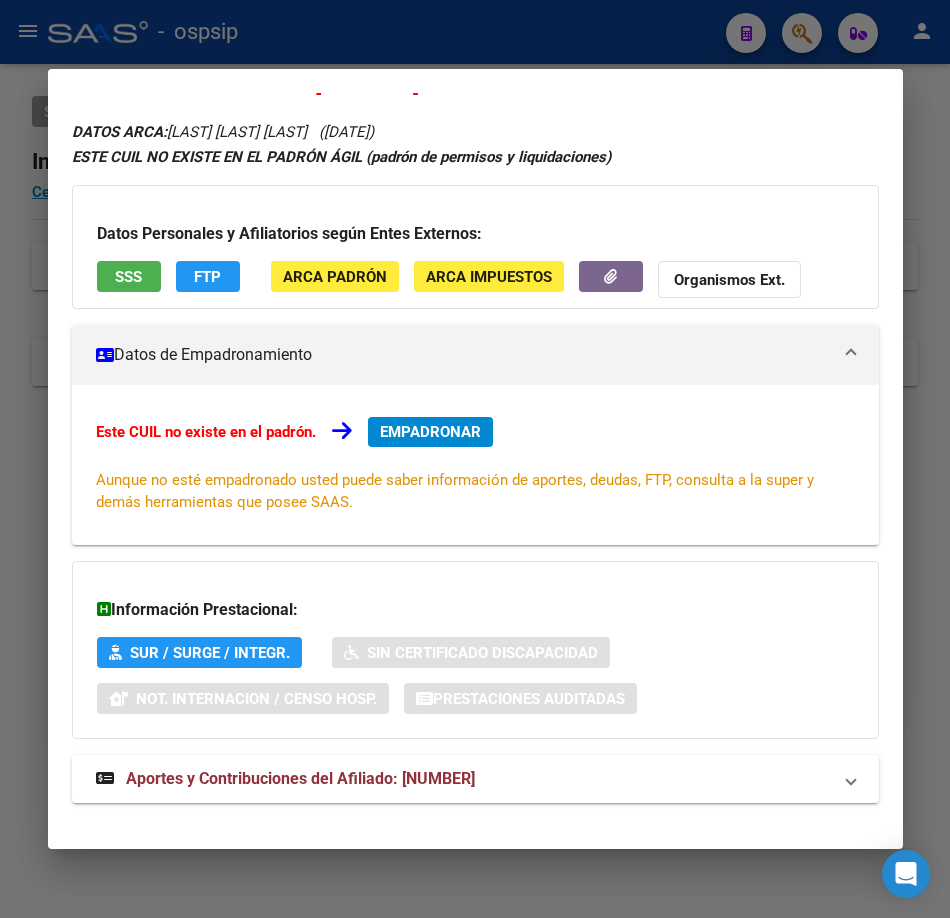 scroll, scrollTop: 68, scrollLeft: 0, axis: vertical 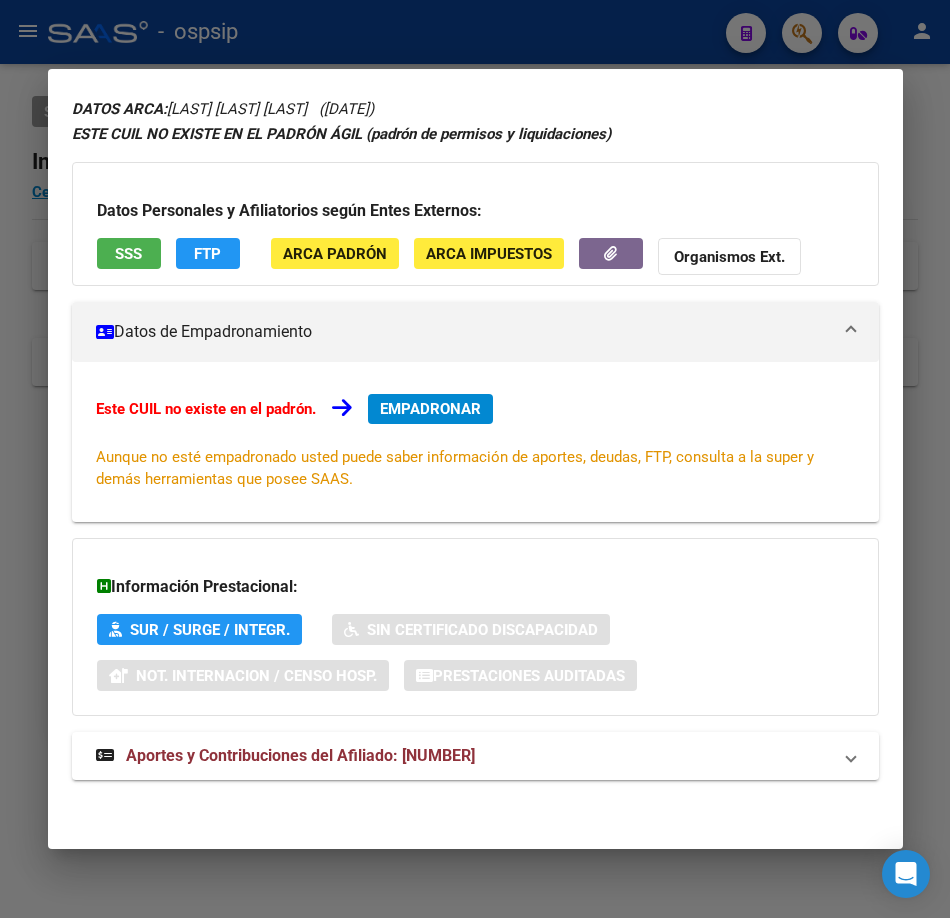 click on "DATOS ARCA: | | [LAST] [FIRST] [MIDDLE] | | ([DATE]) | | ESTE CUIL NO EXISTE EN EL PADRÓN ÁGIL (padrón de permisos y liquidaciones) Datos Personales y Afiliatorios según Entes Externos: SSS FTP ARCA Padrón ARCA Impuestos Organismos Ext. | | Datos de Empadronamiento | | Este CUIL no existe en el padrón. | | EMPADRONAR
Aunque no esté empadronado usted puede saber información de aportes, deudas, FTP, consulta a la super y demás herramientas que posee SAAS. | | Información Prestacional: | | | | SUR / SURGE / INTEGR. | | | | Sin Certificado Discapacidad | | Not. Internacion / Censo Hosp. |Prestaciones Auditadas | | Aportes y Contribuciones del Afiliado: [NUMBER] Hemos buscado el CUIL - [NUMBER] - y el mismo no existe en nuestra información procesada de aportes y contribuciones | | El mismo fue buscado en: | | Cuenta Corriente Devengada de Régimen General Cuenta Corriente Devengada de Monotributo / Personal Doméstico Percibidos de Aportes Detallado Percibido por Fiscalización Percibido Total" at bounding box center (475, 449) 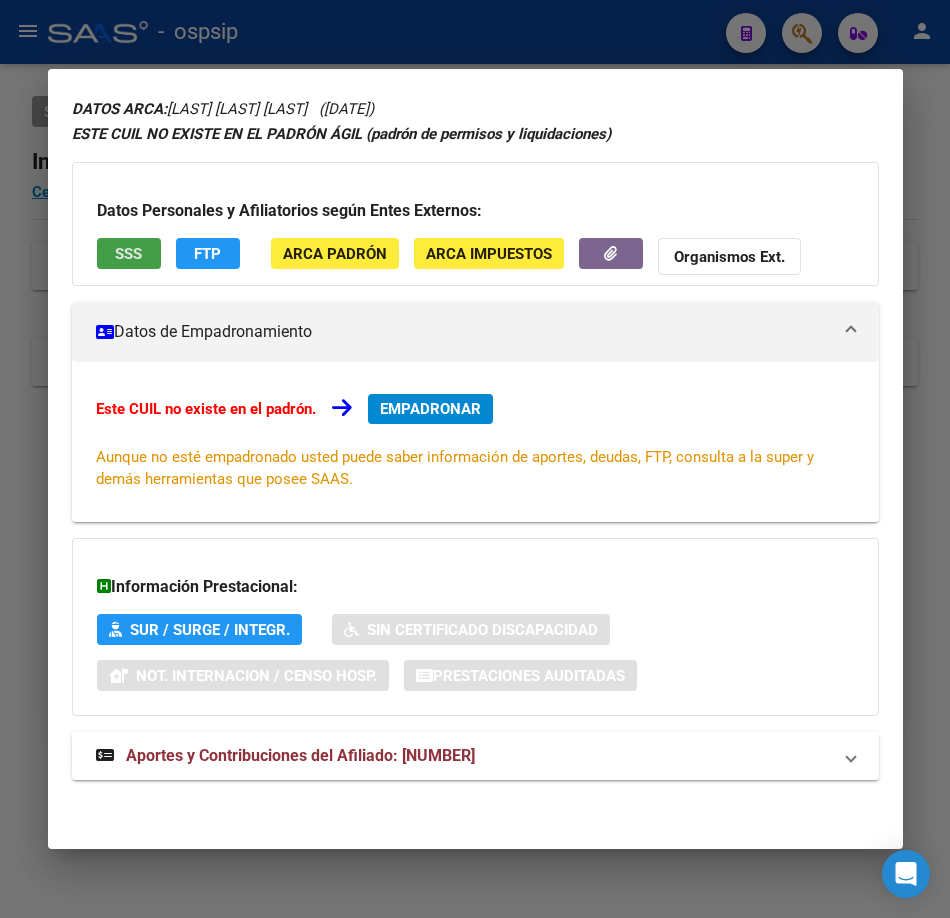 click on "SSS" at bounding box center (129, 253) 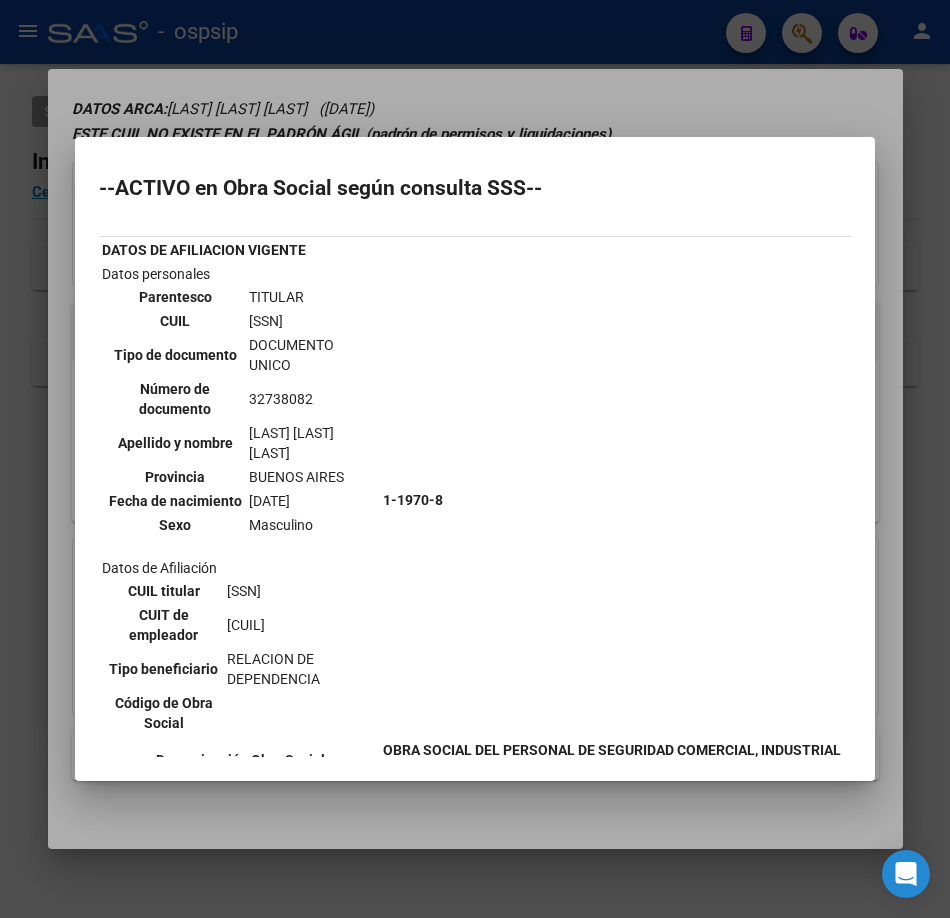 scroll, scrollTop: 600, scrollLeft: 0, axis: vertical 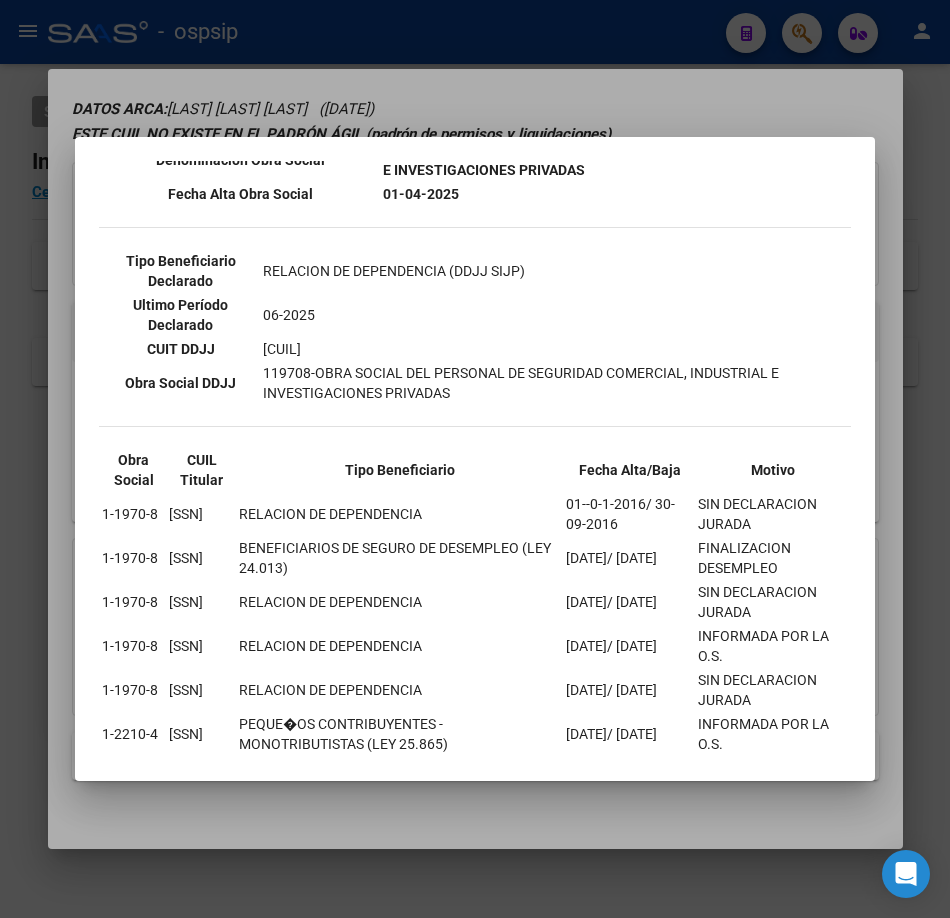 click at bounding box center [475, 459] 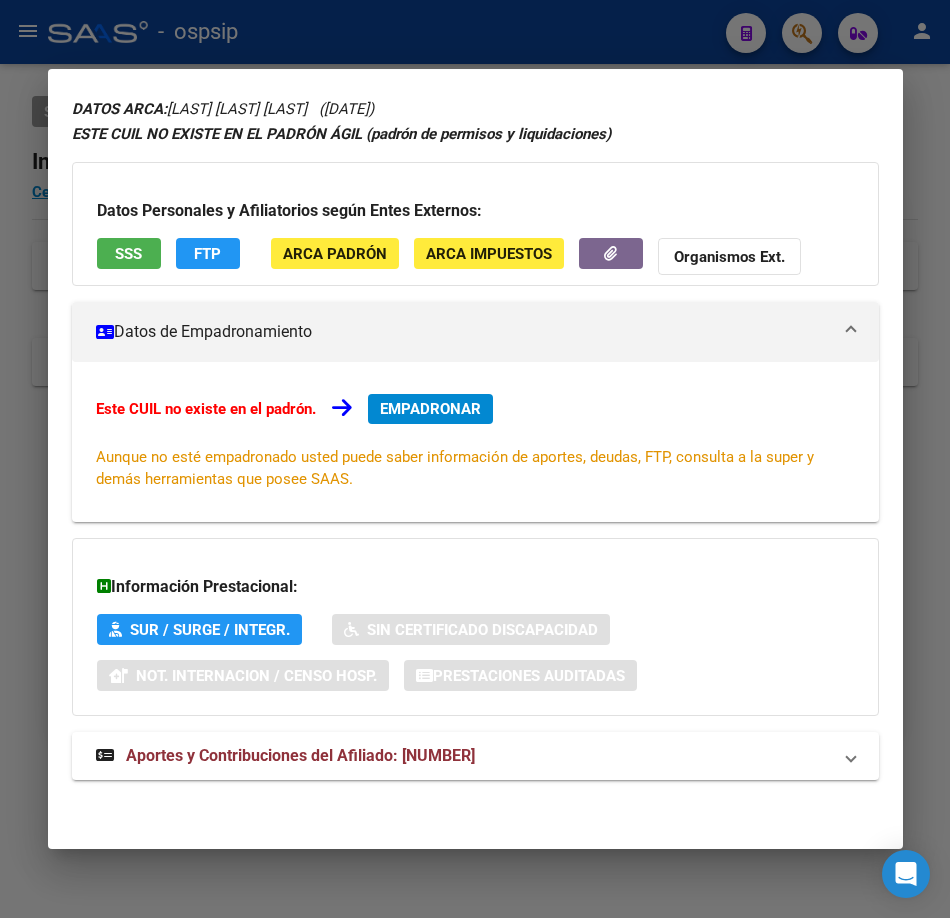 click at bounding box center (475, 459) 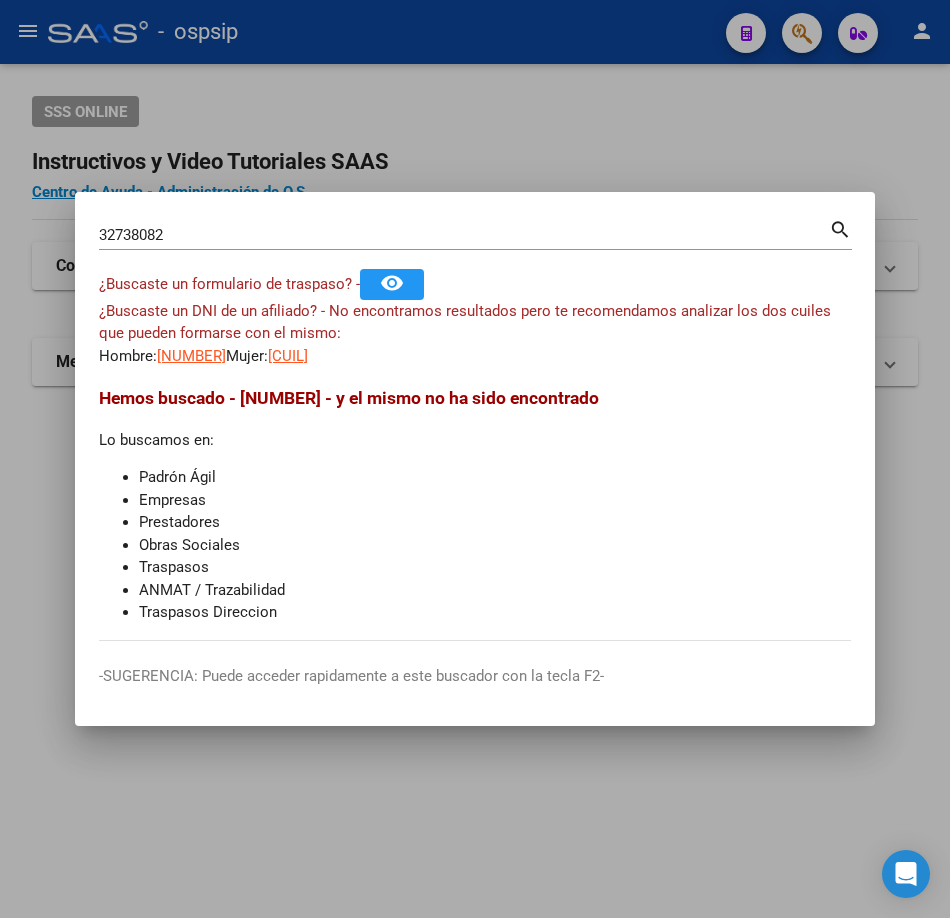 click on "32738082" at bounding box center (464, 235) 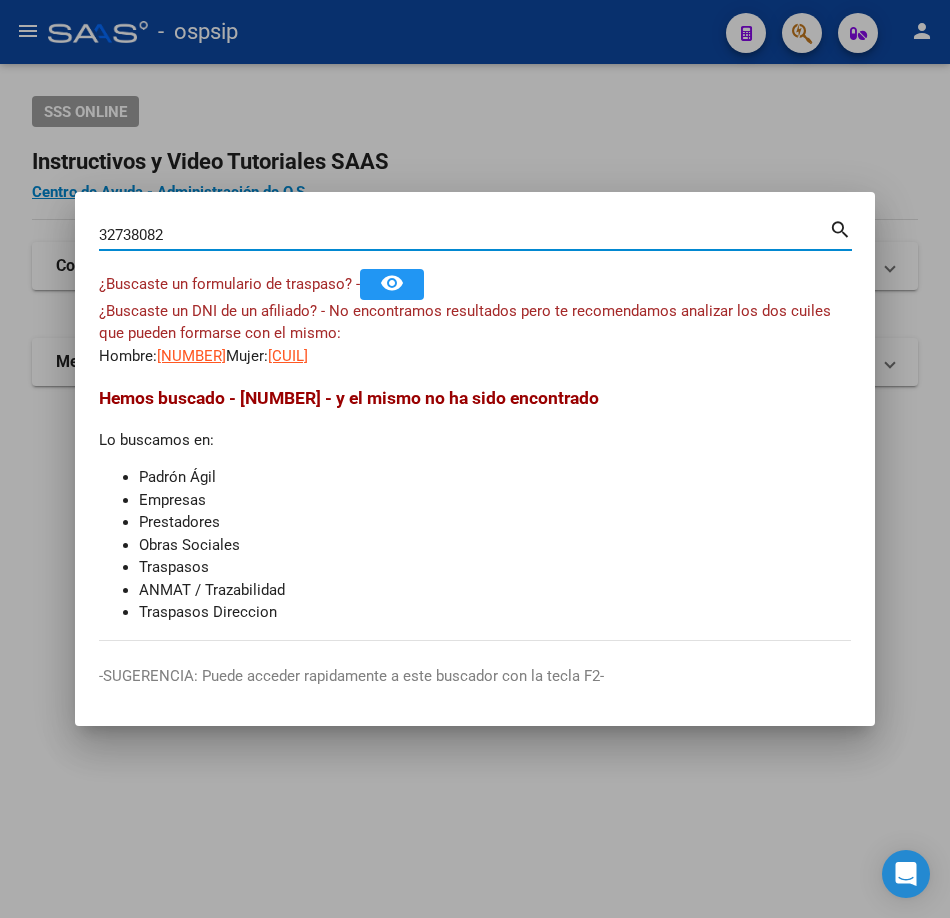 click on "32738082" at bounding box center (464, 235) 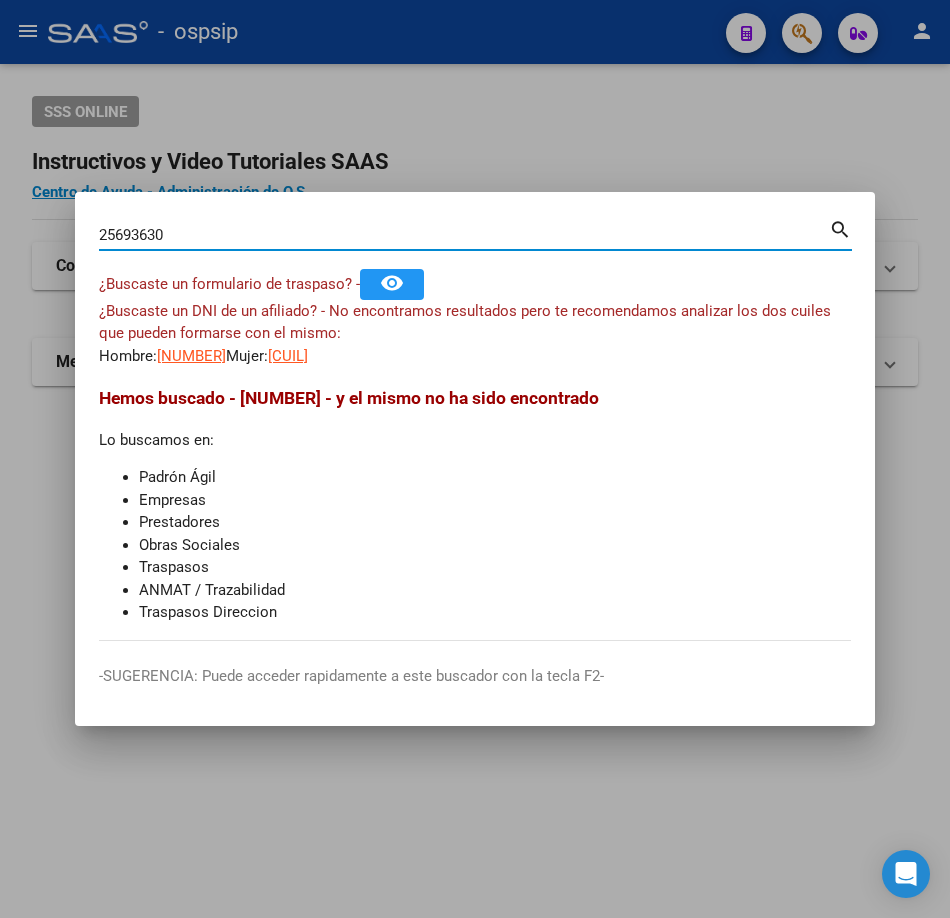 type on "25693630" 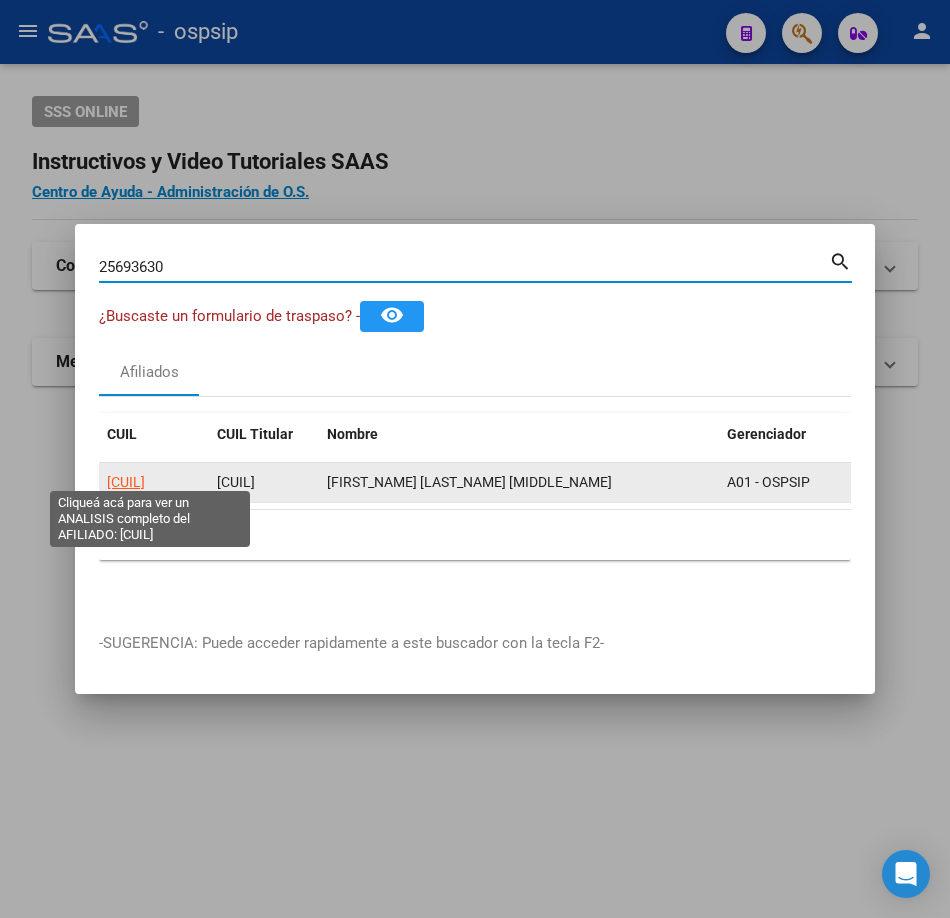 click on "[CUIL]" 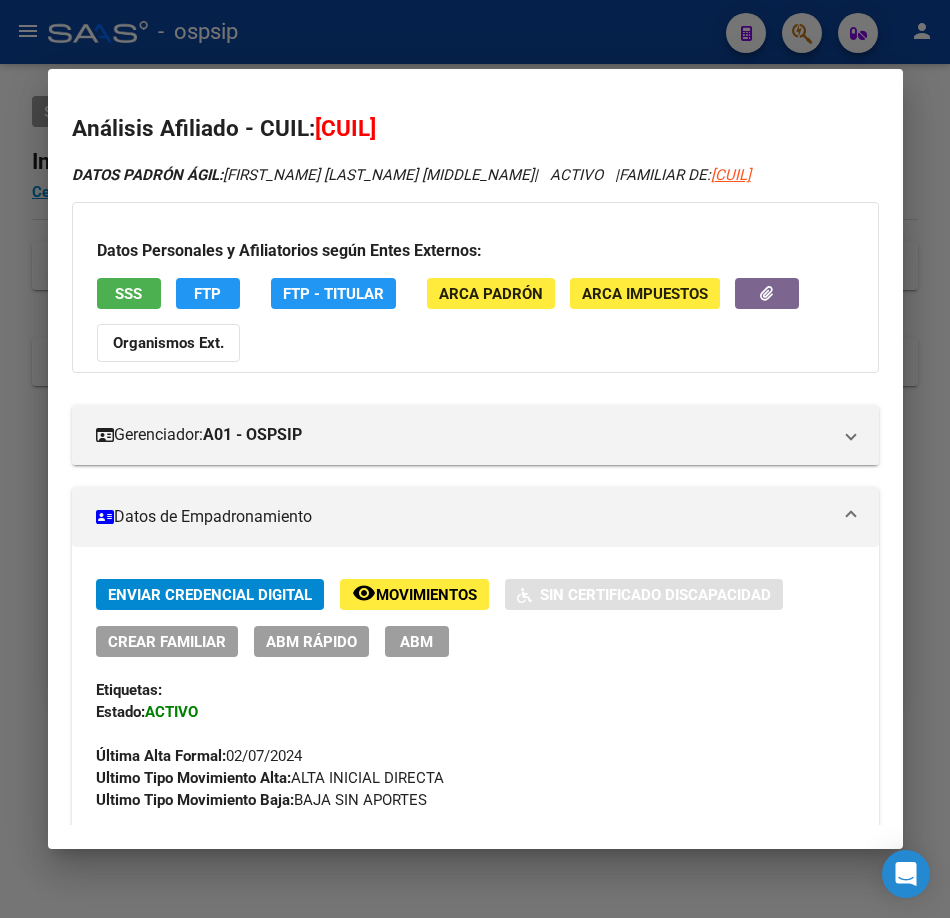 click on "SSS" at bounding box center [129, 293] 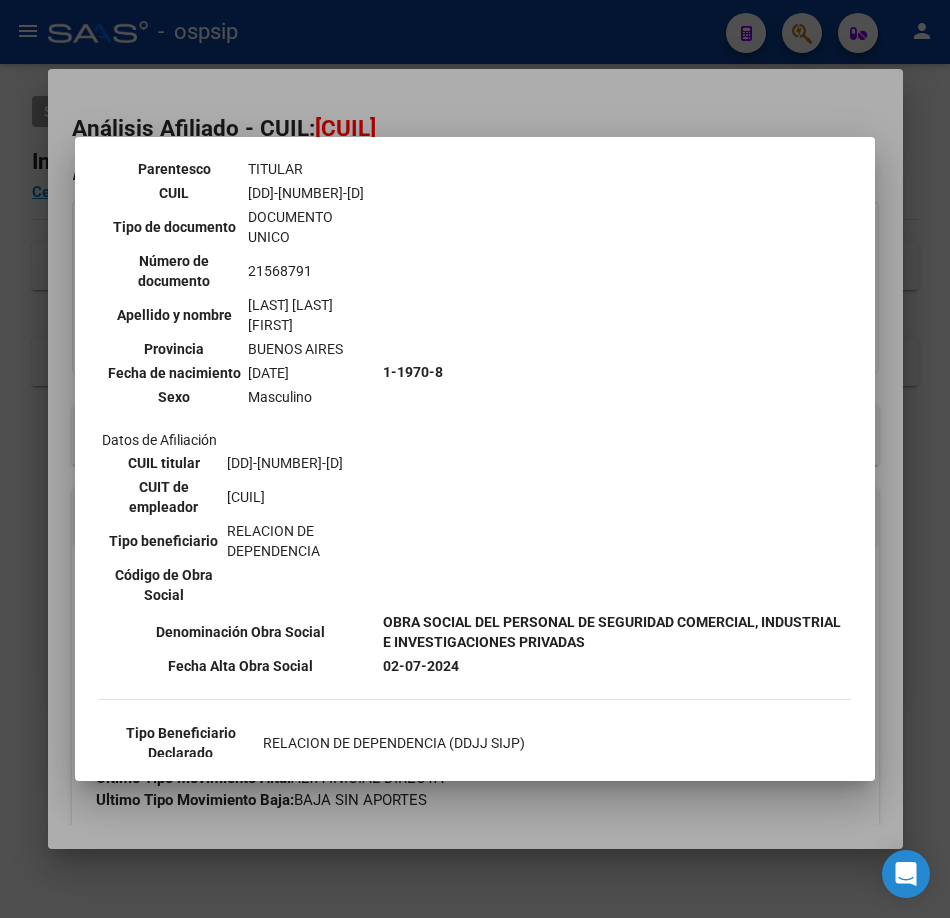 scroll, scrollTop: 400, scrollLeft: 0, axis: vertical 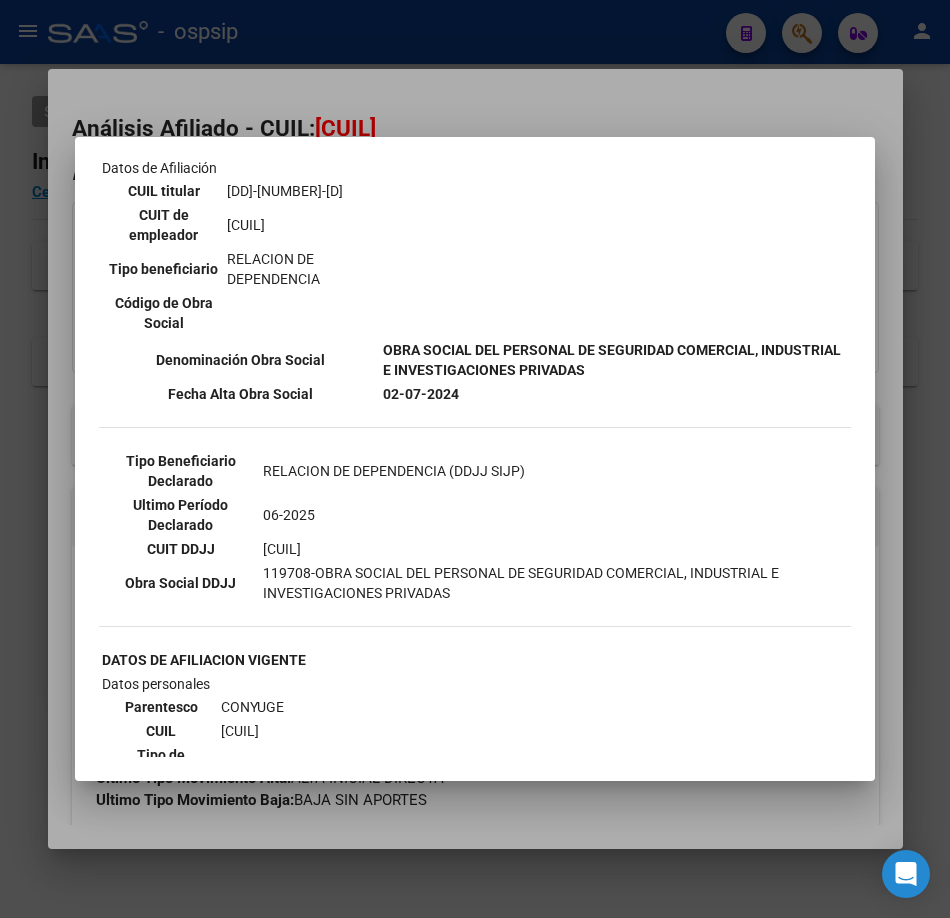 click at bounding box center (475, 459) 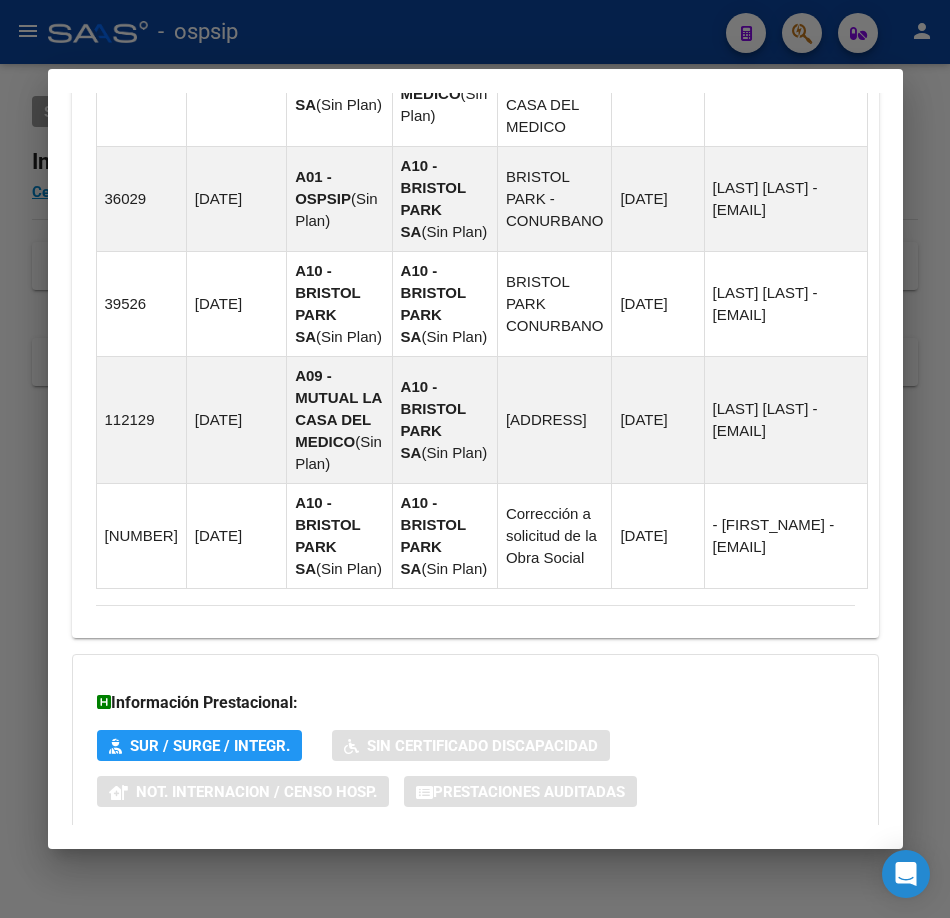 scroll, scrollTop: 2053, scrollLeft: 0, axis: vertical 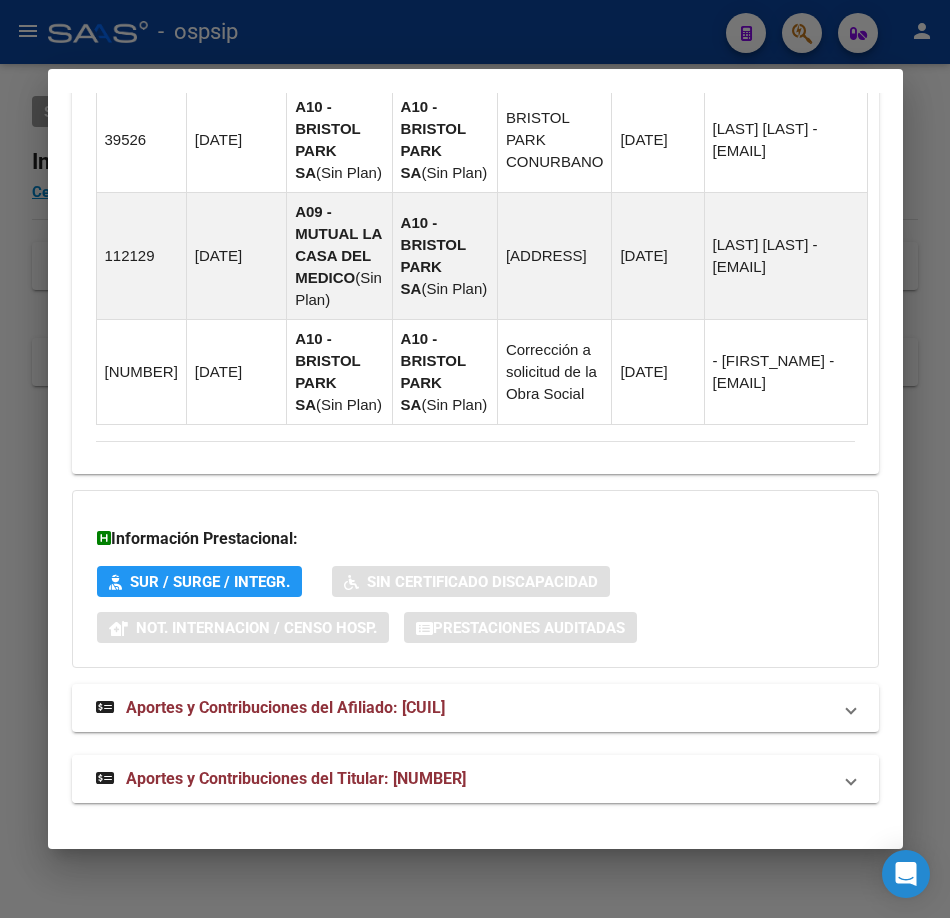 click on "Aportes y Contribuciones del Titular: [NUMBER]" at bounding box center (475, 779) 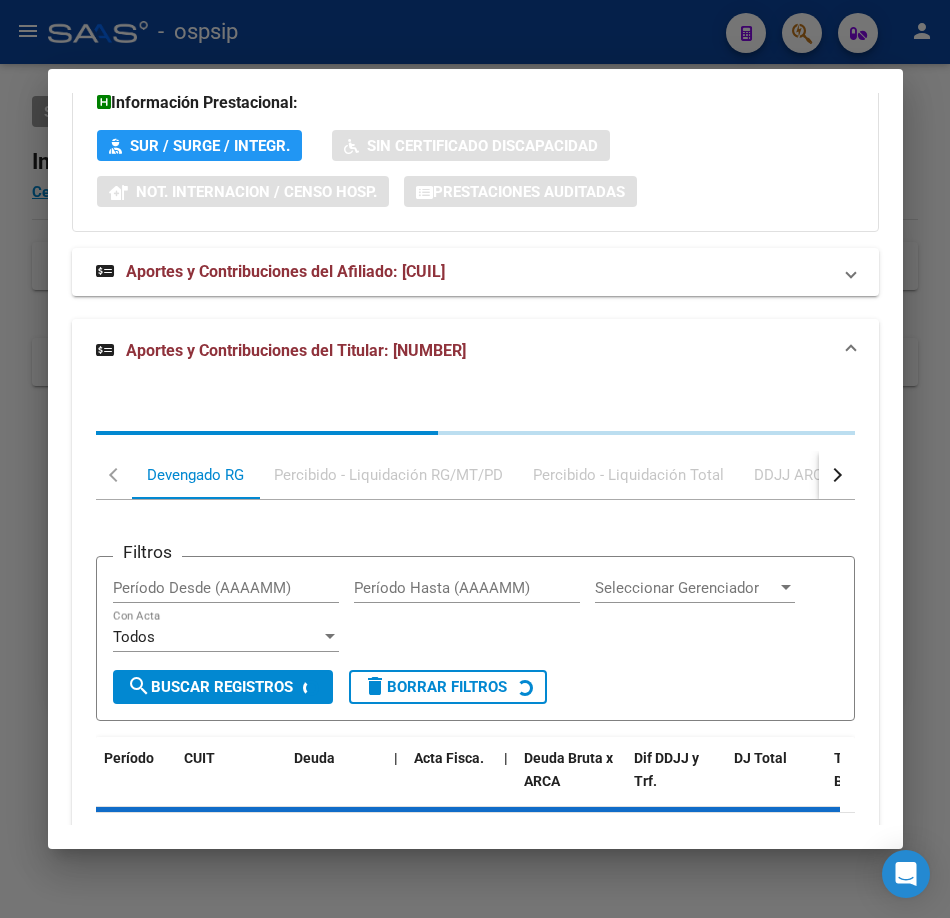 scroll, scrollTop: 2630, scrollLeft: 0, axis: vertical 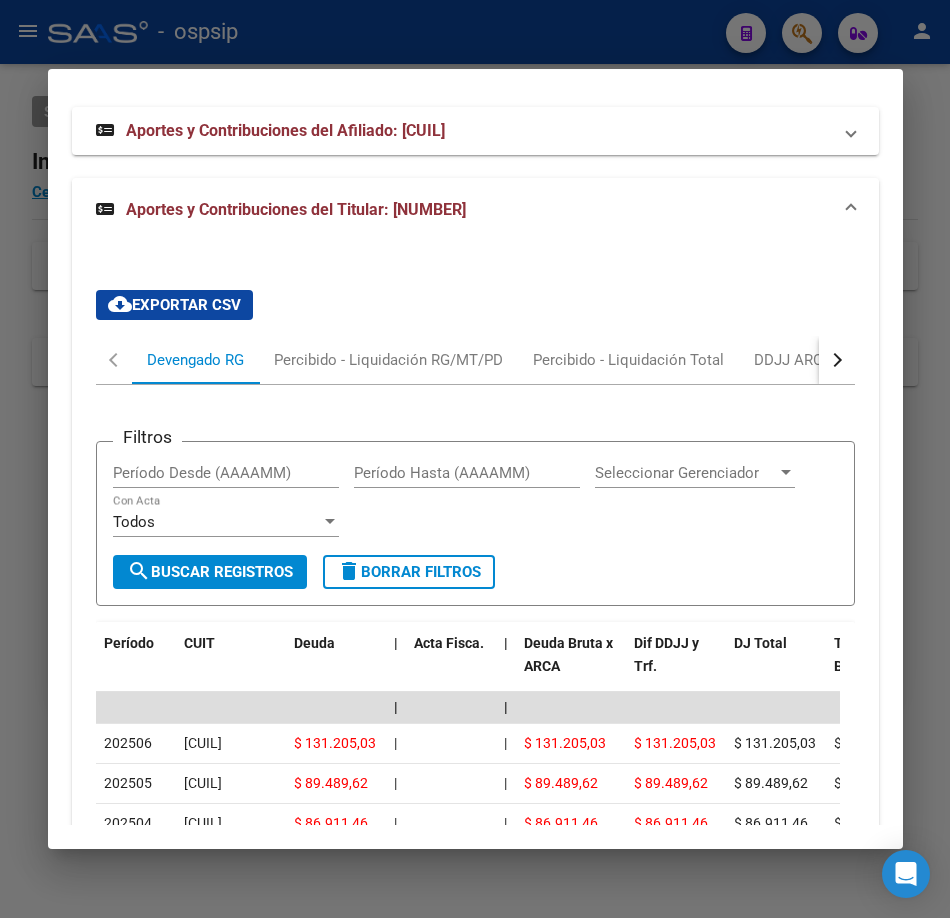 drag, startPoint x: 340, startPoint y: 25, endPoint x: 345, endPoint y: 238, distance: 213.05867 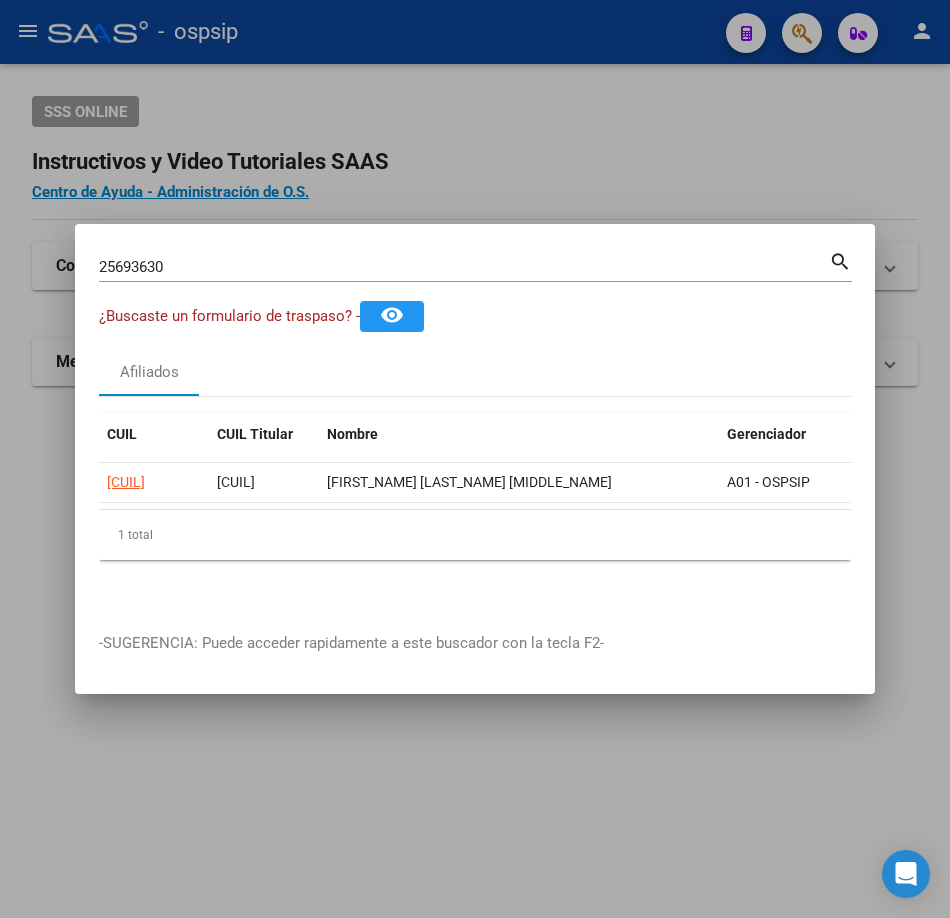 click on "25693630" at bounding box center [464, 267] 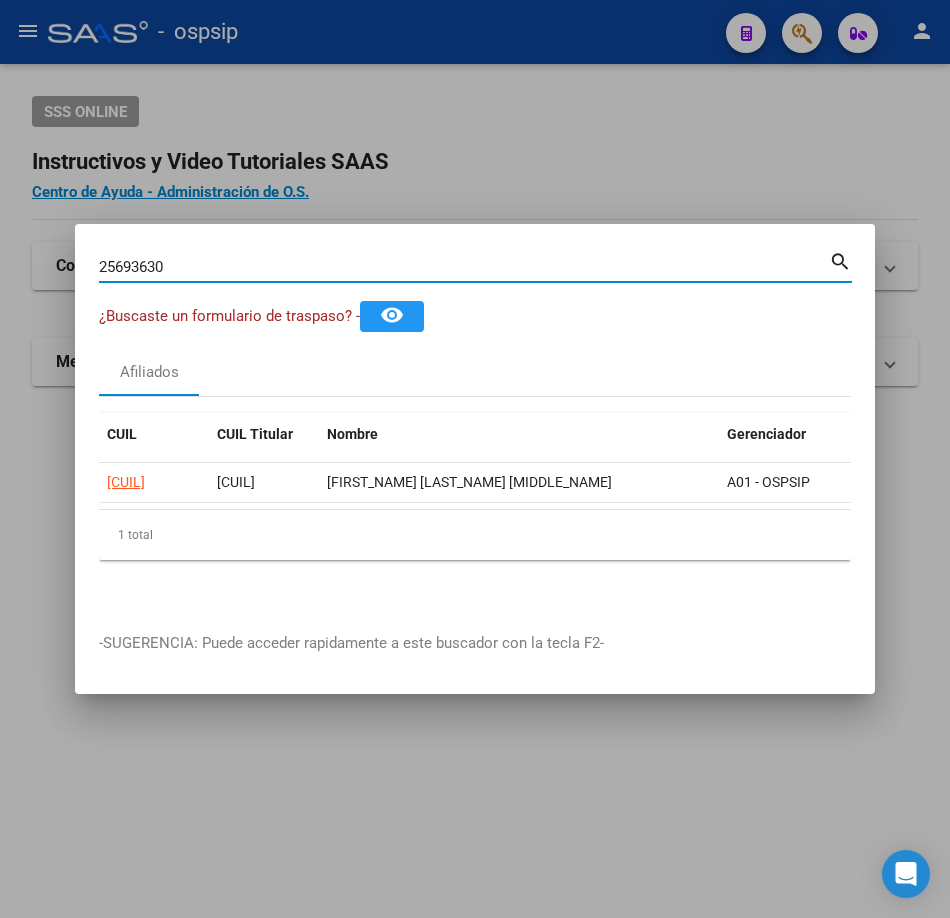click on "25693630" at bounding box center (464, 267) 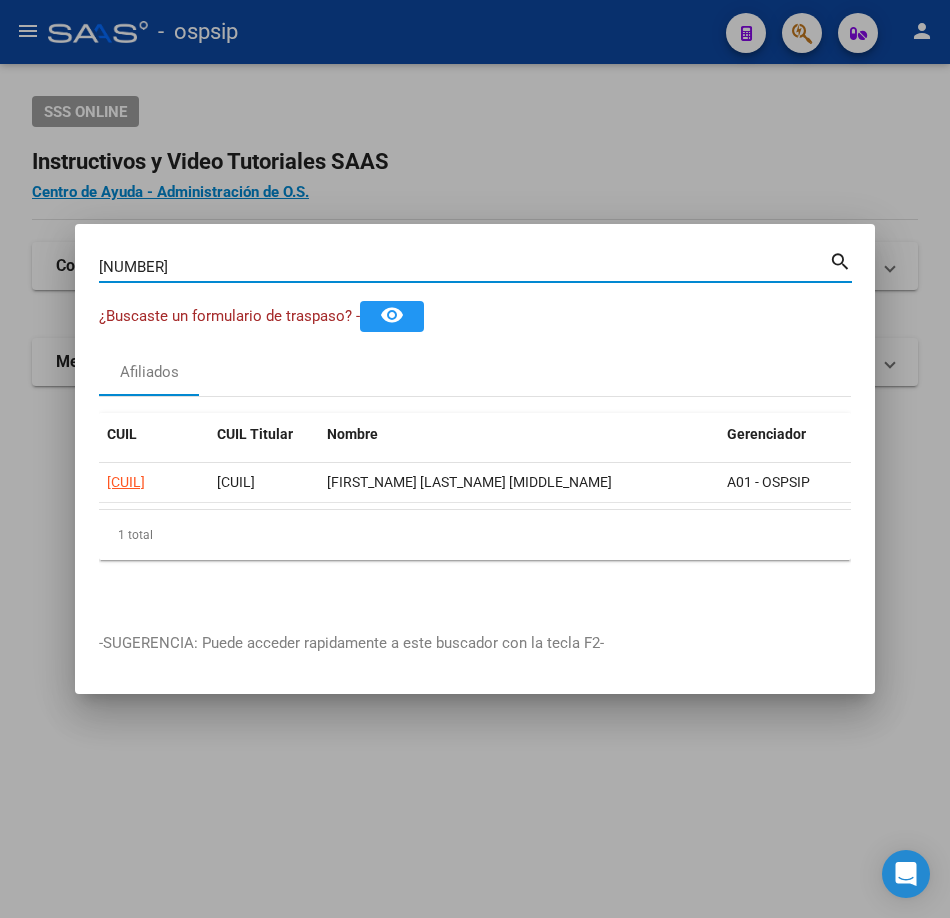 type on "[NUMBER]" 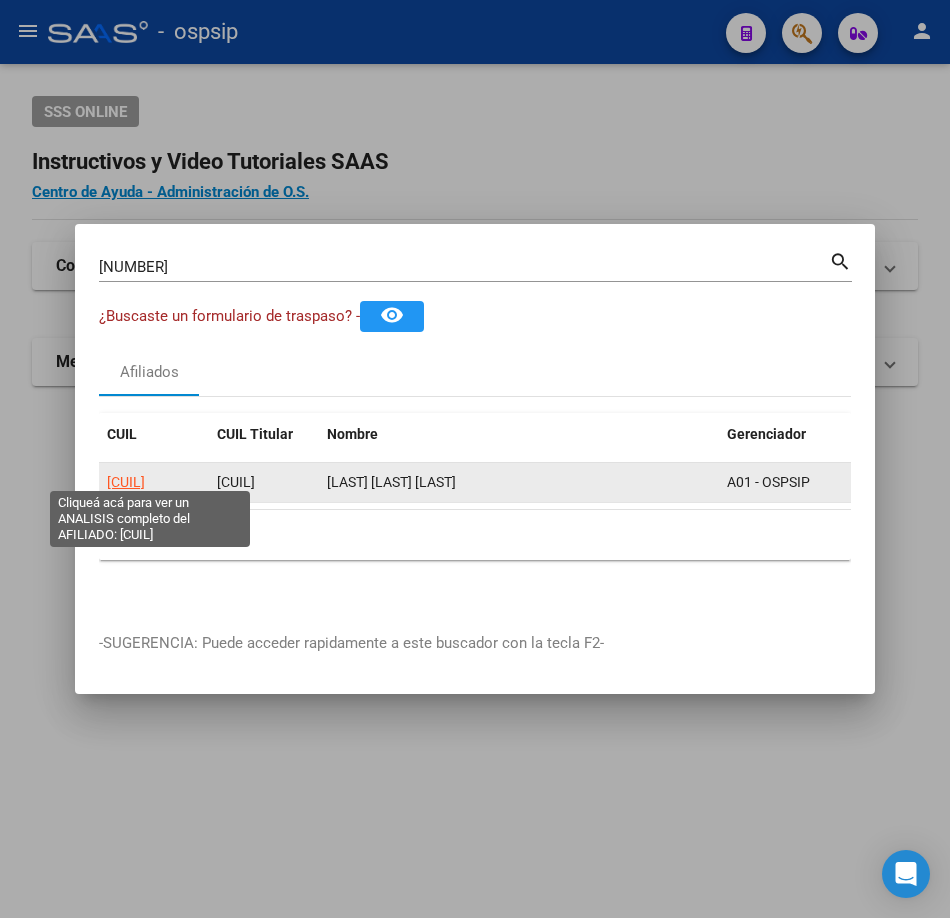 click on "[CUIL]" 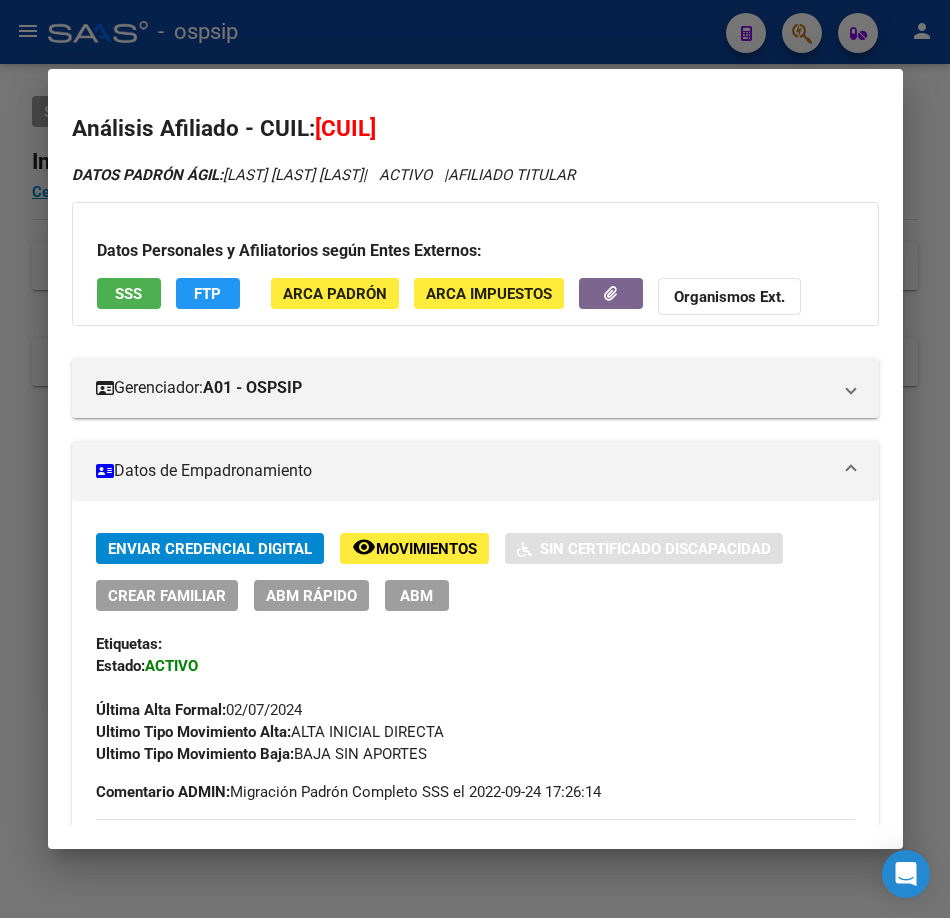 click on "SSS" at bounding box center [128, 294] 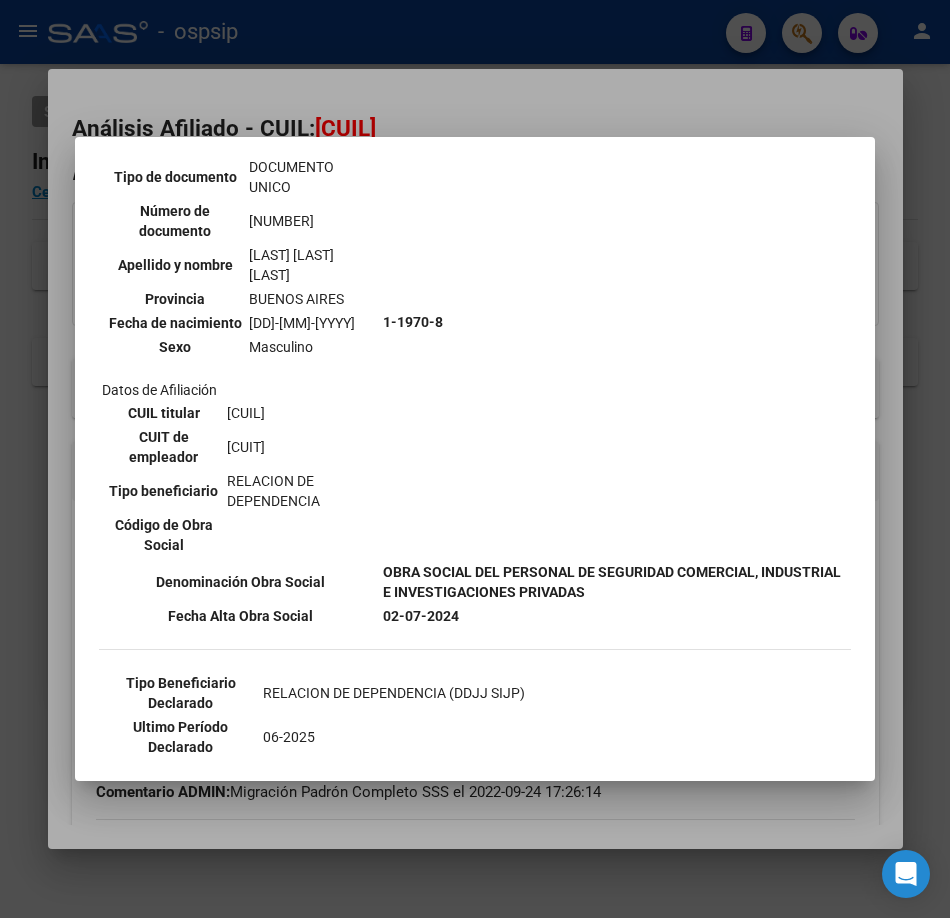 scroll, scrollTop: 400, scrollLeft: 0, axis: vertical 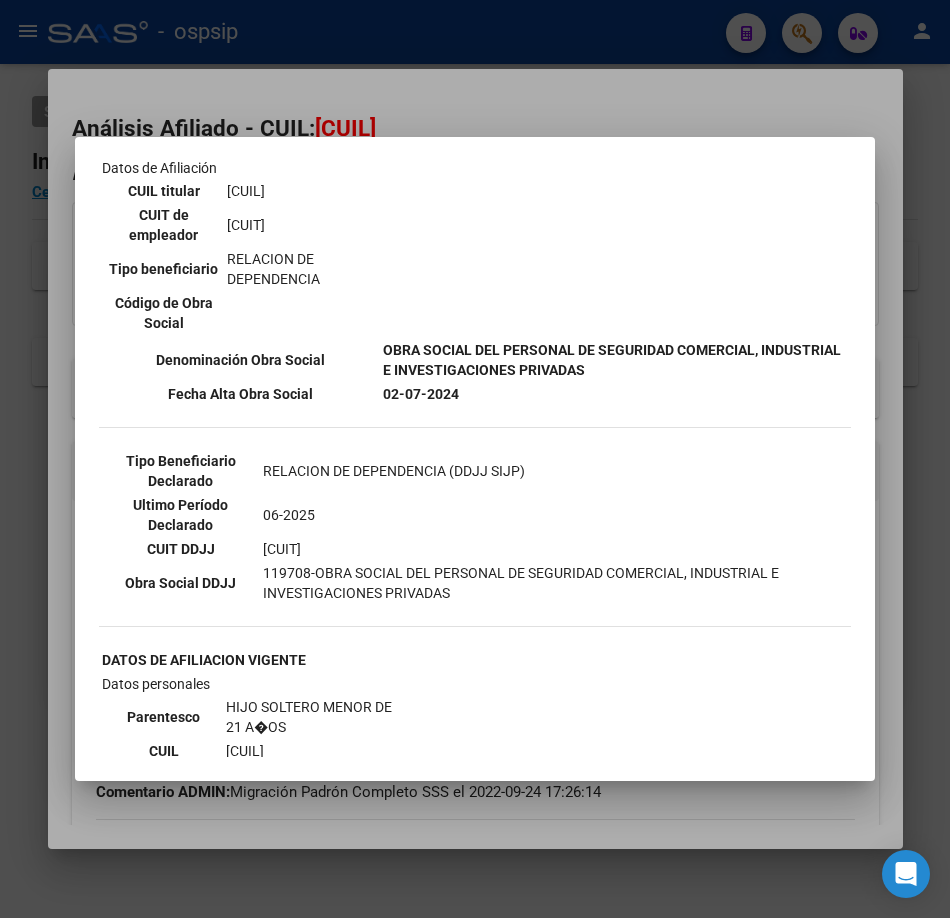 click at bounding box center [475, 459] 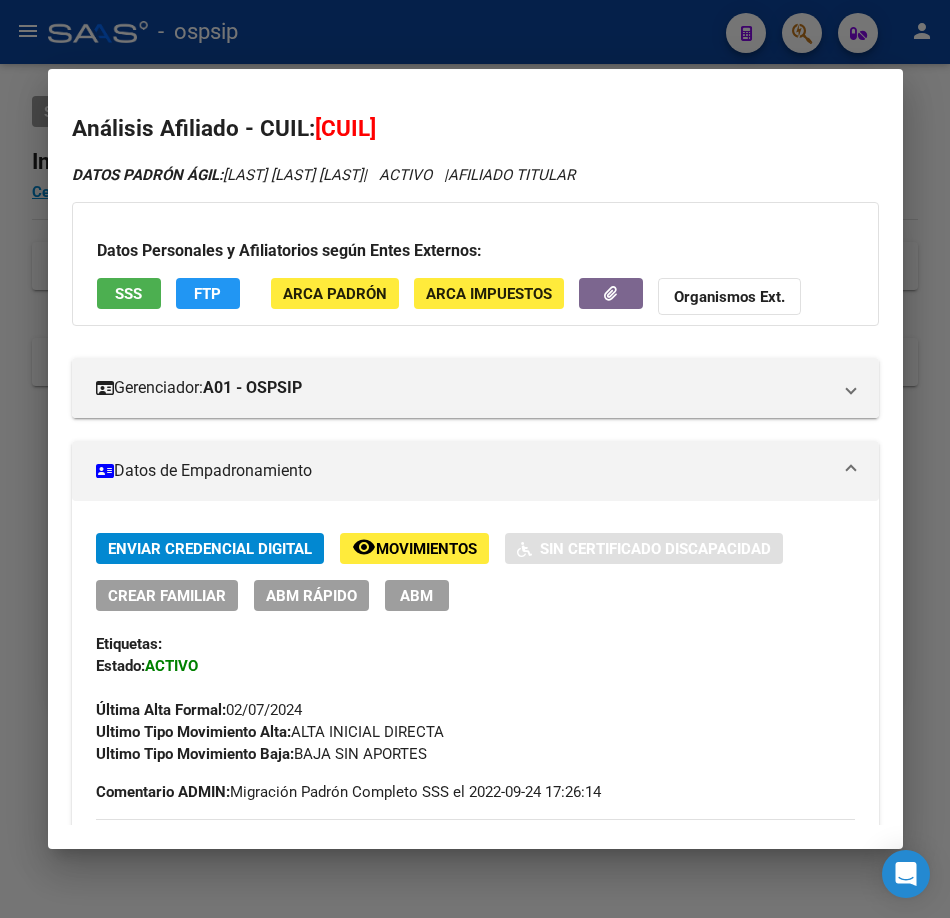 click at bounding box center (475, 459) 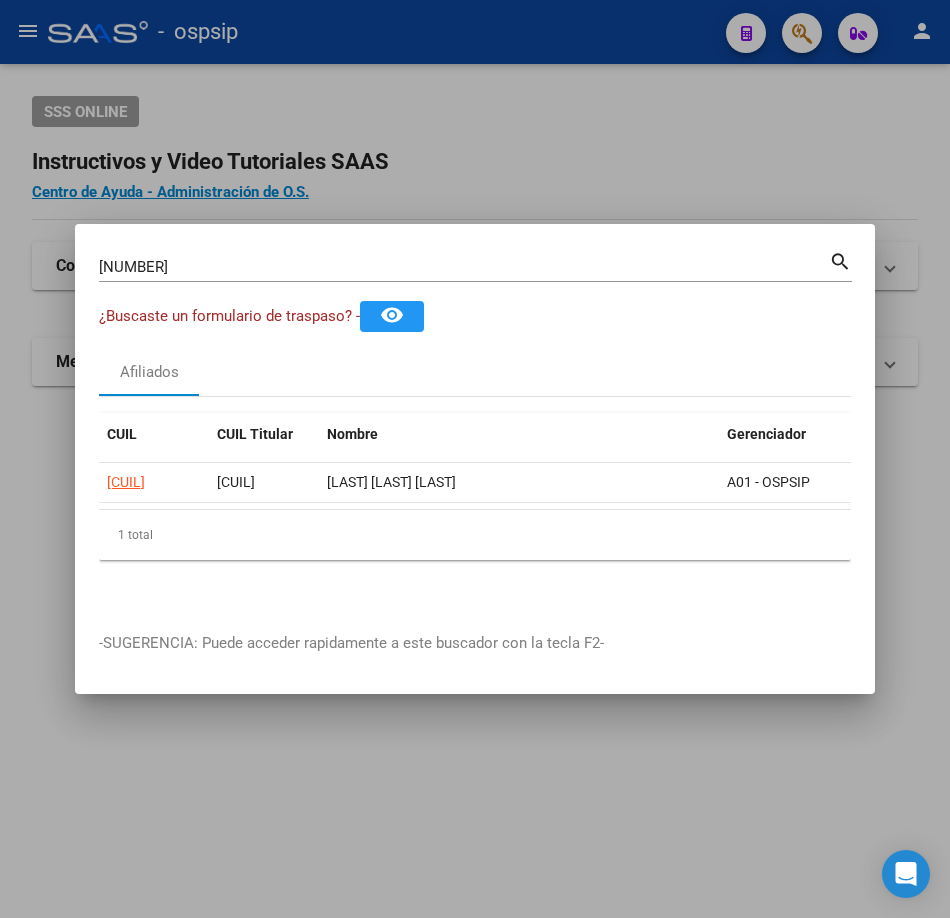 click on "[NUMBER] Buscar (apellido, dni, cuil, nro traspaso, cuit, obra social)" at bounding box center [464, 267] 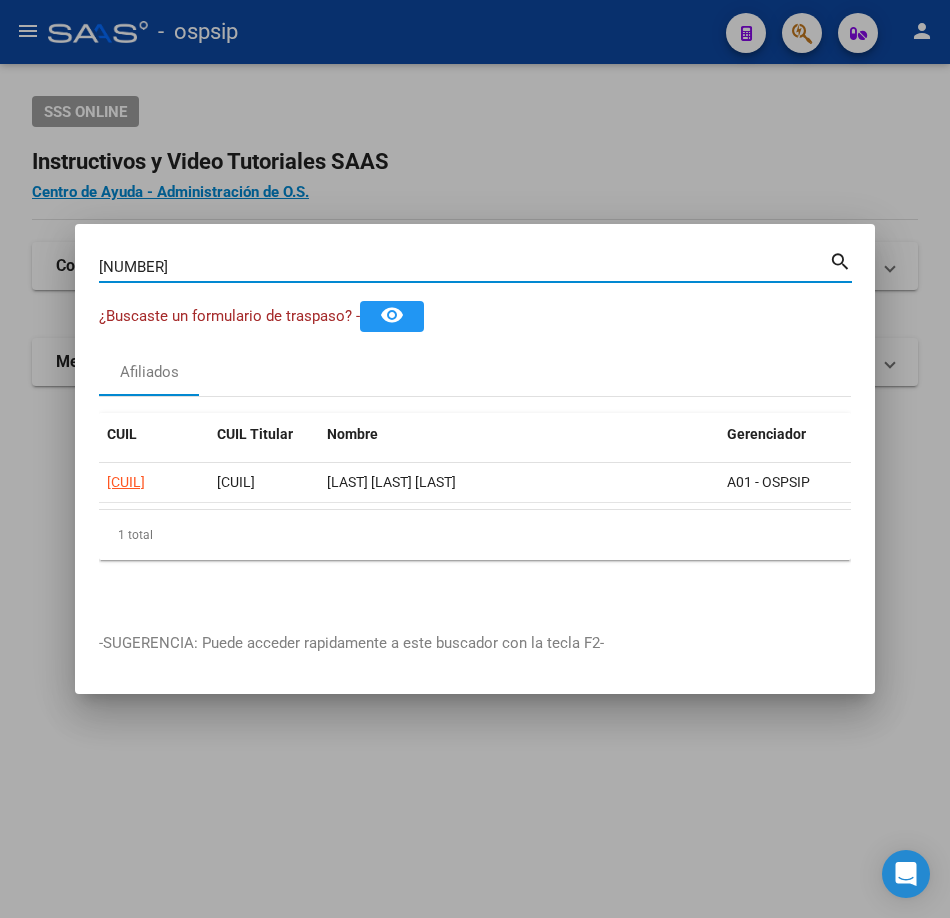 click on "[NUMBER] Buscar (apellido, dni, cuil, nro traspaso, cuit, obra social)" at bounding box center [464, 267] 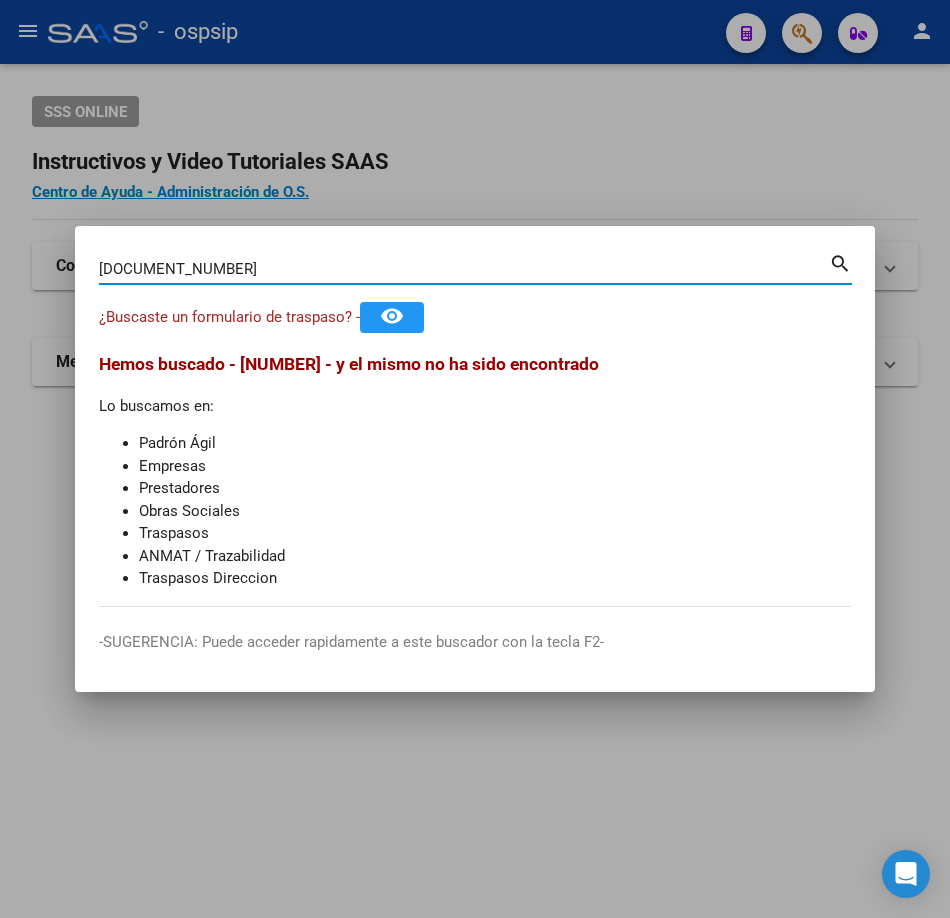 type on "[DOCUMENT_NUMBER]" 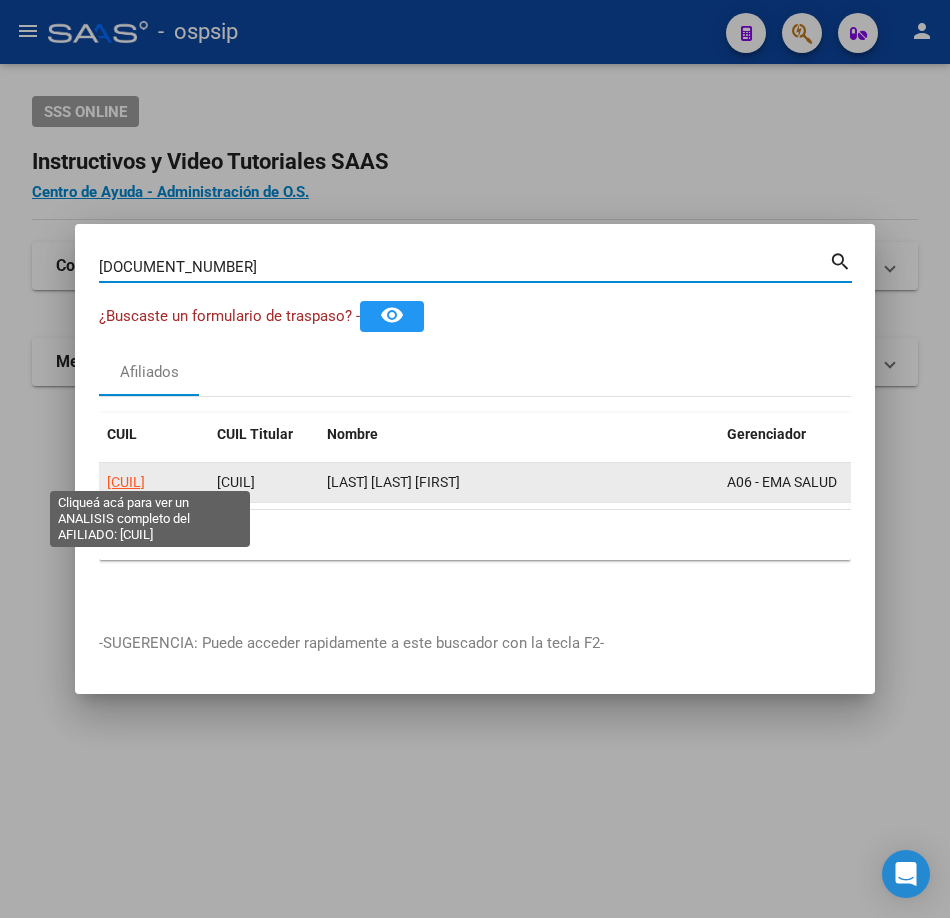 click on "[CUIL]" 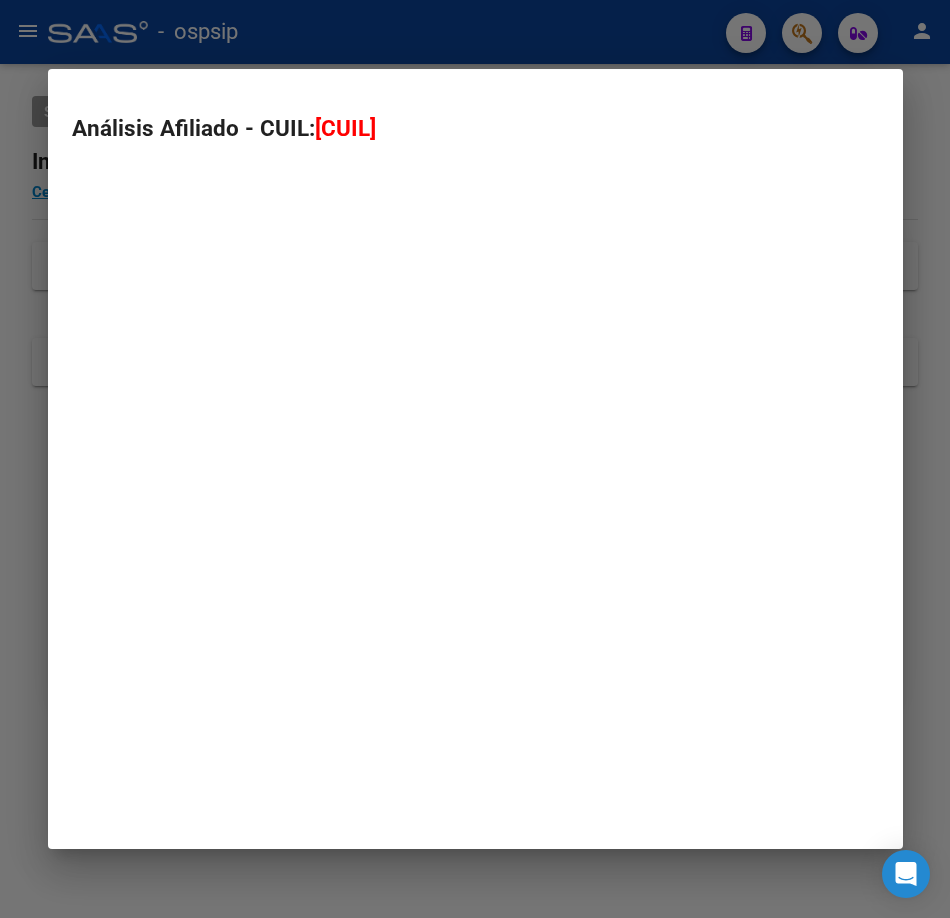 type on "[CUIL]" 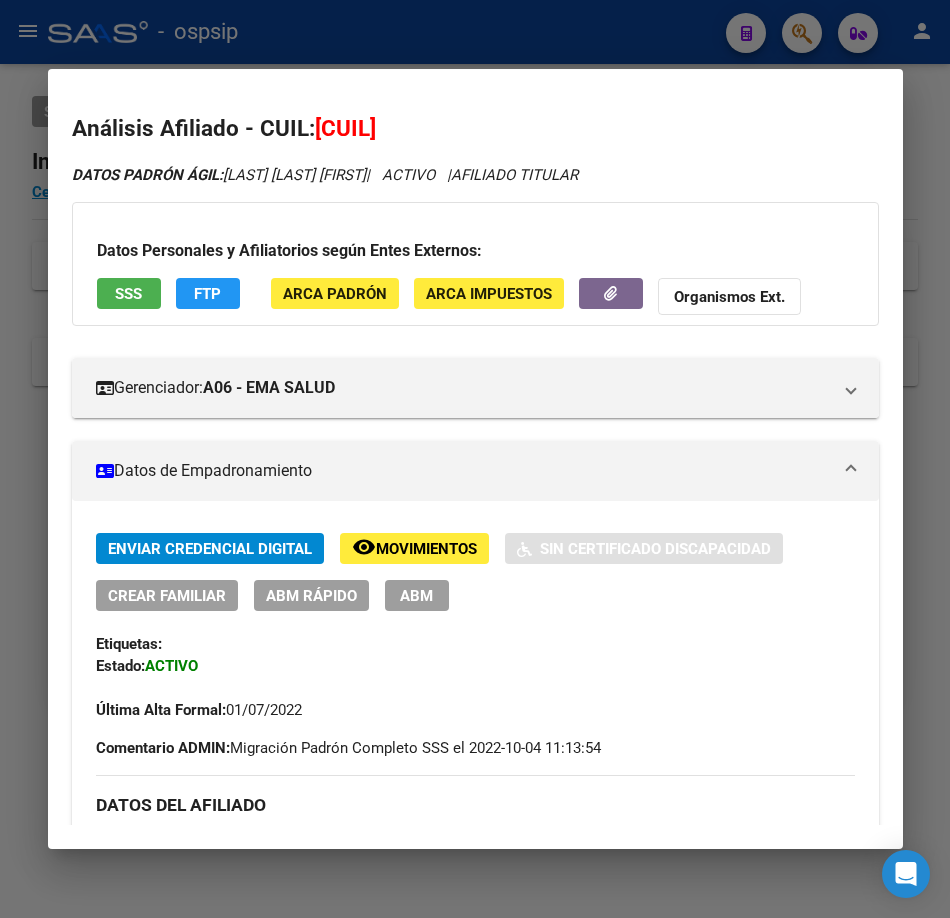click on "Datos Personales y Afiliatorios según Entes Externos: SSS FTP ARCA Padrón ARCA Impuestos Organismos Ext." at bounding box center (475, 264) 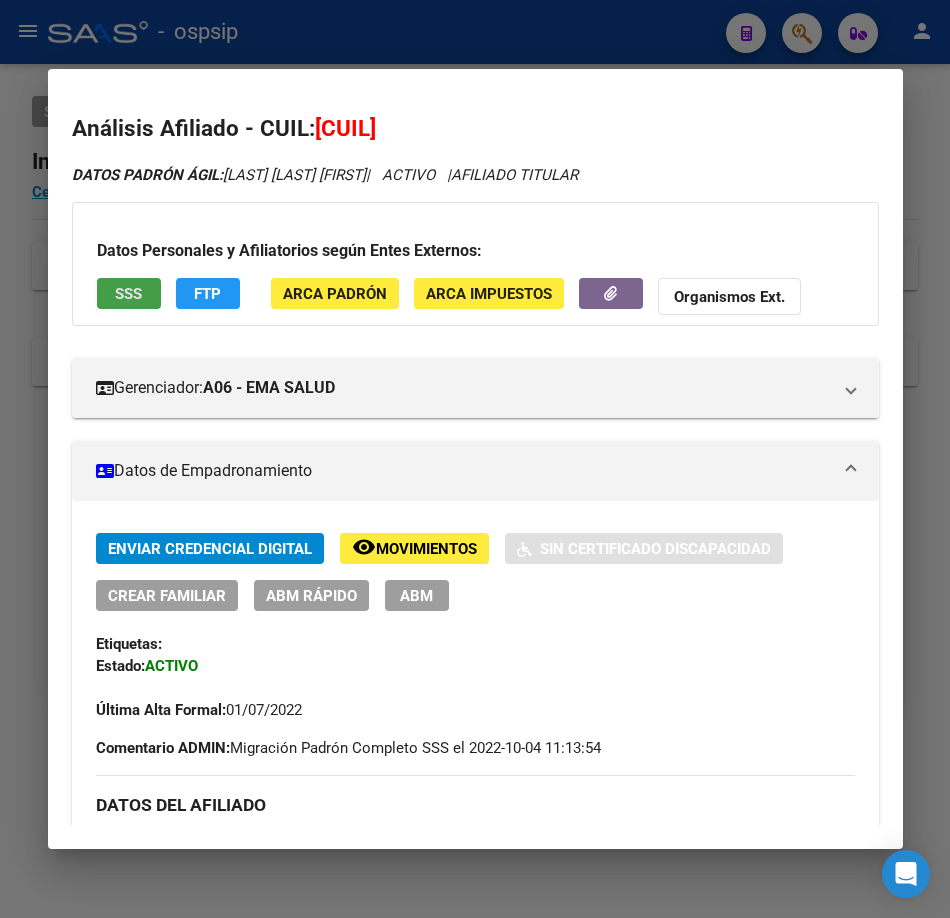 click on "SSS" at bounding box center [129, 293] 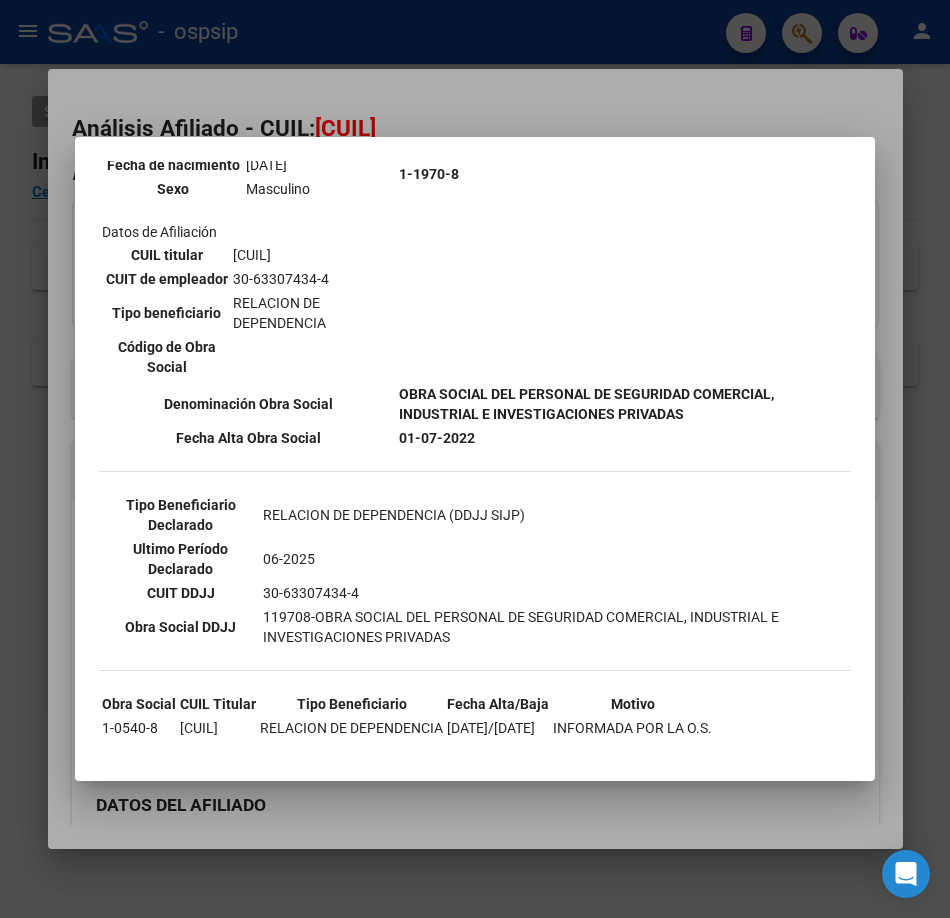 scroll, scrollTop: 300, scrollLeft: 0, axis: vertical 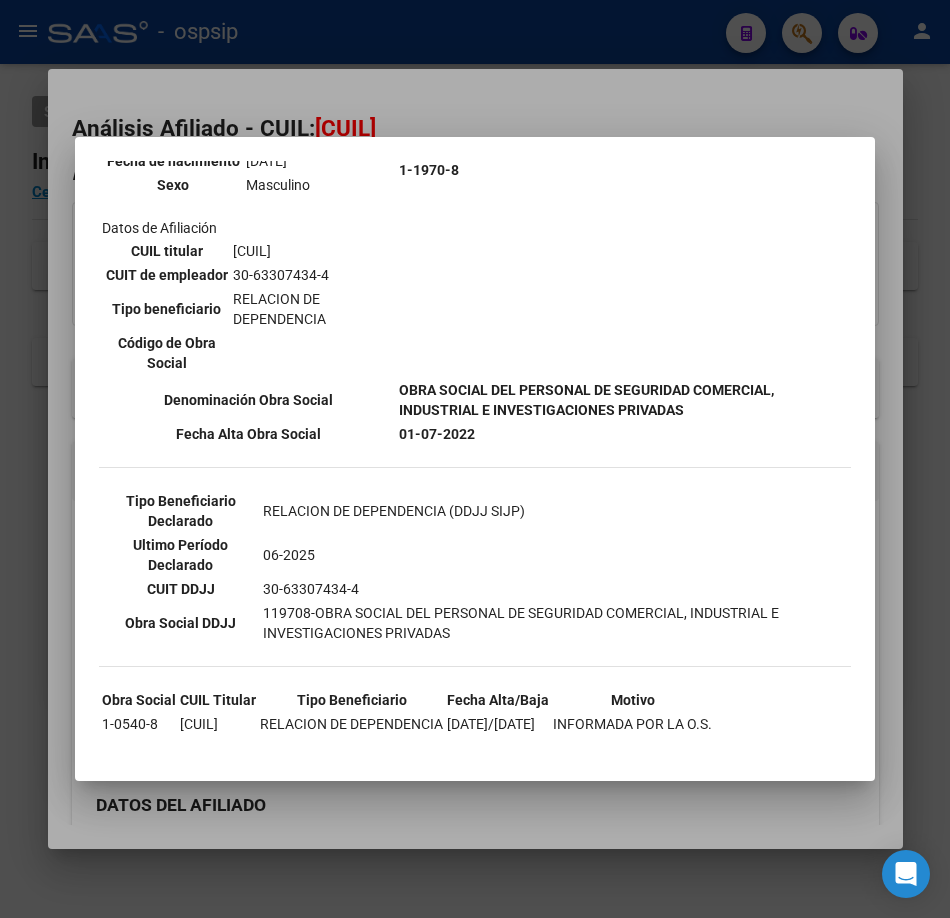 click at bounding box center [475, 459] 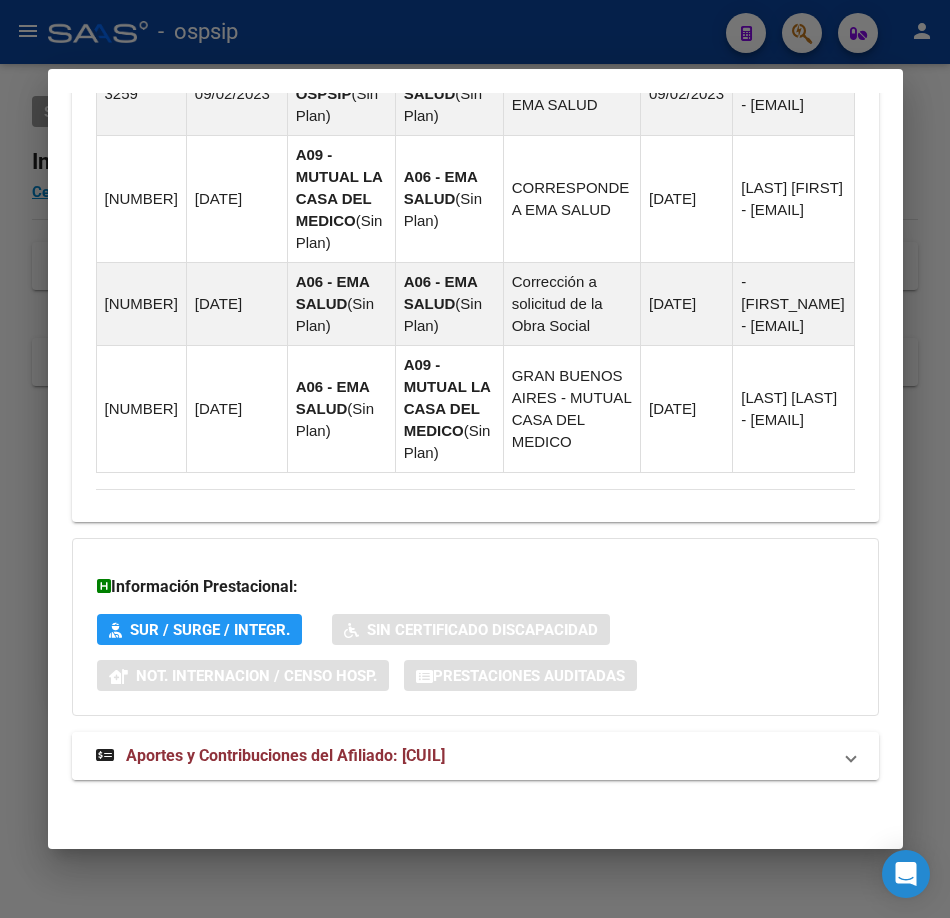 click on "Aportes y Contribuciones del Afiliado: [CUIL]" at bounding box center [475, 756] 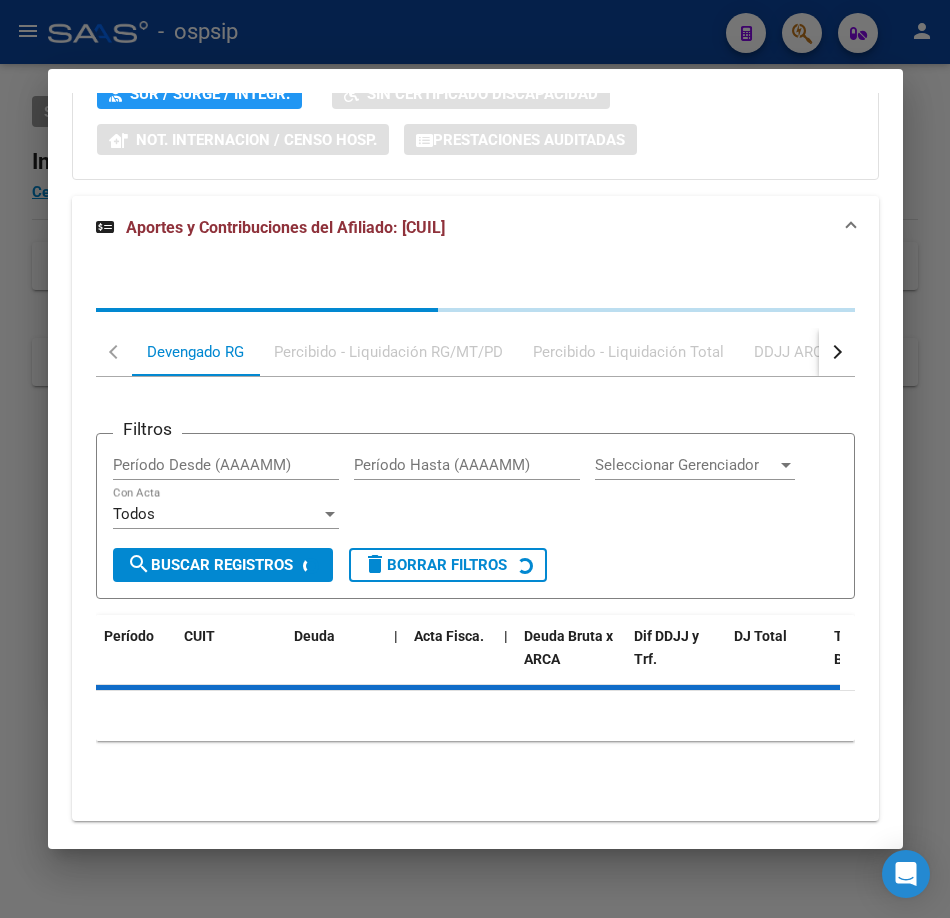 scroll, scrollTop: 2083, scrollLeft: 0, axis: vertical 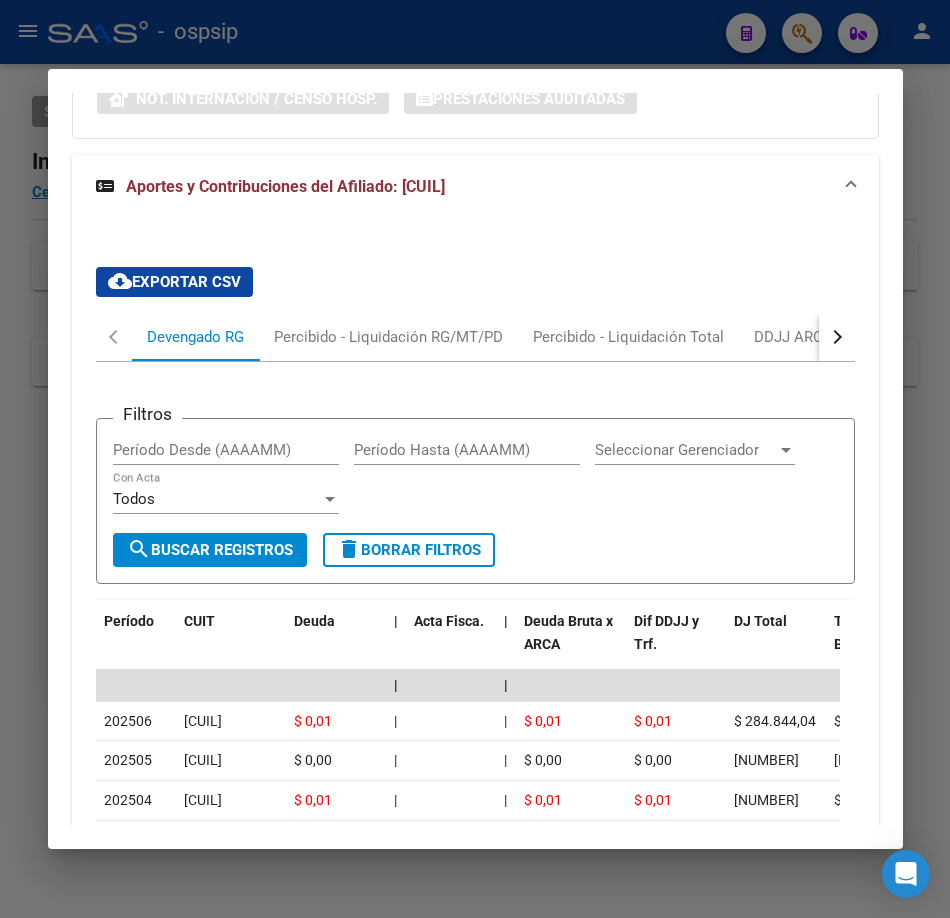 click at bounding box center [475, 459] 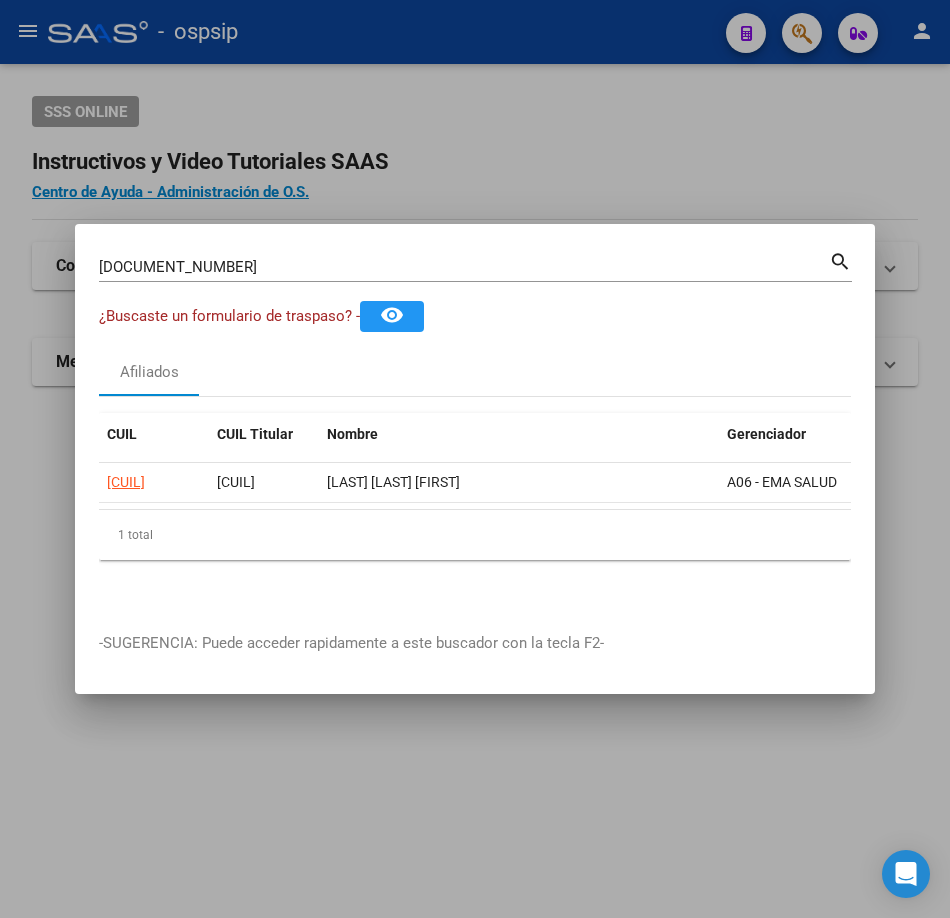 click on "[NUMBER] Buscar (apellido, dni, cuil, nro traspaso, cuit, obra social) search" at bounding box center (475, 274) 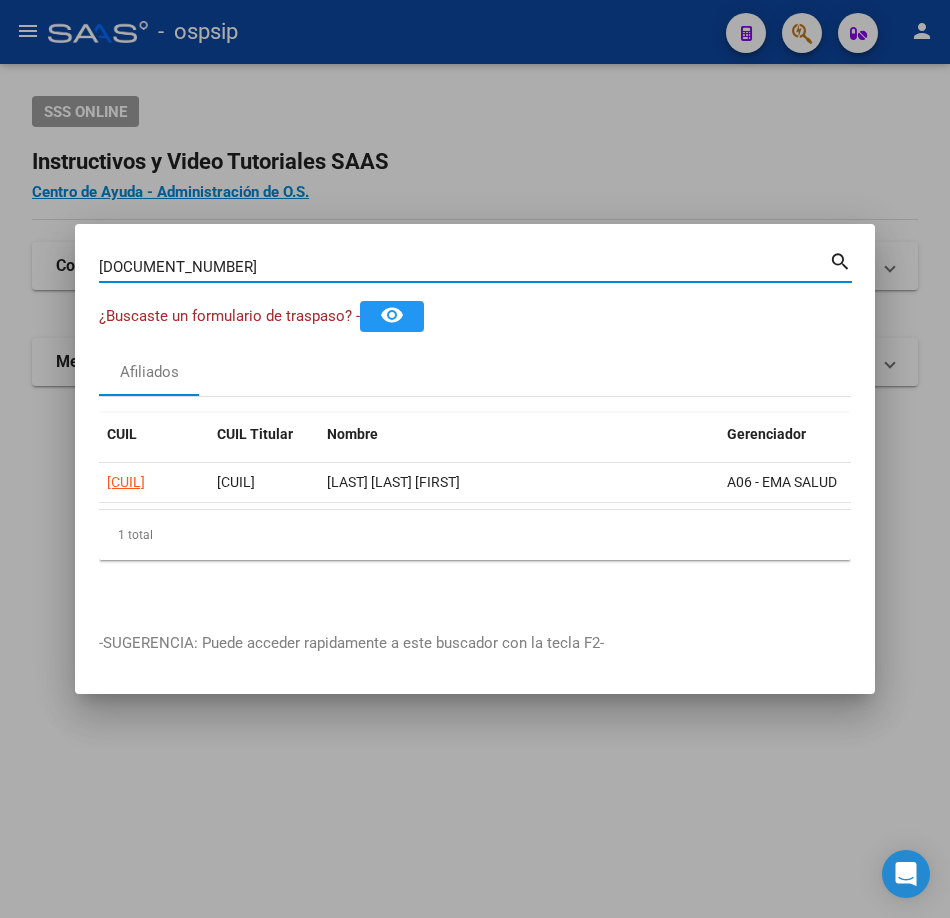 click on "[DOCUMENT_NUMBER]" at bounding box center (464, 267) 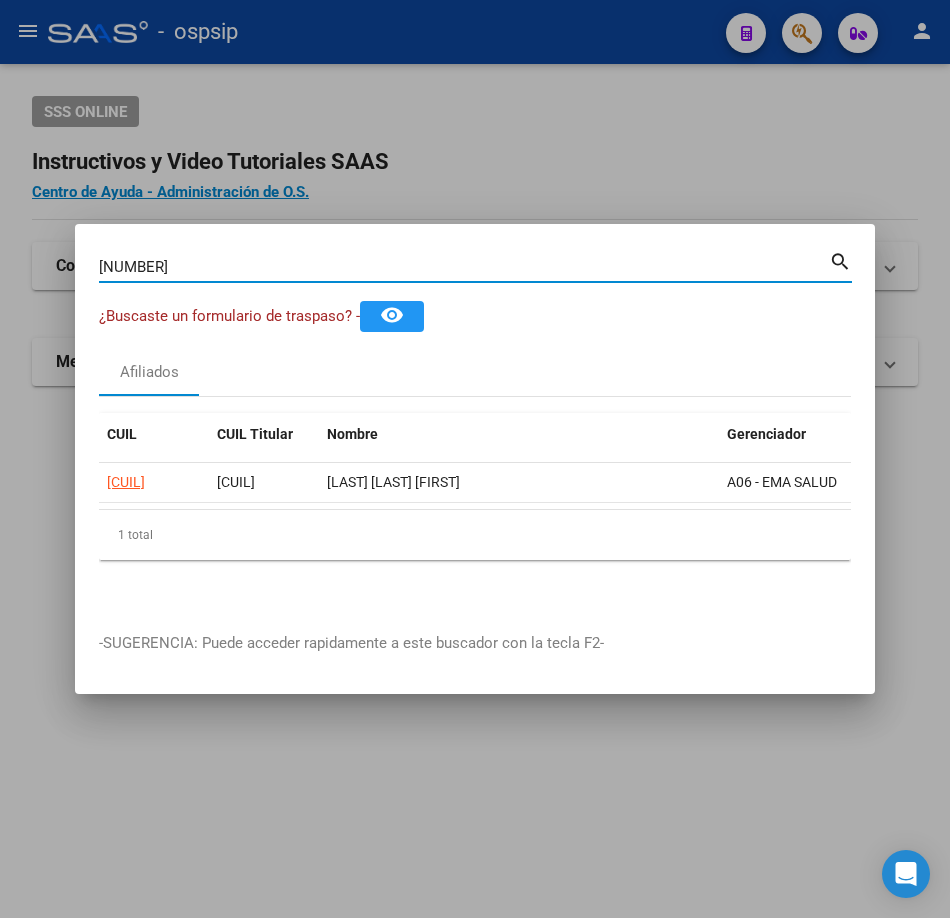 type on "[NUMBER]" 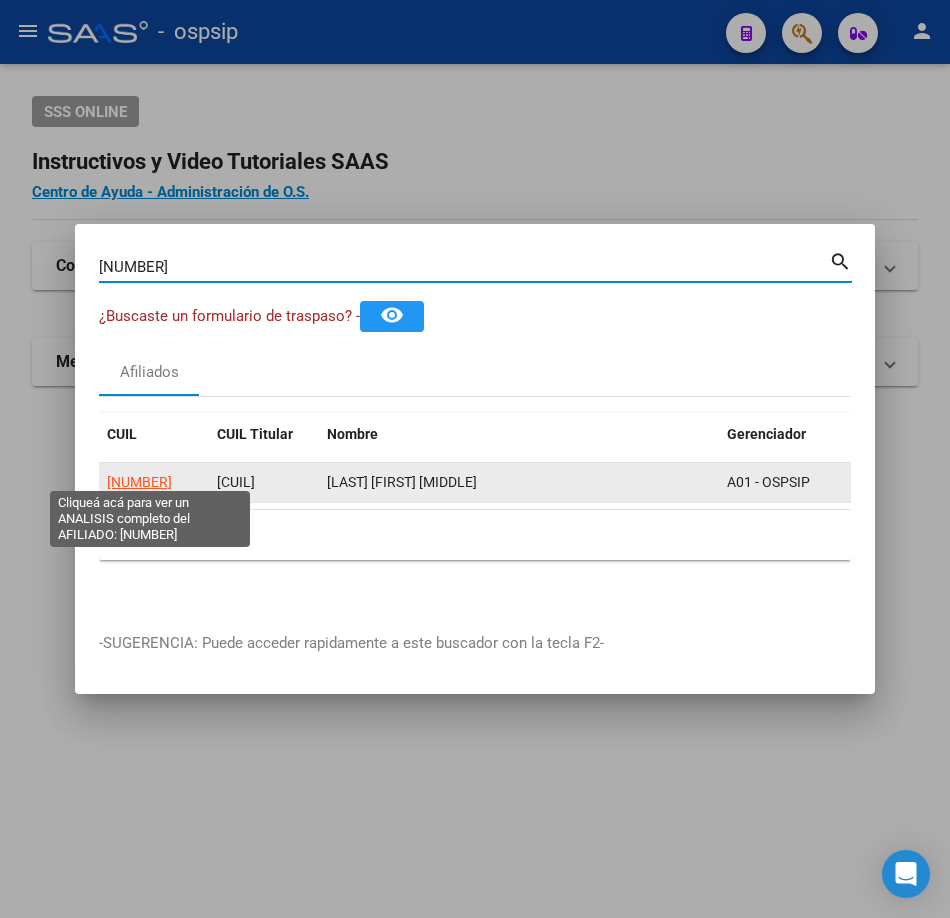 click on "[NUMBER]" 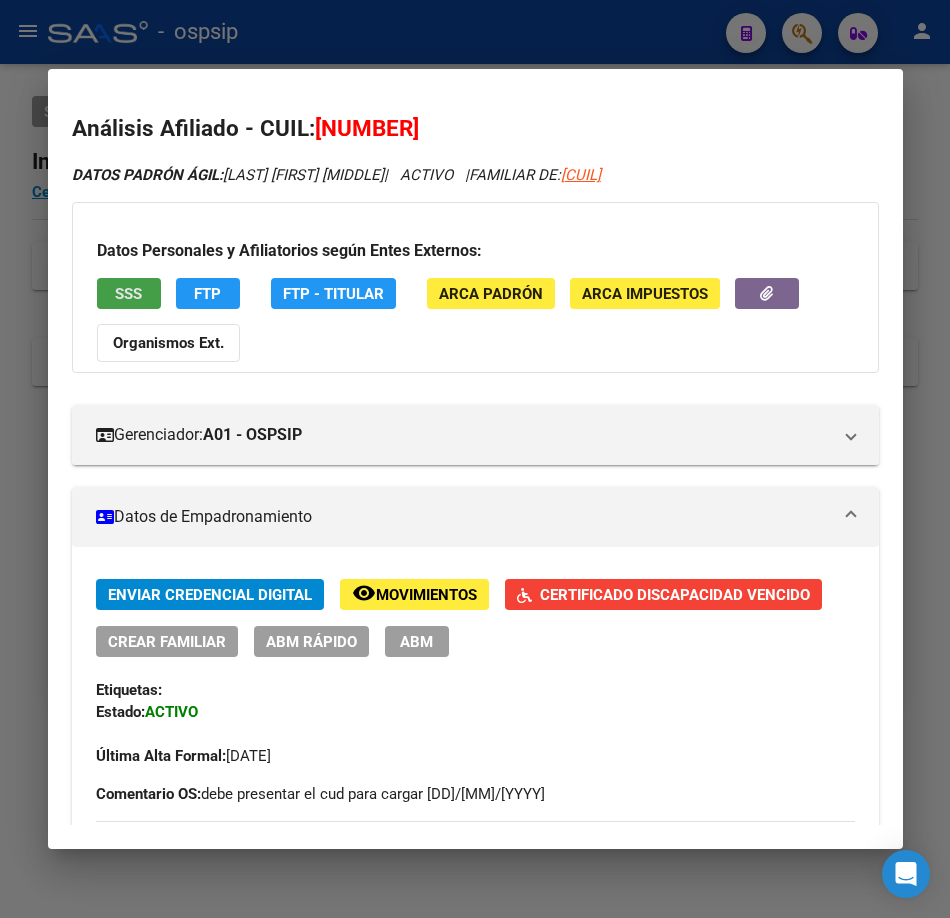 click on "SSS" at bounding box center (128, 294) 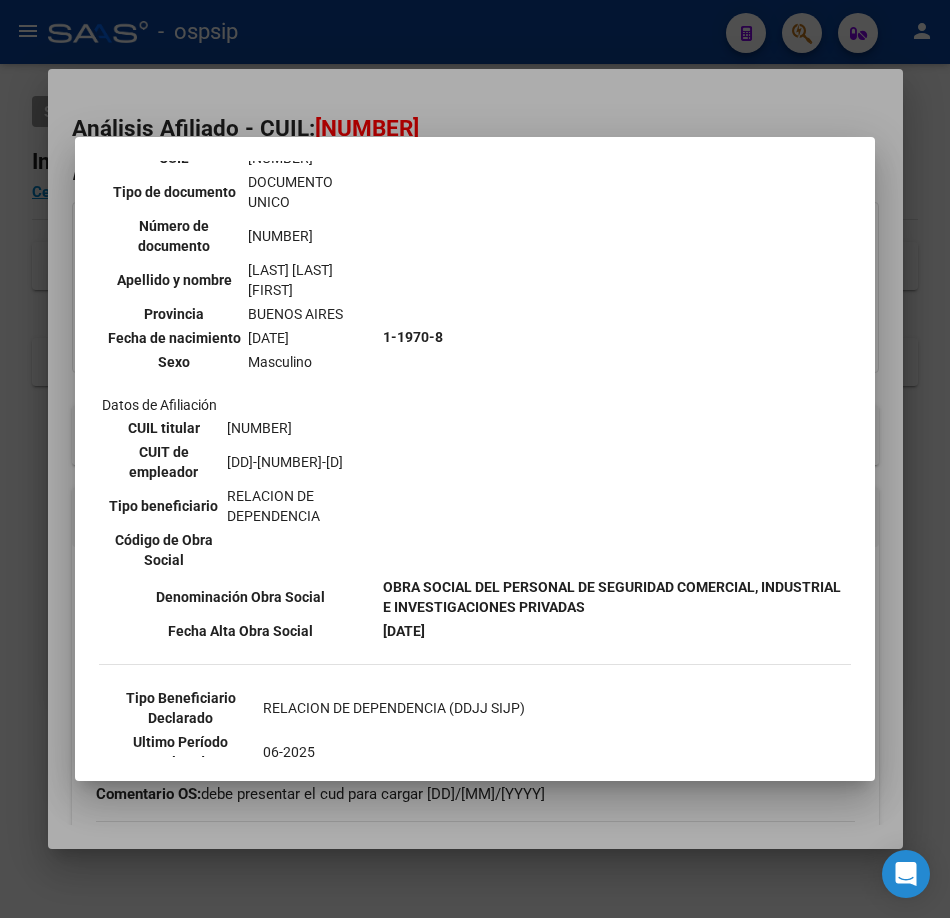 scroll, scrollTop: 500, scrollLeft: 0, axis: vertical 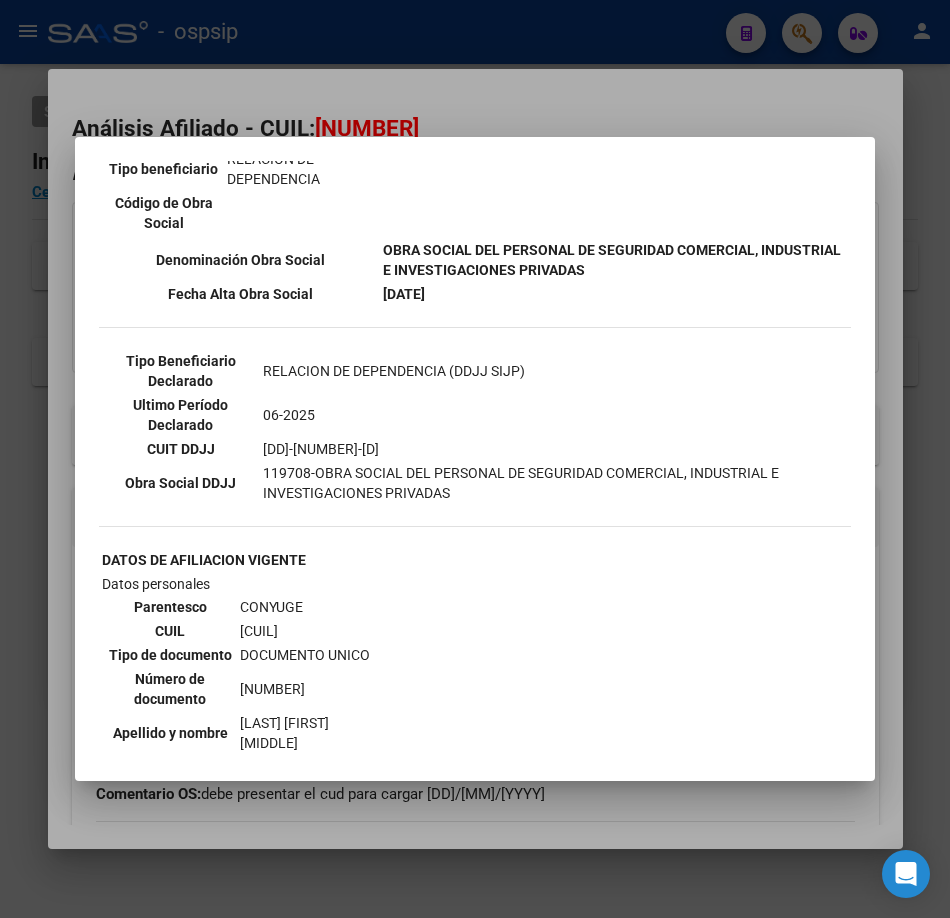 click at bounding box center (475, 459) 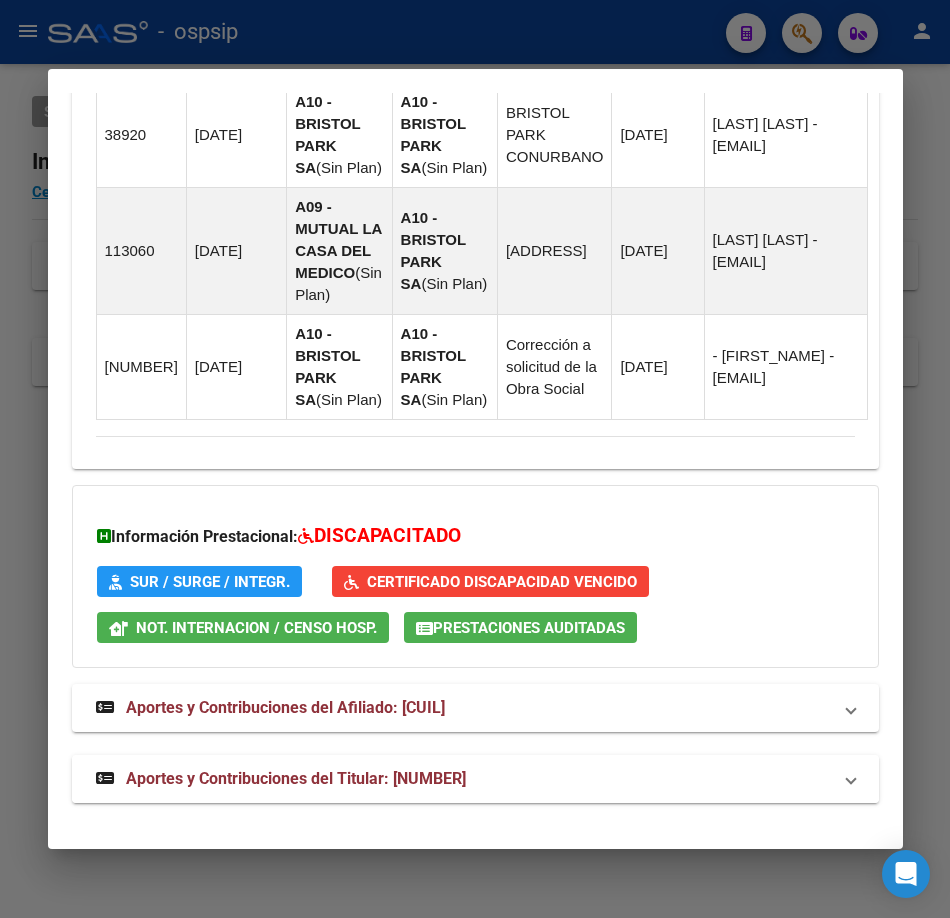 click on "Aportes y Contribuciones del Titular: [NUMBER]" at bounding box center [296, 778] 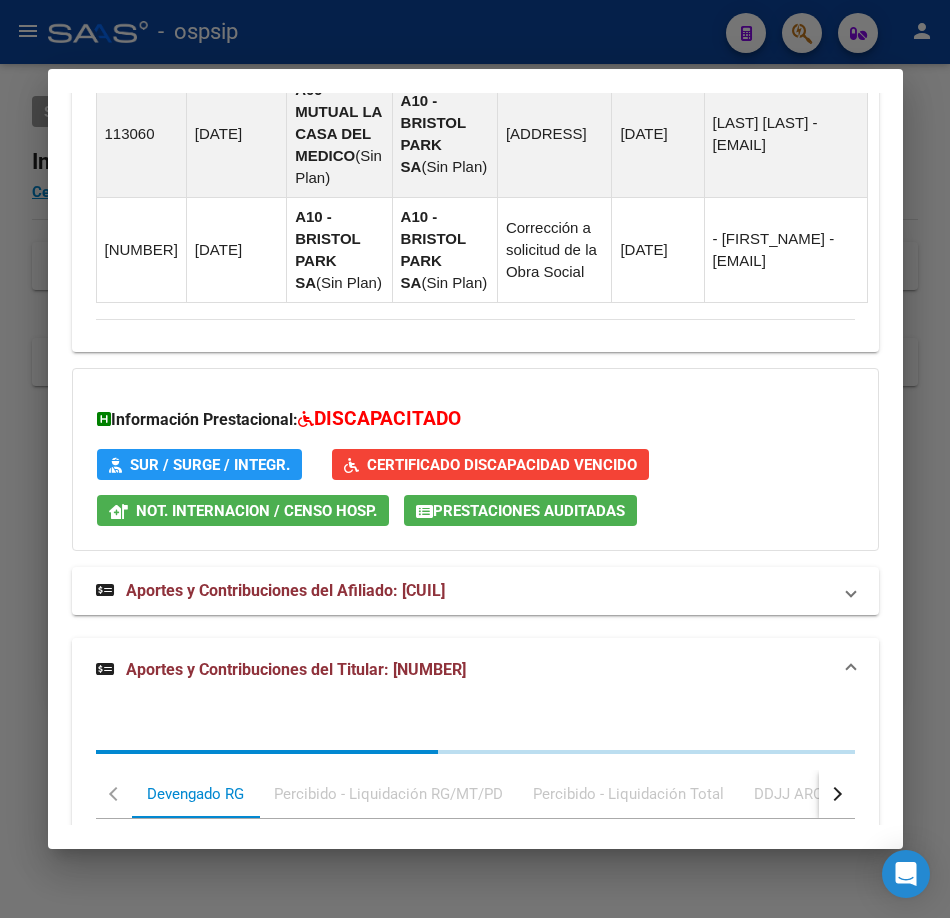 scroll, scrollTop: 2547, scrollLeft: 0, axis: vertical 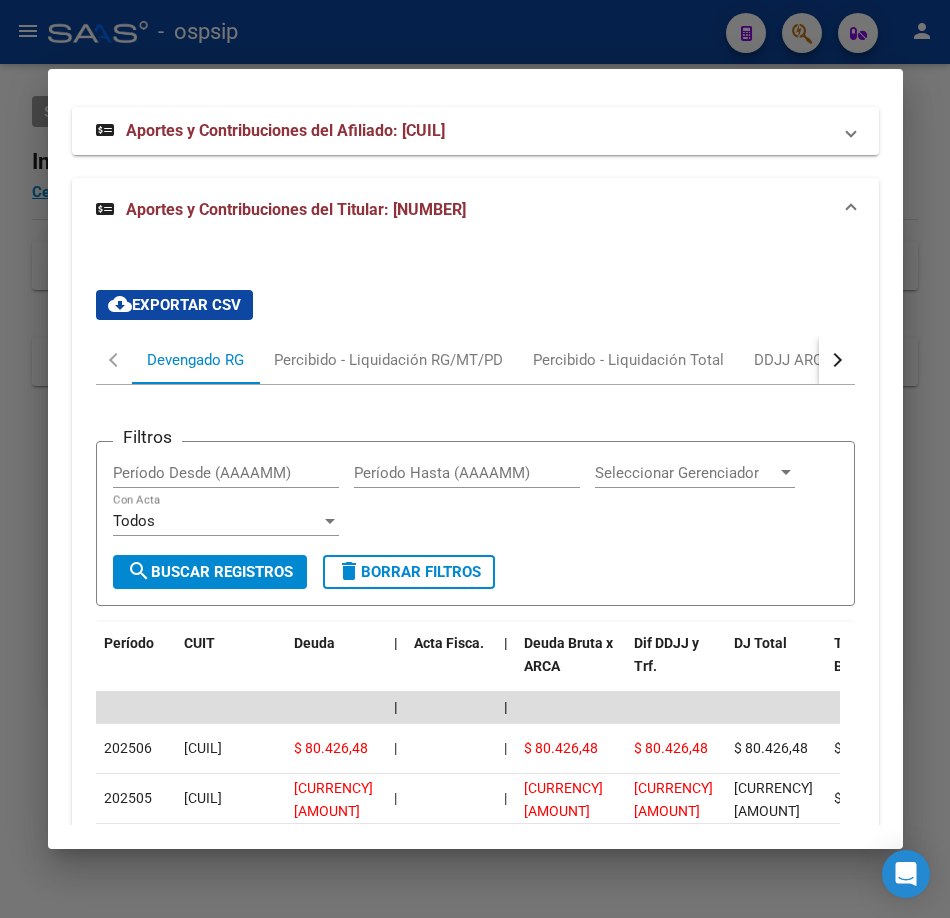 click at bounding box center [475, 459] 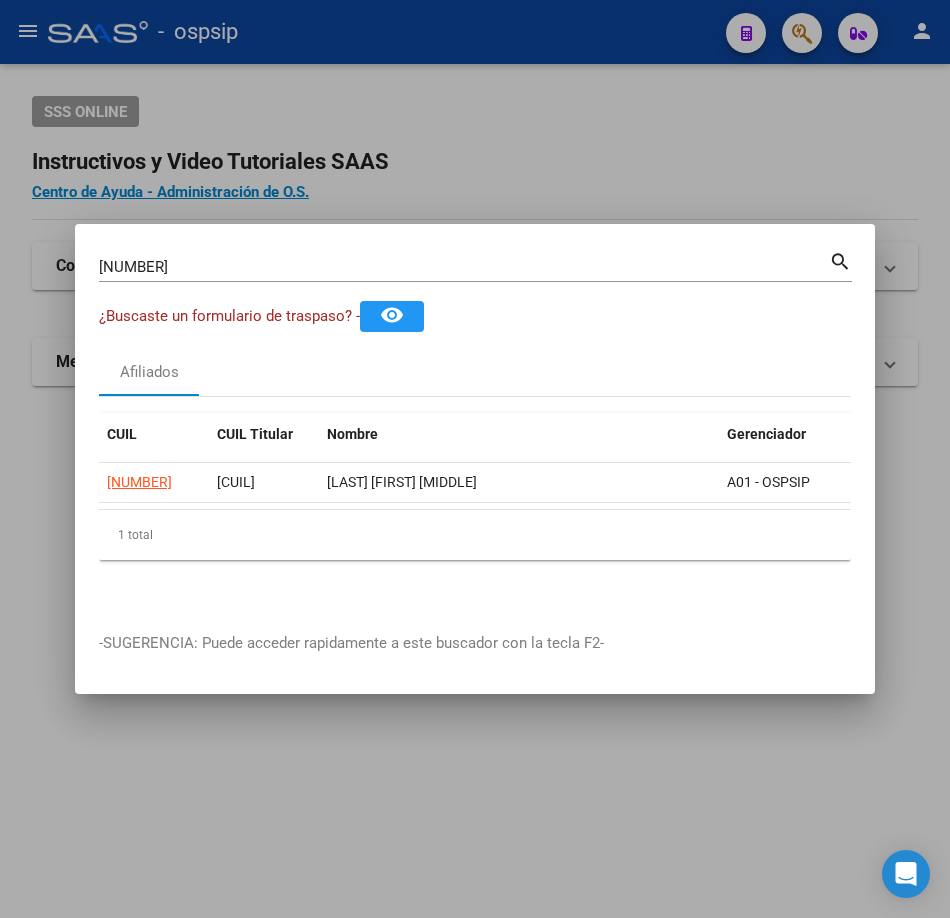 click on "[CUIL] Buscar (apellido, dni, cuil, nro traspaso, cuit, obra social) search ¿Buscaste un formulario de traspaso? -  remove_red_eye Afiliados CUIL CUIL Titular Nombre Gerenciador Activo [CUIL] [CUIL]  AVILA ELVIRA EVANGELINA  A01 - OSPSIP  1 total   1  -SUGERENCIA: Puede acceder rapidamente a este buscador con la tecla F2-" at bounding box center [475, 459] 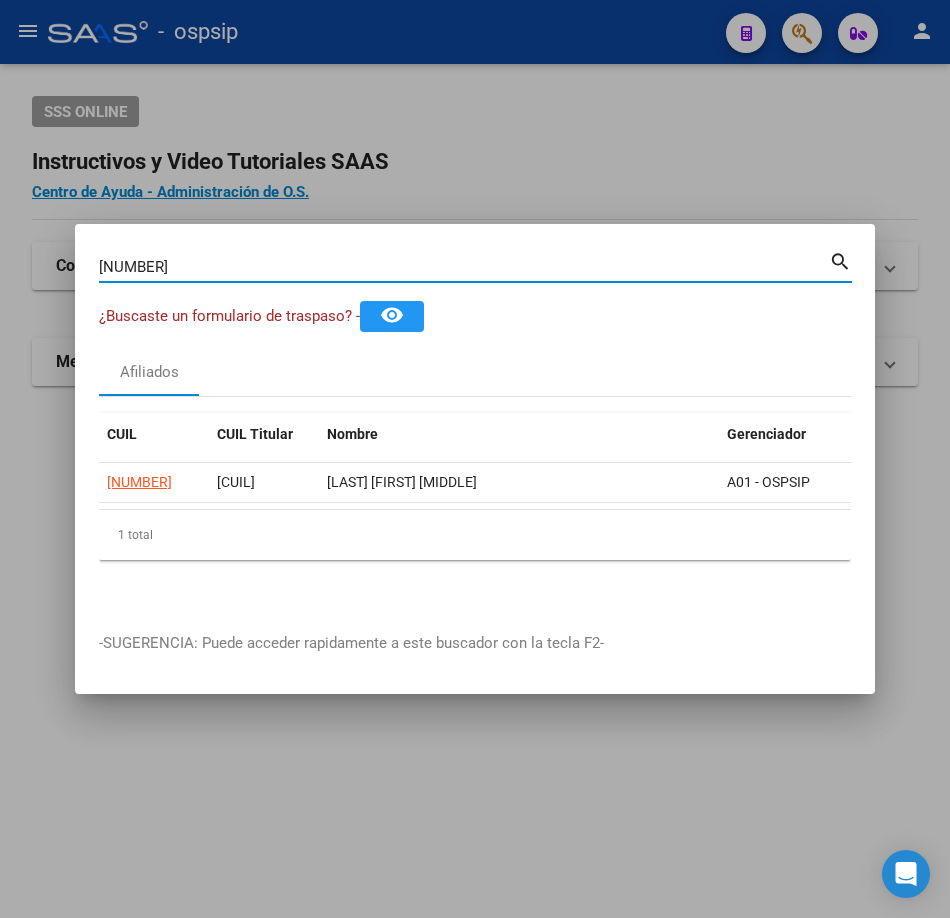 click on "[NUMBER]" at bounding box center (464, 267) 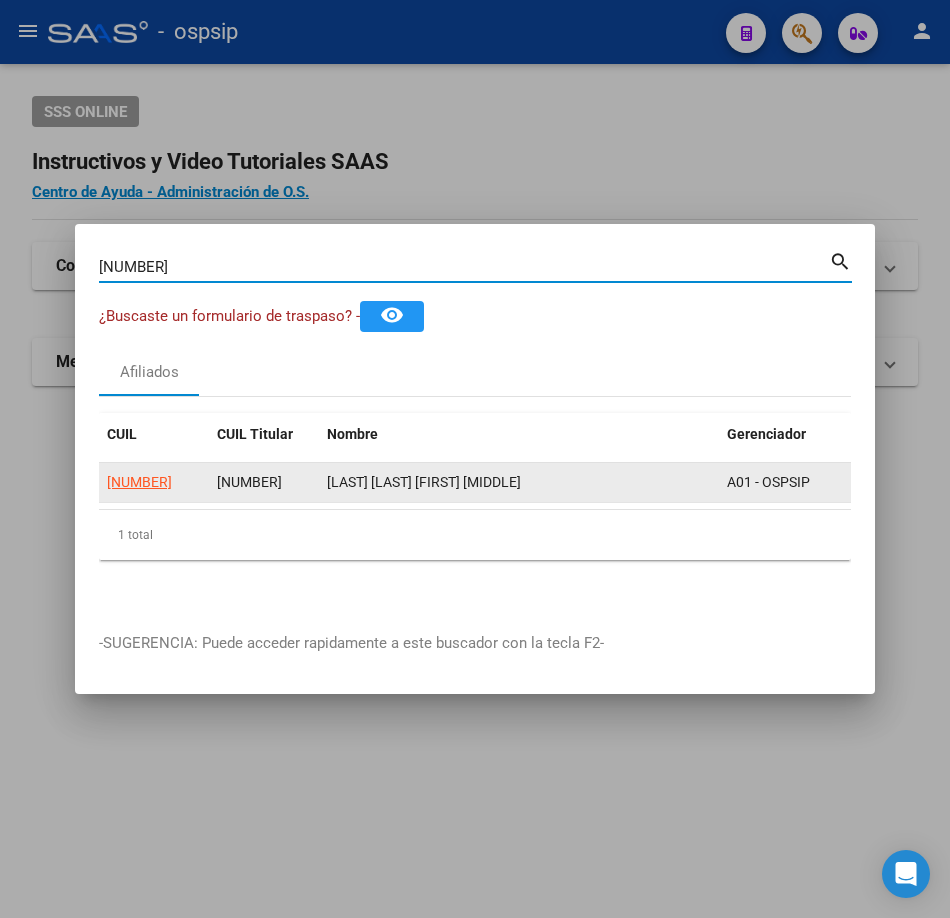 click on "[NUMBER]" 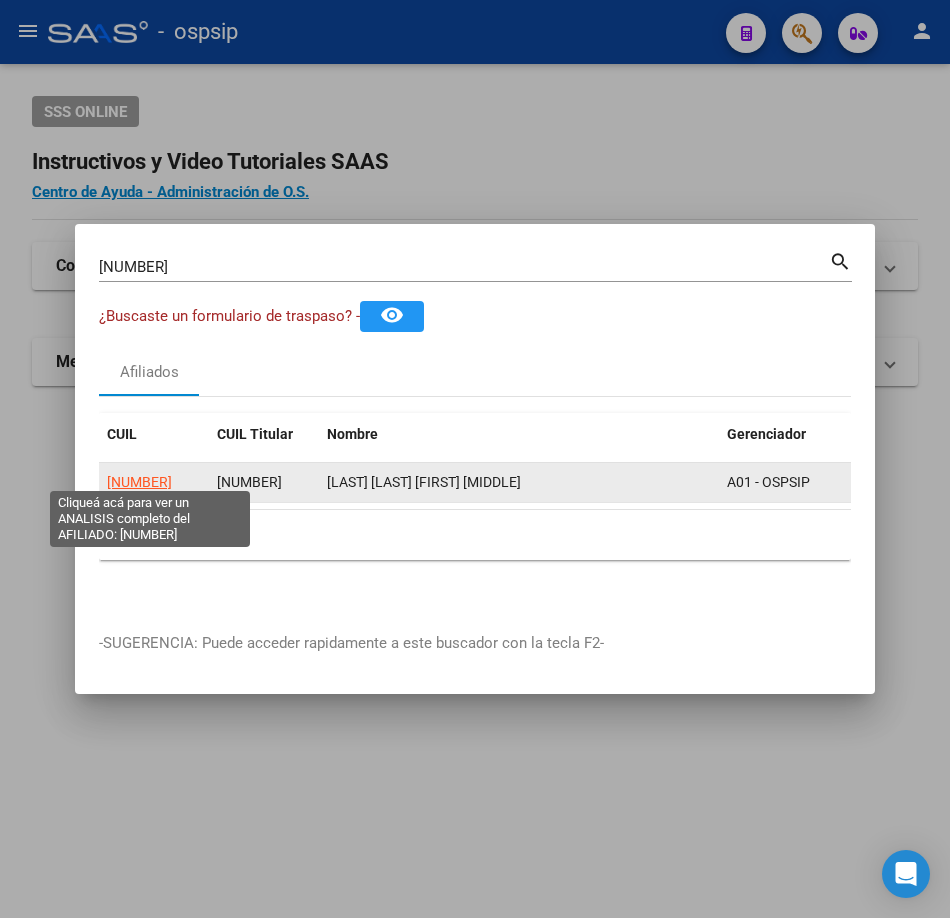 click on "[NUMBER]" 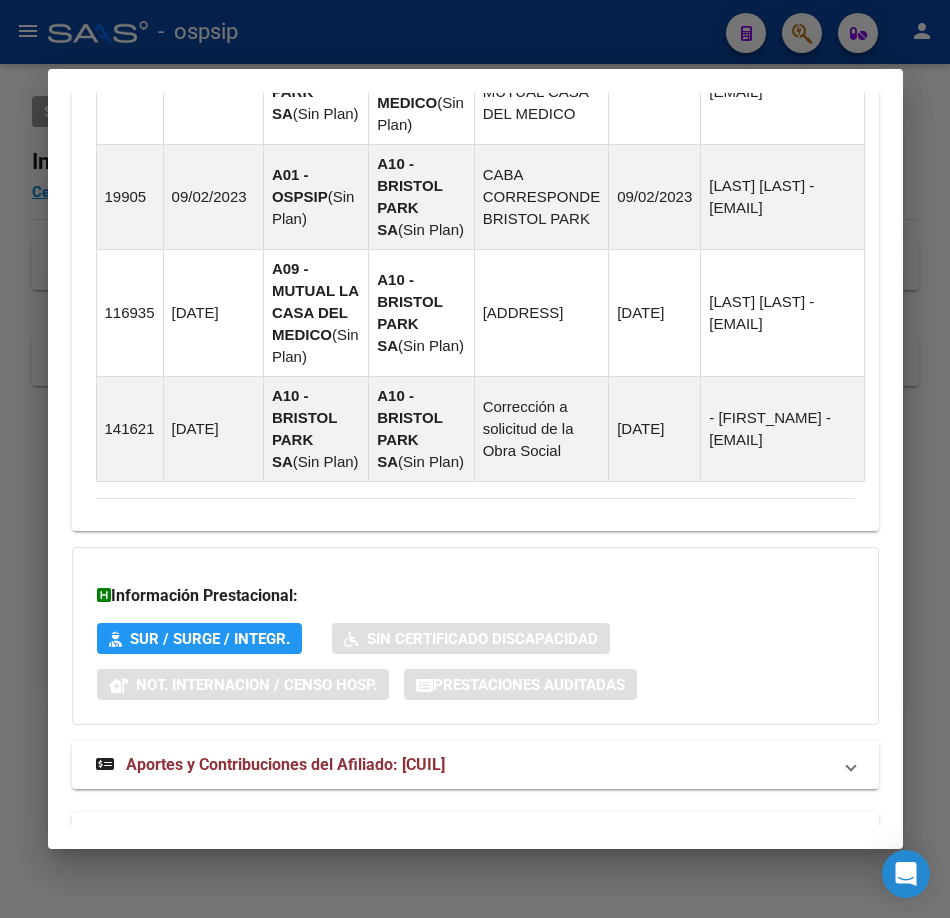 scroll, scrollTop: 2007, scrollLeft: 0, axis: vertical 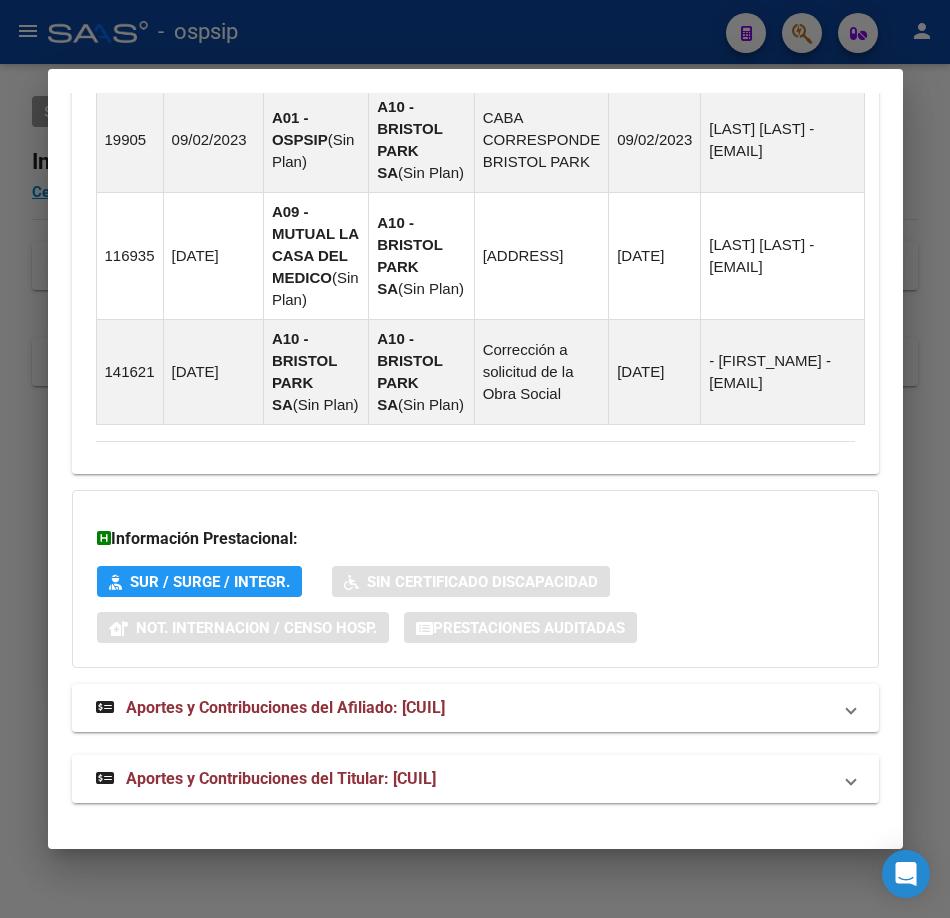click on "Aportes y Contribuciones del Titular: [CUIL]" at bounding box center (281, 778) 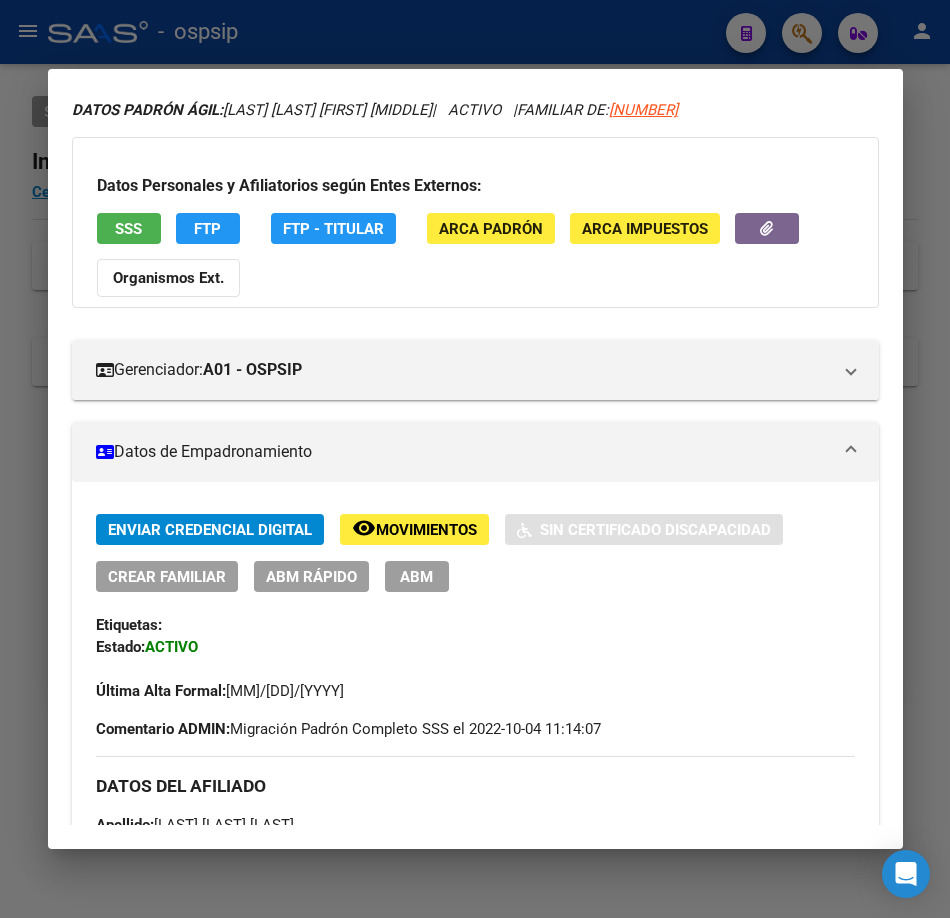 scroll, scrollTop: 0, scrollLeft: 0, axis: both 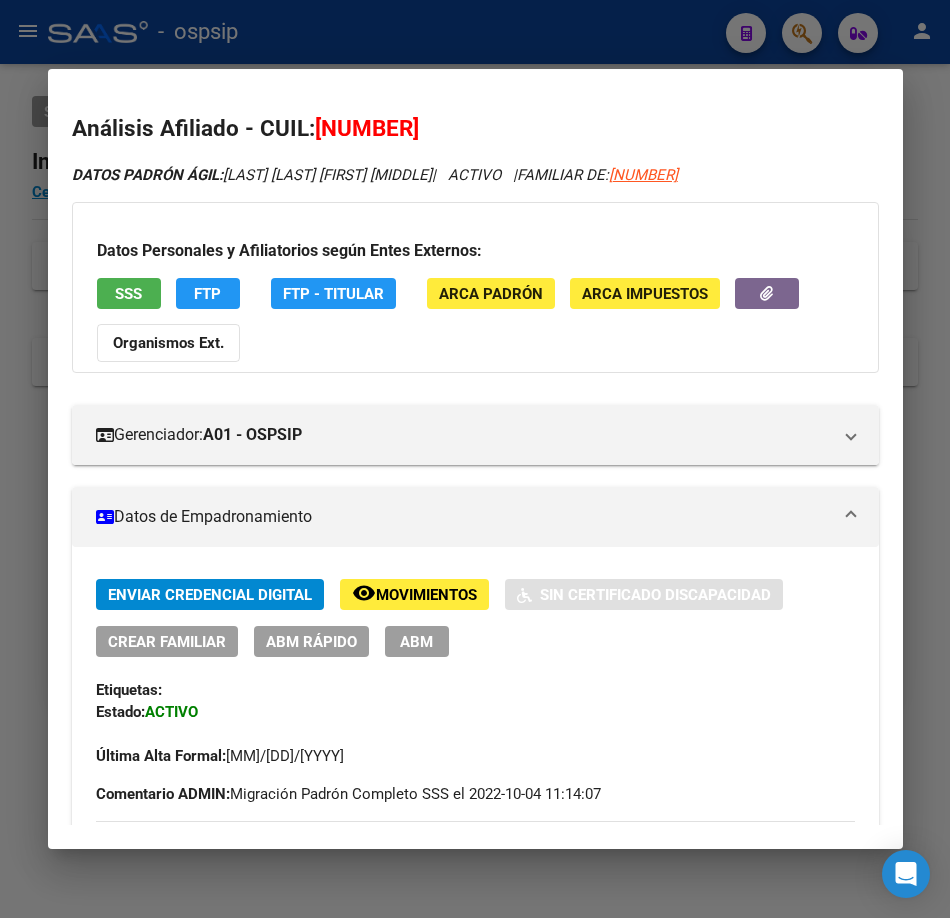 click at bounding box center (475, 459) 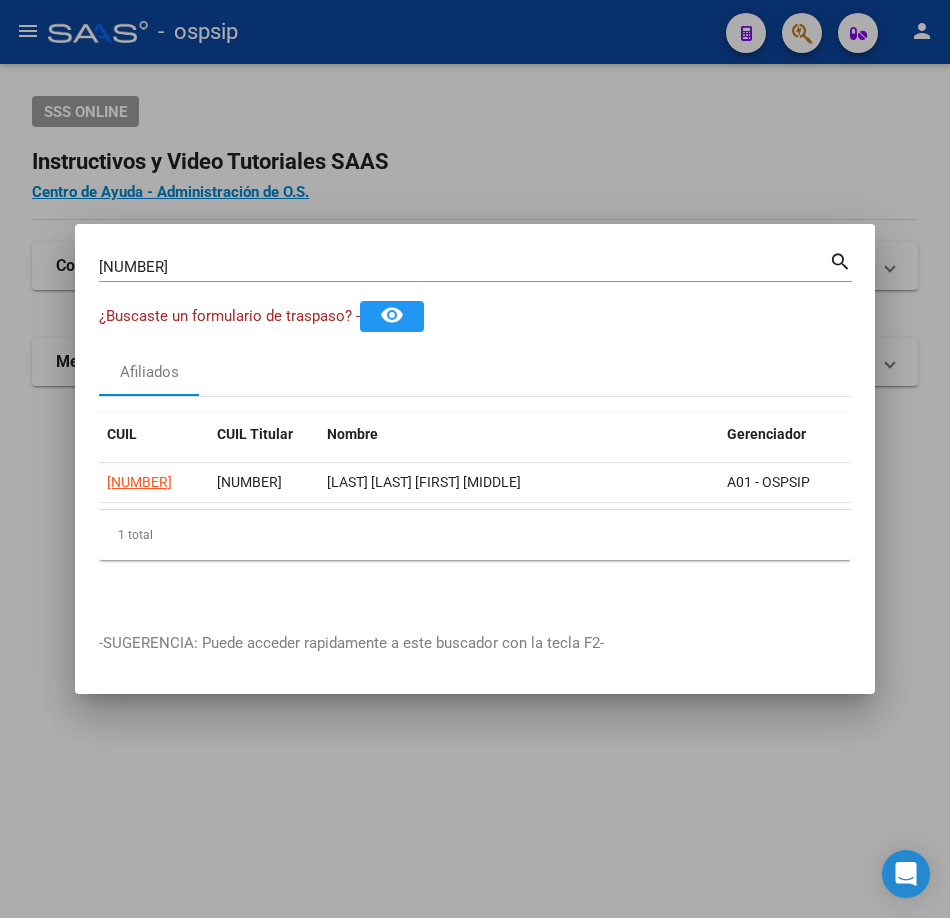 click on "[NUMBER] Buscar (apellido, dni, cuil, nro traspaso, cuit, obra social)" at bounding box center [464, 267] 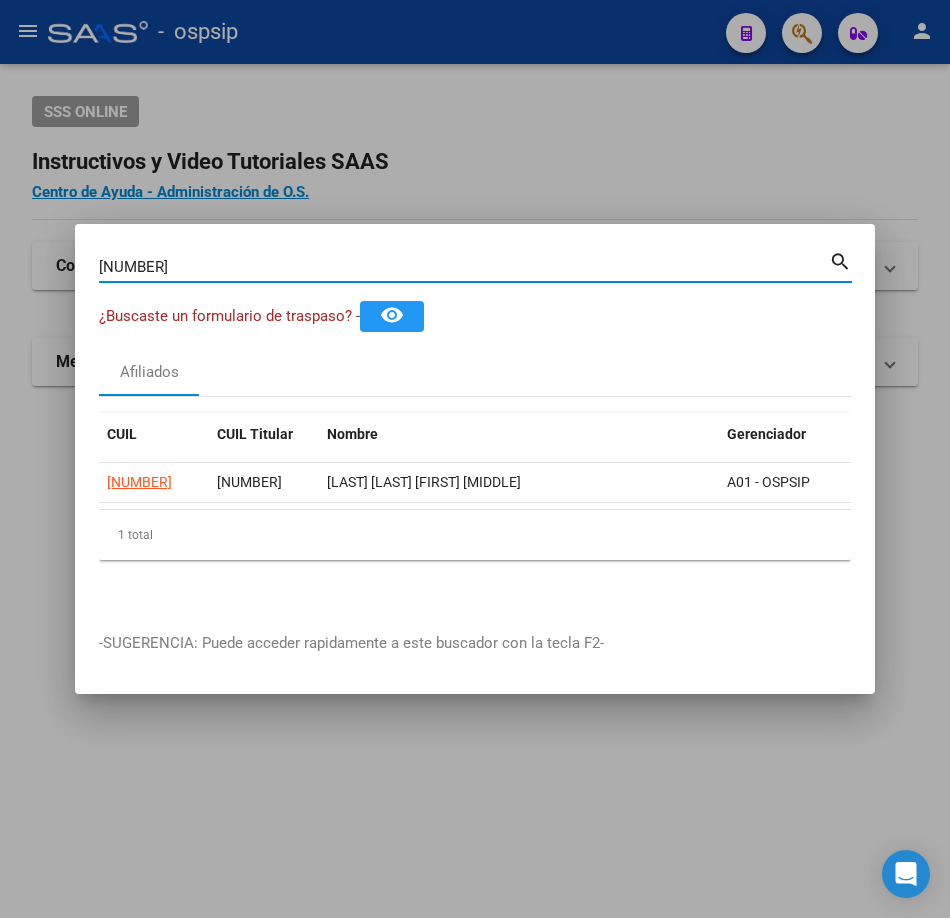 click on "[NUMBER]" at bounding box center (464, 267) 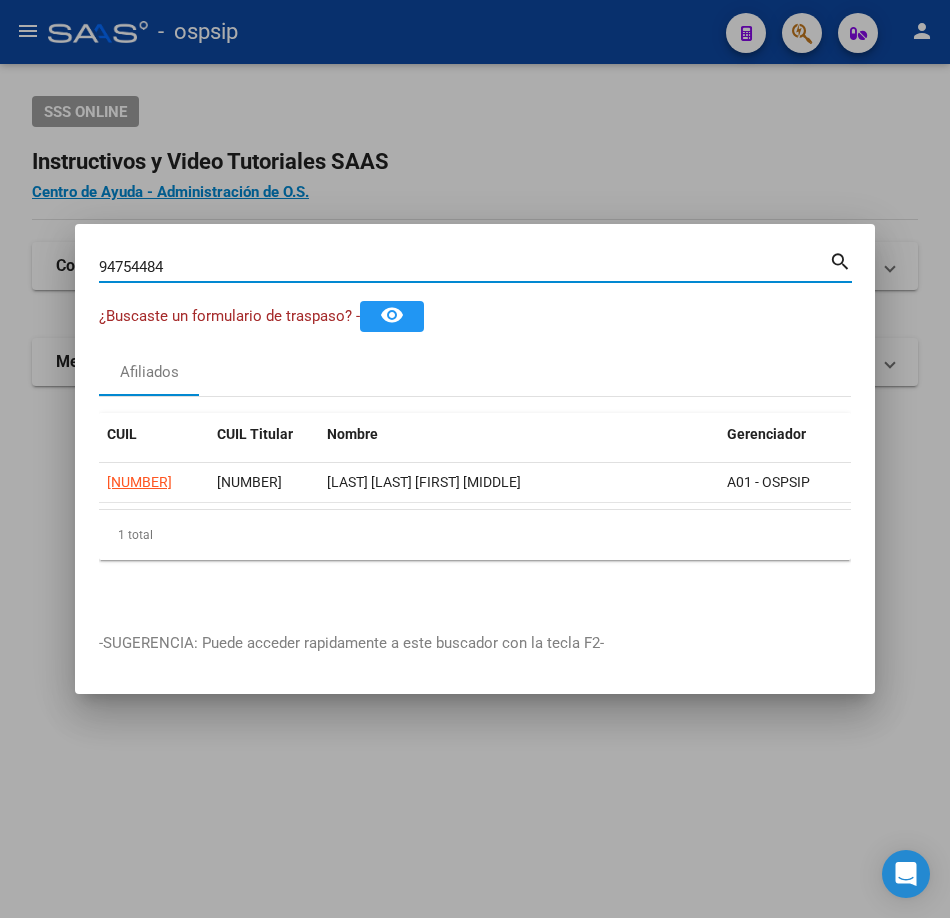type on "94754484" 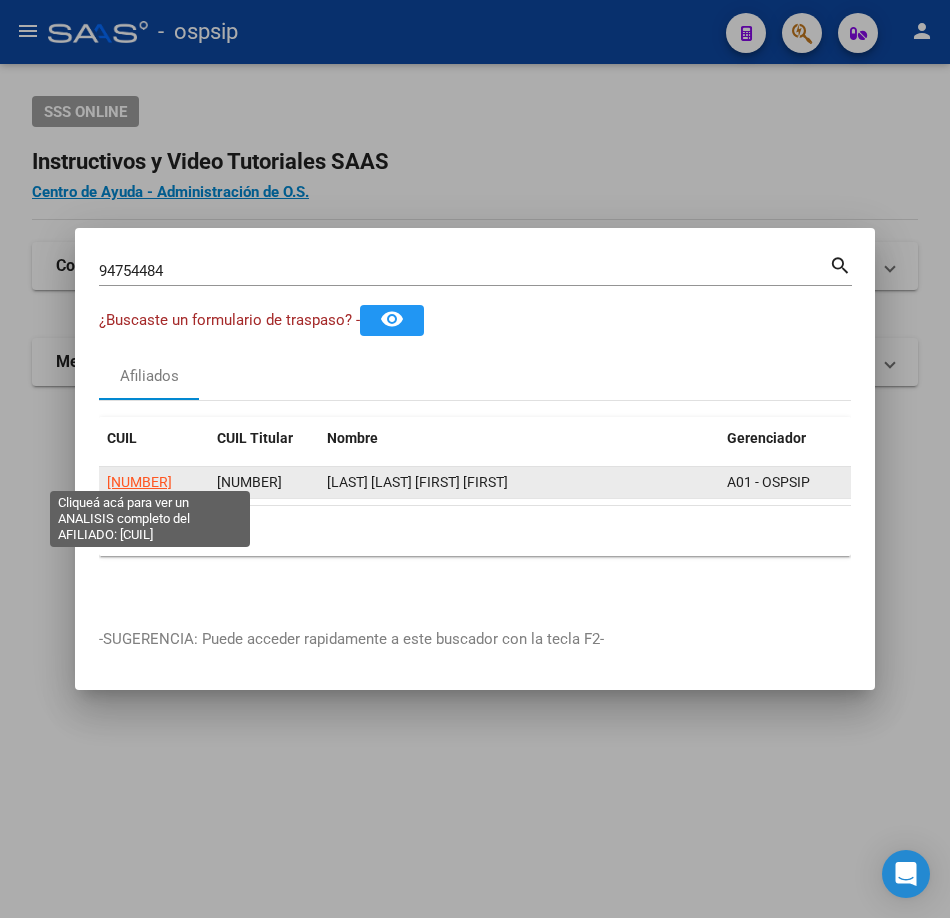 click on "[NUMBER]" 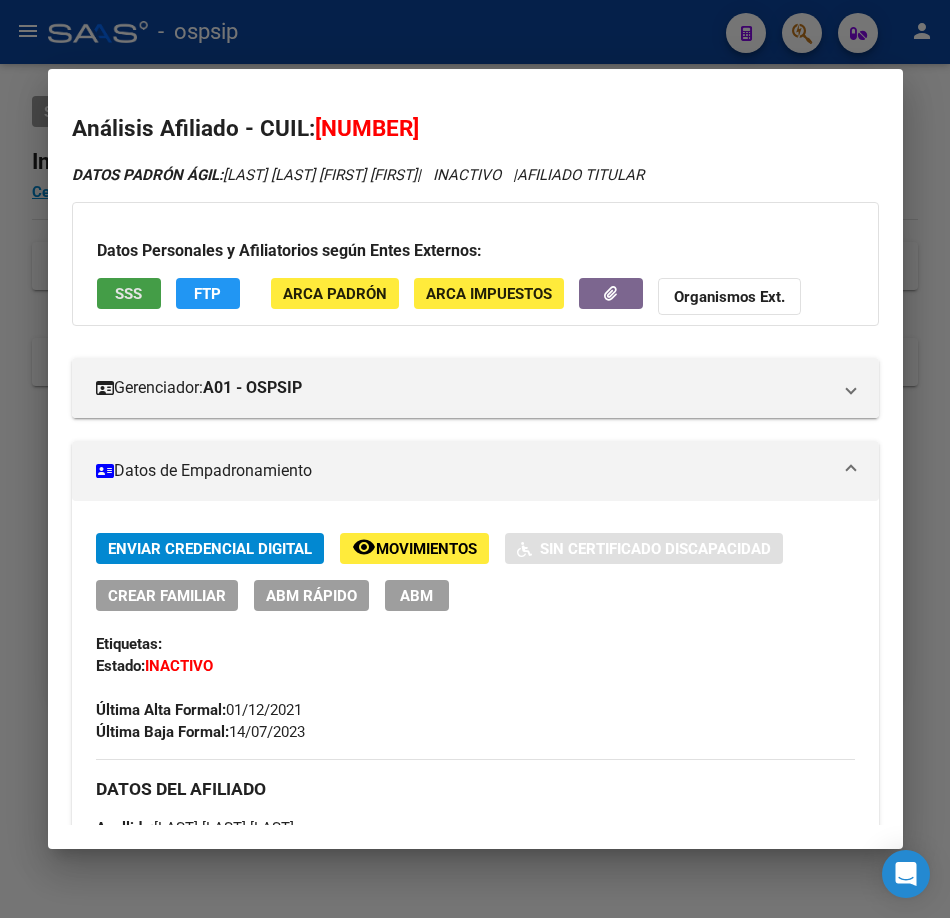 click on "SSS" at bounding box center (128, 294) 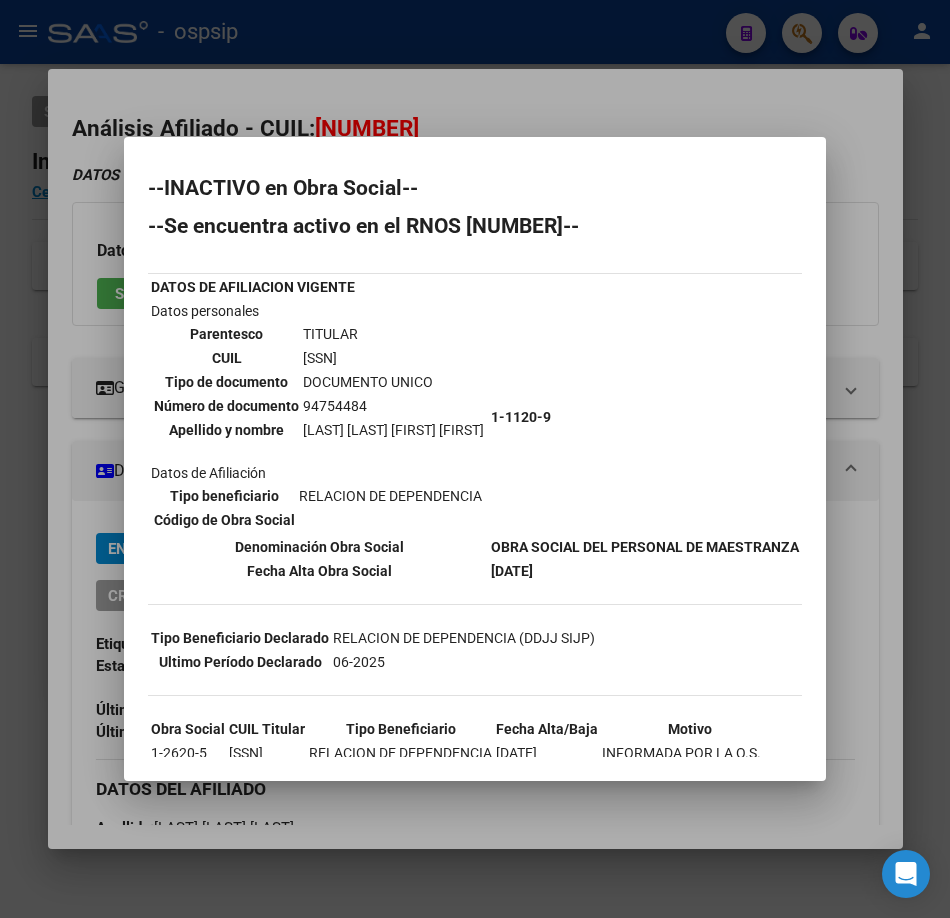 click at bounding box center (475, 459) 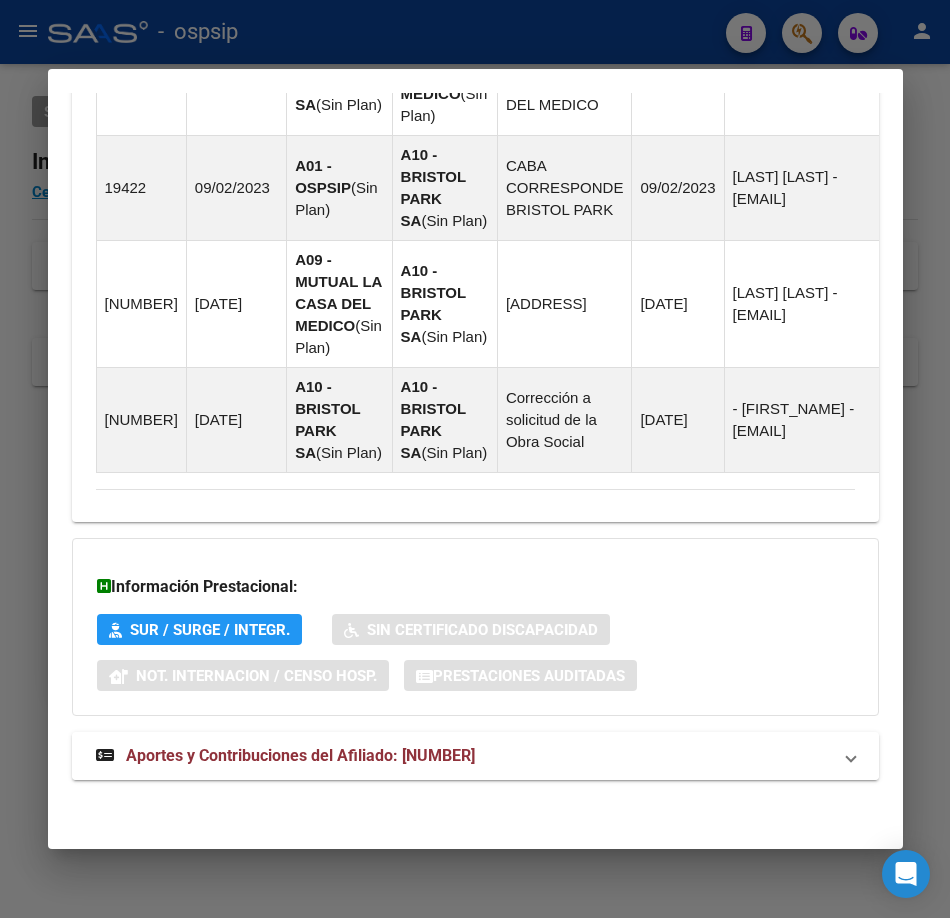 click on "Aportes y Contribuciones del Afiliado: [NUMBER]" at bounding box center (475, 756) 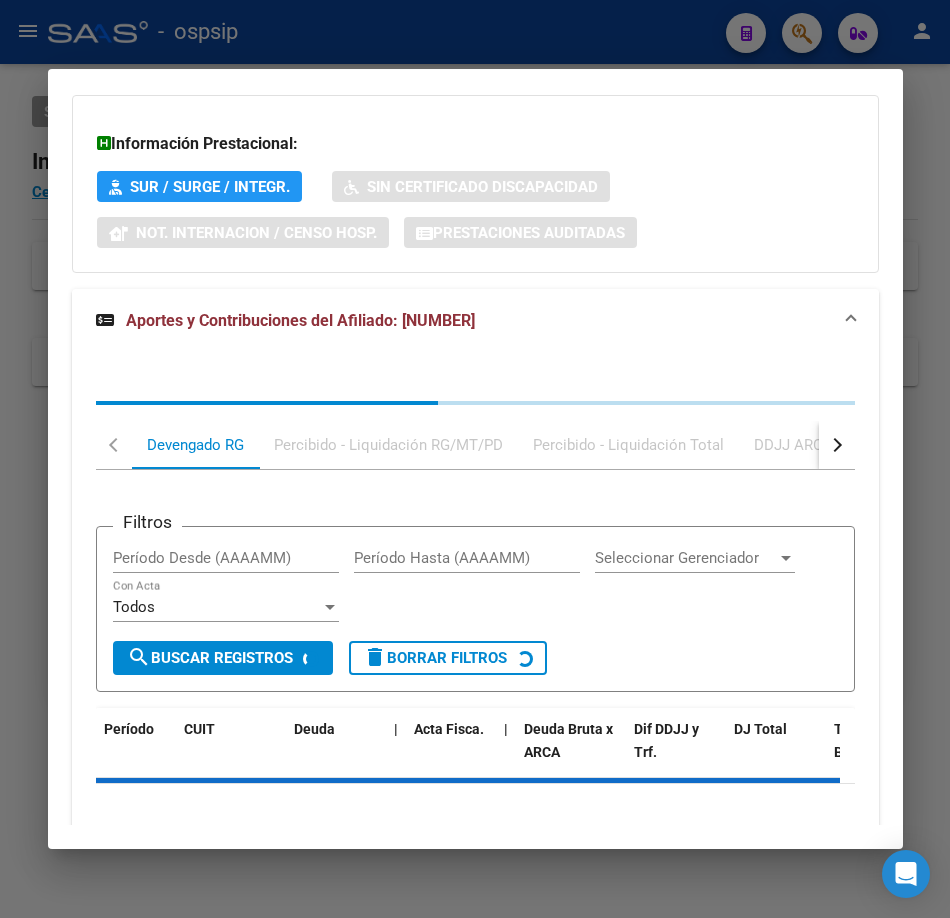 scroll, scrollTop: 2260, scrollLeft: 0, axis: vertical 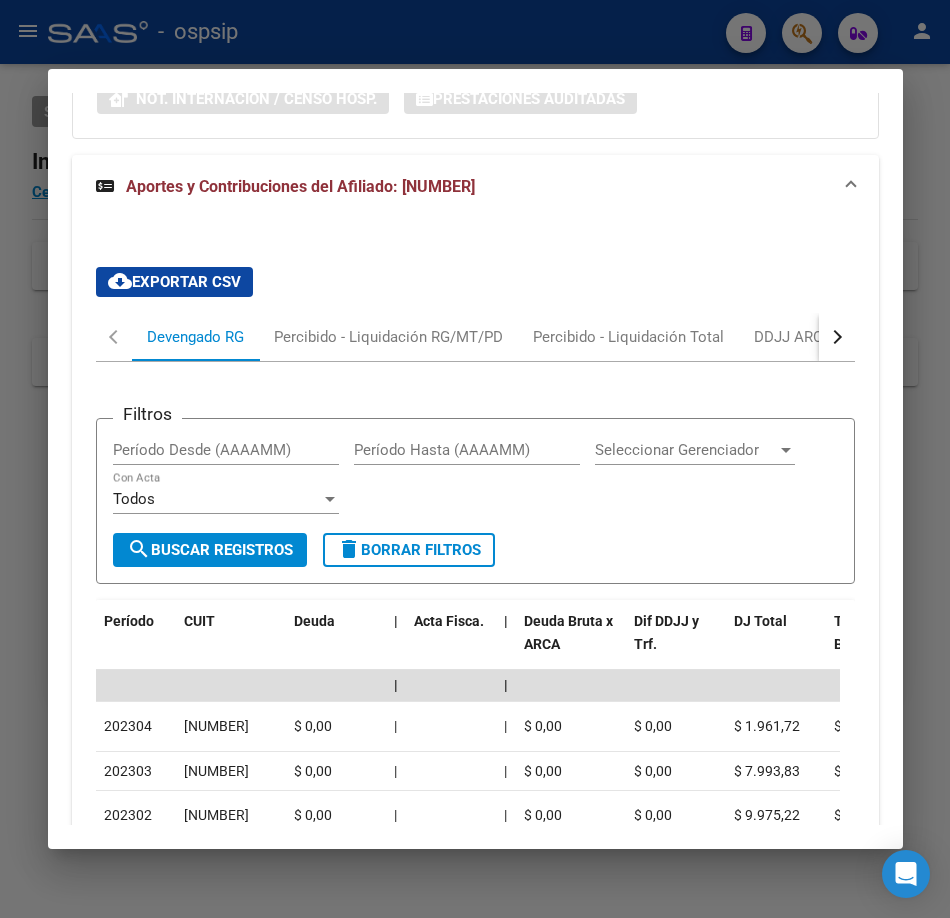 drag, startPoint x: 111, startPoint y: 34, endPoint x: 163, endPoint y: 330, distance: 300.53287 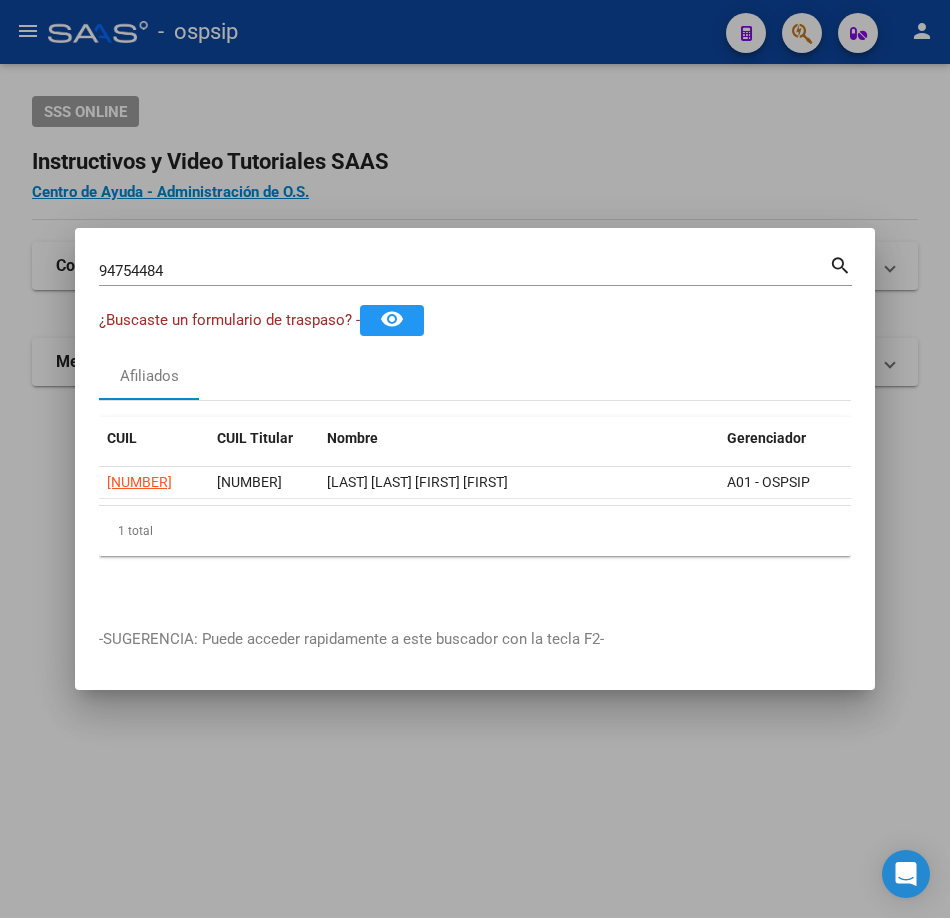 click on "94754484" at bounding box center [464, 271] 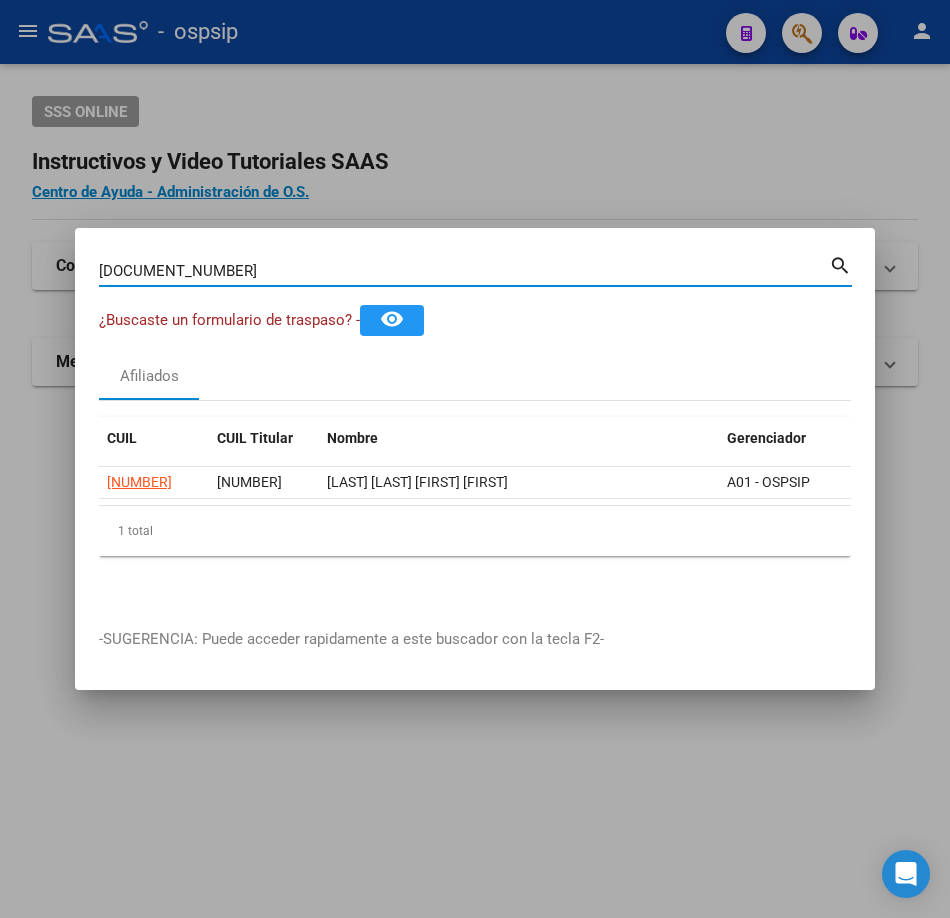 type on "[DOCUMENT_NUMBER]" 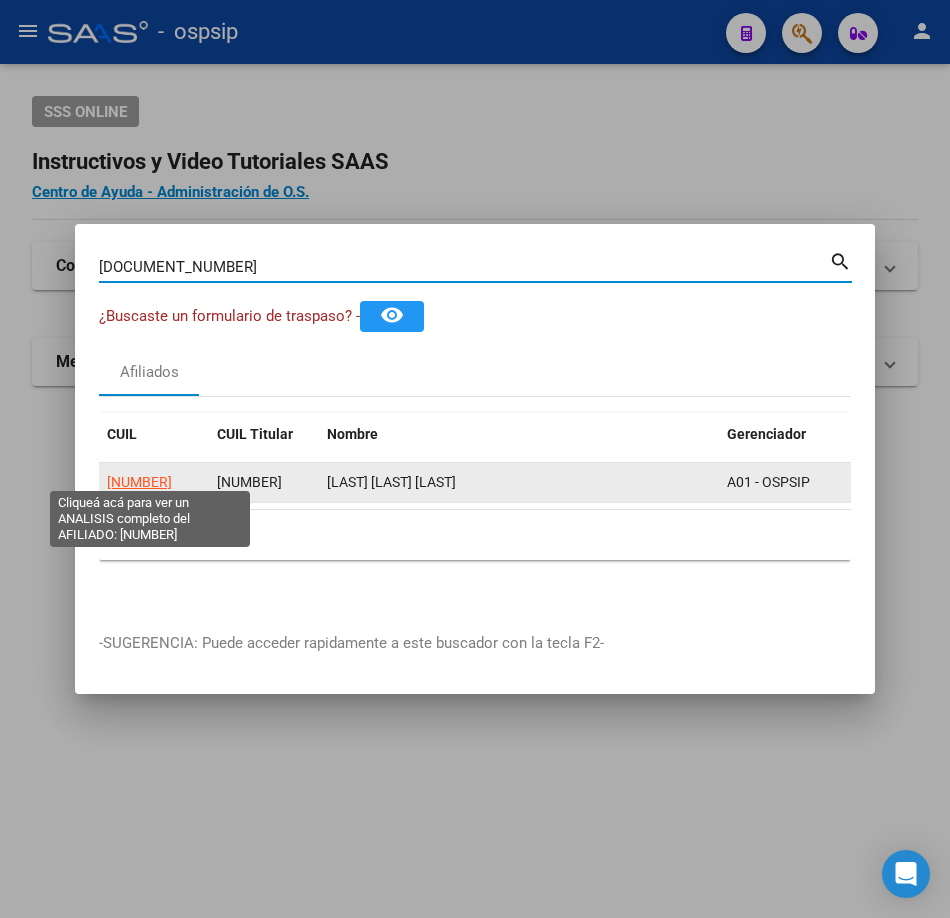 click on "[NUMBER]" 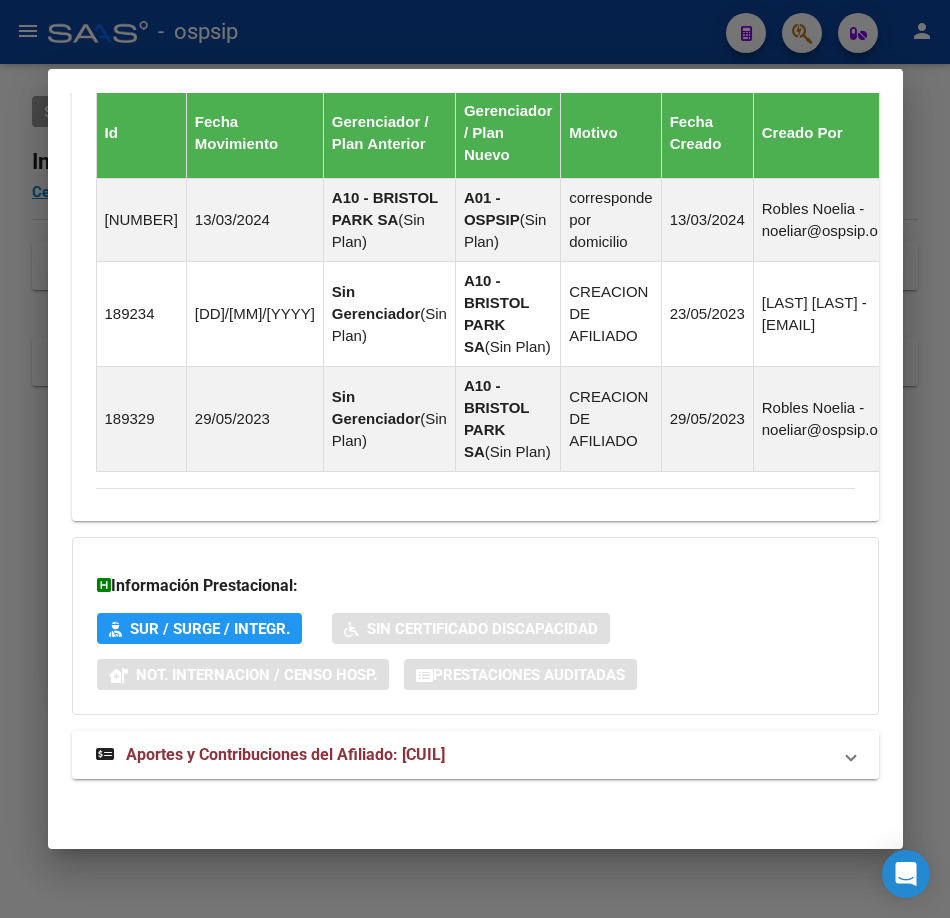 click on "Aportes y Contribuciones del Afiliado: [CUIL]" at bounding box center [285, 754] 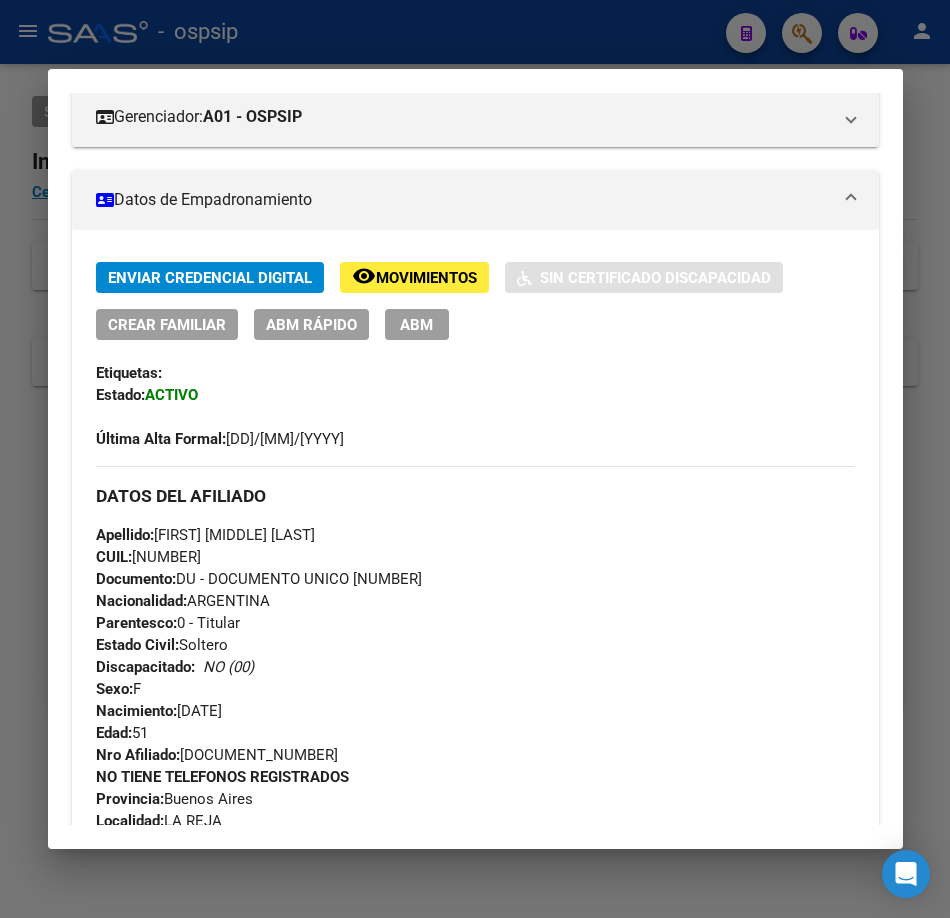scroll, scrollTop: 129, scrollLeft: 0, axis: vertical 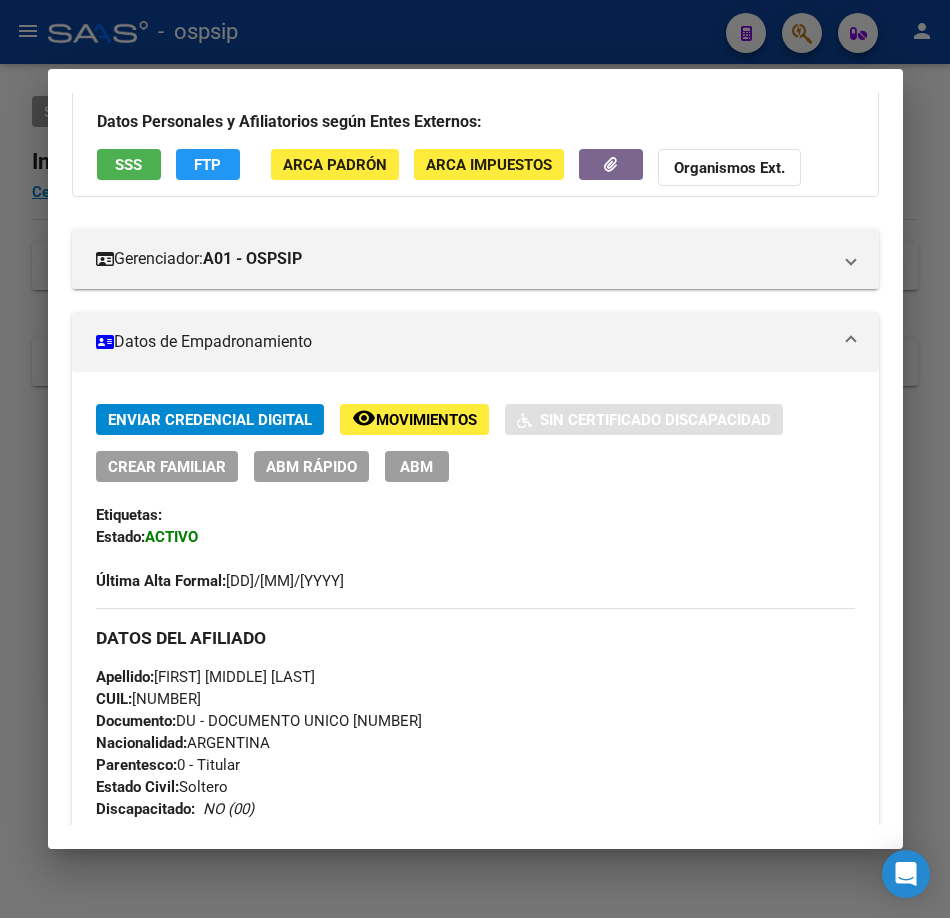 click at bounding box center (475, 459) 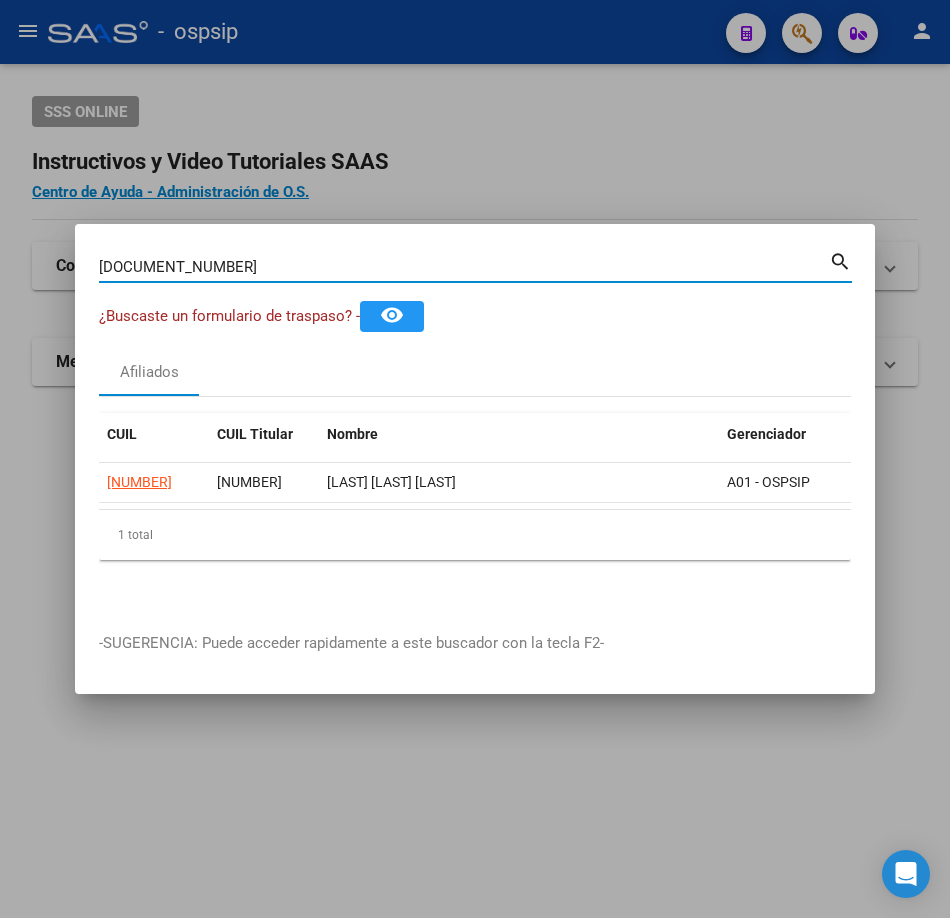 click on "[DOCUMENT_NUMBER]" at bounding box center (464, 267) 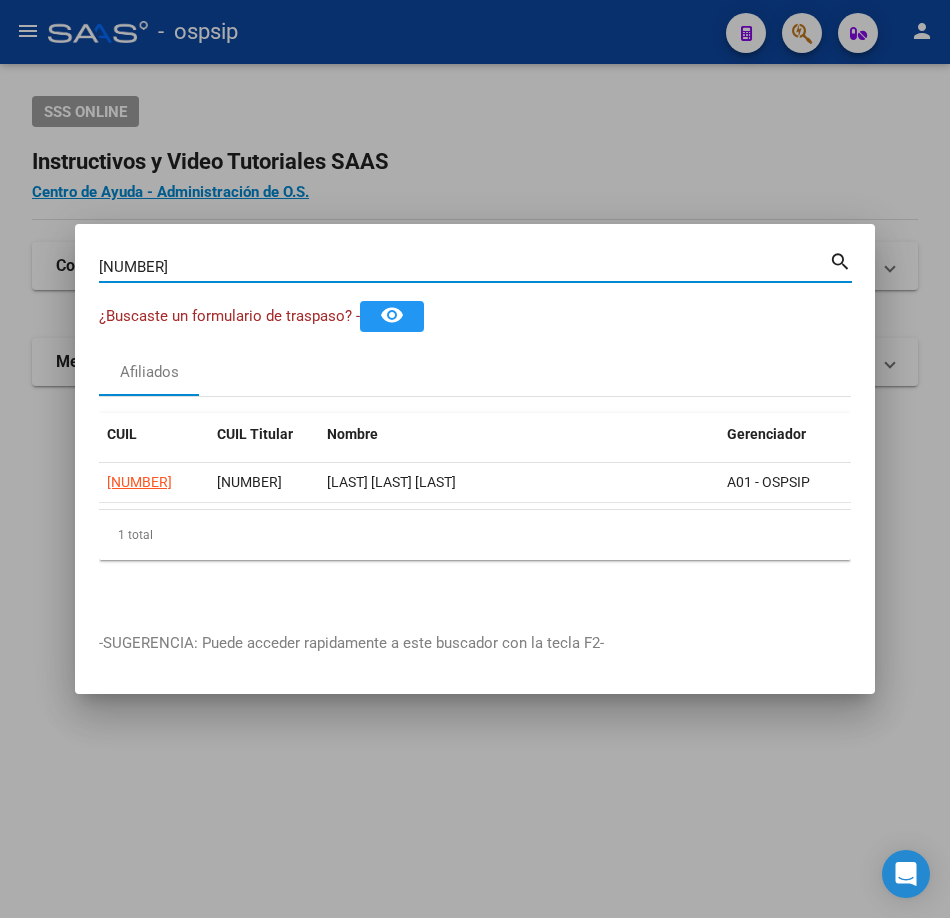 type on "[NUMBER]" 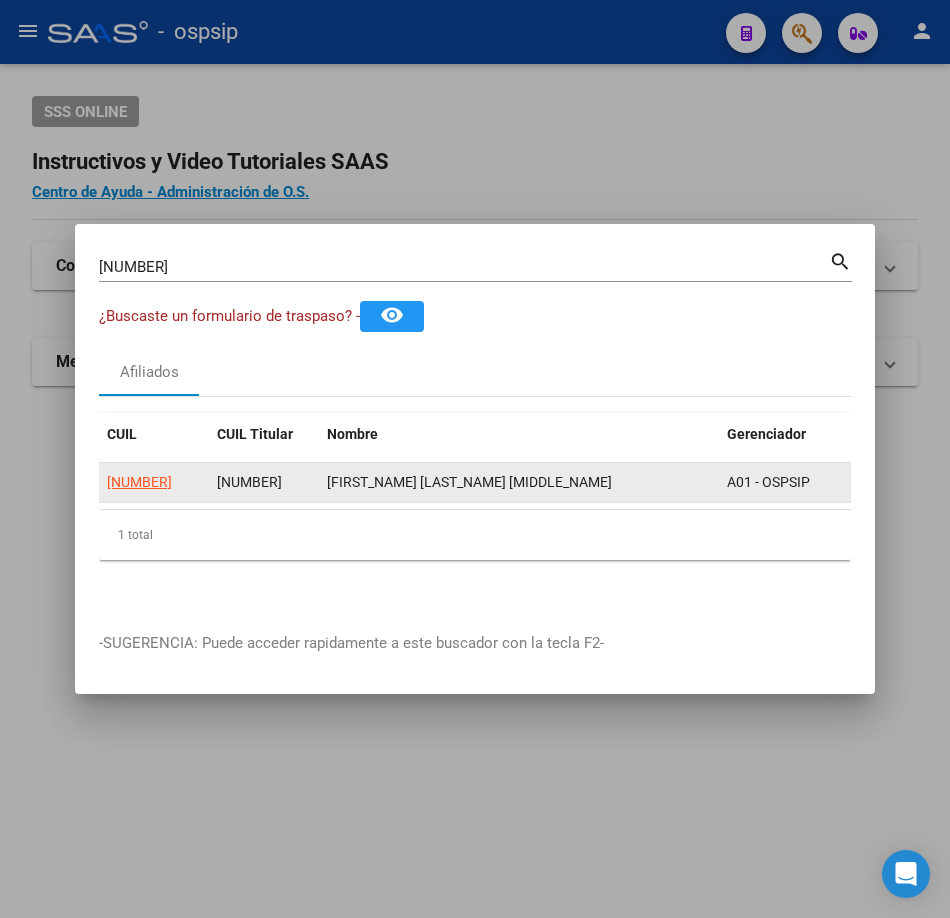 click on "[NUMBER]" 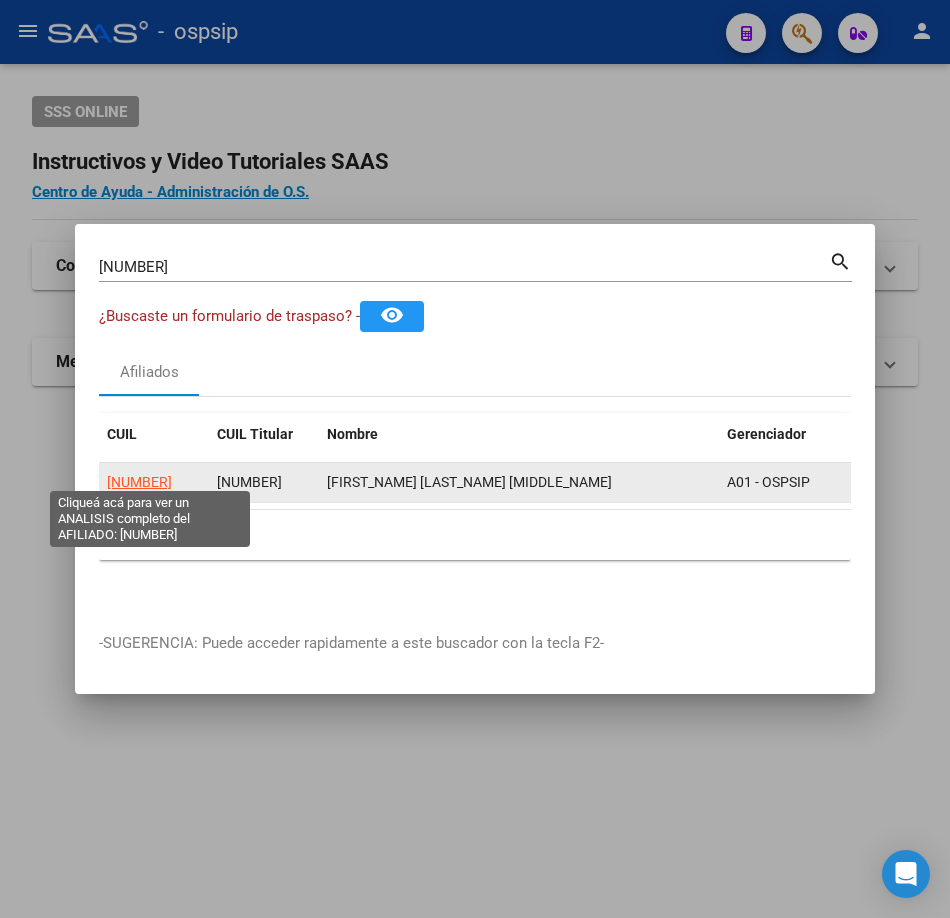 click on "[NUMBER]" 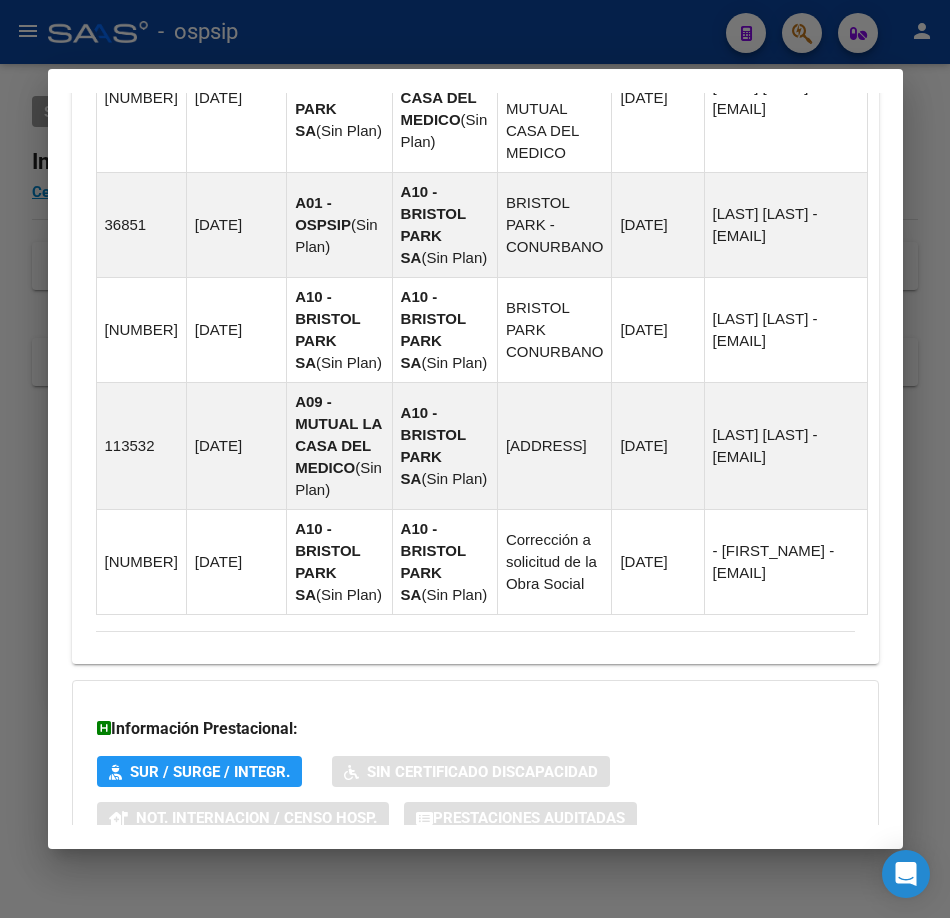 scroll, scrollTop: 2107, scrollLeft: 0, axis: vertical 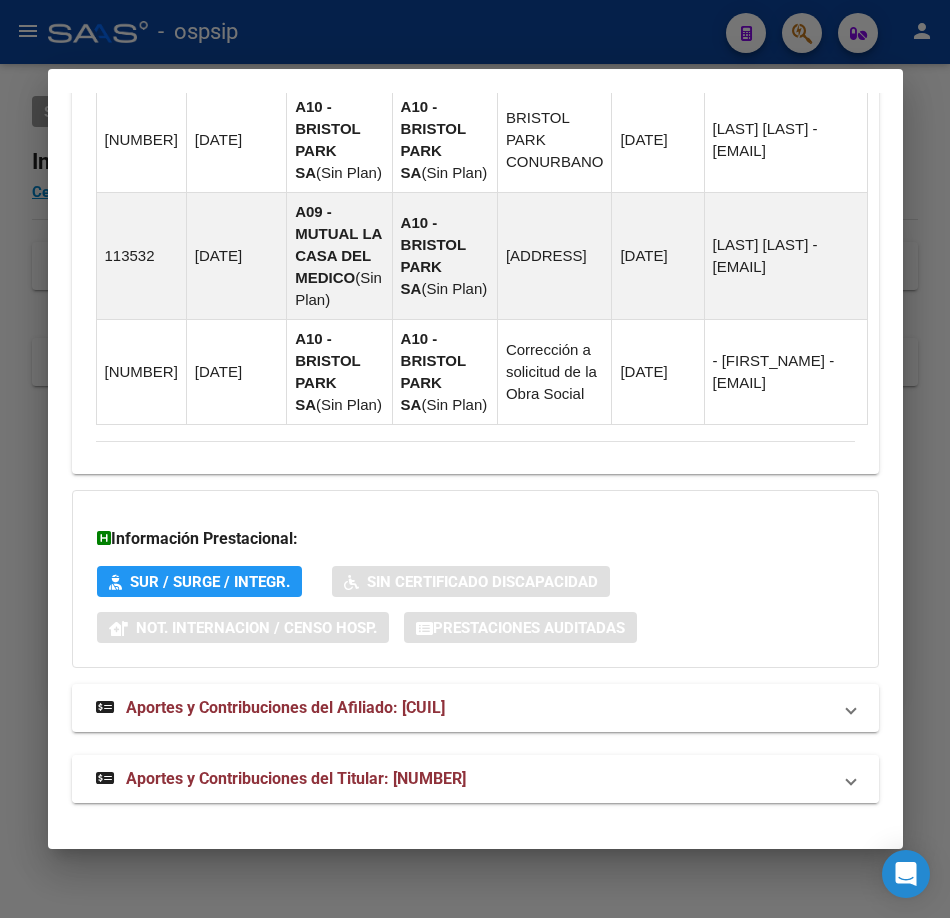 click on "Aportes y Contribuciones del Titular: [NUMBER]" at bounding box center (281, 779) 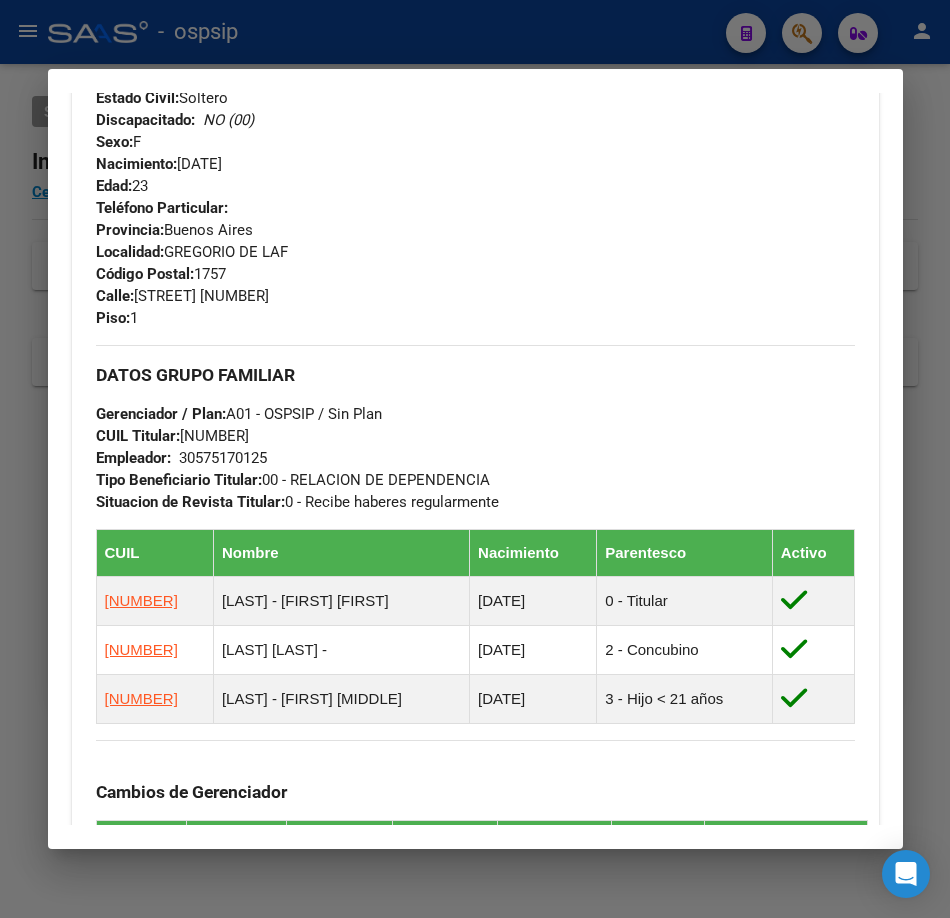 scroll, scrollTop: 0, scrollLeft: 0, axis: both 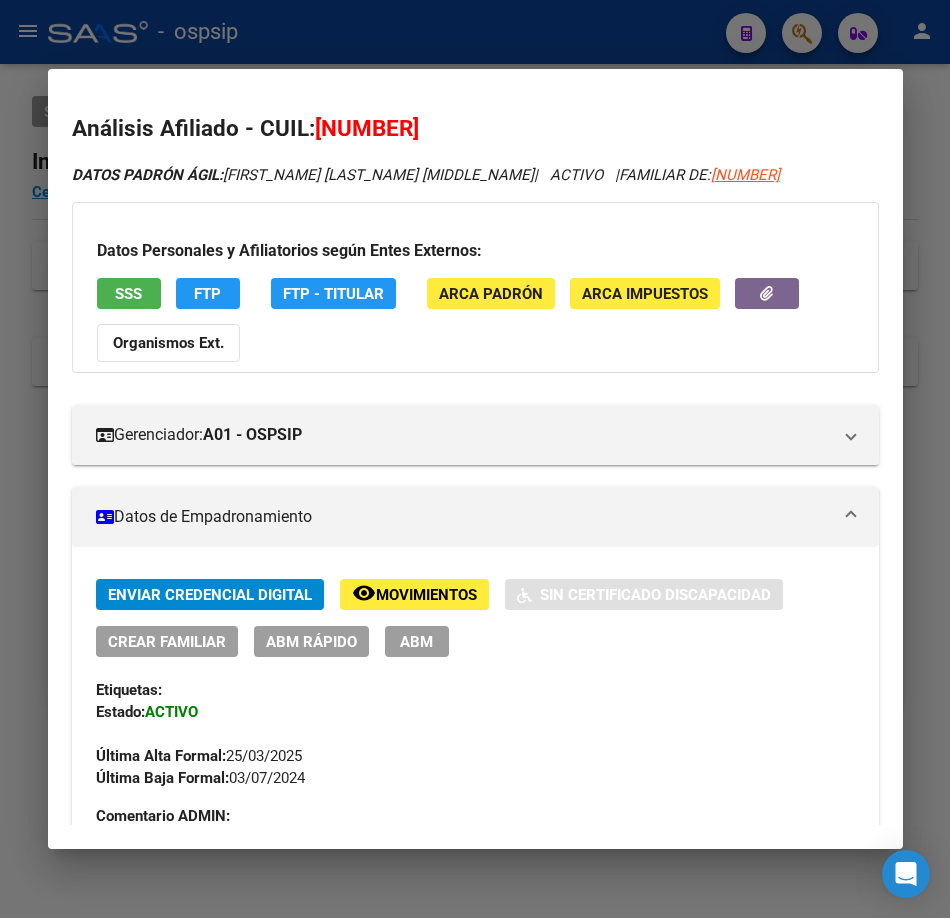 click on "Datos Personales y Afiliatorios según Entes Externos: SSS FTP  FTP - Titular ARCA Padrón ARCA Impuestos Organismos Ext." at bounding box center [475, 287] 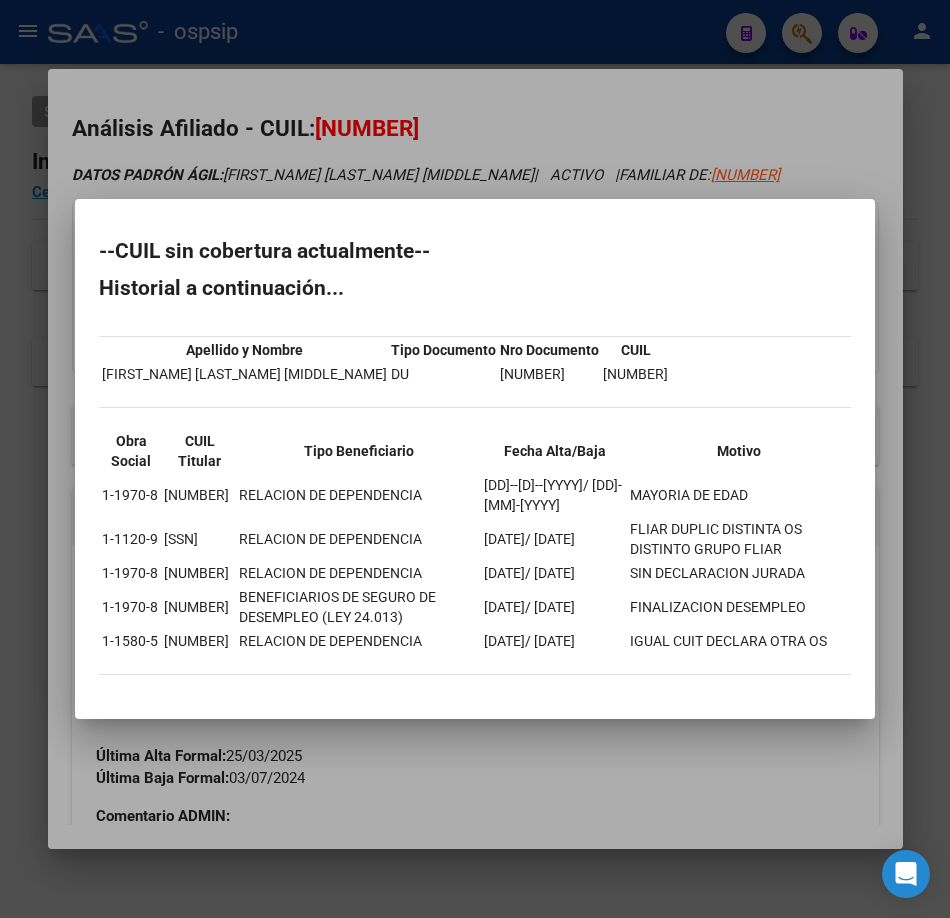 click at bounding box center (475, 459) 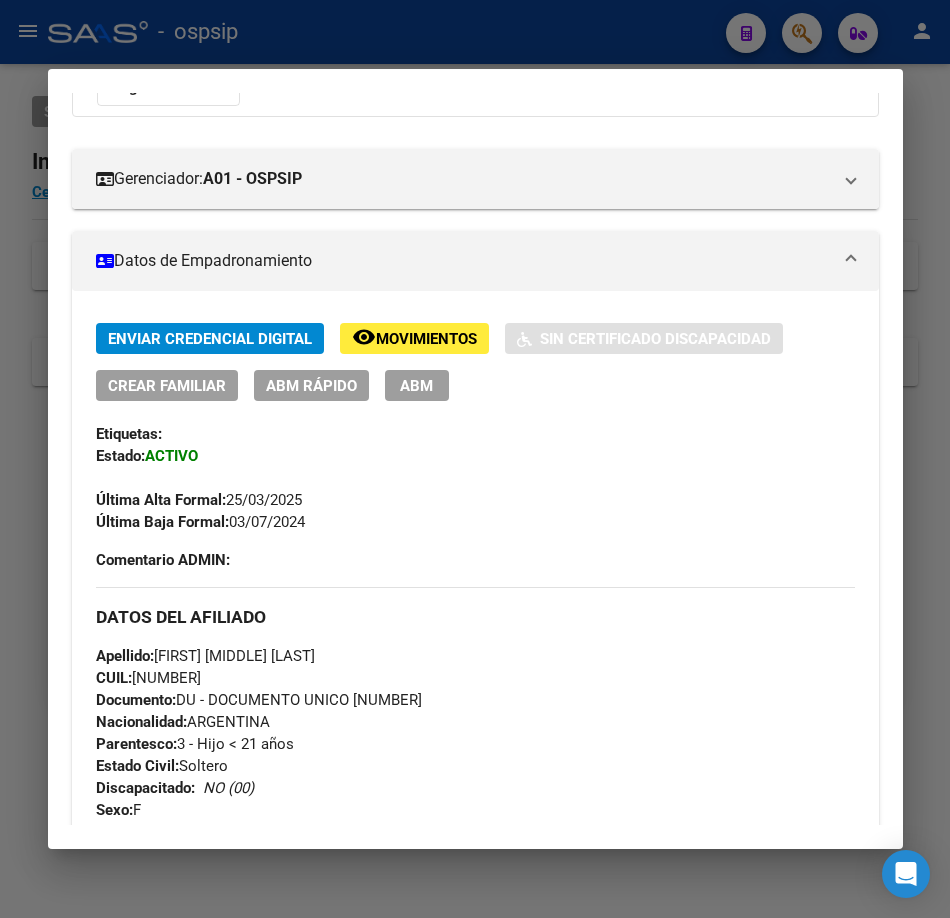 scroll, scrollTop: 0, scrollLeft: 0, axis: both 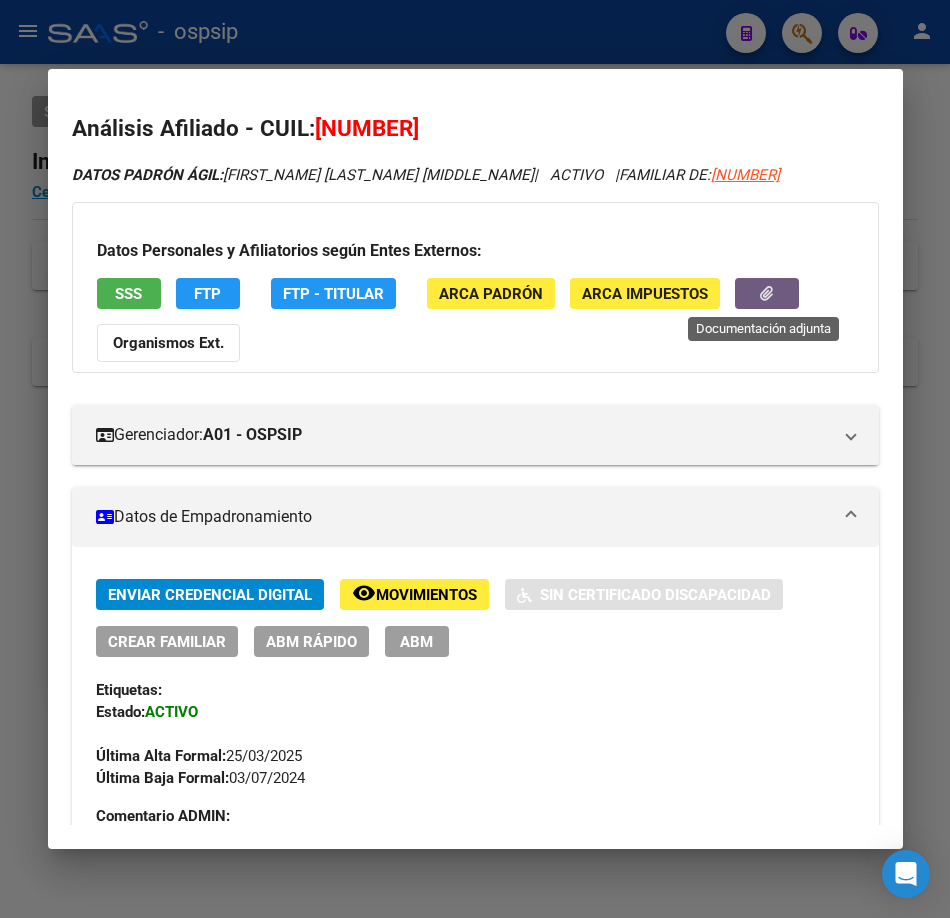 drag, startPoint x: 10, startPoint y: 3, endPoint x: 784, endPoint y: 280, distance: 822.0736 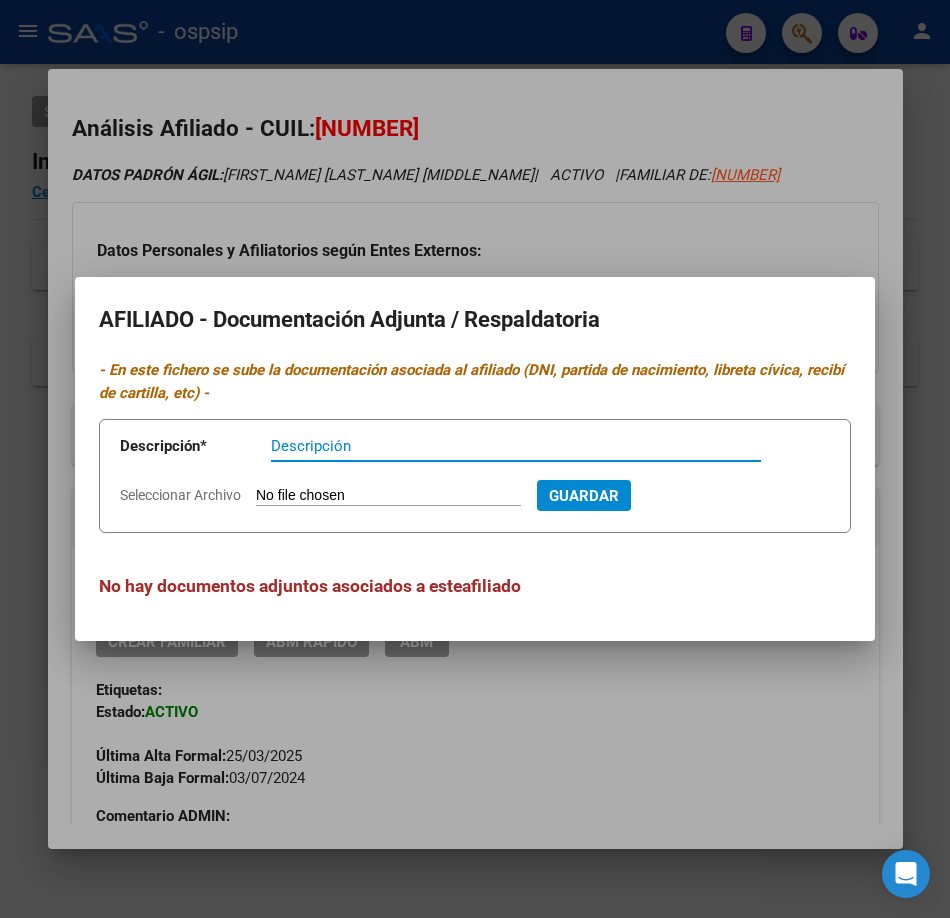 click at bounding box center (475, 459) 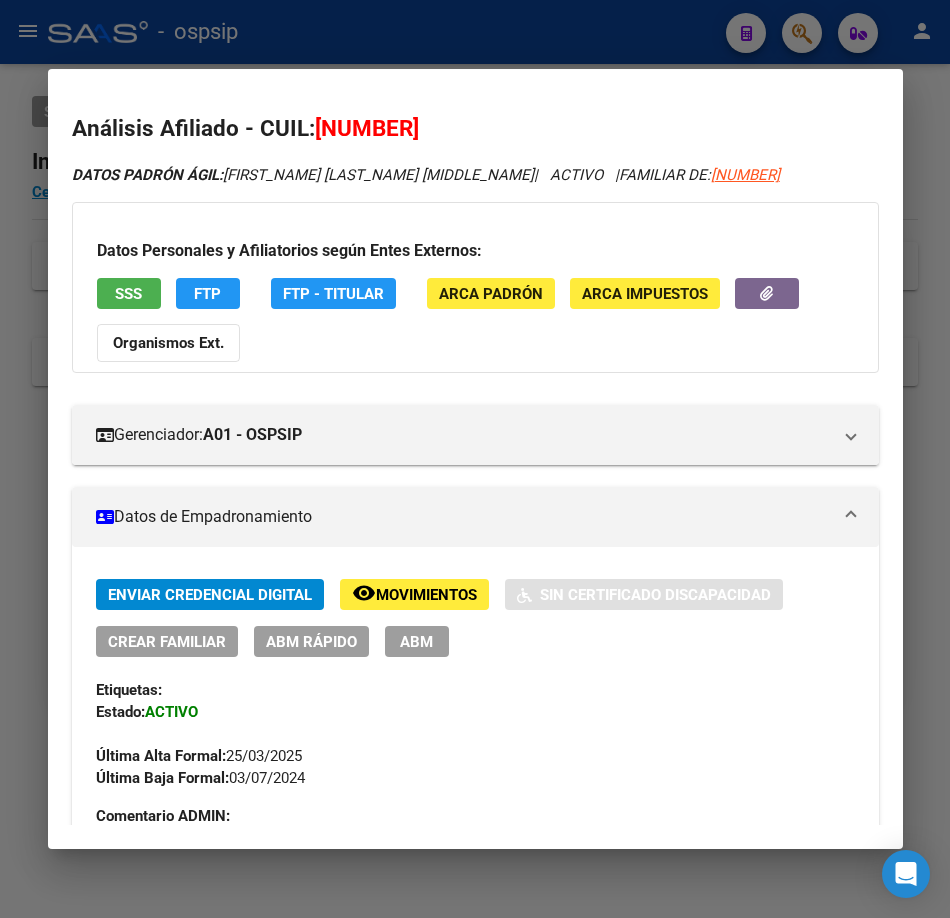 drag, startPoint x: 495, startPoint y: 41, endPoint x: 456, endPoint y: 88, distance: 61.073727 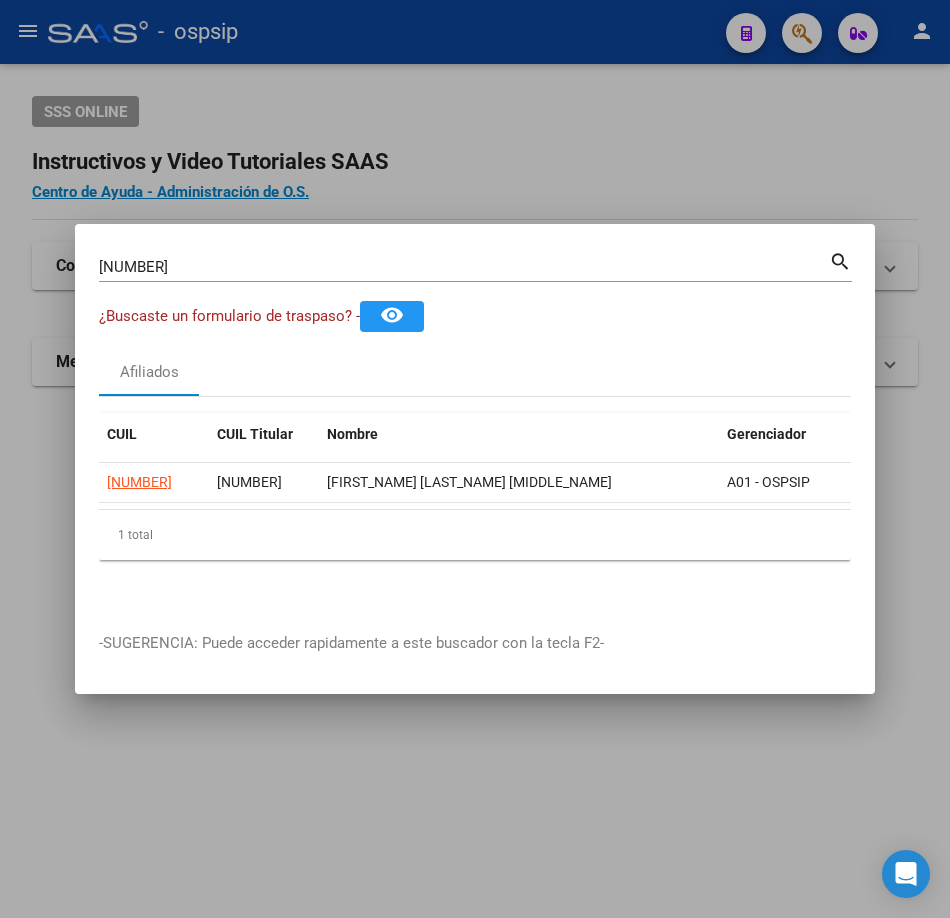 click on "[NUMBER] Buscar (apellido, dni, cuil, nro traspaso, cuit, obra social)" at bounding box center [464, 267] 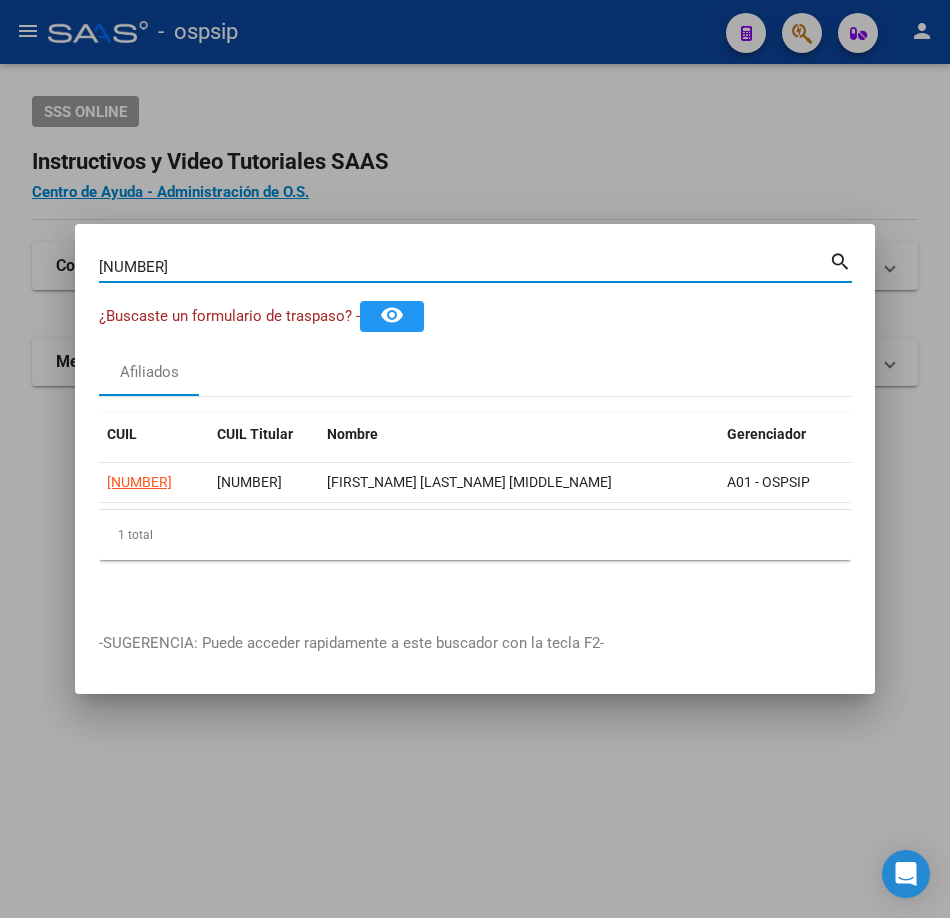click on "[NUMBER] Buscar (apellido, dni, cuil, nro traspaso, cuit, obra social)" at bounding box center (464, 267) 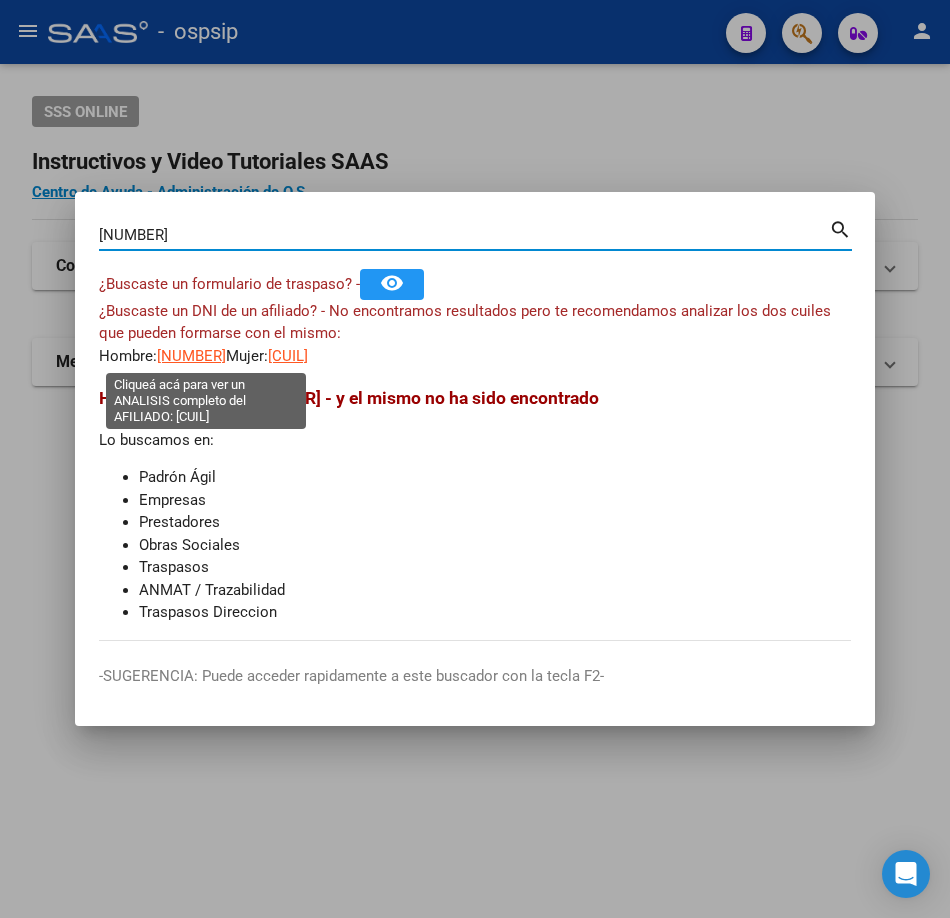 click on "[NUMBER]" at bounding box center [191, 356] 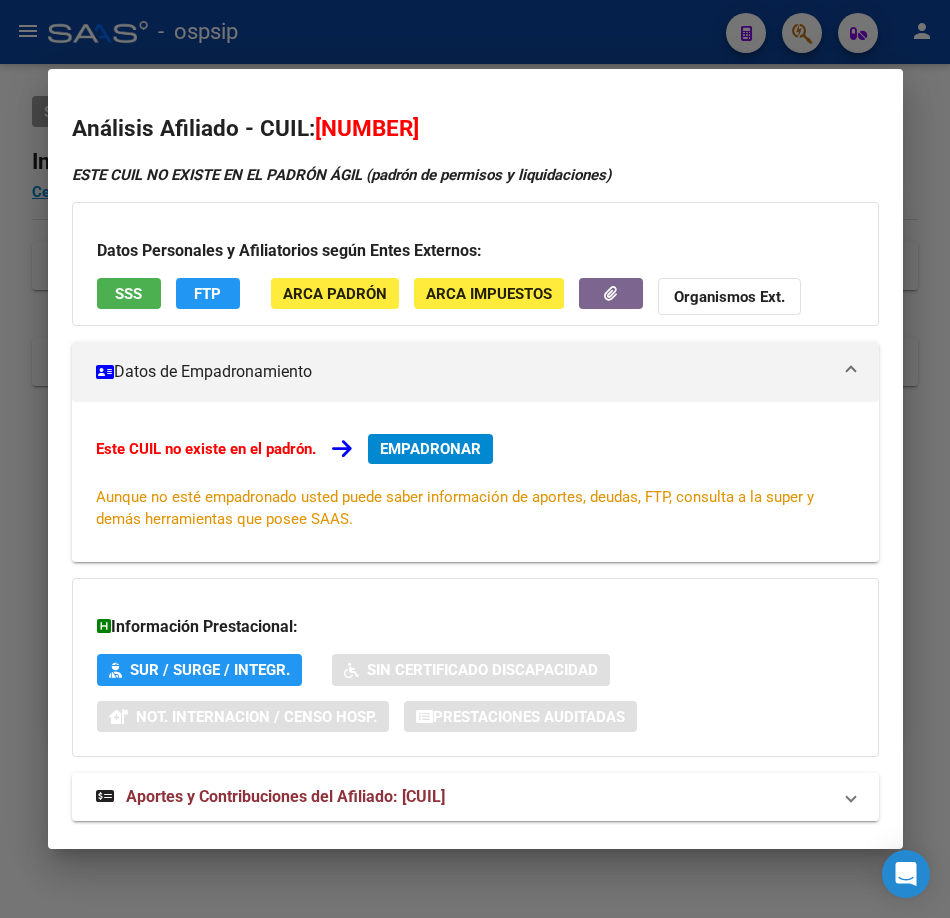 click on "Análisis Afiliado - CUIL: [NUMBER] ESTE CUIL NO EXISTE EN EL PADRÓN ÁGIL (padrón de permisos y liquidaciones) Datos Personales y Afiliatorios según Entes Externos: SSS FTP ARCA Padrón ARCA Impuestos Organismos Ext.   Datos de Empadronamiento   Este CUIL no existe en el padrón.   EMPADRONAR
Aunque no esté empadronado usted puede saber información de aportes, deudas, FTP, consulta a la super y demás herramientas que posee SAAS.   Información Prestacional:       SUR / SURGE / INTEGR.     Sin Certificado Discapacidad     Not. Internacion / Censo Hosp.  Prestaciones Auditadas     Aportes y Contribuciones del Afiliado: [NUMBER] Hemos buscado el CUIL - [NUMBER] - y el mismo no existe en nuestra información procesada de aportes y contribuciones   El mismo fue buscado en:   Cuenta Corriente Devengada de Régimen General Cuenta Corriente Devengada de Monotributo / Personal Doméstico Percibidos de Aportes Detallado Percibido por Fiscalización Percibido Total Archivos de Nóminas ARCA" at bounding box center [475, 459] 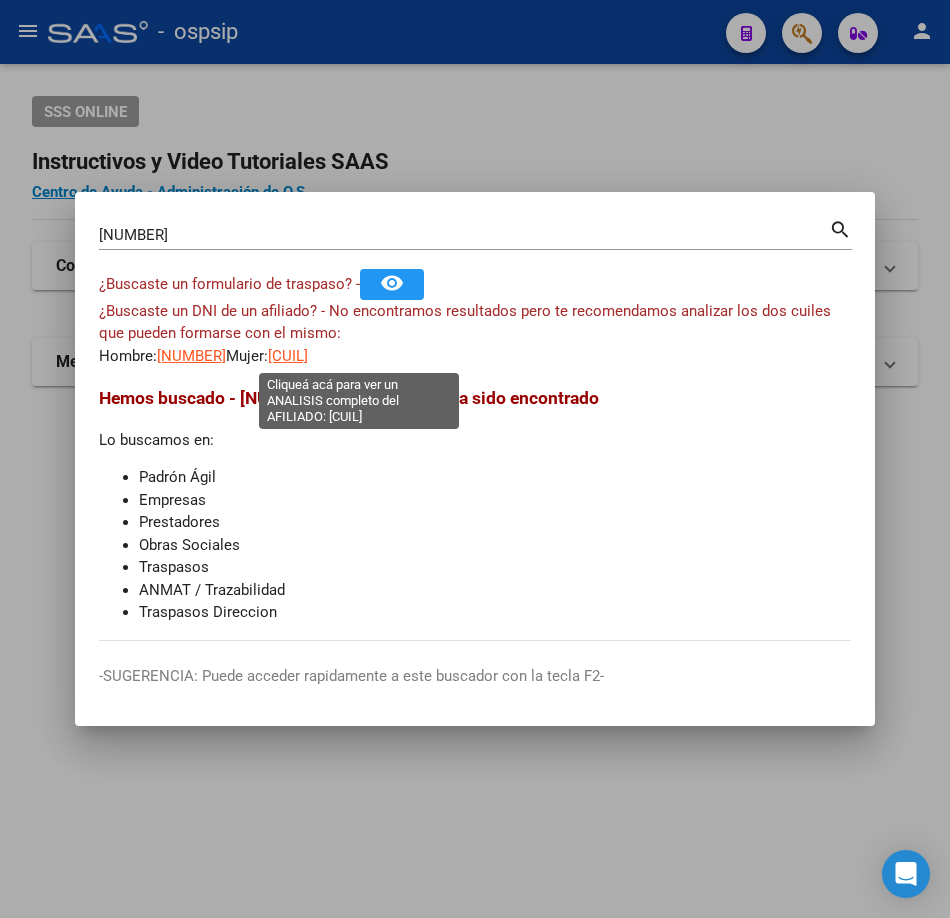 click on "[CUIL]" at bounding box center [288, 356] 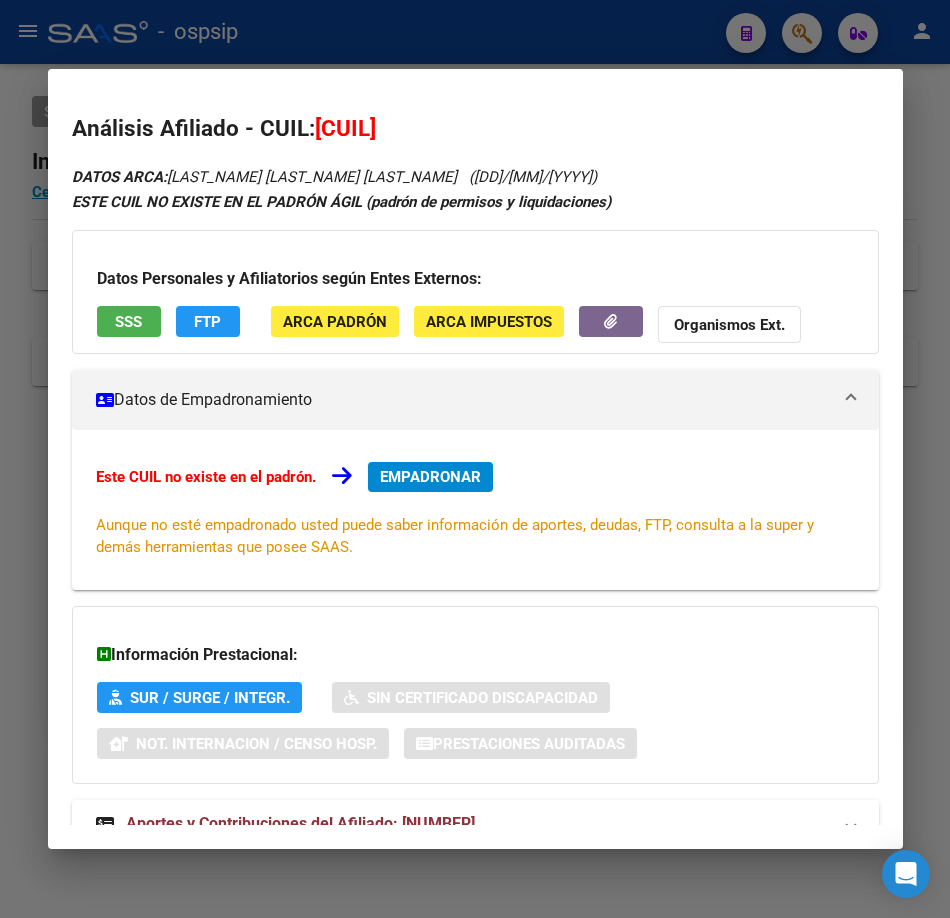 click on "SSS" at bounding box center (128, 322) 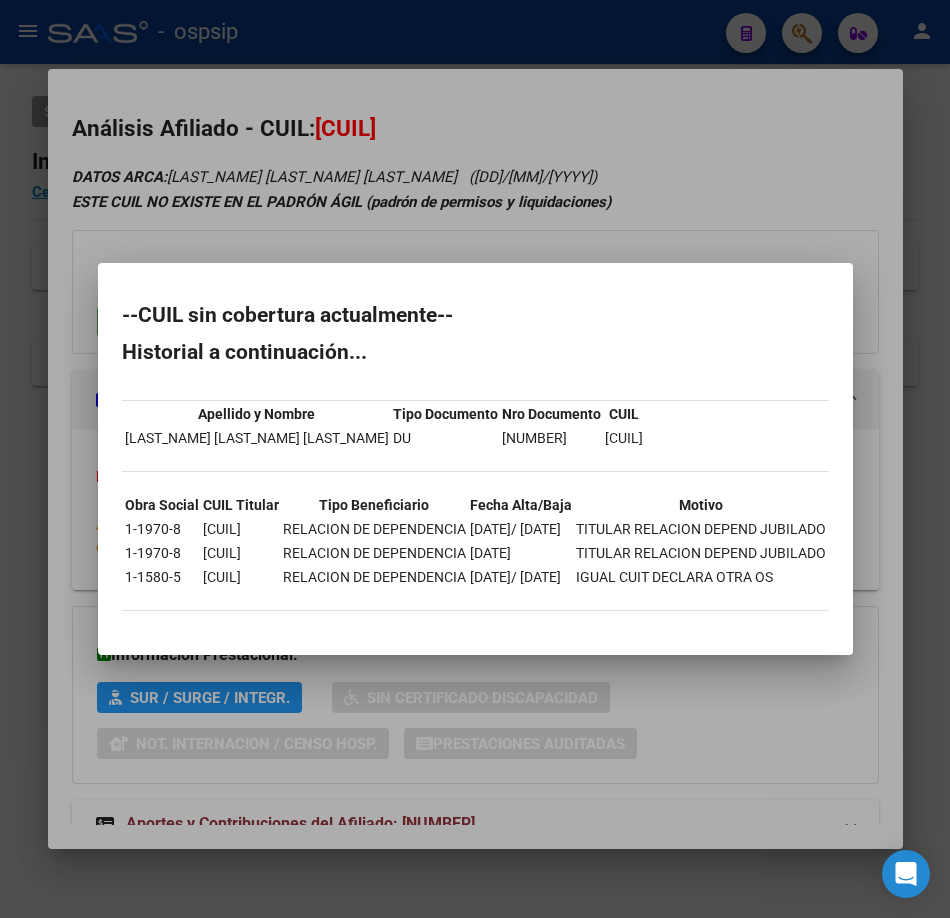 click at bounding box center [475, 459] 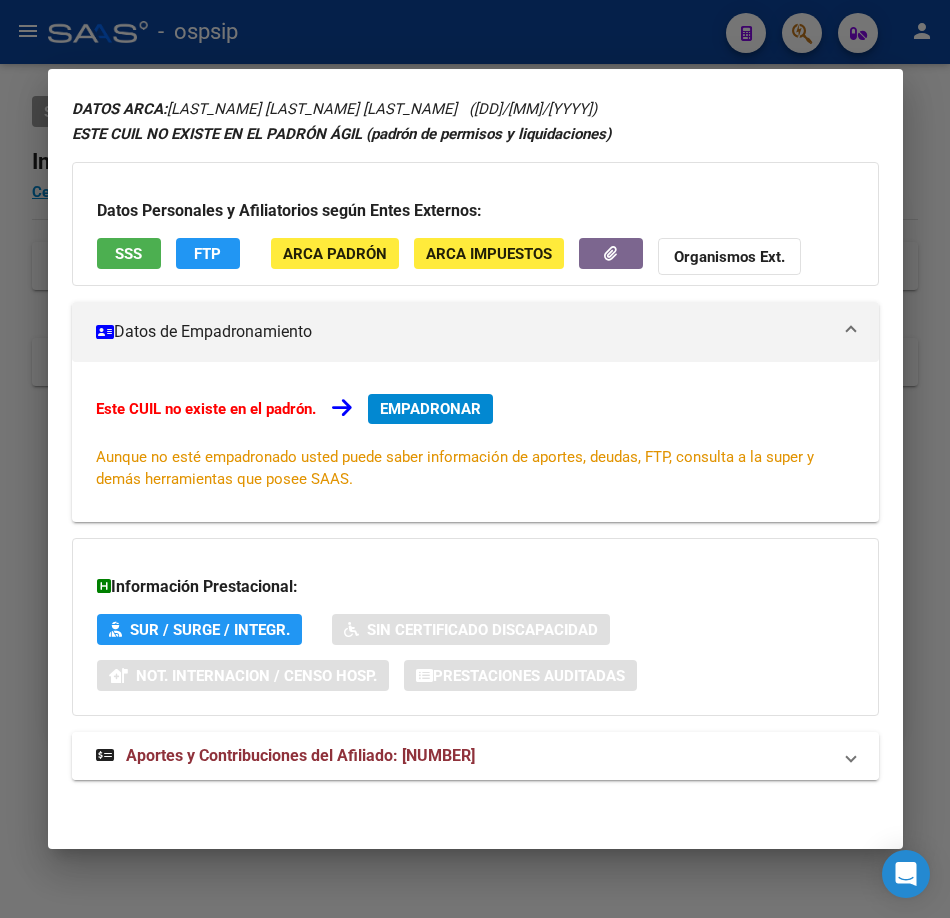click on "Aportes y Contribuciones del Afiliado: [NUMBER]" at bounding box center [300, 755] 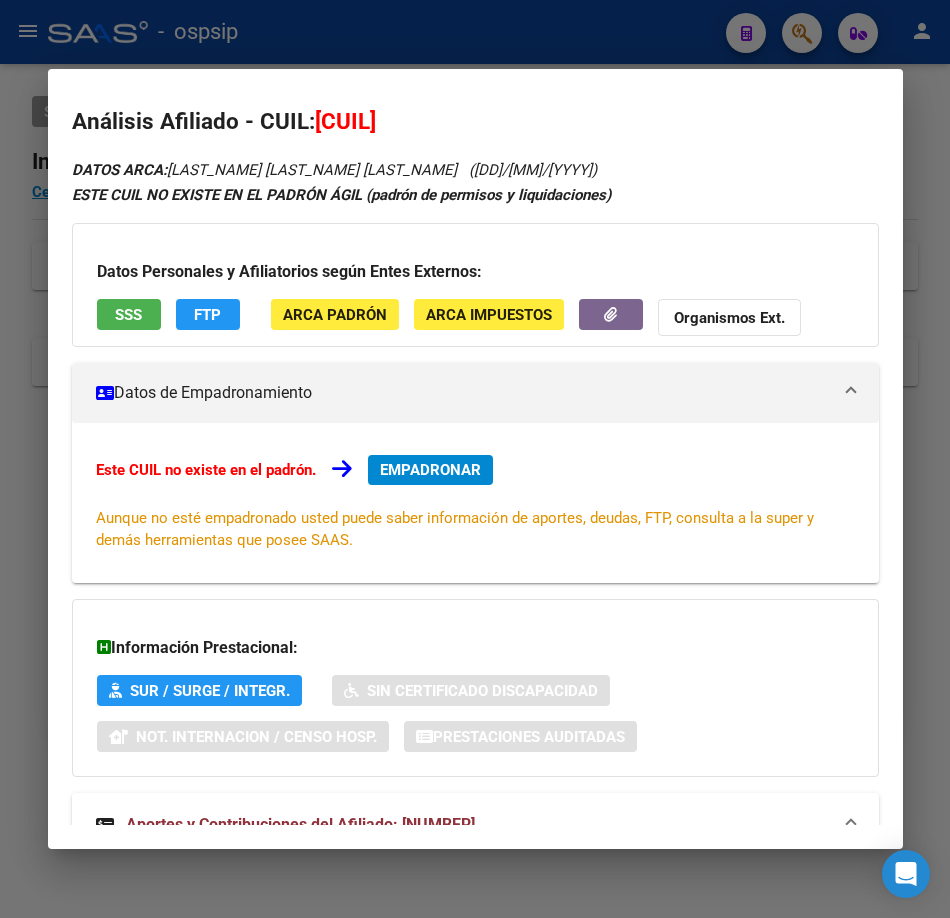 scroll, scrollTop: 0, scrollLeft: 0, axis: both 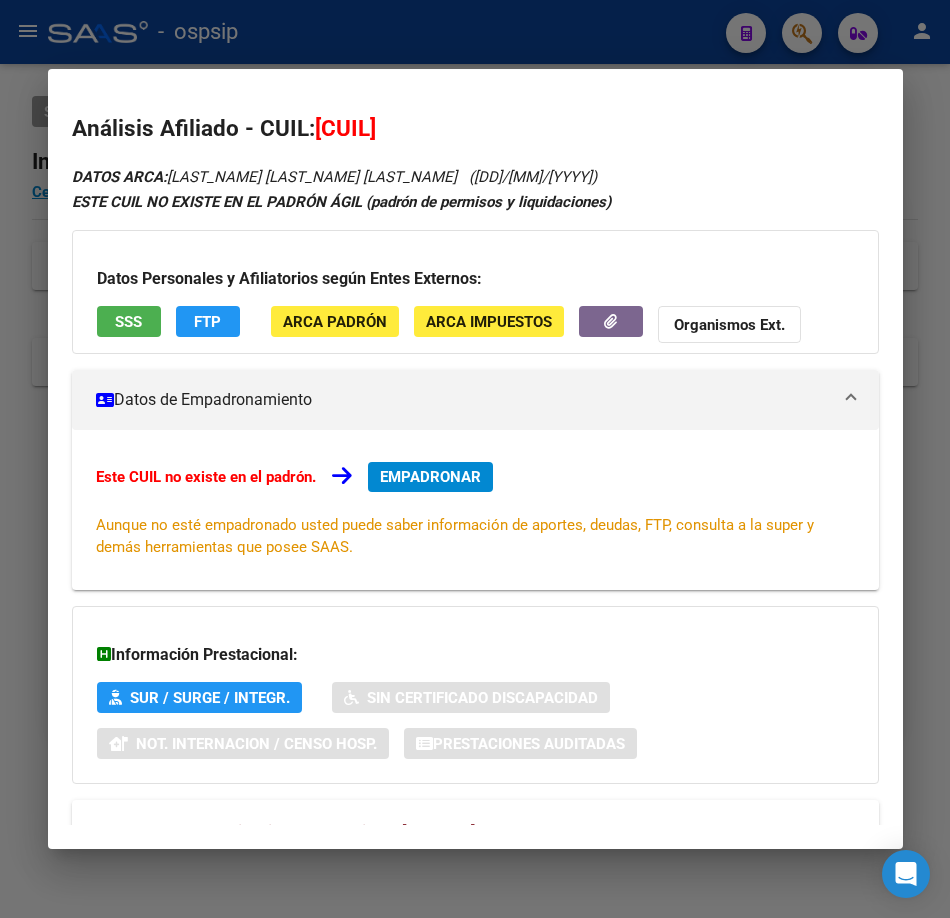 click on "SSS" at bounding box center (129, 321) 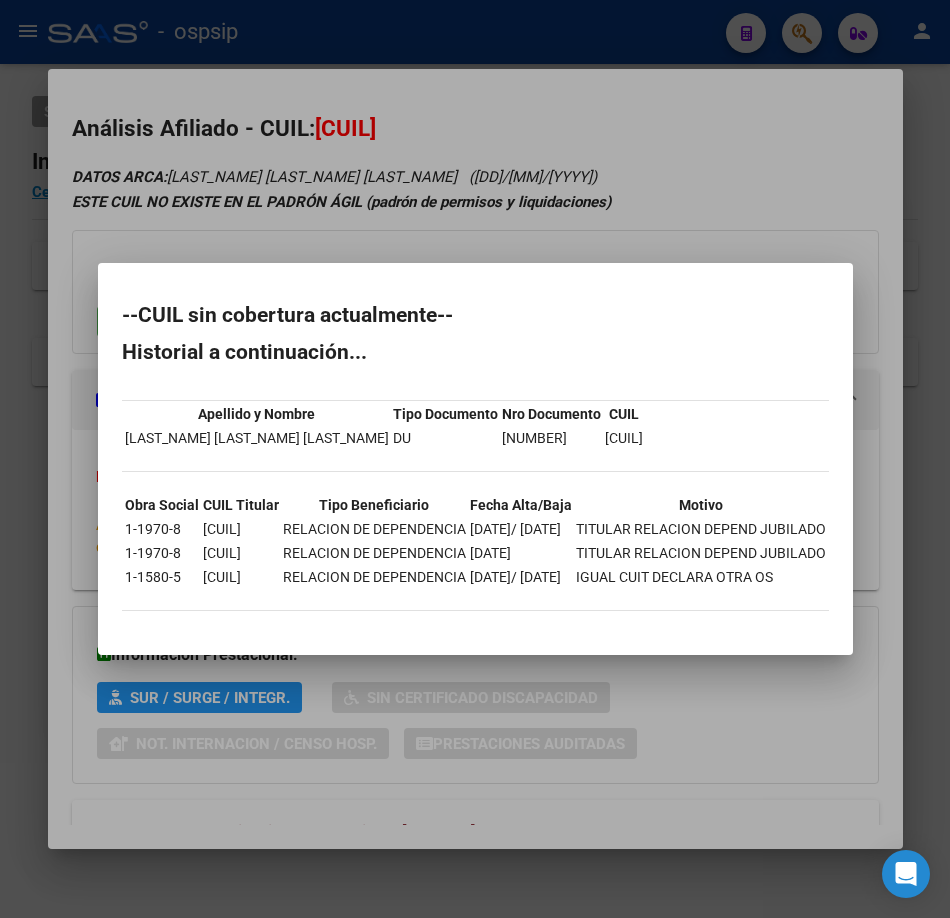 drag, startPoint x: 254, startPoint y: 130, endPoint x: 249, endPoint y: 161, distance: 31.400637 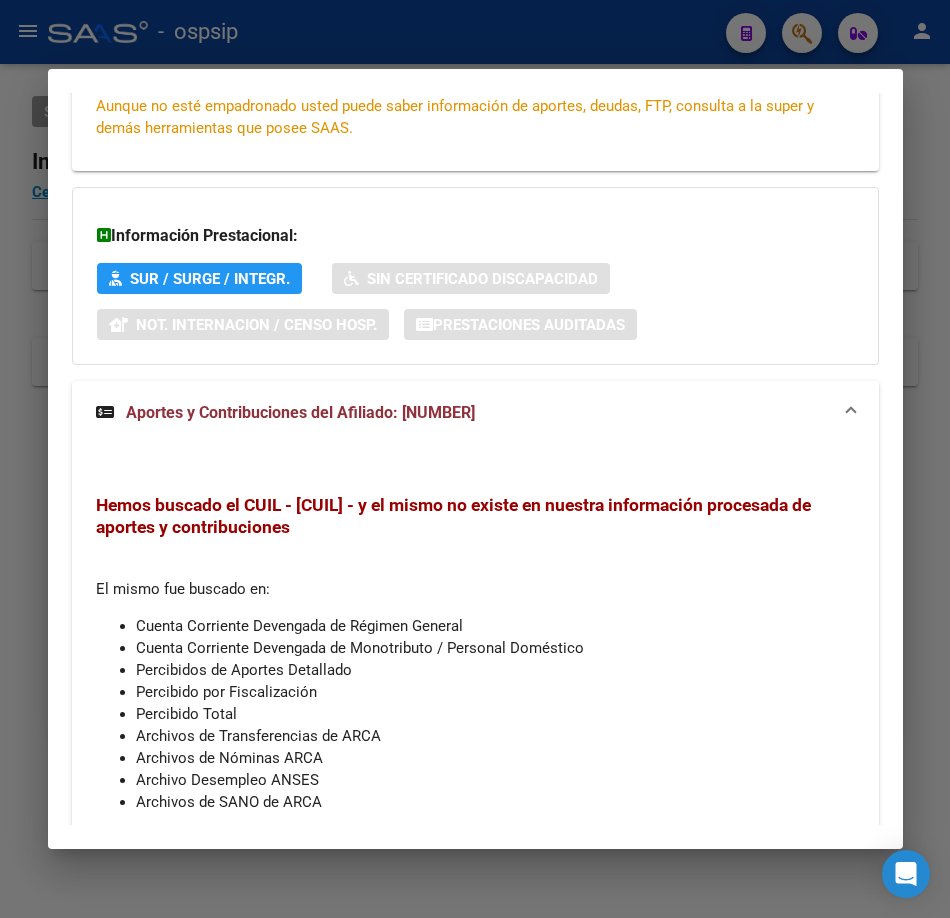 scroll, scrollTop: 501, scrollLeft: 0, axis: vertical 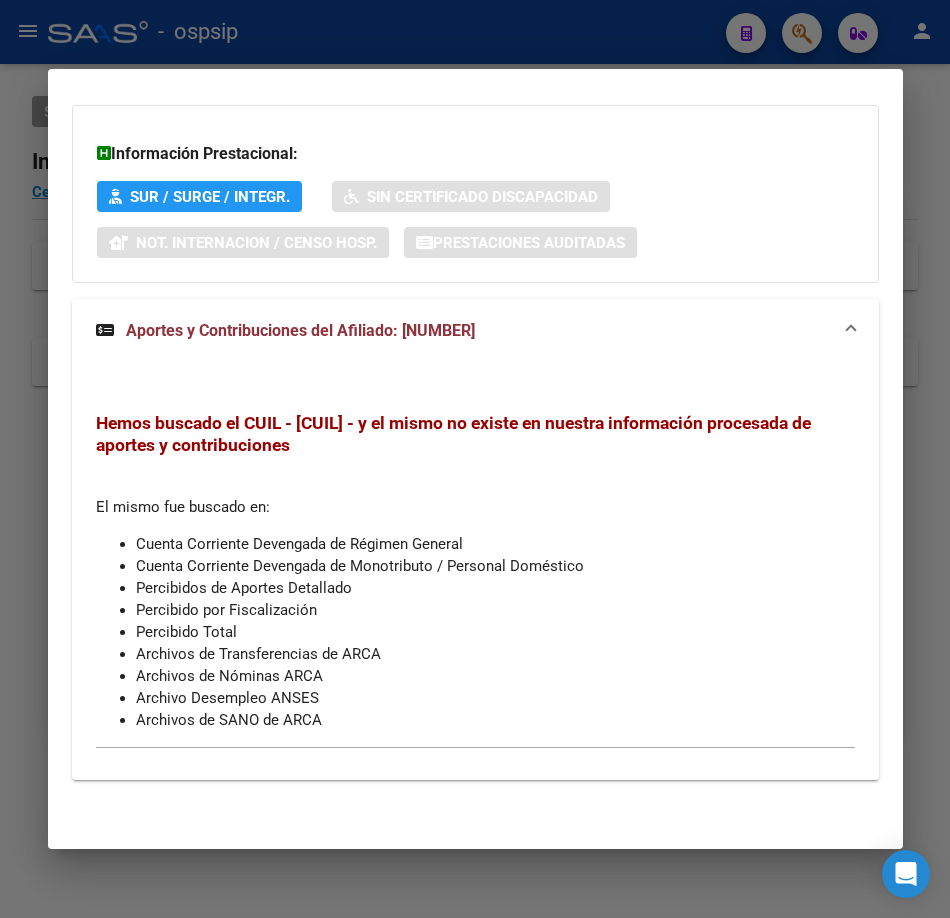 click at bounding box center (475, 459) 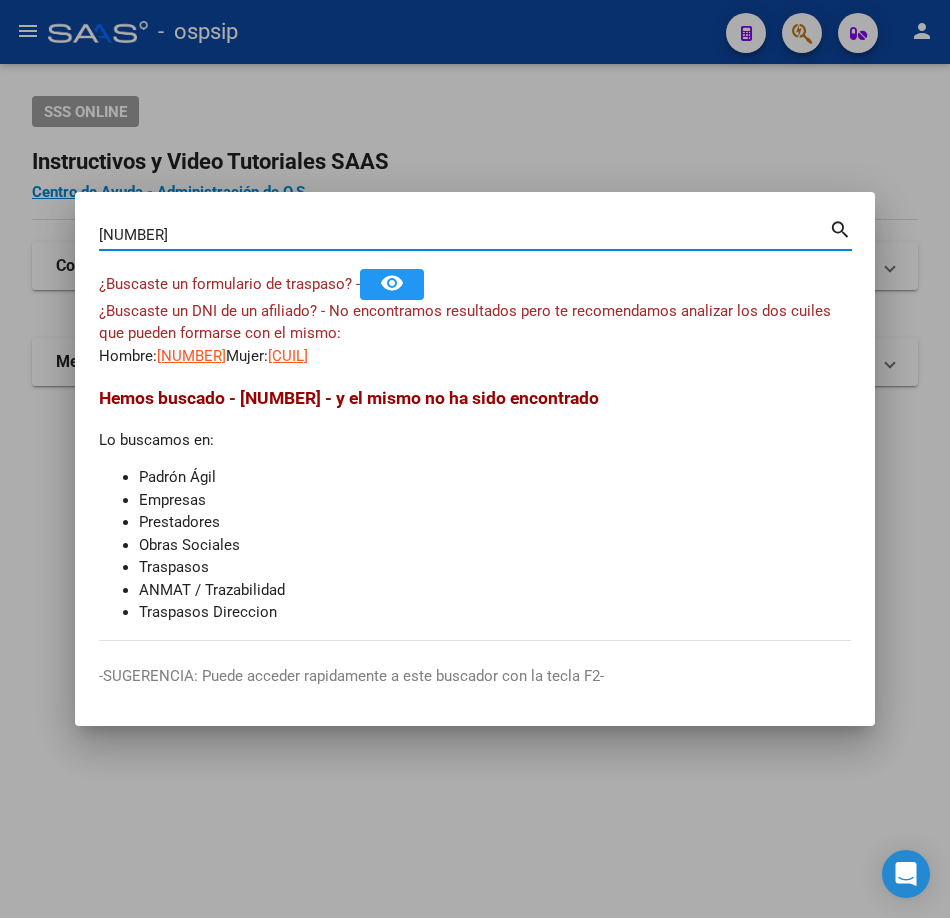 click on "[NUMBER]" at bounding box center (464, 235) 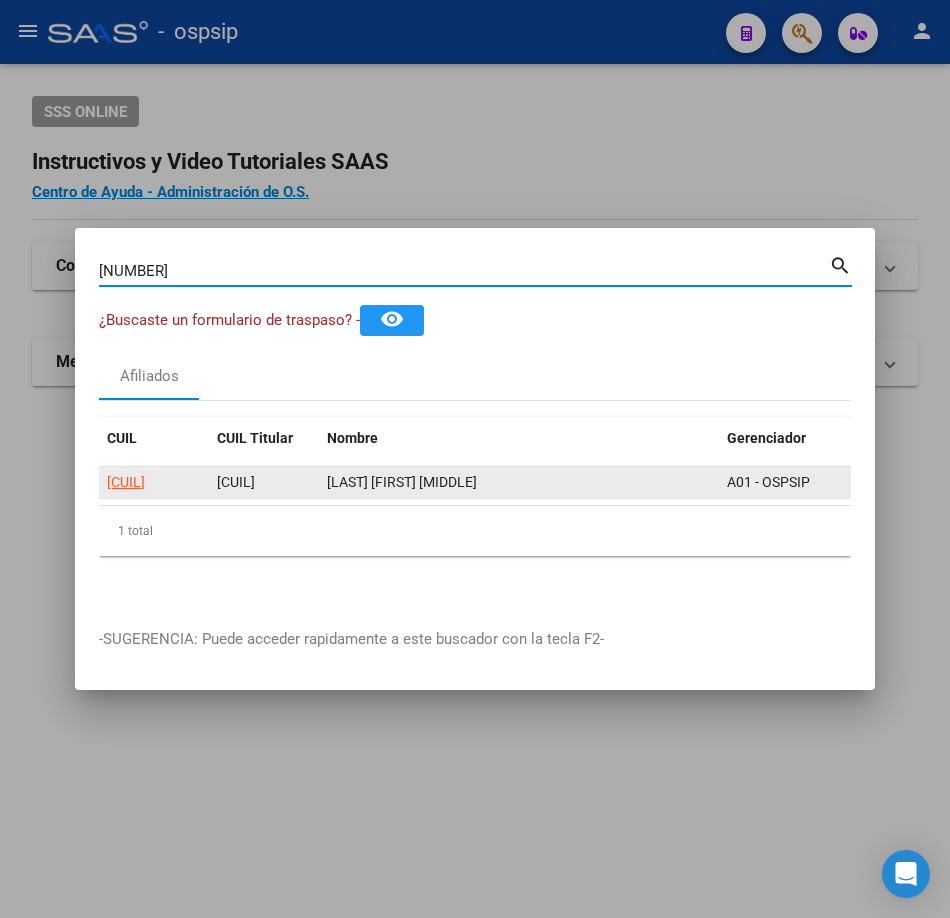 click on "[CUIL]" 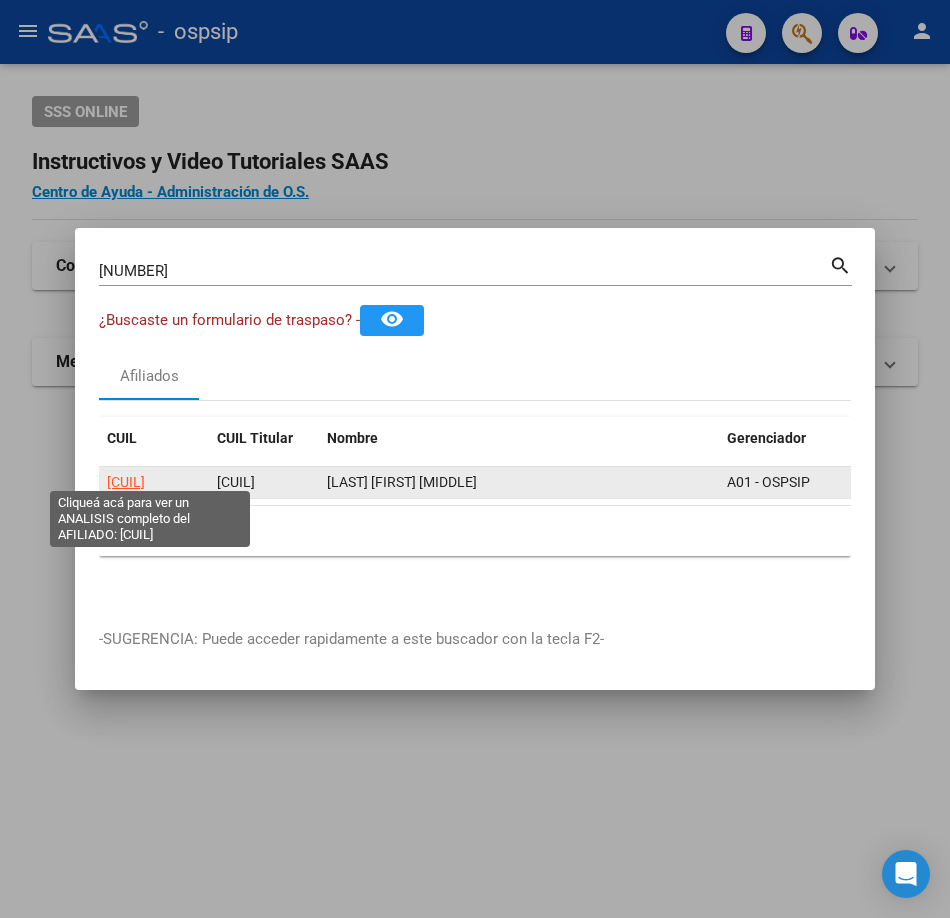 click on "[CUIL]" 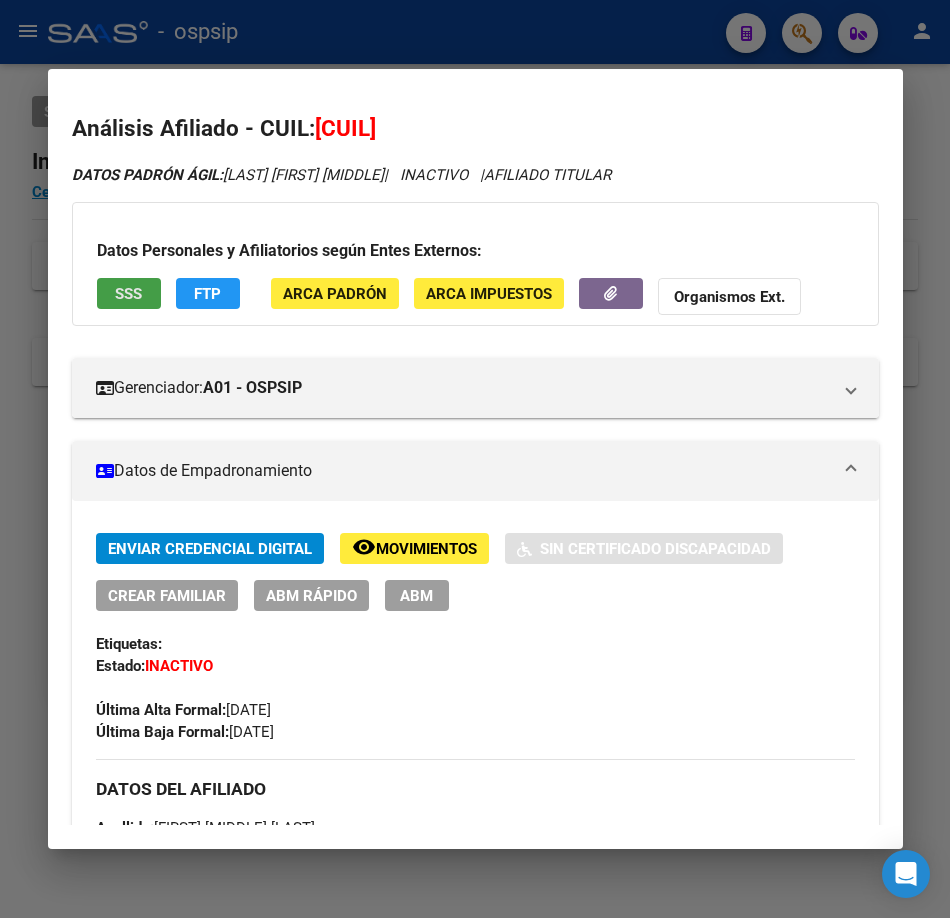 click on "SSS" at bounding box center (128, 294) 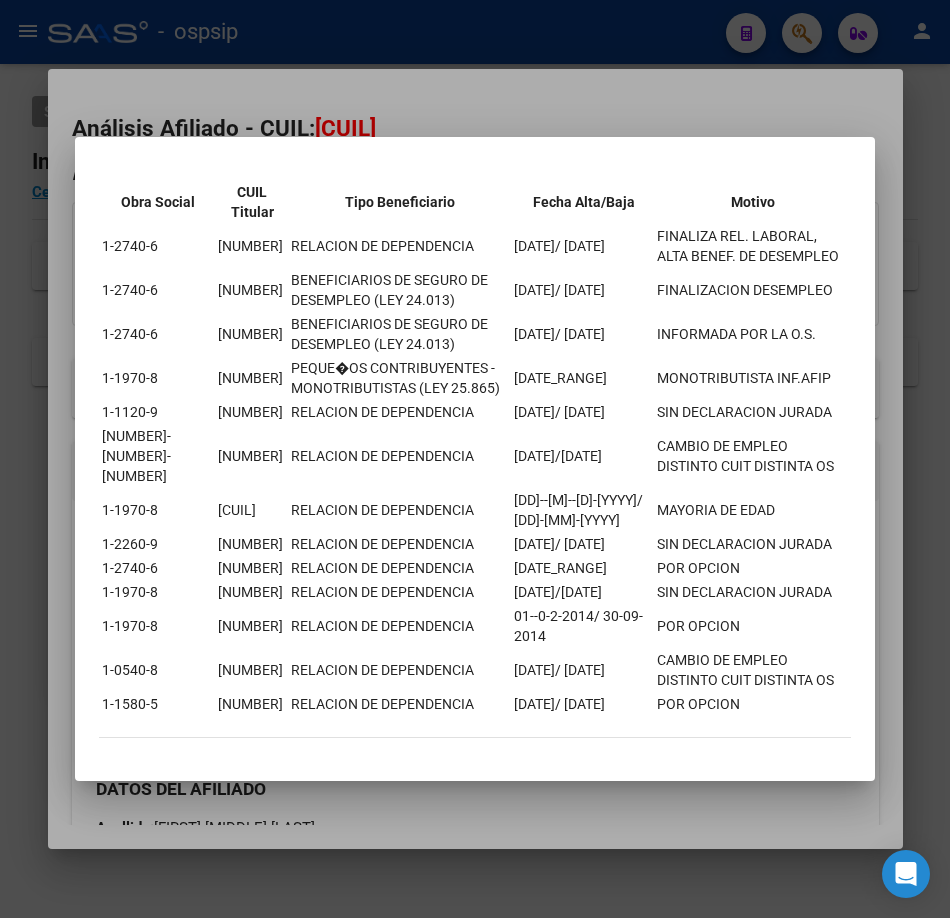 scroll, scrollTop: 677, scrollLeft: 0, axis: vertical 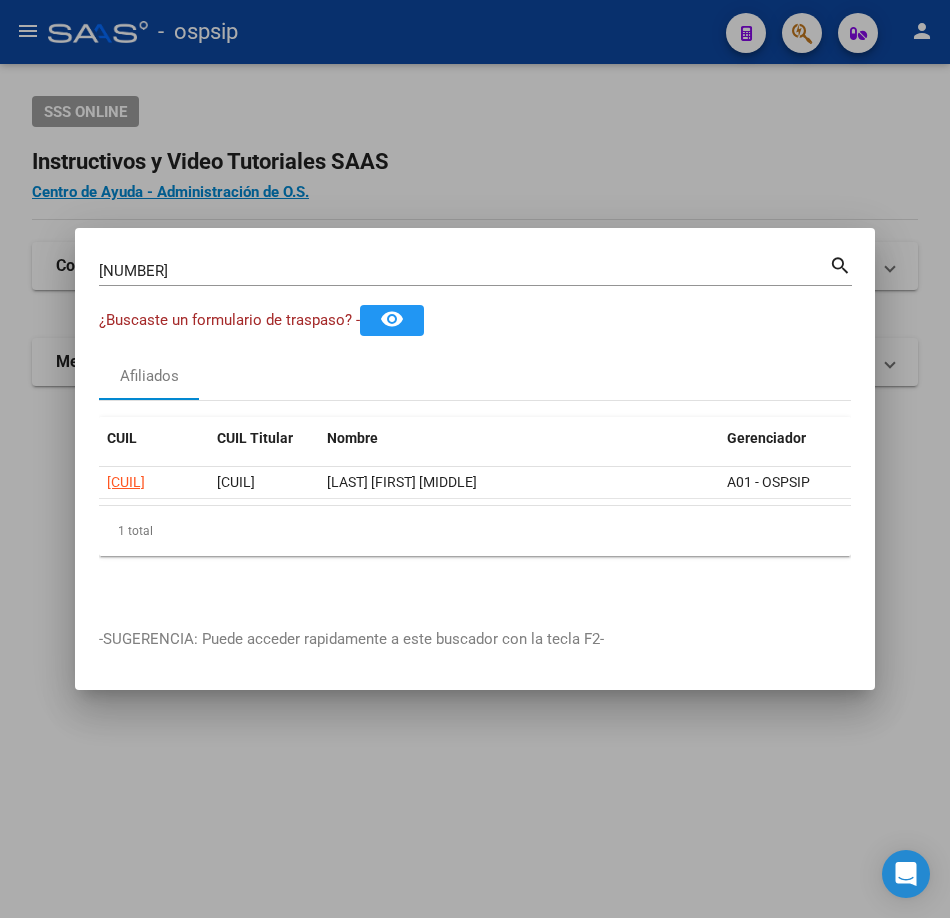 click on "[NUMBER] Buscar (apellido, dni, cuil, nro traspaso, cuit, obra social)" at bounding box center [464, 271] 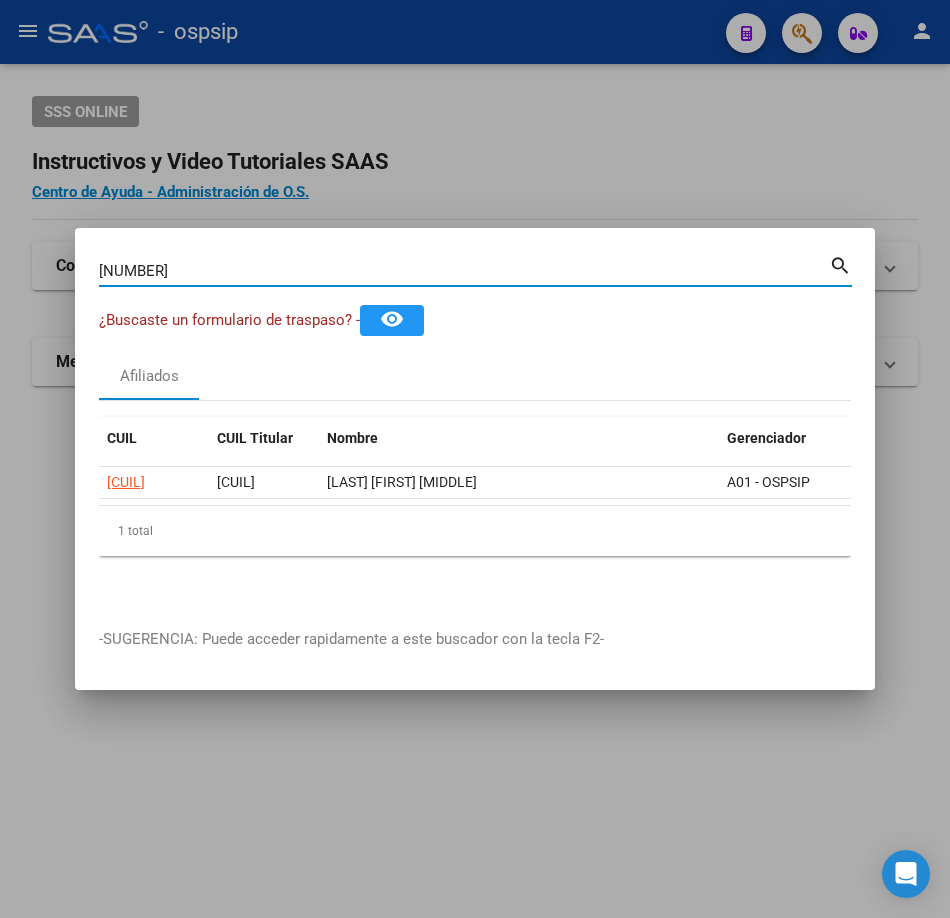 click on "[NUMBER]" at bounding box center (464, 271) 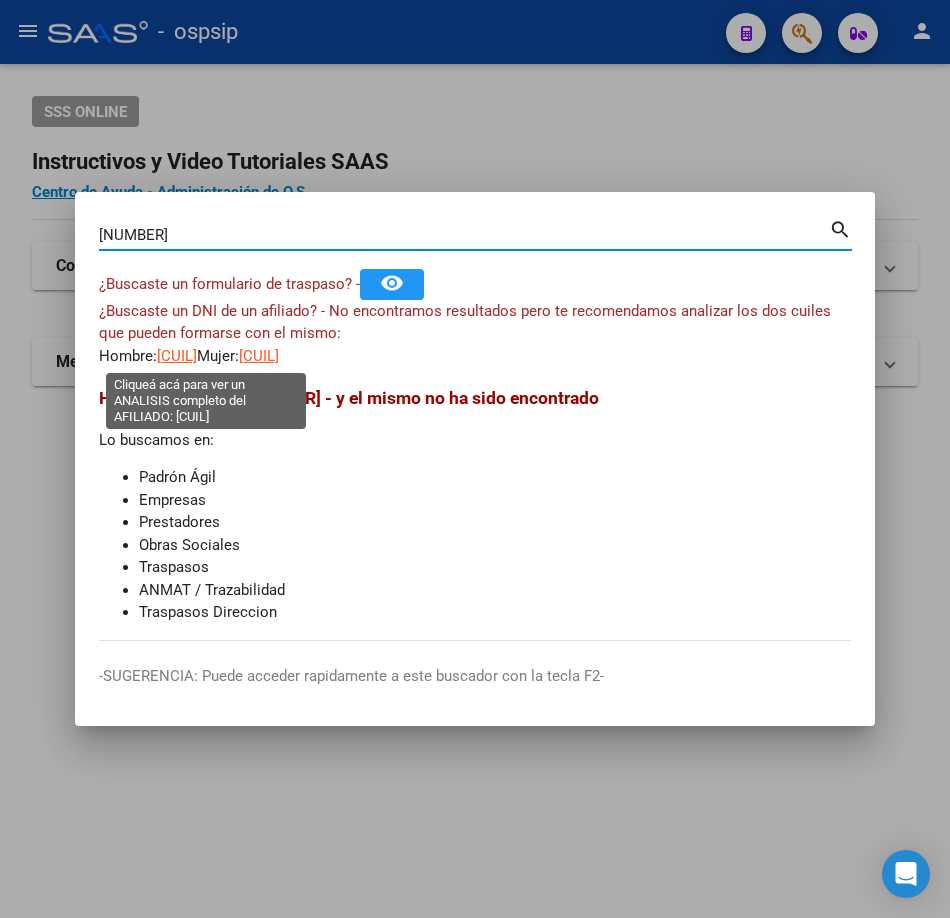 click on "¿Buscaste un DNI de un afiliado? - No encontramos resultados pero te recomendamos analizar los dos cuiles que pueden formarse con el mismo:  Hombre:  [CUIL]     Mujer:  [CUIL]" at bounding box center (475, 334) 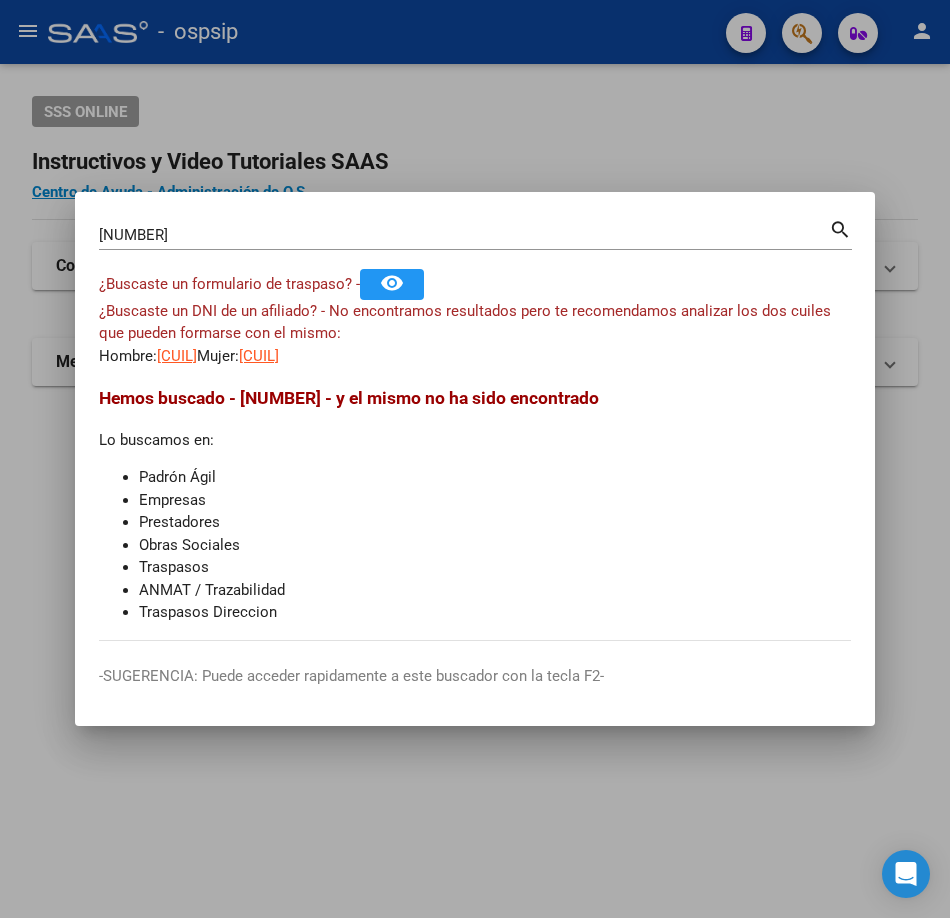 click on "[DOCUMENT_NUMBER] Buscar (apellido, dni, cuil, nro traspaso, cuit, obra social) search ¿Buscaste un formulario de traspaso? - <br> <br> remove_red_eye ¿Buscaste un DNI de un afiliado? - No encontramos resultados pero te recomendamos analizar los dos cuiles que pueden formarse con el mismo: <br> Hombre: <br> [CUIL] <br> <br> <br> Mujer: <br> [CUIL] Hemos buscado - [DOCUMENT_NUMBER] - y el mismo no ha sido encontrado <br> Lo buscamos en: <br> Padrón Ágil Empresas Prestadores Obras Sociales Traspasos ANMAT / Trazabilidad Traspasos Direccion" at bounding box center (475, 428) 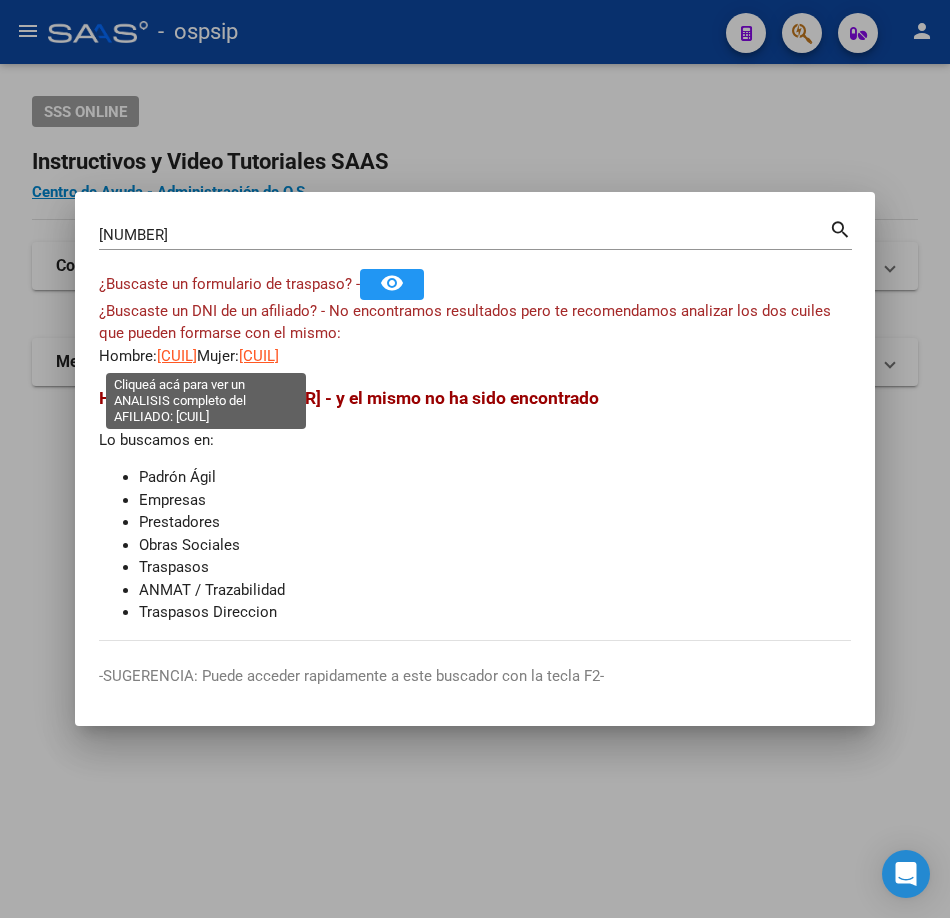 click on "[CUIL]" at bounding box center (177, 356) 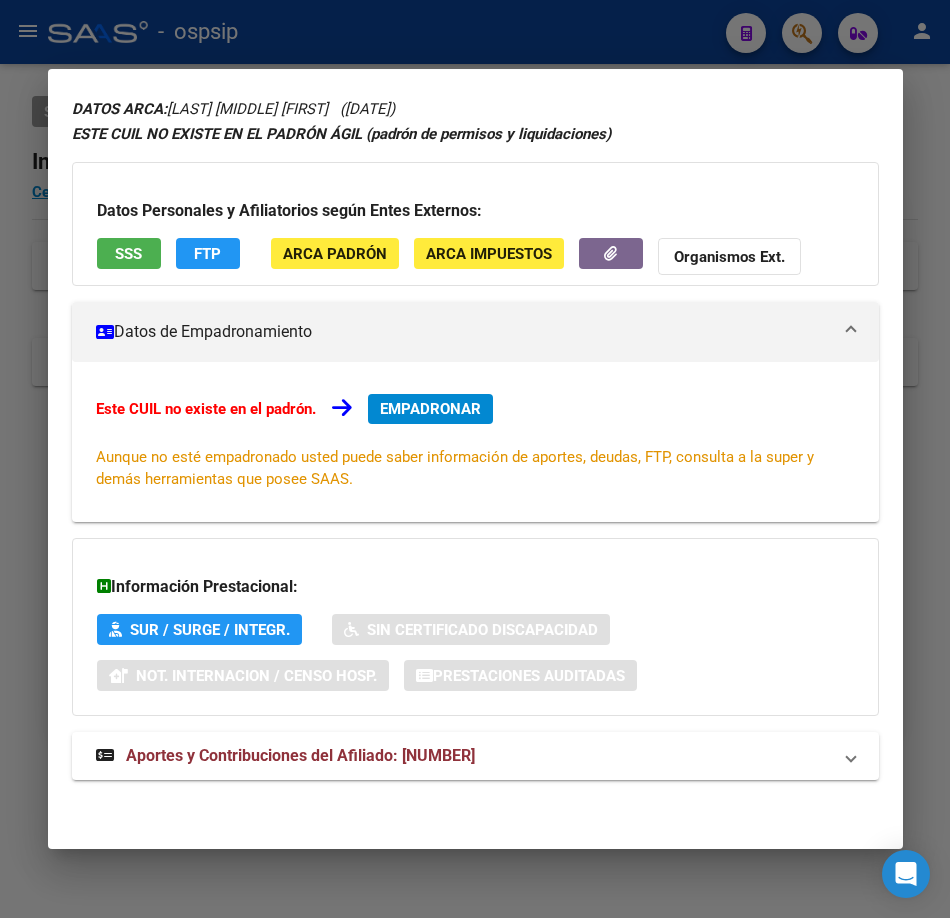 scroll, scrollTop: 0, scrollLeft: 0, axis: both 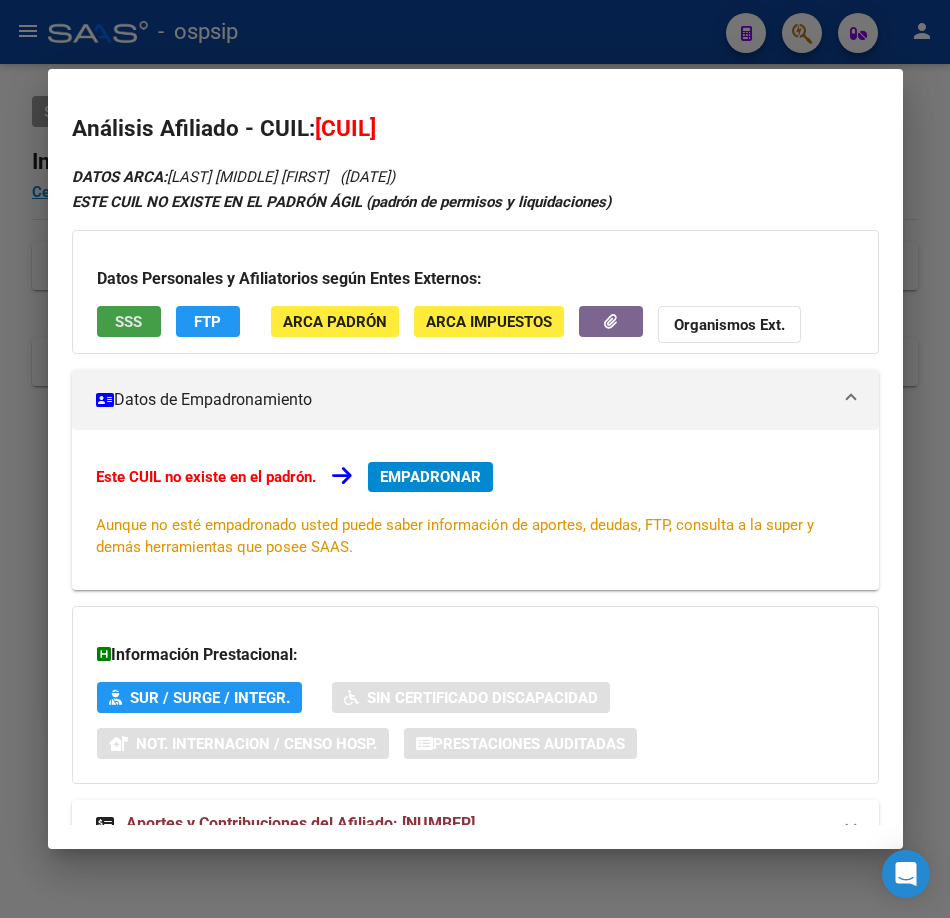 click on "SSS" at bounding box center (128, 322) 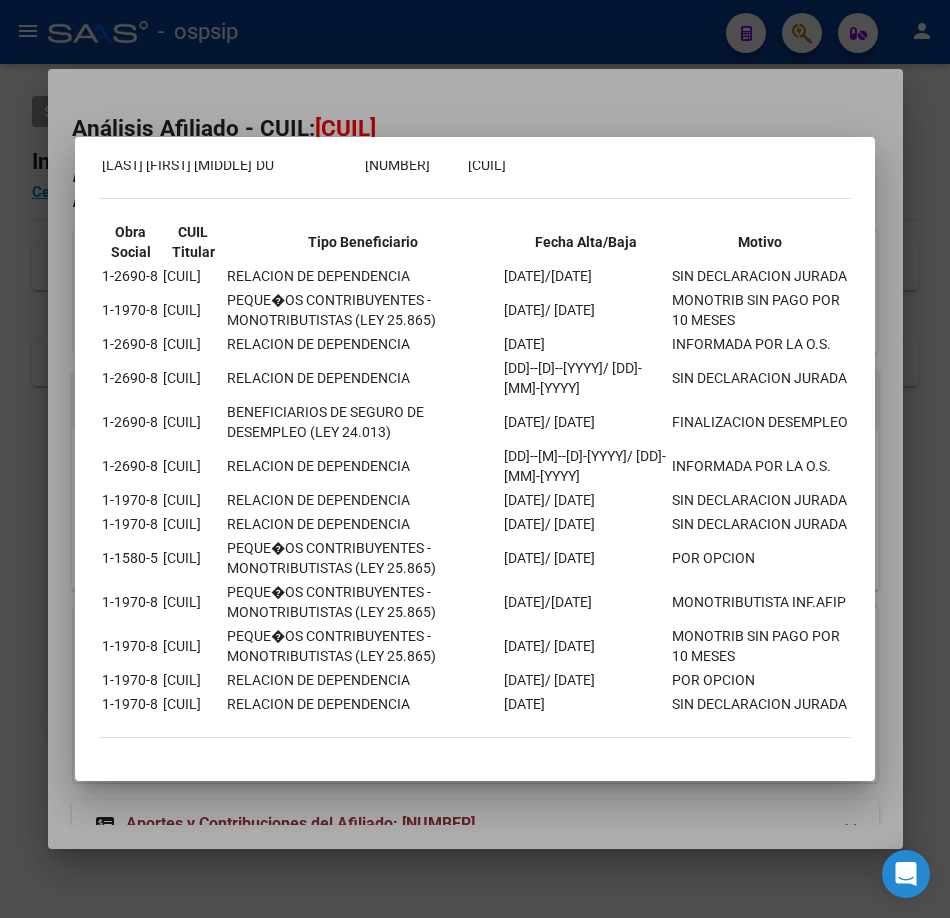 scroll, scrollTop: 266, scrollLeft: 0, axis: vertical 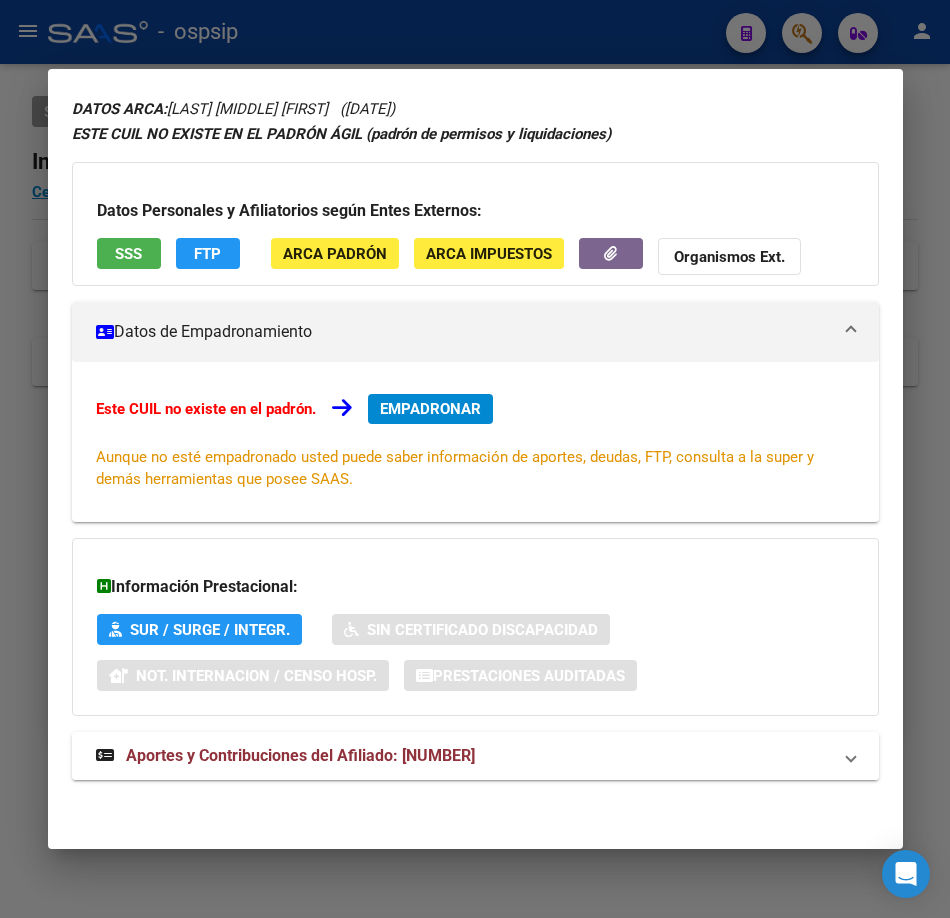 click on "Aportes y Contribuciones del Afiliado: [NUMBER]" at bounding box center (300, 755) 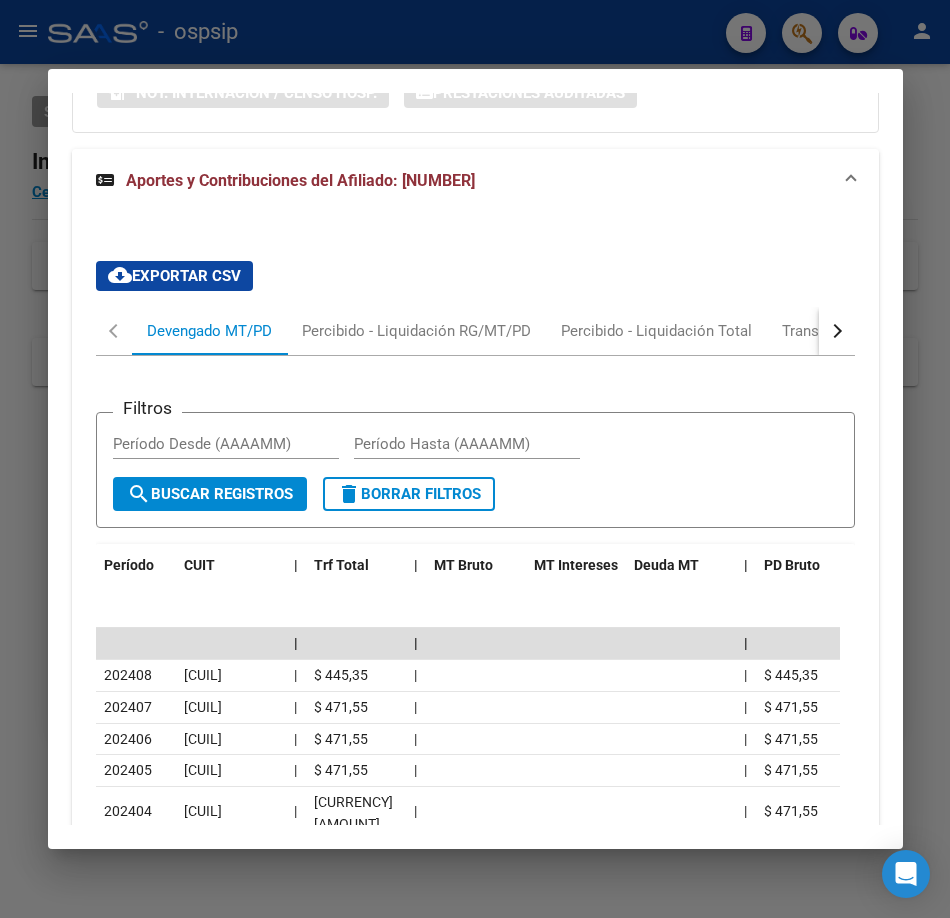 scroll, scrollTop: 685, scrollLeft: 0, axis: vertical 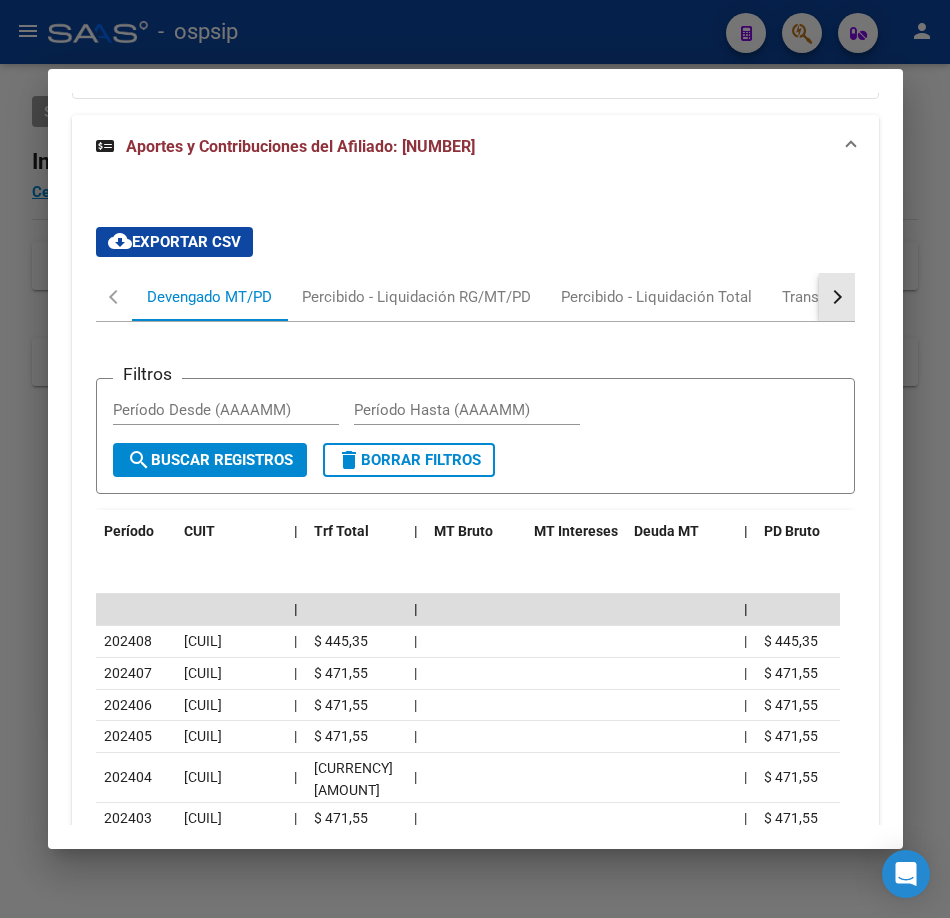 click at bounding box center [837, 297] 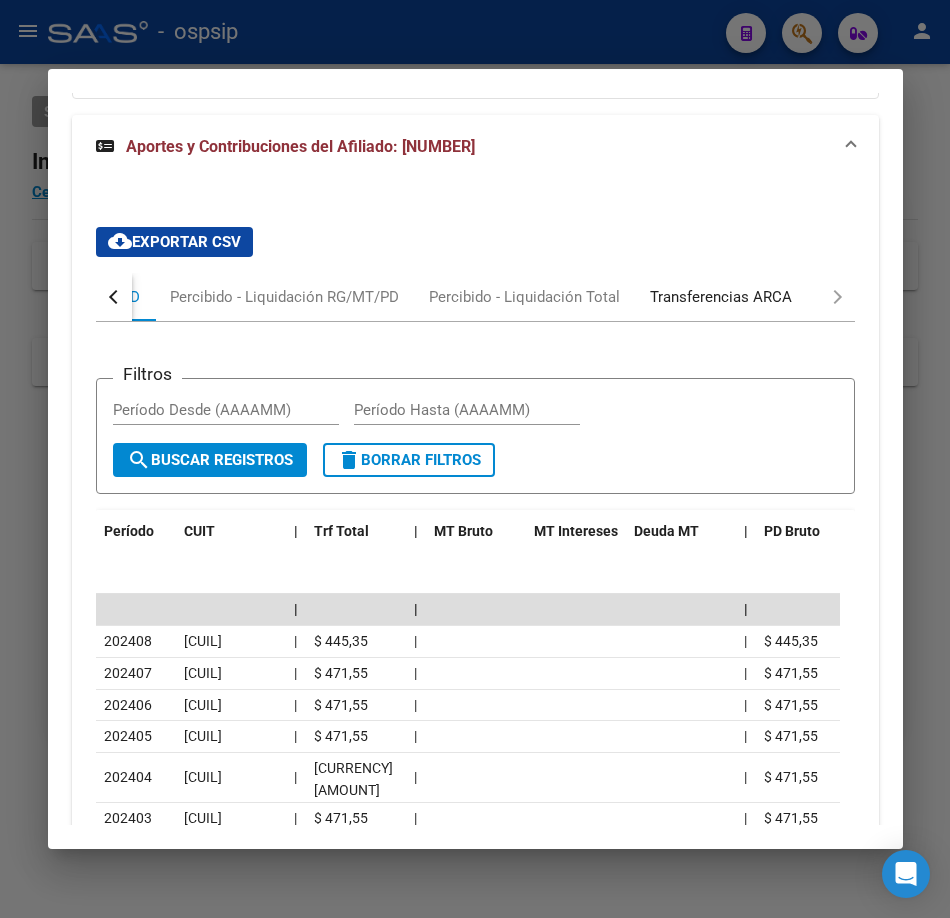click on "Transferencias ARCA" at bounding box center [721, 297] 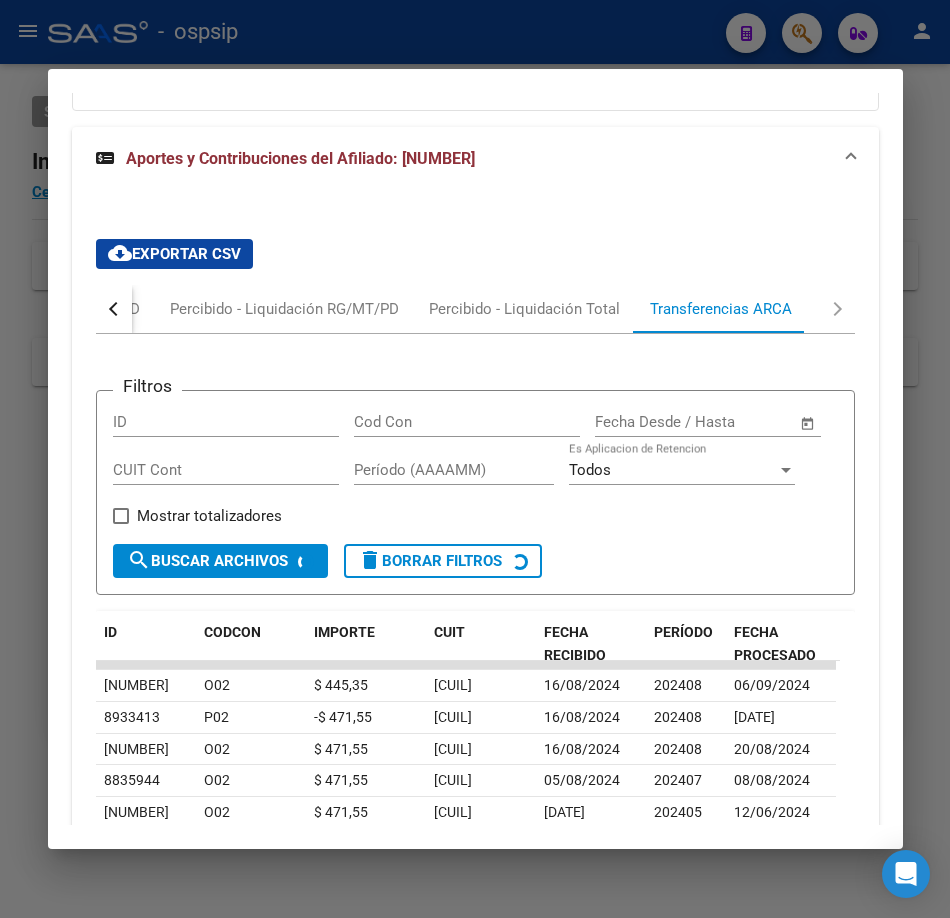 scroll, scrollTop: 685, scrollLeft: 0, axis: vertical 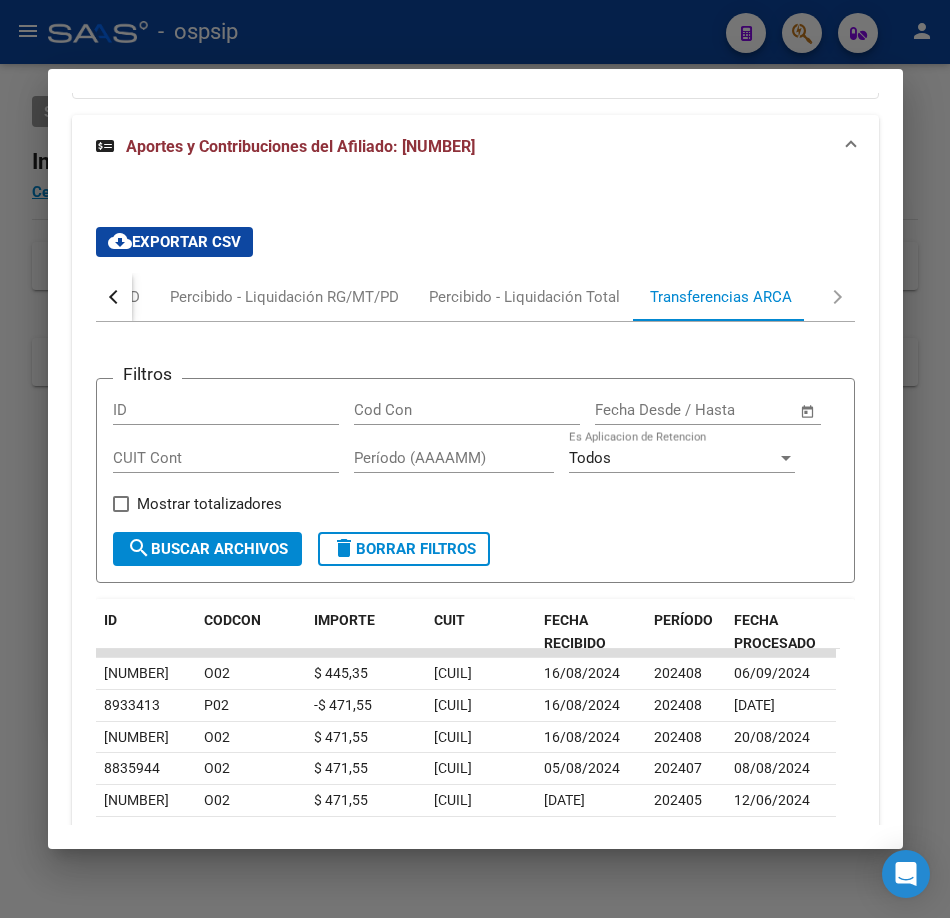 click at bounding box center (475, 459) 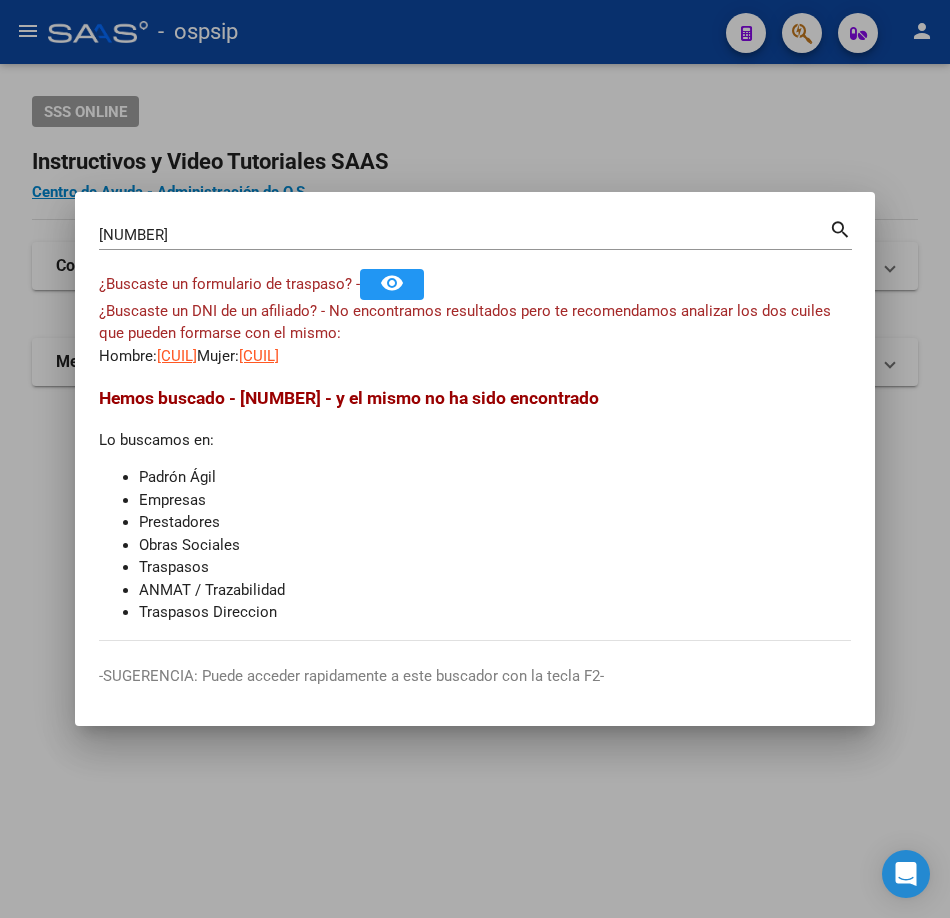 click on "[NUMBER] Buscar (apellido, dni, cuil, nro traspaso, cuit, obra social) search ¿Buscaste un formulario de traspaso? -   remove_red_eye ¿Buscaste un DNI de un afiliado? - No encontramos resultados pero te recomendamos analizar los dos cuiles que pueden formarse con el mismo:  Hombre:  [CUIL]     Mujer:  [CUIL] Hemos buscado - [NUMBER] - y el mismo no ha sido encontrado  Lo buscamos en:  Padrón Ágil Empresas Prestadores Obras Sociales Traspasos ANMAT / Trazabilidad Traspasos Direccion -SUGERENCIA: Puede acceder rapidamente a este buscador con la tecla F2-" at bounding box center (475, 459) 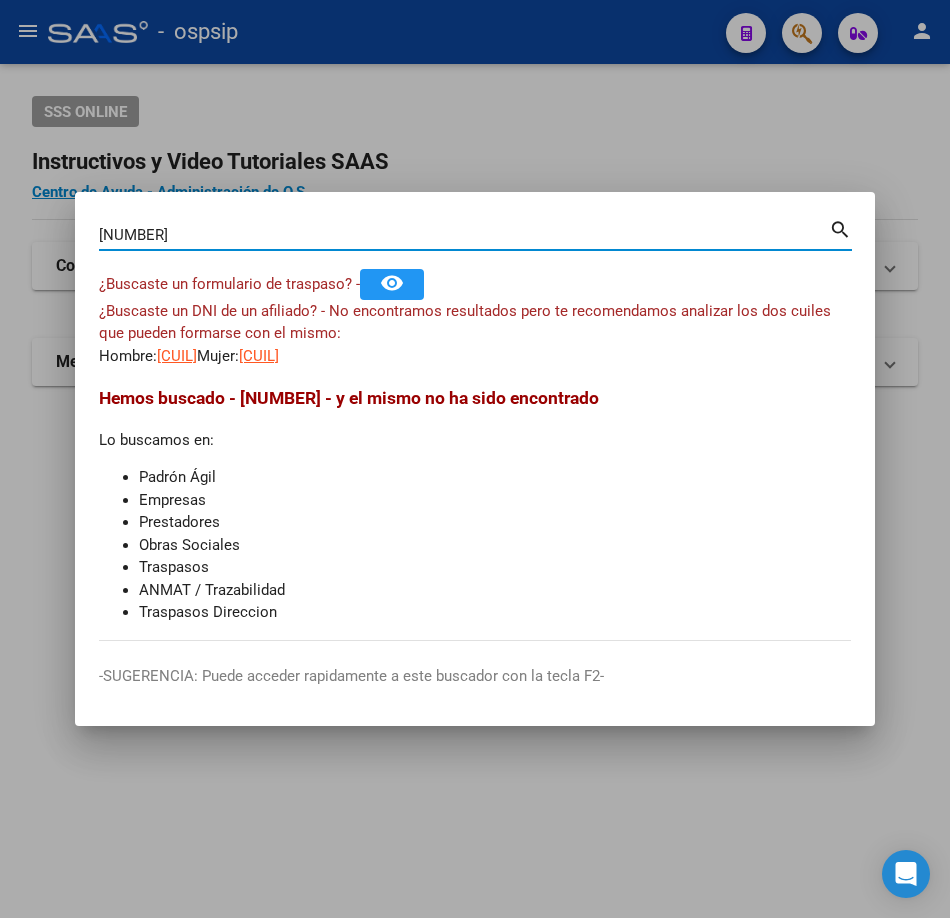 click on "[NUMBER]" at bounding box center [464, 235] 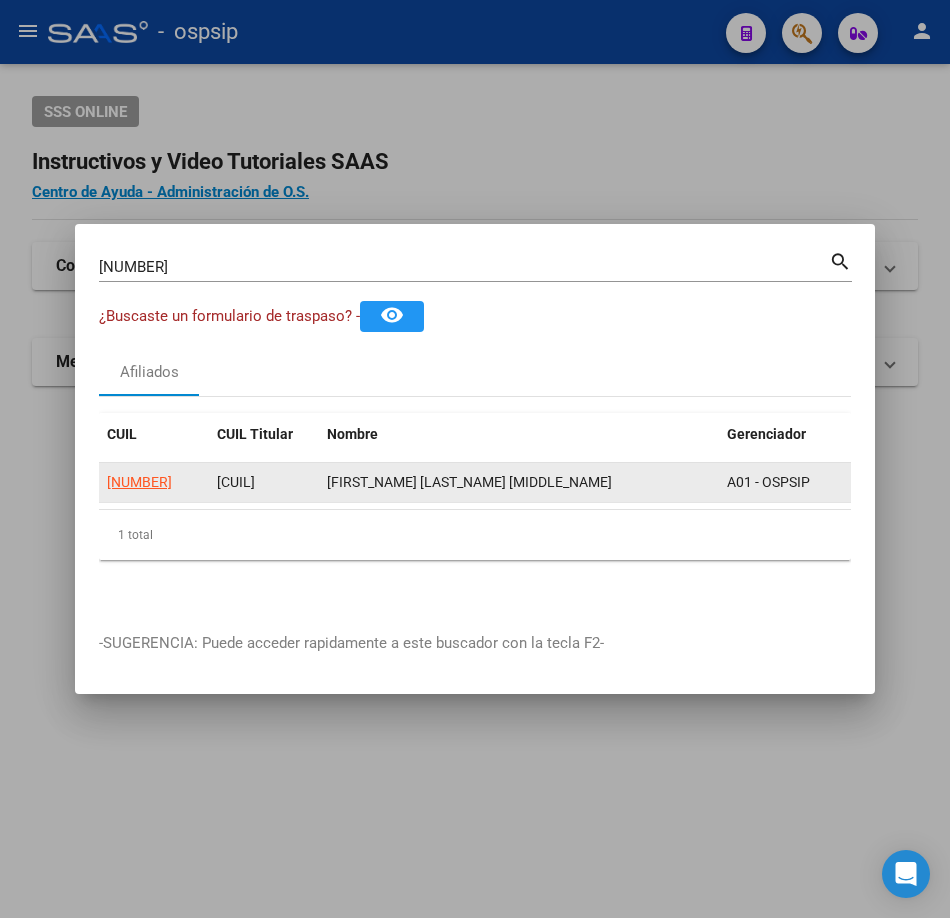 click on "[NUMBER]" 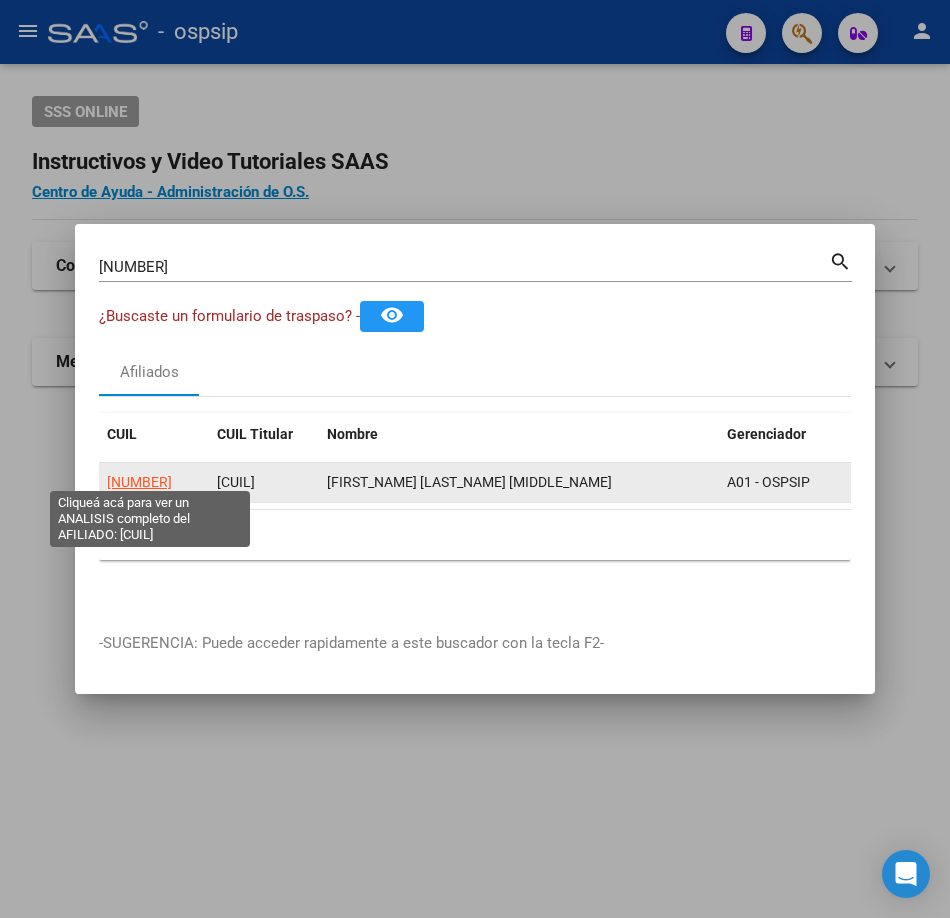 click on "[NUMBER]" 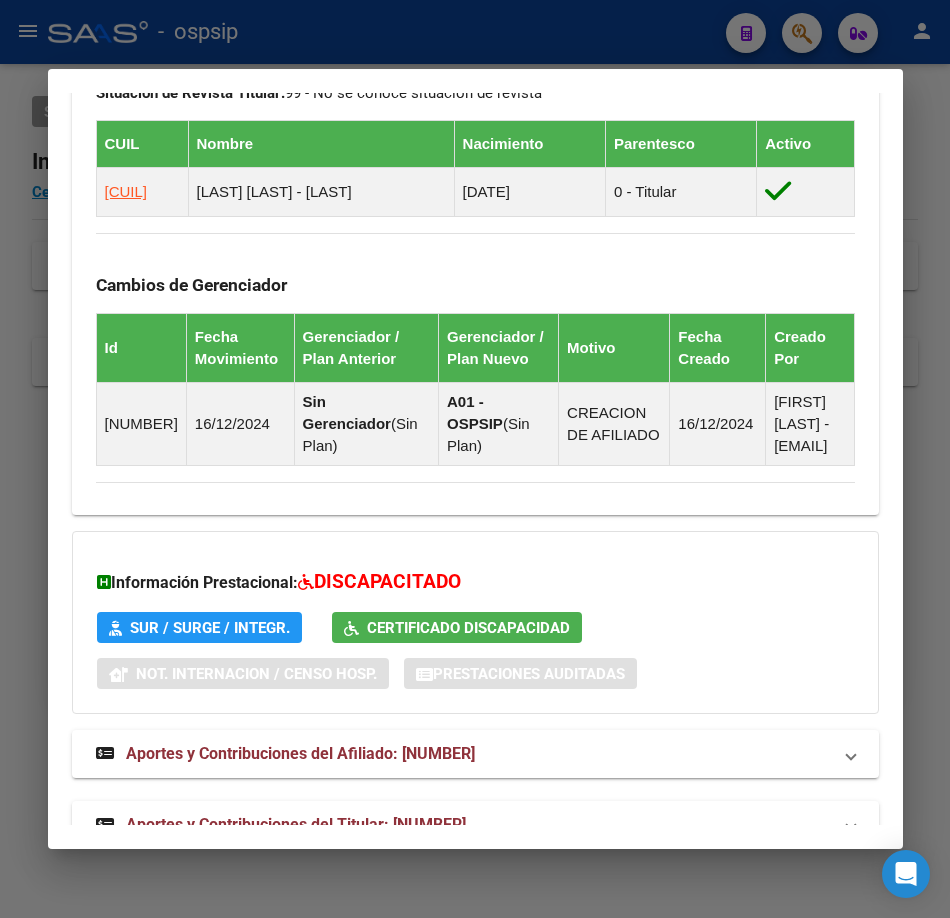 scroll, scrollTop: 1341, scrollLeft: 0, axis: vertical 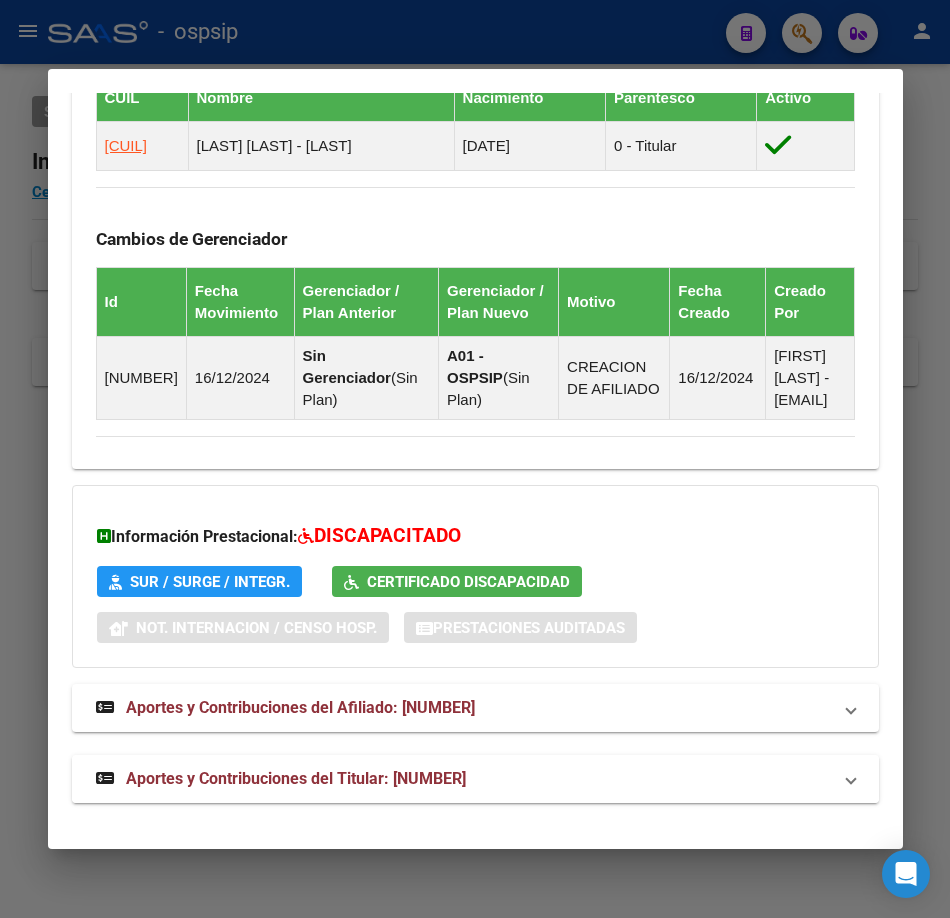 click on "Aportes y Contribuciones del Titular: [NUMBER]" at bounding box center (475, 779) 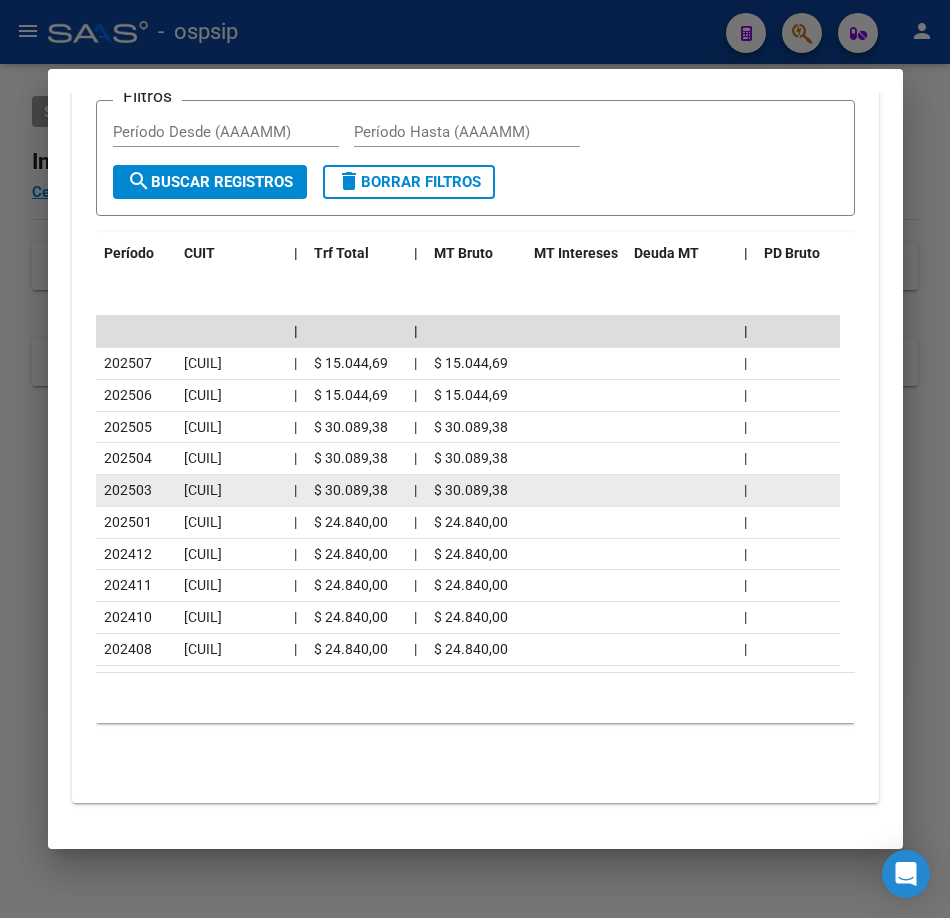 scroll, scrollTop: 2274, scrollLeft: 0, axis: vertical 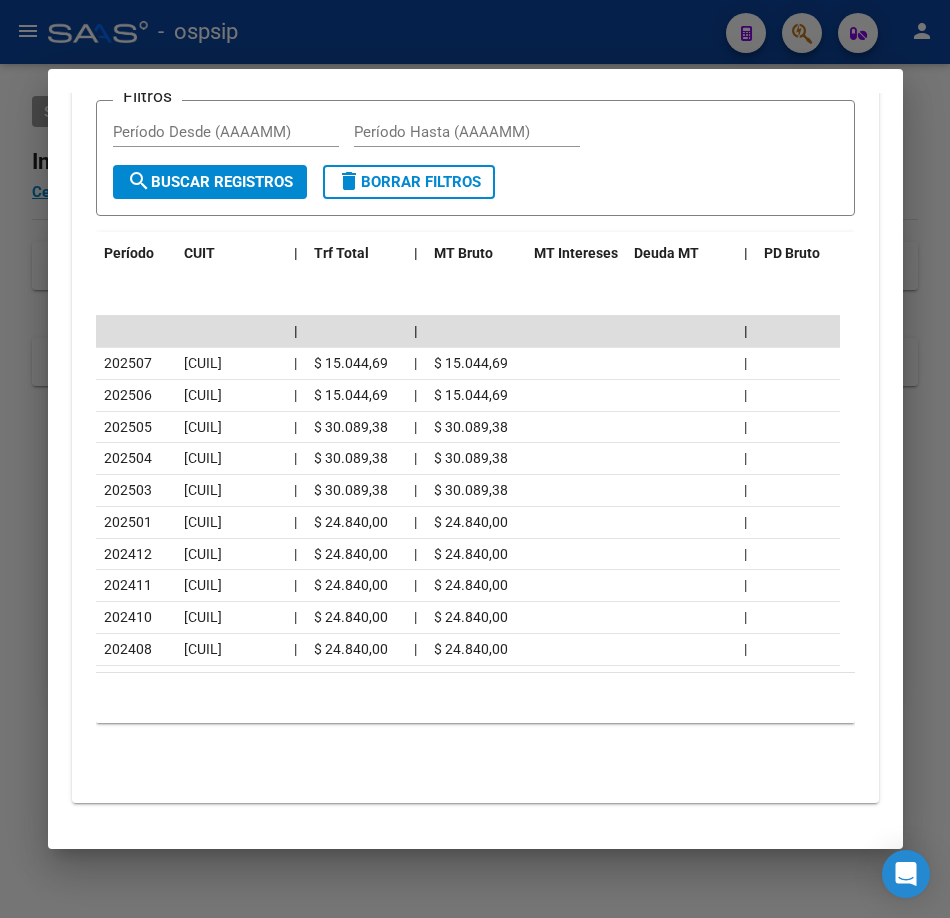 click at bounding box center [475, 459] 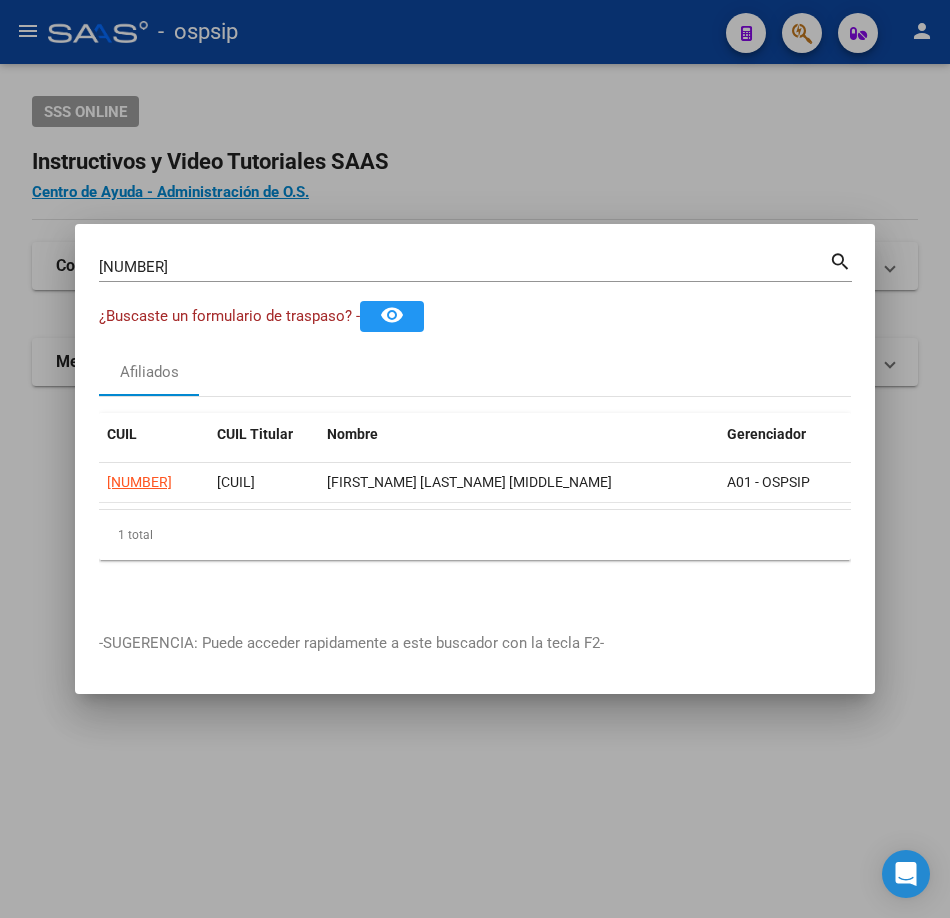 click on "[NUMBER]" at bounding box center [464, 267] 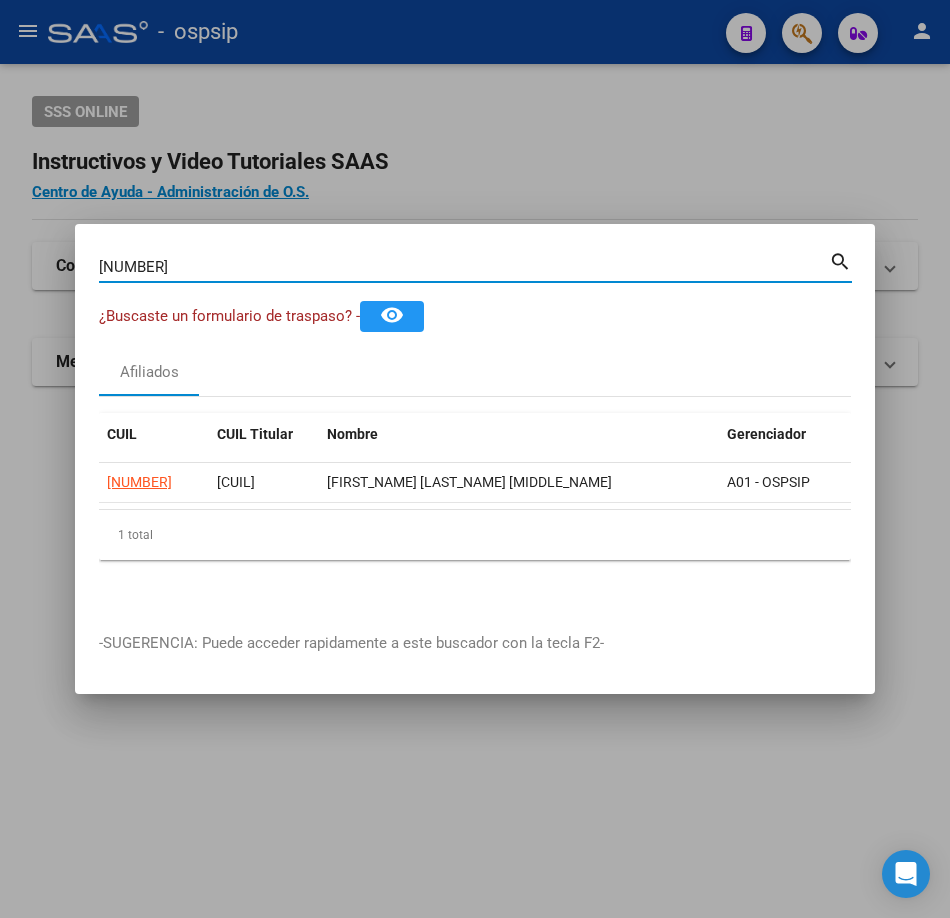 click on "[NUMBER]" at bounding box center [464, 267] 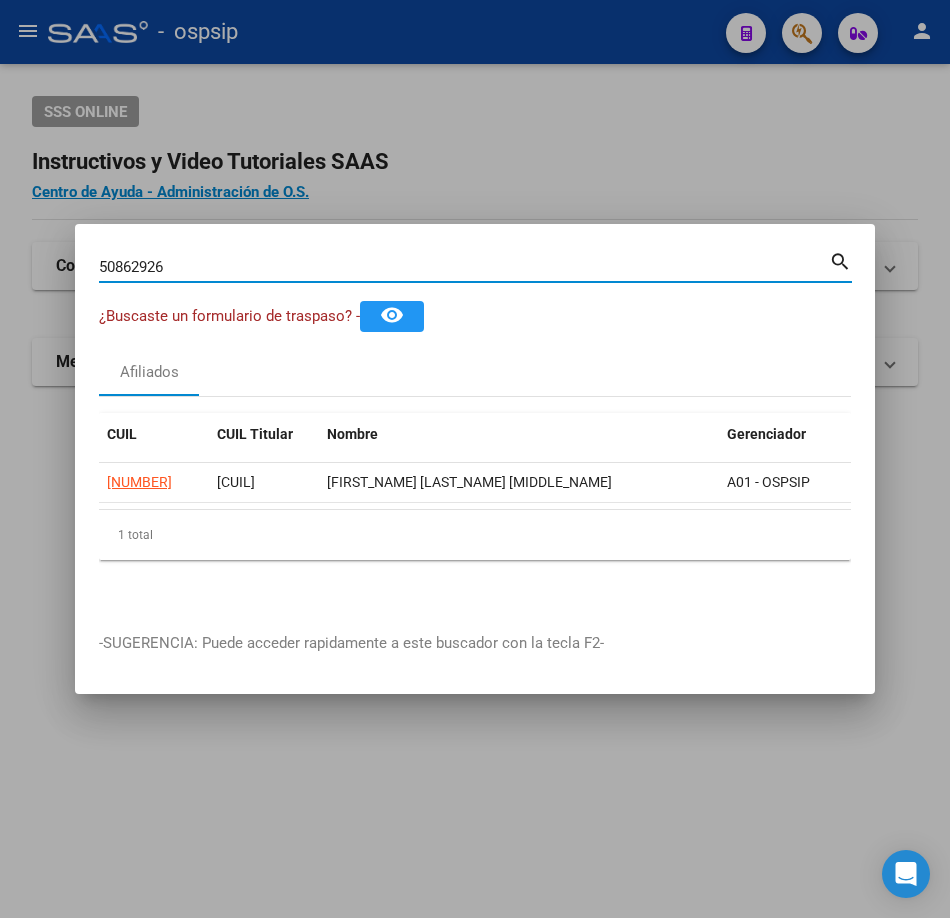 type on "50862926" 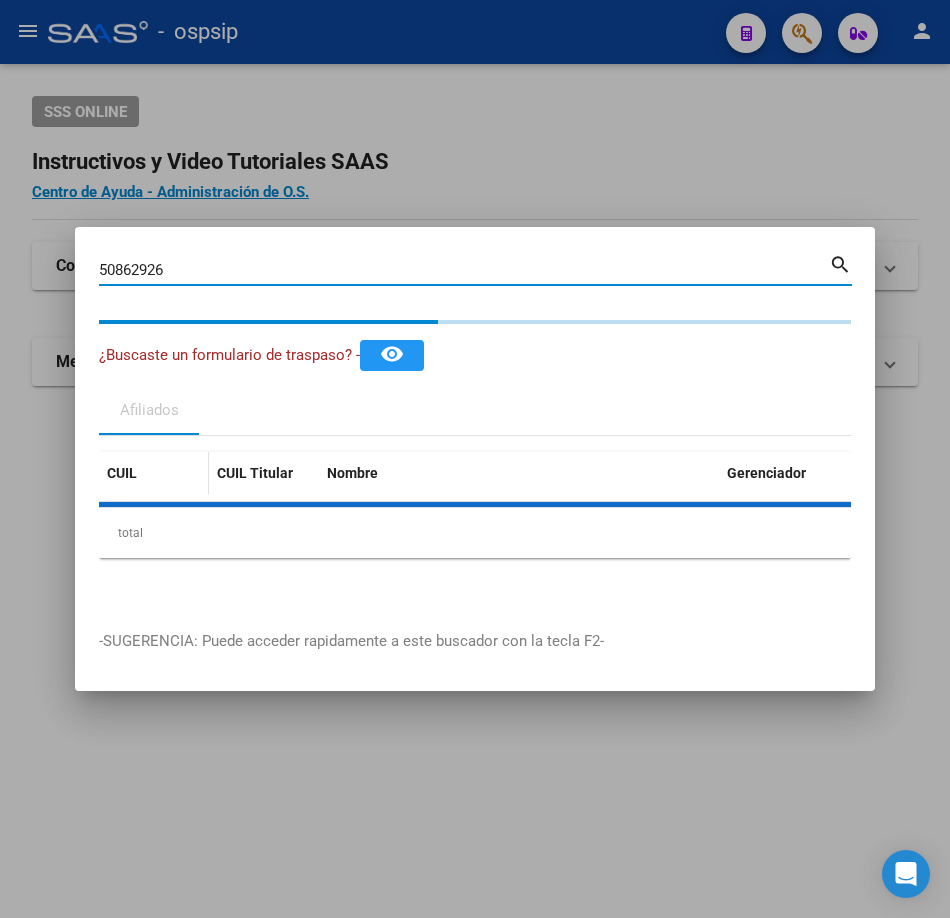 click on "CUIL" at bounding box center [154, 473] 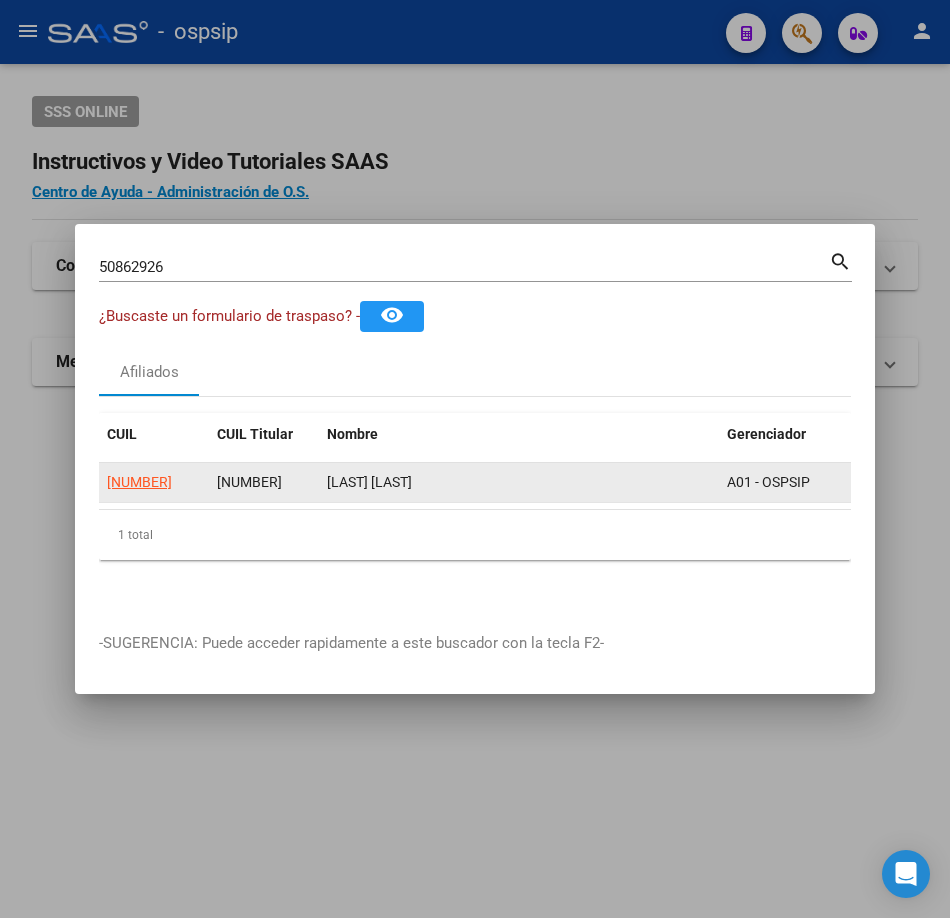 click on "[NUMBER]" 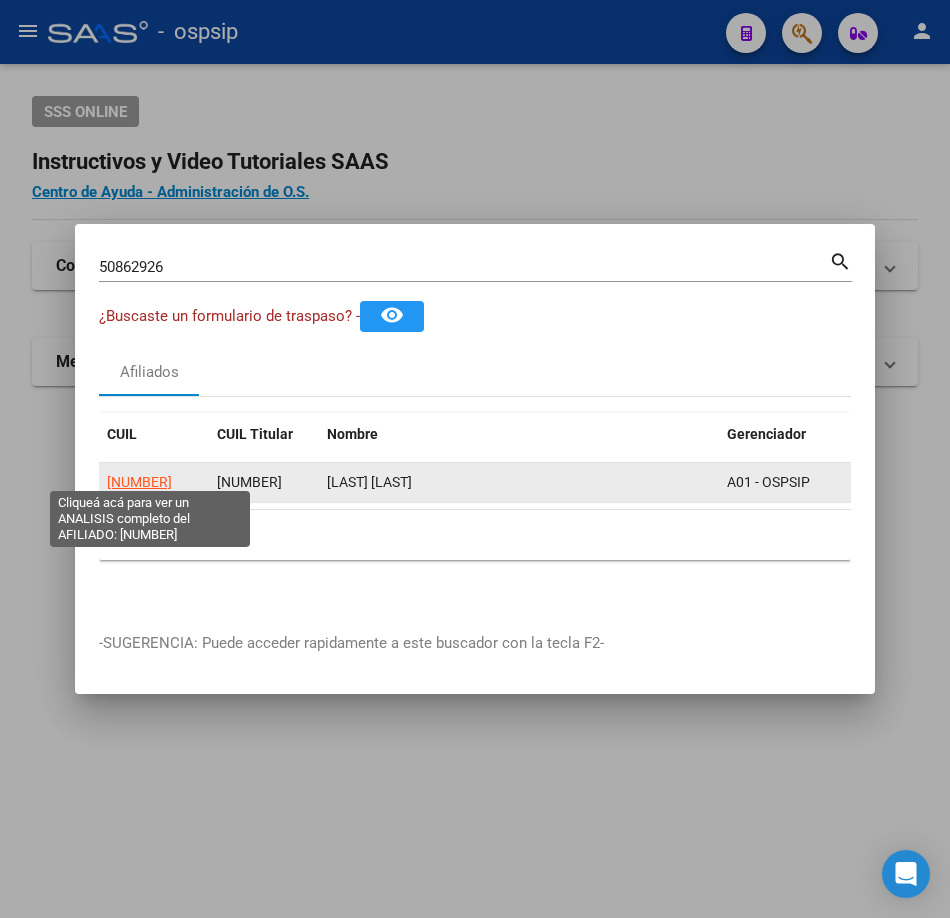 click on "[NUMBER]" 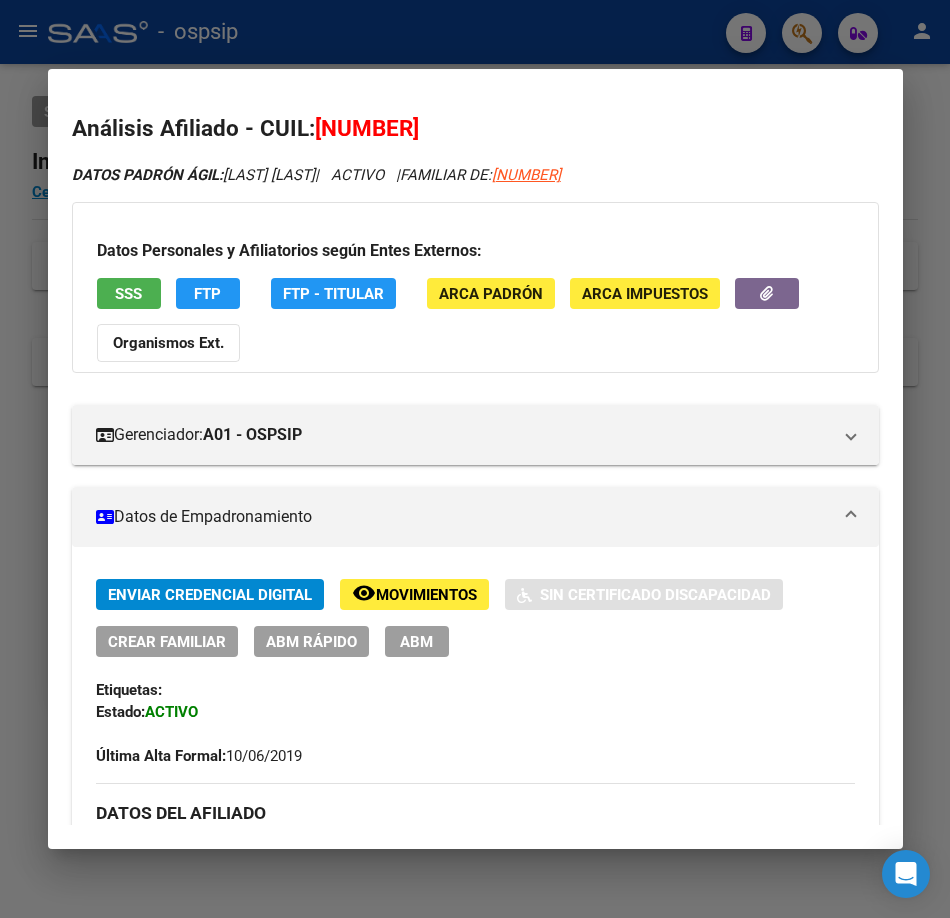 click on "SSS" at bounding box center [129, 293] 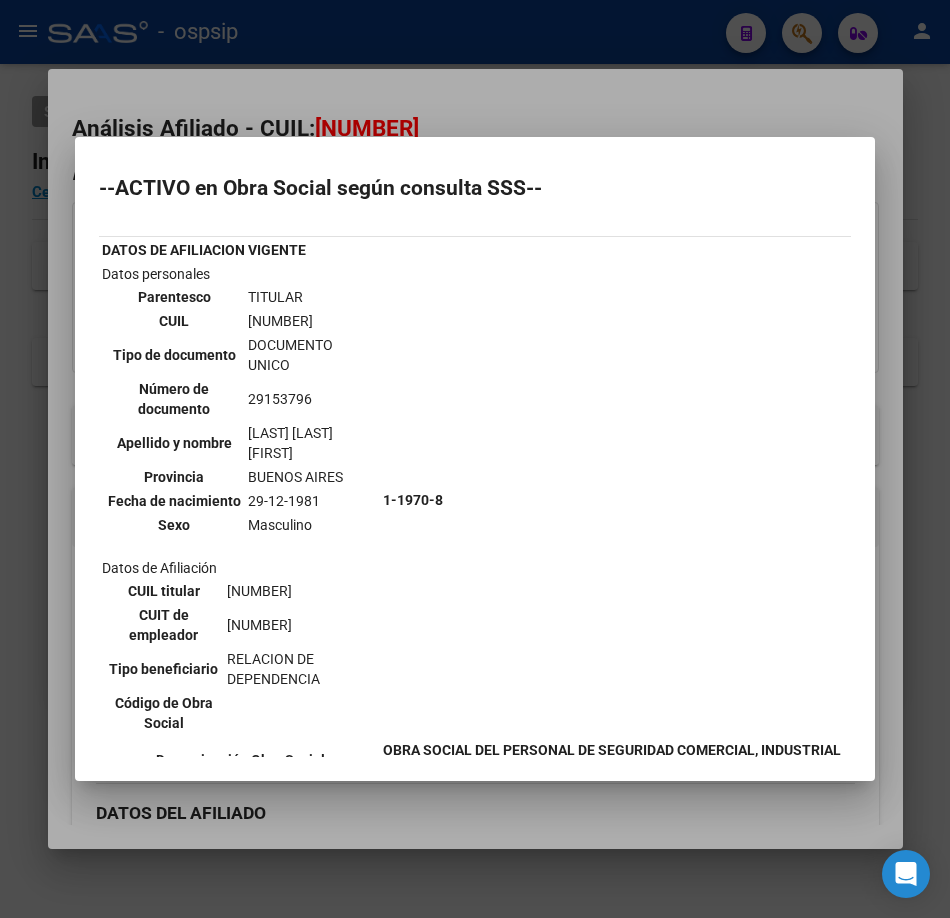 scroll, scrollTop: 300, scrollLeft: 0, axis: vertical 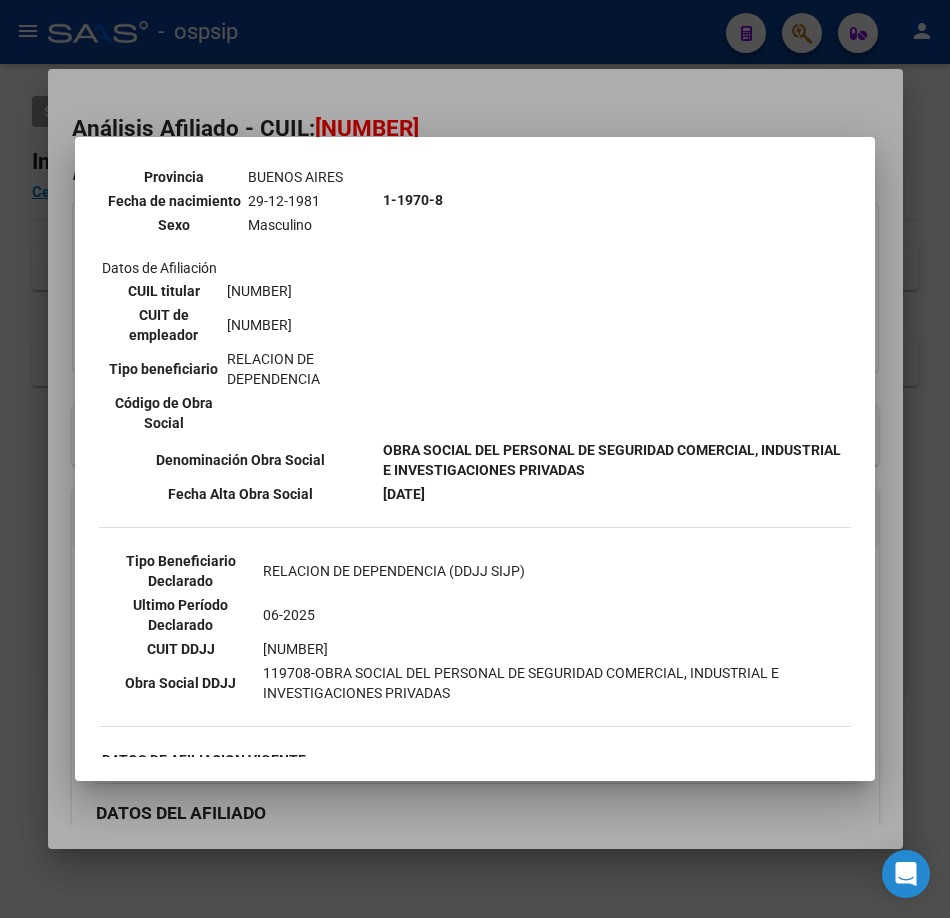 click at bounding box center [475, 459] 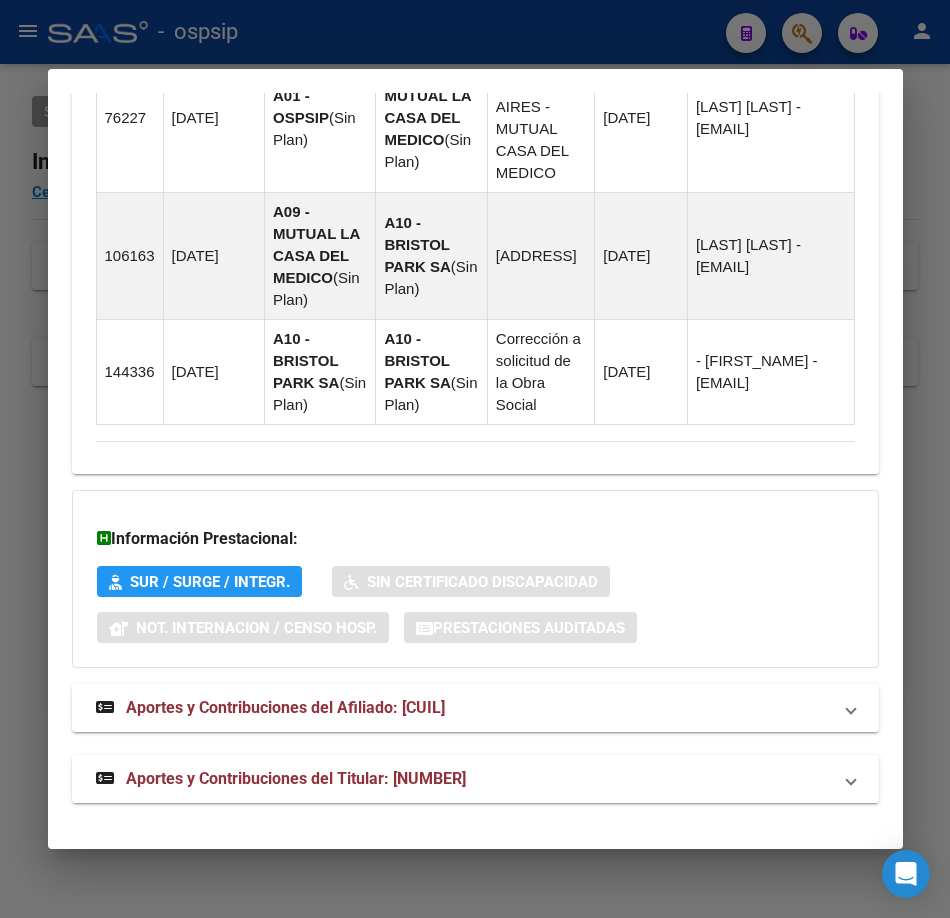 click on "Aportes y Contribuciones del Titular: [NUMBER]" at bounding box center (296, 778) 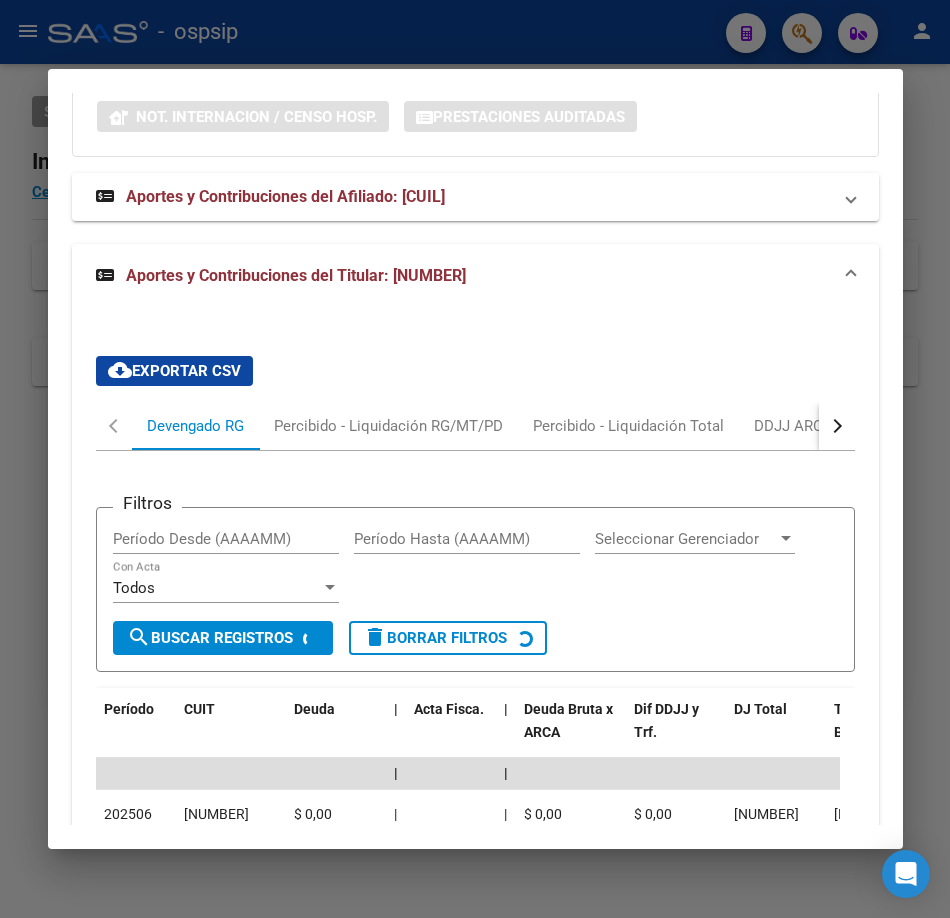 scroll, scrollTop: 2490, scrollLeft: 0, axis: vertical 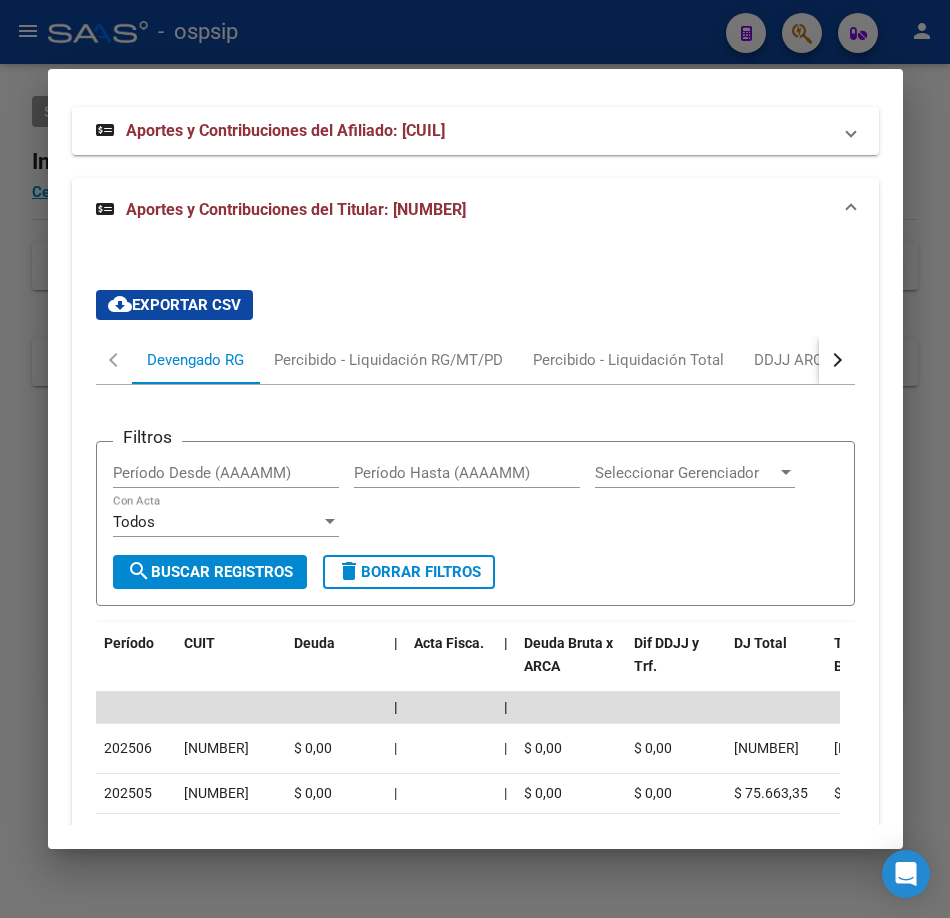 click at bounding box center [475, 459] 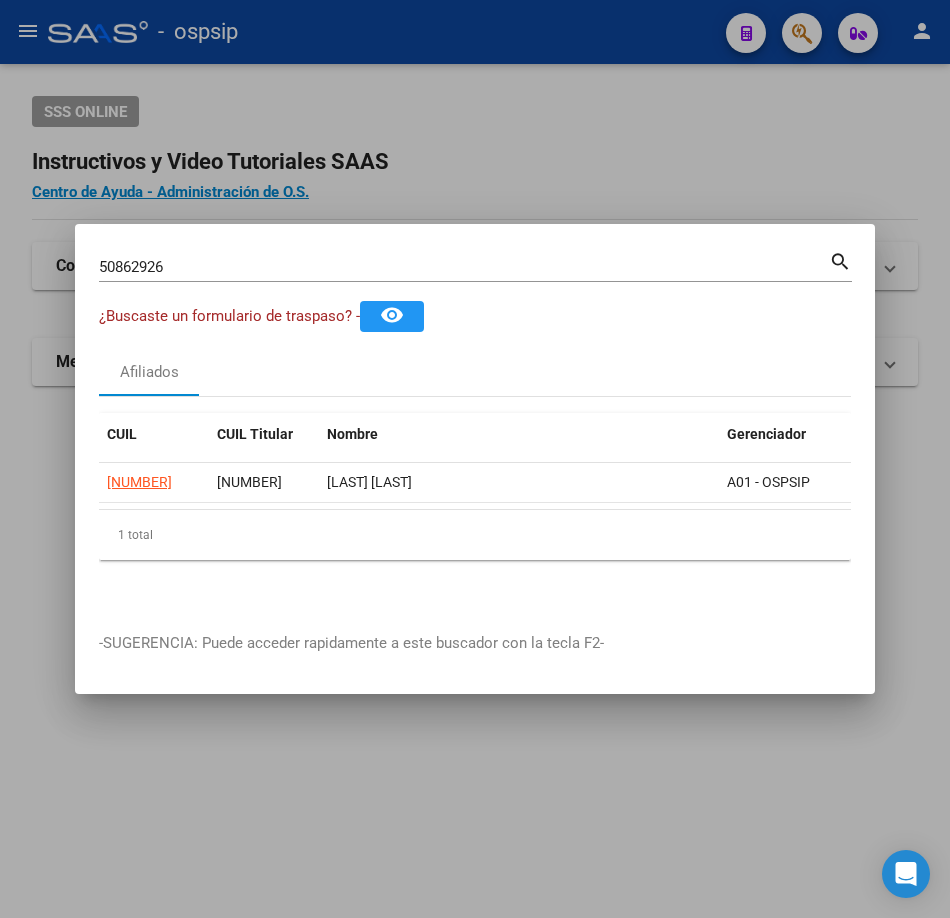 click on "50862926" at bounding box center (464, 267) 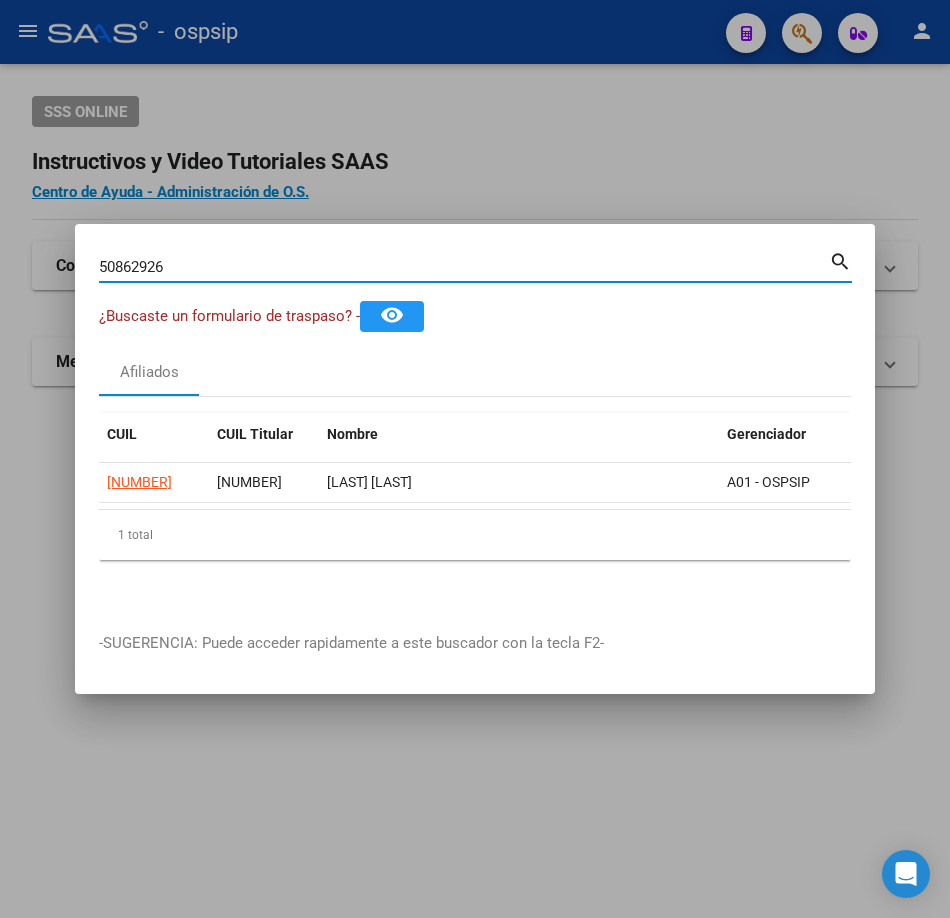 click on "50862926" at bounding box center (464, 267) 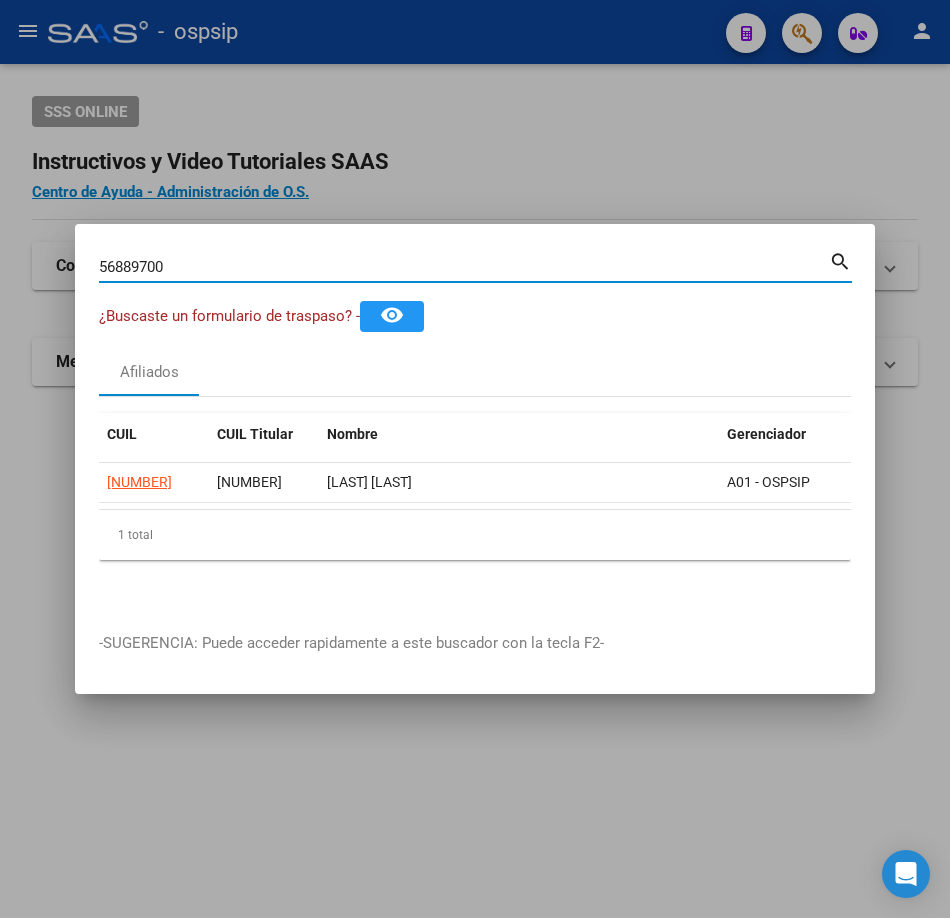 type on "56889700" 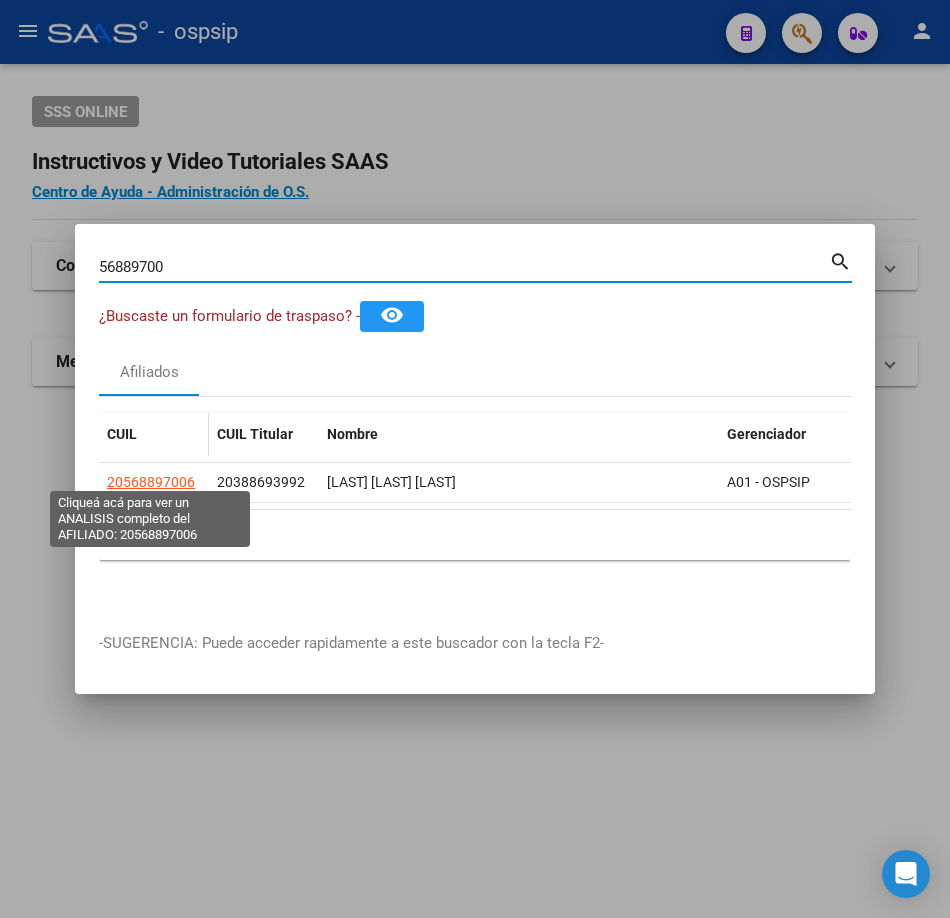 click on "20568897006" 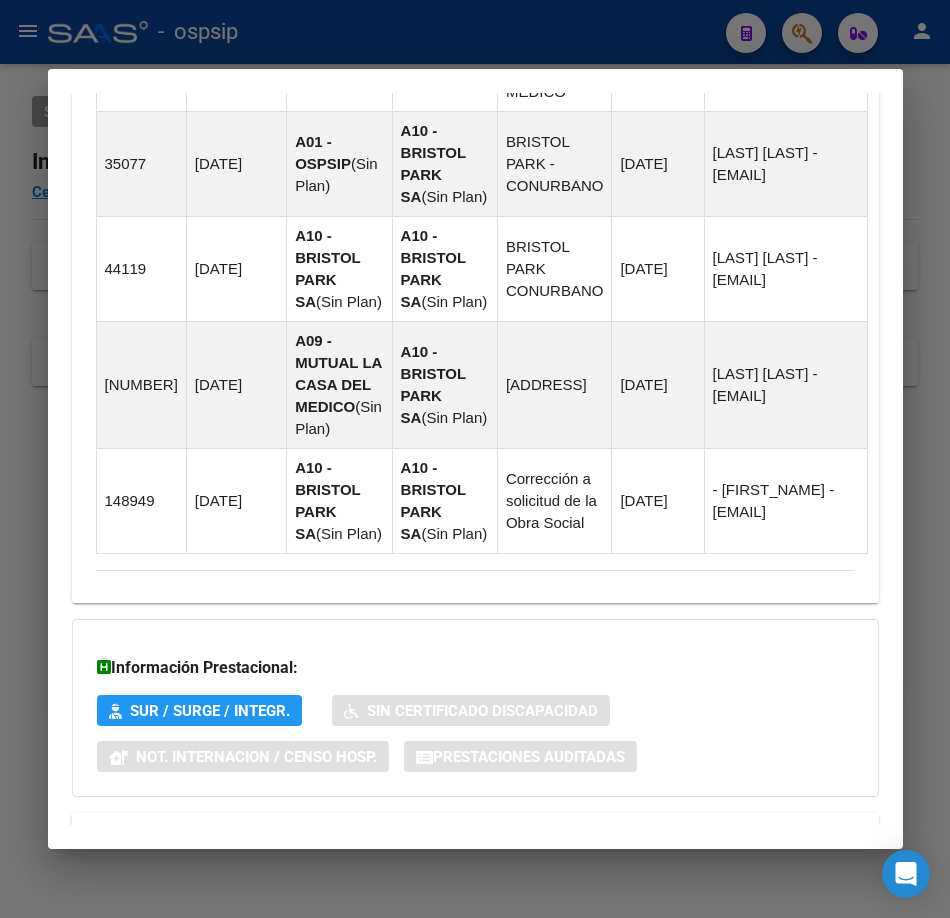 scroll, scrollTop: 2025, scrollLeft: 0, axis: vertical 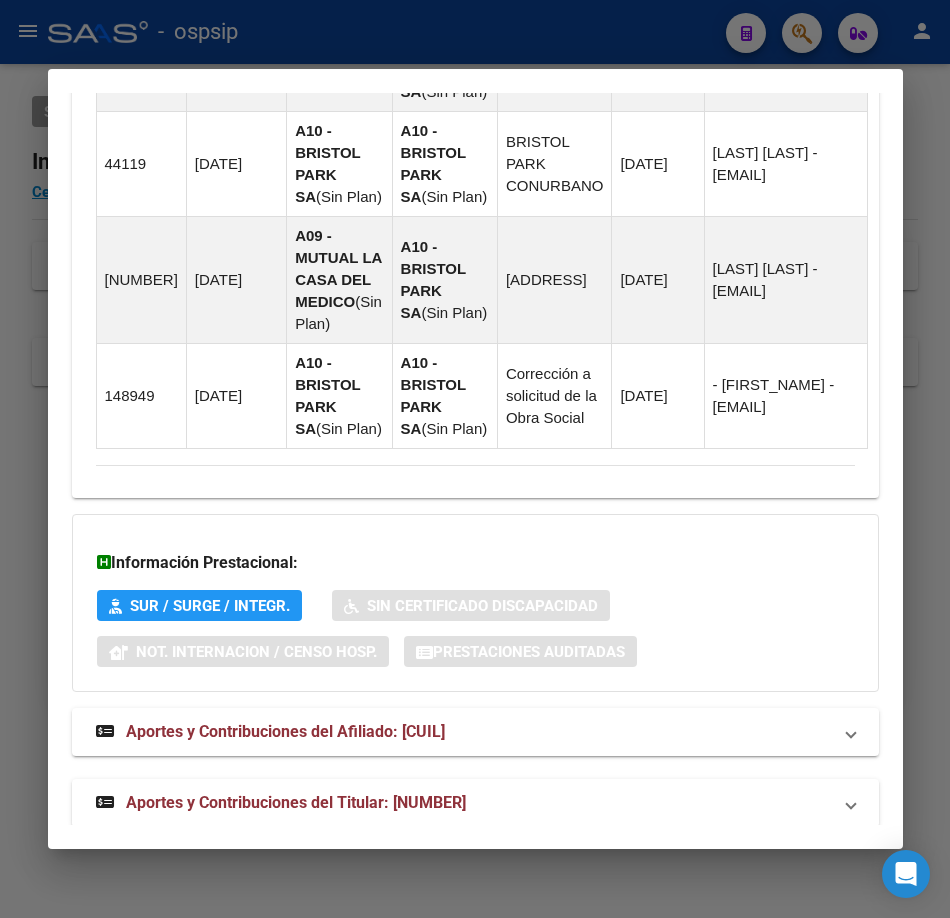 click on "DATOS PADRÓN ÁGIL:  [LAST] [LAST] [LAST]     |   ACTIVO   |     FAMILIAR DE:  [NUMBER] Datos Personales y Afiliatorios según Entes Externos: SSS FTP  FTP - Titular ARCA Padrón ARCA Impuestos Organismos Ext.    Gerenciador:      A01 - OSPSIP Atención telefónica: Atención emergencias: Otros Datos Útiles:    Datos de Empadronamiento  Enviar Credencial Digital remove_red_eye Movimientos    Sin Certificado Discapacidad Crear Familiar ABM Rápido ABM Etiquetas: Estado: ACTIVO Última Alta Formal:  [DATE] DATOS DEL AFILIADO Apellido:  [LAST] [LAST] [LAST] CUIL:  [NUMBER] Documento:  DU - DOCUMENTO UNICO [NUMBER]  Nacionalidad:  ARGENTINA Parentesco:  3 - Hijo < 21 años Estado Civil:  Soltero Discapacitado:    NO (00) Sexo:  M Nacimiento:  [DATE] Edad:  7  Teléfono Particular:  [PHONE]            Provincia:  Buenos Aires Localidad:  BANFIELD Código Postal:  1828 Calle:  [STREET] [NUMBER] DATOS GRUPO FAMILIAR Gerenciador / Plan:  A01 - OSPSIP / Sin Plan CUIL Titular:  [NUMBER]     CUIL" at bounding box center [475, -517] 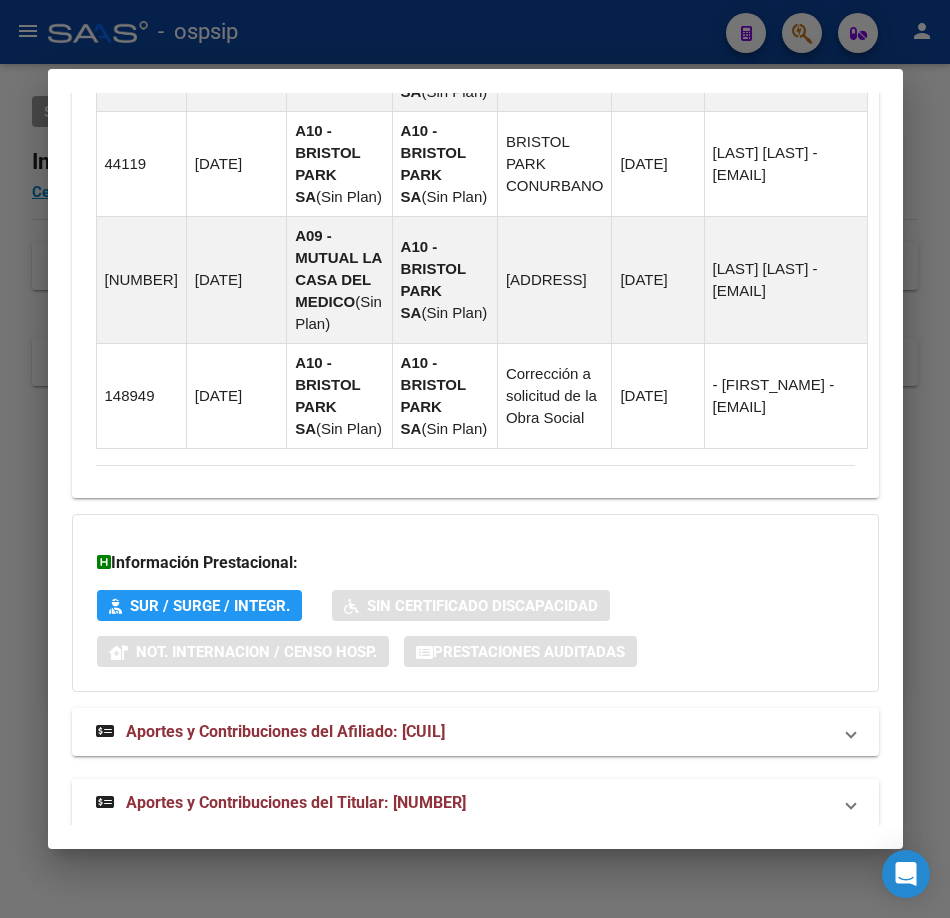 click on "Aportes y Contribuciones del Titular: [NUMBER]" at bounding box center (296, 802) 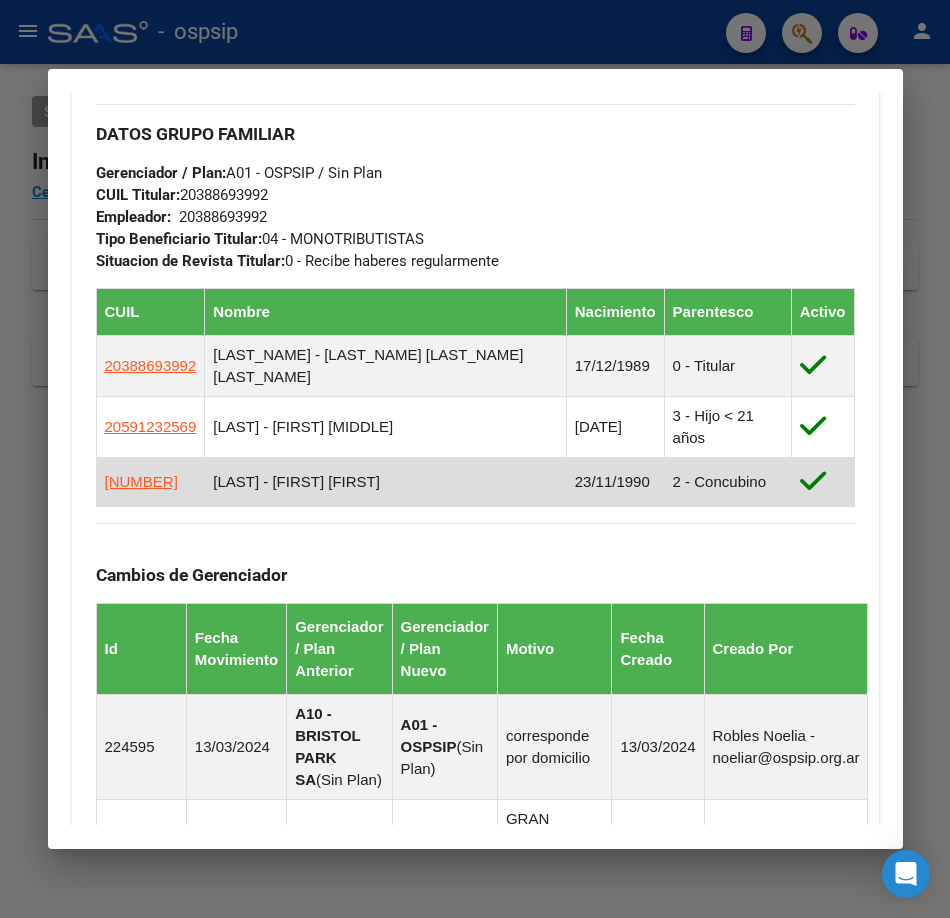scroll, scrollTop: 0, scrollLeft: 0, axis: both 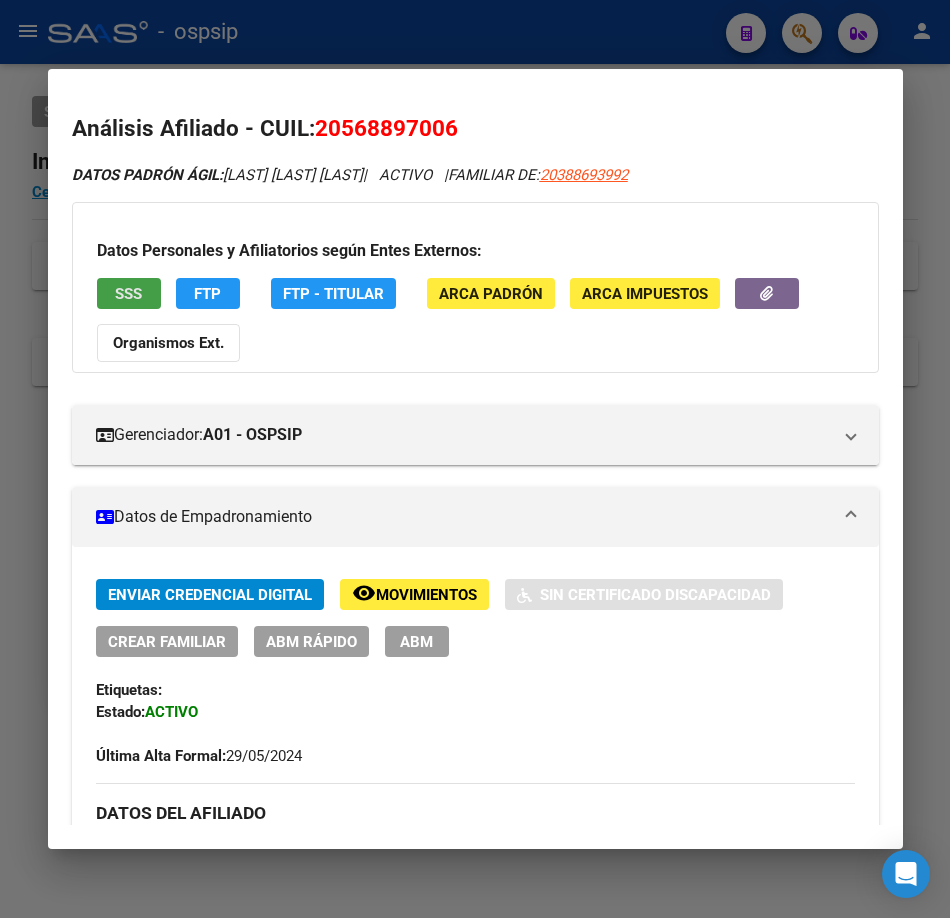 click on "SSS" at bounding box center [128, 294] 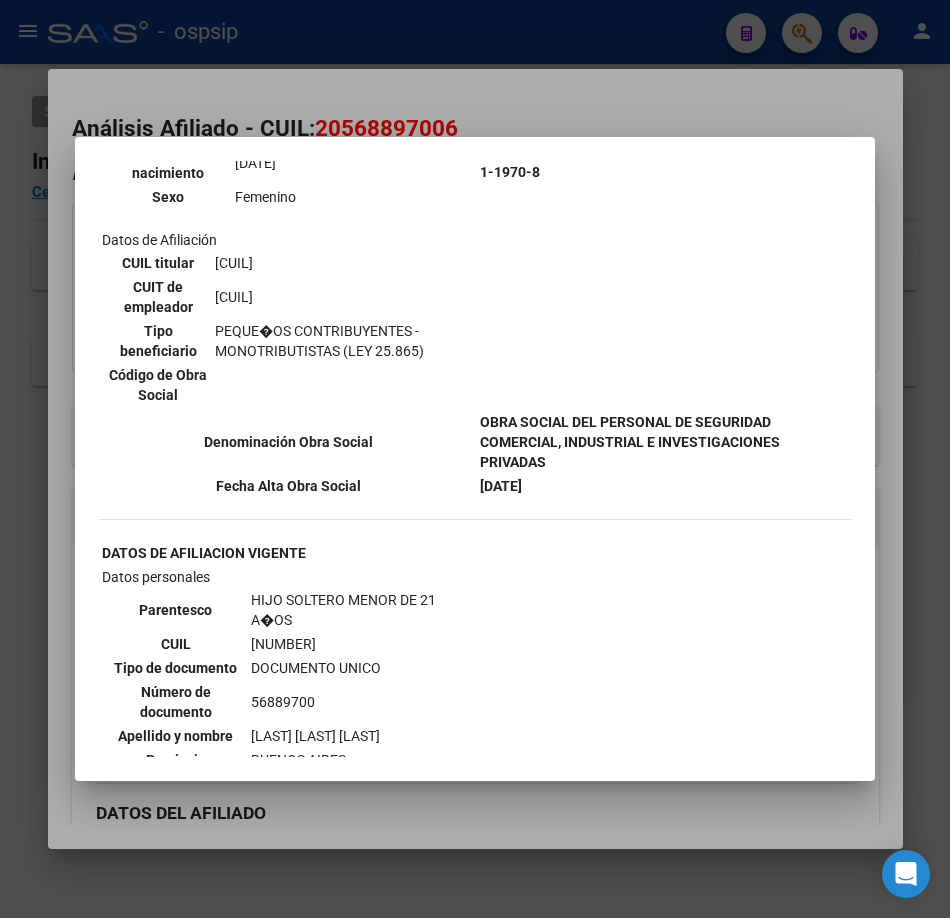 scroll, scrollTop: 900, scrollLeft: 0, axis: vertical 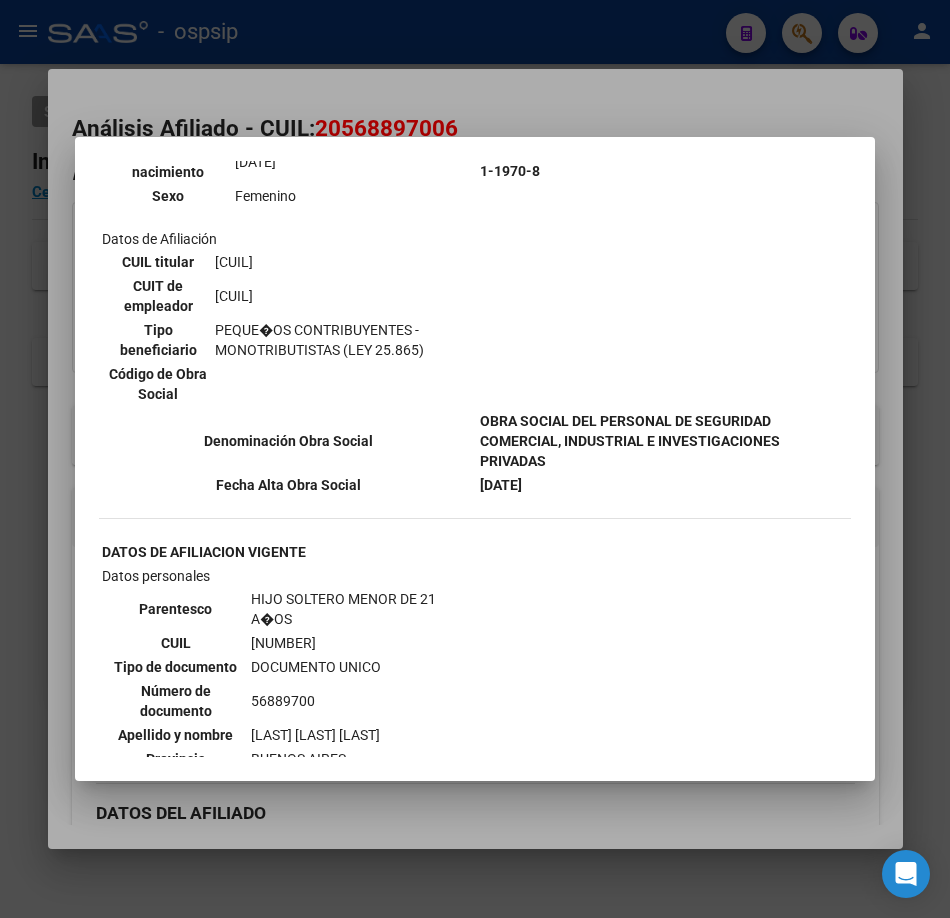 click at bounding box center (475, 459) 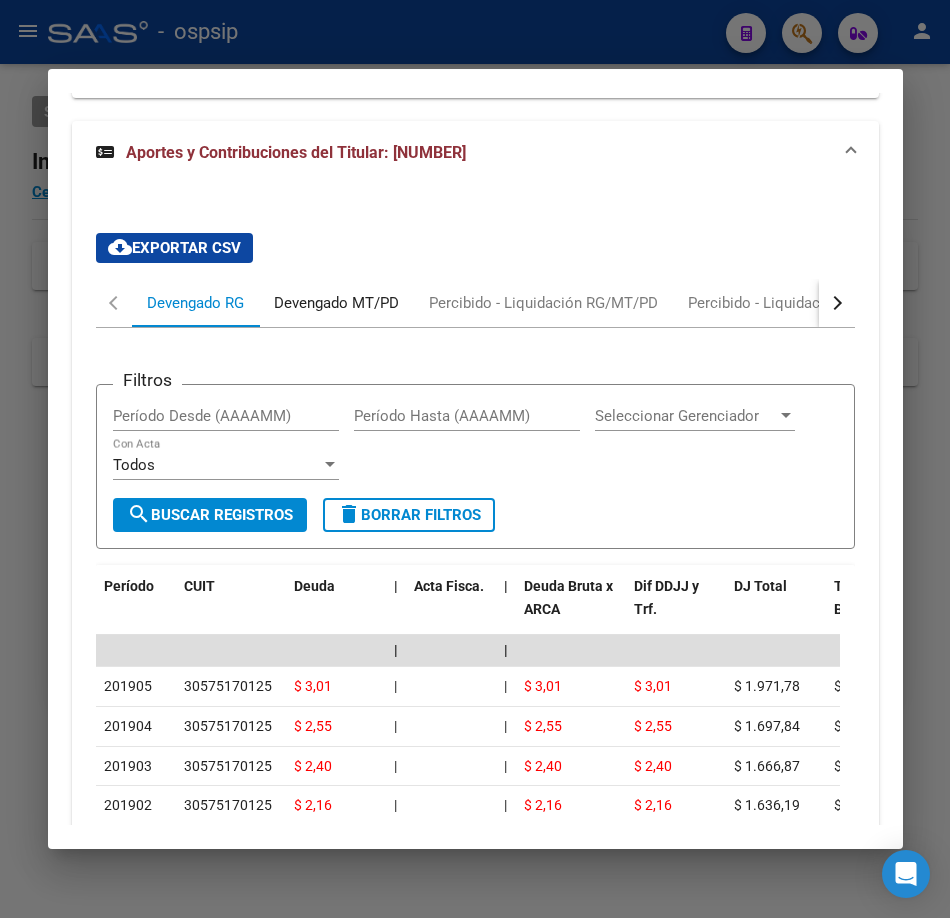 click on "Devengado MT/PD" at bounding box center (336, 303) 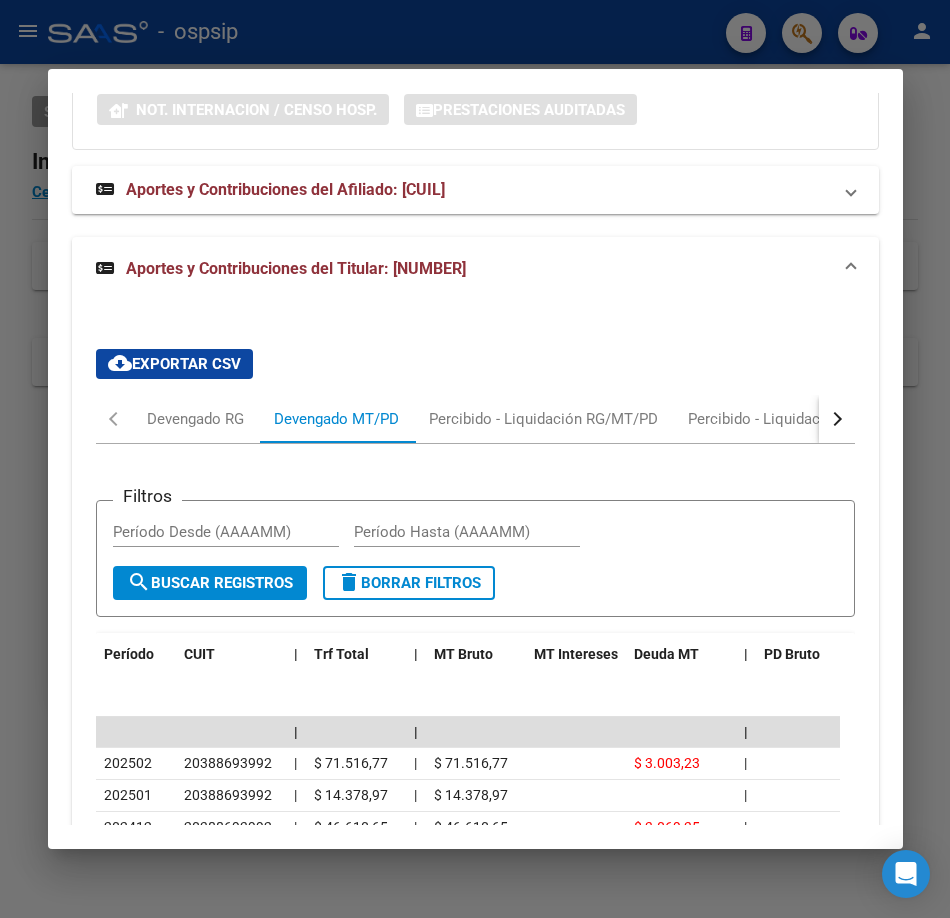 scroll, scrollTop: 2683, scrollLeft: 0, axis: vertical 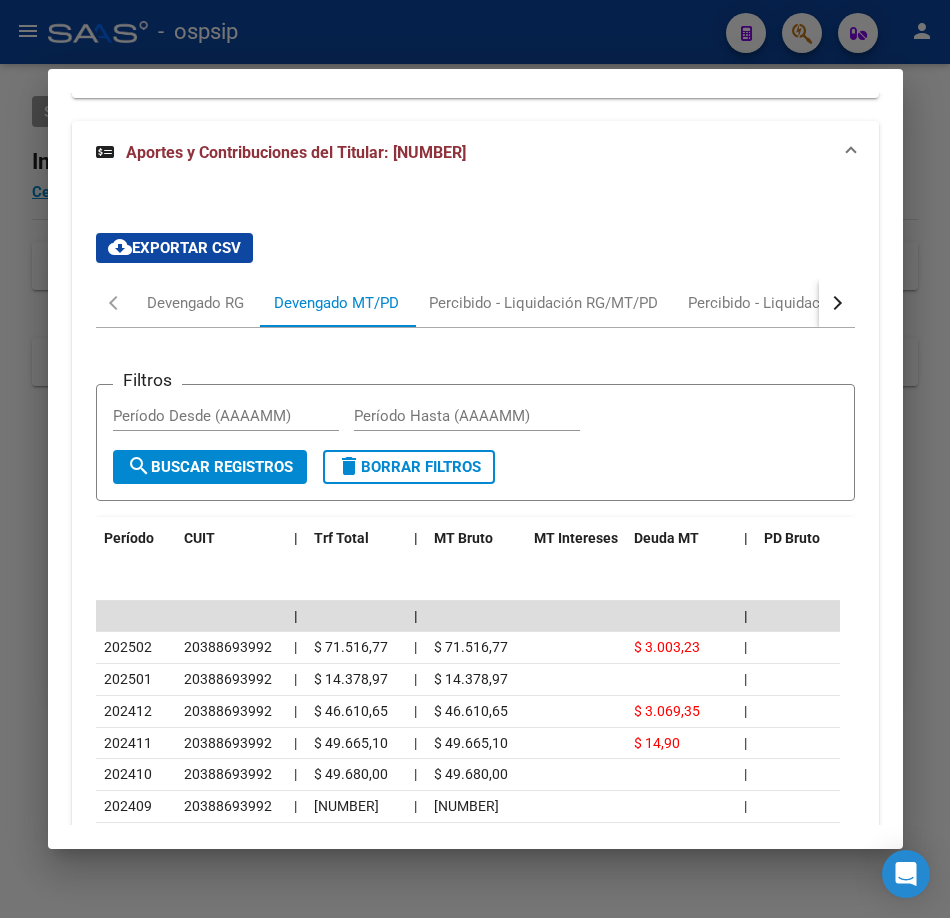 click at bounding box center (837, 303) 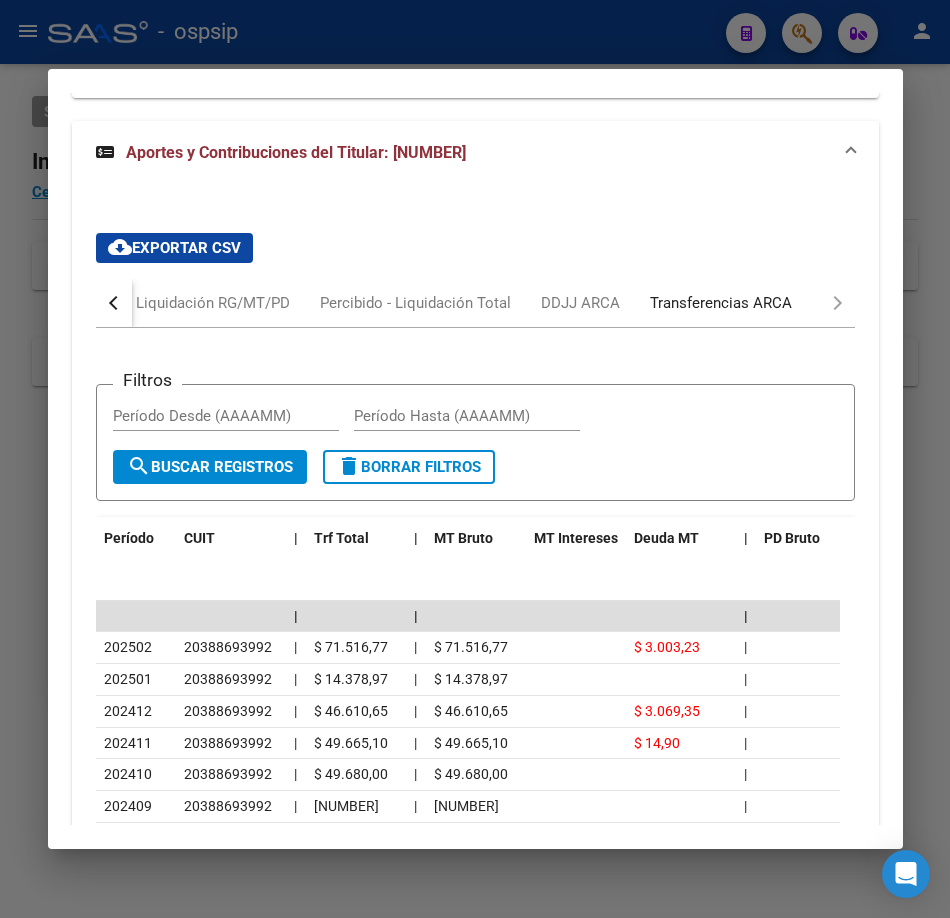 click on "Transferencias ARCA" at bounding box center (721, 303) 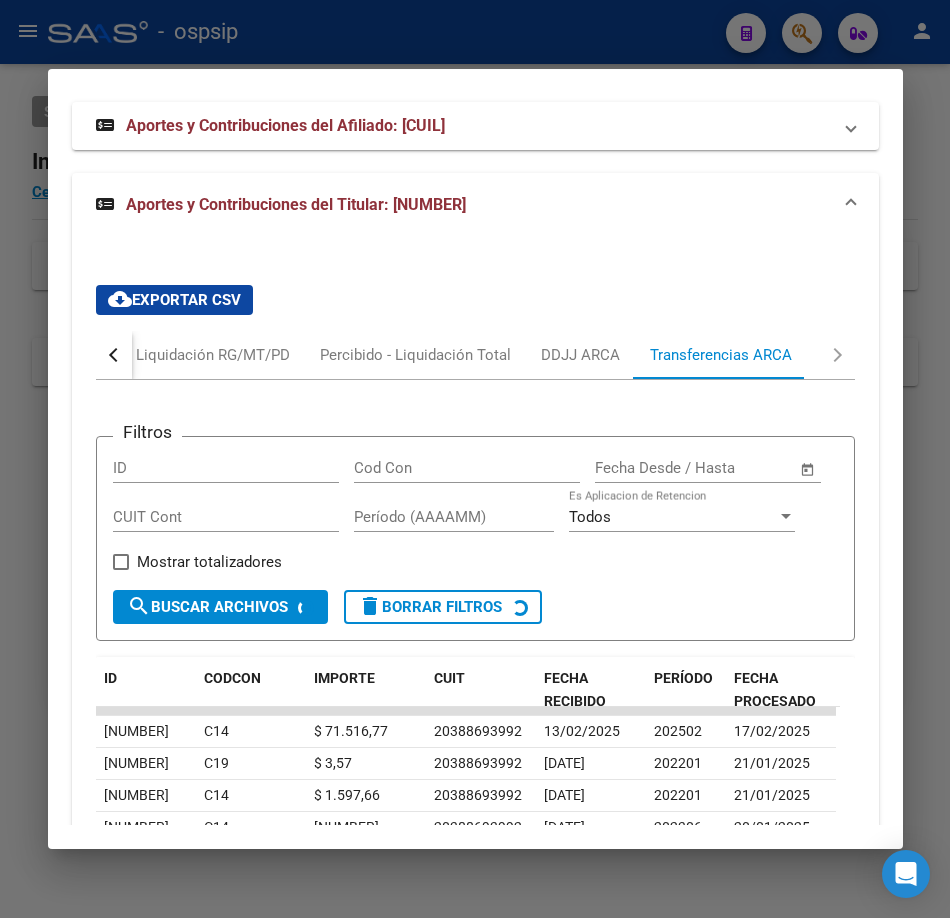 scroll, scrollTop: 2683, scrollLeft: 0, axis: vertical 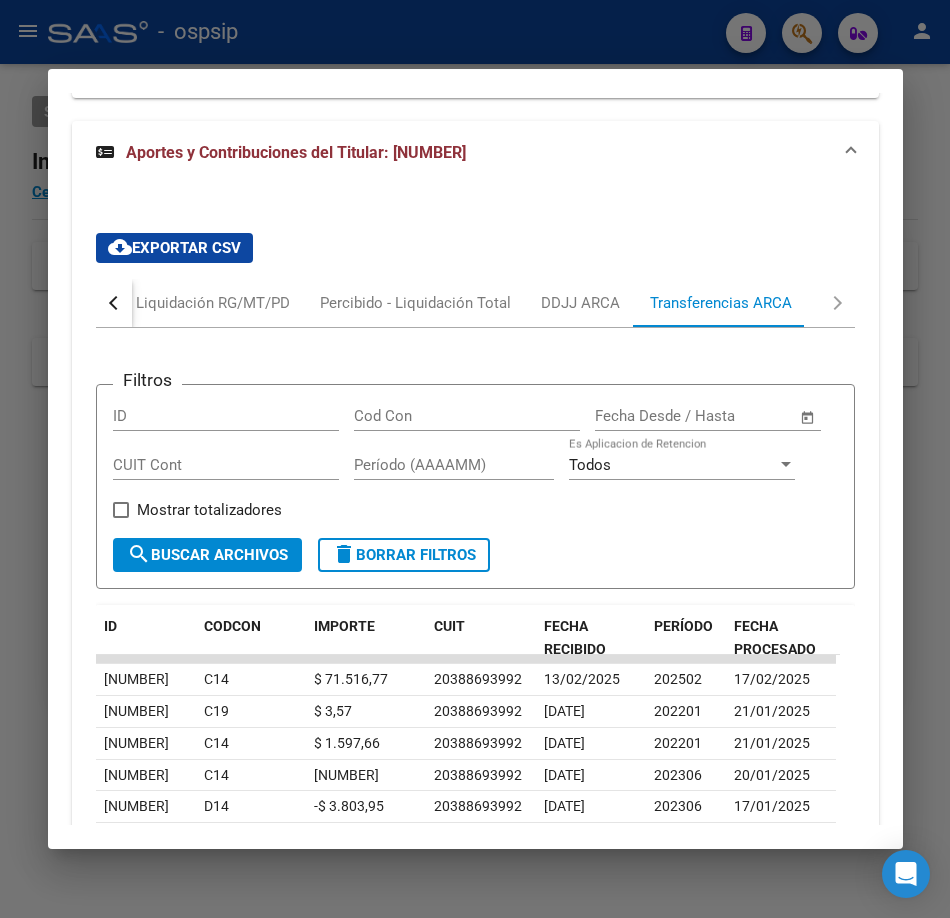 click at bounding box center (475, 459) 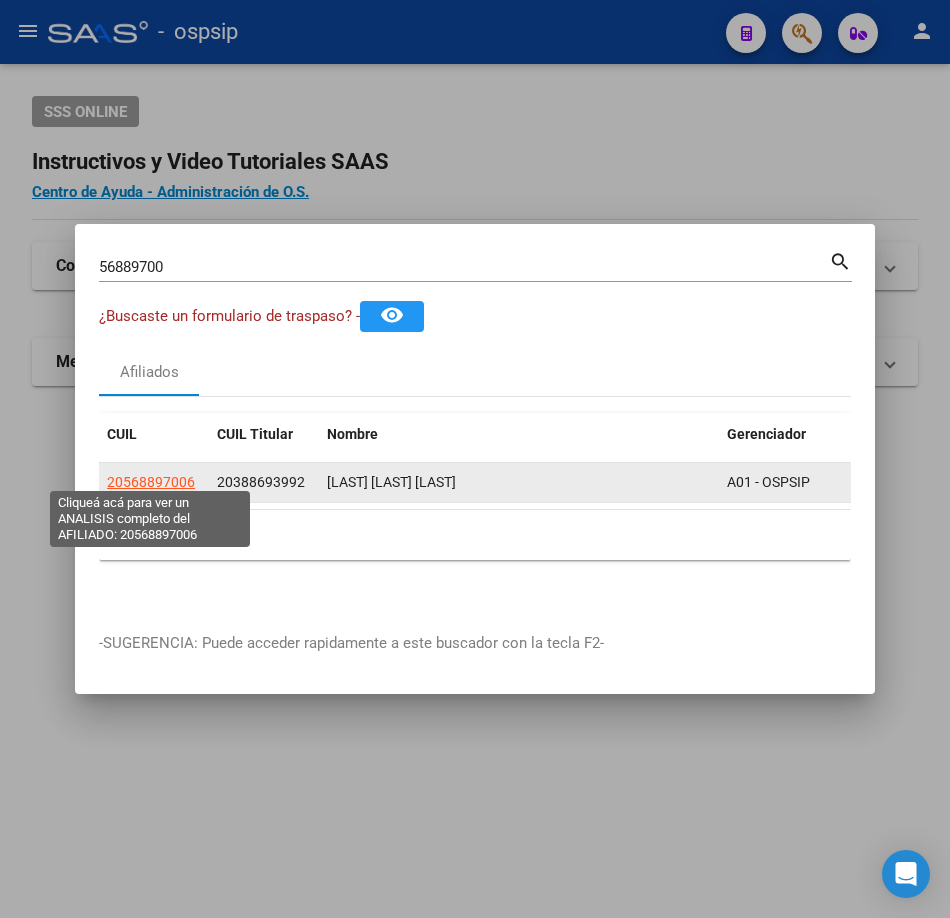 click on "20568897006" 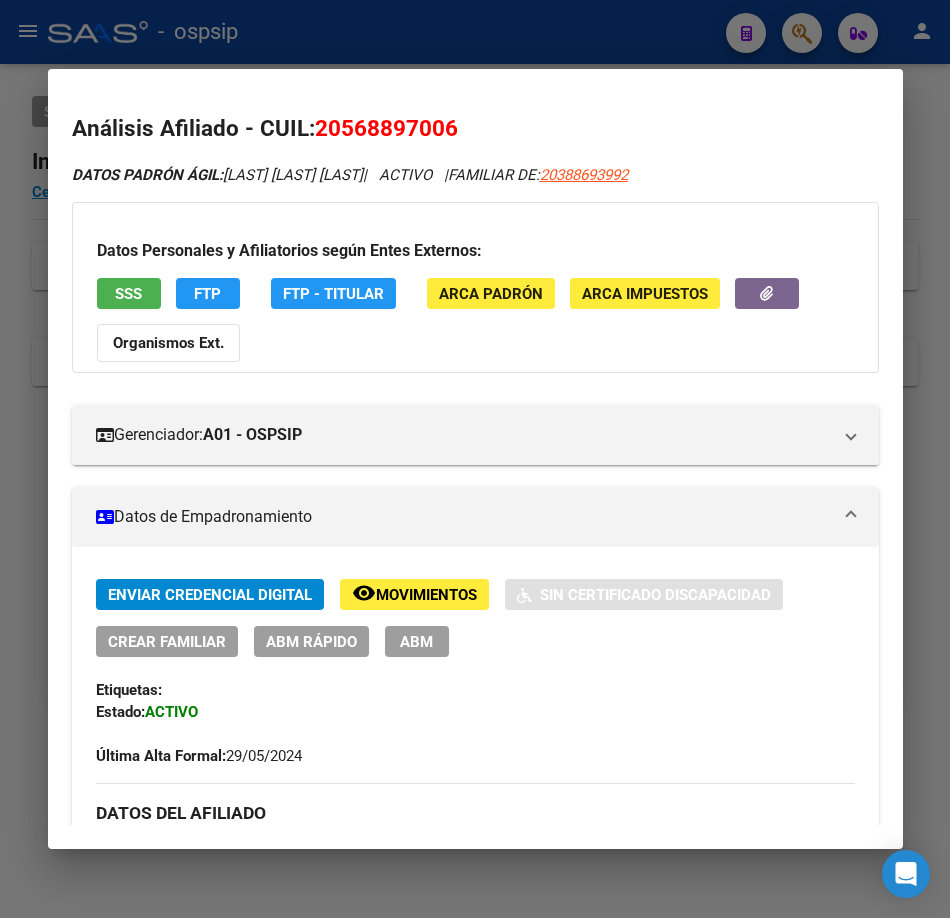 click on "SSS" at bounding box center [129, 293] 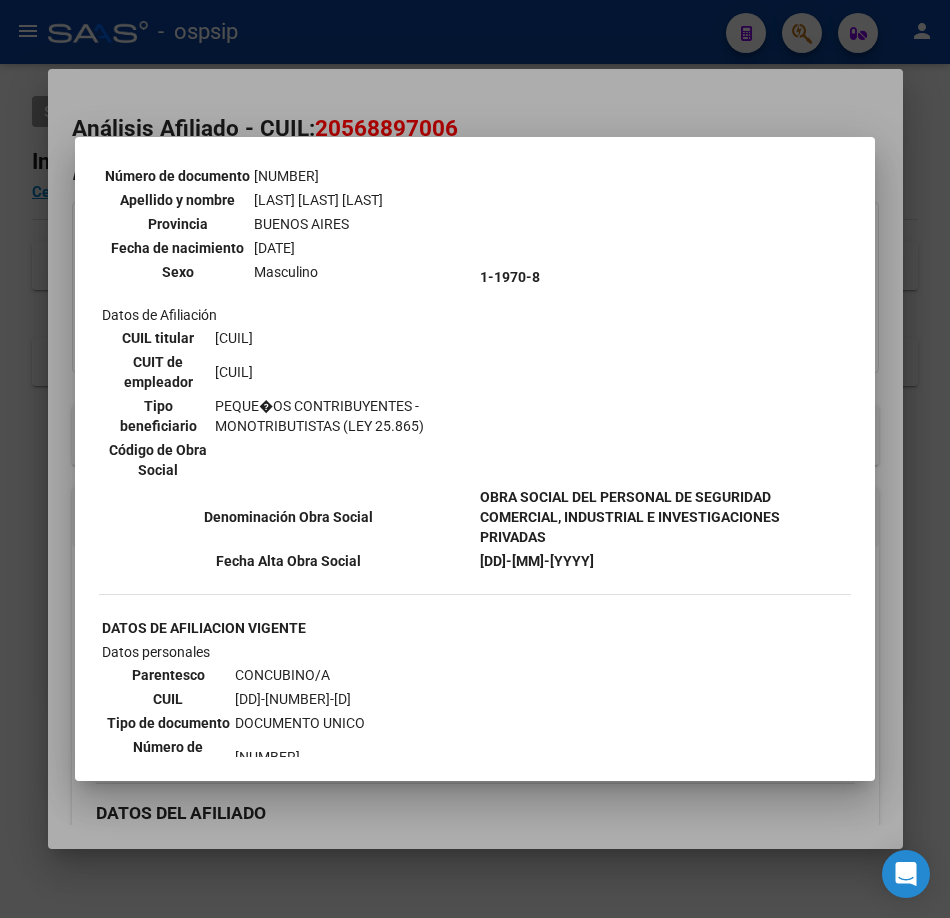 scroll, scrollTop: 300, scrollLeft: 0, axis: vertical 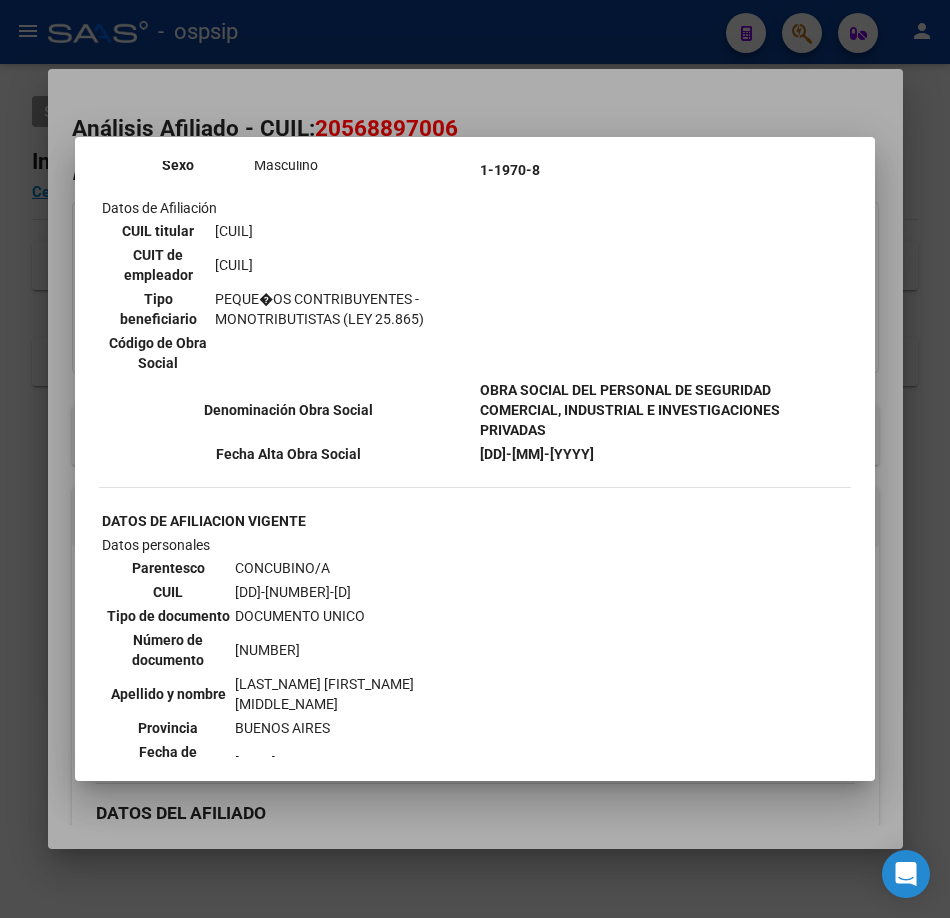 click at bounding box center [475, 459] 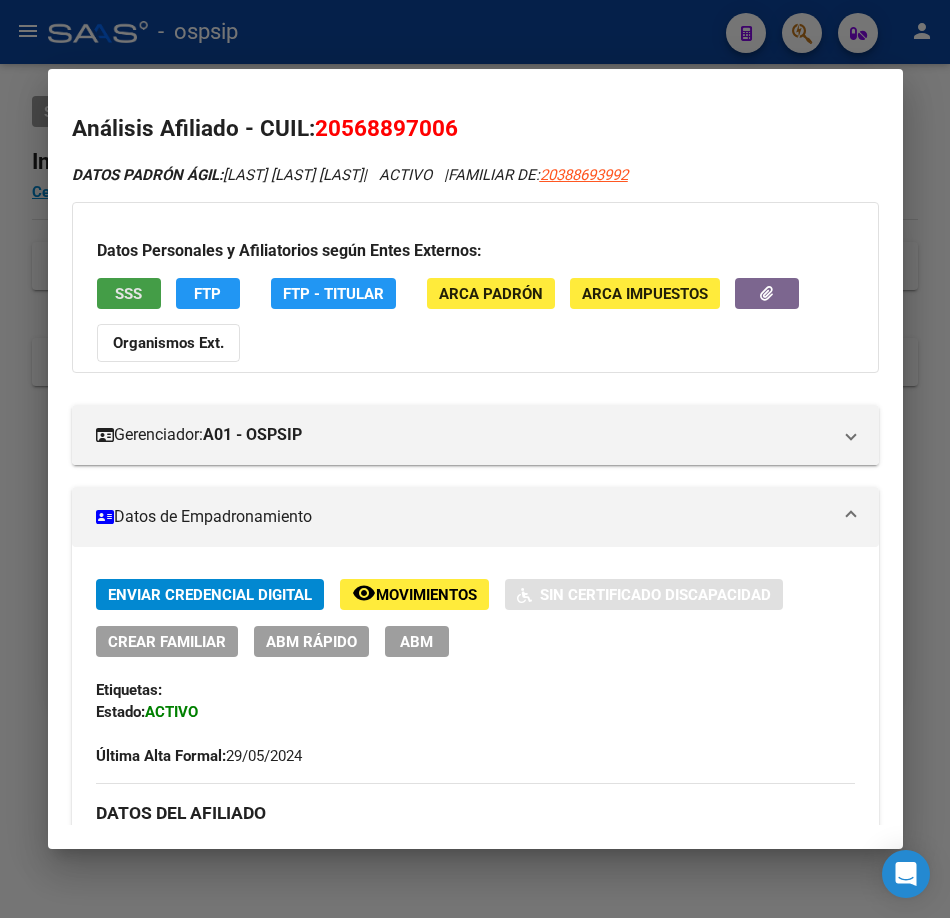 click on "SSS" at bounding box center (128, 294) 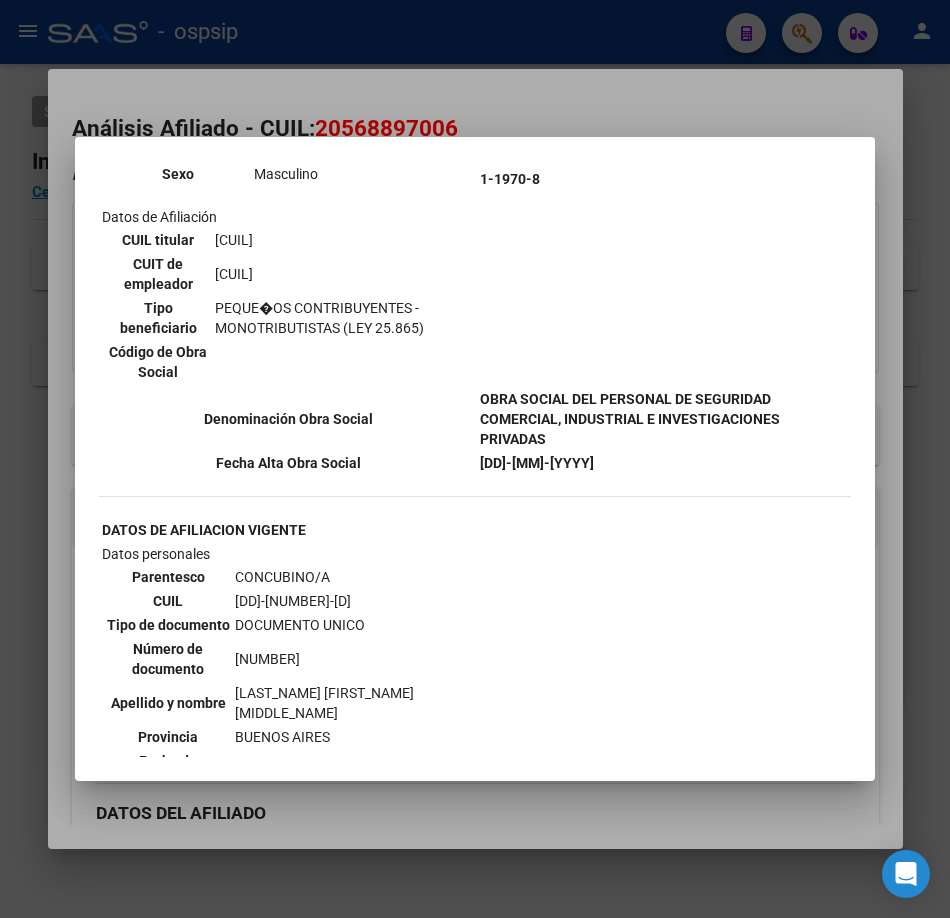 scroll, scrollTop: 300, scrollLeft: 0, axis: vertical 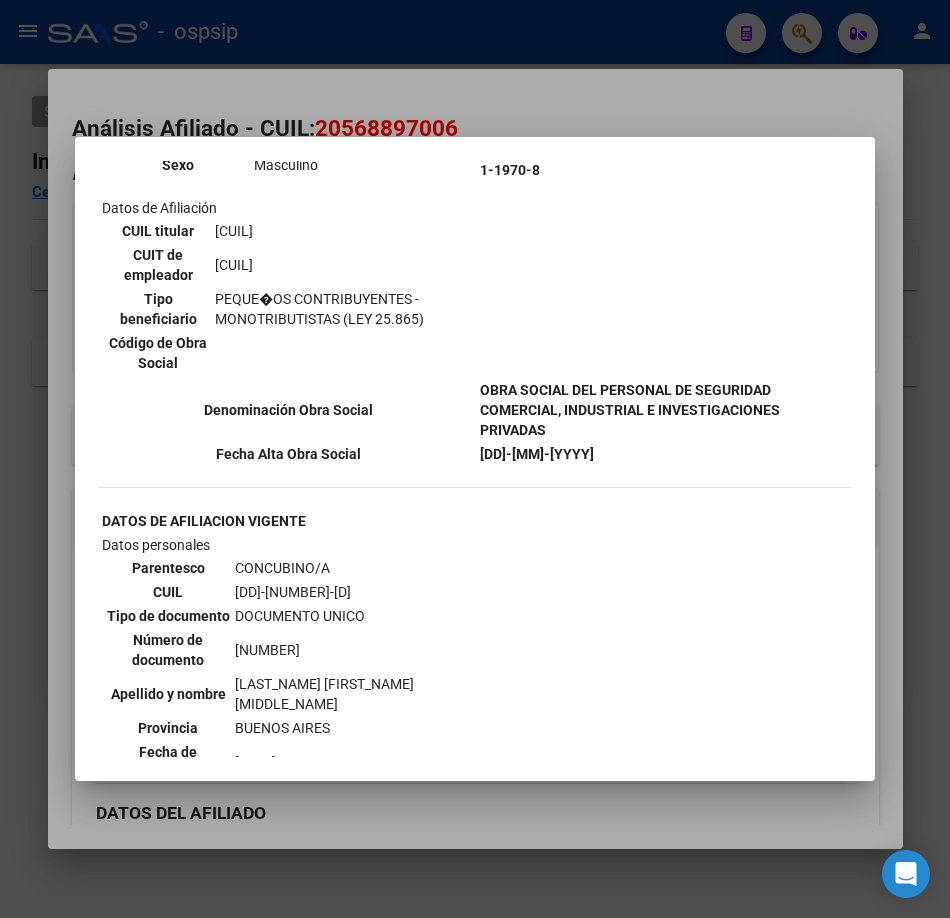 drag, startPoint x: 217, startPoint y: 160, endPoint x: 174, endPoint y: 112, distance: 64.44377 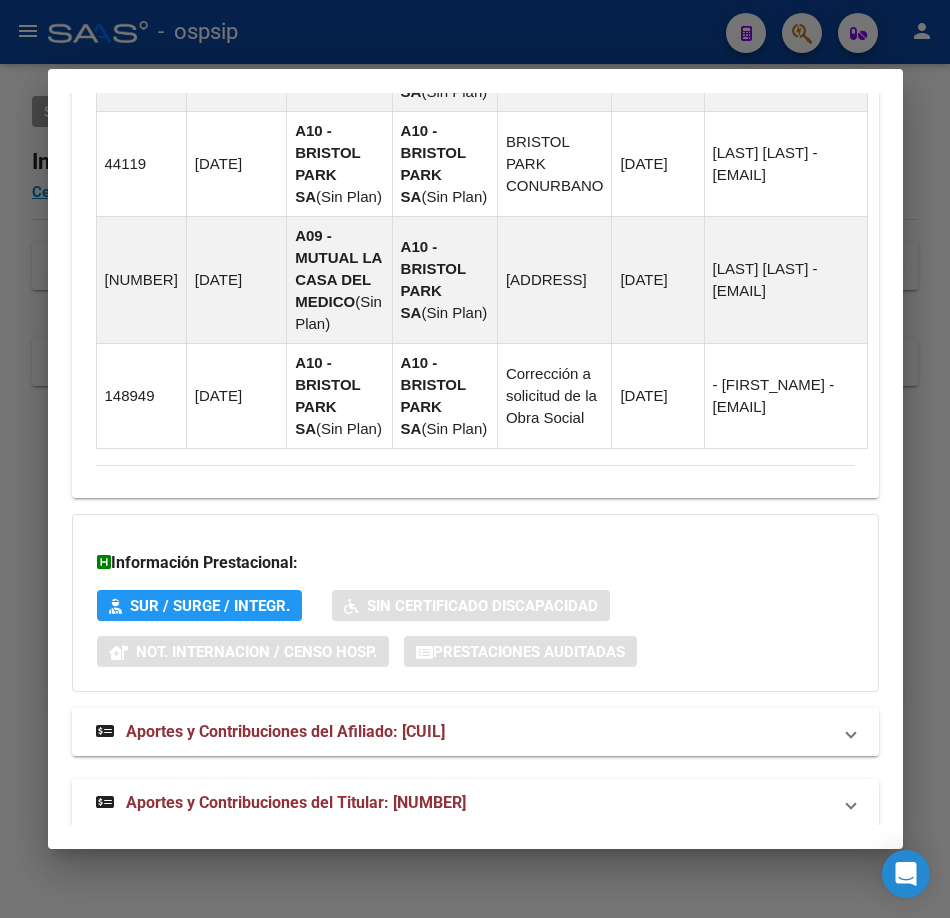 click on "Aportes y Contribuciones del Titular: [NUMBER]" at bounding box center (475, 803) 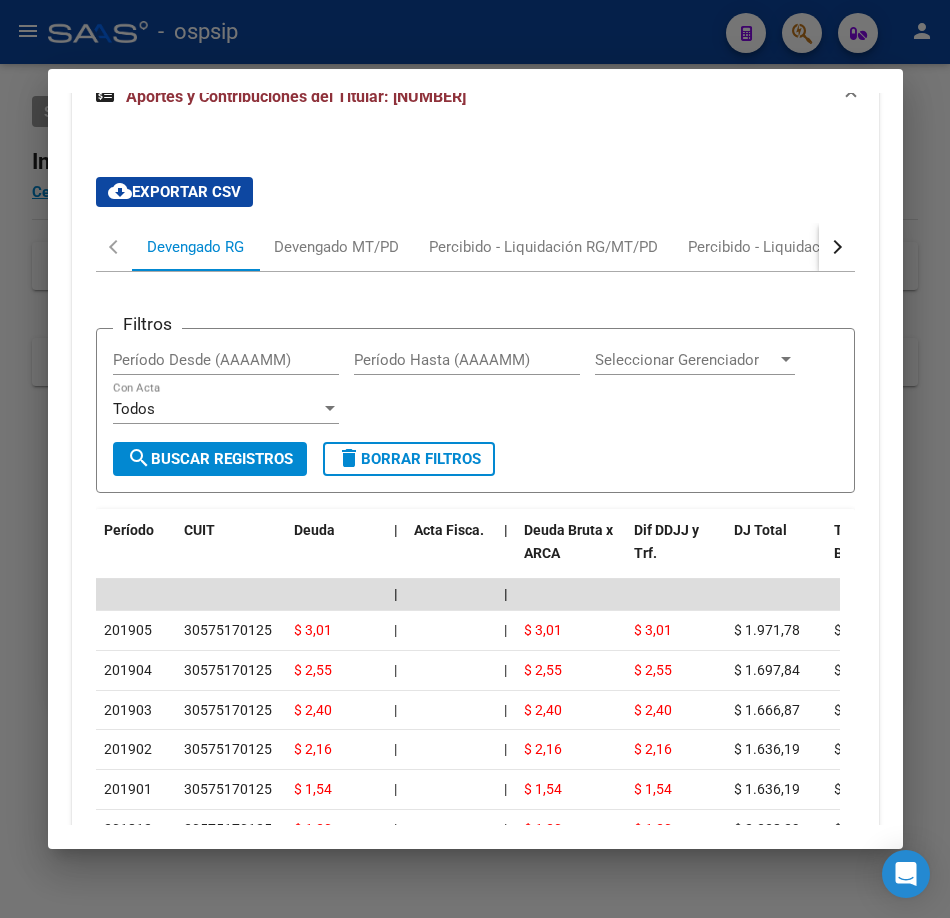 scroll, scrollTop: 2740, scrollLeft: 0, axis: vertical 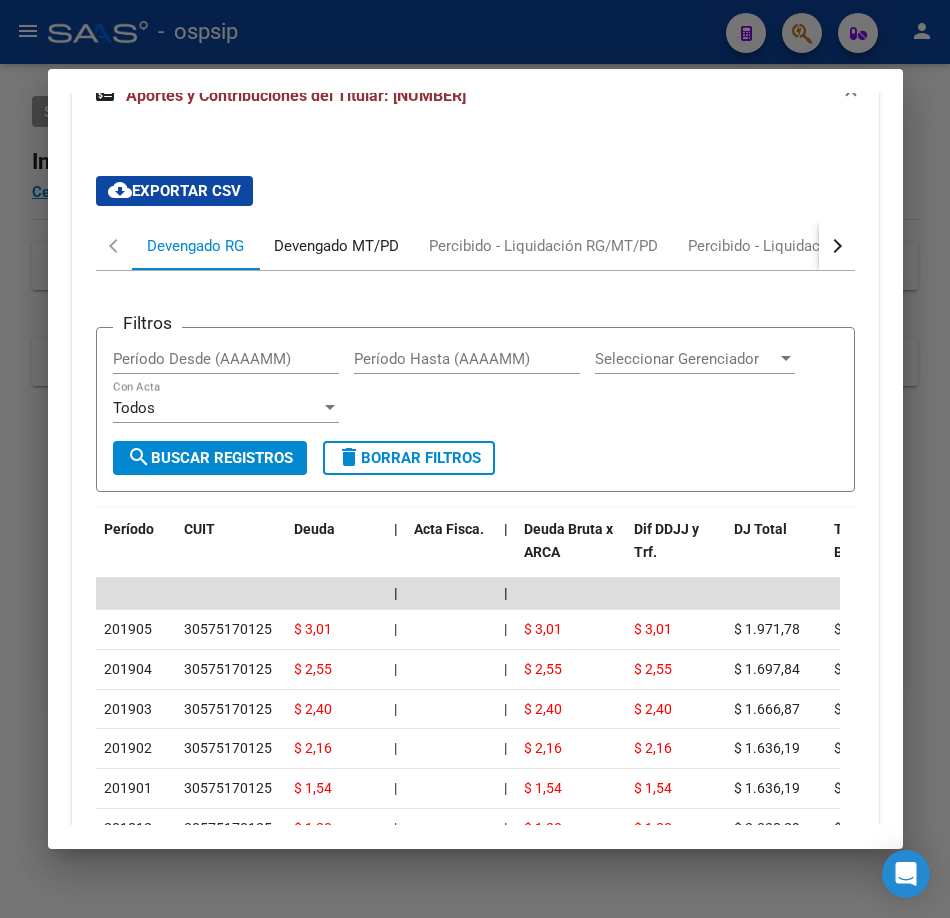 click on "Devengado MT/PD" at bounding box center [336, 246] 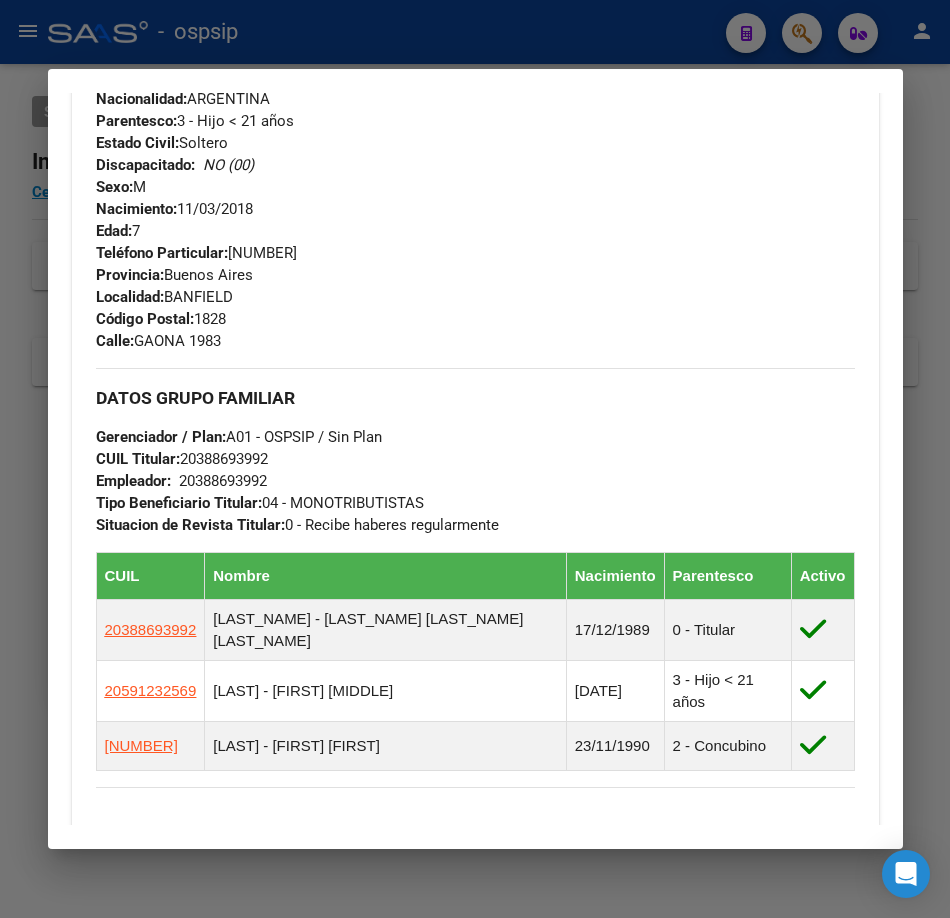 scroll, scrollTop: 1040, scrollLeft: 0, axis: vertical 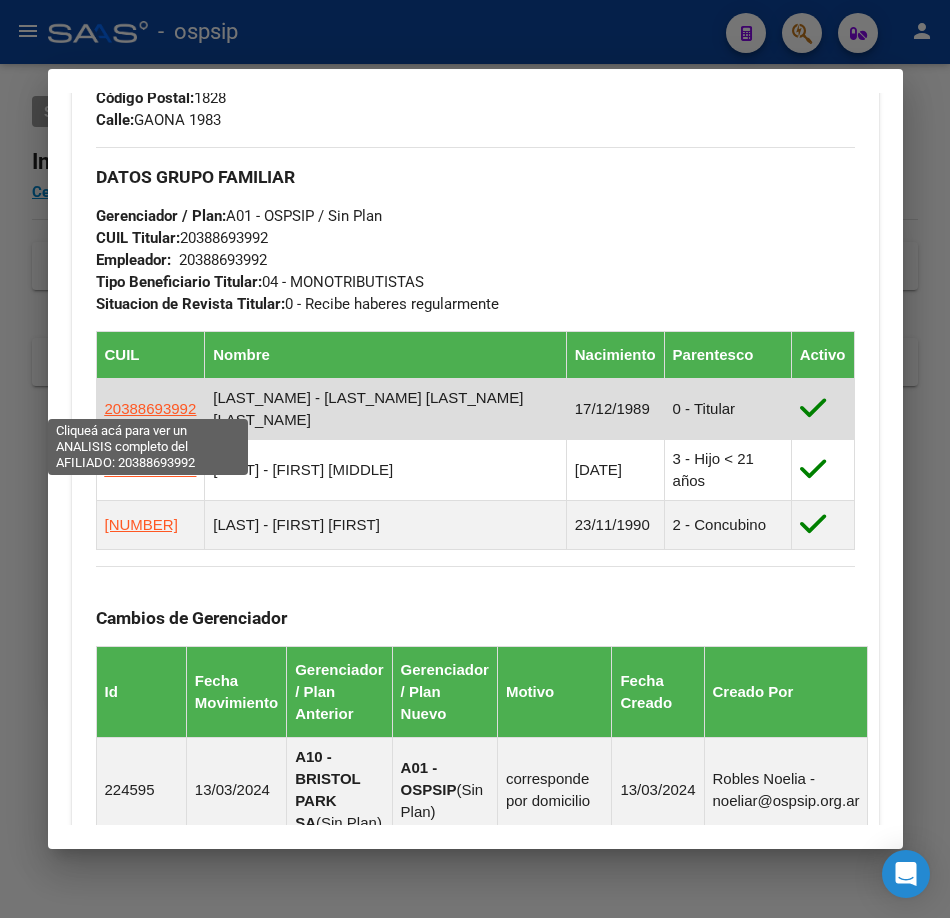 click on "20388693992" at bounding box center [151, 408] 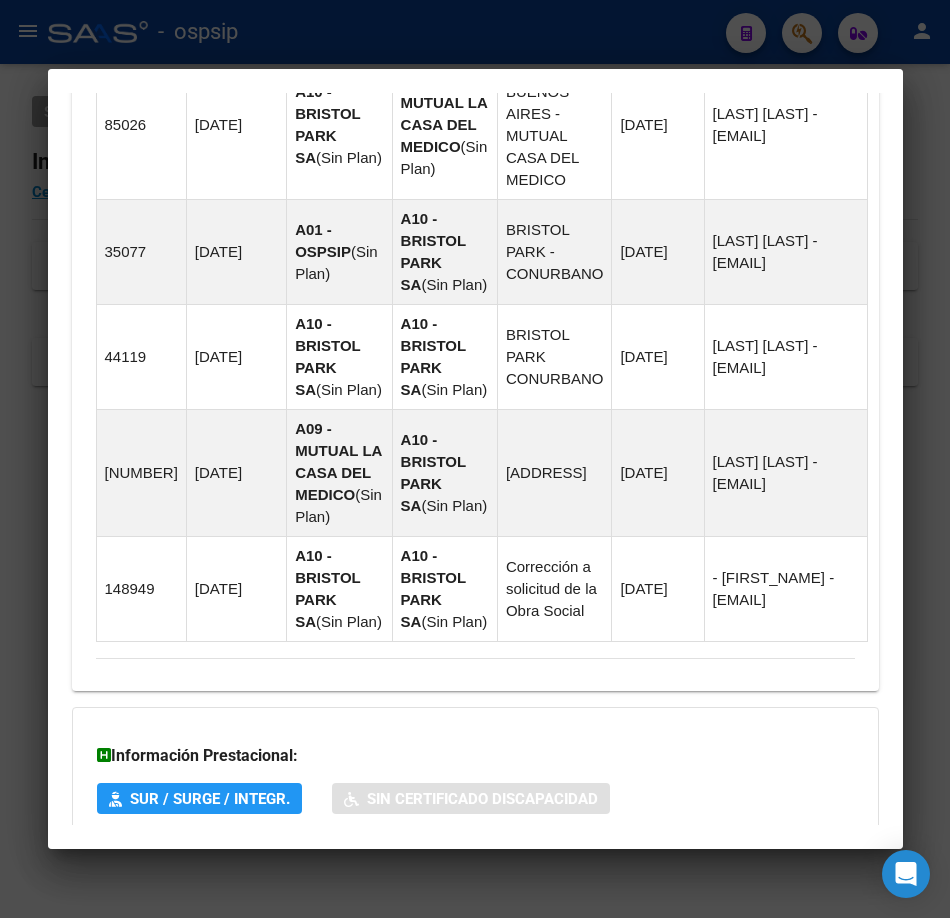 scroll, scrollTop: 1969, scrollLeft: 0, axis: vertical 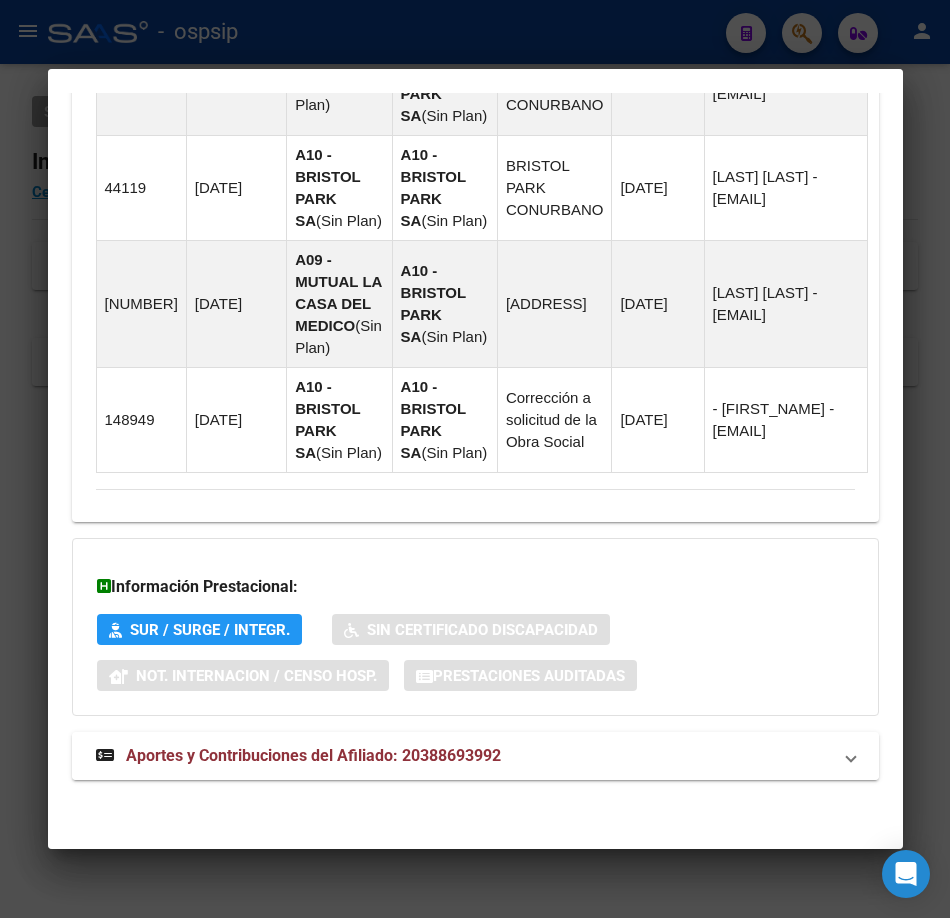 drag, startPoint x: 16, startPoint y: 354, endPoint x: 408, endPoint y: 759, distance: 563.6391 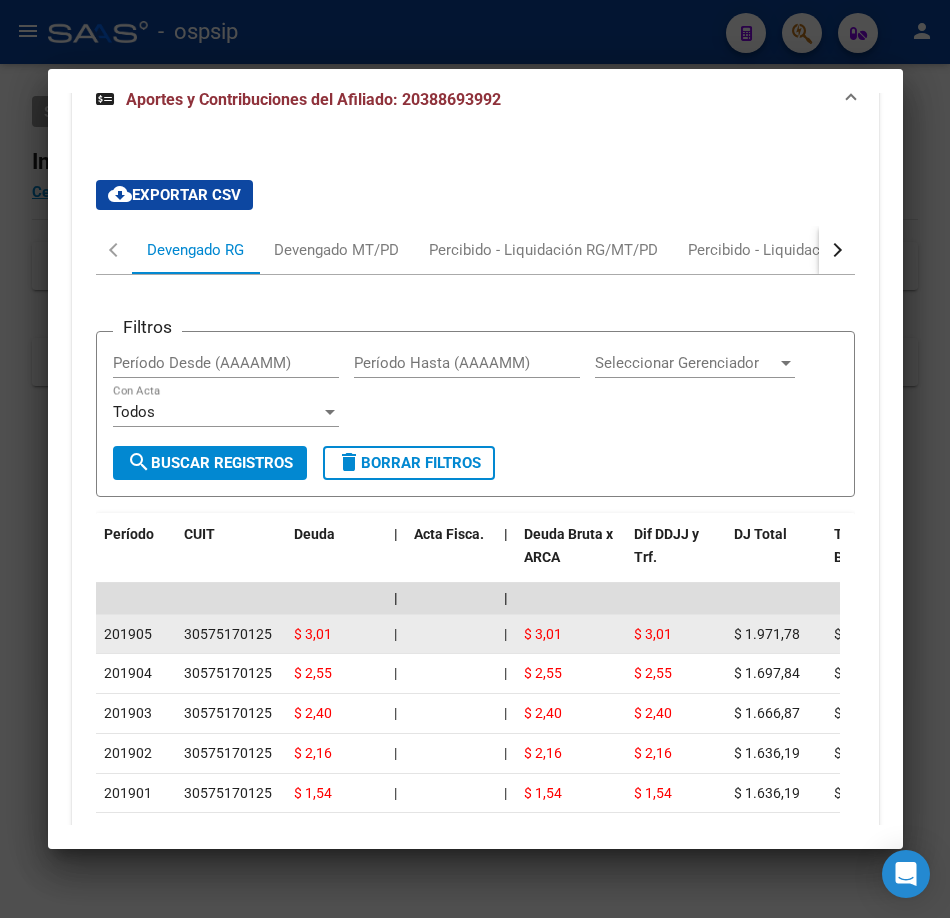scroll, scrollTop: 2446, scrollLeft: 0, axis: vertical 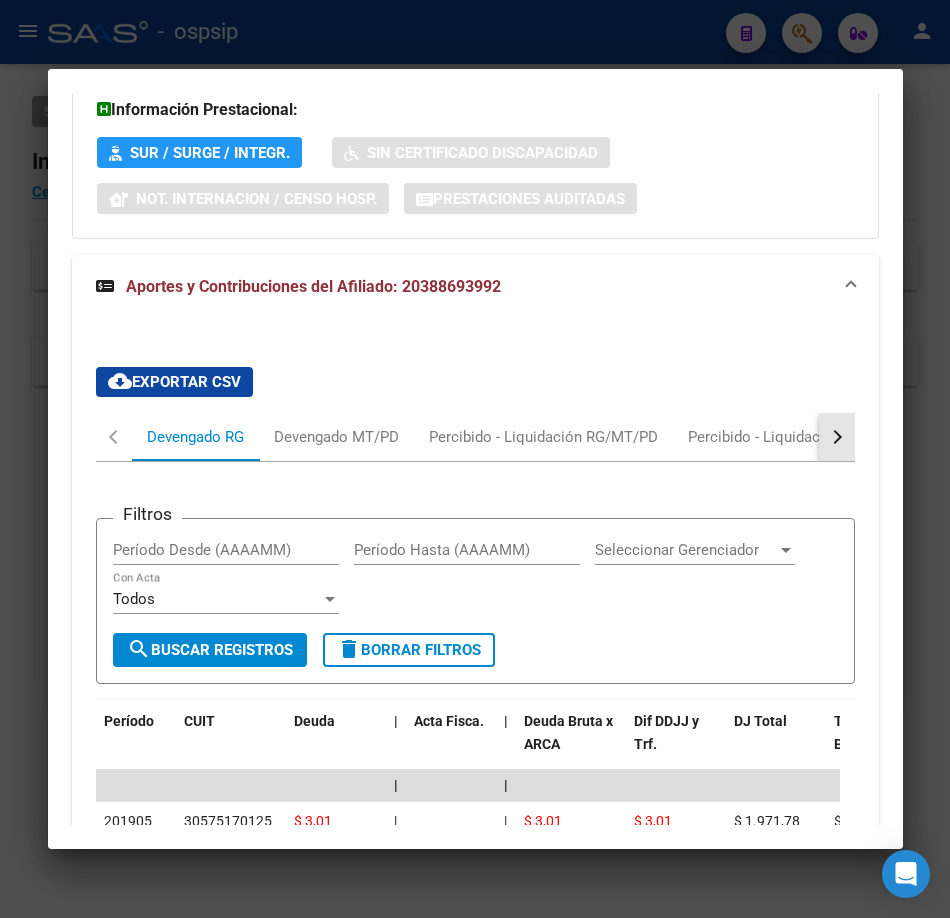 click at bounding box center (837, 437) 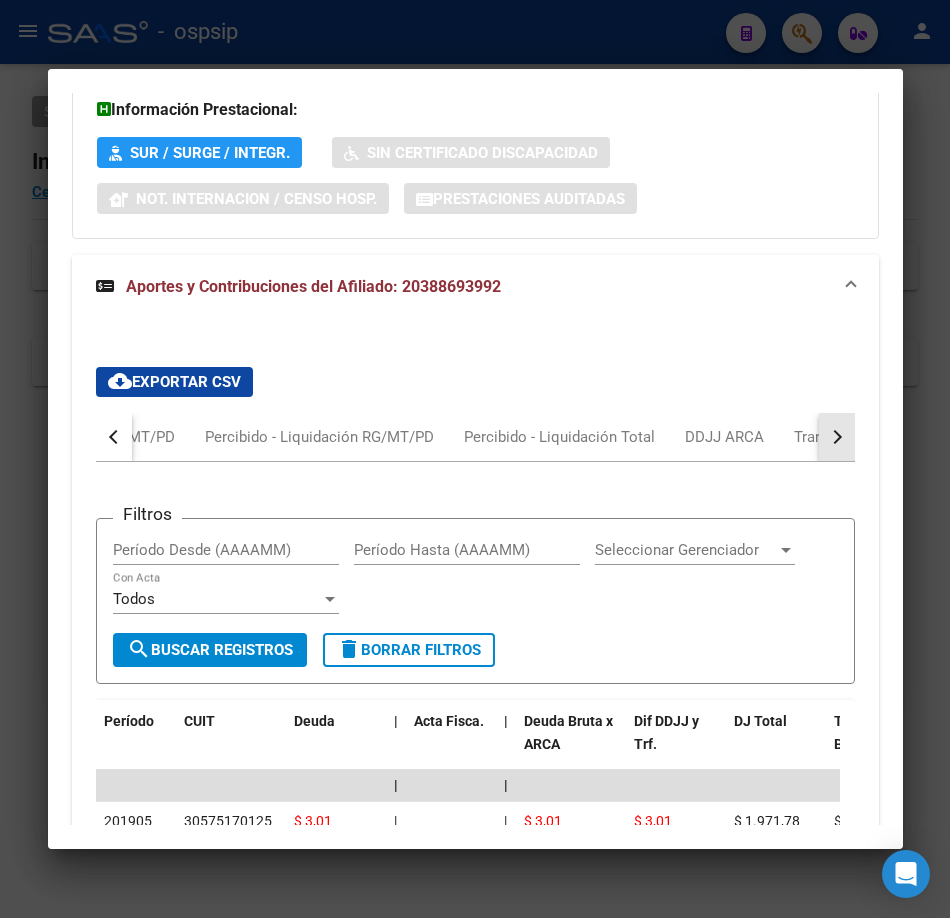 click at bounding box center [837, 437] 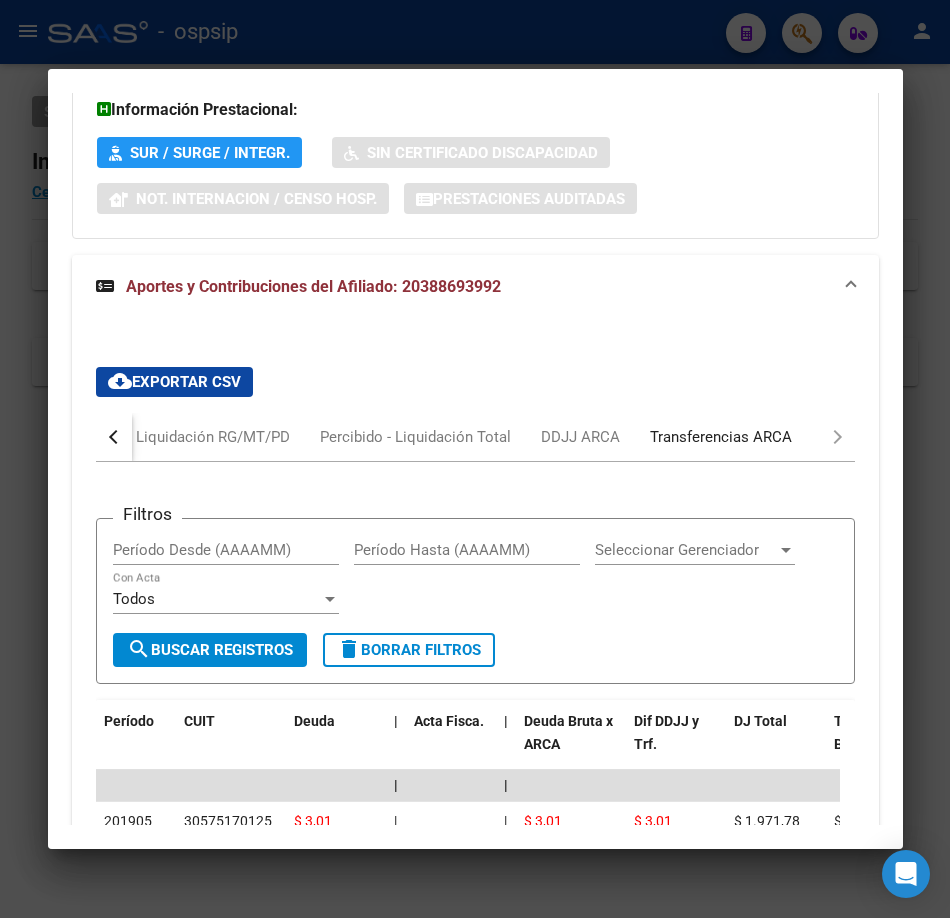 click on "Transferencias ARCA" at bounding box center (721, 437) 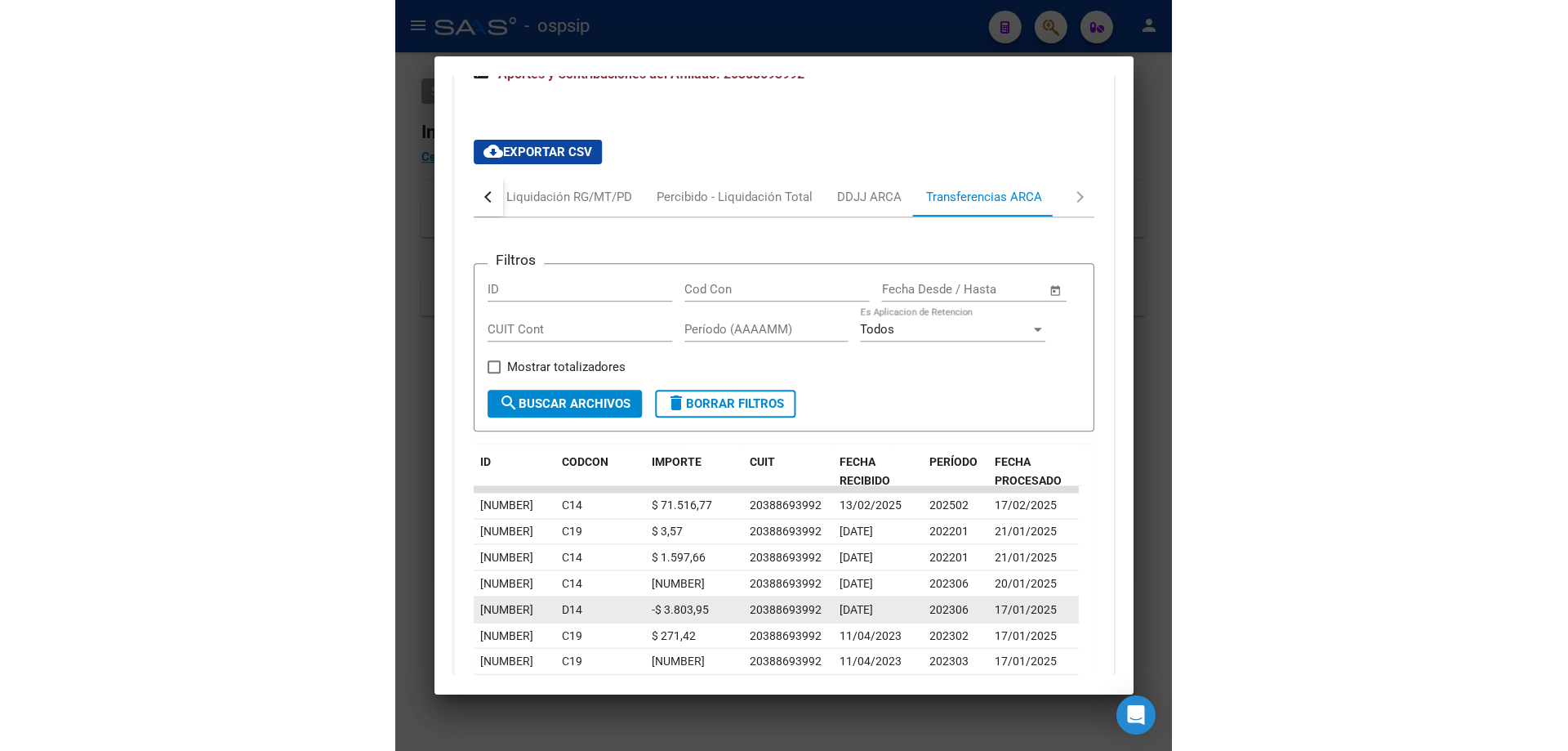 scroll, scrollTop: 2244, scrollLeft: 0, axis: vertical 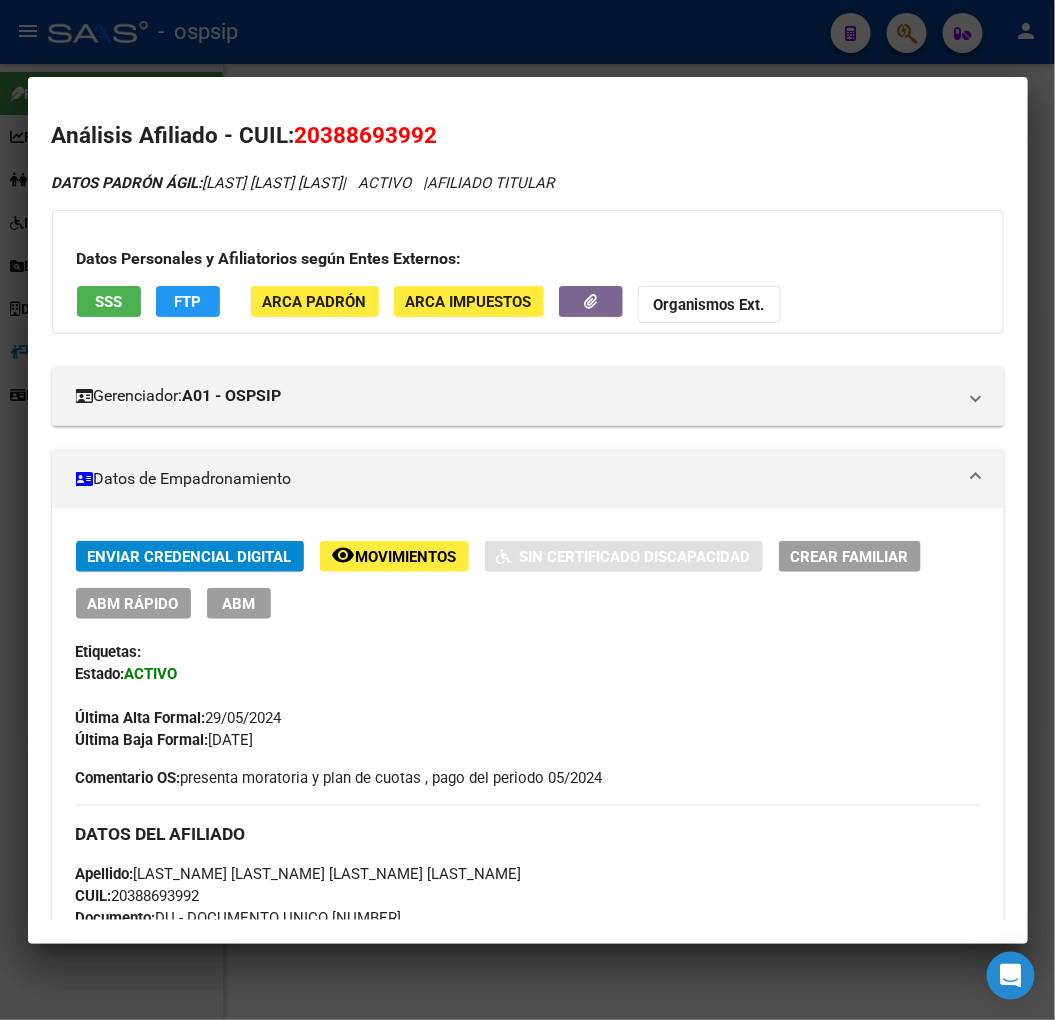 click at bounding box center (527, 510) 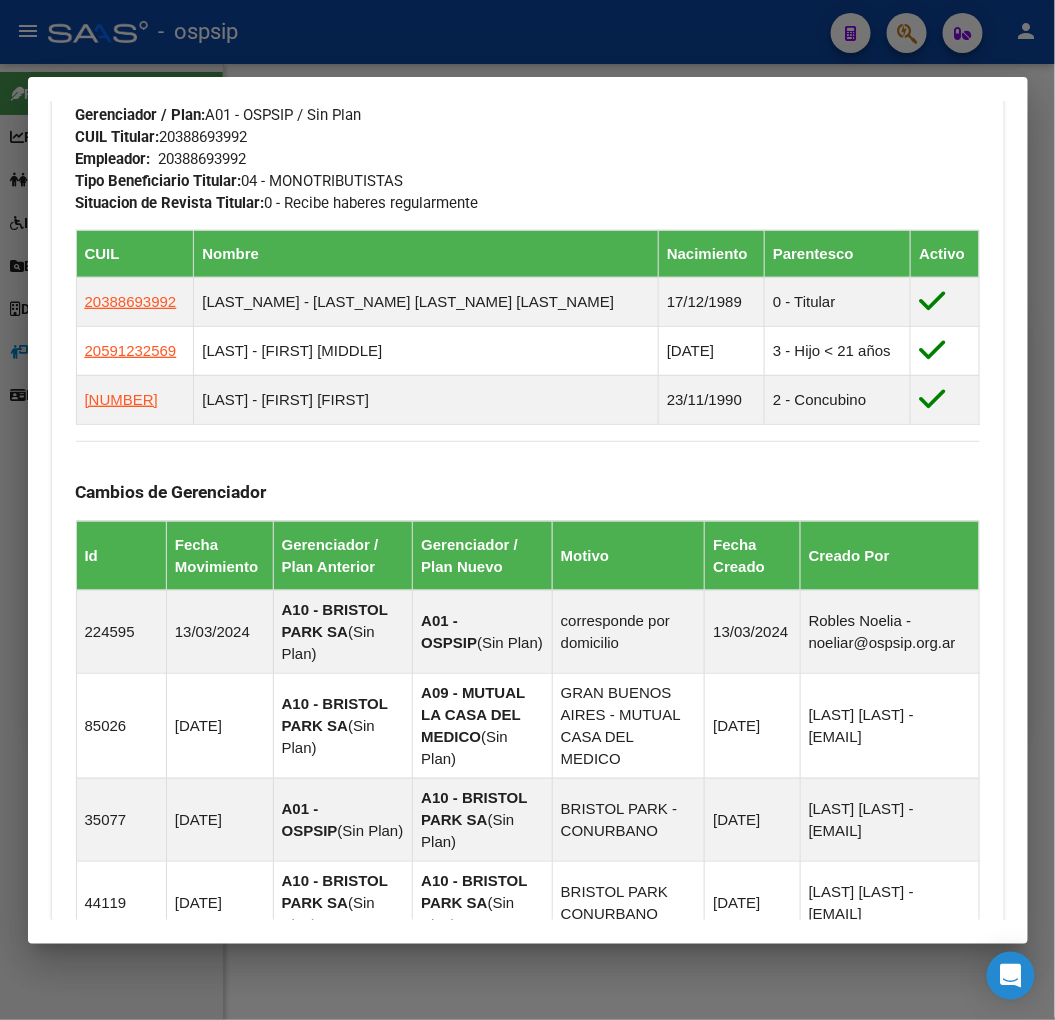 click at bounding box center (527, 510) 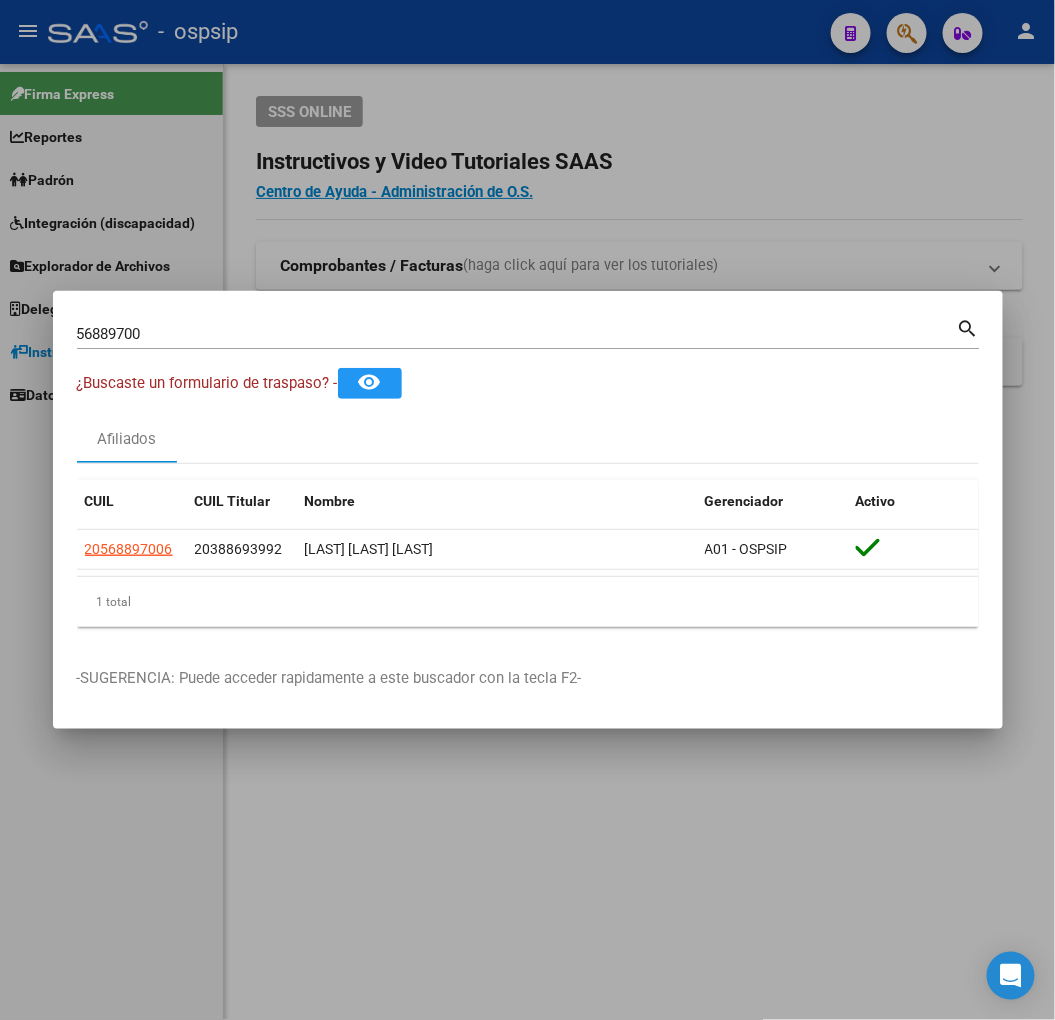 click on "56889700" at bounding box center [517, 334] 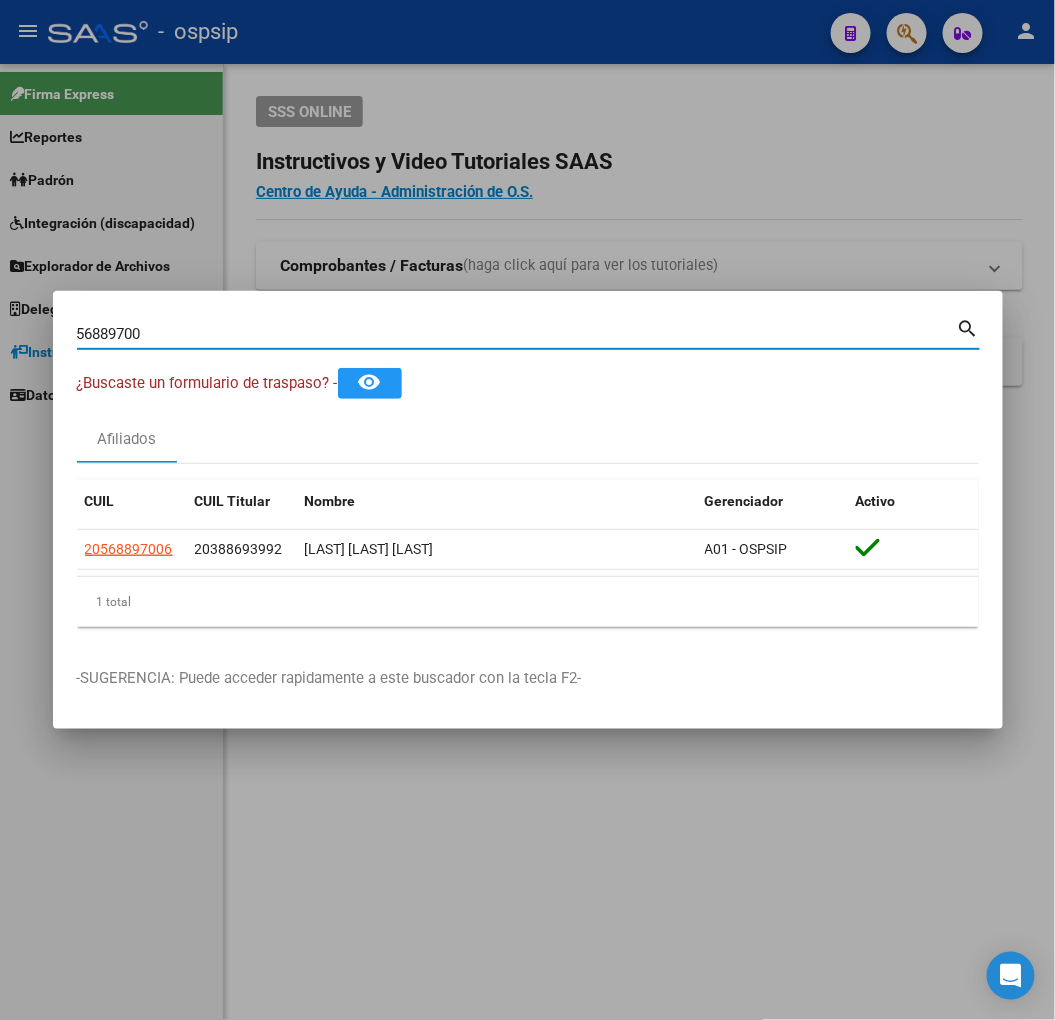 click on "56889700" at bounding box center [517, 334] 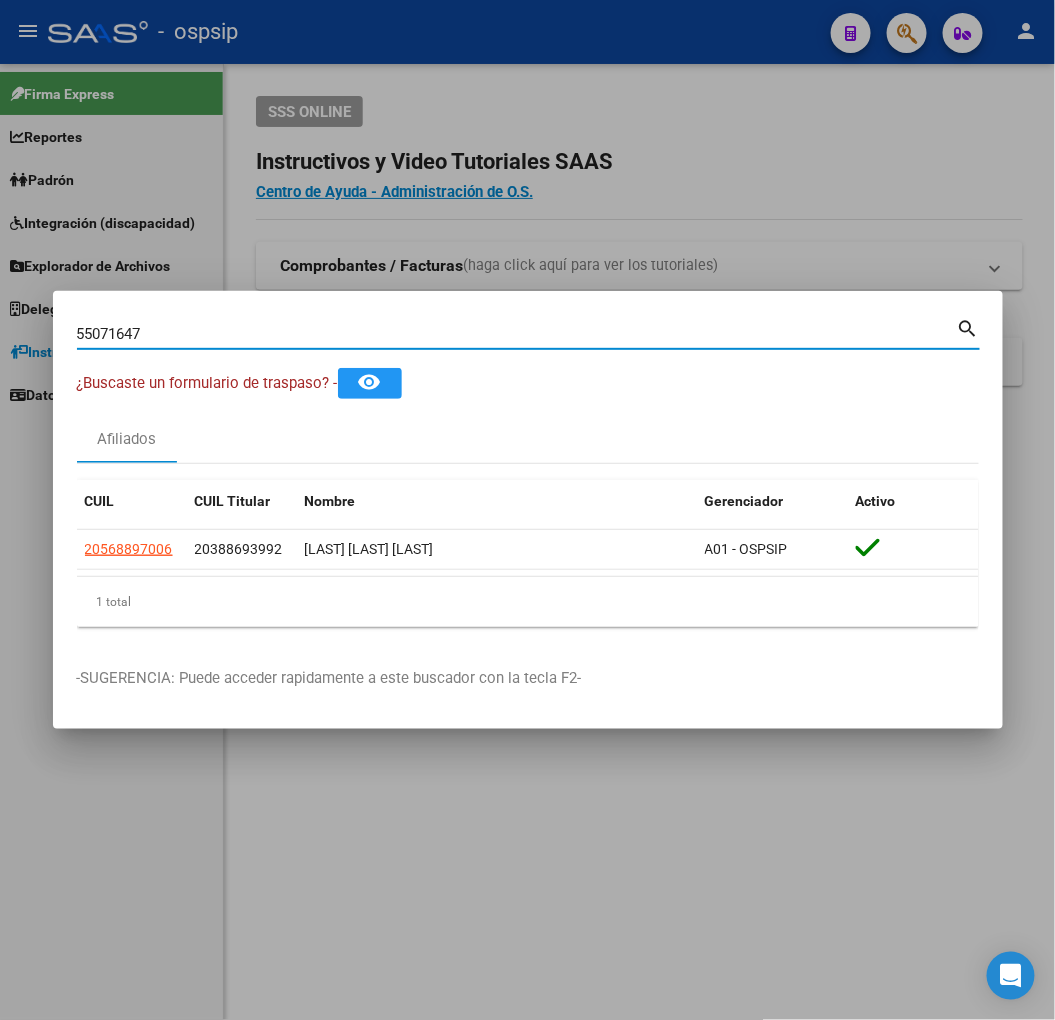 type on "55071647" 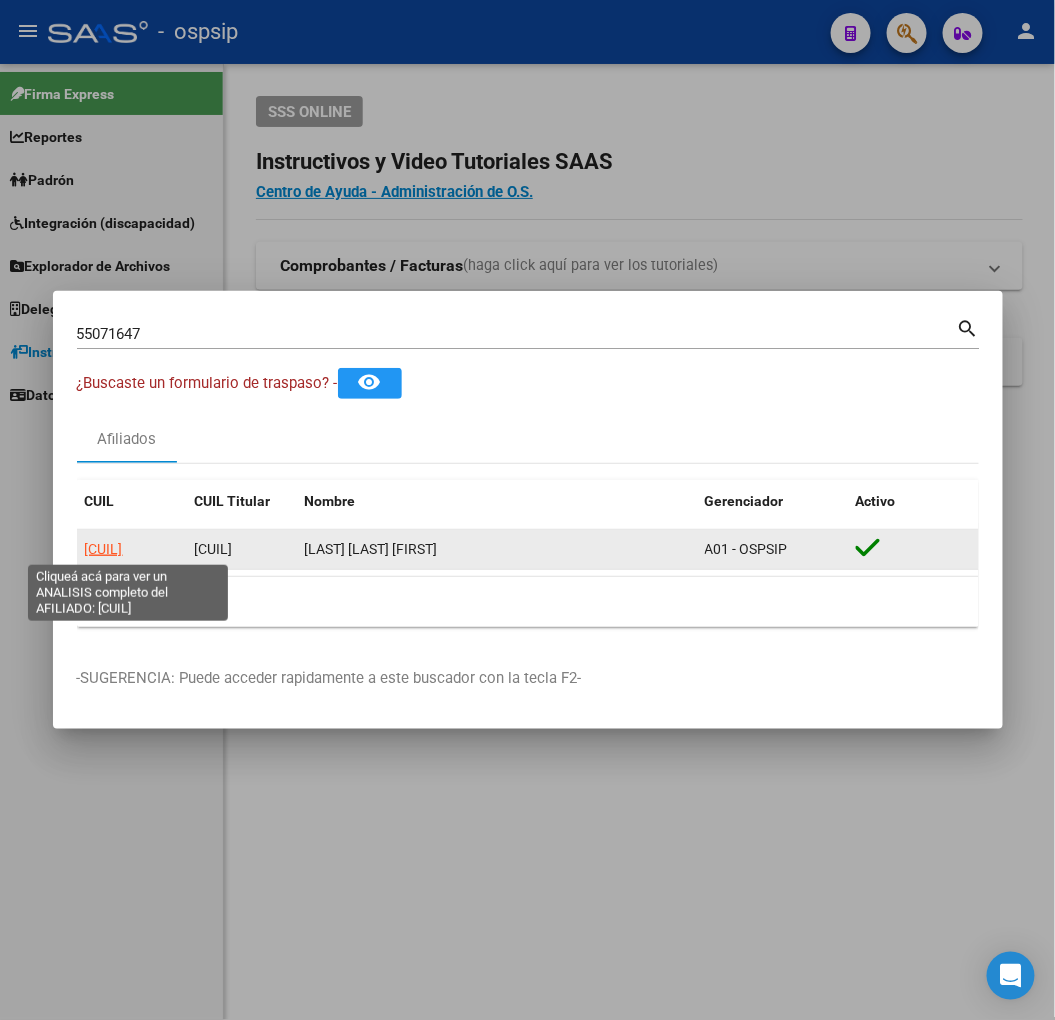 click on "[CUIL]" 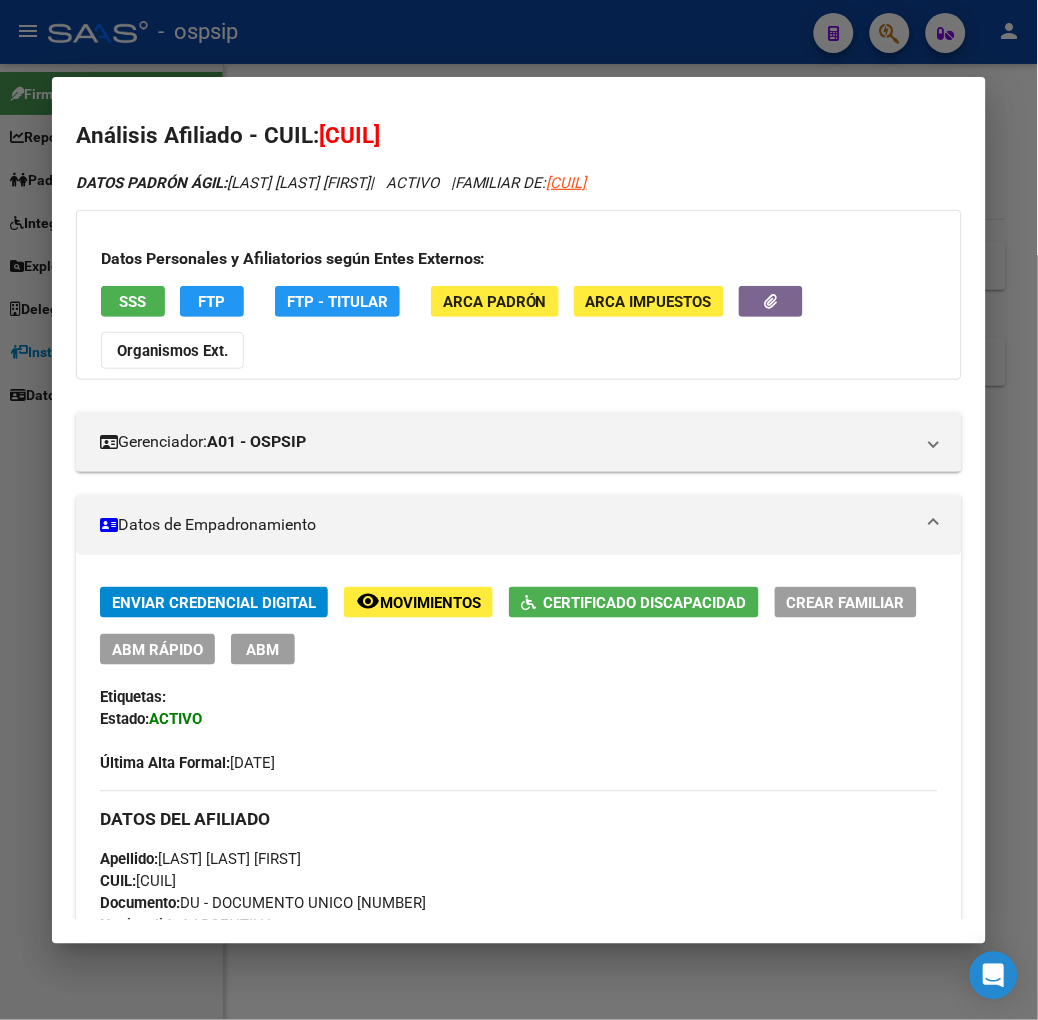 click on "SSS" at bounding box center [132, 302] 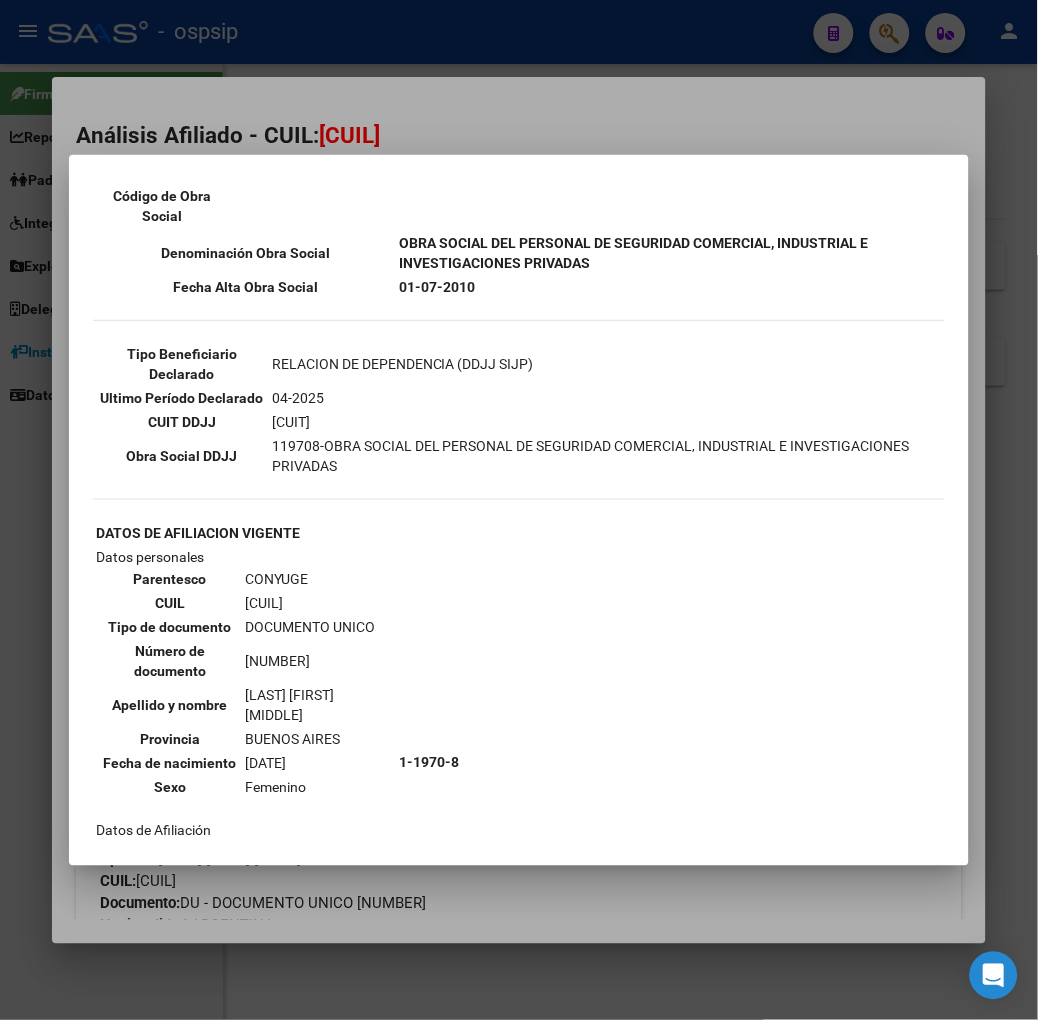 scroll, scrollTop: 333, scrollLeft: 0, axis: vertical 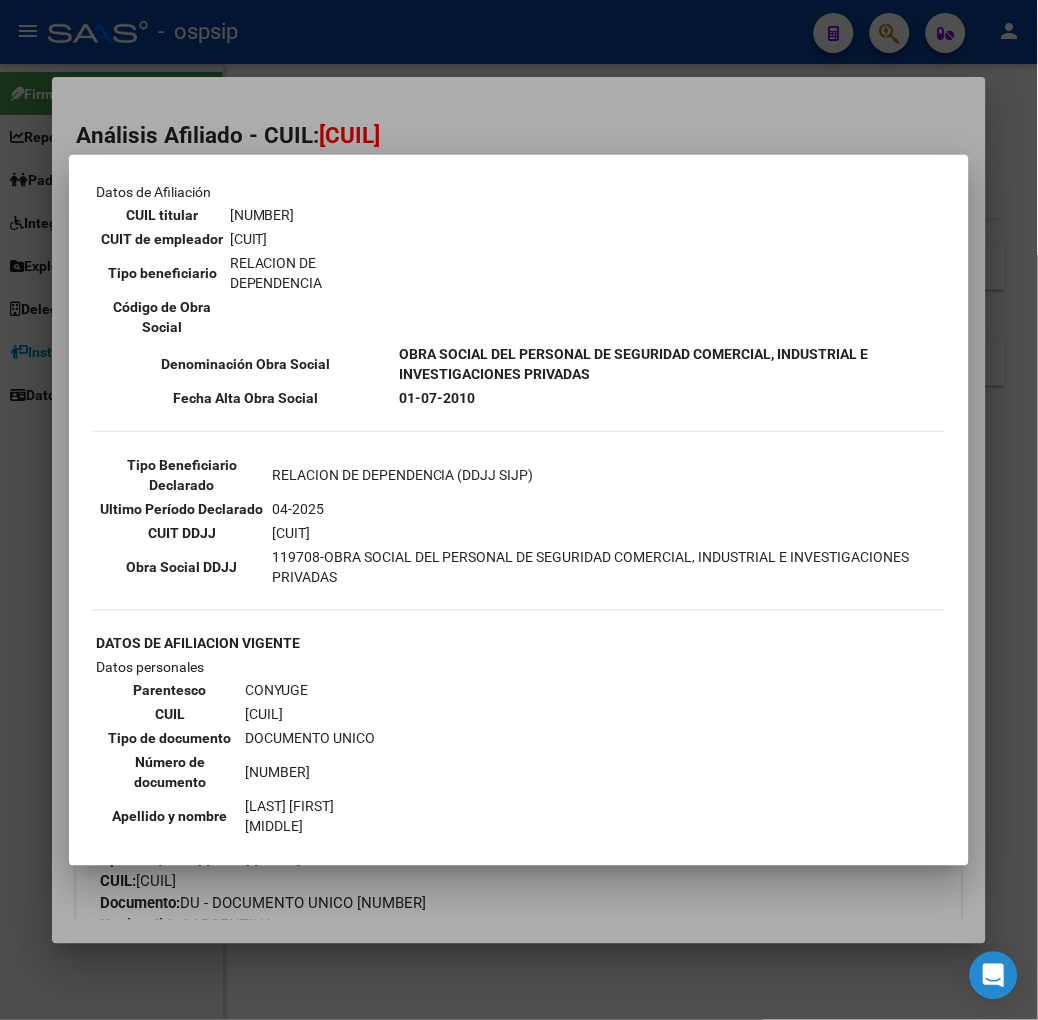 click at bounding box center (519, 510) 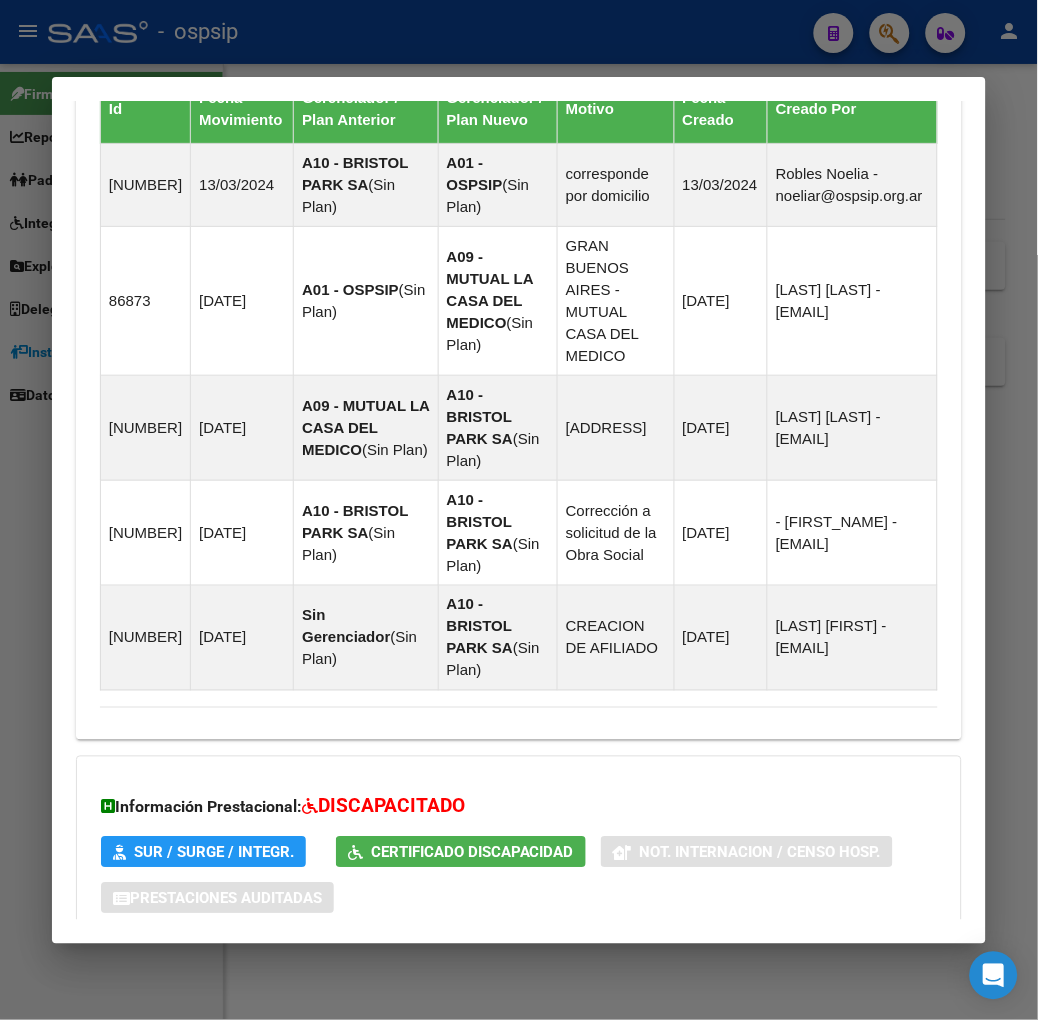 click on "Aportes y Contribuciones del Titular: [CUIL]" at bounding box center (507, 1050) 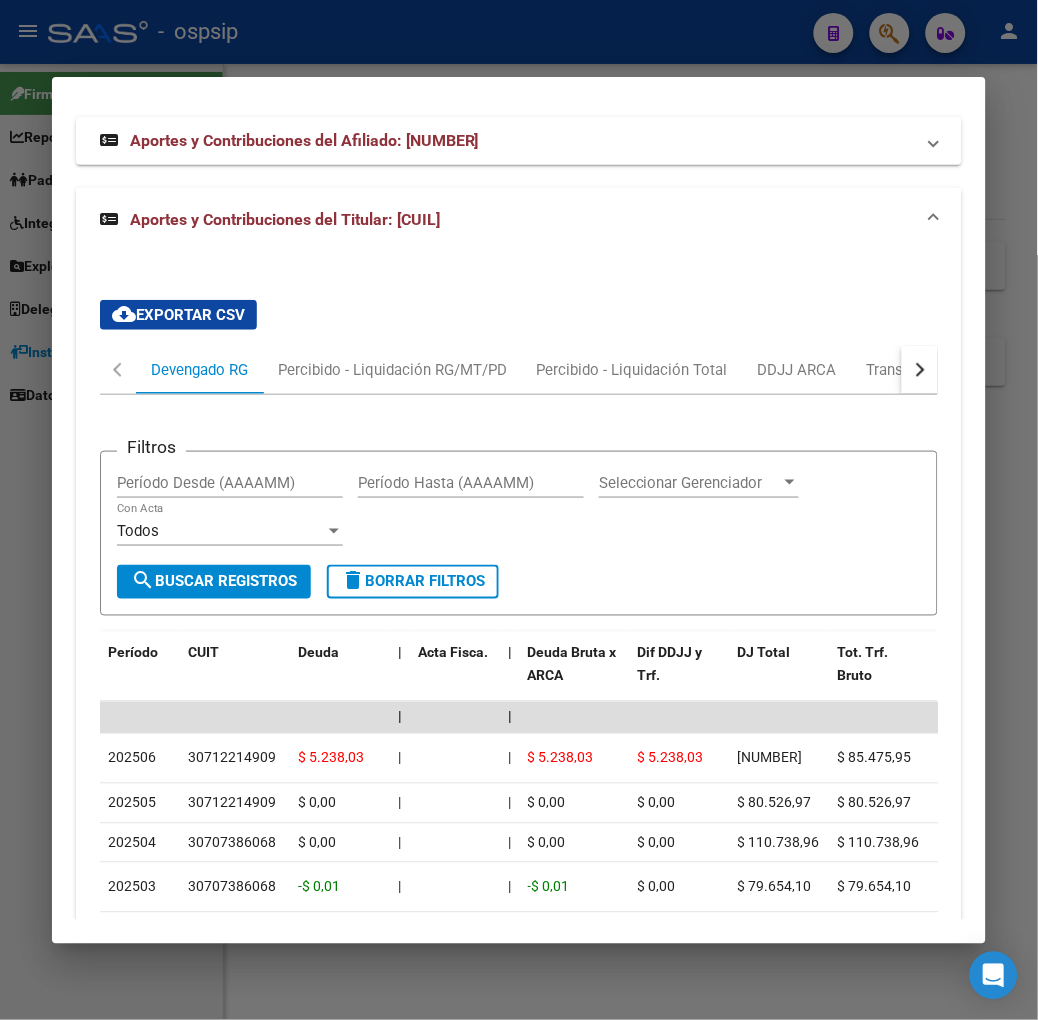 scroll, scrollTop: 2513, scrollLeft: 0, axis: vertical 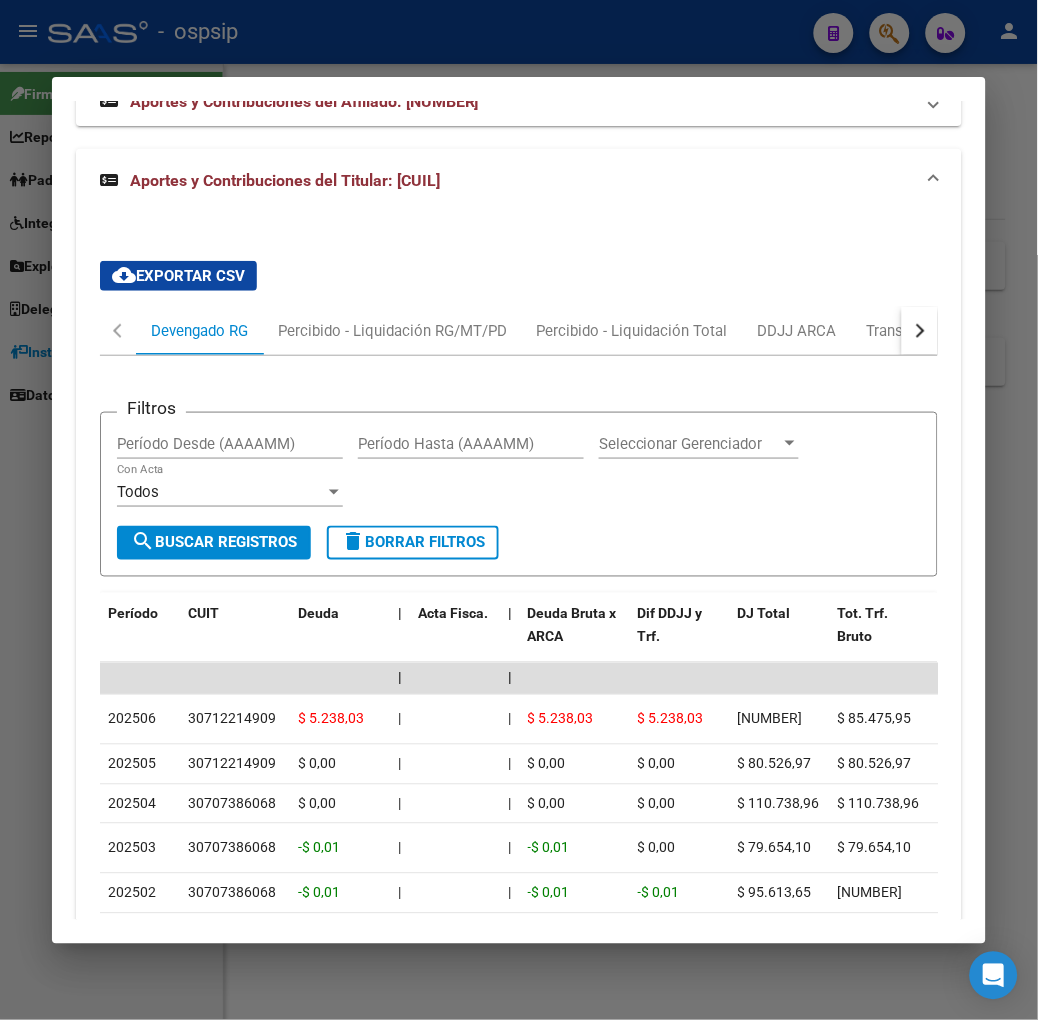 click at bounding box center [519, 510] 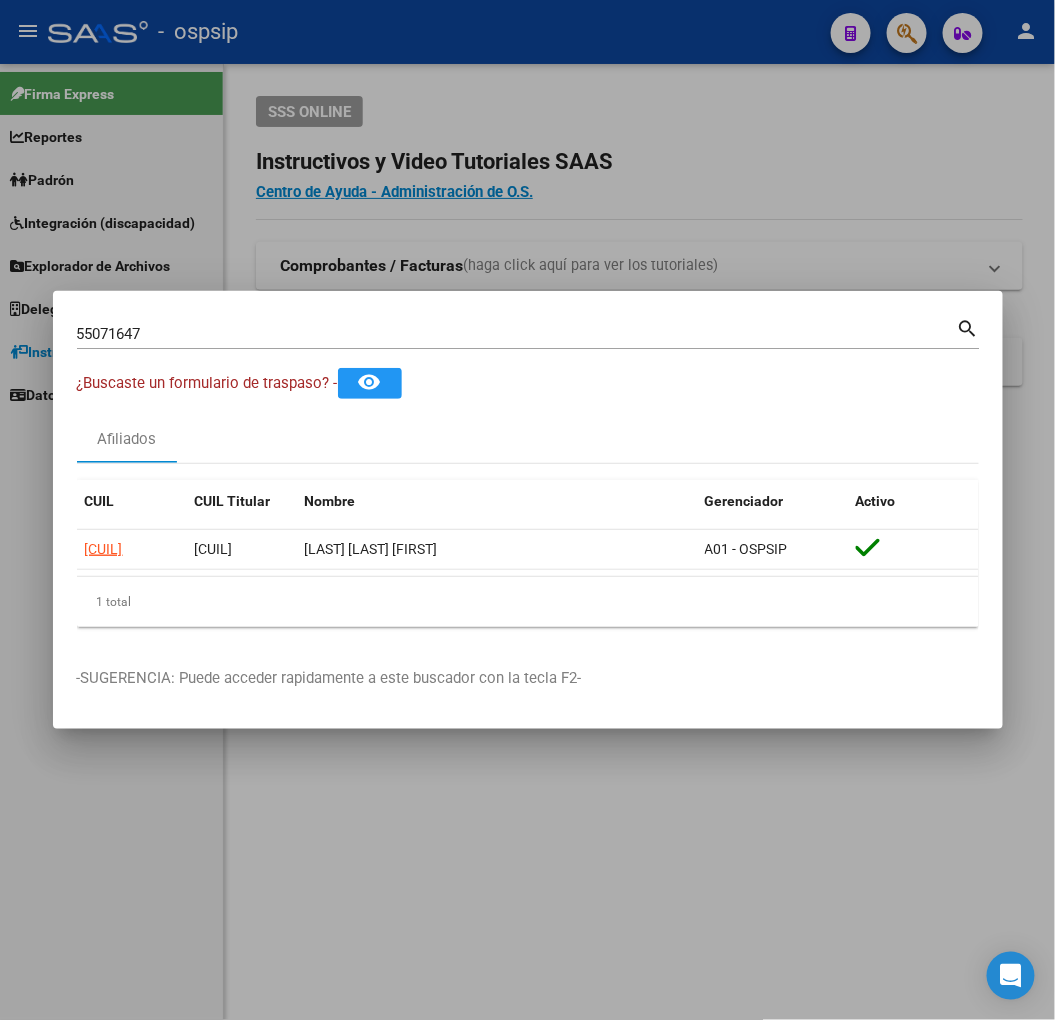 click on "55071647" at bounding box center (517, 334) 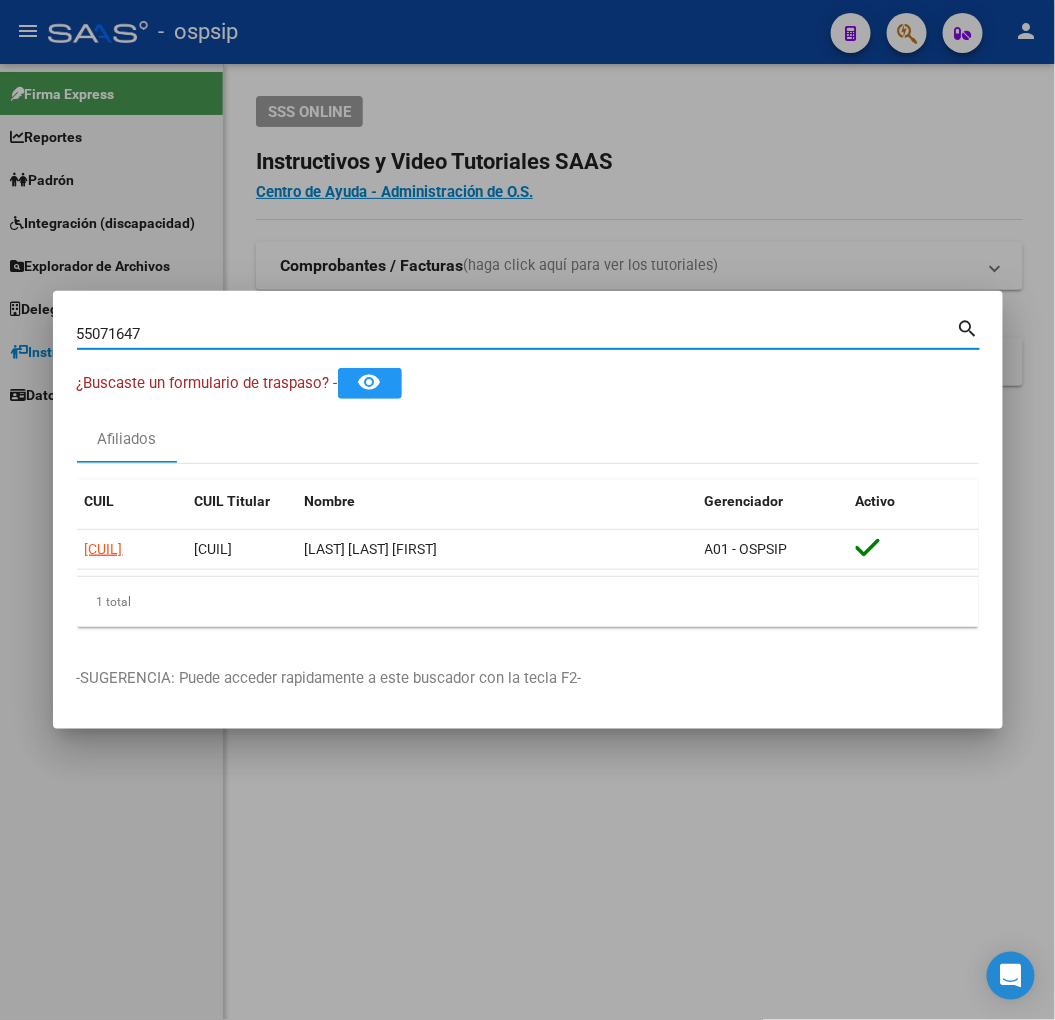 click on "55071647" at bounding box center [517, 334] 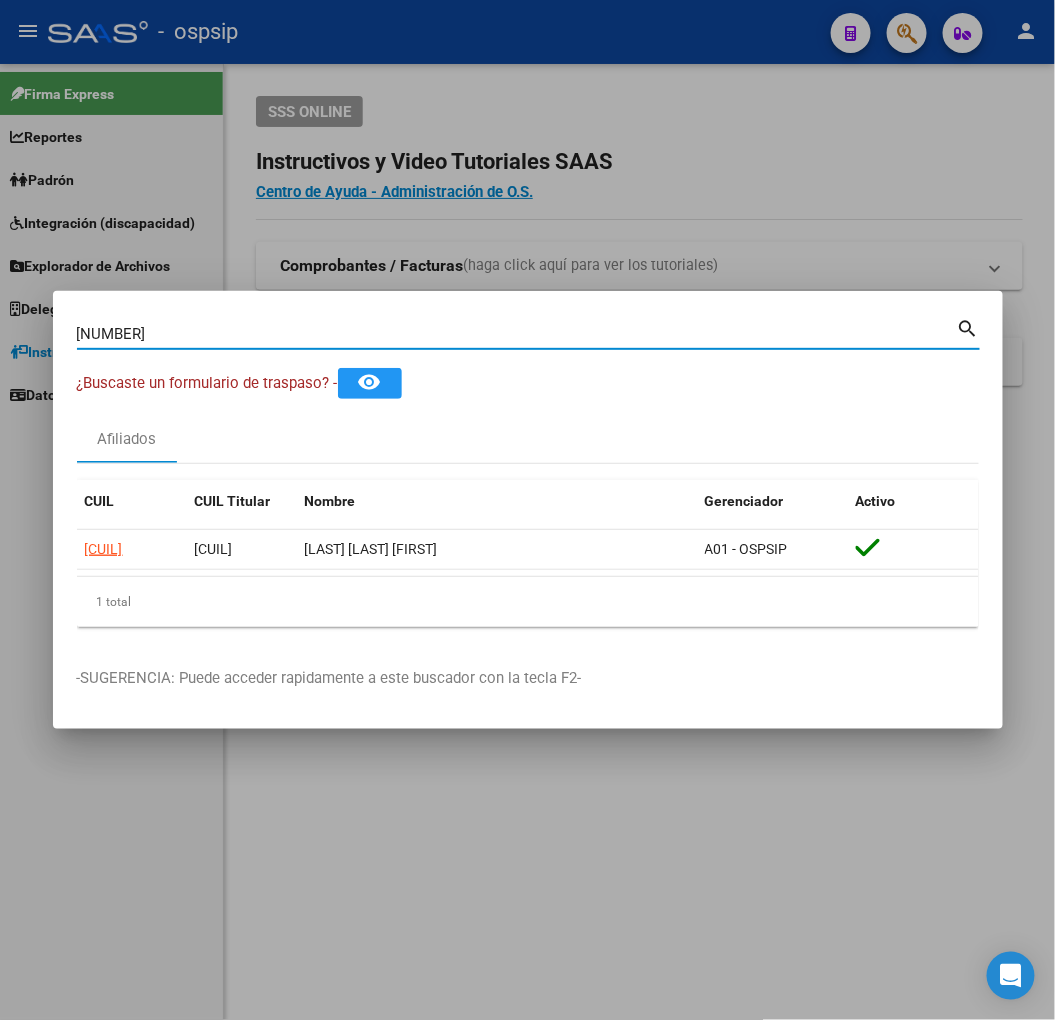 type on "[NUMBER]" 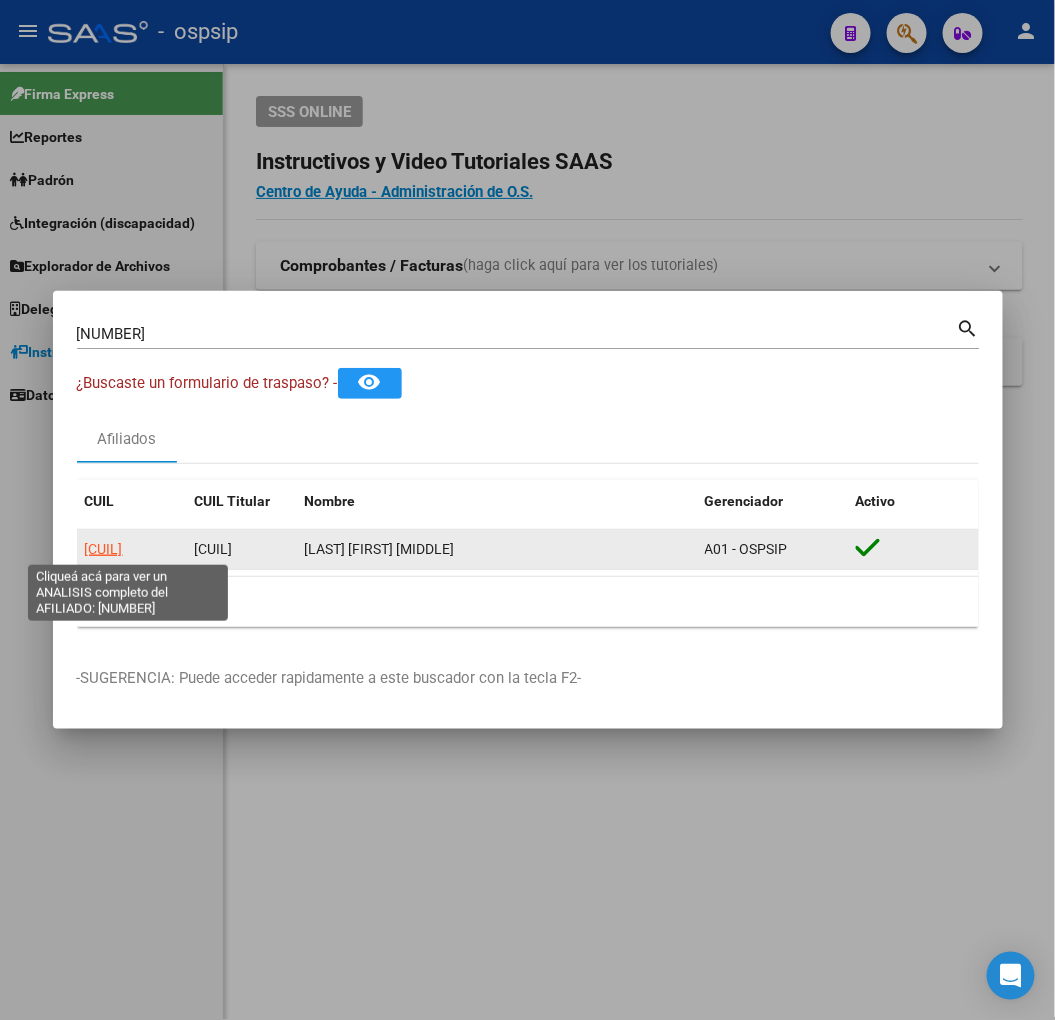 click on "[CUIL]" 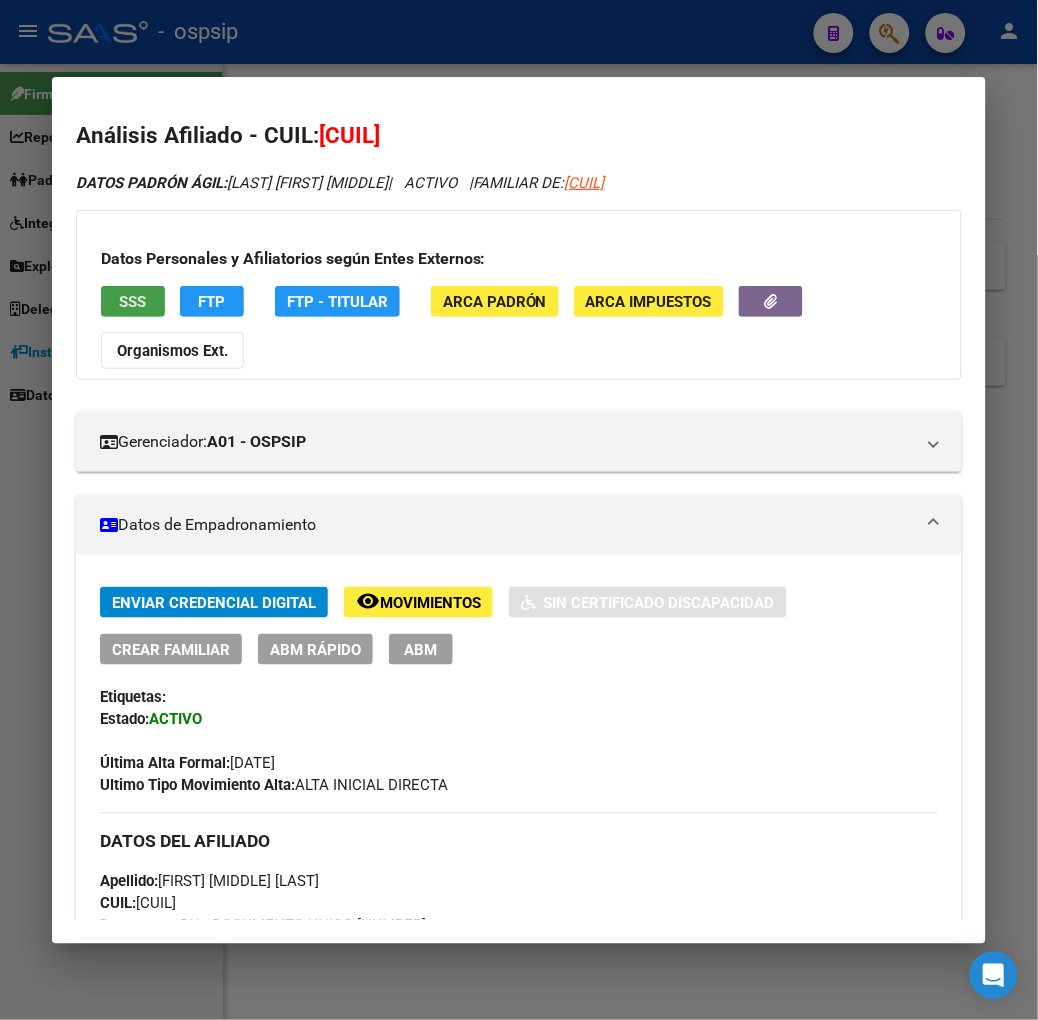 click on "SSS" at bounding box center (133, 301) 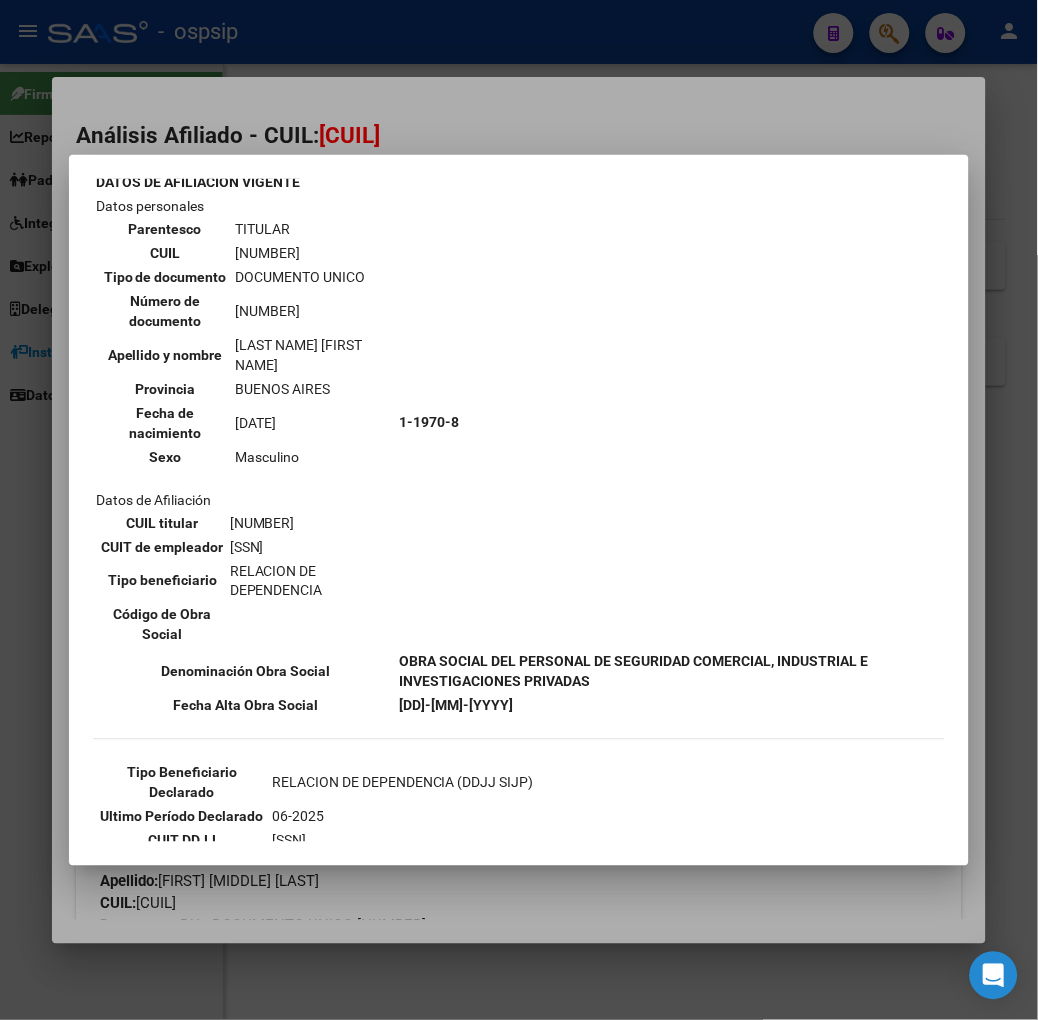 scroll, scrollTop: 444, scrollLeft: 0, axis: vertical 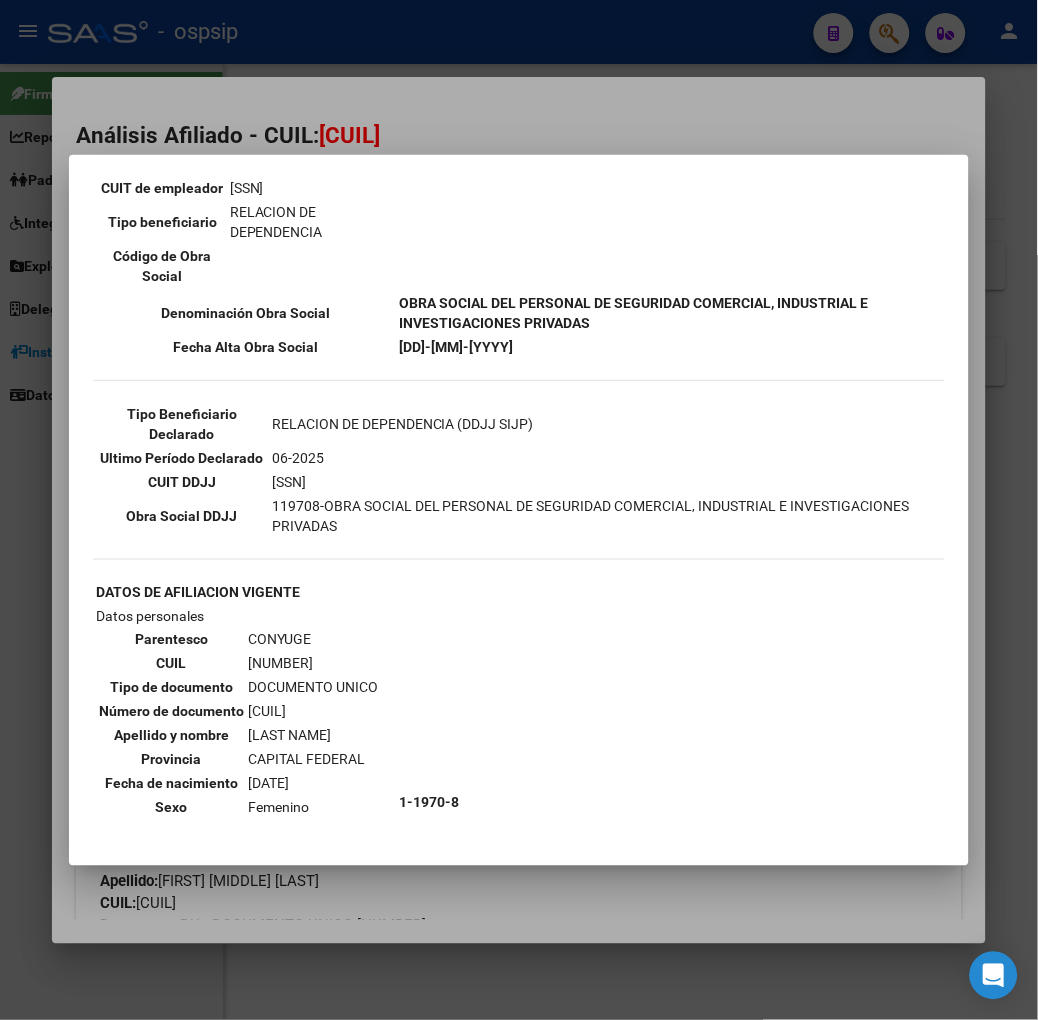 click at bounding box center (519, 510) 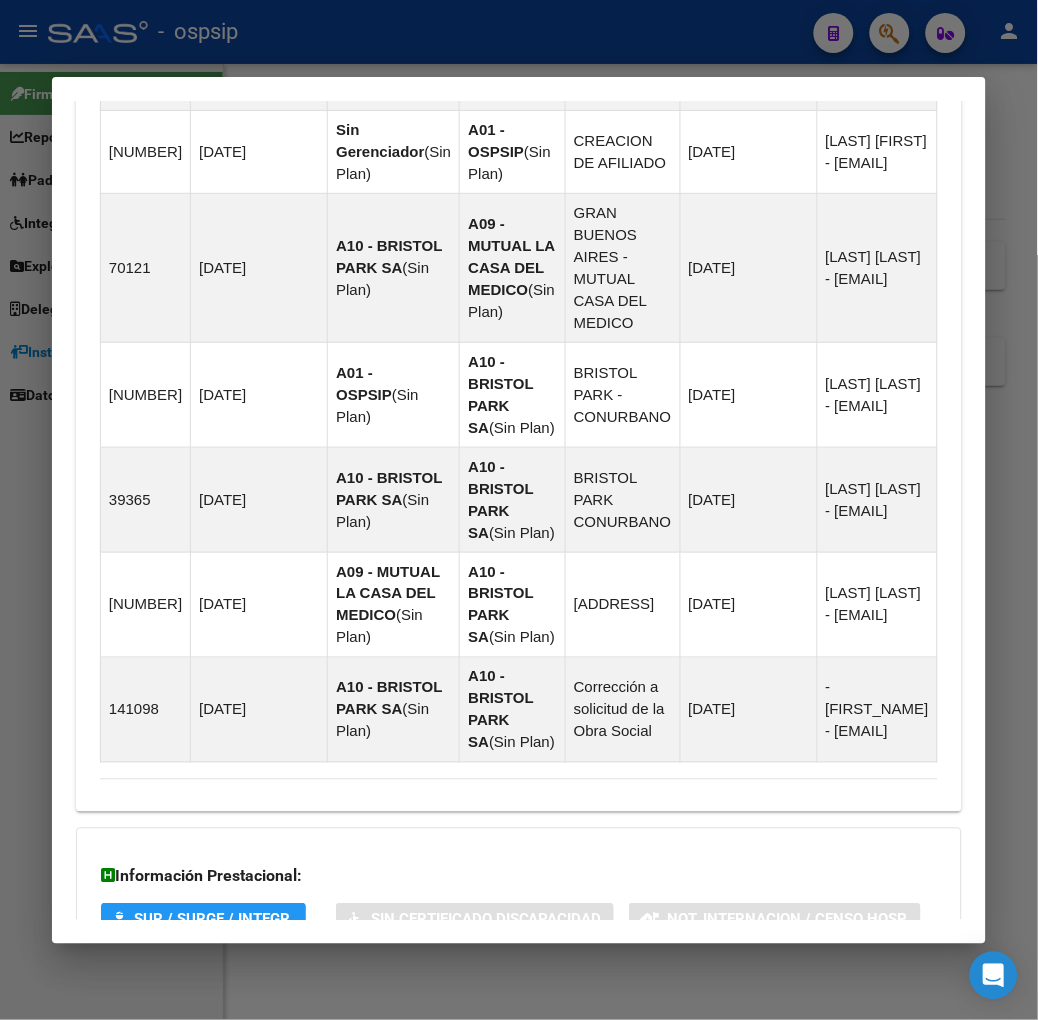 click on "Aportes y Contribuciones del Titular: [NUMBER]" at bounding box center (519, 1117) 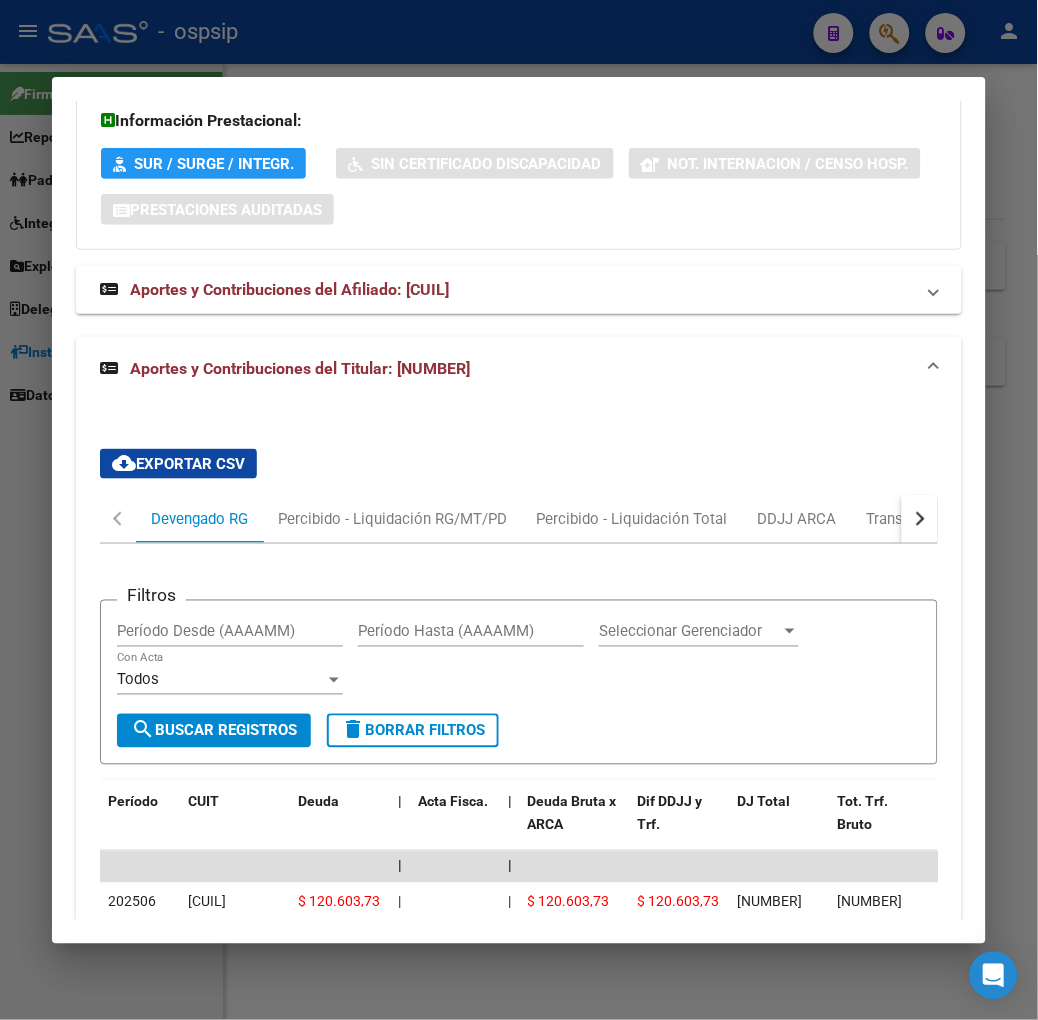 scroll, scrollTop: 2473, scrollLeft: 0, axis: vertical 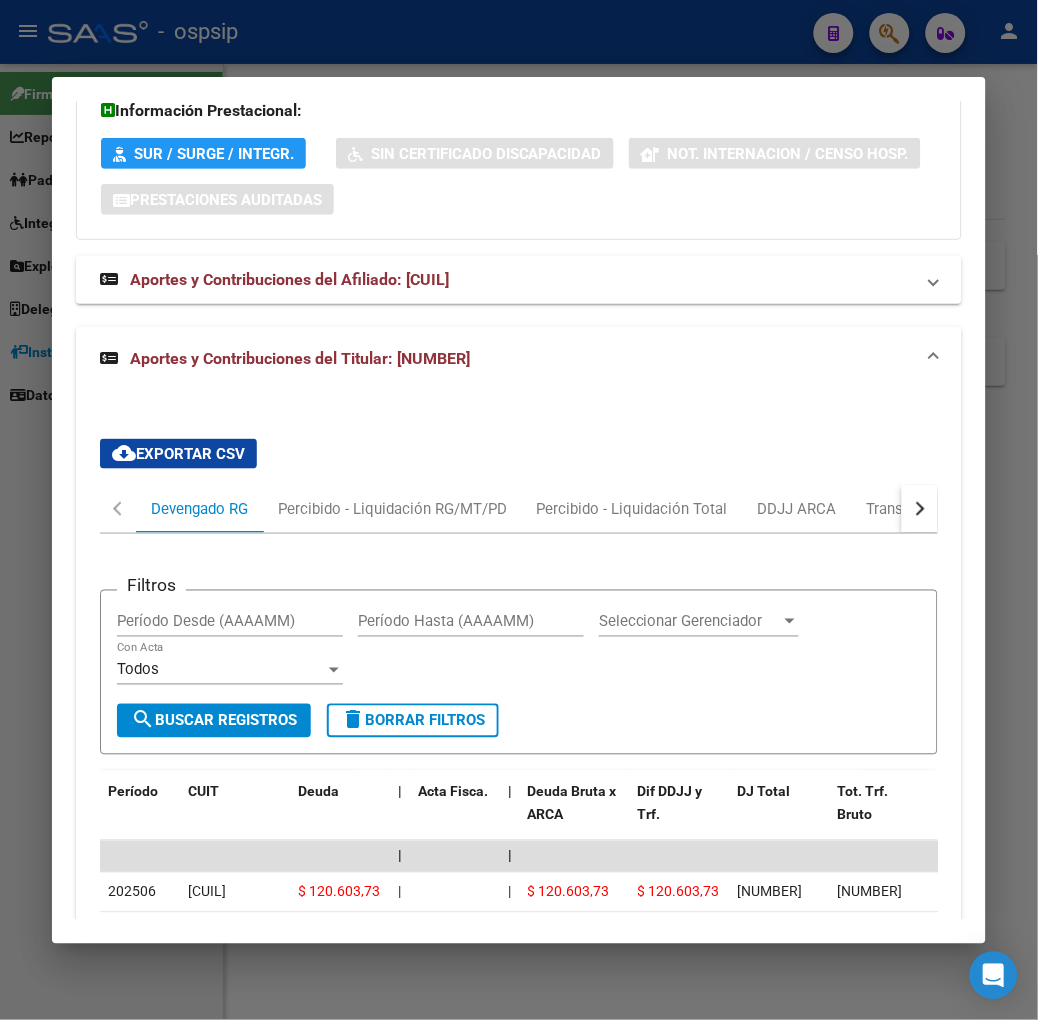 click at bounding box center [519, 510] 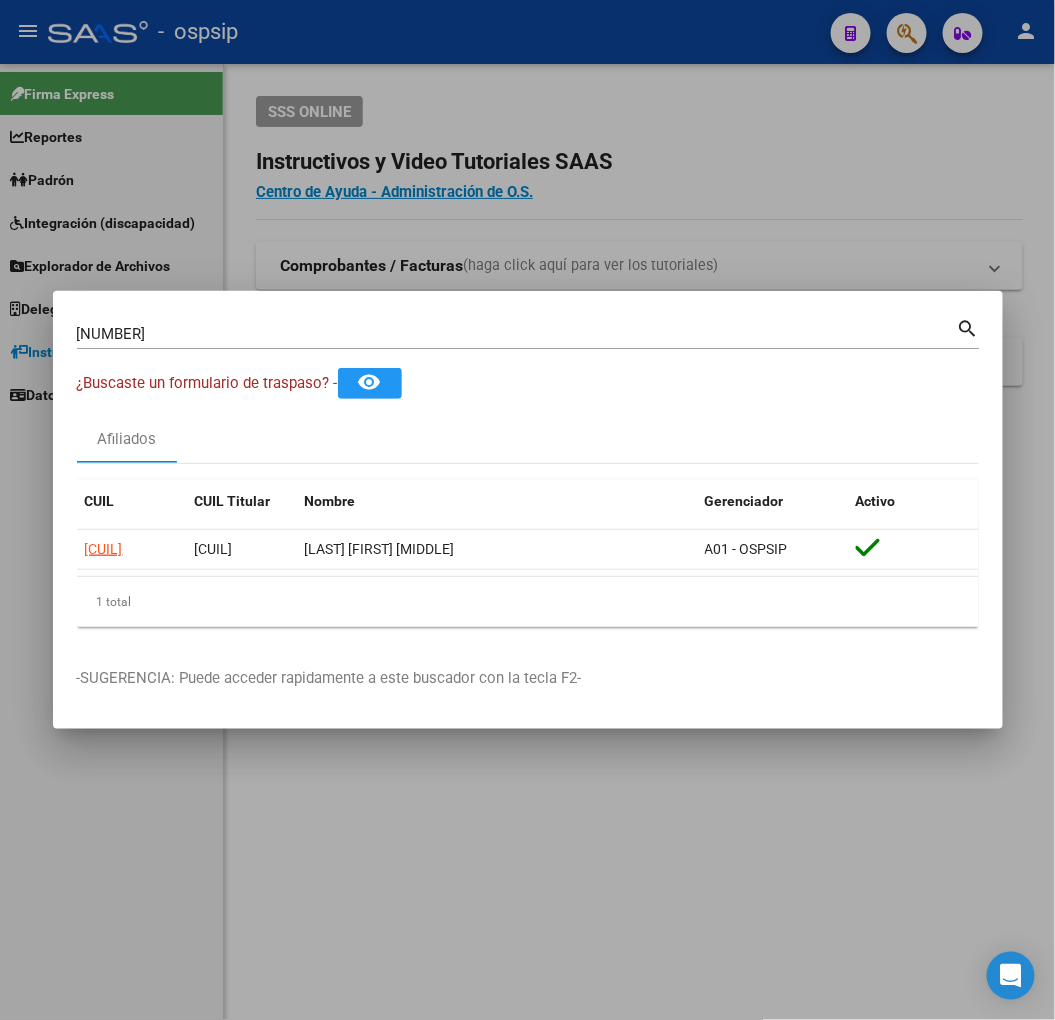 click on "[NUMBER] Buscar (apellido, dni, cuil, nro traspaso, cuit, obra social) search" at bounding box center (528, 341) 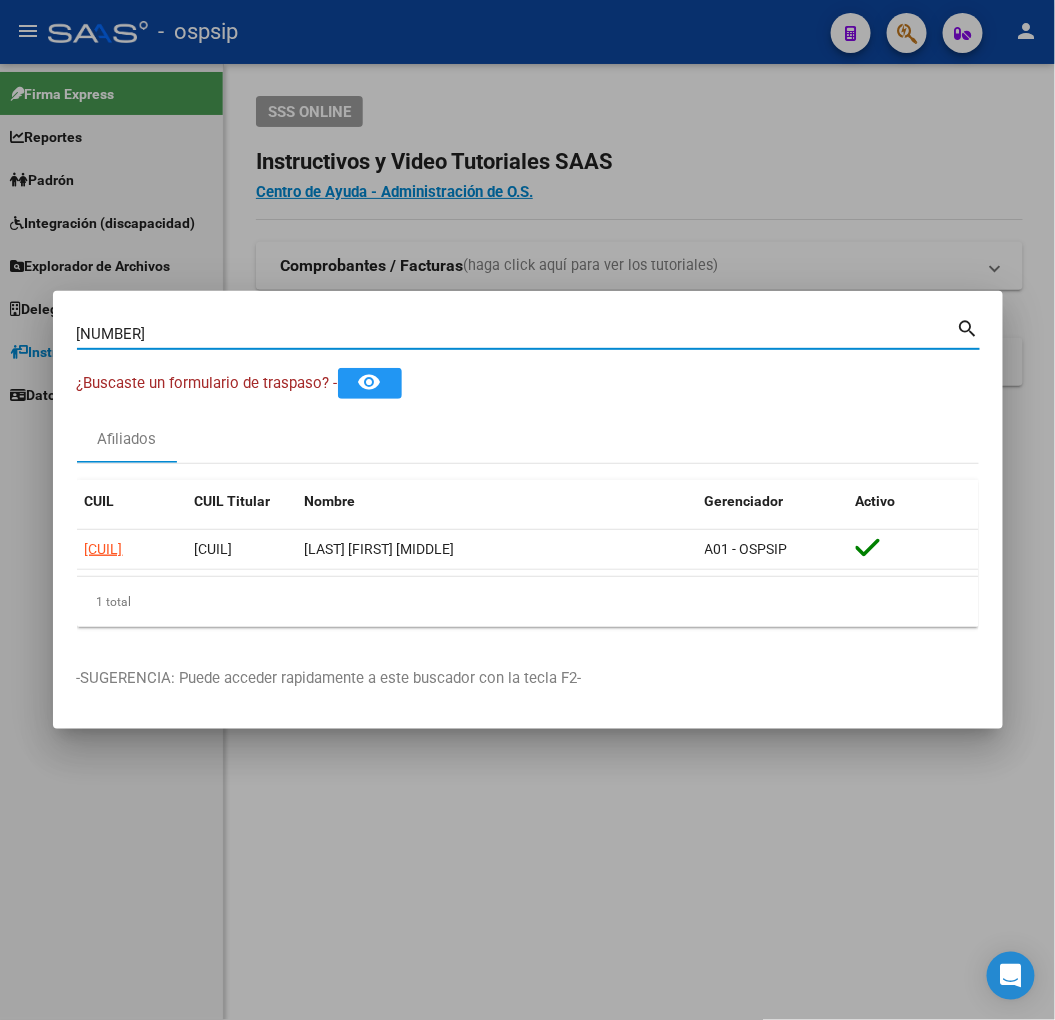 click on "[NUMBER]" at bounding box center (517, 334) 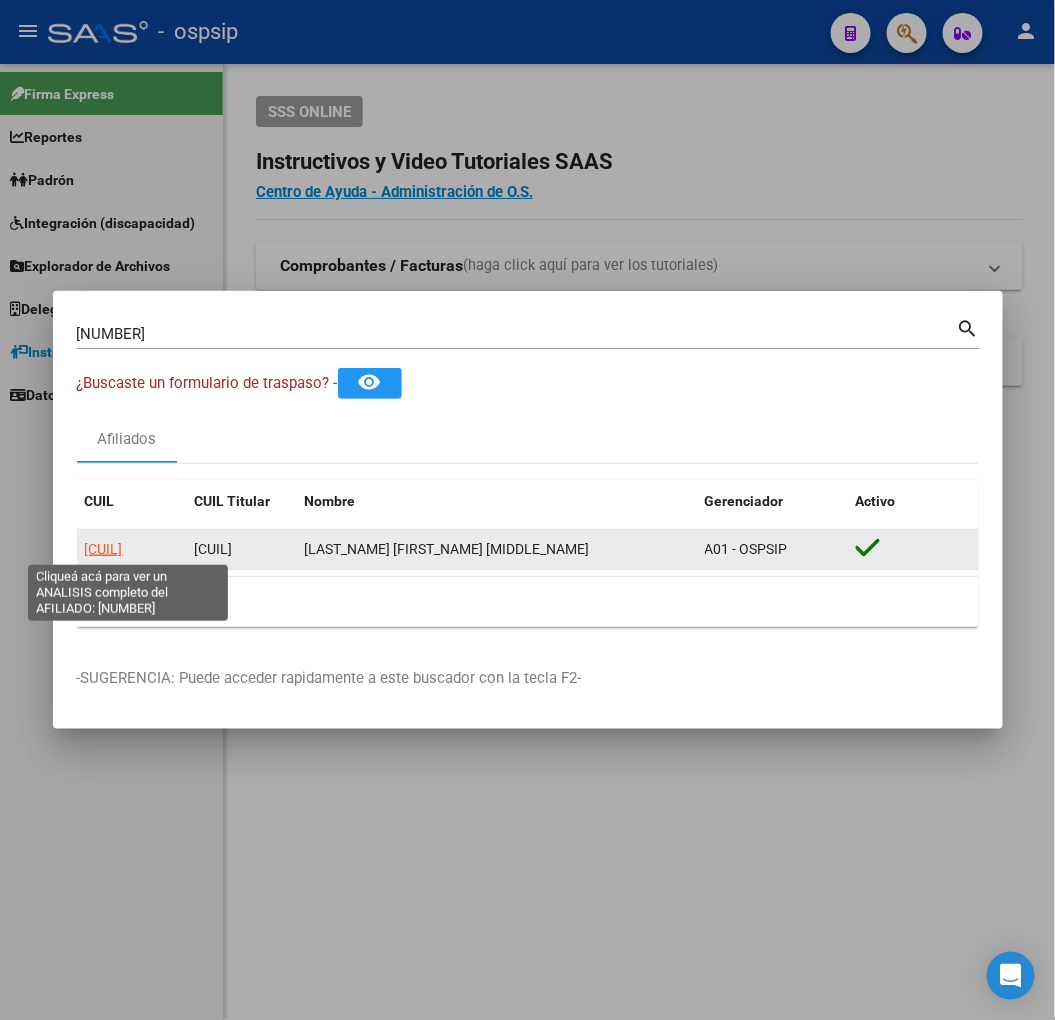 click on "[CUIL]" 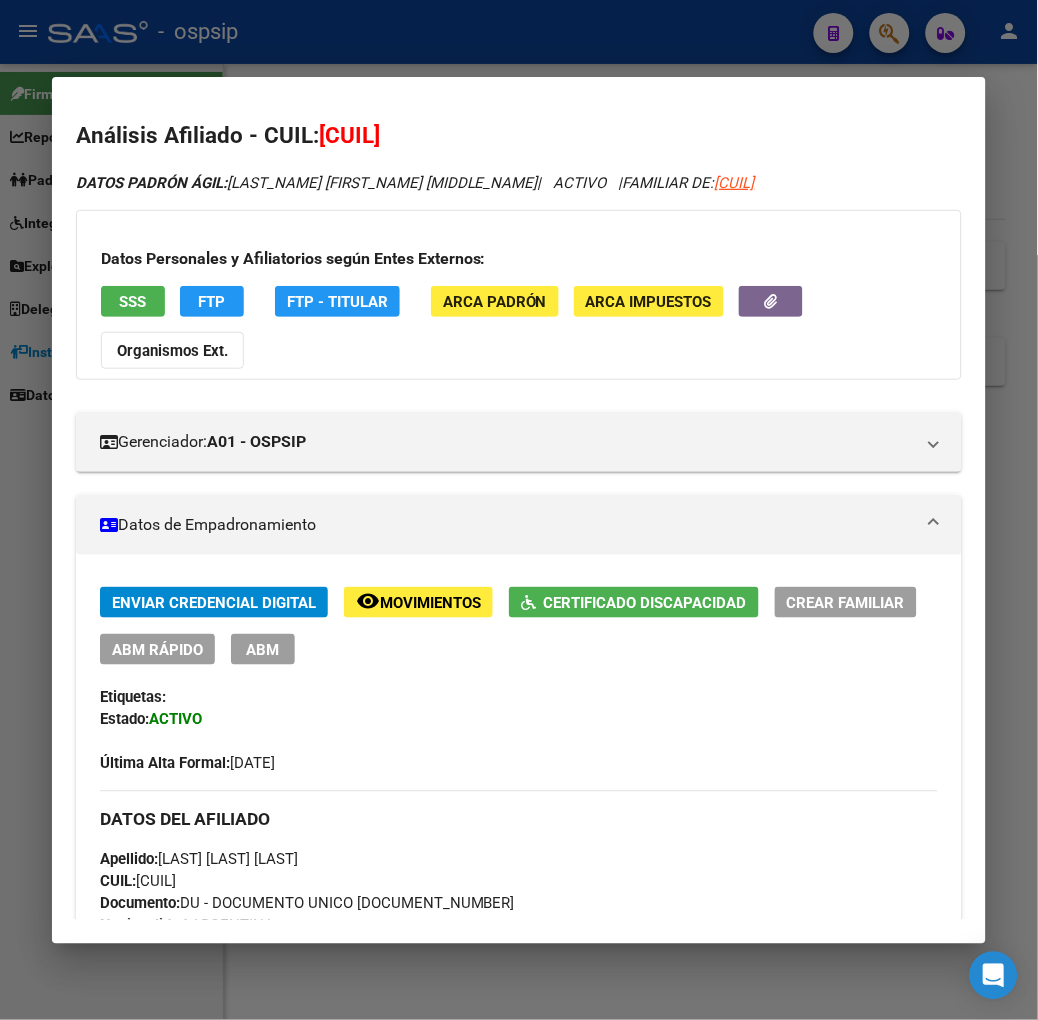 drag, startPoint x: 115, startPoint y: 328, endPoint x: 115, endPoint y: 314, distance: 14 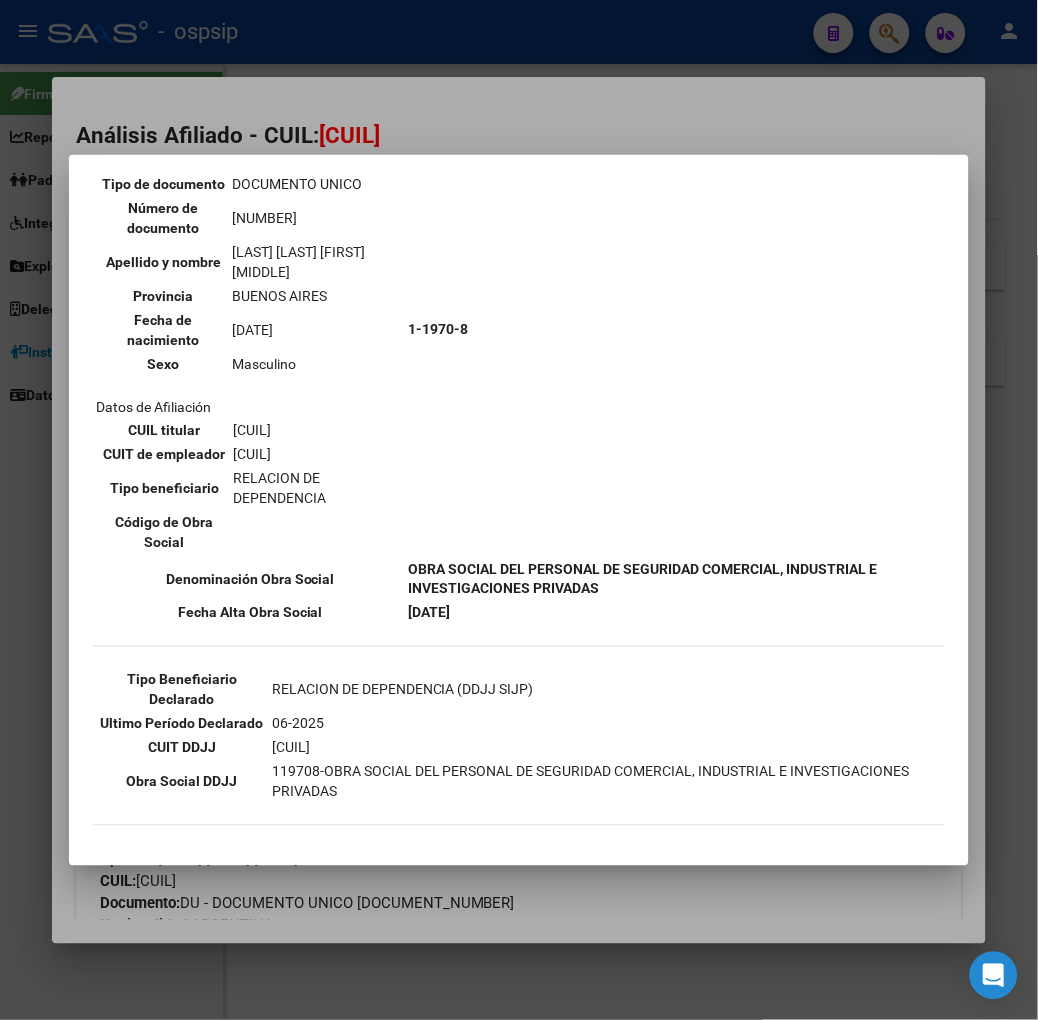scroll, scrollTop: 444, scrollLeft: 0, axis: vertical 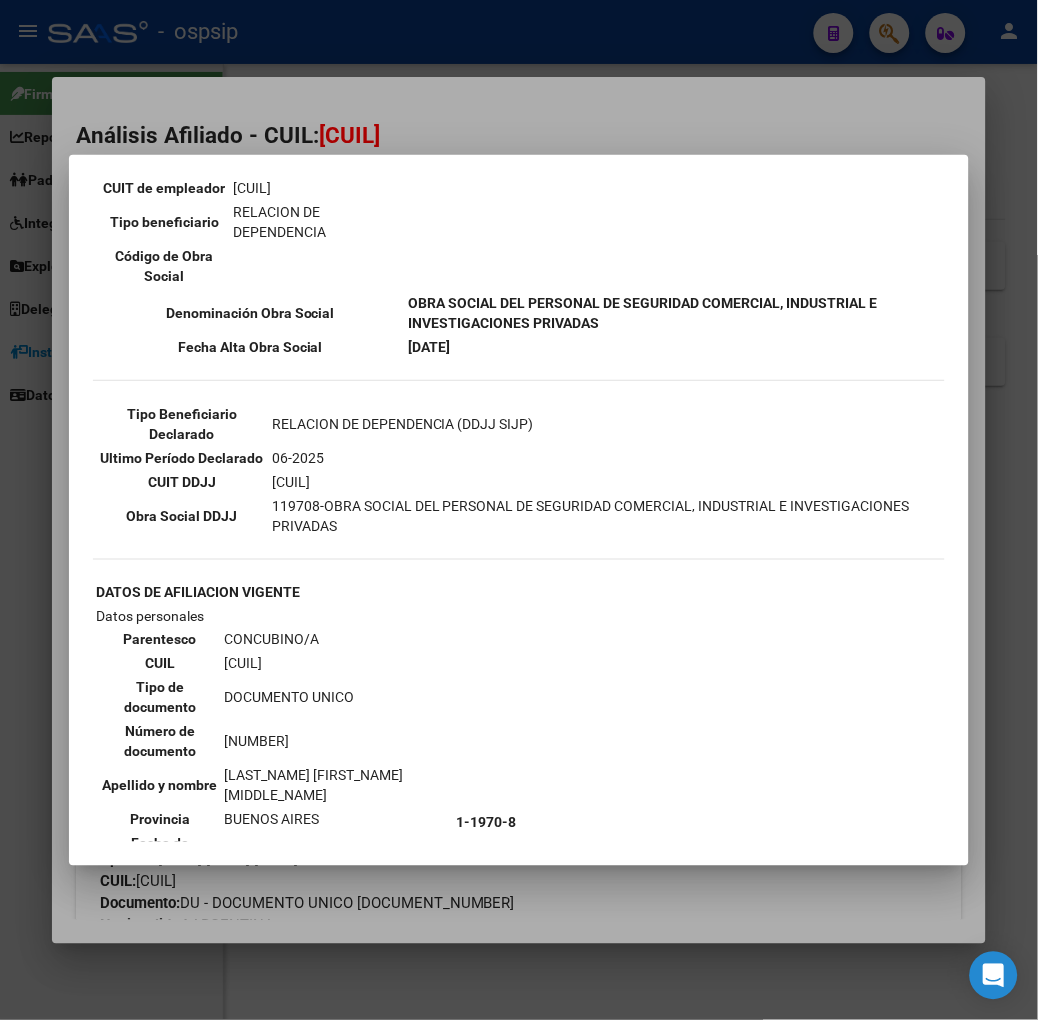 click at bounding box center [519, 510] 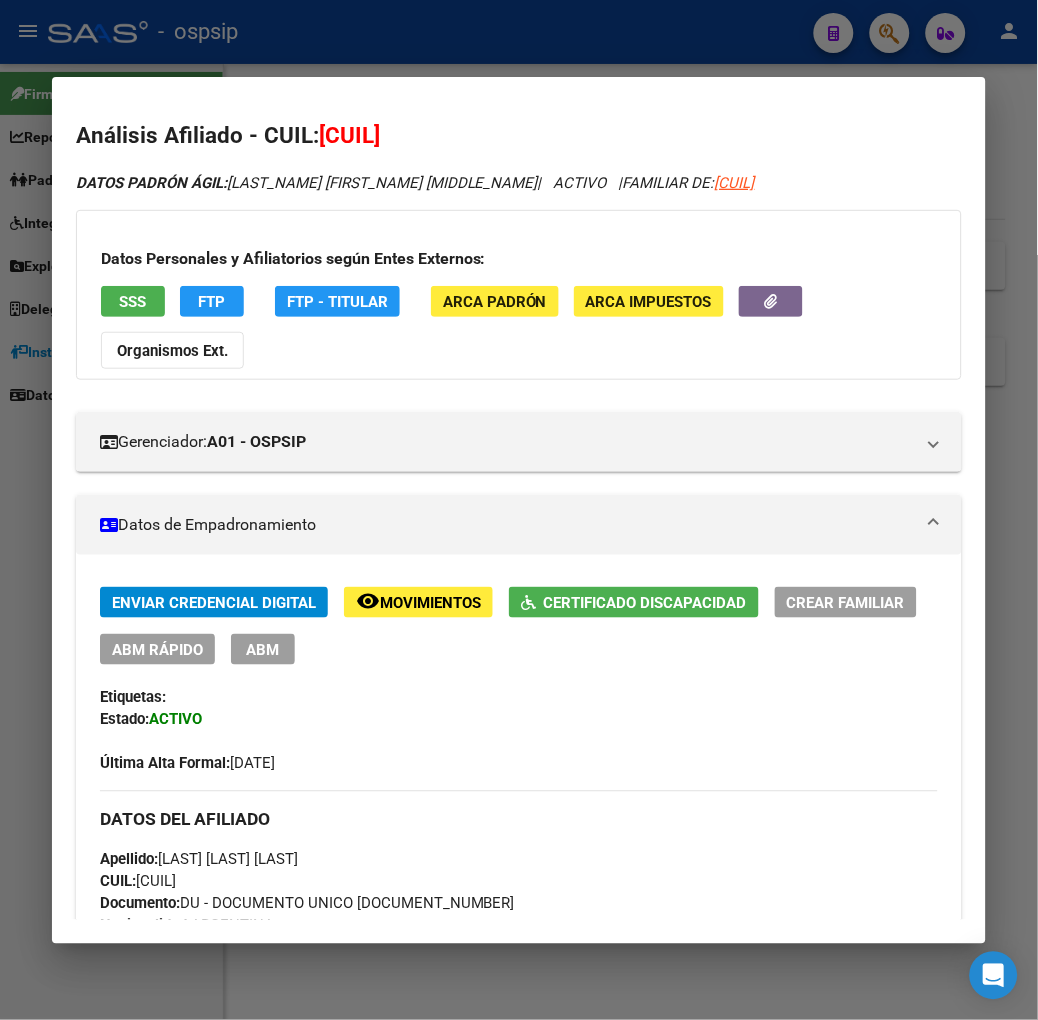 click at bounding box center (519, 510) 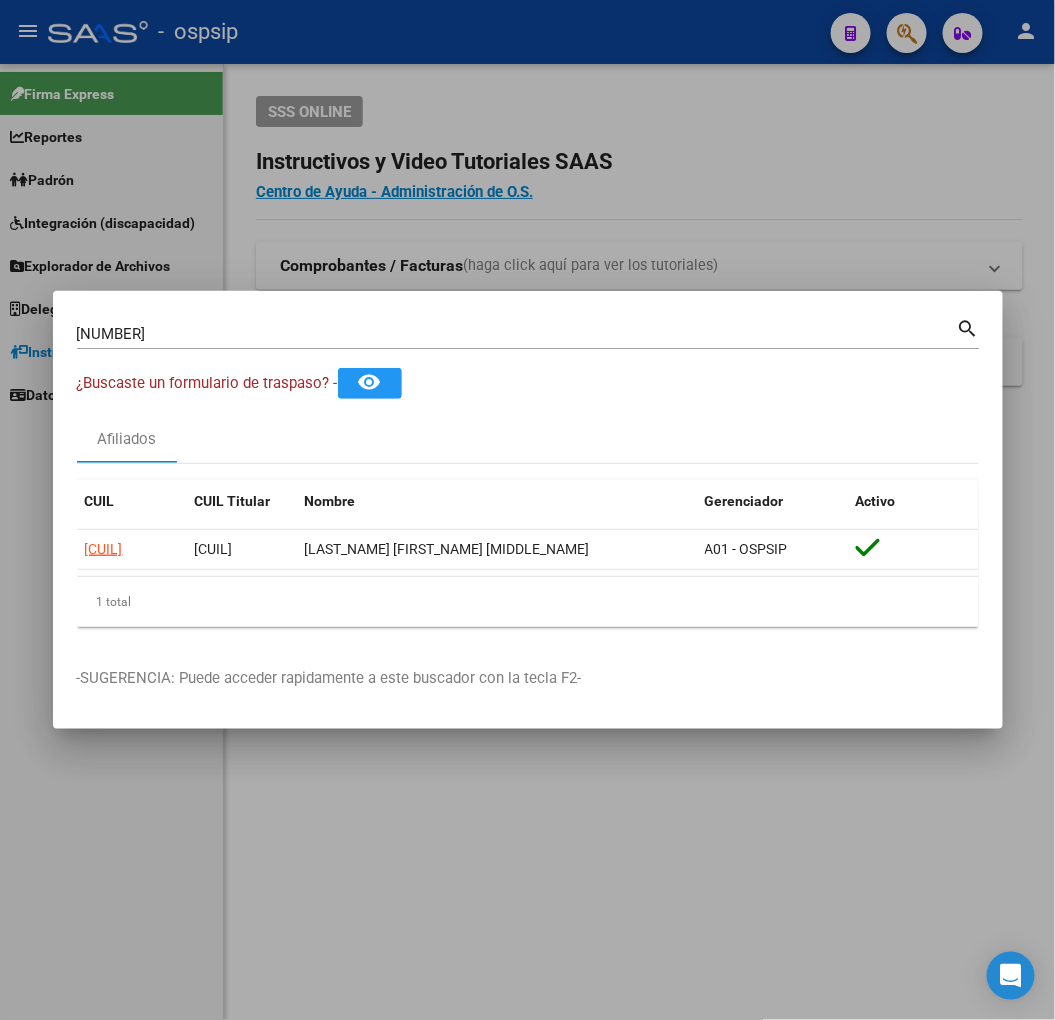 click on "[NUMBER]" at bounding box center (517, 334) 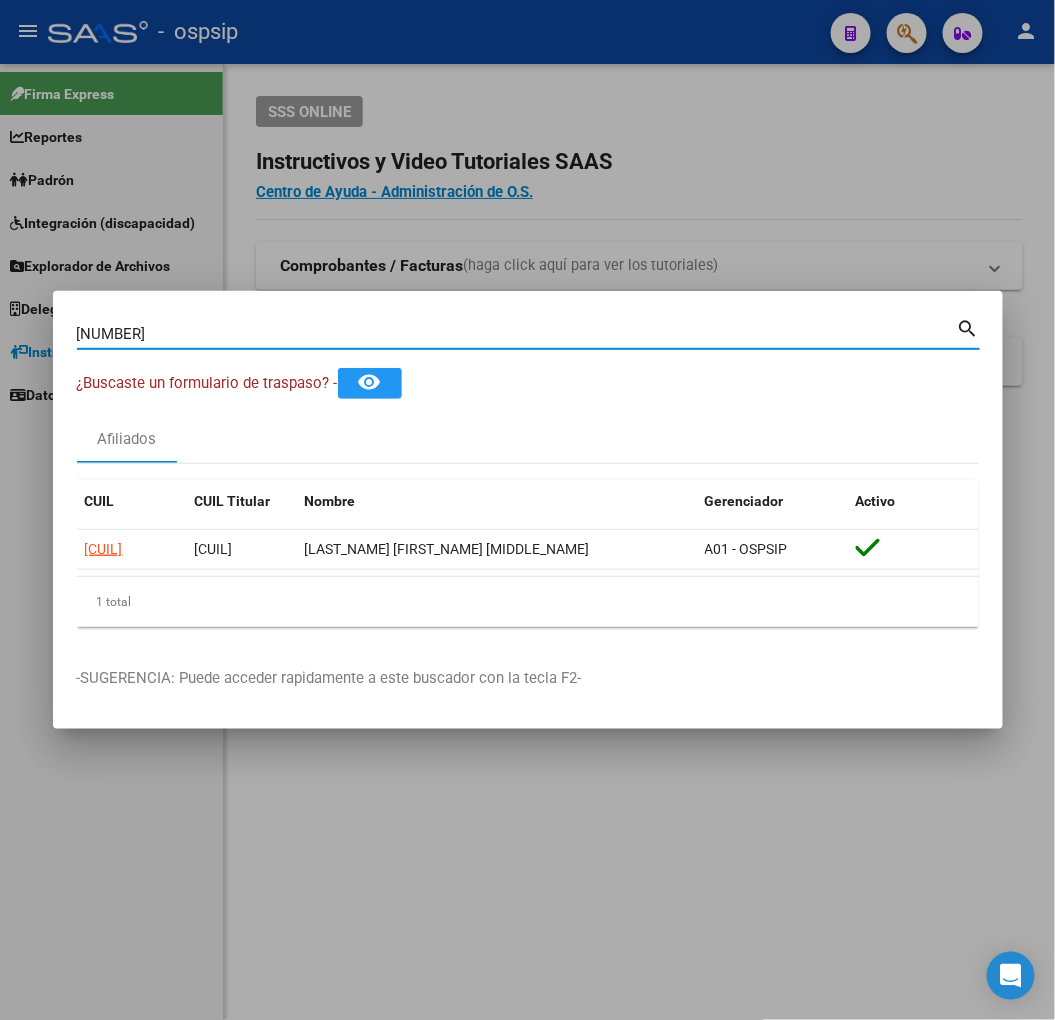 click on "[NUMBER]" at bounding box center [517, 334] 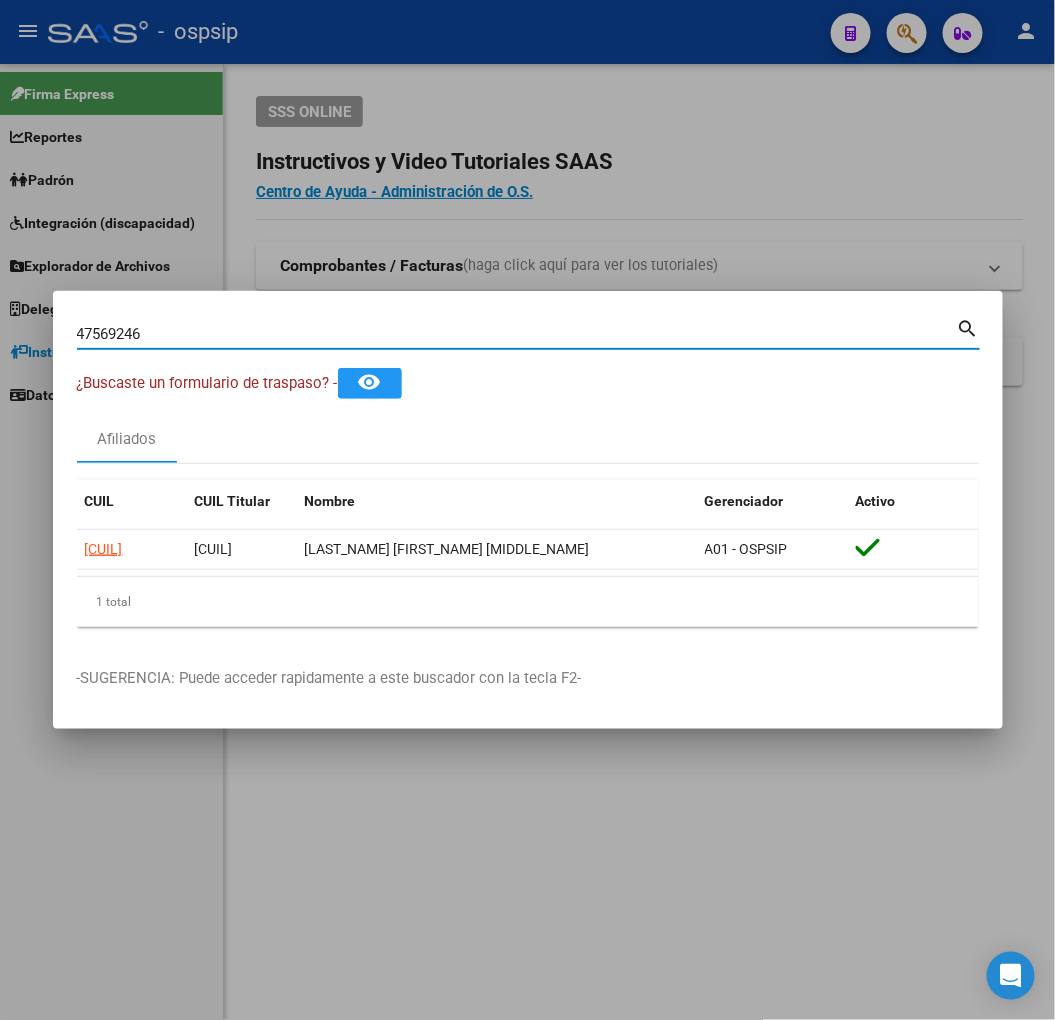 type on "47569246" 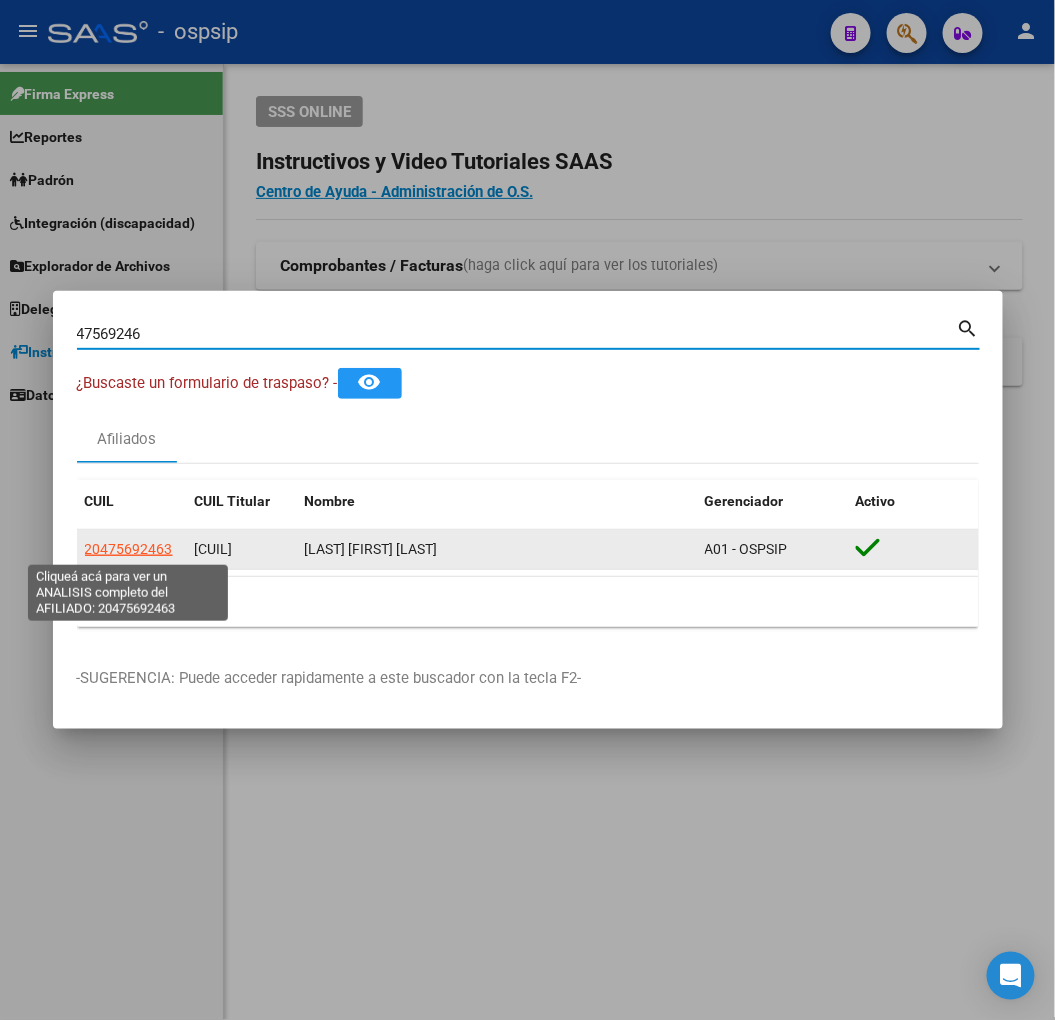 click on "20475692463" 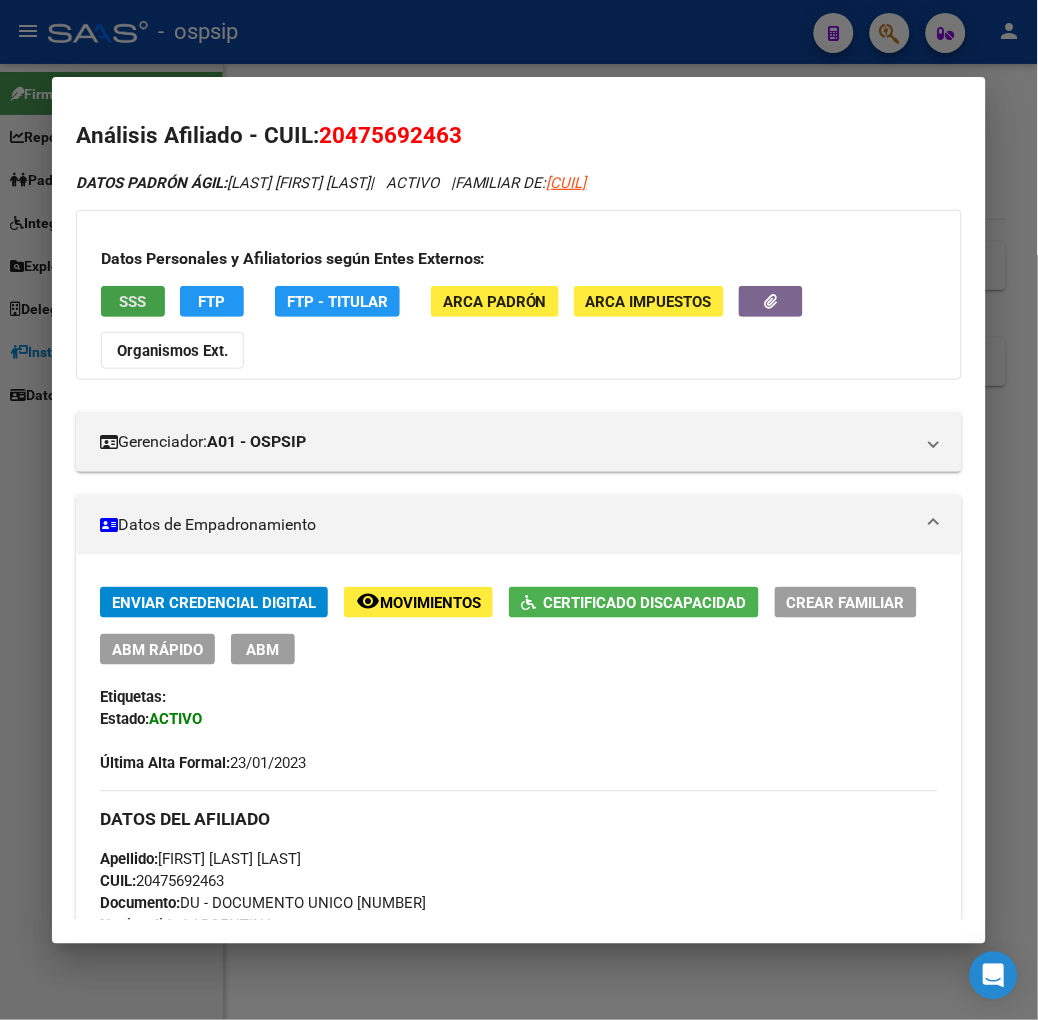 click on "SSS" at bounding box center [133, 301] 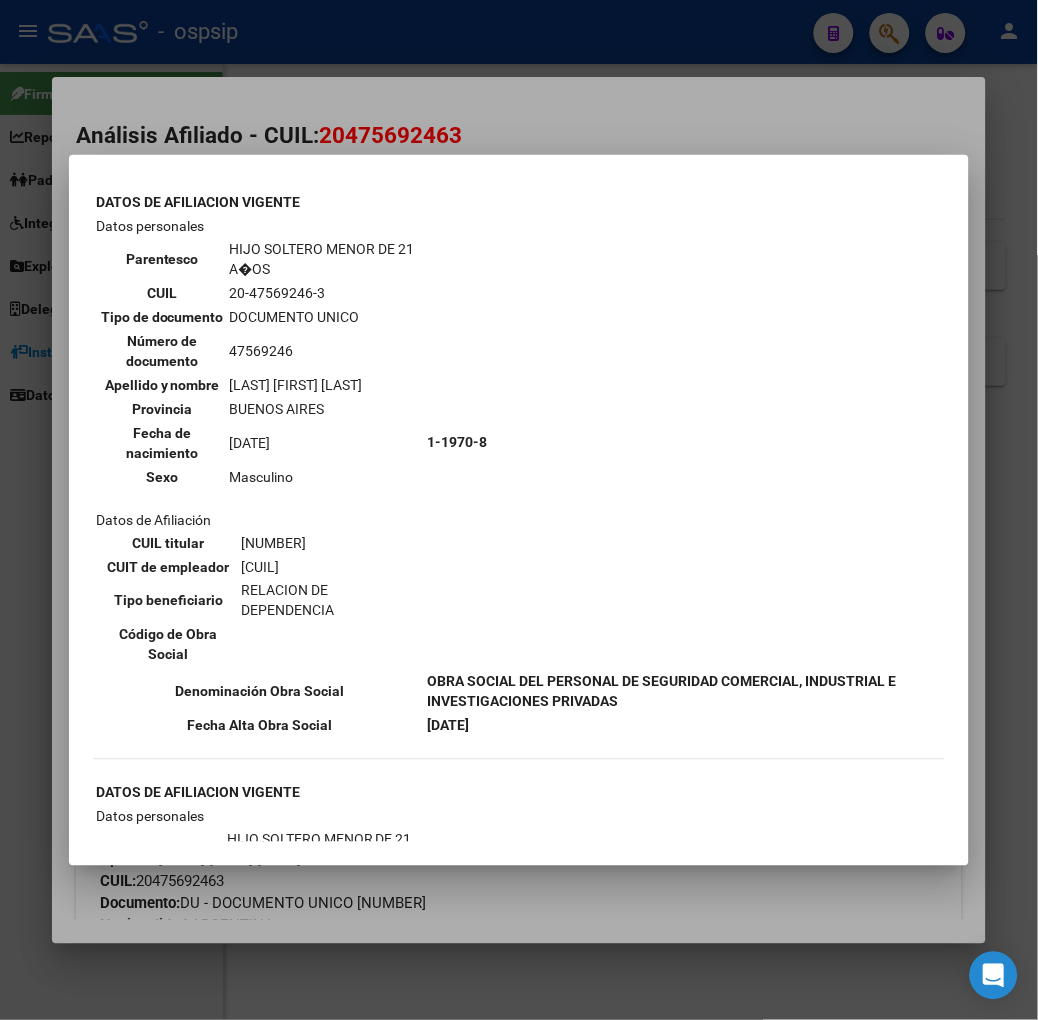 scroll, scrollTop: 1000, scrollLeft: 0, axis: vertical 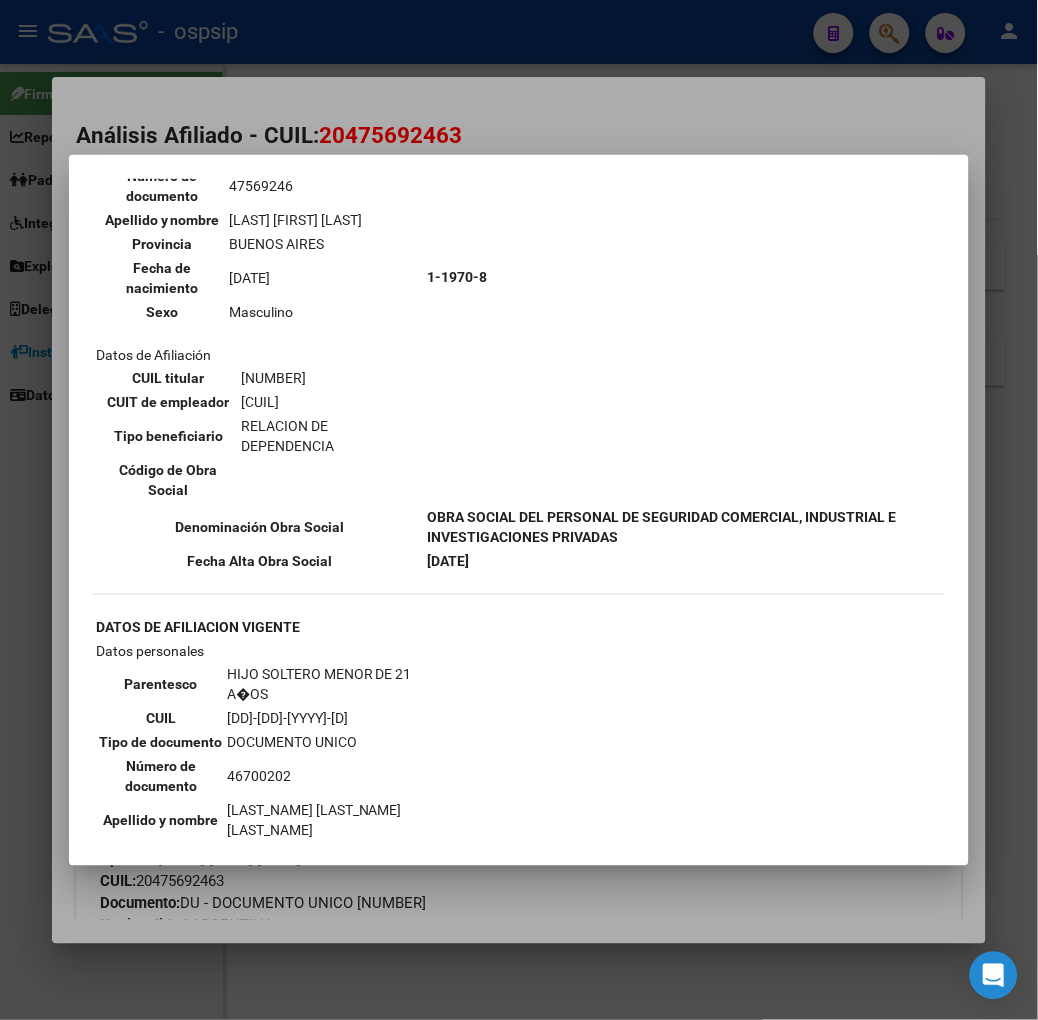 click at bounding box center (519, 510) 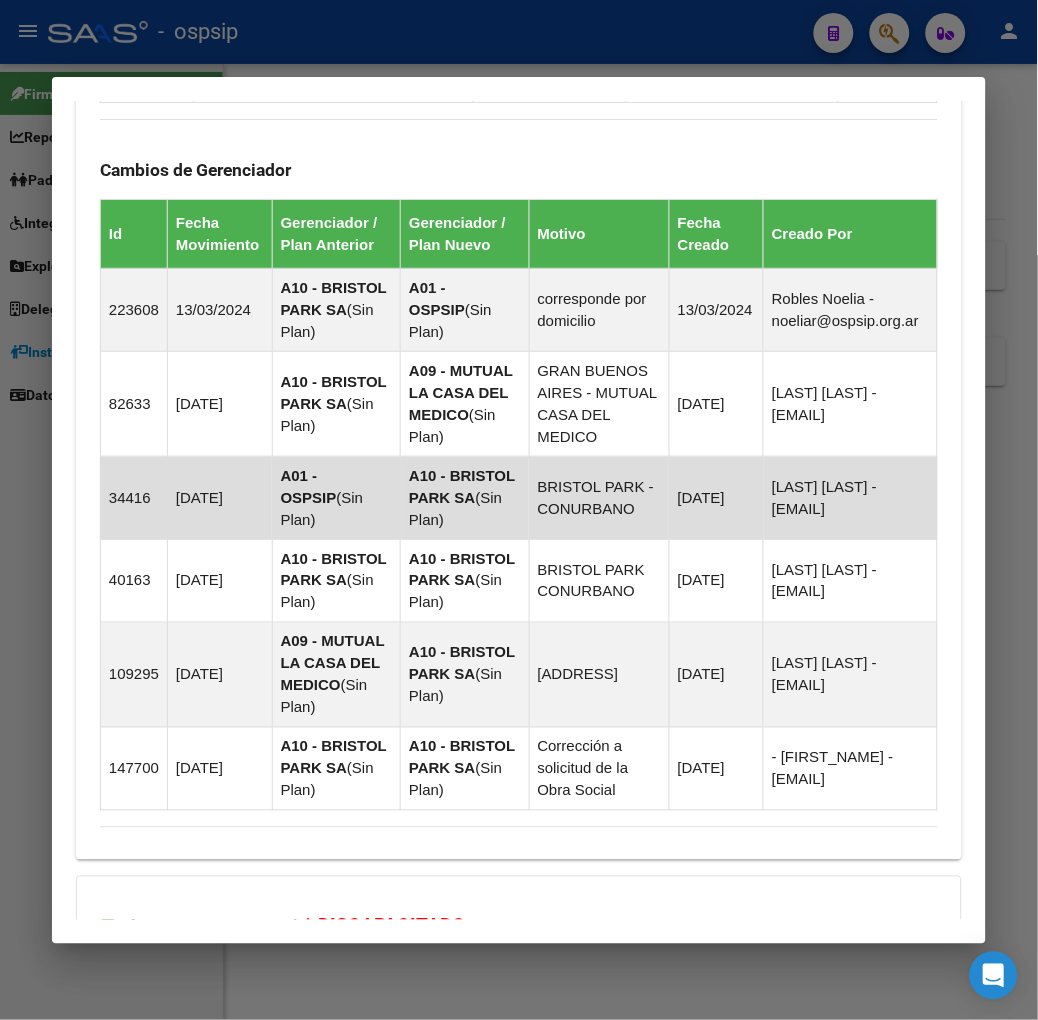scroll, scrollTop: 1630, scrollLeft: 0, axis: vertical 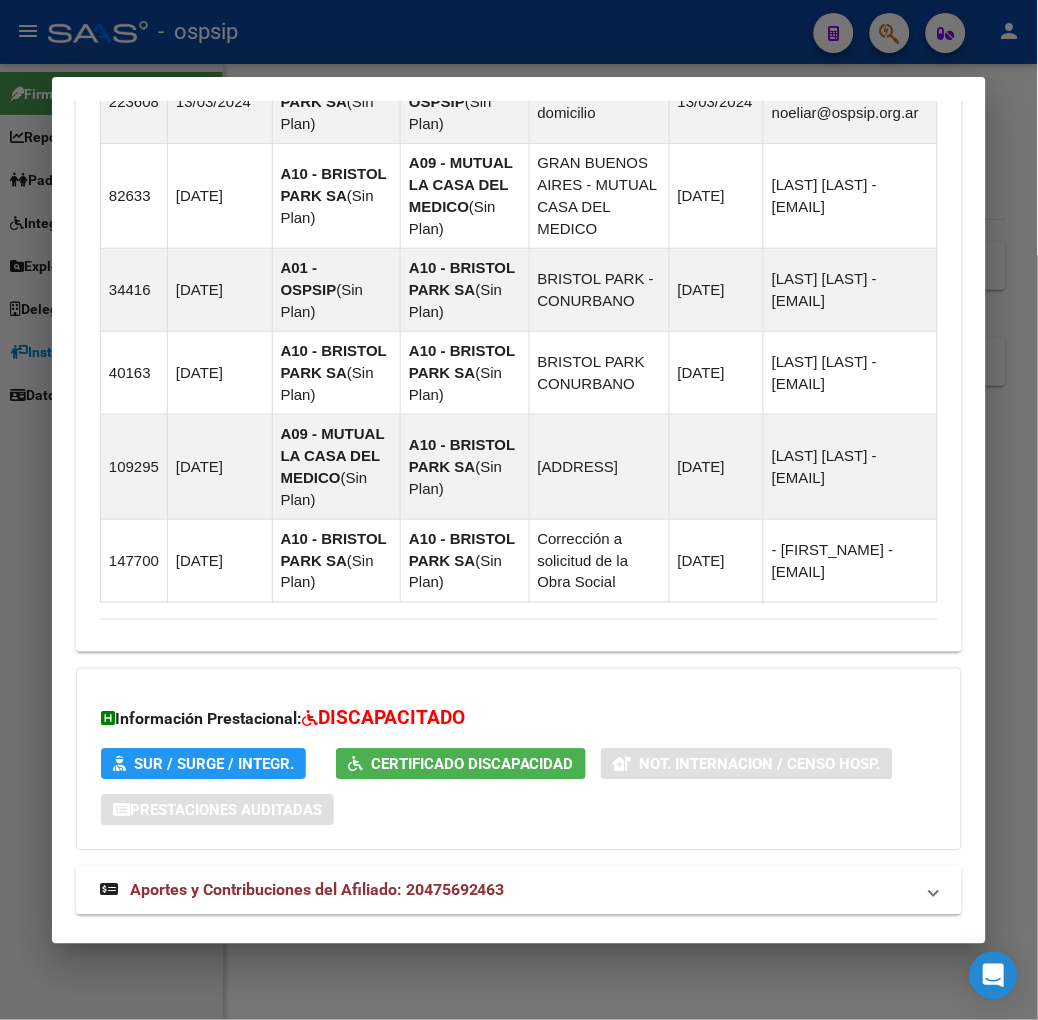 click on "Análisis Afiliado - CUIL:  [CUIL] DATOS PADRÓN ÁGIL:  [LAST] [FIRST] [MIDDLE]   | | ACTIVO | | FAMILIAR DE:  [NUMBER] Datos Personales y Afiliatorios según Entes Externos: SSS FTP  FTP - Titular ARCA Padrón ARCA Impuestos Organismos Ext.  | | Gerenciador: | | A01 - OSPSIP Atención telefónica: Atención emergencias: Otros Datos Útiles:  | | Datos de Empadronamiento  Enviar Credencial Digital remove_red_eye Movimientos | | Certificado Discapacidad Crear Familiar ABM Rápido ABM Etiquetas: Estado: ACTIVO Última Alta Formal:  [DATE] DATOS DEL AFILIADO Apellido:  [LAST] [FIRST] [MIDDLE]  CUIL:  [CUIL] Documento:  DU - DOCUMENTO UNICO [NUMBER]  Nacionalidad:  ARGENTINA Parentesco:  3 - Hijo < 21 años Estado Civil:  Soltero Discapacitado: | | SI (01) Sexo:  M Nacimiento:  [DATE] Edad:  18  Teléfono Particular:                       Provincia:  [STATE] Localidad:  [CITY] Código Postal:  [POSTAL_CODE] Calle:  [STREET] [NUMBER] DATOS GRUPO FAMILIAR Gerenciador / Plan: CUIL Titular:" at bounding box center (519, -252) 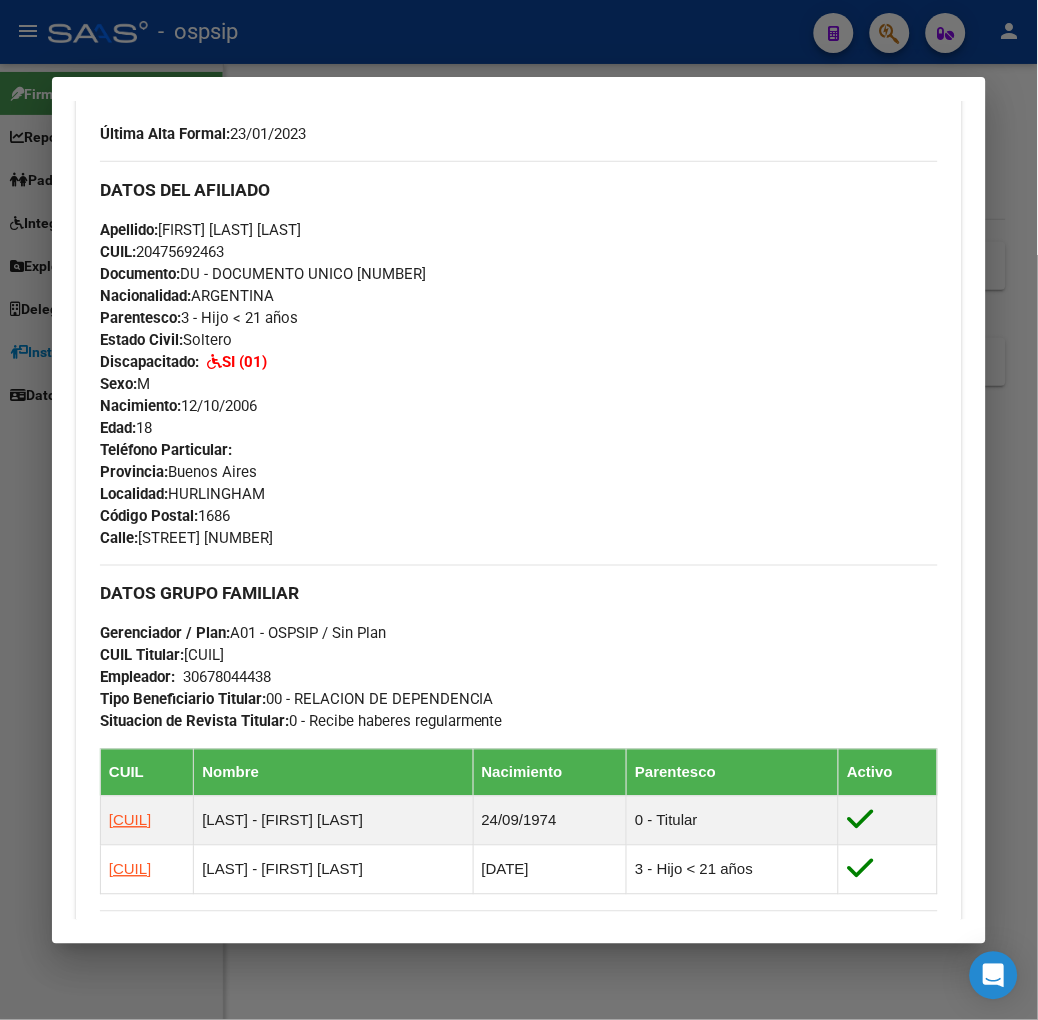 scroll, scrollTop: 0, scrollLeft: 0, axis: both 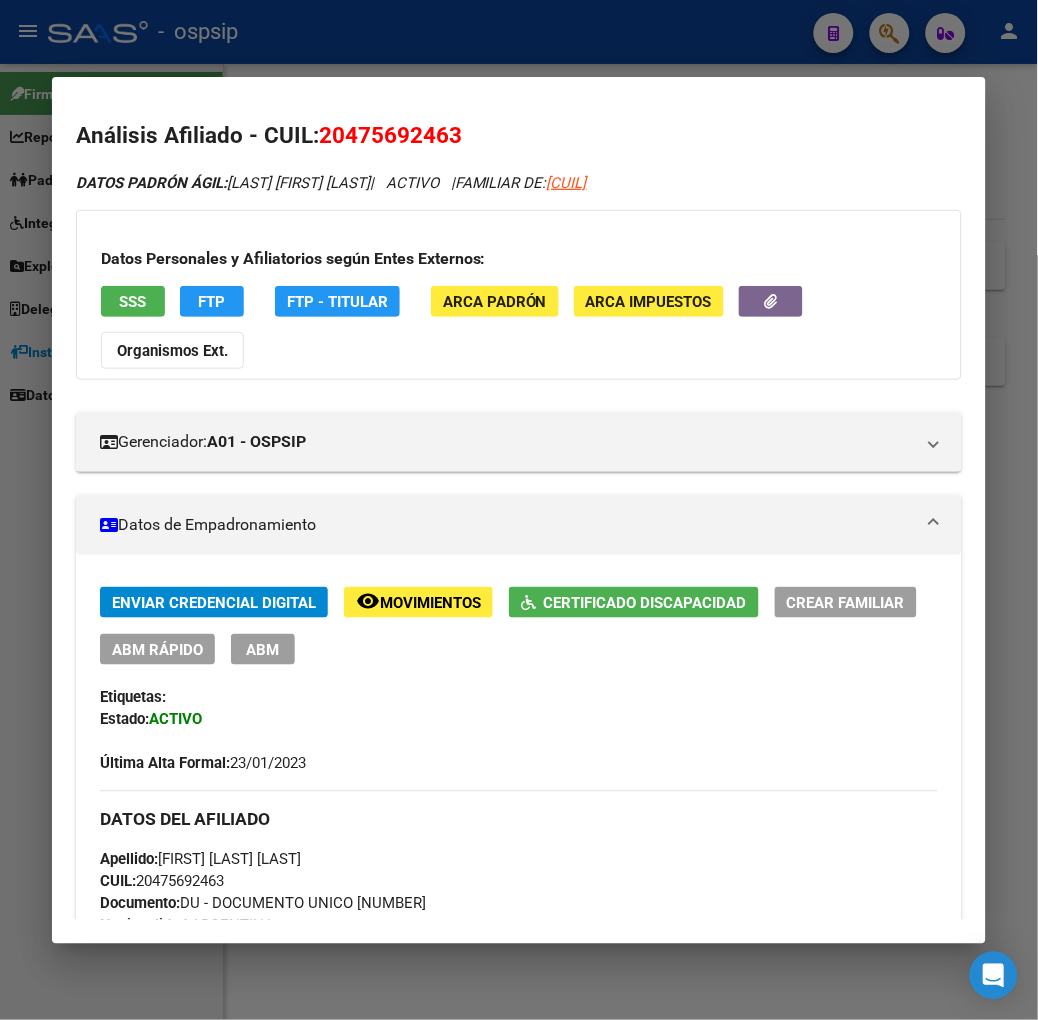 click at bounding box center [519, 510] 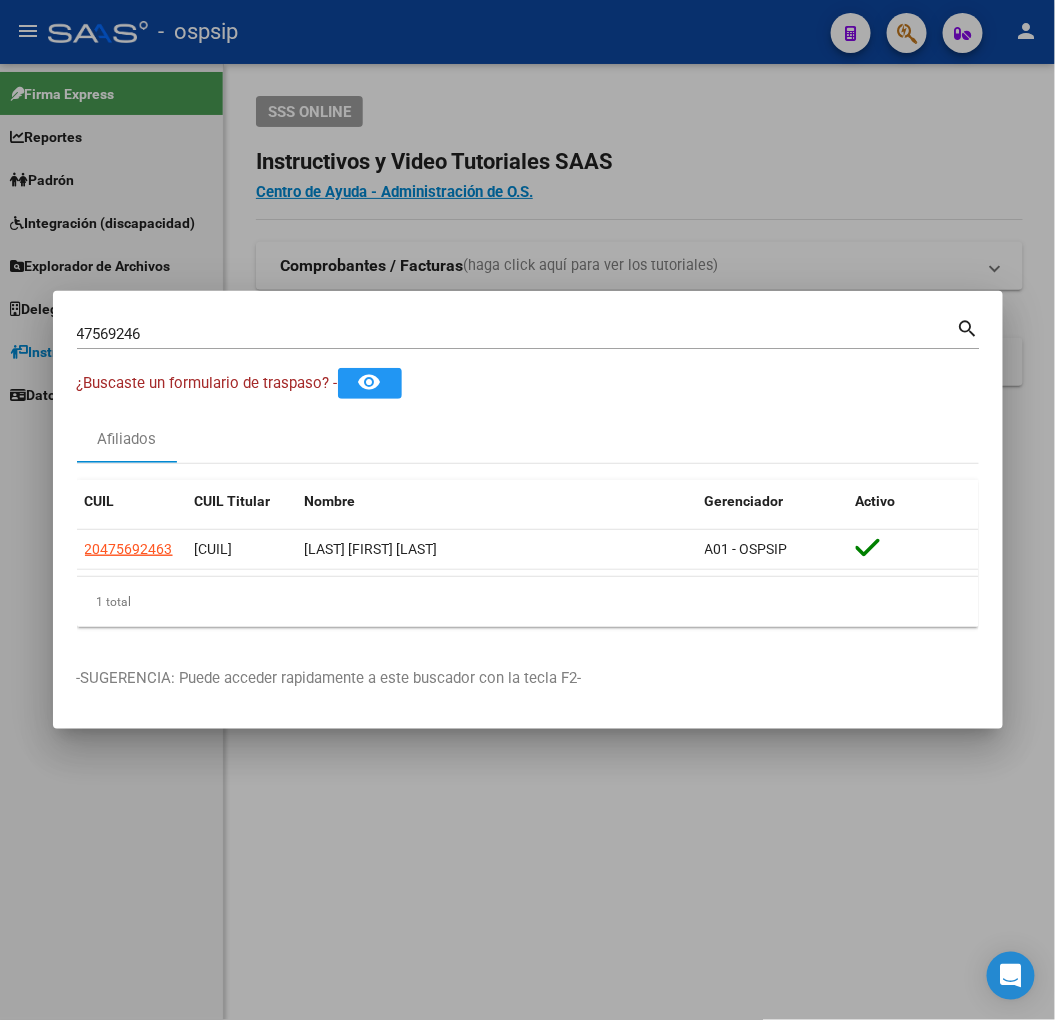 click on "[NUMBER] Buscar (apellido, dni, cuil, nro traspaso, cuit, obra social)" at bounding box center (517, 334) 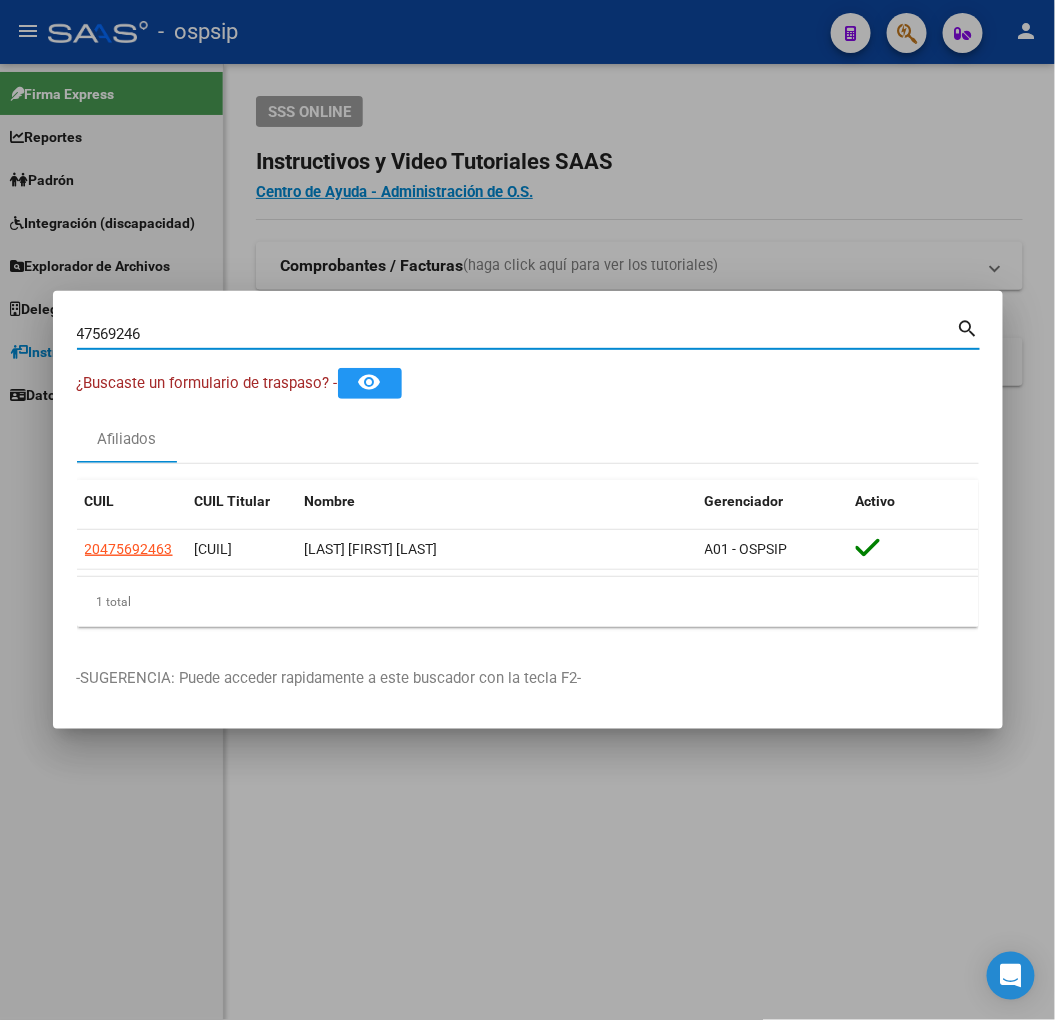 click on "47569246" at bounding box center [517, 334] 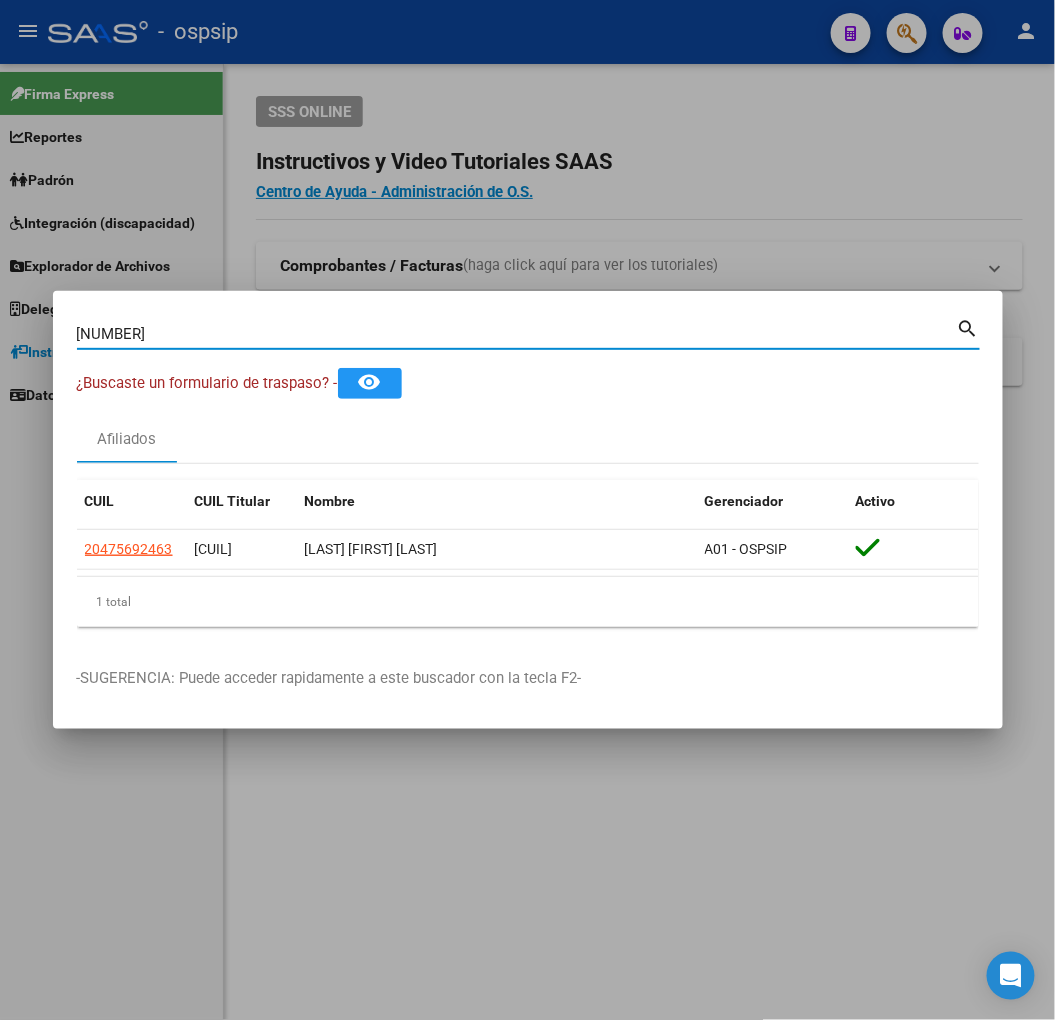 type on "[NUMBER]" 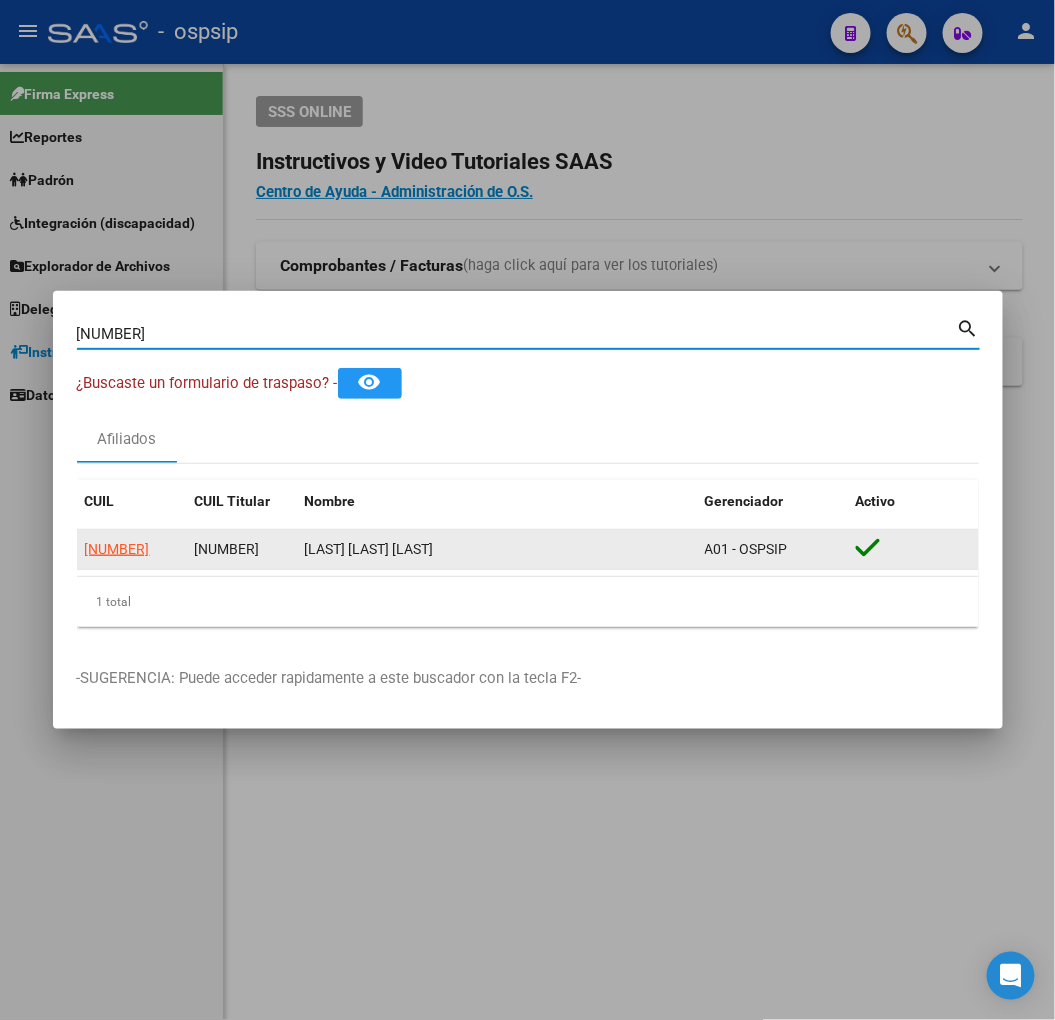 click on "[NUMBER]" 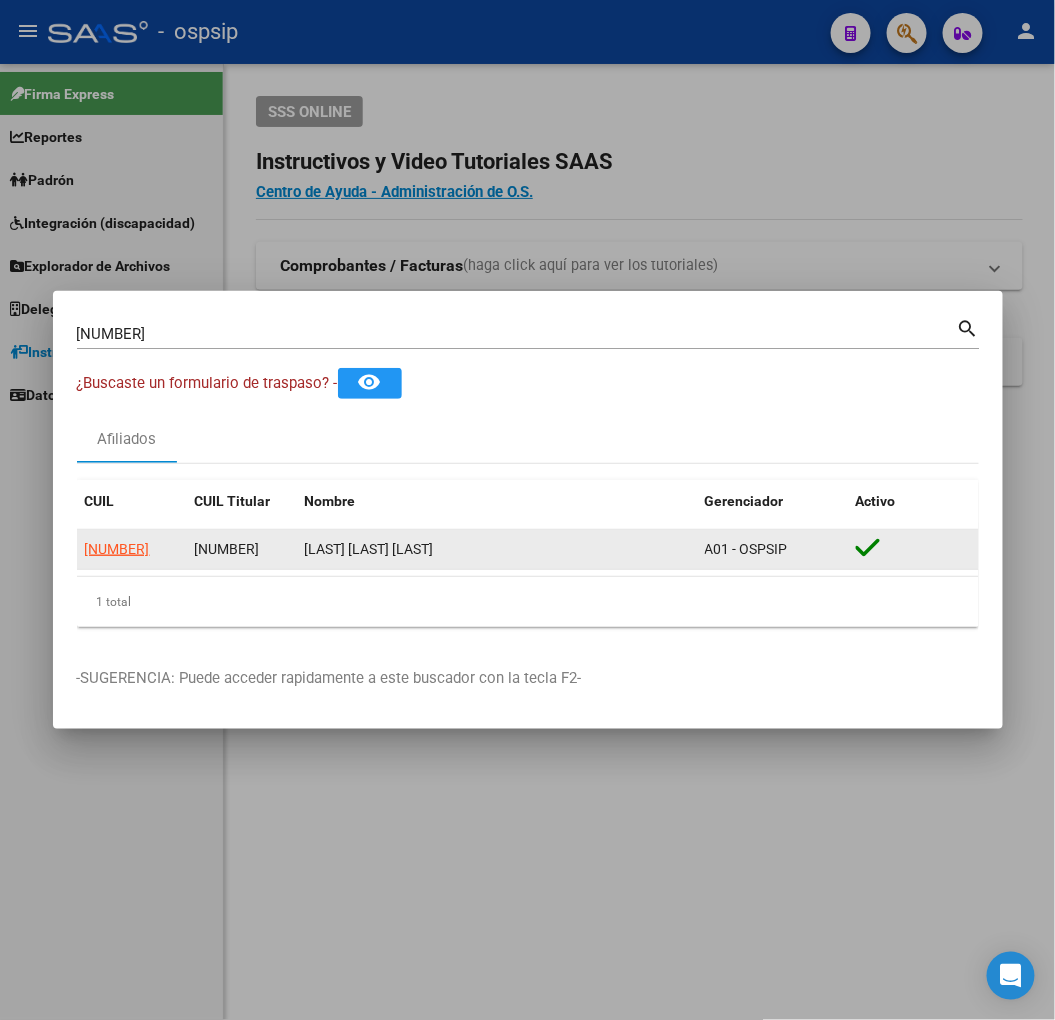 click on "[NUMBER]" 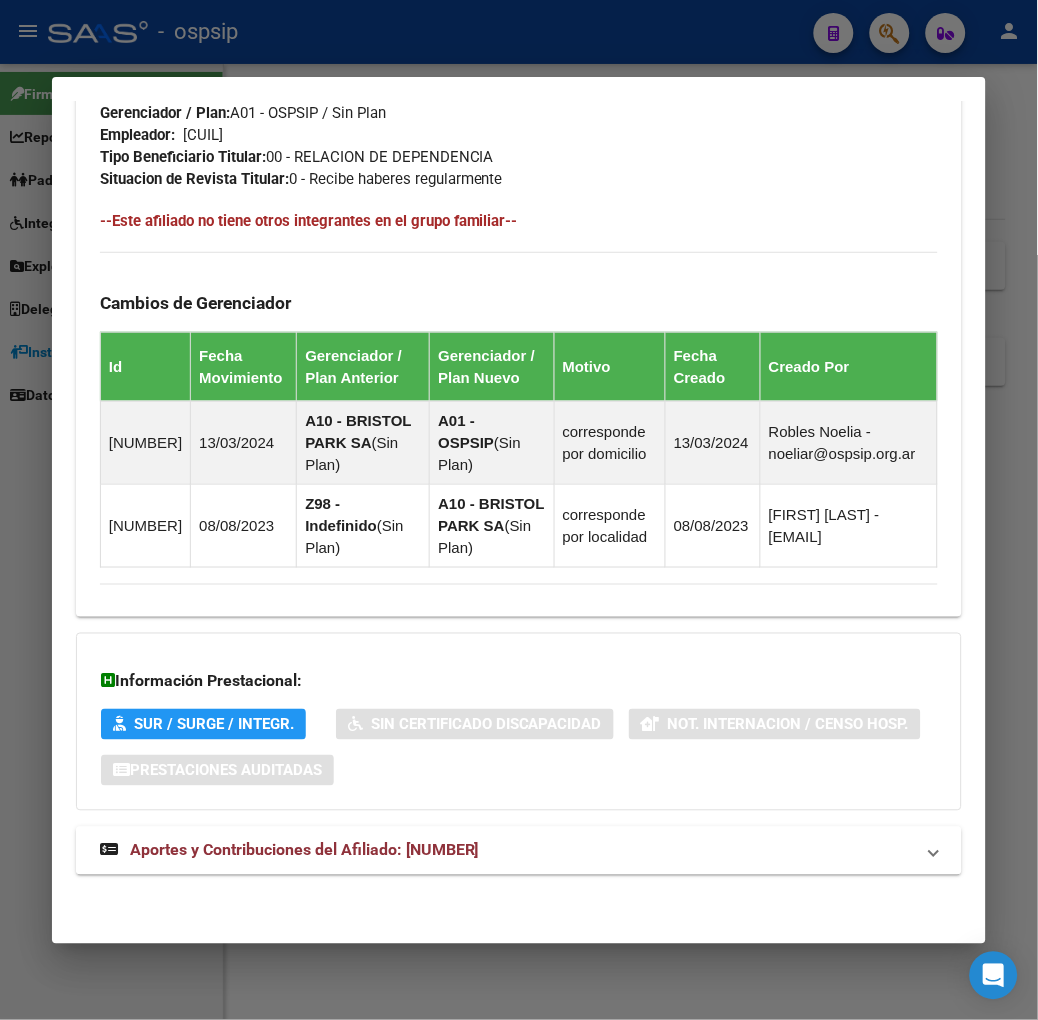 click on "Aportes y Contribuciones del Afiliado: [NUMBER]" at bounding box center [519, 851] 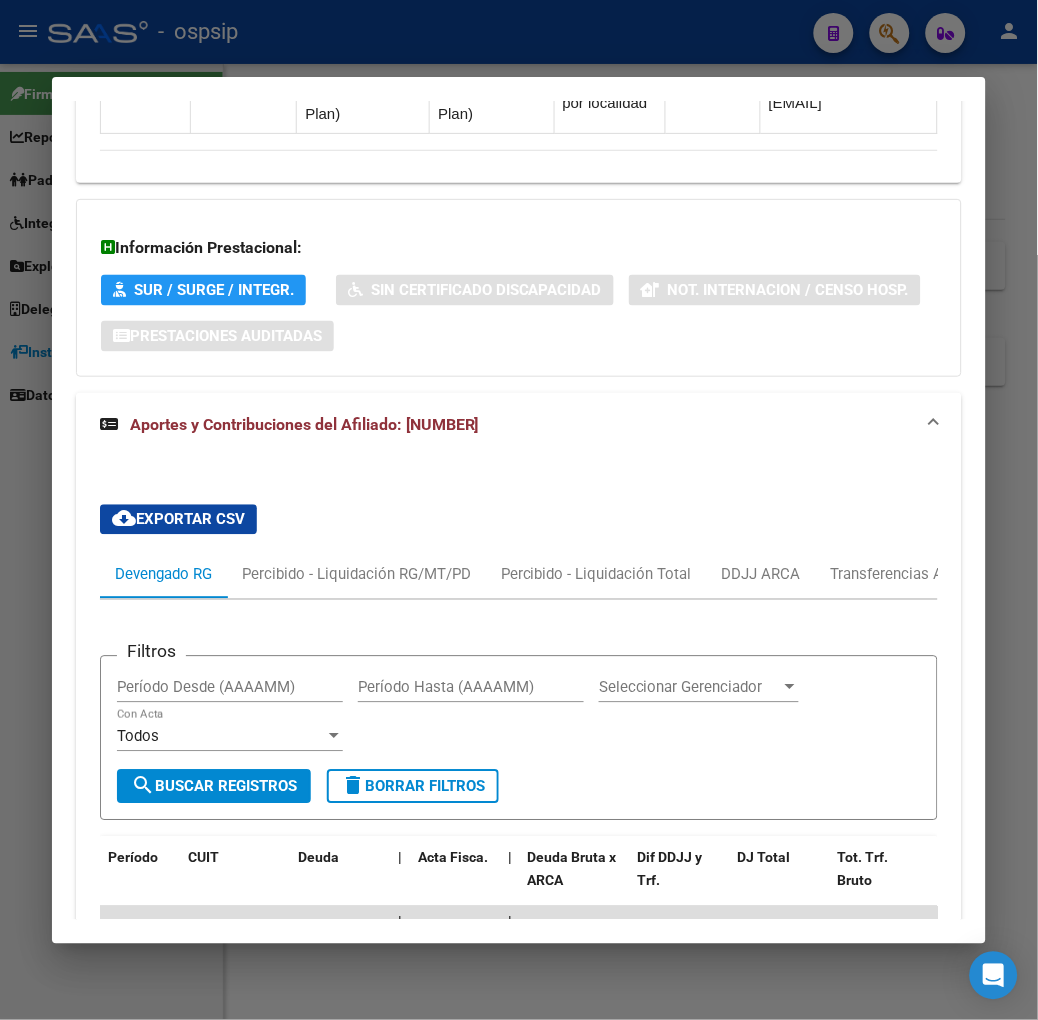 scroll, scrollTop: 1325, scrollLeft: 0, axis: vertical 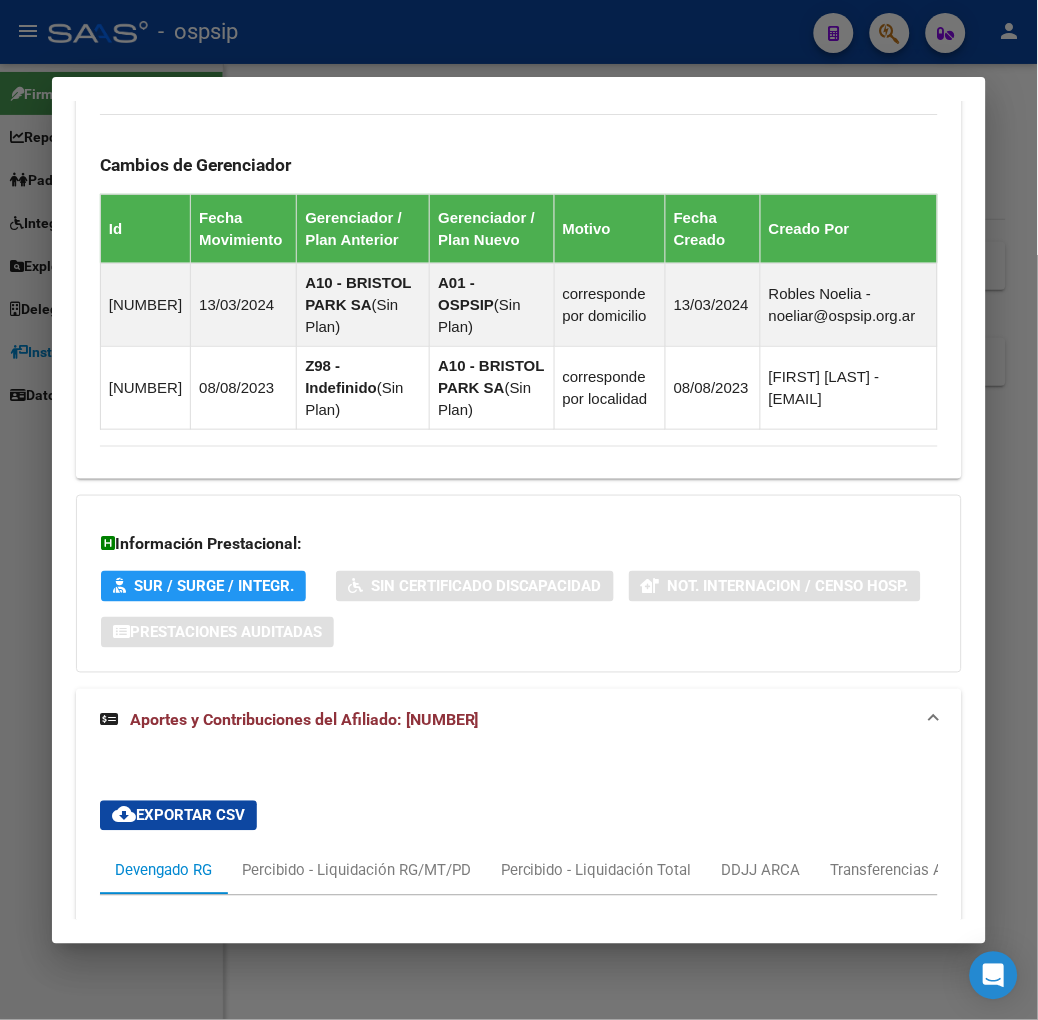 click at bounding box center [519, 510] 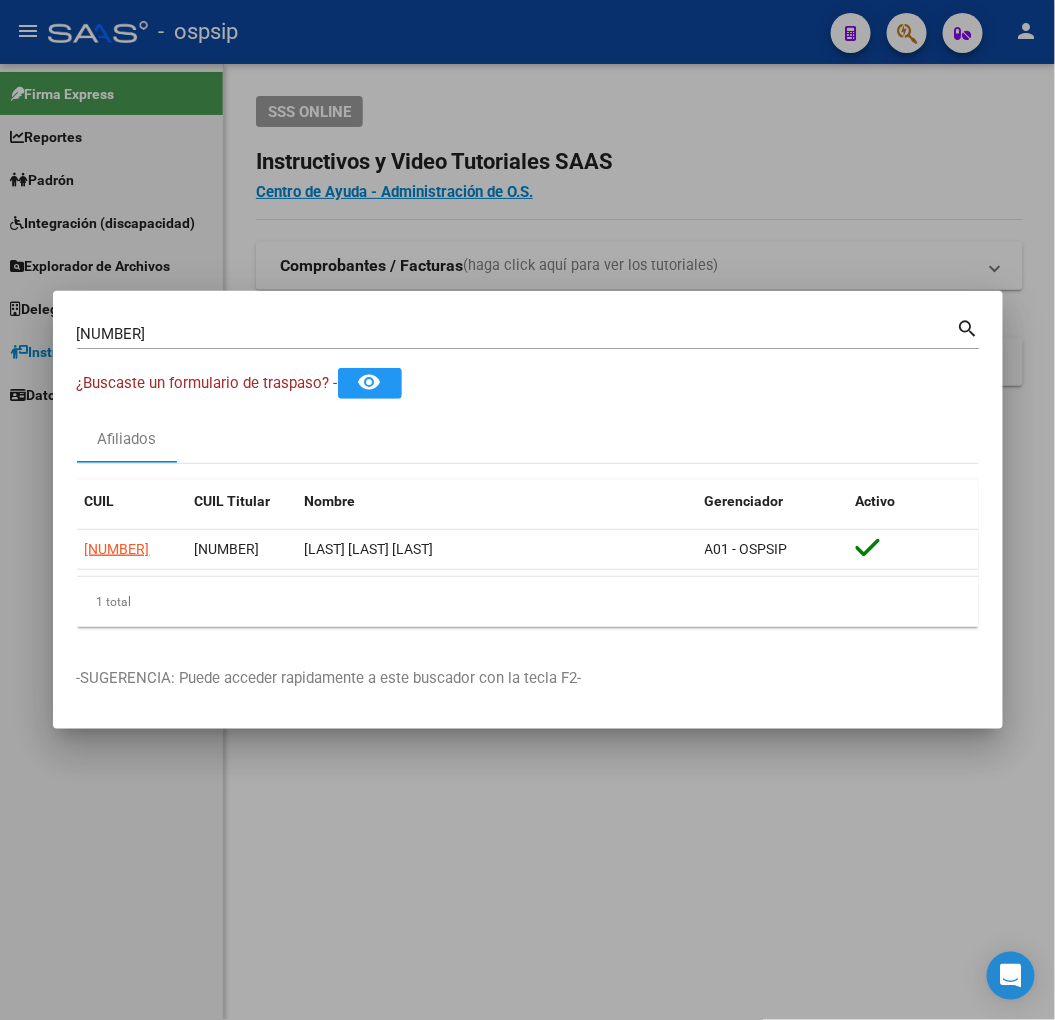 click on "[NUMBER] Buscar (apellido, dni, cuil, nro traspaso, cuit, obra social)" at bounding box center (517, 334) 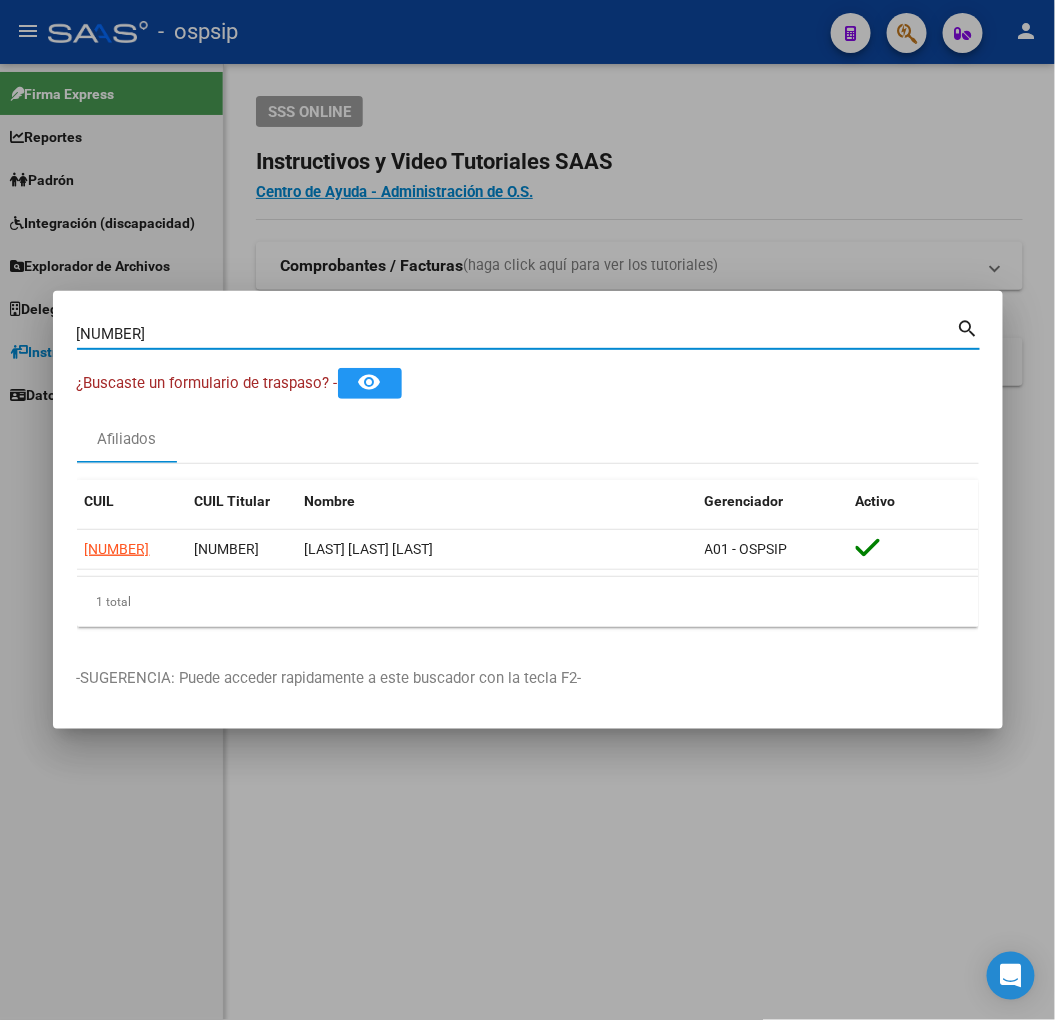 click on "[NUMBER]" at bounding box center (517, 334) 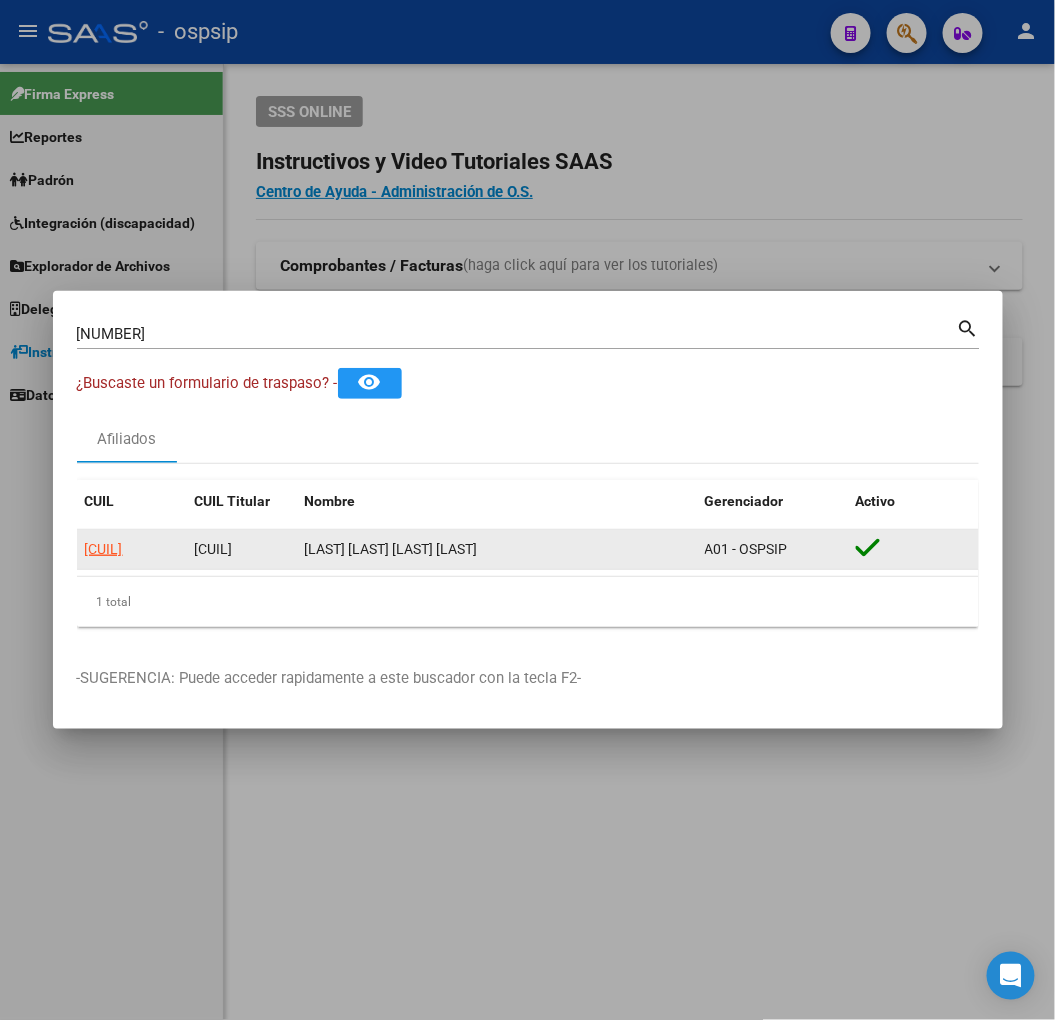 click on "[CUIL]" 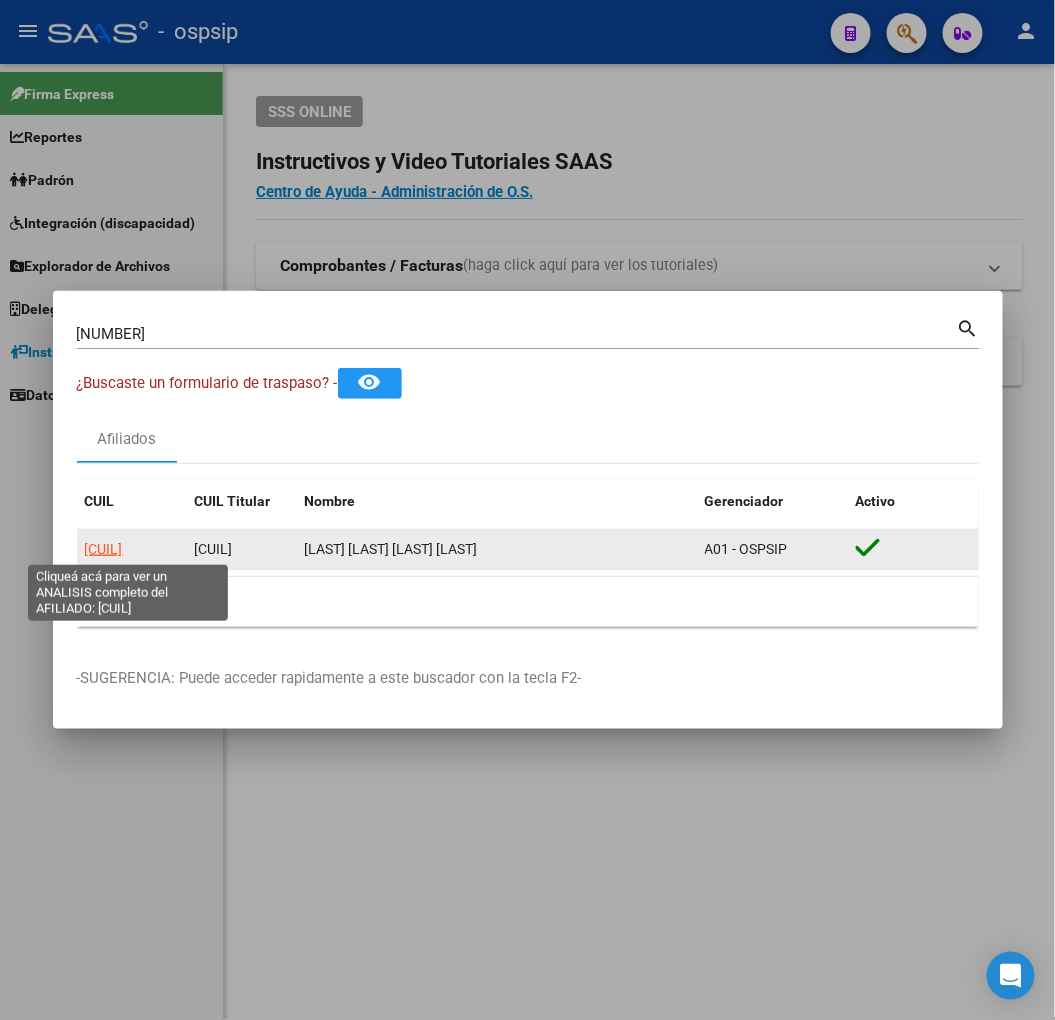 click on "[CUIL]" 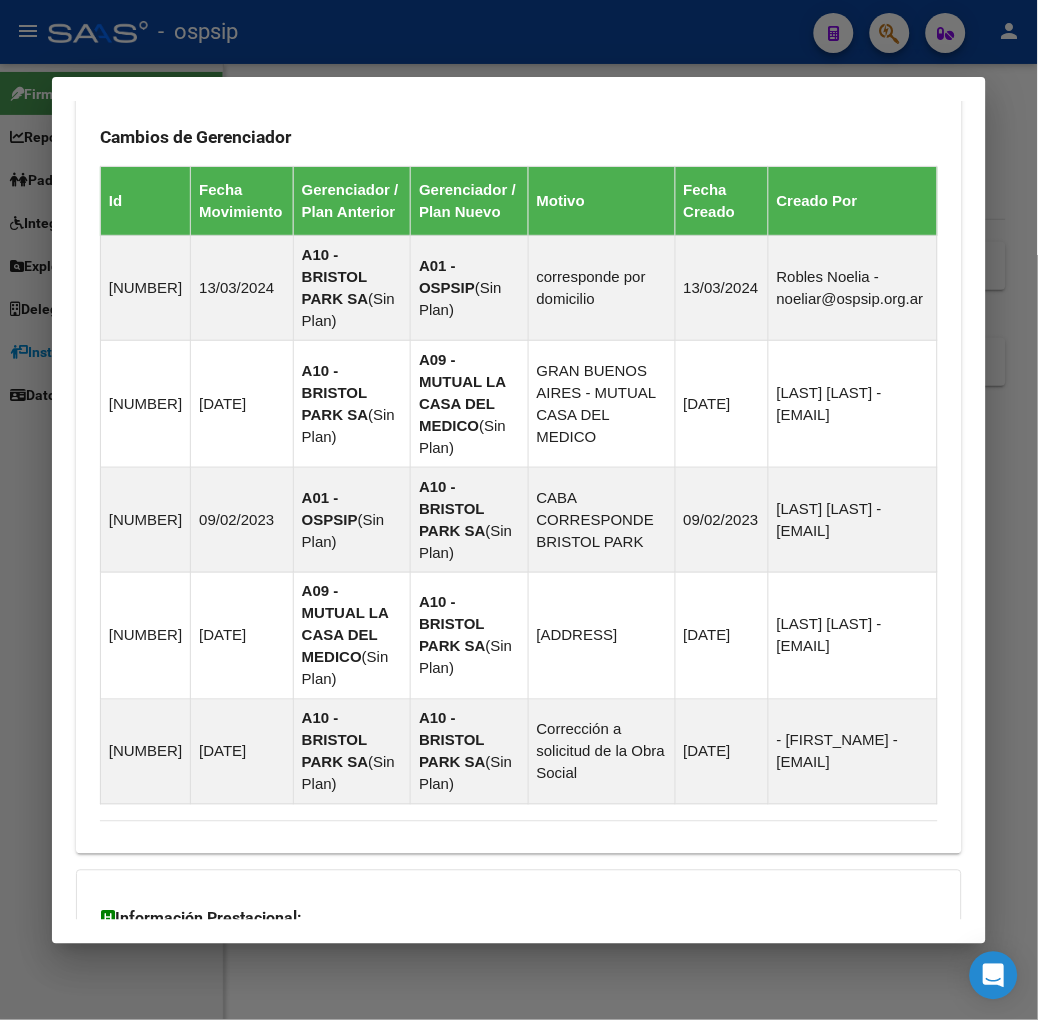 scroll, scrollTop: 1656, scrollLeft: 0, axis: vertical 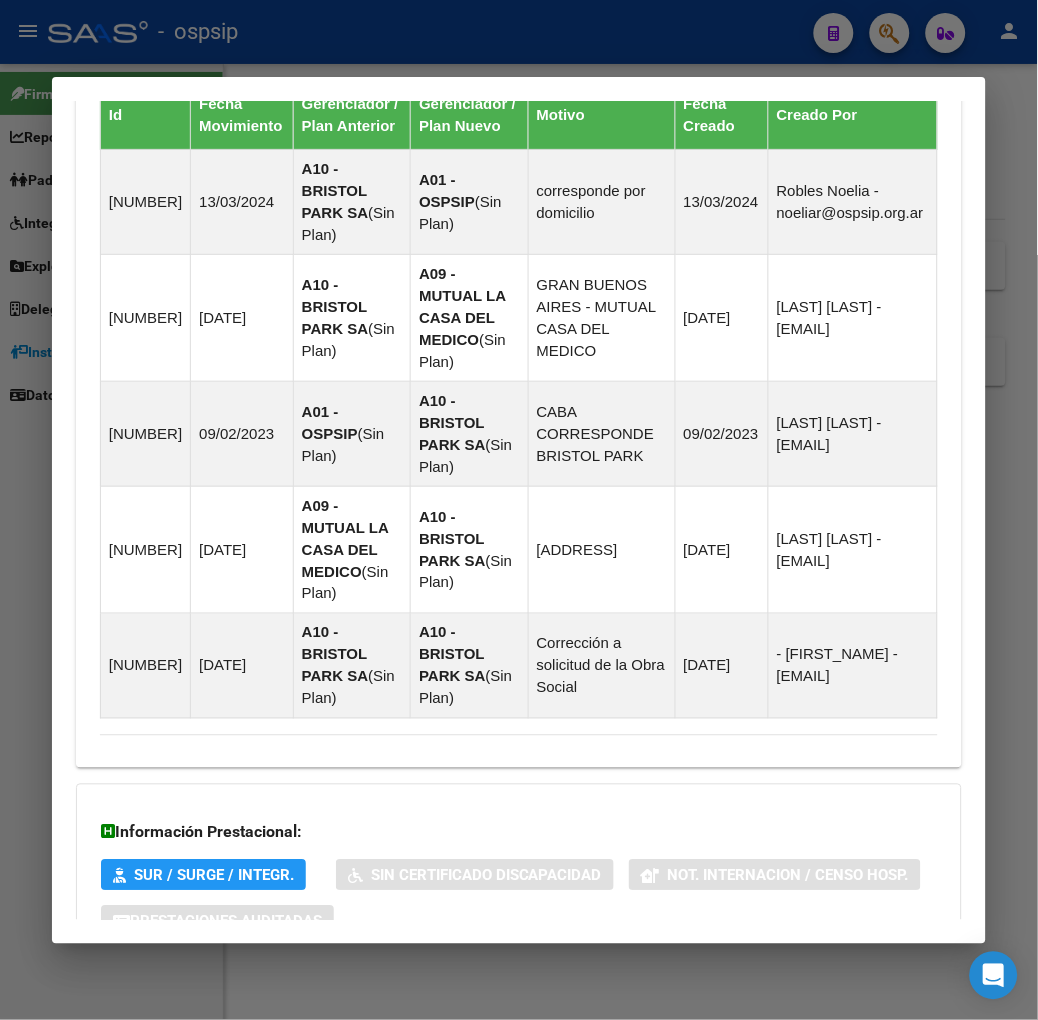 click on "Aportes y Contribuciones del Titular: [NUMBER]" at bounding box center [519, 1073] 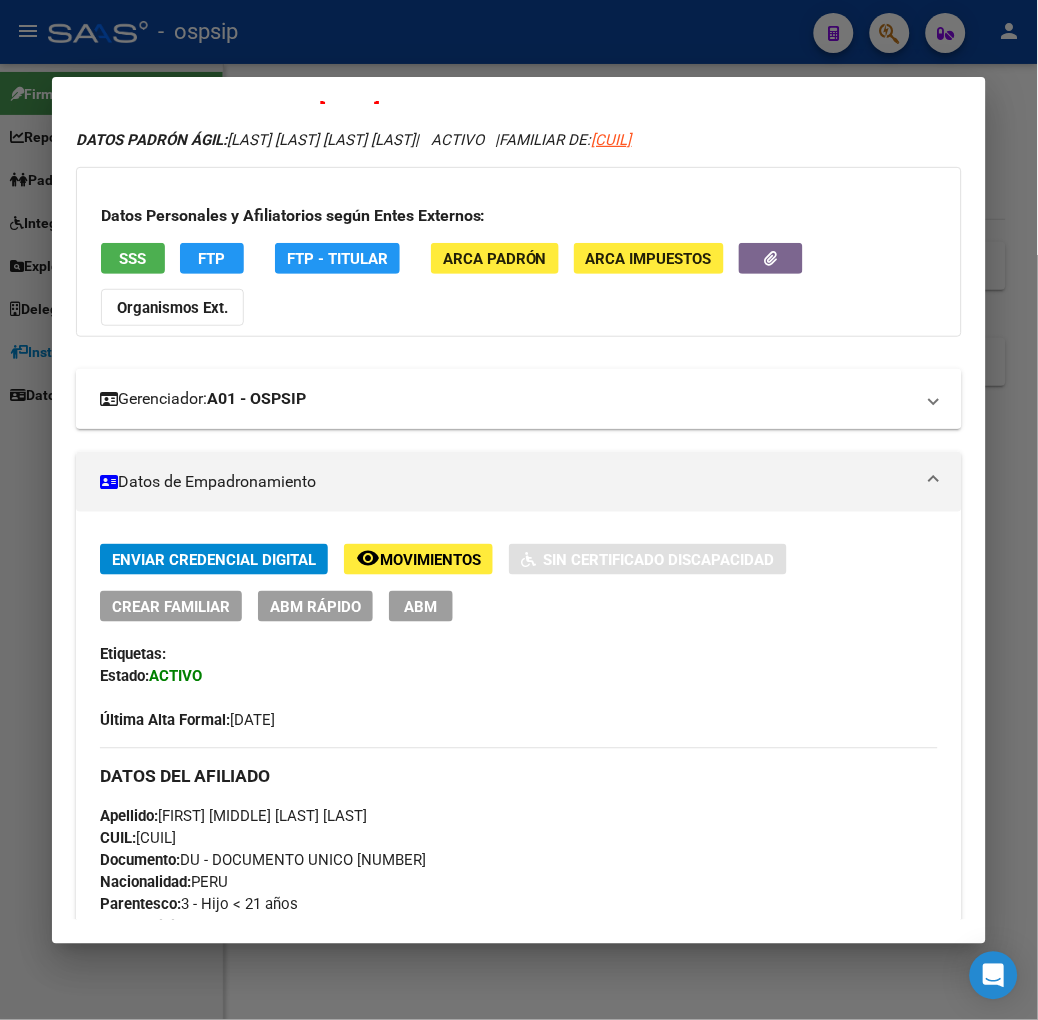 scroll, scrollTop: 0, scrollLeft: 0, axis: both 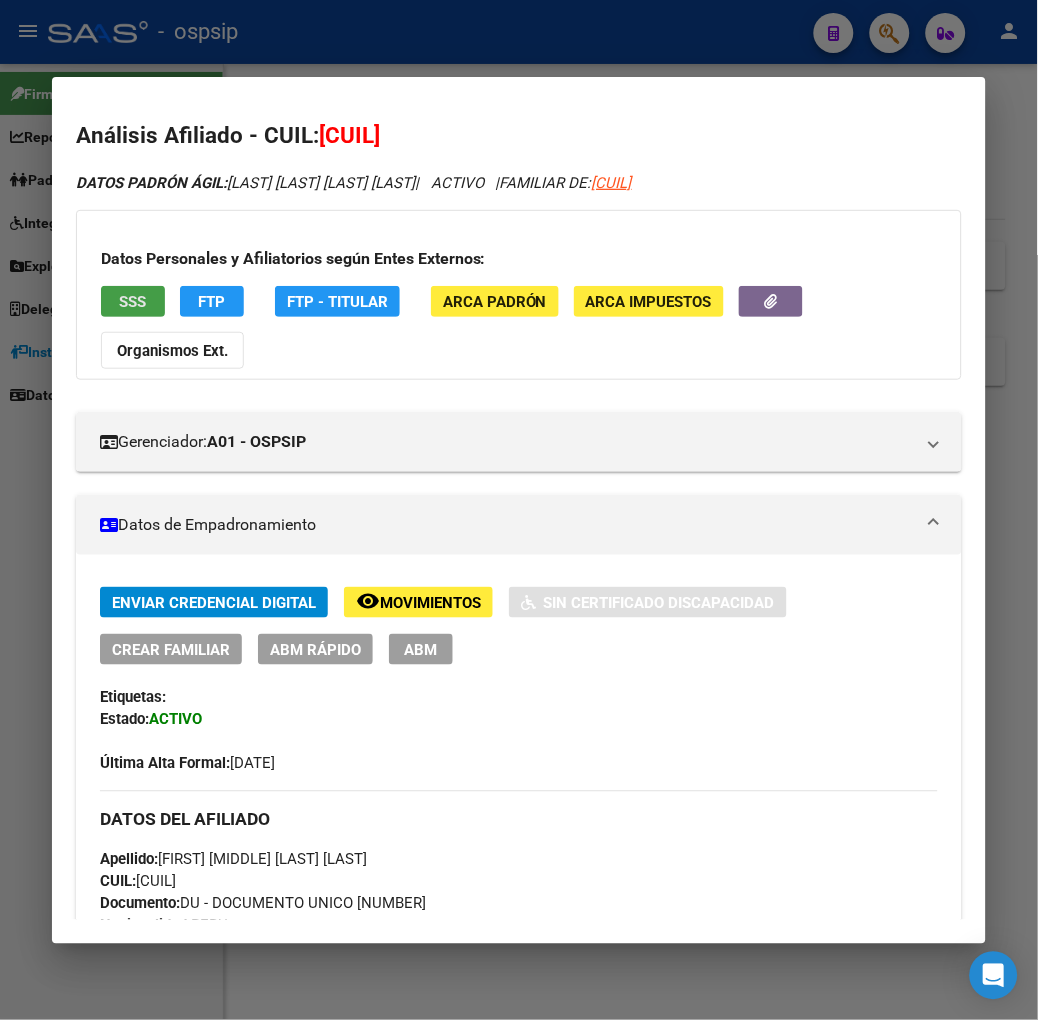 click on "SSS" at bounding box center (132, 302) 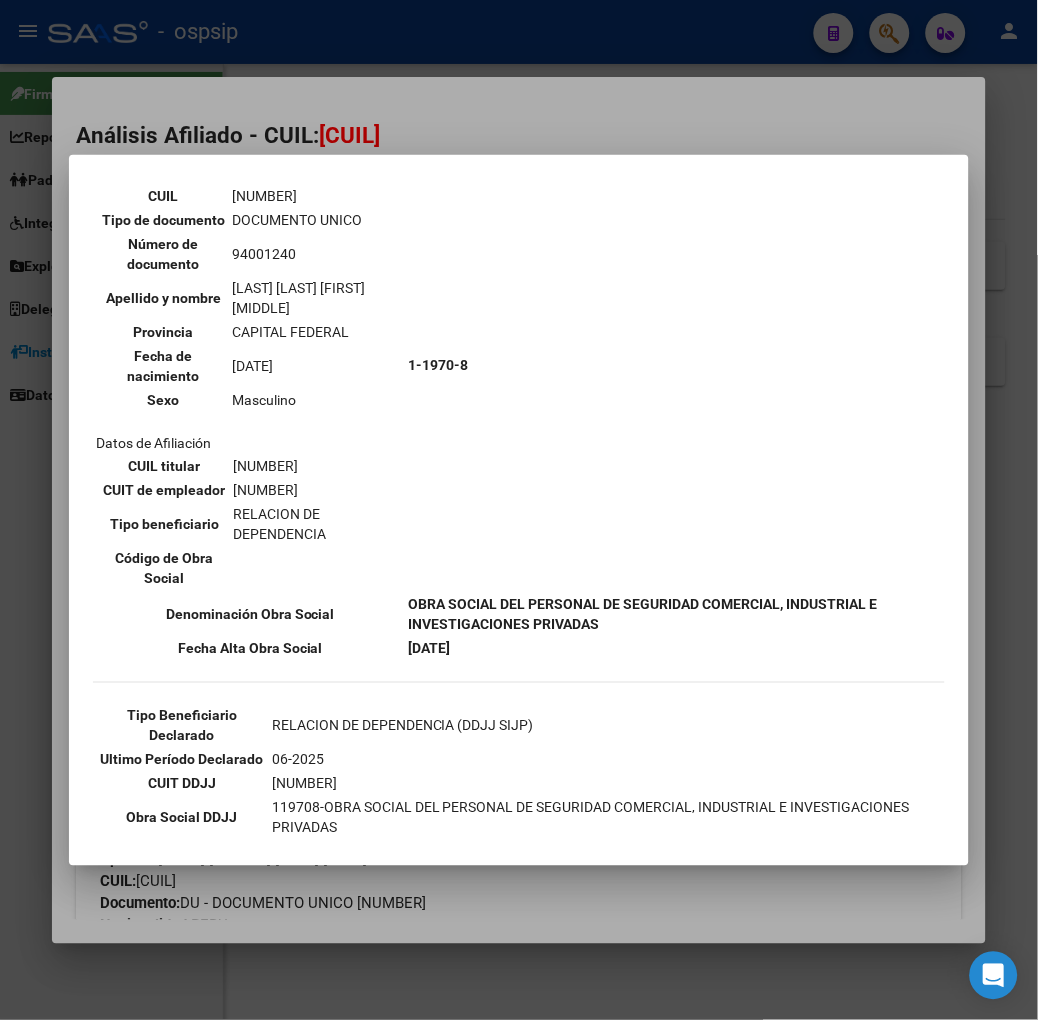 scroll, scrollTop: 222, scrollLeft: 0, axis: vertical 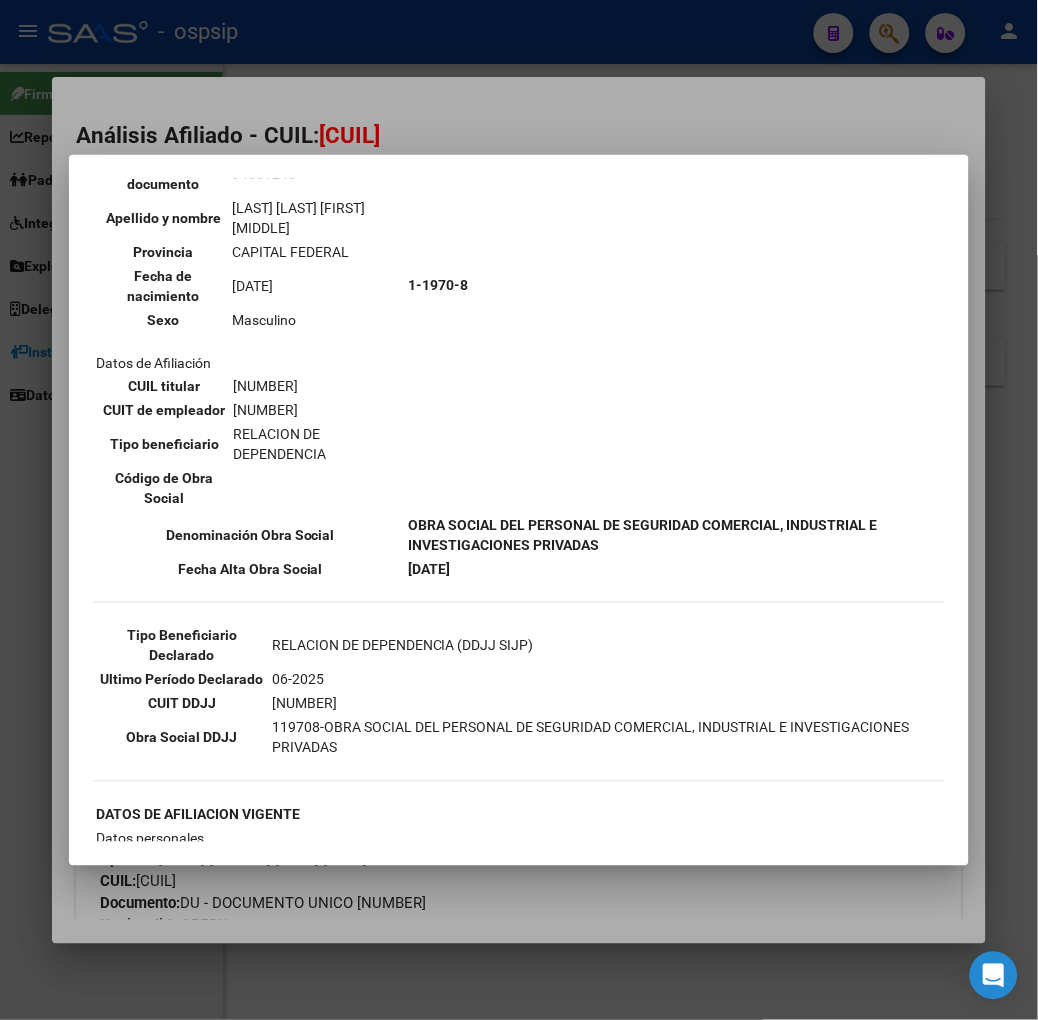 click at bounding box center (519, 510) 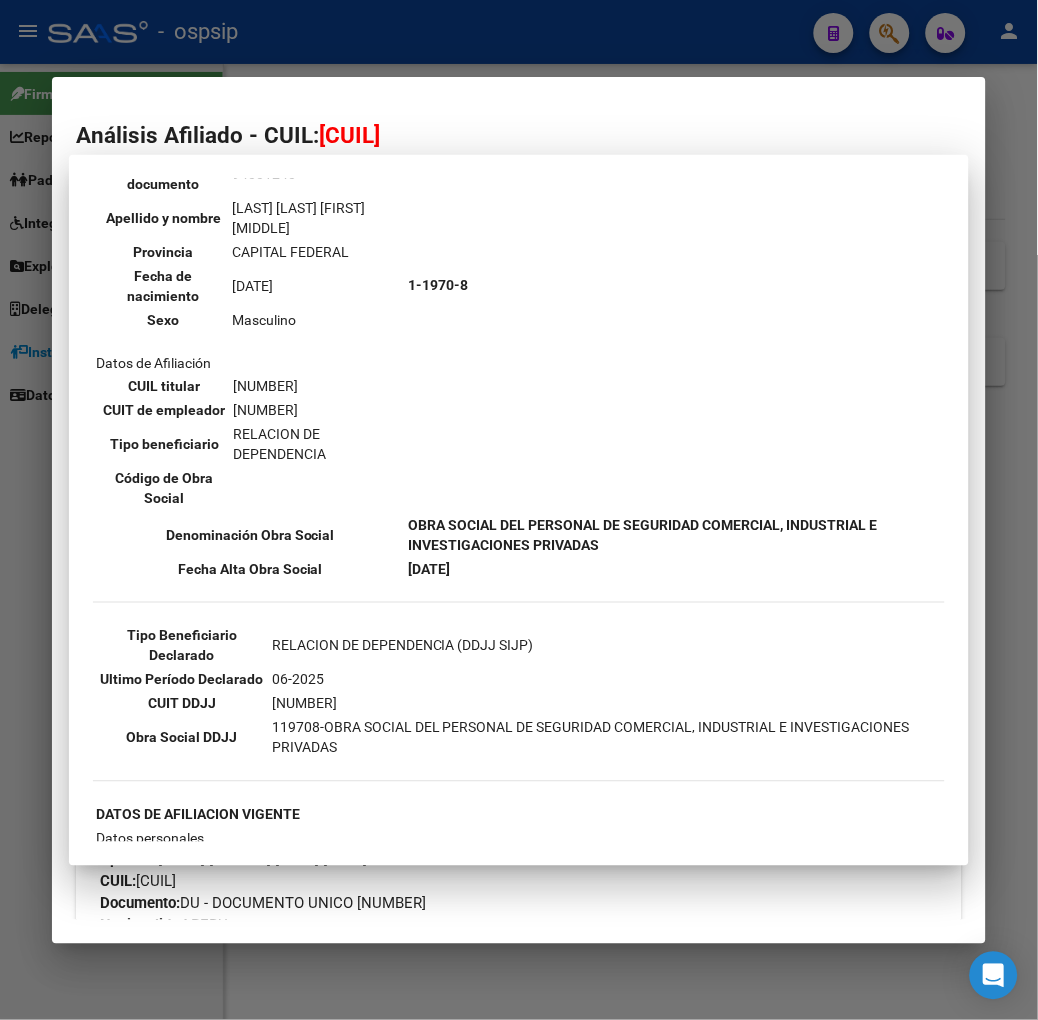 click on "Análisis Afiliado - CUIL:  [CUIL] DATOS PADRÓN ÁGIL:  [LAST_NAME] [FIRST_NAME] [MIDDLE_NAME]   <br> | <br> ACTIVO <br> | <br>   FAMILIAR DE:  [CUIL] Datos Personales y Afiliatorios según Entes Externos: SSS FTP  FTP - Titular ARCA Padrón ARCA Impuestos Organismos Ext.  <br> <br> Gerenciador: <br> <br>  A01 - OSPSIP Atención telefónica: Atención emergencias: Otros Datos Útiles:  <br> <br> Datos de Empadronamiento  Enviar Credencial Digital remove_red_eye Movimientos <br> <br>  Sin Certificado Discapacidad Crear Familiar ABM Rápido ABM Etiquetas: Estado: ACTIVO Última Alta Formal:  [DATE] DATOS DEL AFILIADO Apellido:  [FIRST_NAME] [MIDDLE_NAME] [LAST_NAME] CUIL:  [CUIL] Documento:  DU - DOCUMENTO UNICO [DOCUMENT_NUMBER]  Nacionalidad:  [NATIONALITY] Parentesco:  3 - Hijo < 21 años Estado Civil:  Soltero Discapacitado: <br>  NO (00) Sexo:  M Nacimiento:  [DATE] Edad:  8  Teléfono Particular:  [PHONE]           Teléfono Celular:  [PHONE] Provincia:  [STATE] Localidad:  [CITY] Código Postal:  [POSTAL_CODE] Calle:  MANZANARES [NUMBER]" at bounding box center (519, 510) 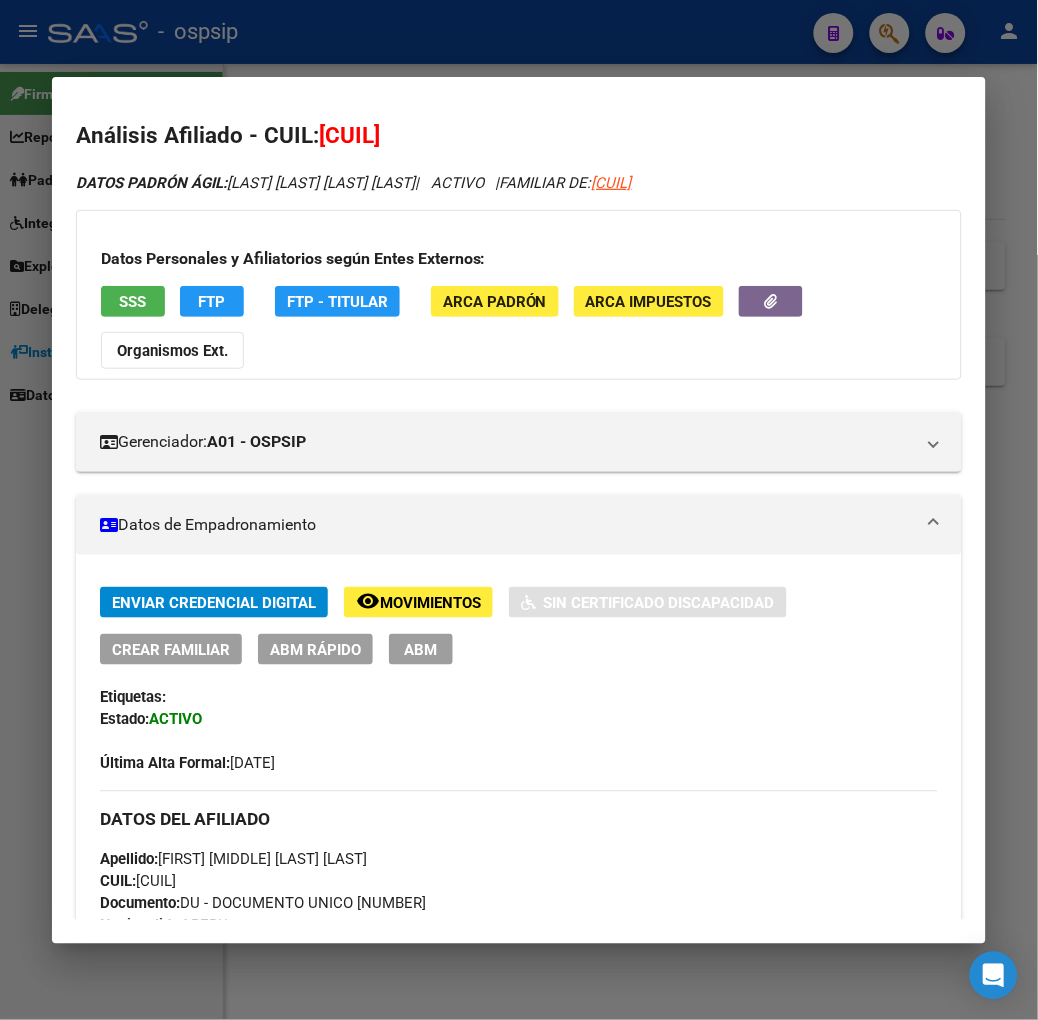 click at bounding box center (519, 510) 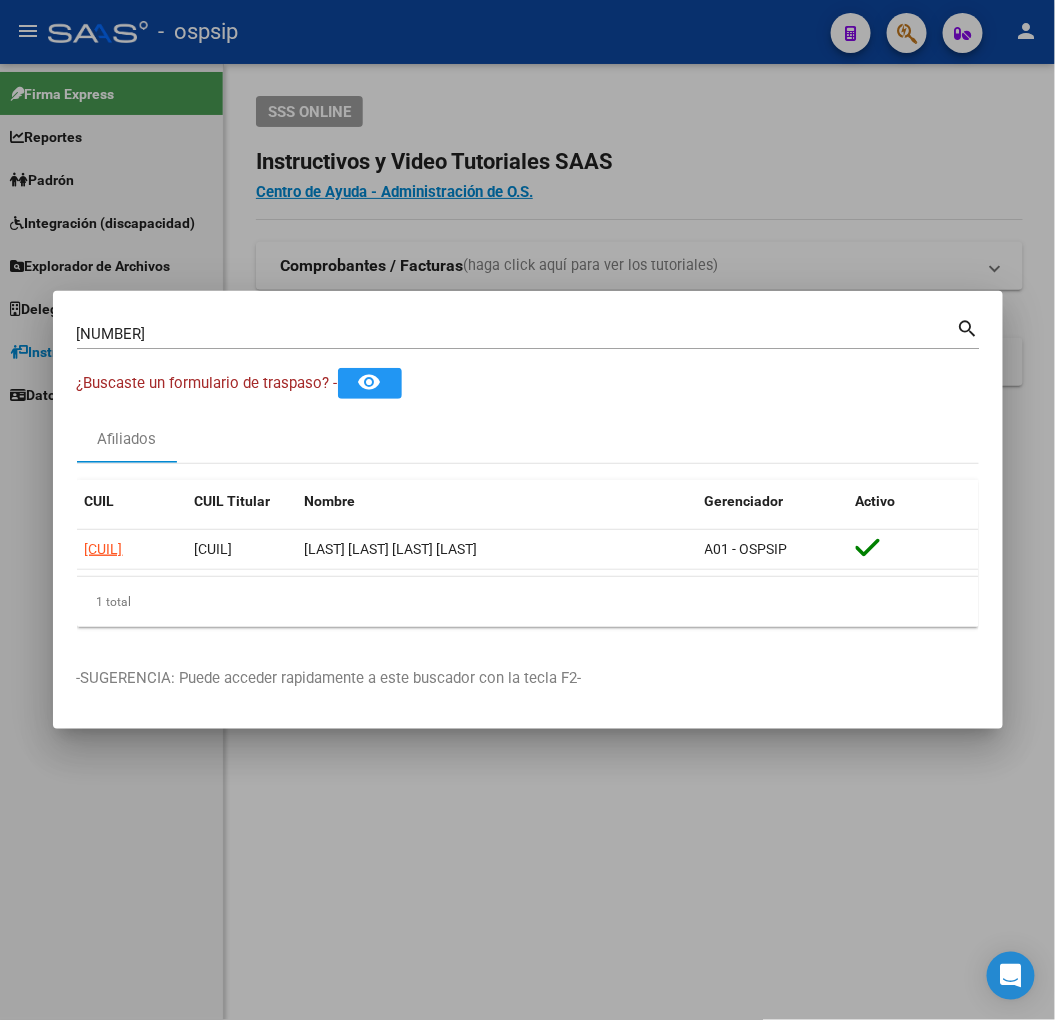 click on "[NUMBER]" at bounding box center [517, 334] 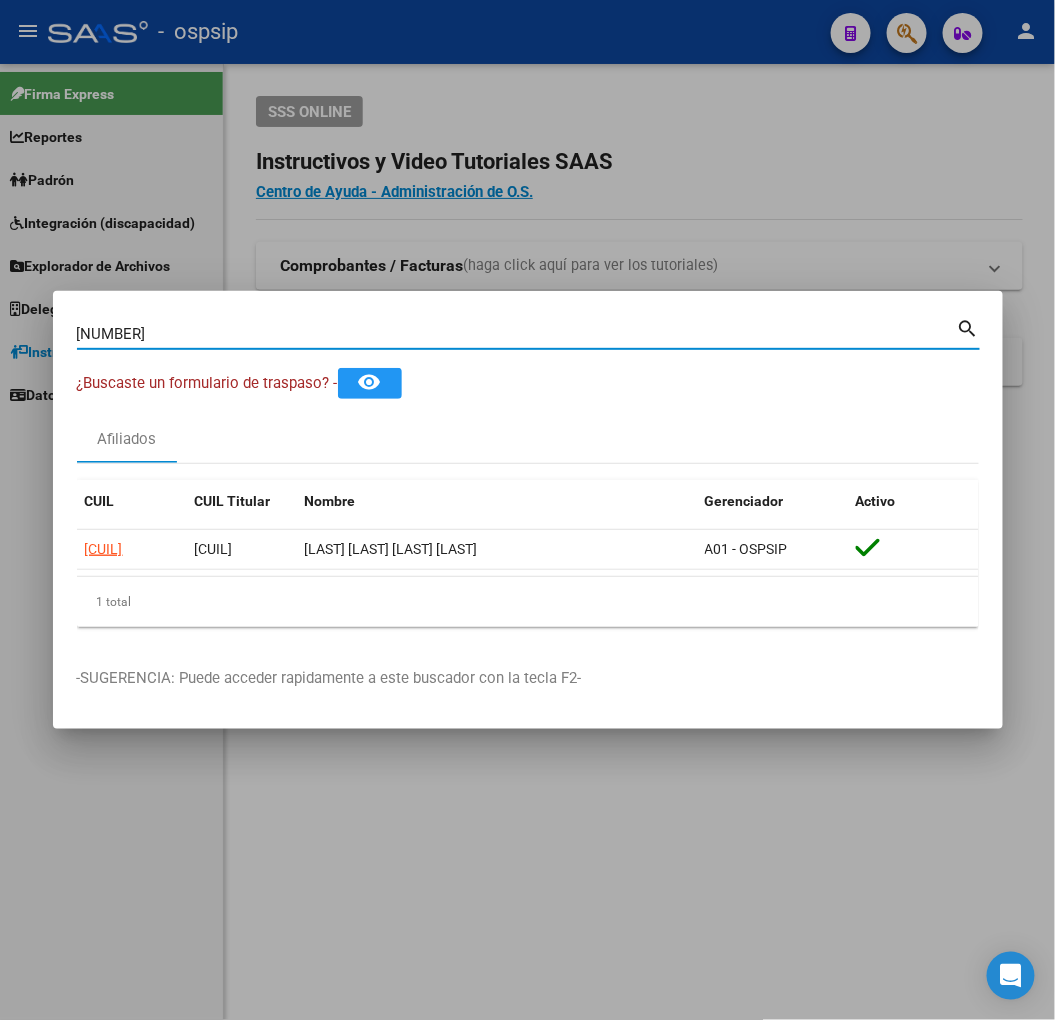 click on "[NUMBER]" at bounding box center (517, 334) 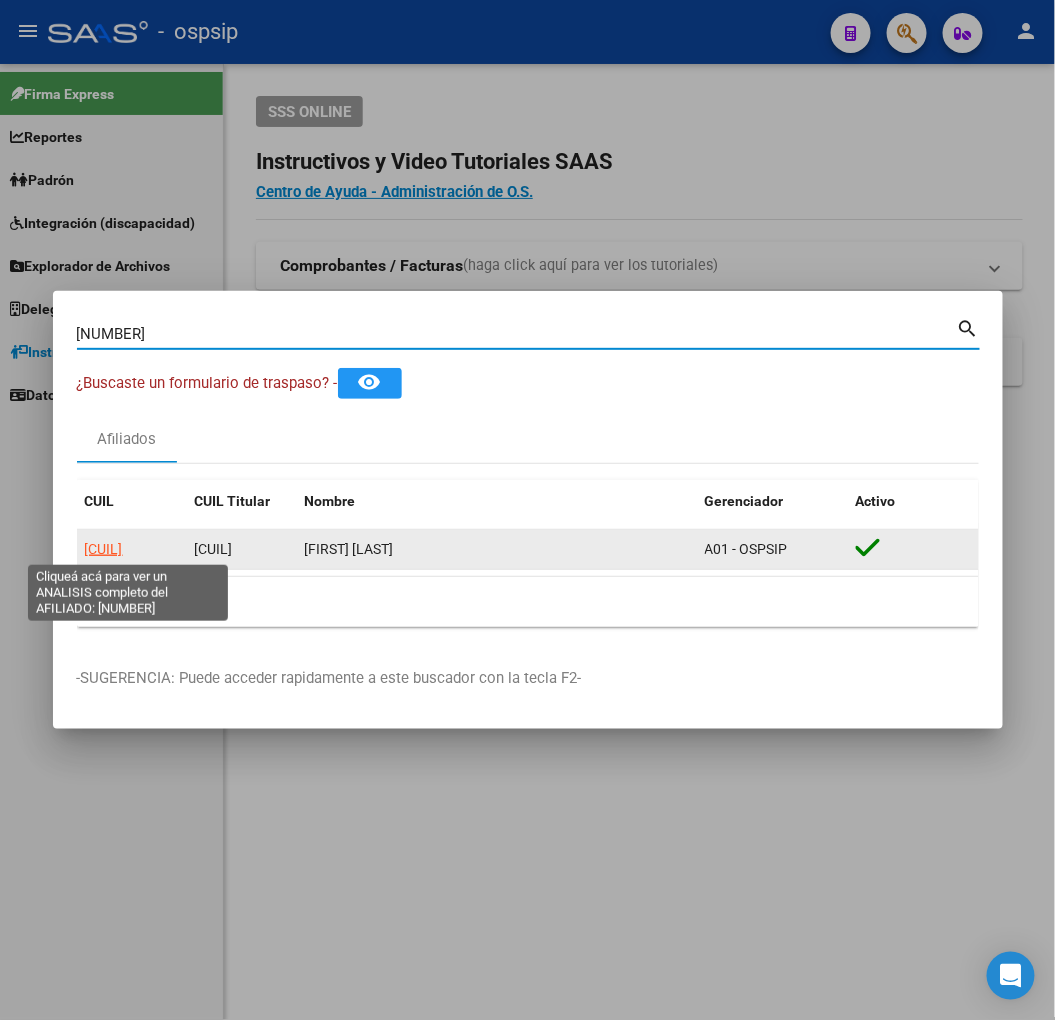click on "[CUIL]" 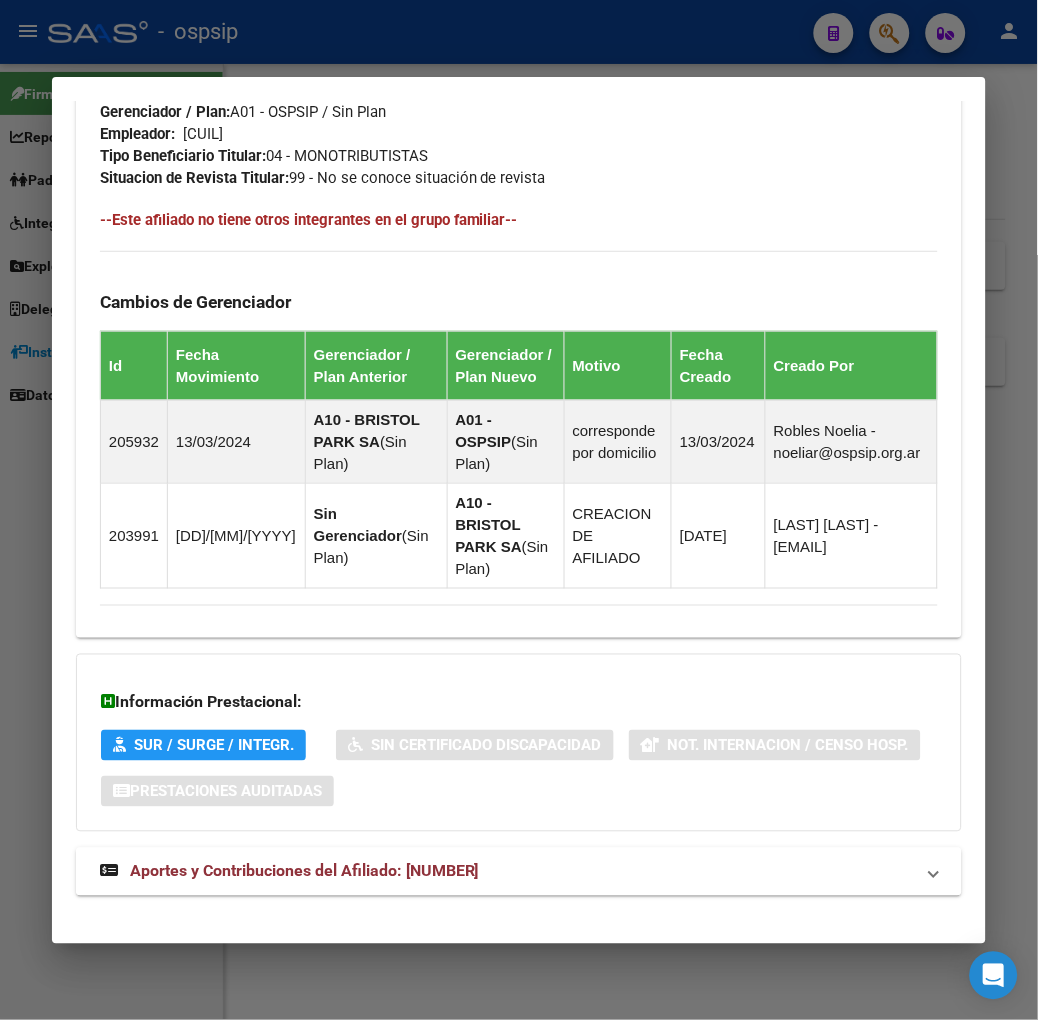 click on "Aportes y Contribuciones del Afiliado: [NUMBER]" at bounding box center (519, 872) 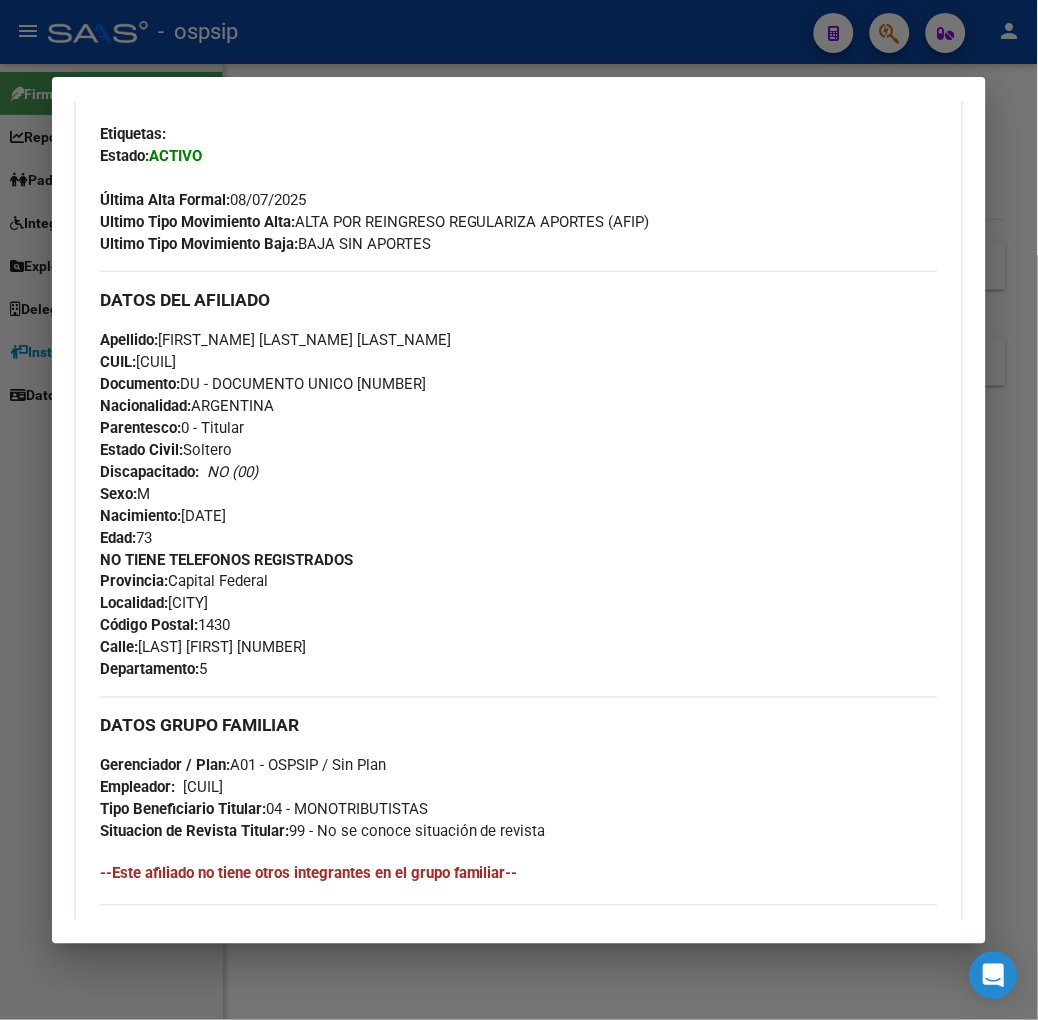 scroll, scrollTop: 0, scrollLeft: 0, axis: both 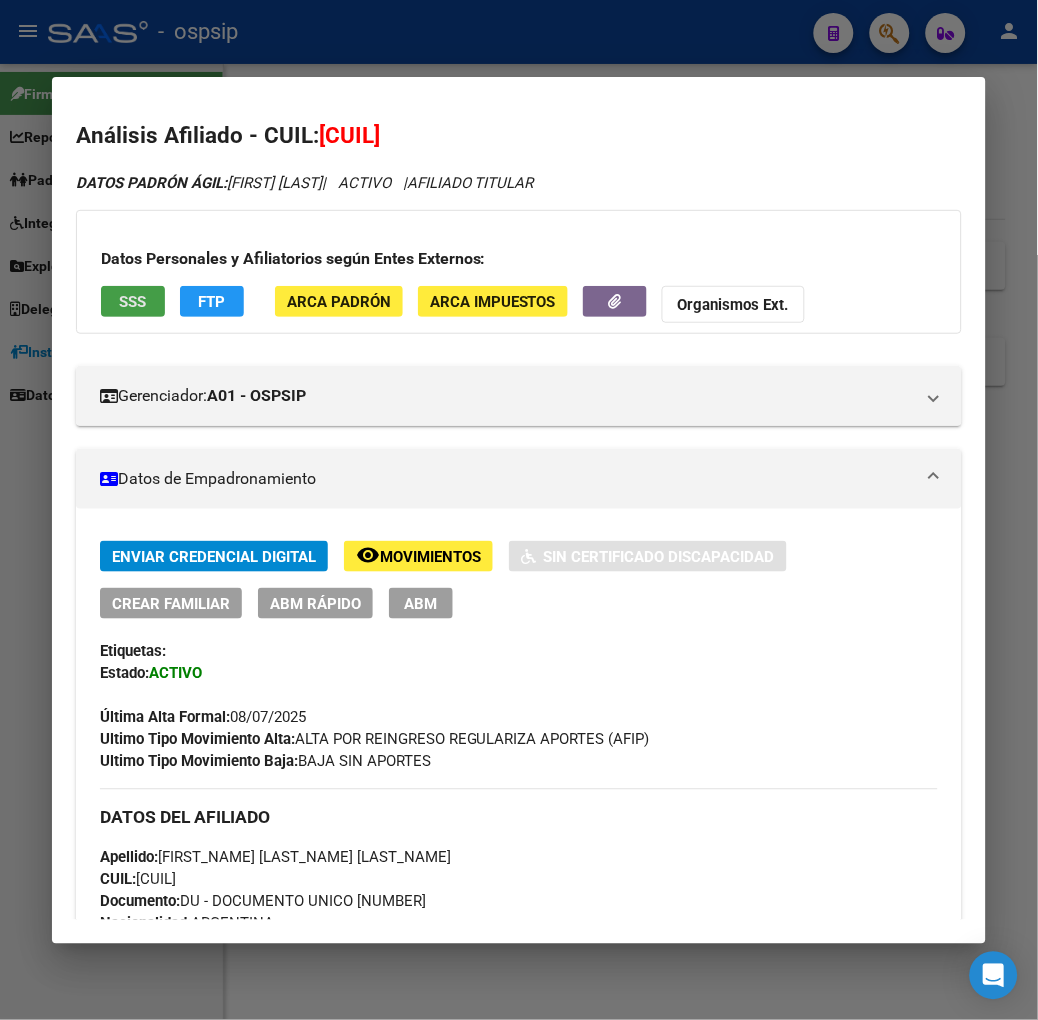 click on "SSS" at bounding box center (132, 302) 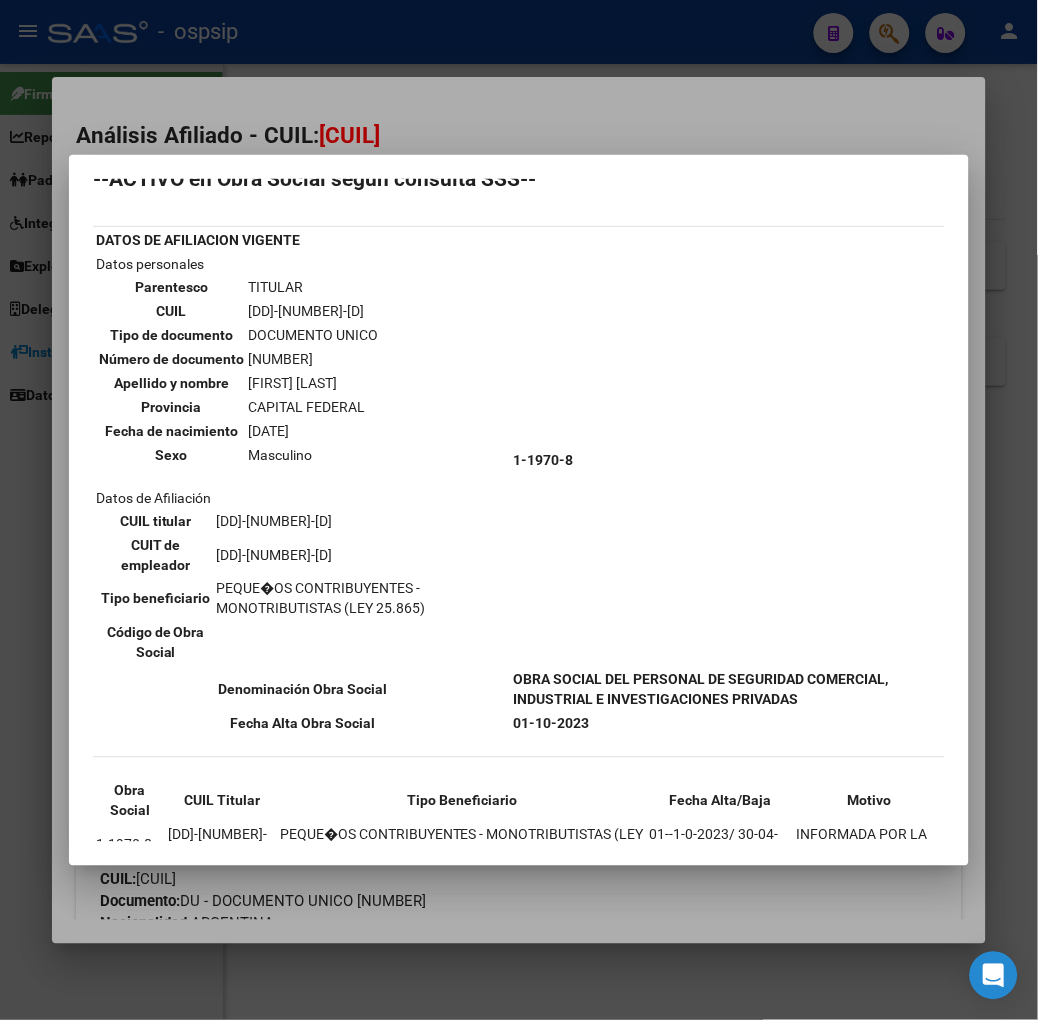 scroll, scrollTop: 34, scrollLeft: 0, axis: vertical 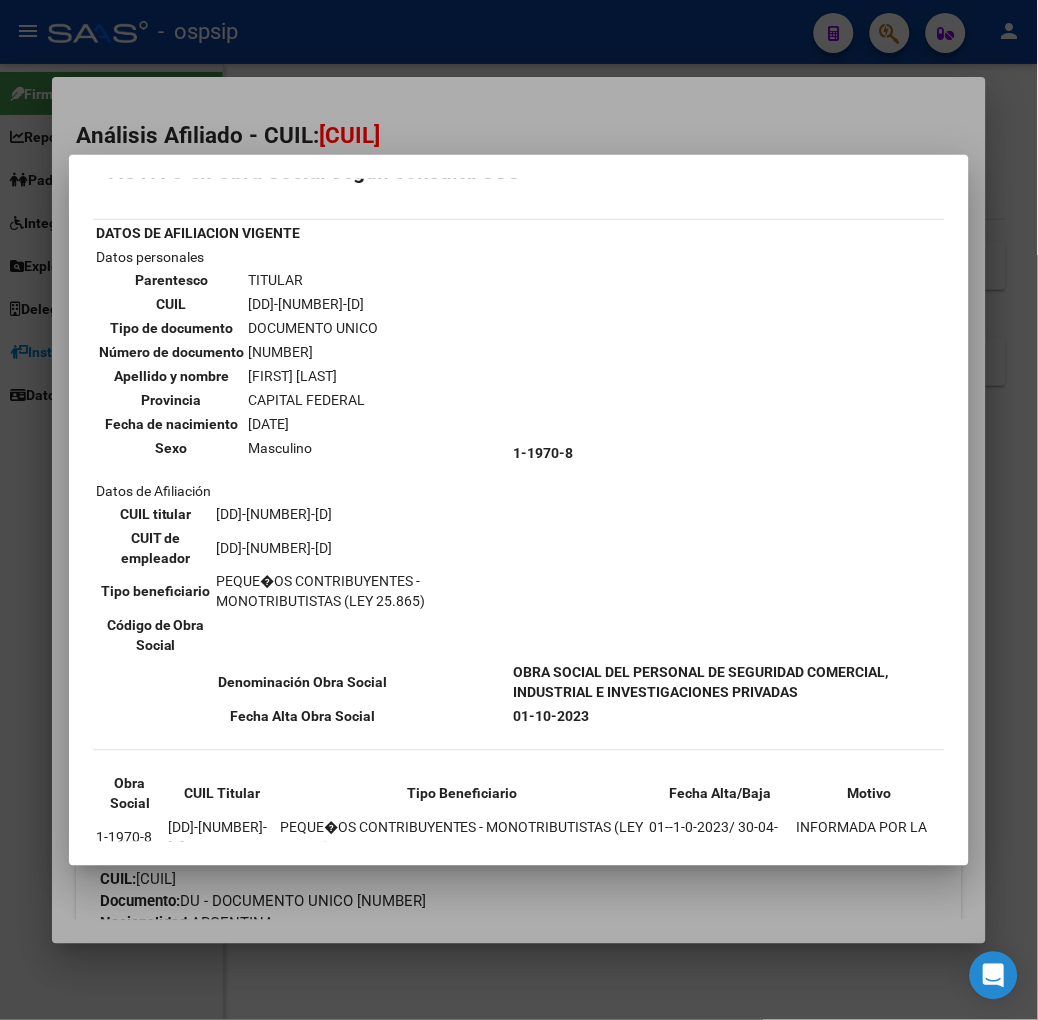 click on "--ACTIVO en Obra Social según consulta SSS--
DATOS DE AFILIACION VIGENTE
Datos personales
Parentesco
TITULAR
CUIL
[CUIL]
Tipo de documento
DOCUMENTO UNICO
Número de documento
[NUMBER]
Apellido y nombre
[LAST NAME] [FIRST NAME]
Provincia
[STATE]
Fecha de nacimiento
[DATE]
Sexo
Masculino
Datos de Afiliación
CUIL titular
[CUIL]
CUIT de empleador
[CUIL]
Tipo beneficiario
PEQUEOS CONTRIBUYENTES - MONOTRIBUTISTAS (LEY 25.865)
Código de Obra Social
[CODE]
Denominación Obra Social
Fecha Alta Obra Social
[DATE]
Obra Social CUIL Titular Tipo Beneficiario Fecha Alta/Baja Motivo [CODE] [CUIL] [BENEFICIARY TYPE] [DATE]/ [DATE]" at bounding box center (519, 510) 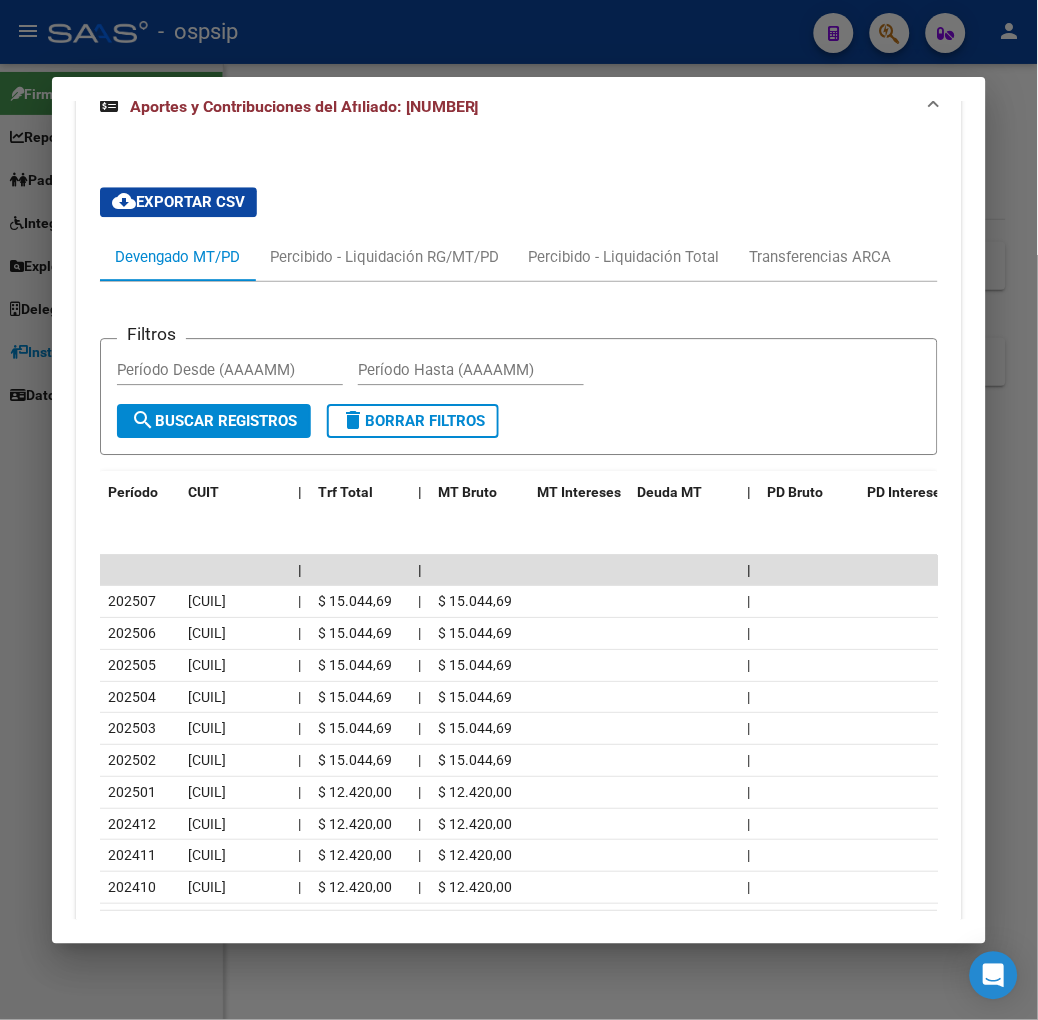 scroll, scrollTop: 2074, scrollLeft: 0, axis: vertical 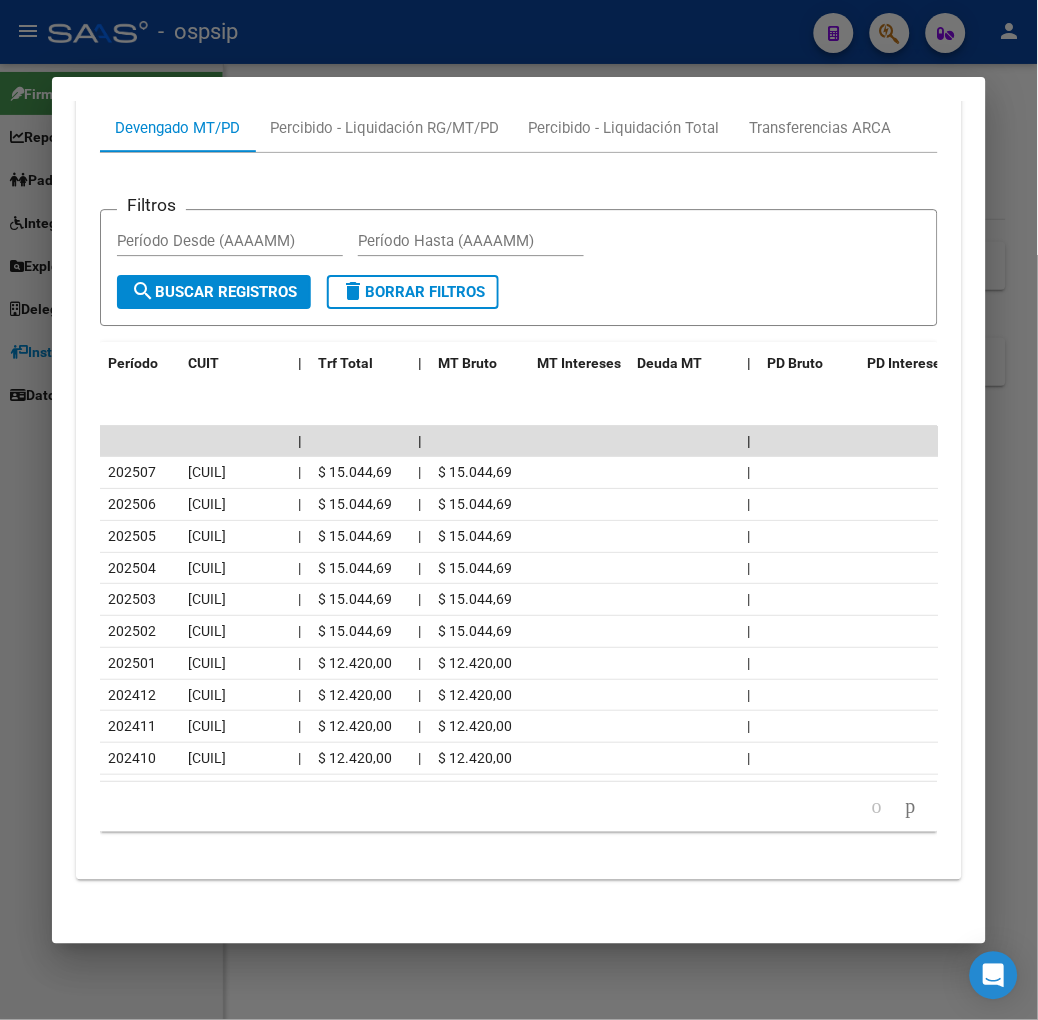 click at bounding box center (519, 510) 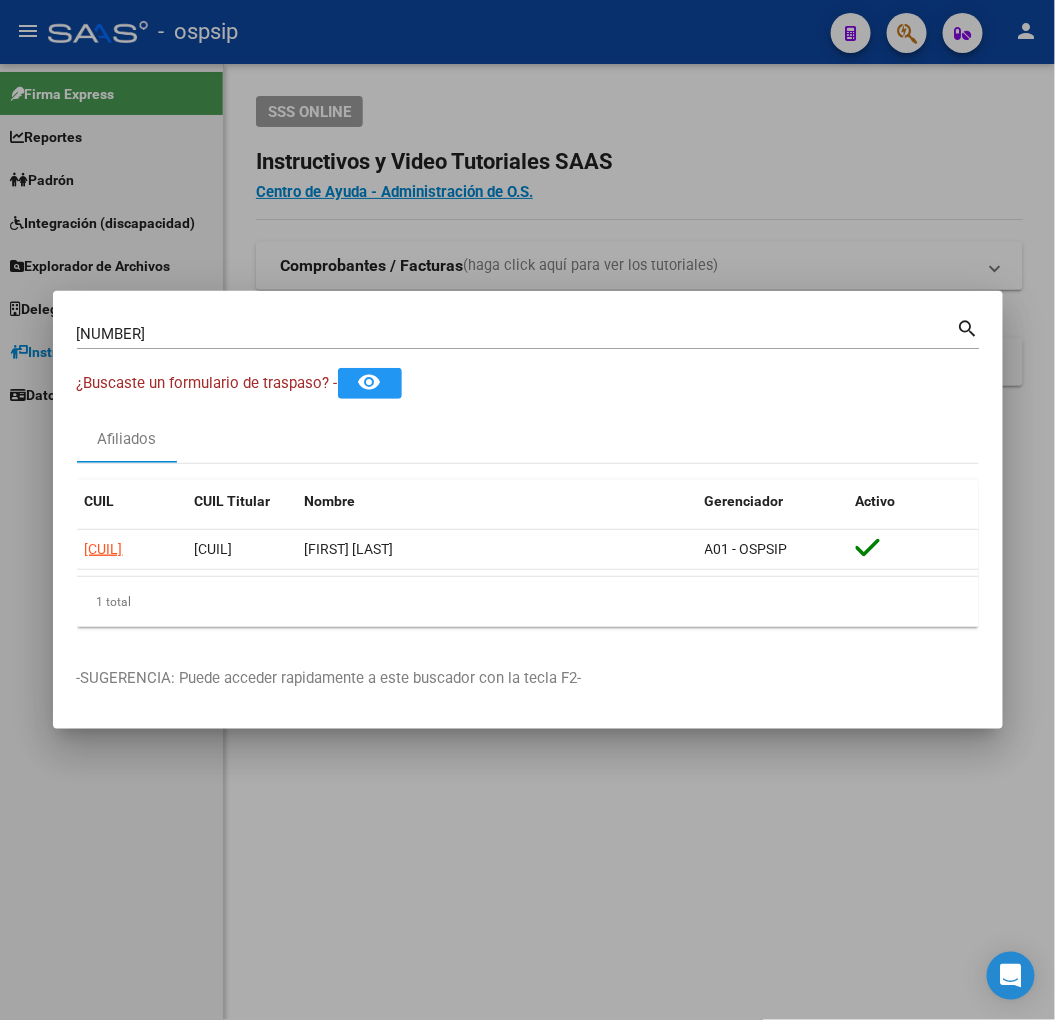 click on "[NUMBER]" at bounding box center [517, 334] 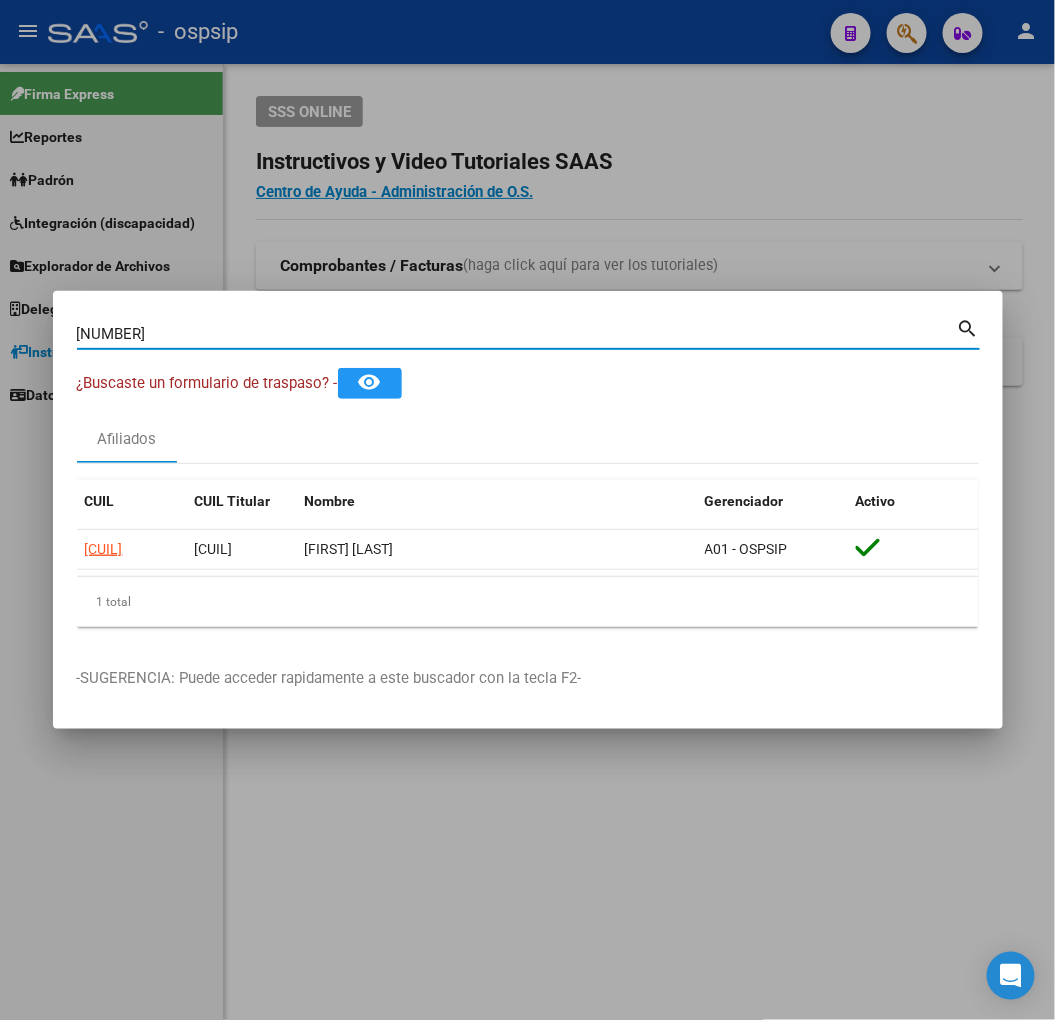click on "[NUMBER]" at bounding box center (517, 334) 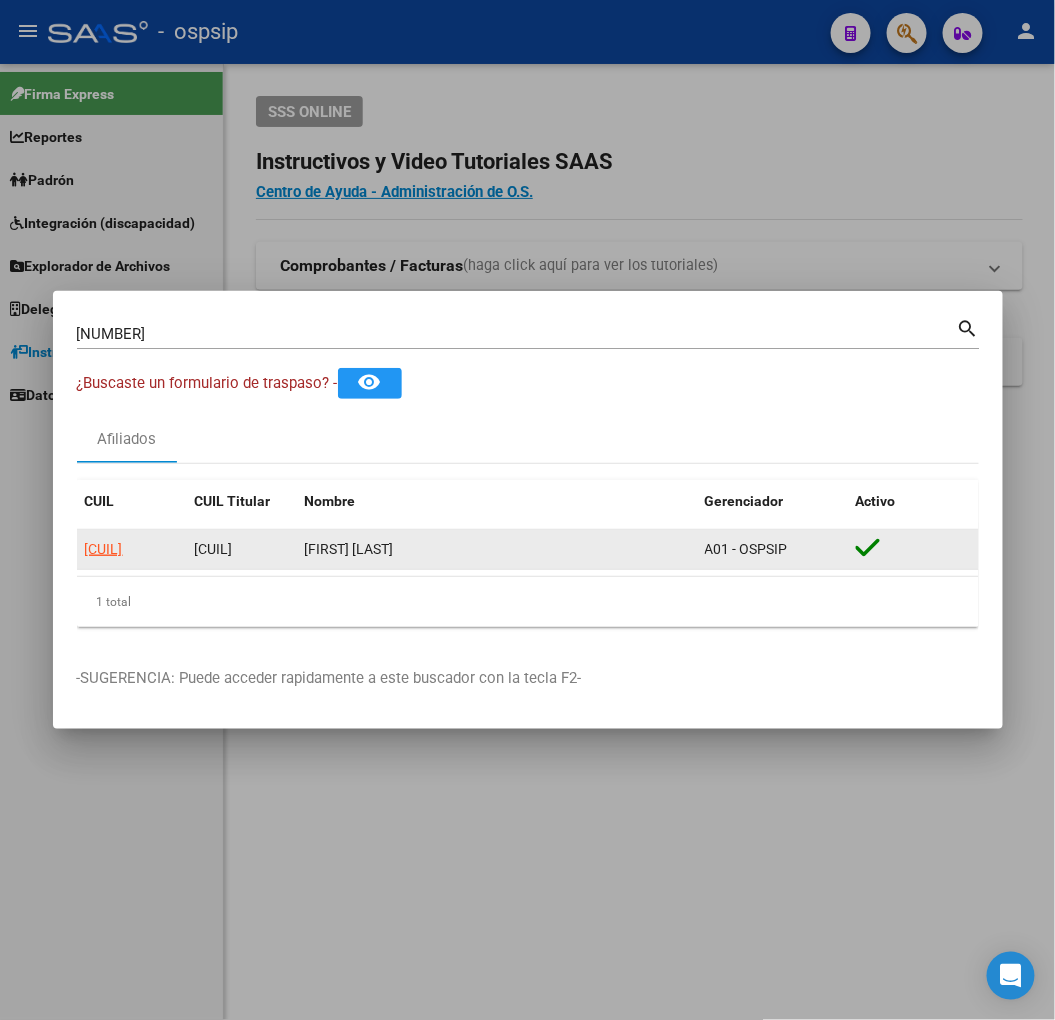 click on "[CUIL]" 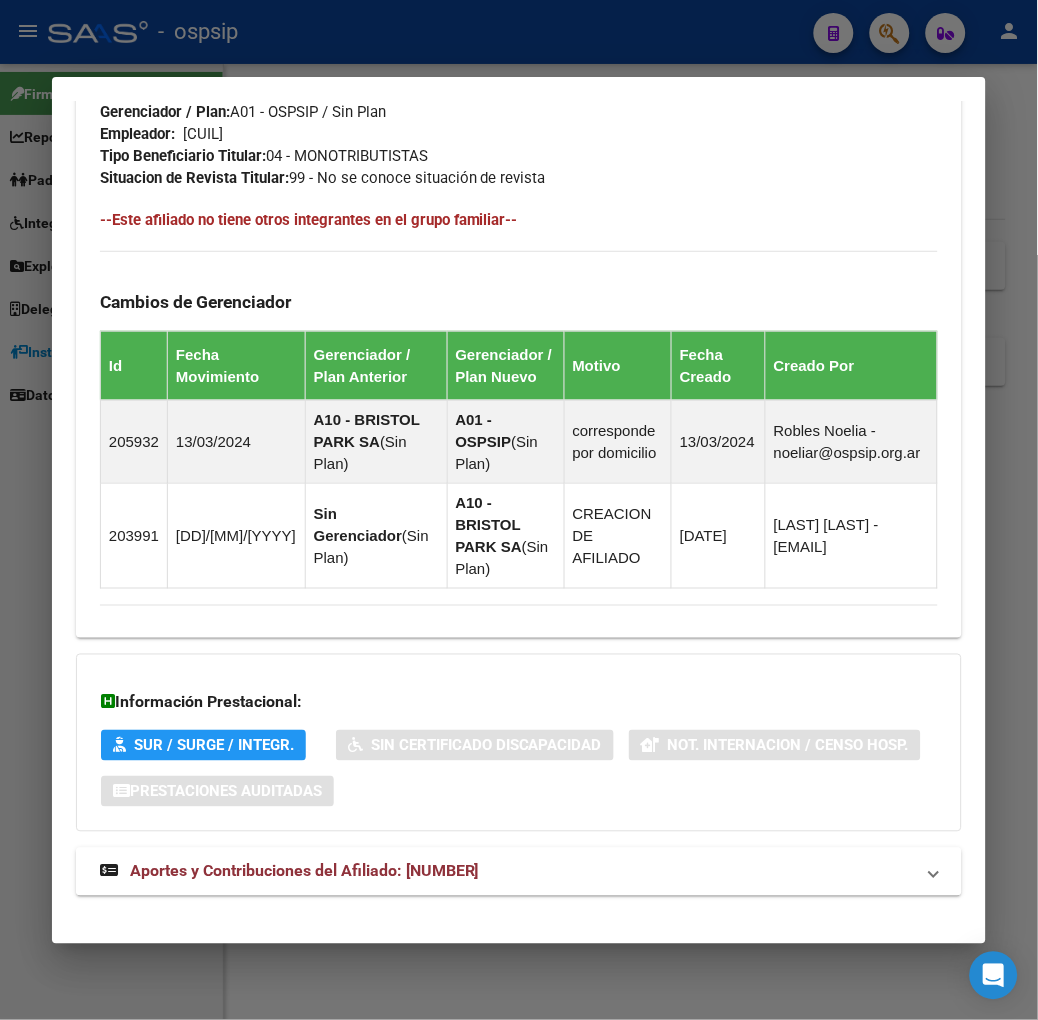 click on "Aportes y Contribuciones del Afiliado: [NUMBER]" at bounding box center [304, 871] 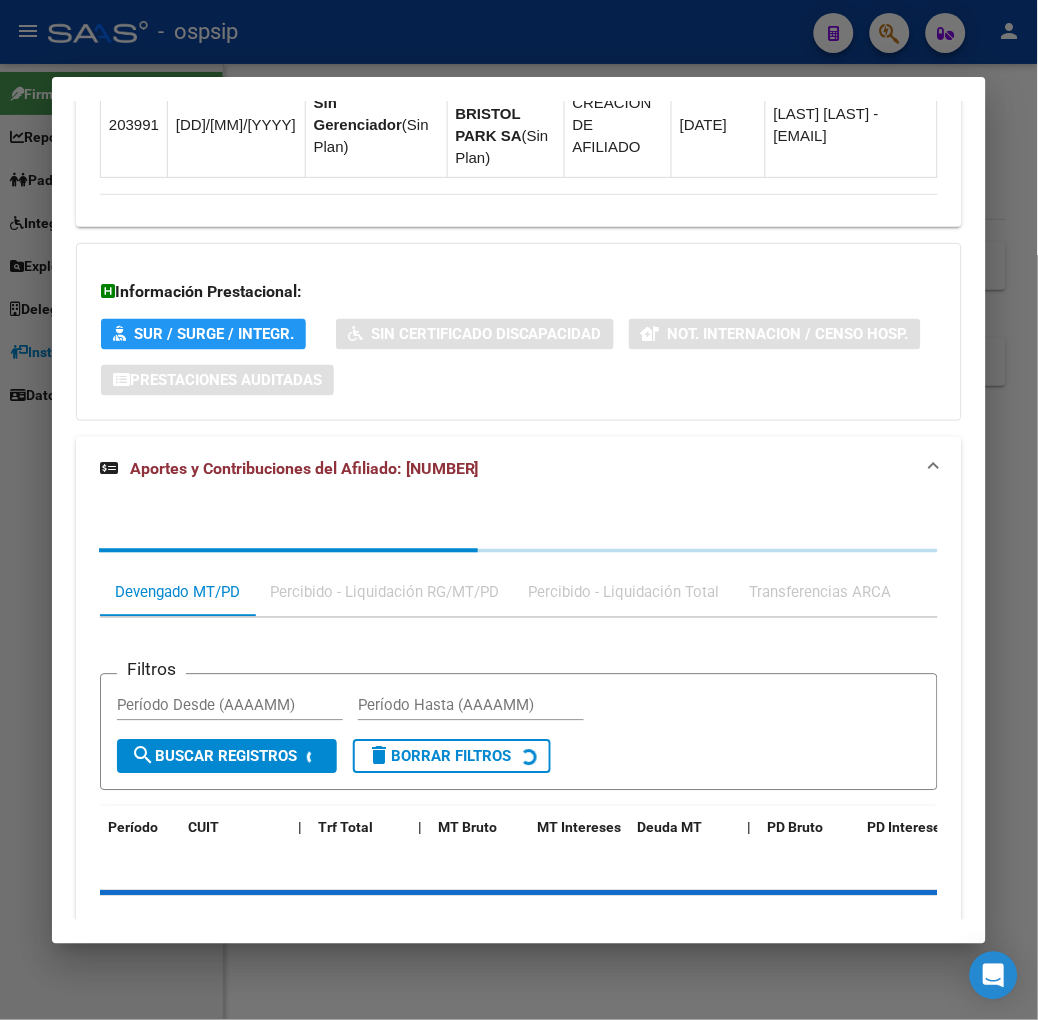 scroll, scrollTop: 1681, scrollLeft: 0, axis: vertical 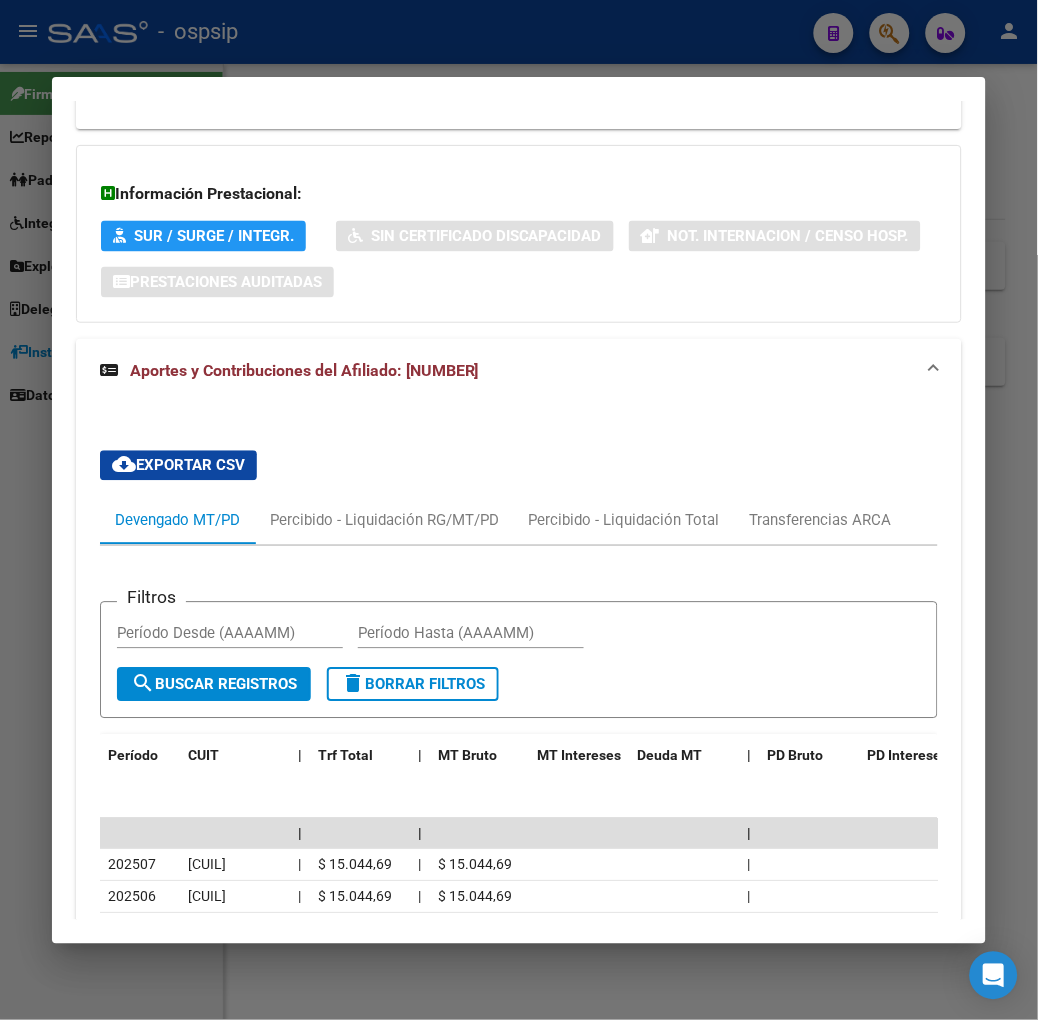click at bounding box center [519, 510] 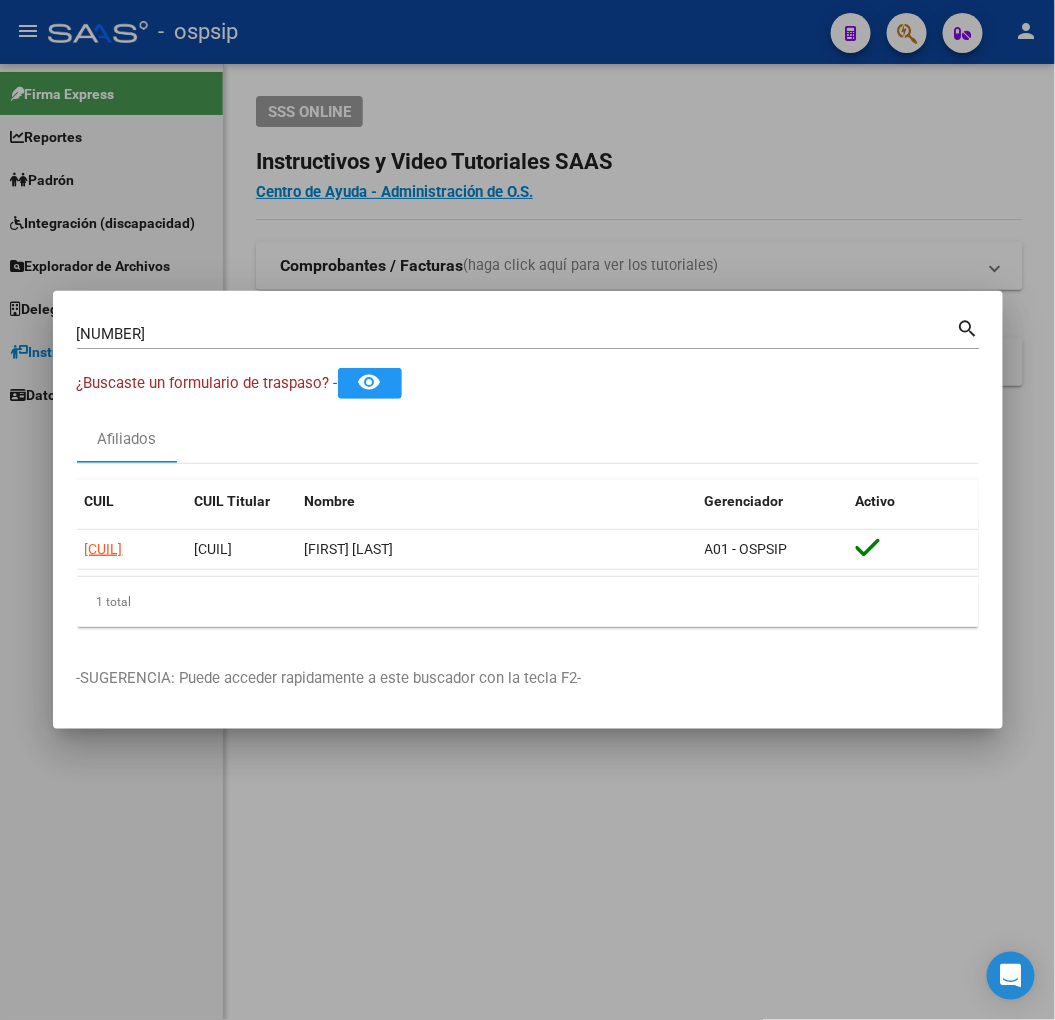 click on "[NUMBER]" at bounding box center [517, 334] 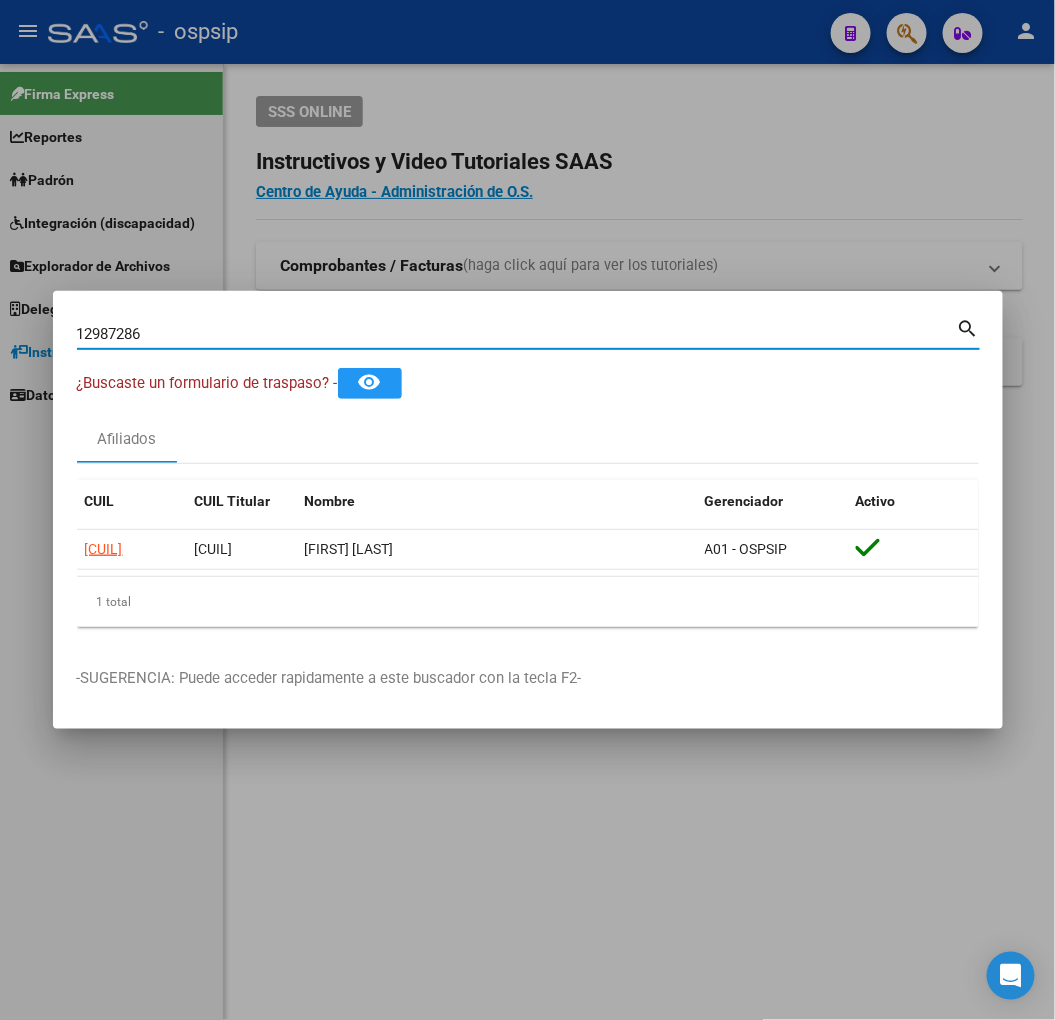 type on "12987286" 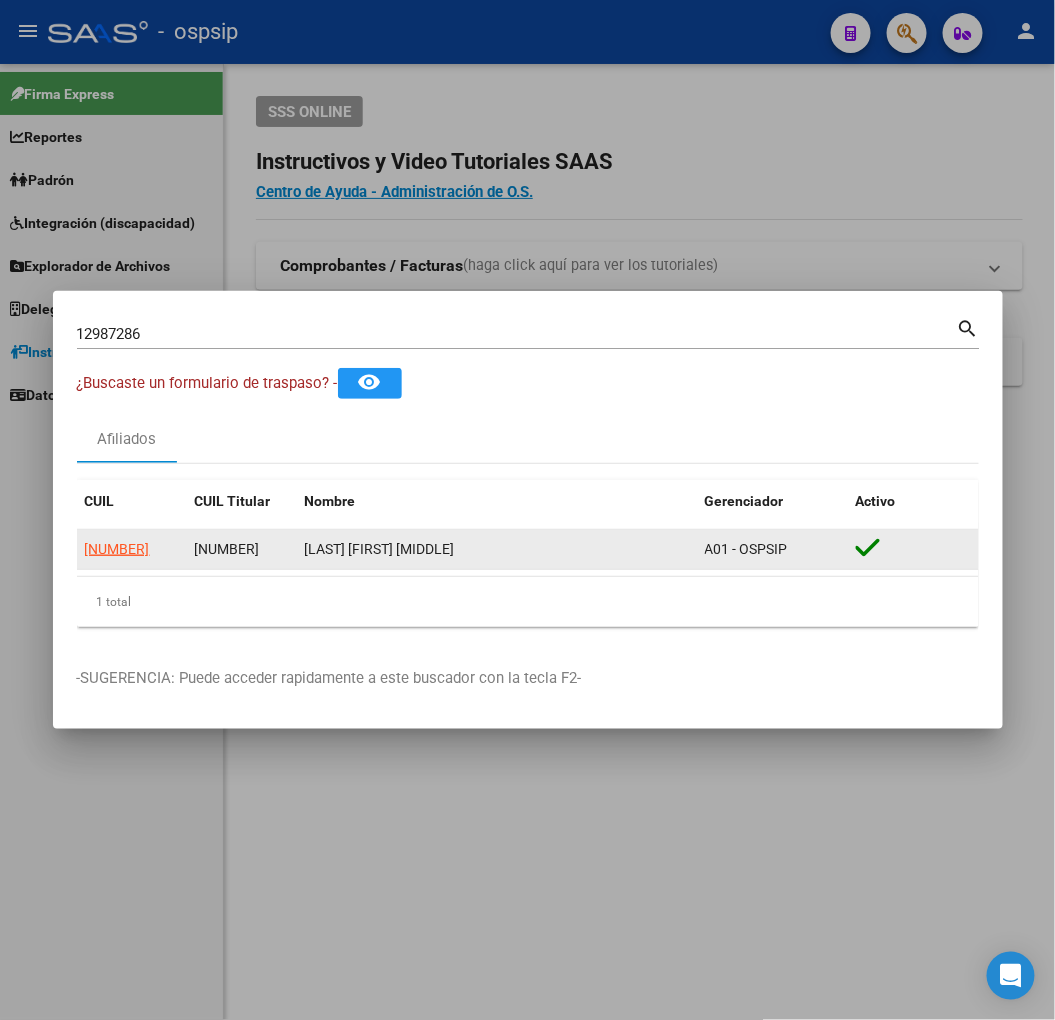click on "[NUMBER]" 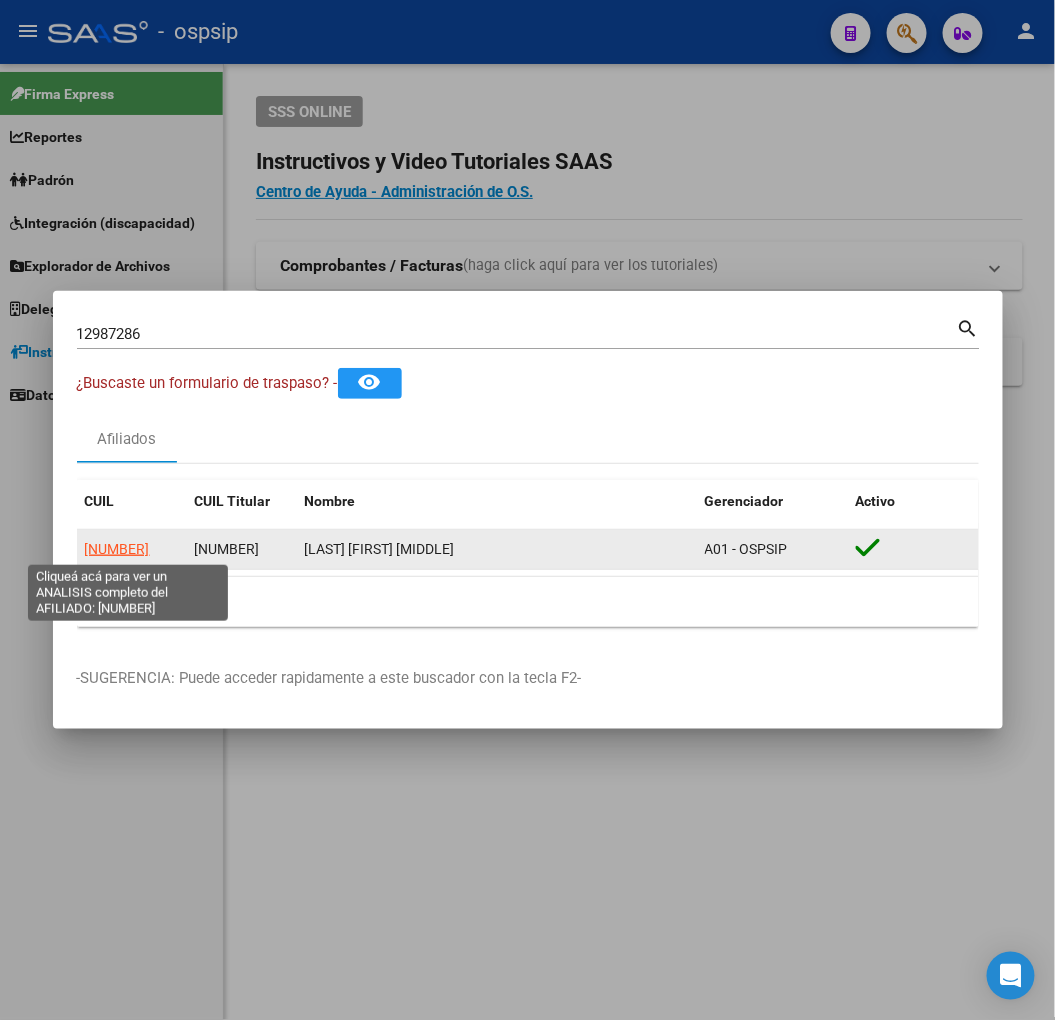 click on "[NUMBER]" 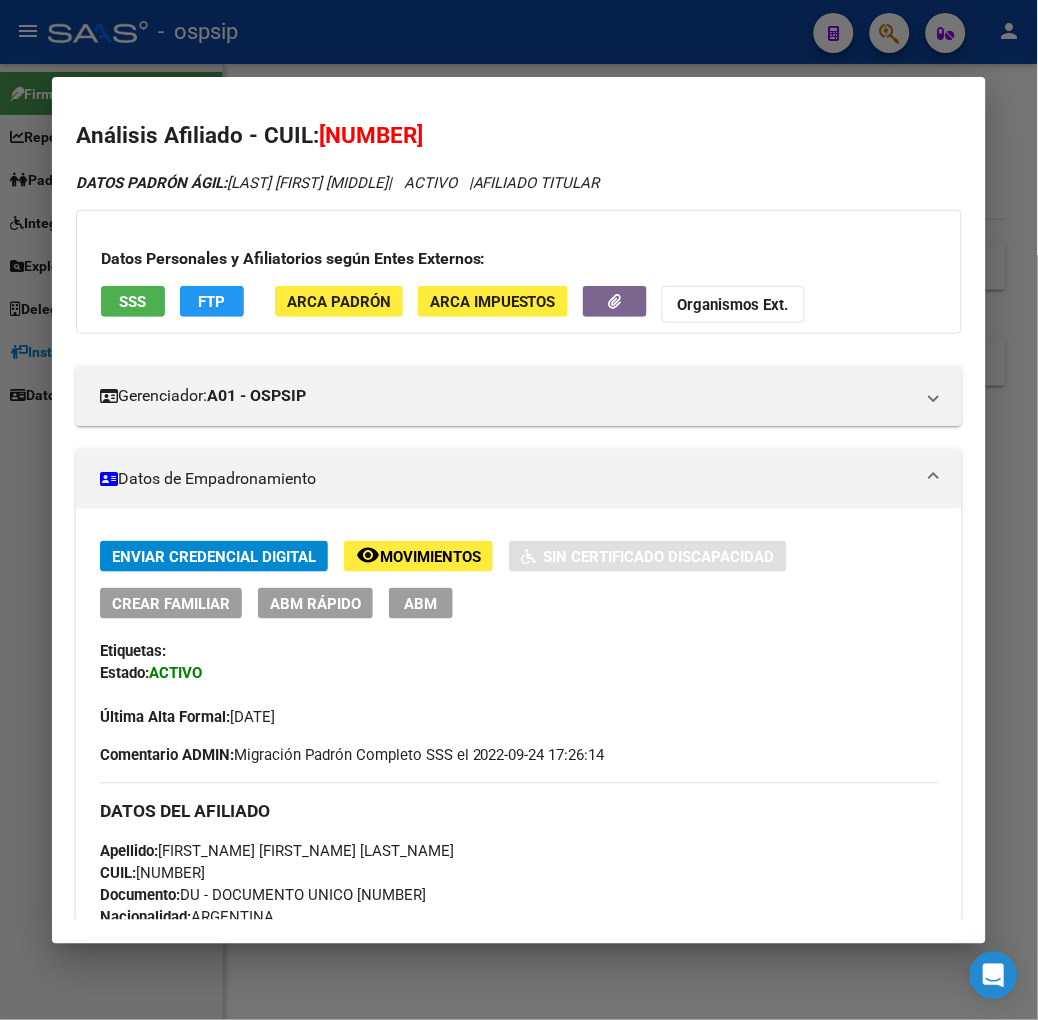 click on "SSS" at bounding box center (133, 304) 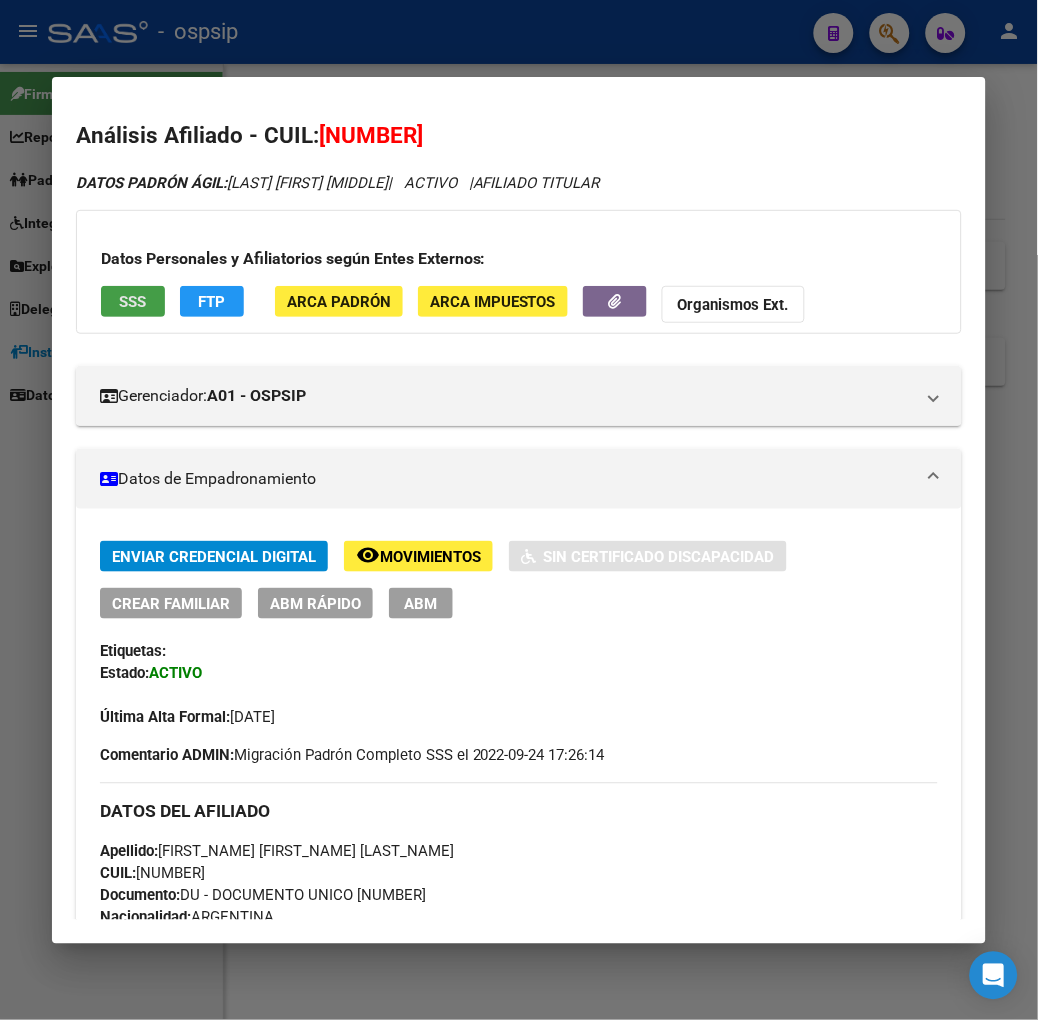 click on "SSS" at bounding box center (133, 301) 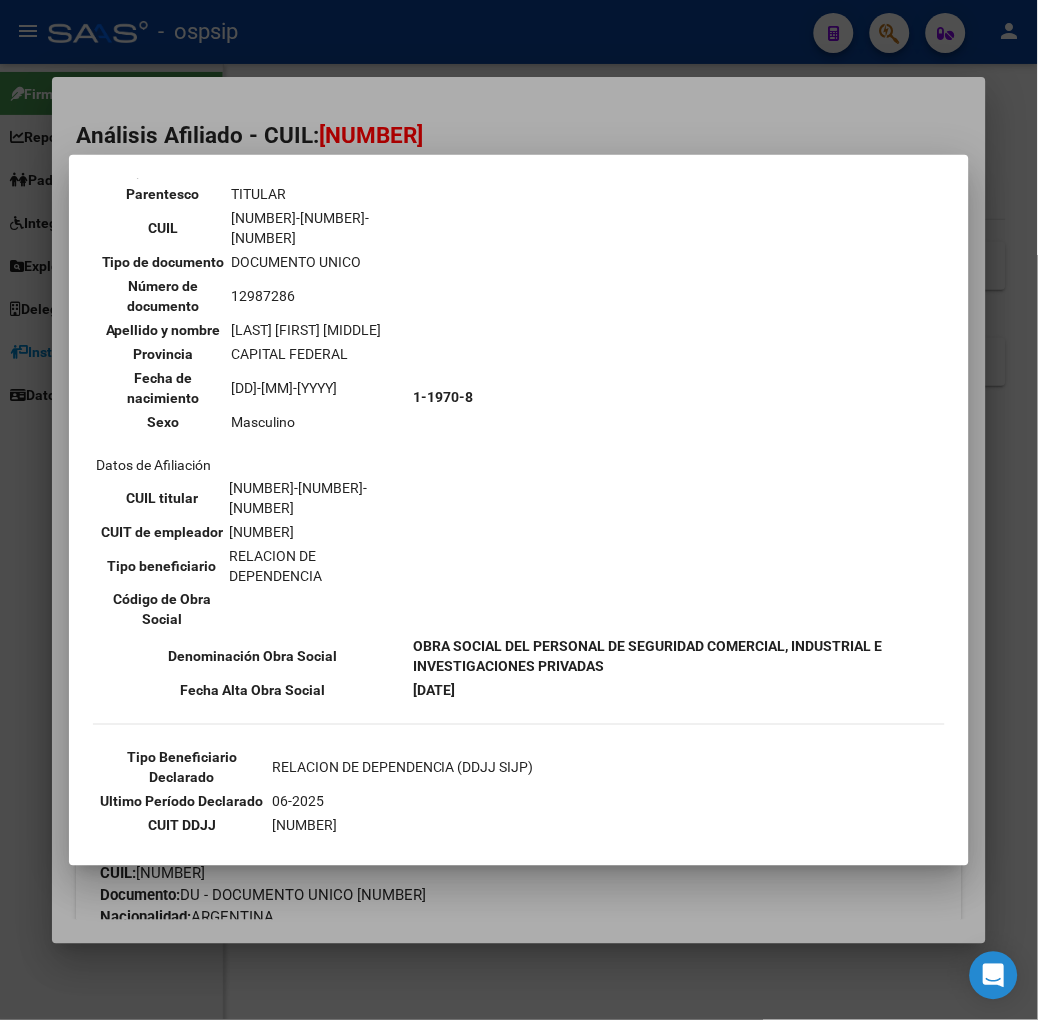 scroll, scrollTop: 222, scrollLeft: 0, axis: vertical 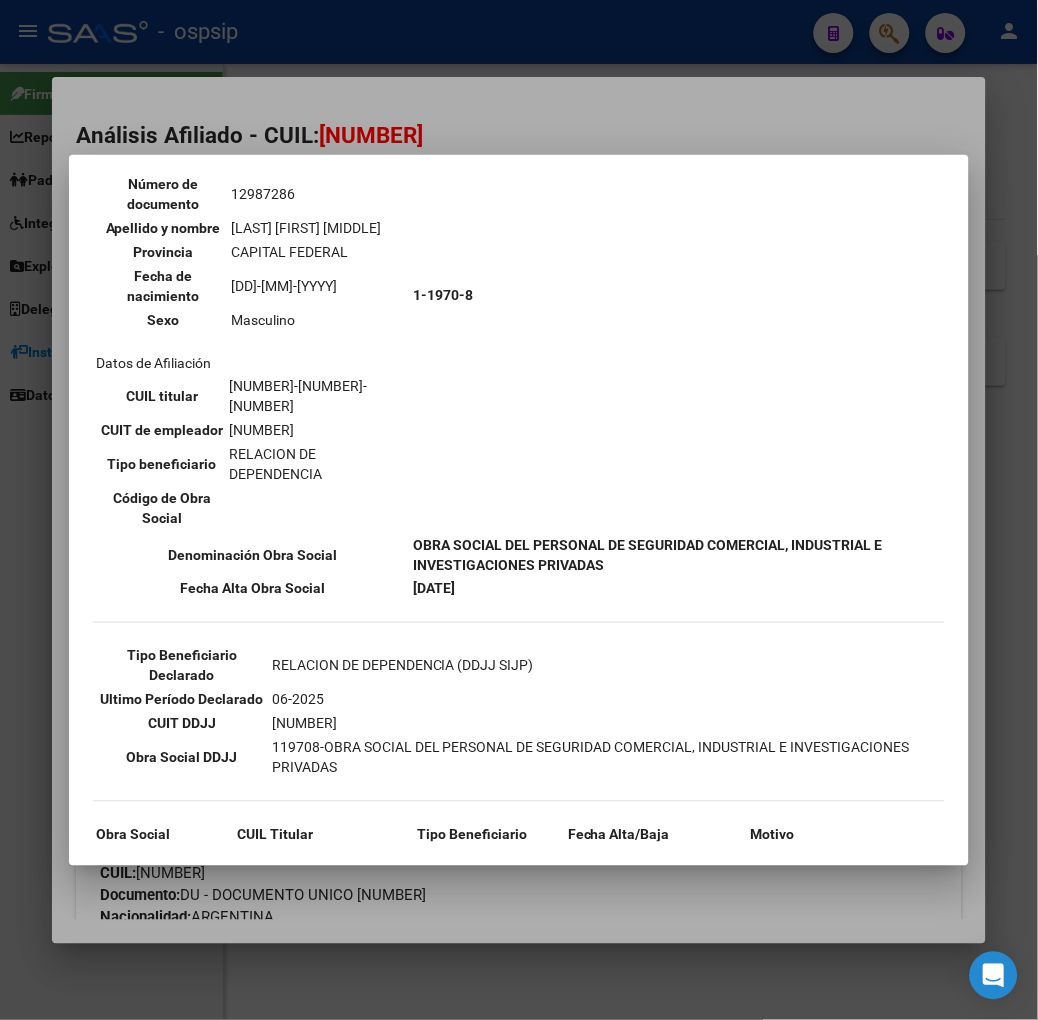 click at bounding box center [519, 510] 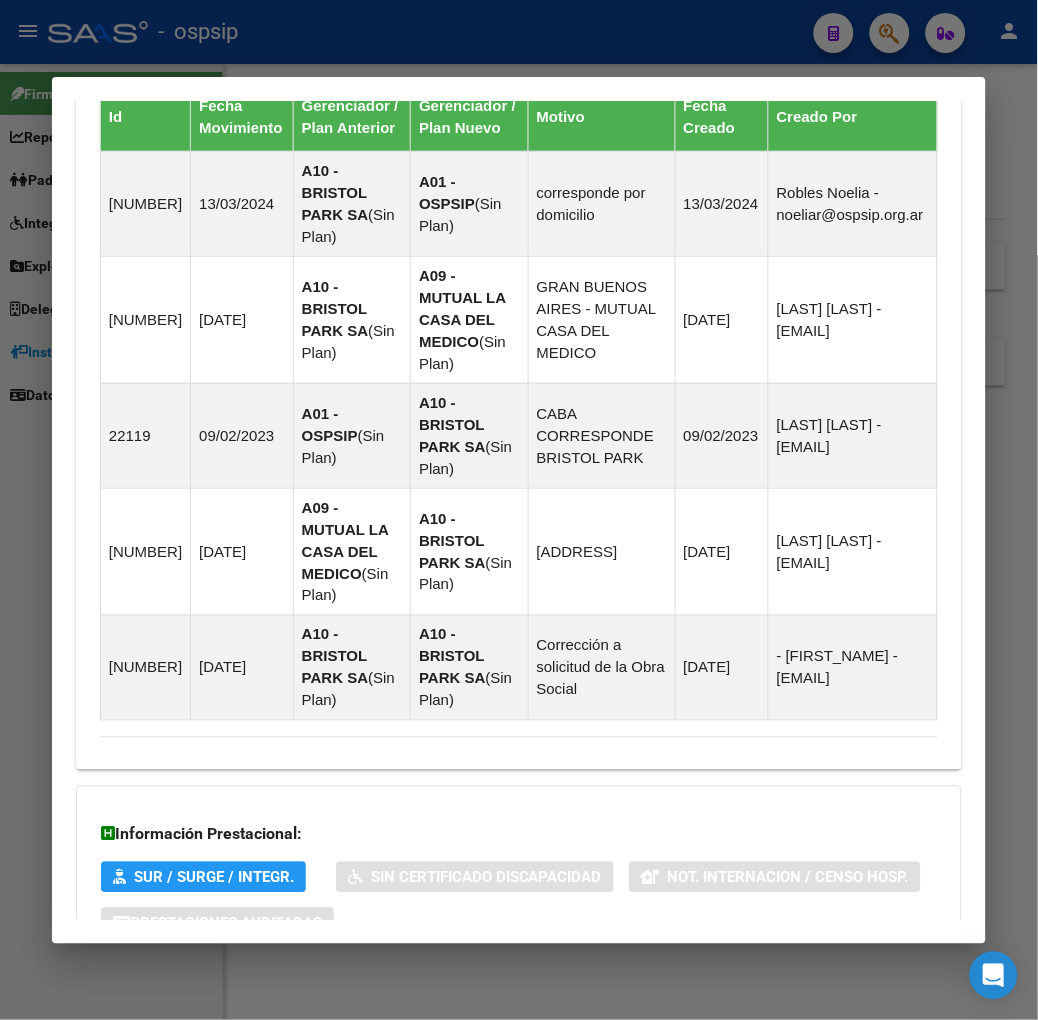 click on "Aportes y Contribuciones del Afiliado: [CUIL]" at bounding box center [519, 1004] 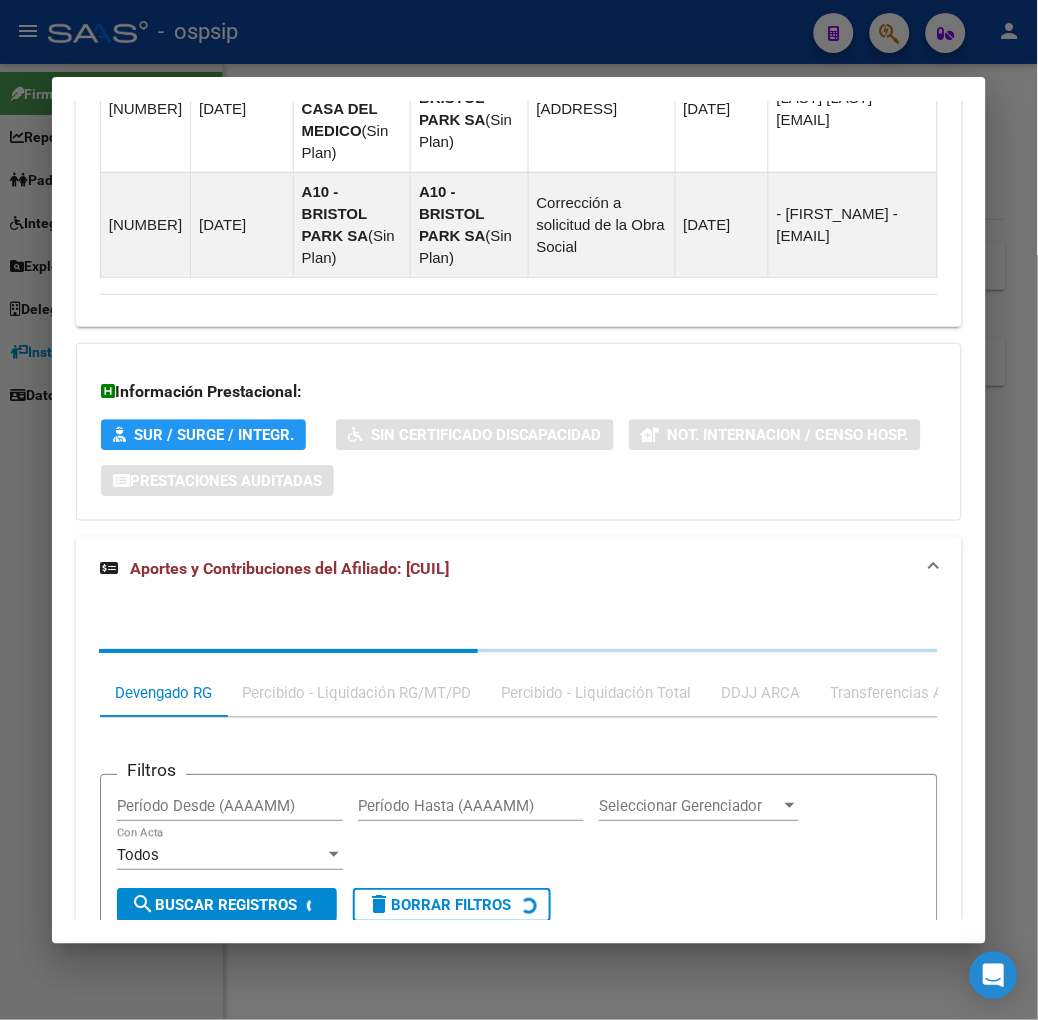 scroll, scrollTop: 1958, scrollLeft: 0, axis: vertical 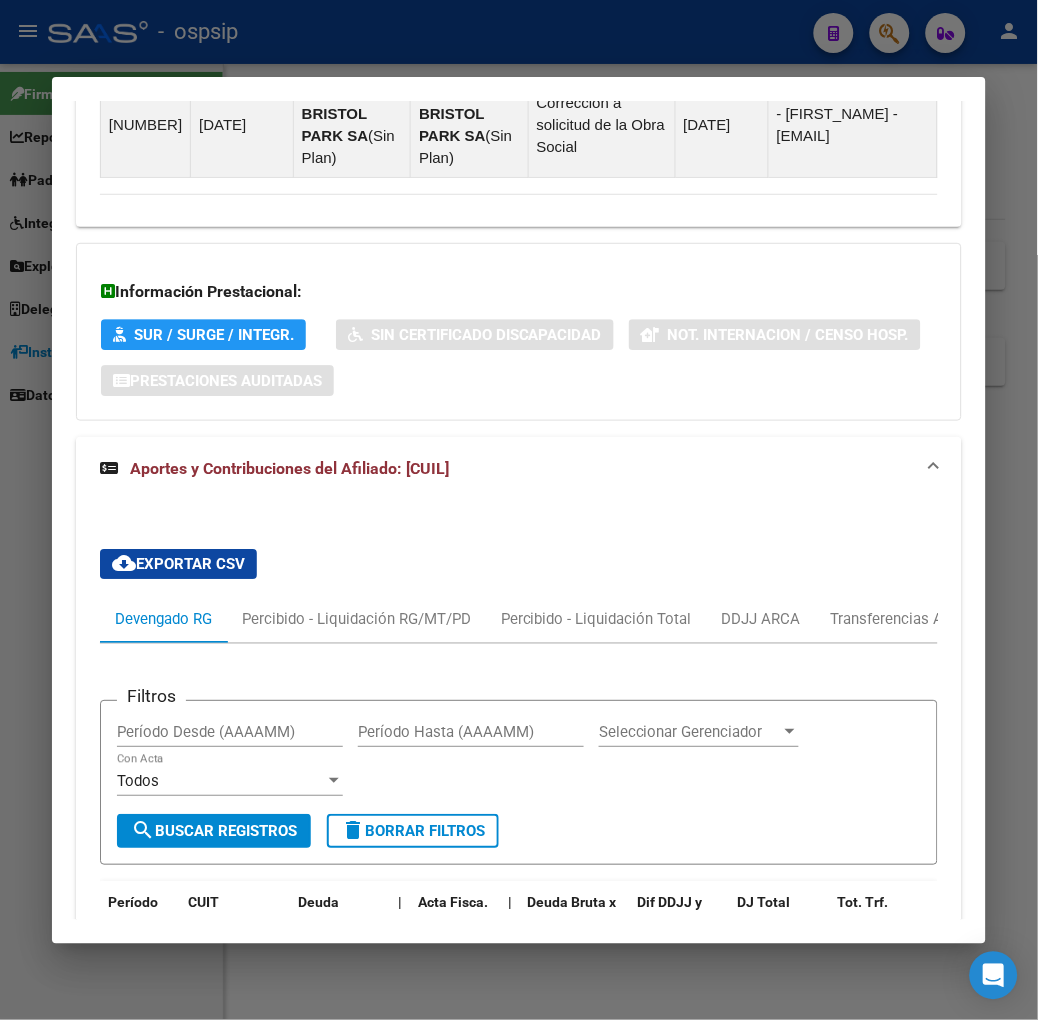click at bounding box center (519, 510) 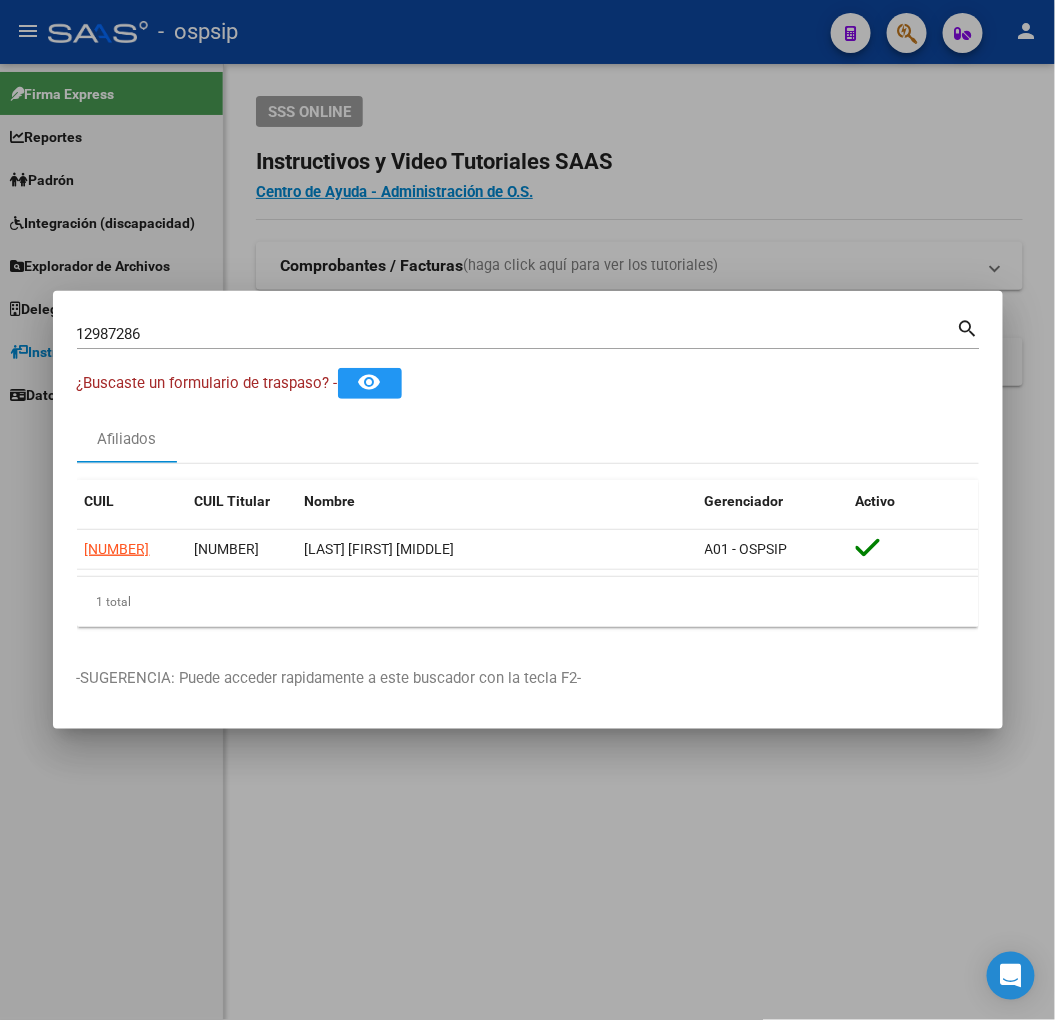 click on "[NUMBER] Buscar (apellido, dni, cuil, nro traspaso, cuit, obra social) search" at bounding box center (528, 341) 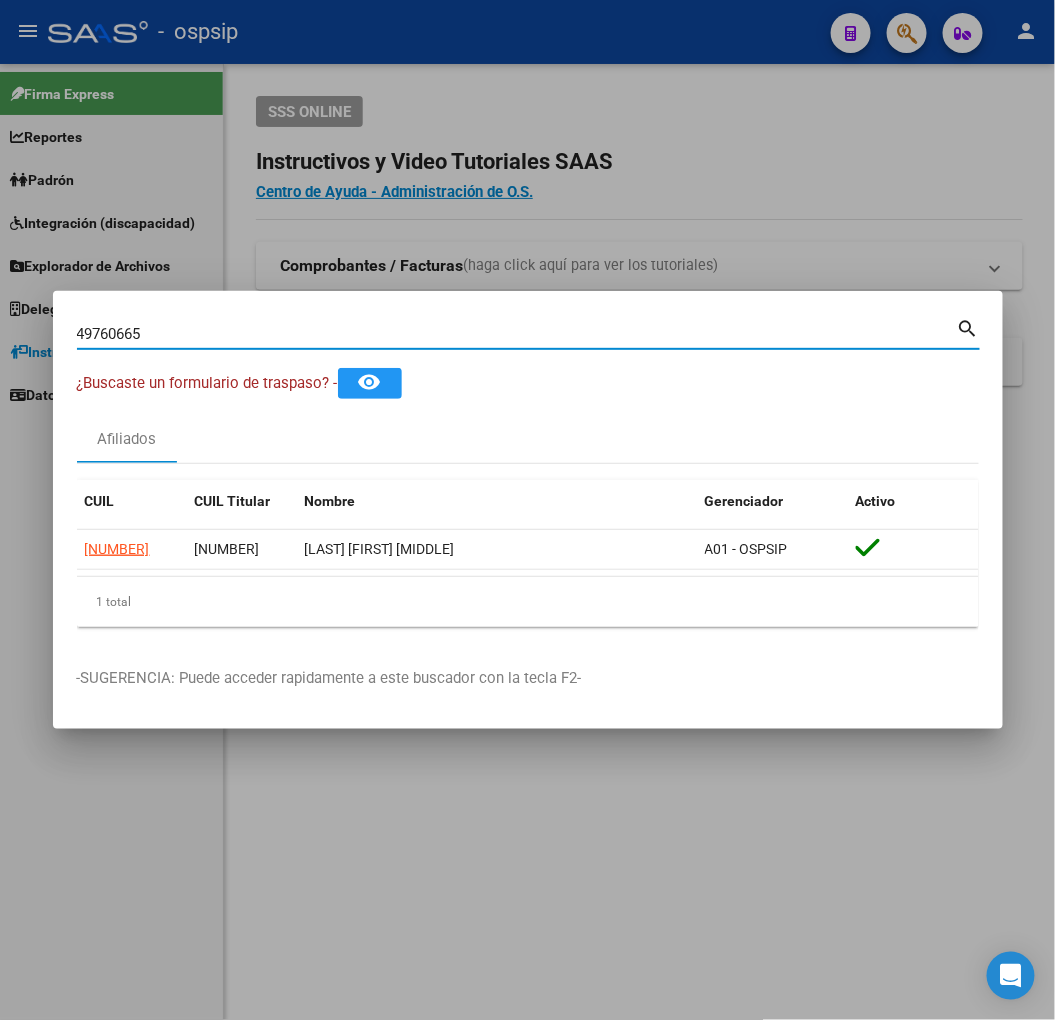 type on "49760665" 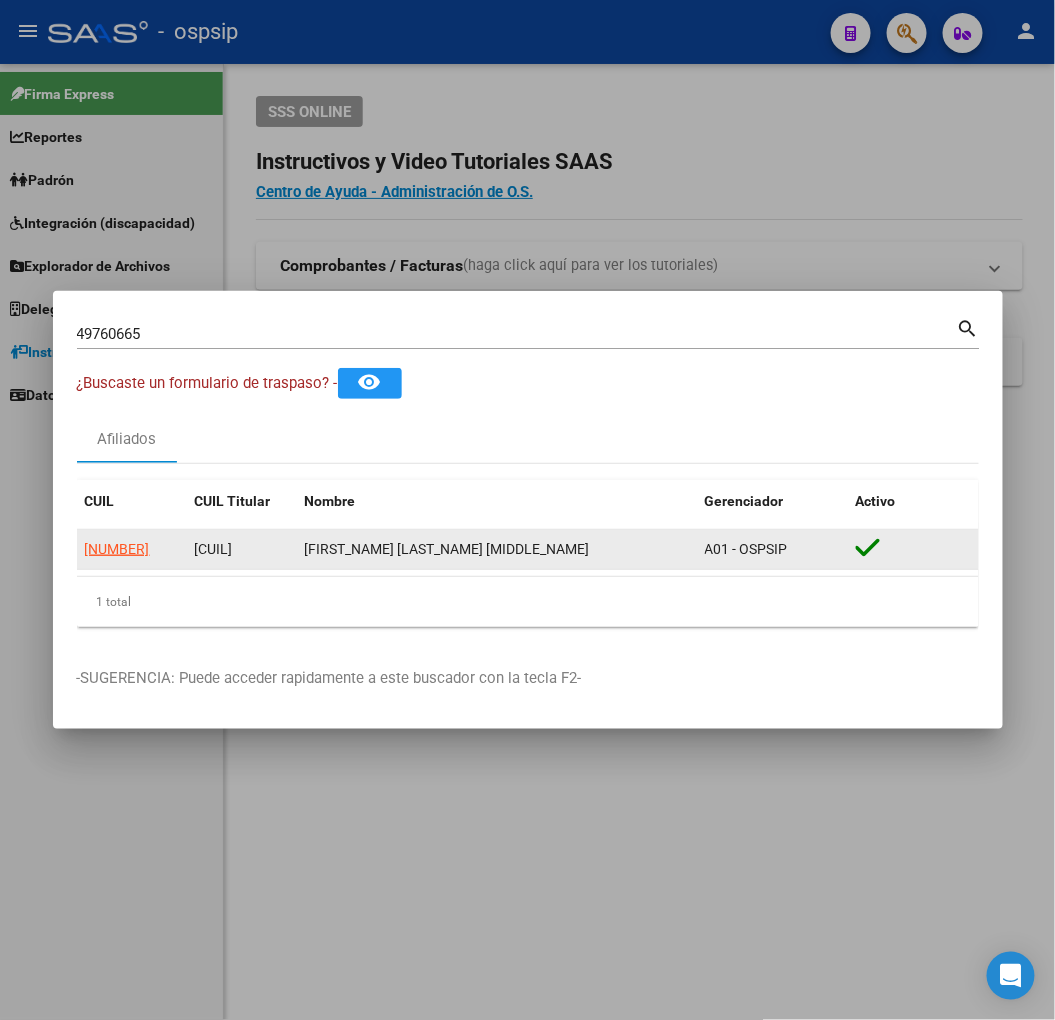 click on "[NUMBER]" 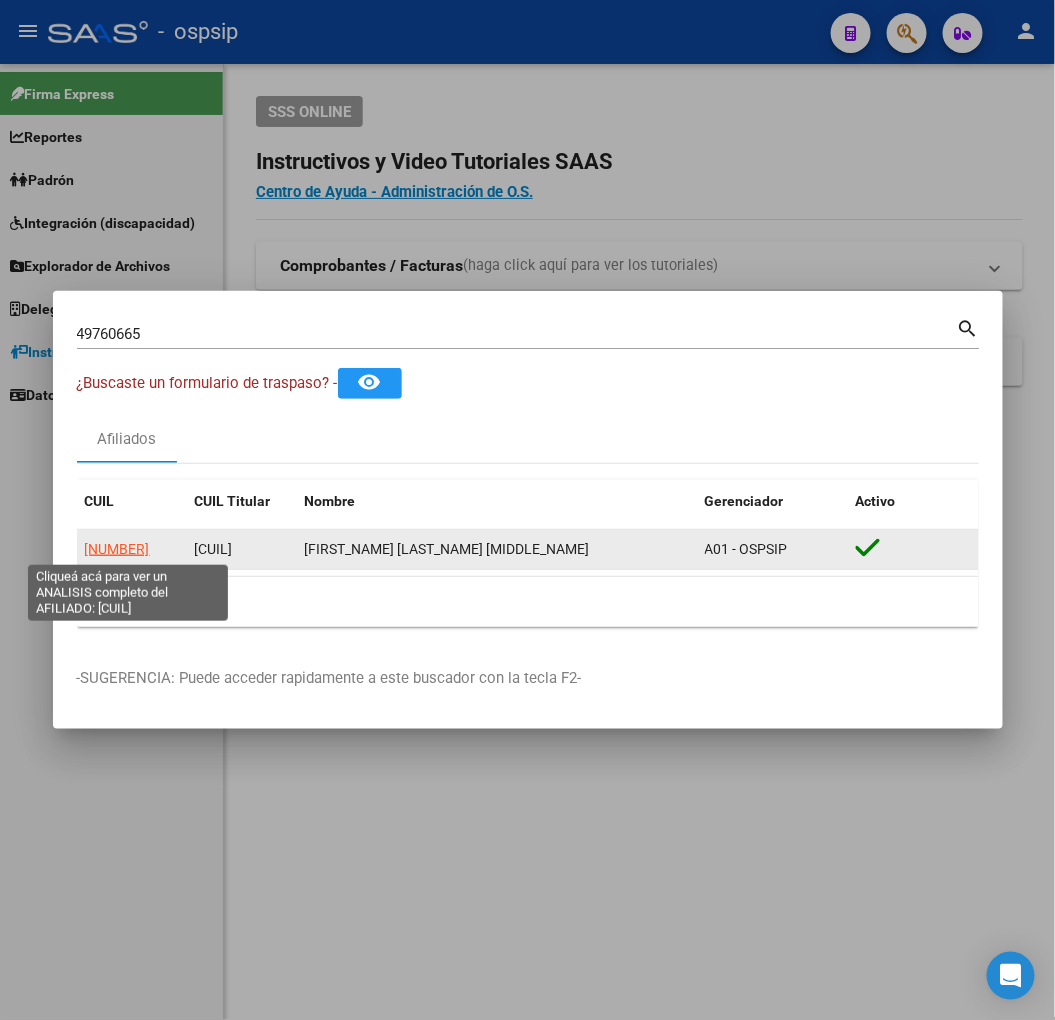 click on "[NUMBER]" 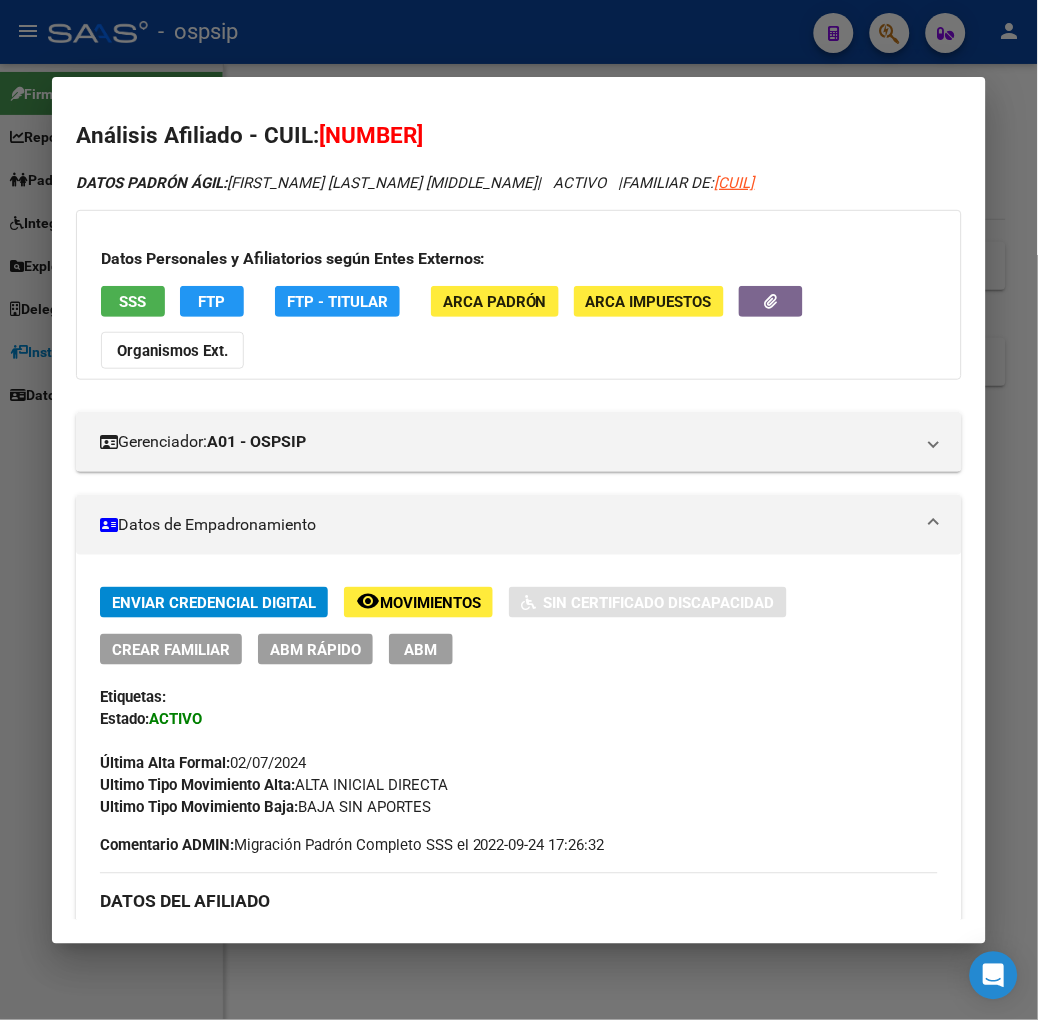 click on "SSS" at bounding box center [133, 301] 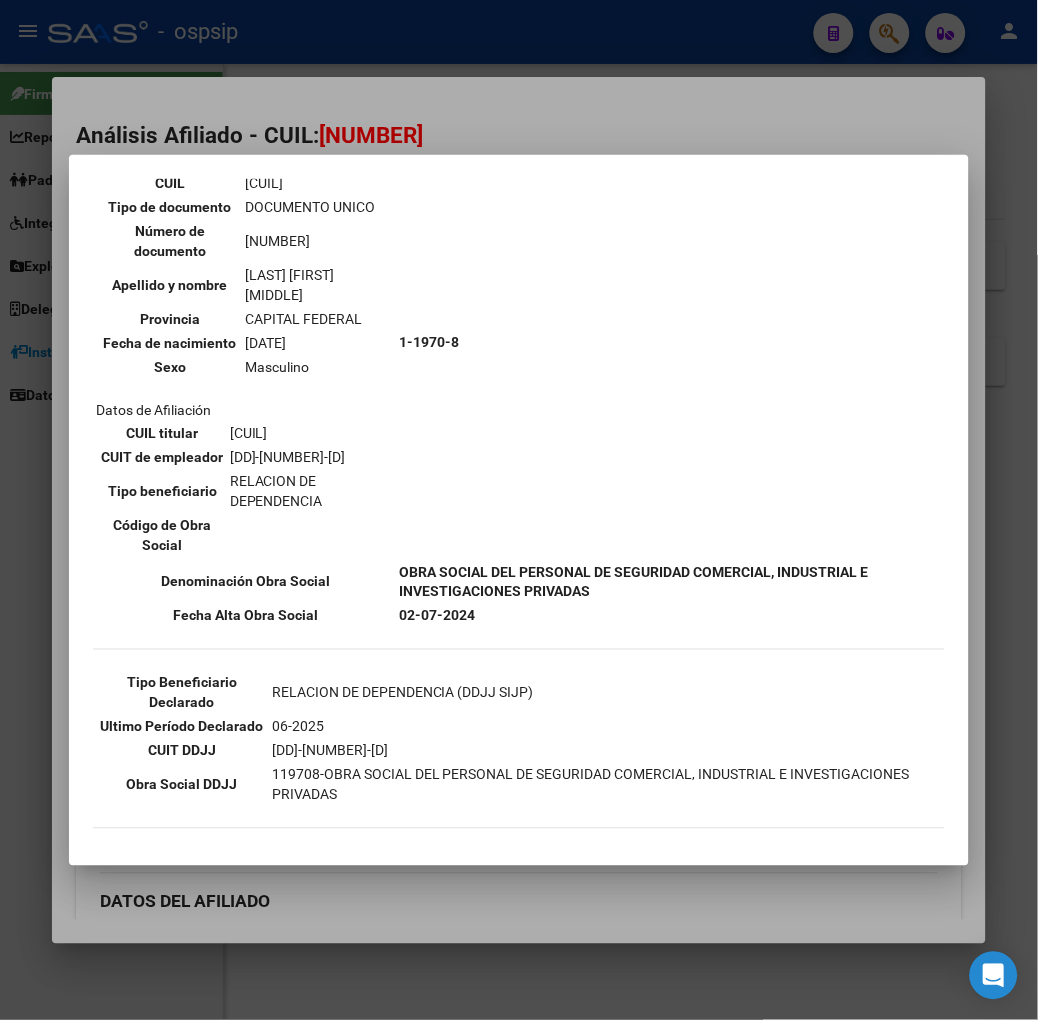 scroll, scrollTop: 333, scrollLeft: 0, axis: vertical 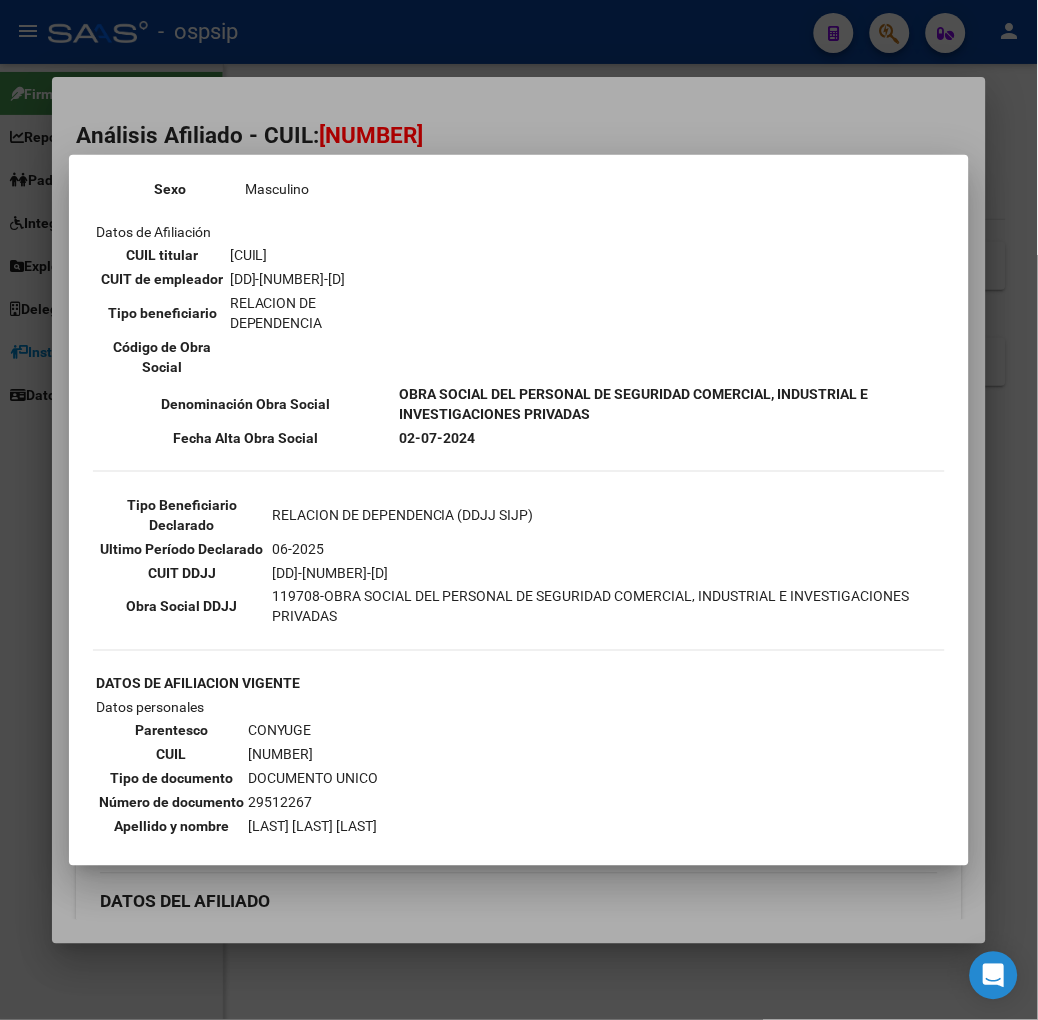 click at bounding box center [519, 510] 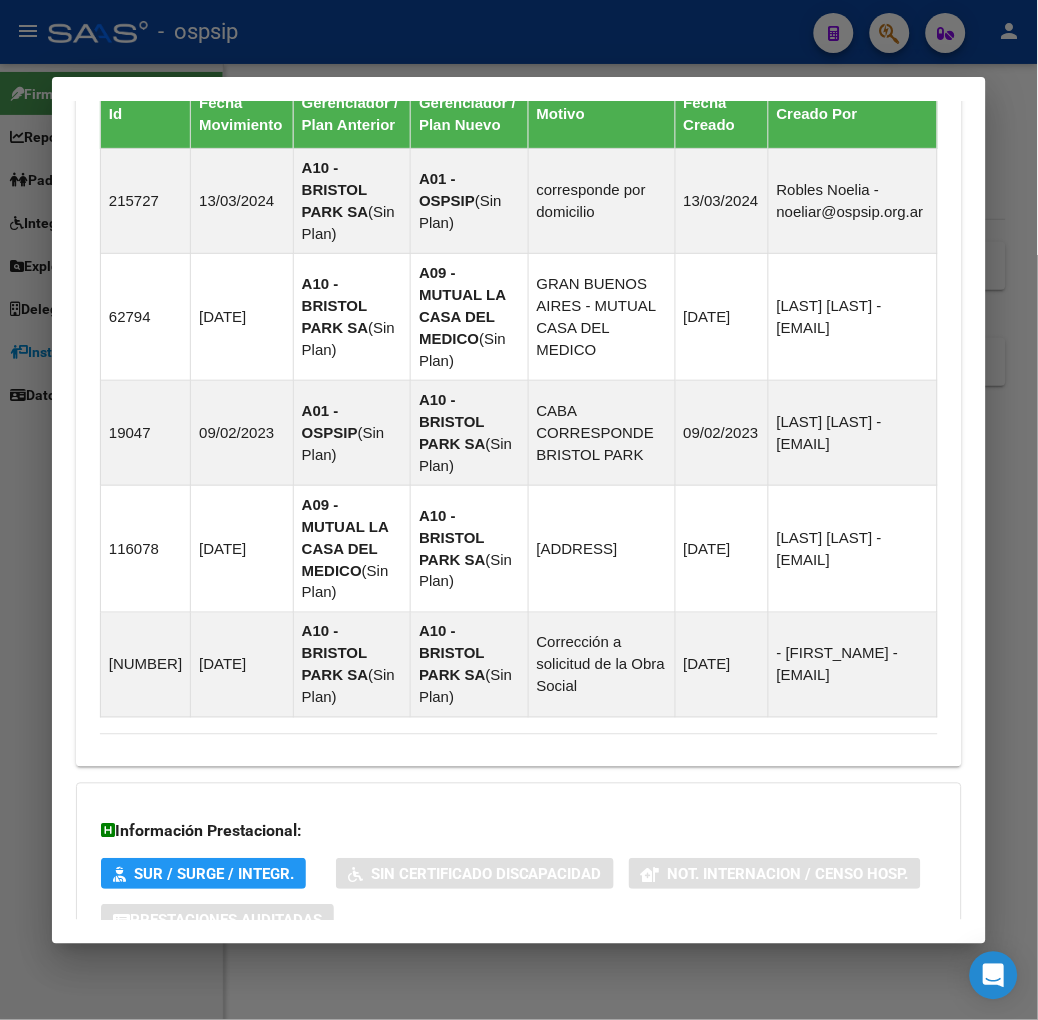 click on "Aportes y Contribuciones del Titular: [NUMBER]" at bounding box center (300, 1071) 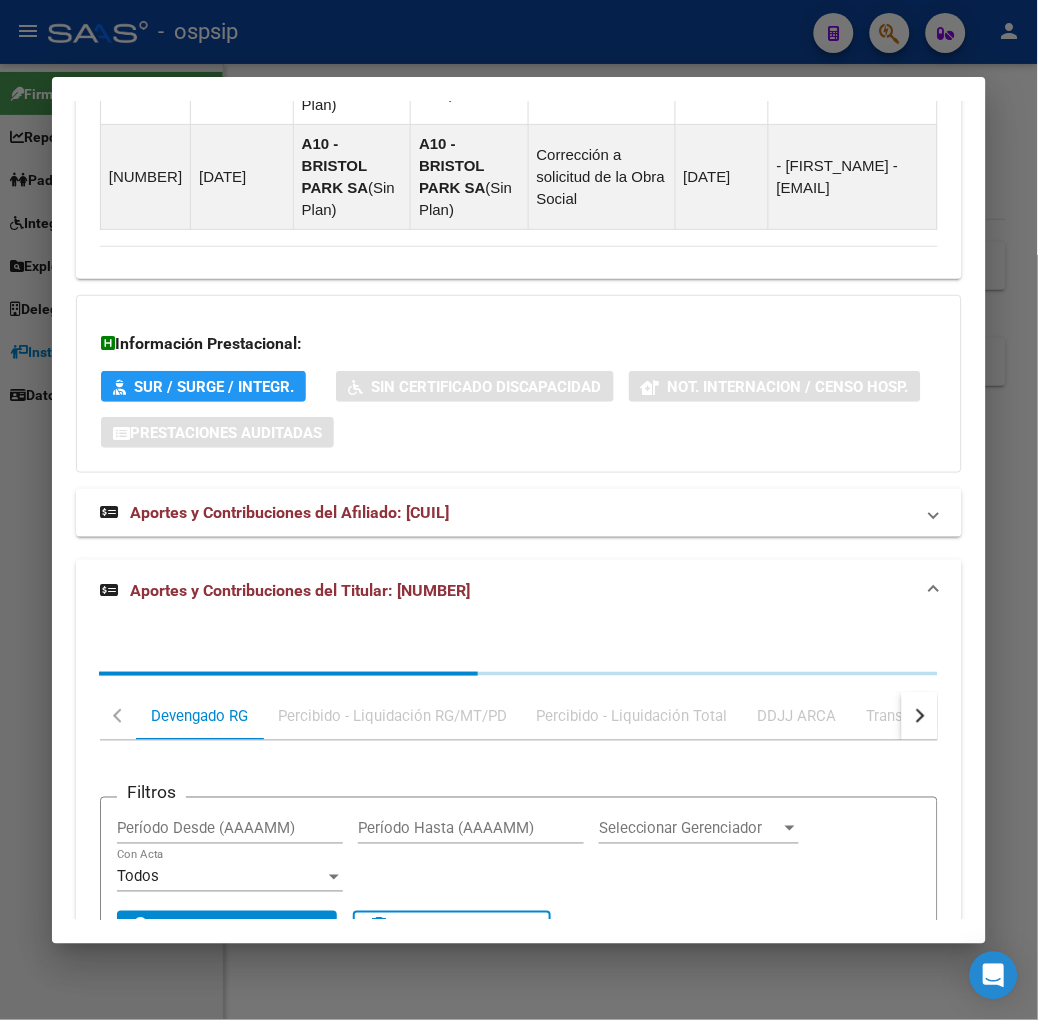 scroll, scrollTop: 2308, scrollLeft: 0, axis: vertical 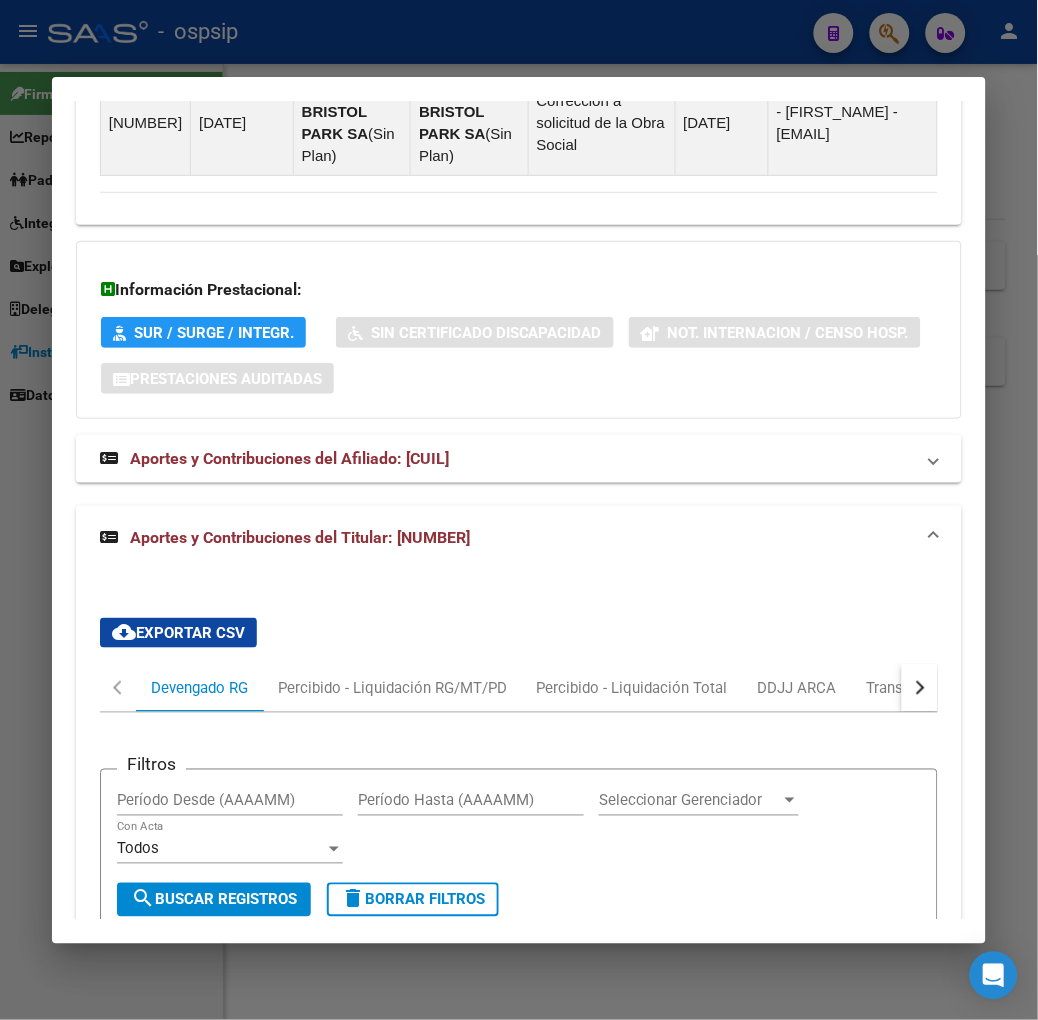 click at bounding box center (519, 510) 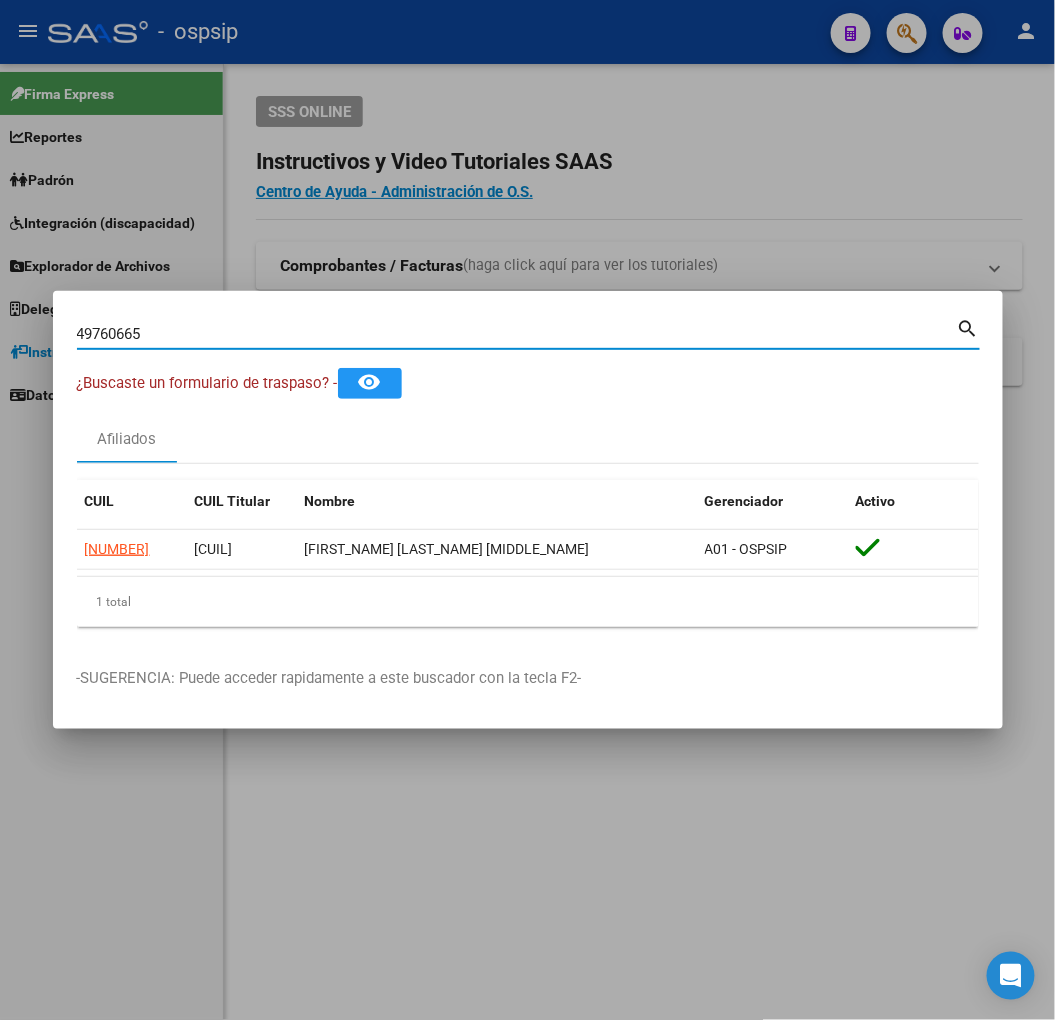 click on "49760665" at bounding box center [517, 334] 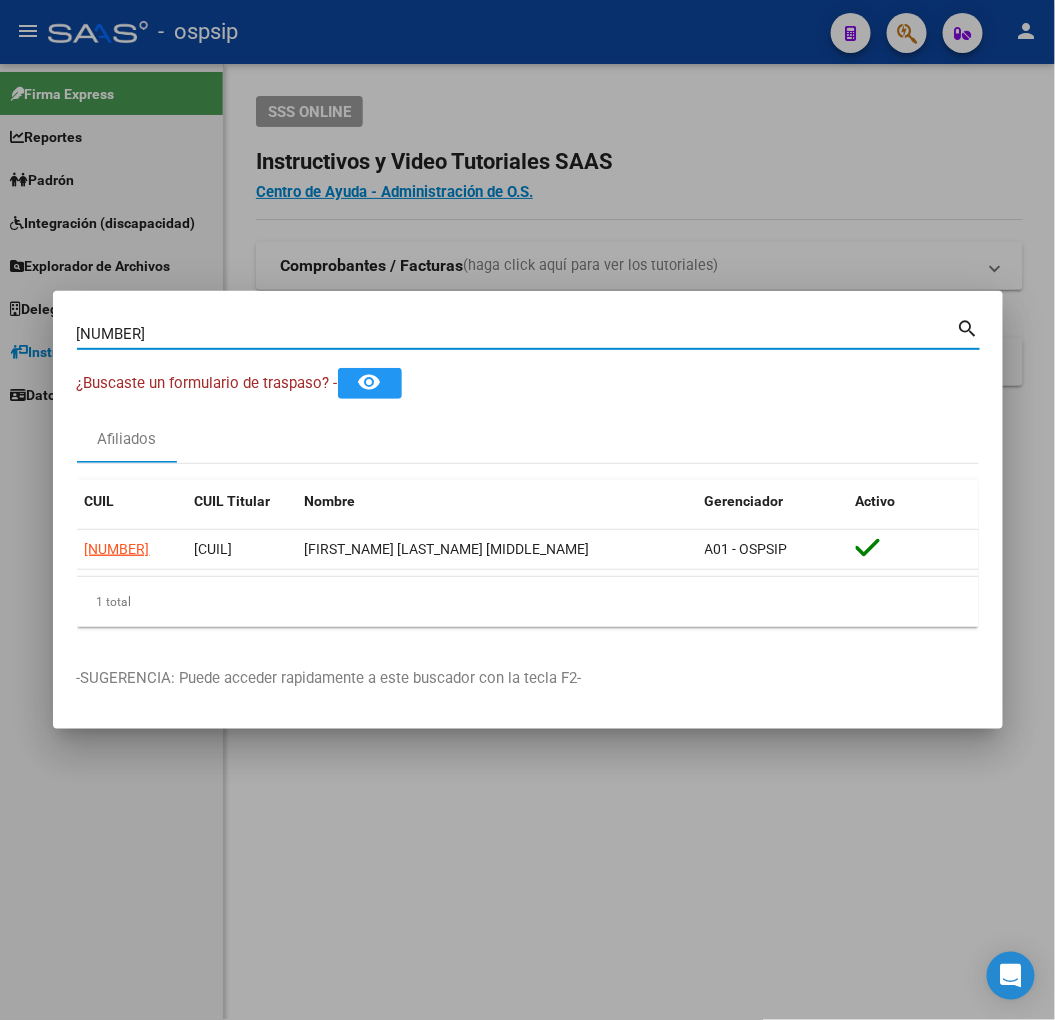 type on "[NUMBER]" 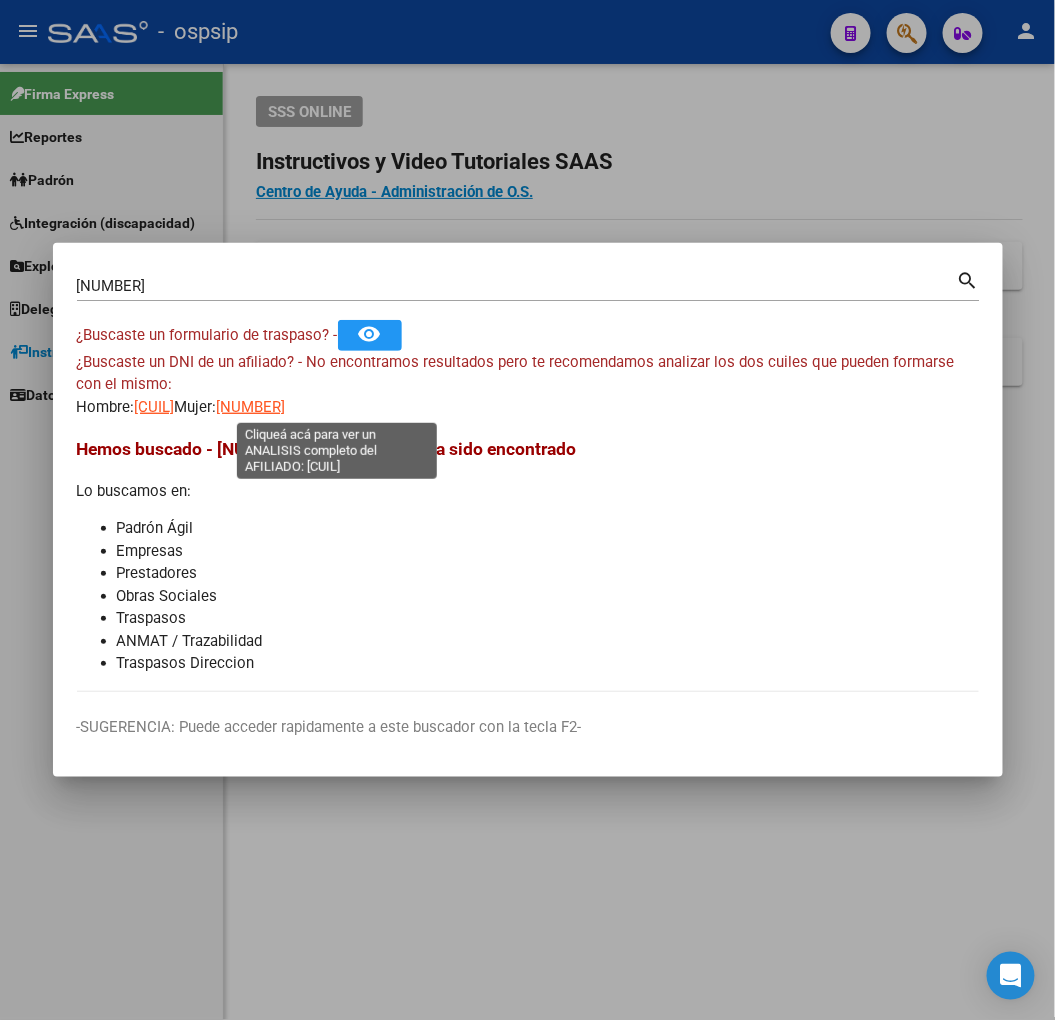 click on "[NUMBER]" at bounding box center [251, 407] 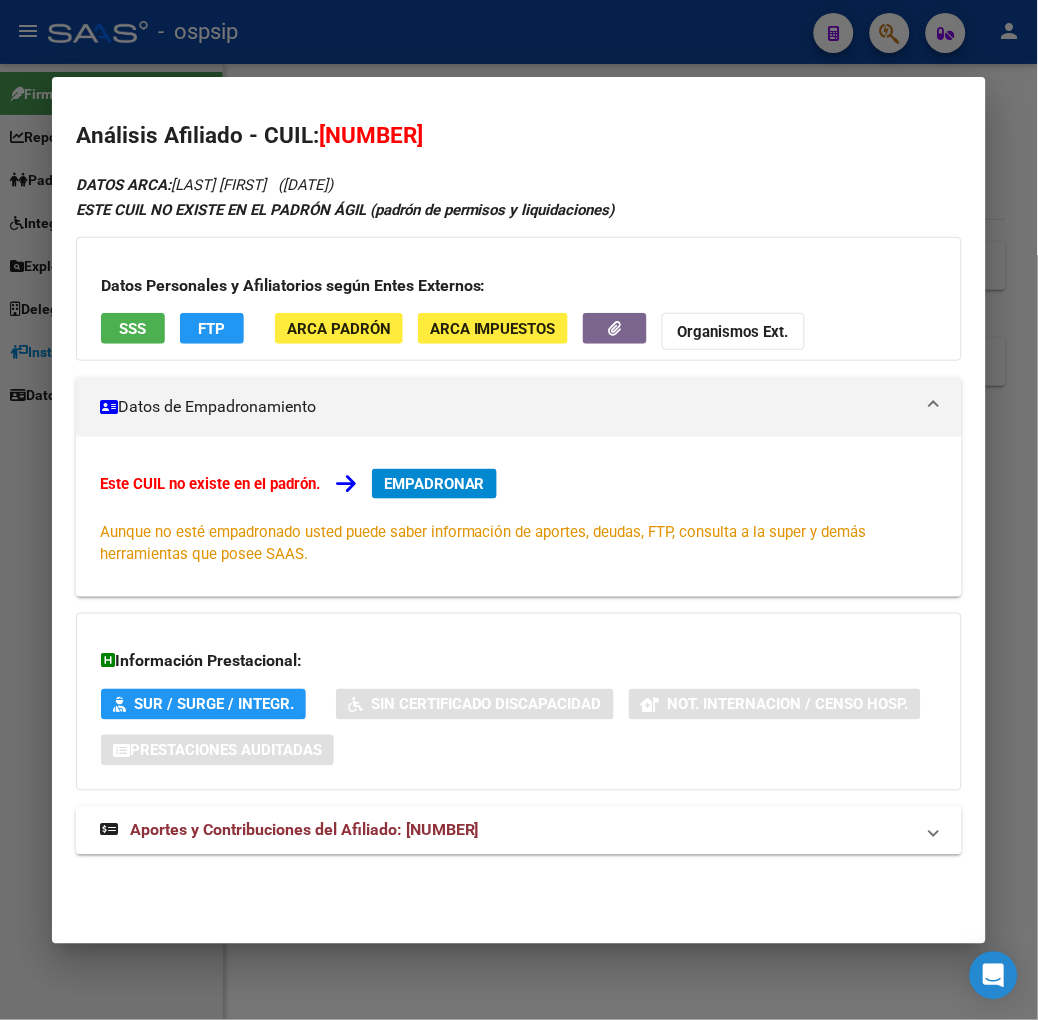 click on "SSS" at bounding box center (133, 331) 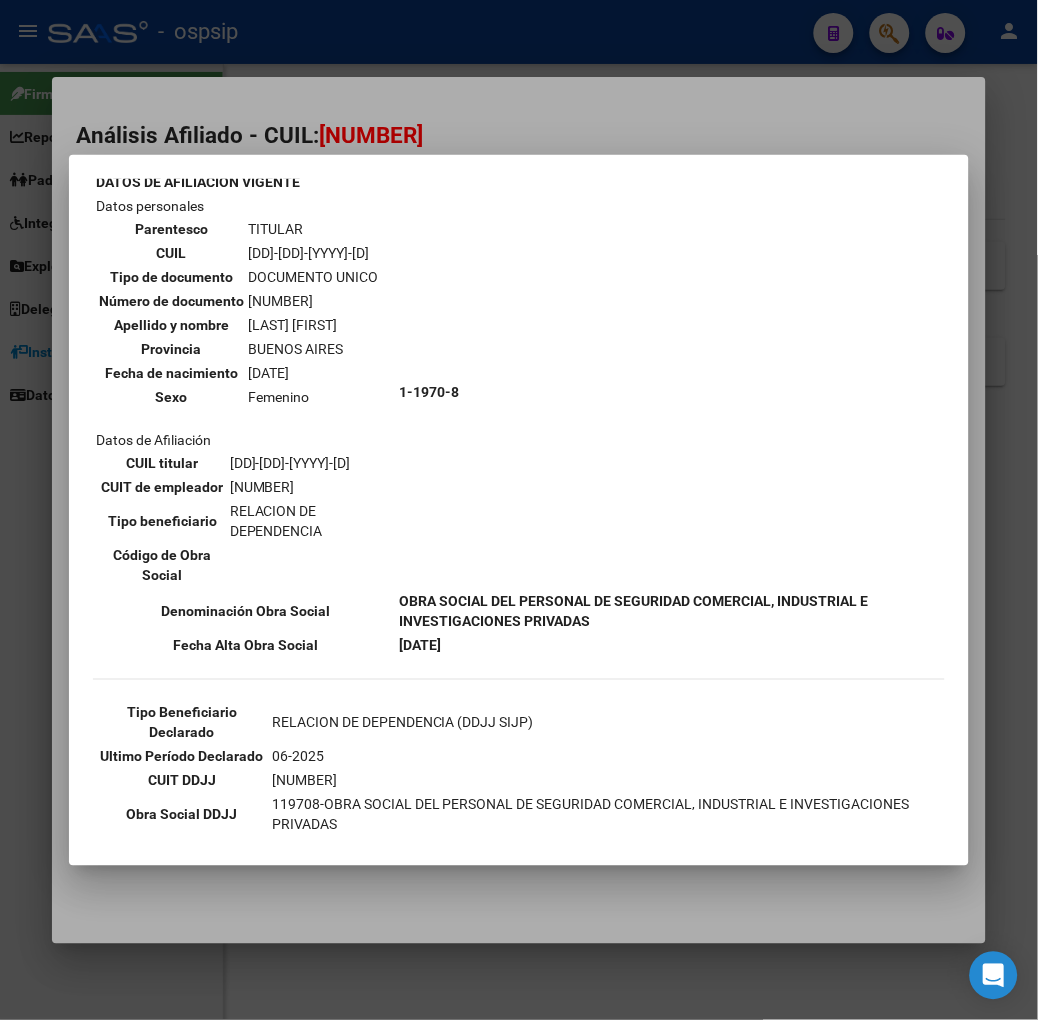 scroll, scrollTop: 195, scrollLeft: 0, axis: vertical 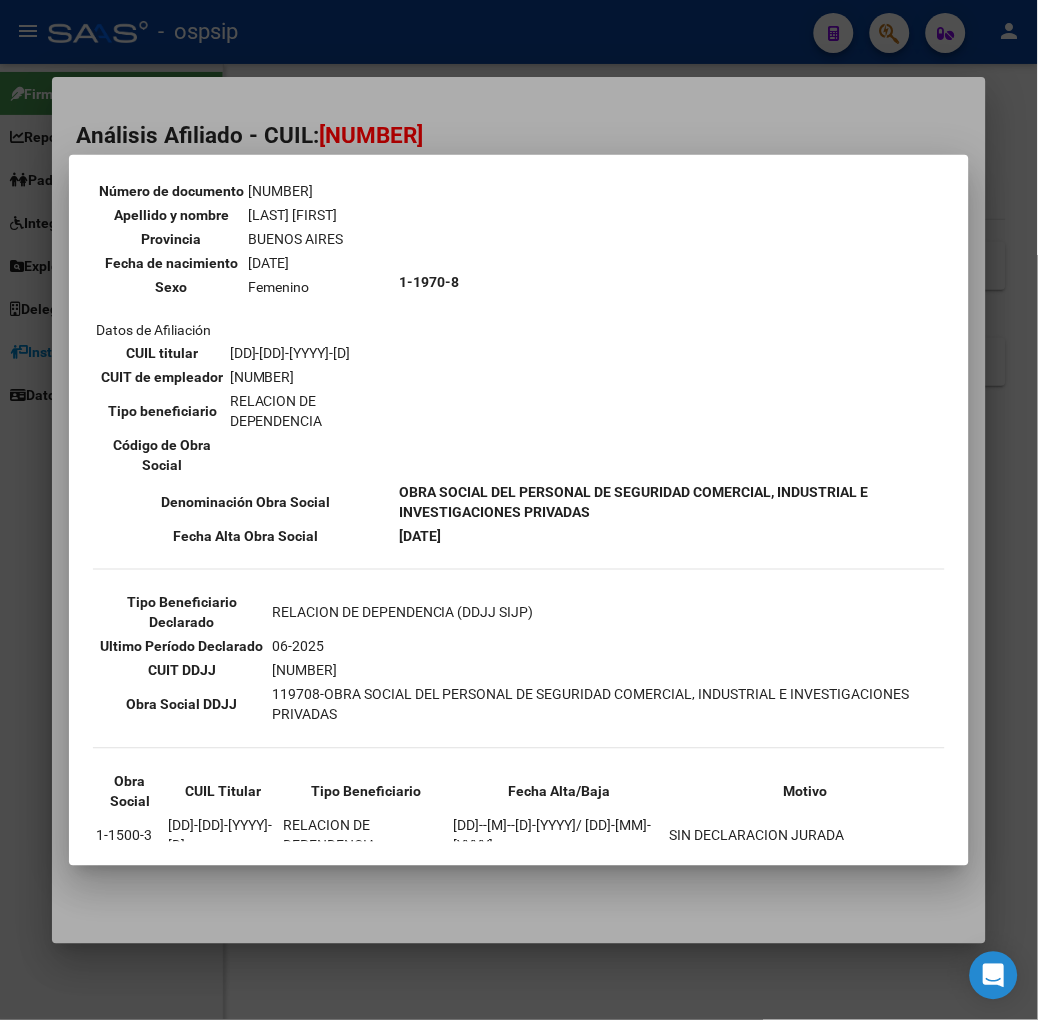 click at bounding box center [519, 510] 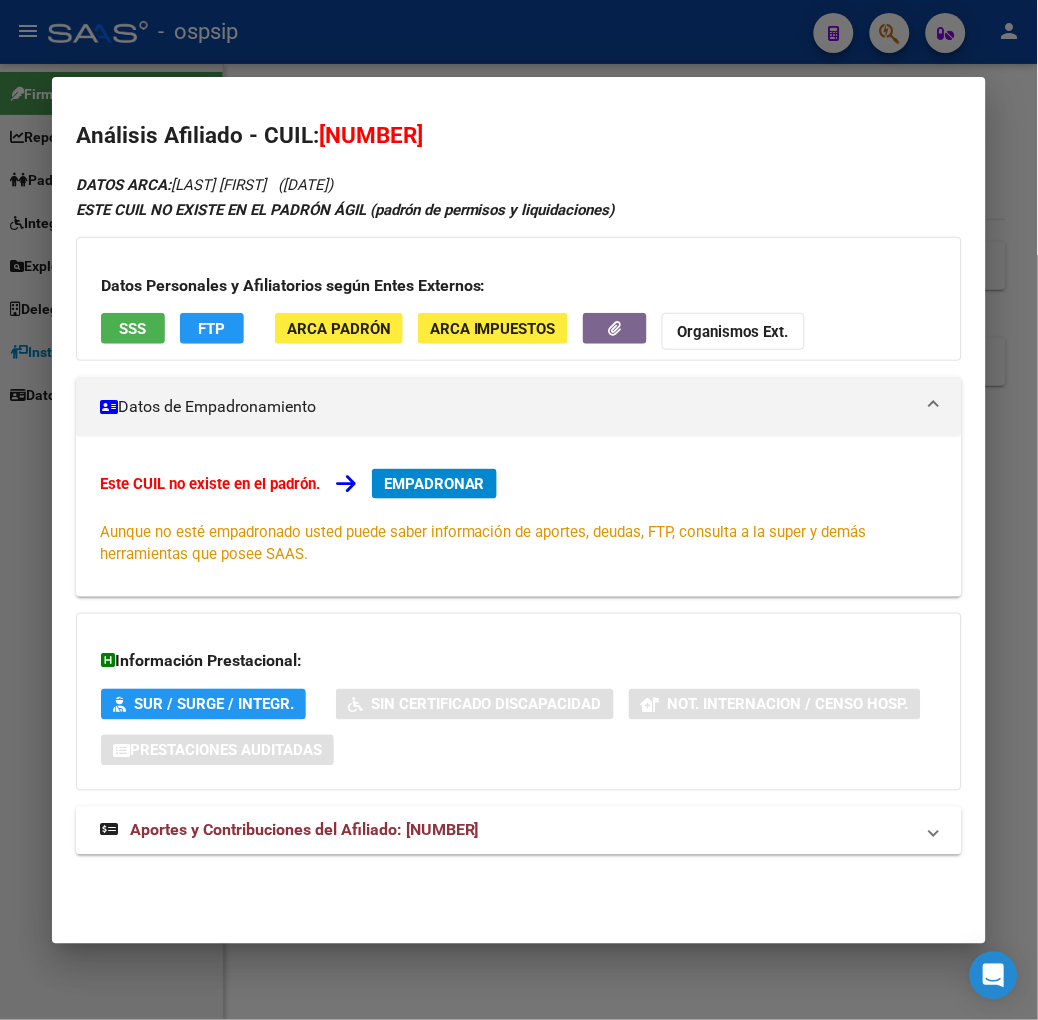 click on "Análisis Afiliado - CUIL:  [CUIL] DATOS ARCA:  [LAST] [FIRST]     ([DATE])  ESTE CUIL NO EXISTE EN EL PADRÓN ÁGIL (padrón de permisos y liquidaciones) Datos Personales y Afiliatorios según Entes Externos: SSS FTP ARCA Padrón ARCA Impuestos Organismos Ext.    Datos de Empadronamiento  Este CUIL no existe en el padrón.   EMPADRONAR
Aunque no esté empadronado usted puede saber información de aportes, deudas, FTP, consulta a la super y demás herramientas que posee SAAS.   Información Prestacional:       SUR / SURGE / INTEGR.    Sin Certificado Discapacidad    Not. Internacion / Censo Hosp.  Prestaciones Auditadas     Aportes y Contribuciones del Afiliado: [CUIL] Hemos buscado el CUIL - [CUIL] - y el mismo no existe en nuestra información procesada de aportes y contribuciones  El mismo fue buscado en:  Cuenta Corriente Devengada de Régimen General Cuenta Corriente Devengada de Monotributo / Personal Doméstico Percibidos de Aportes Detallado Percibido por Fiscalización" at bounding box center [519, 510] 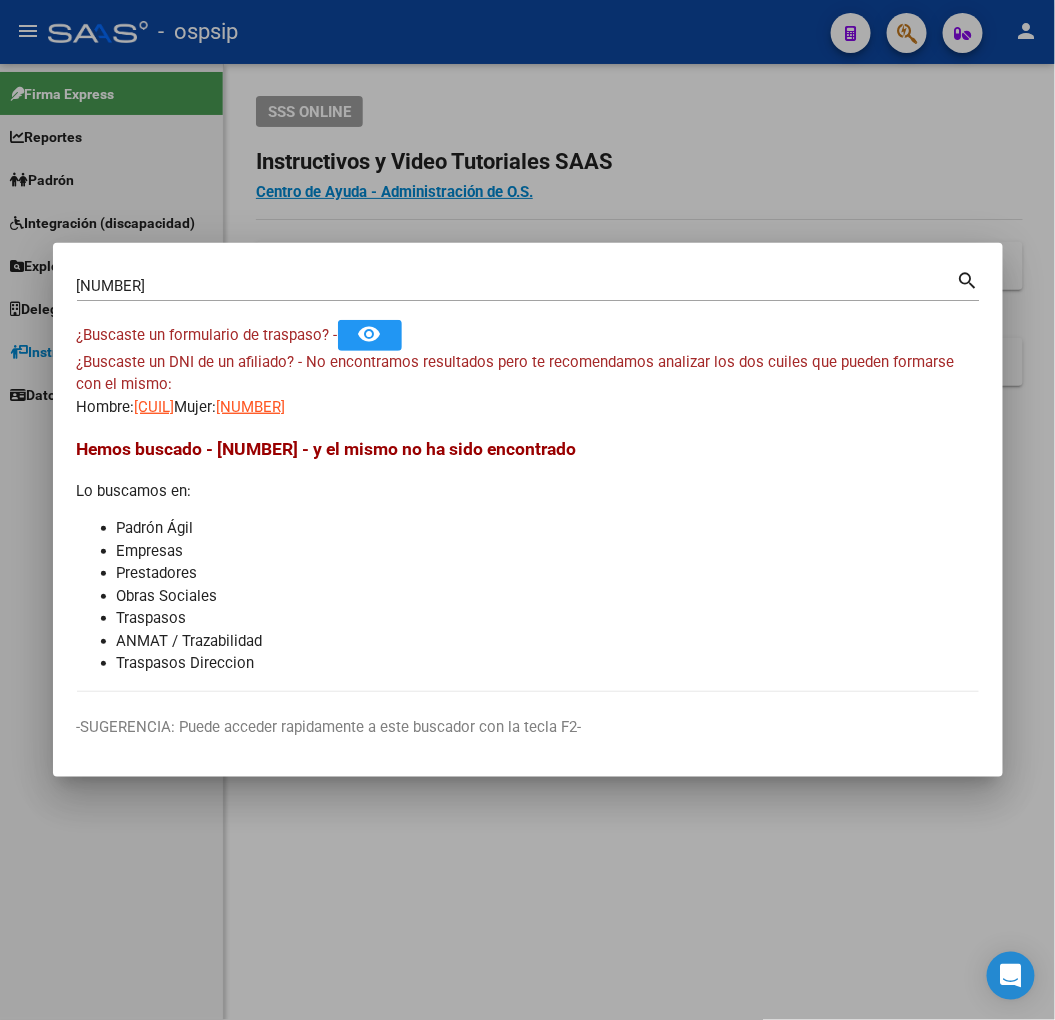 click on "[NUMBER]" at bounding box center (517, 286) 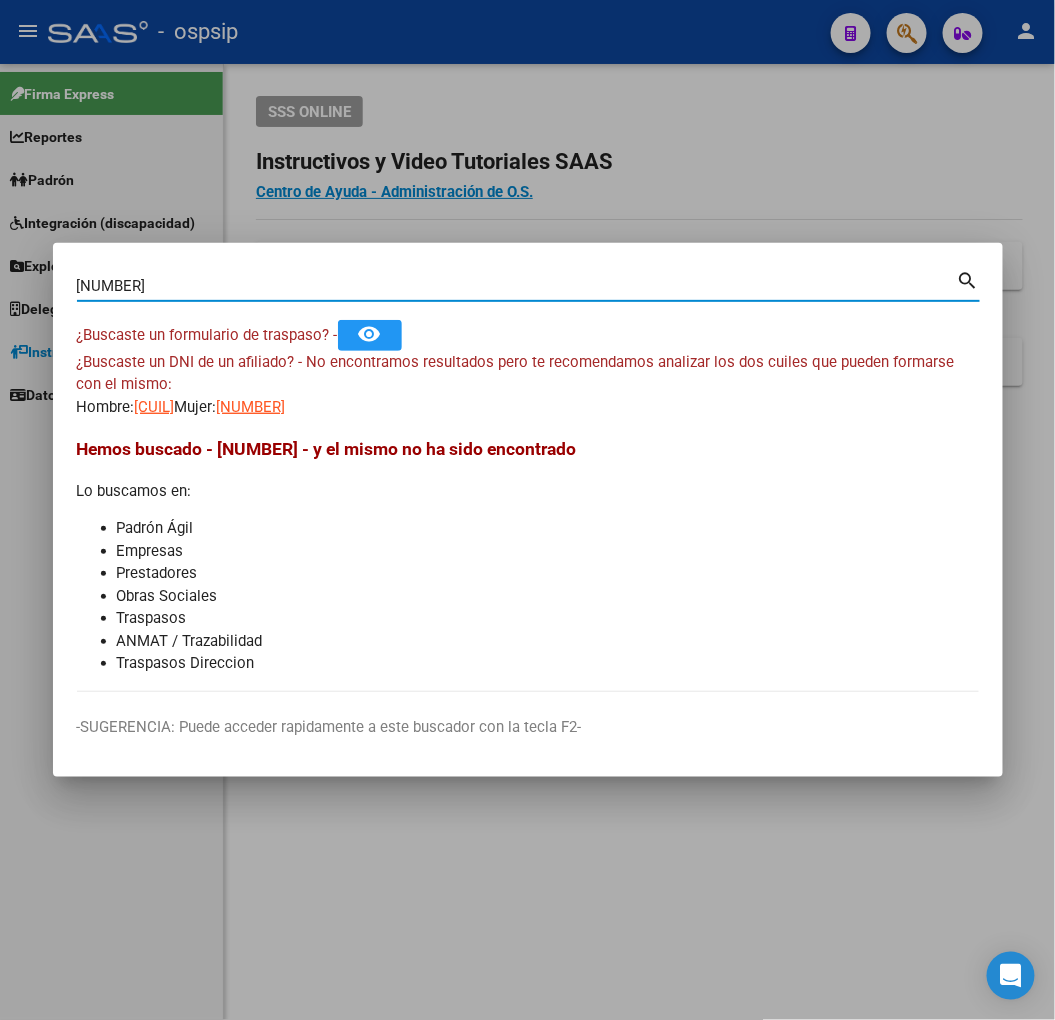 click on "[NUMBER]" at bounding box center [517, 286] 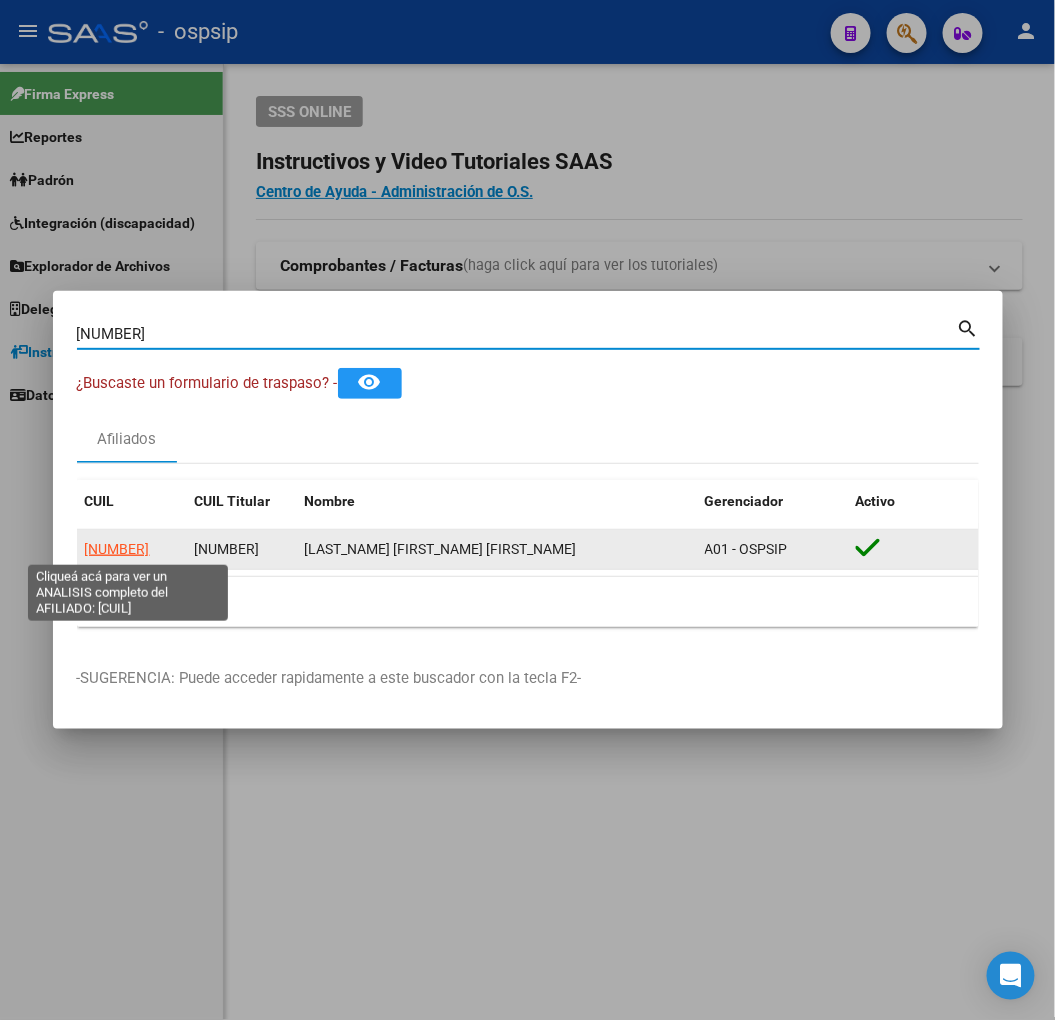 click on "[NUMBER]" 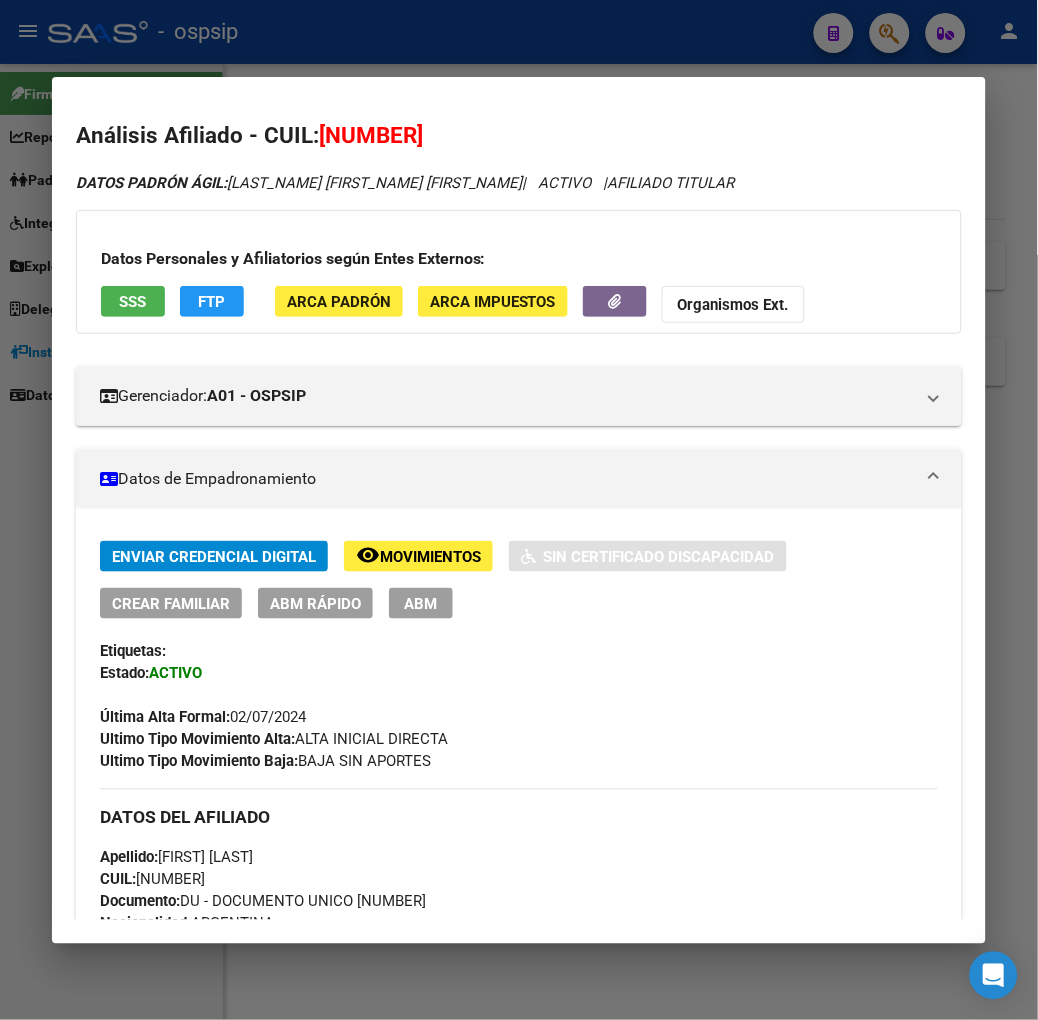 click on "SSS" at bounding box center [133, 301] 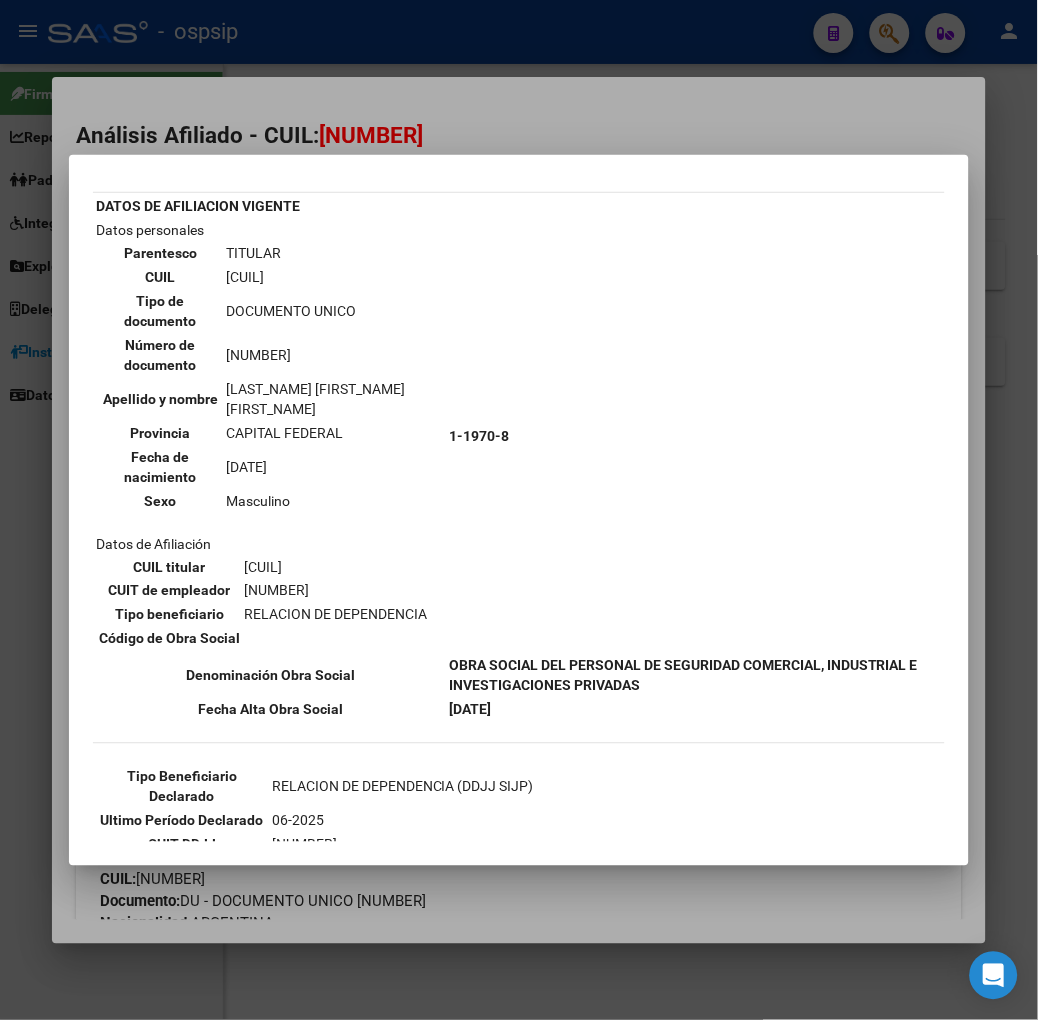 scroll, scrollTop: 111, scrollLeft: 0, axis: vertical 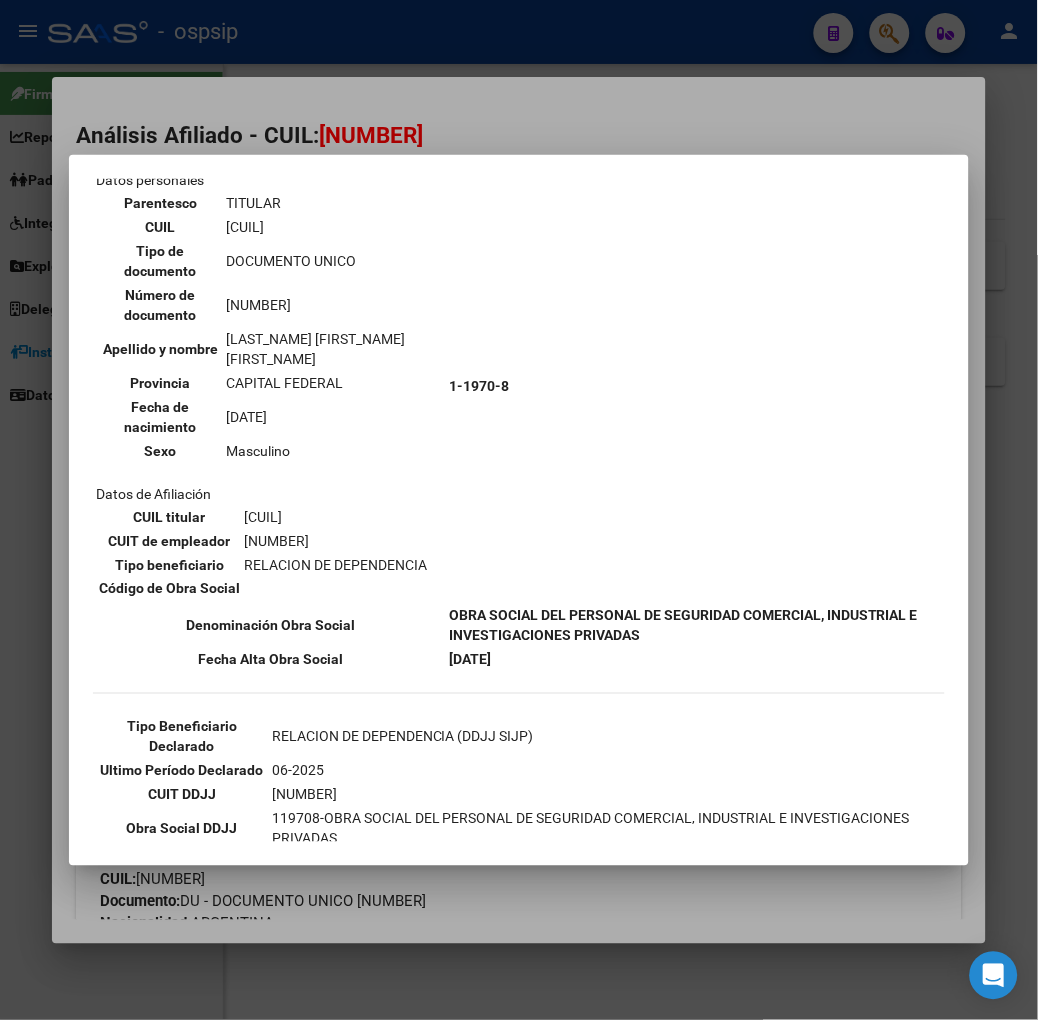 click at bounding box center (519, 510) 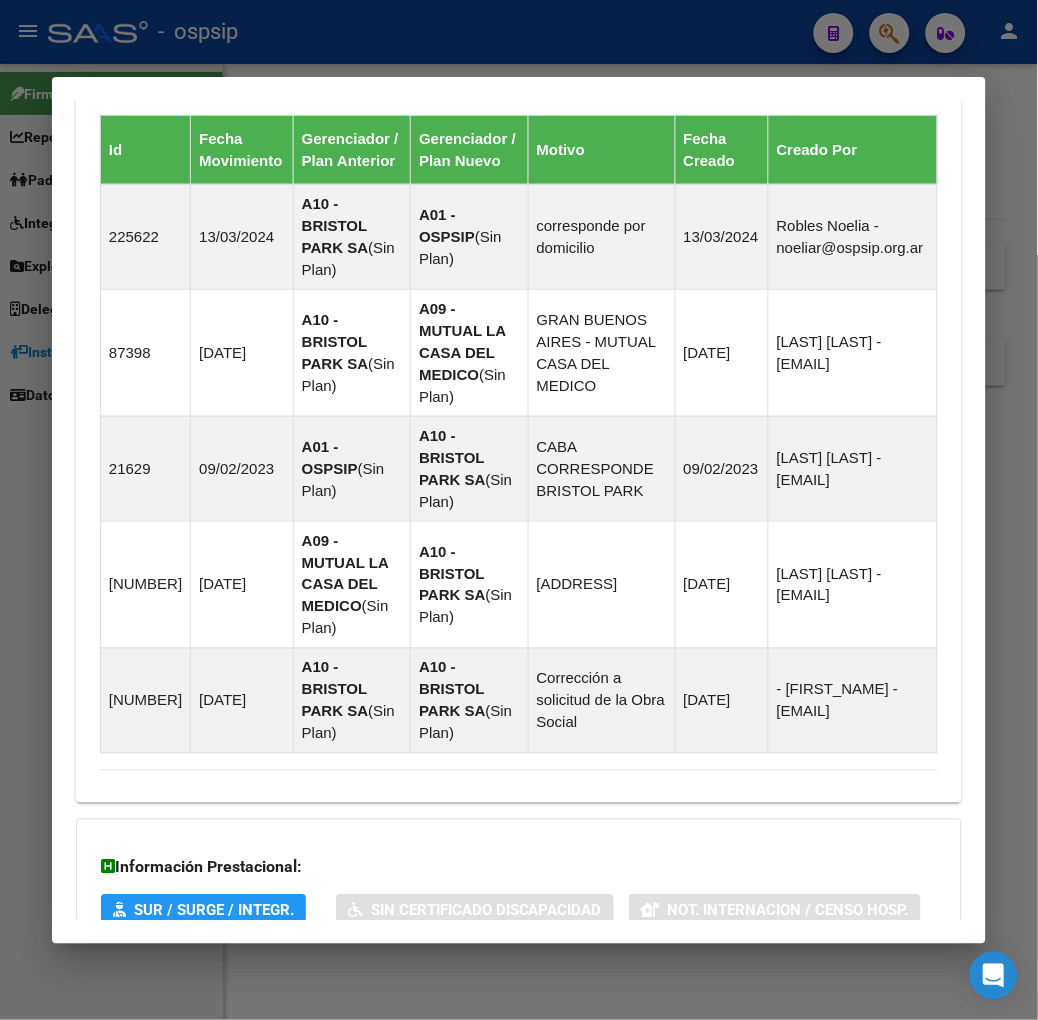 scroll, scrollTop: 1443, scrollLeft: 0, axis: vertical 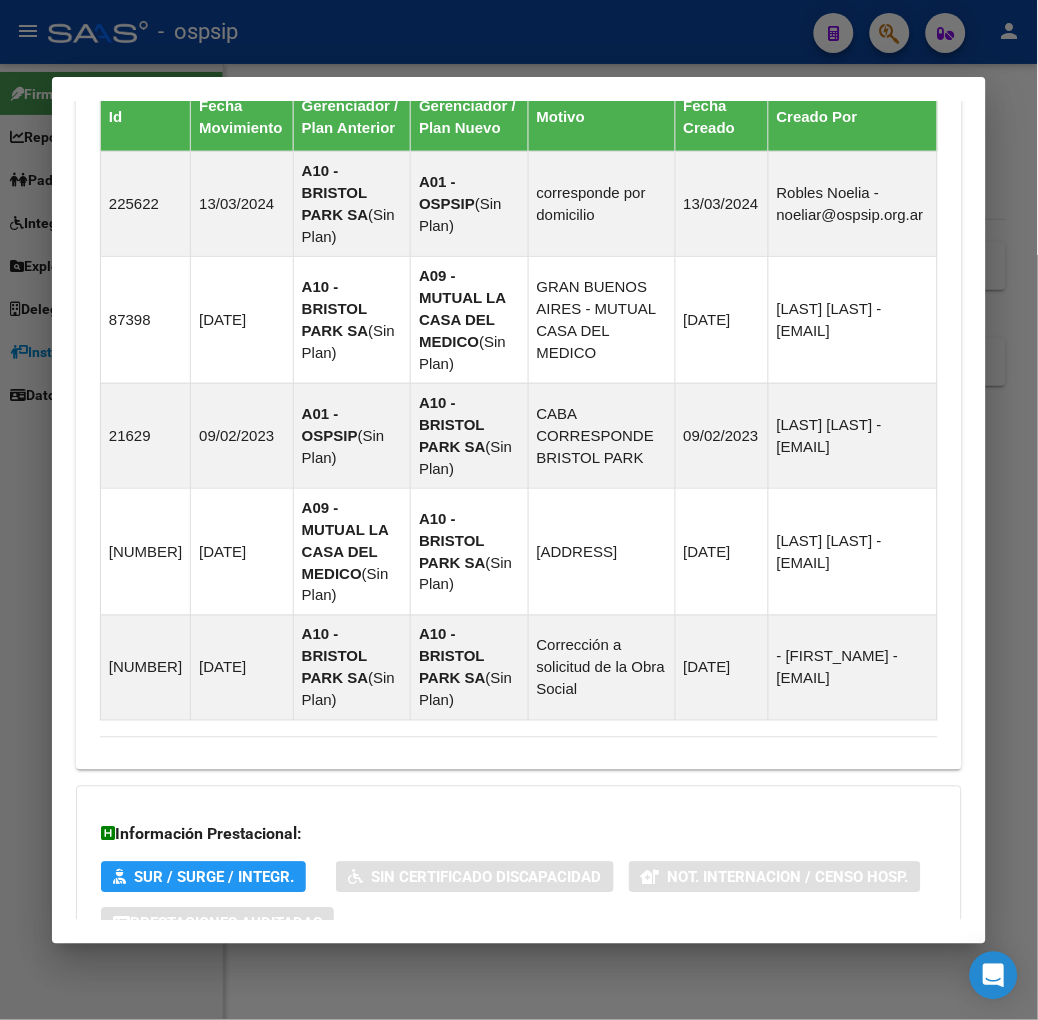 click on "Aportes y Contribuciones del Afiliado: [NUMBER]" at bounding box center (304, 1003) 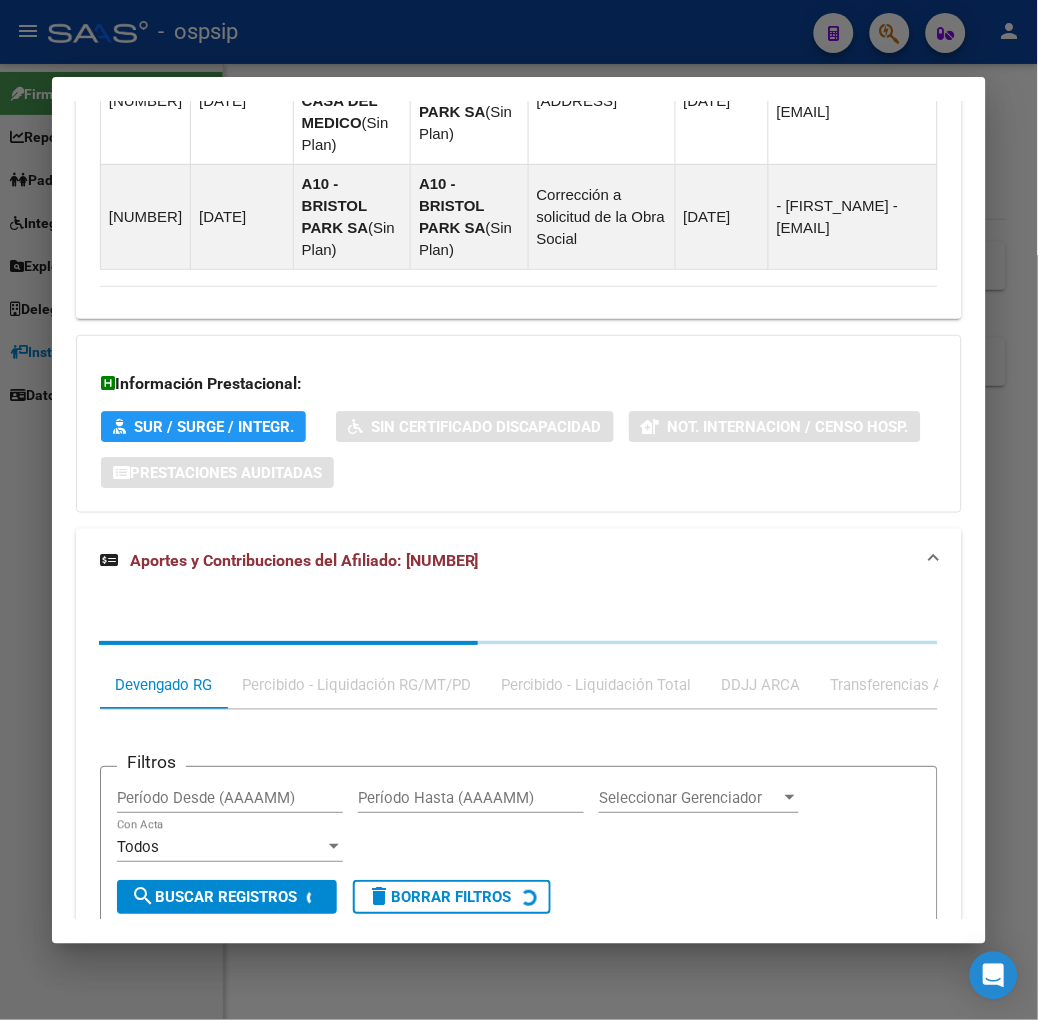scroll, scrollTop: 1986, scrollLeft: 0, axis: vertical 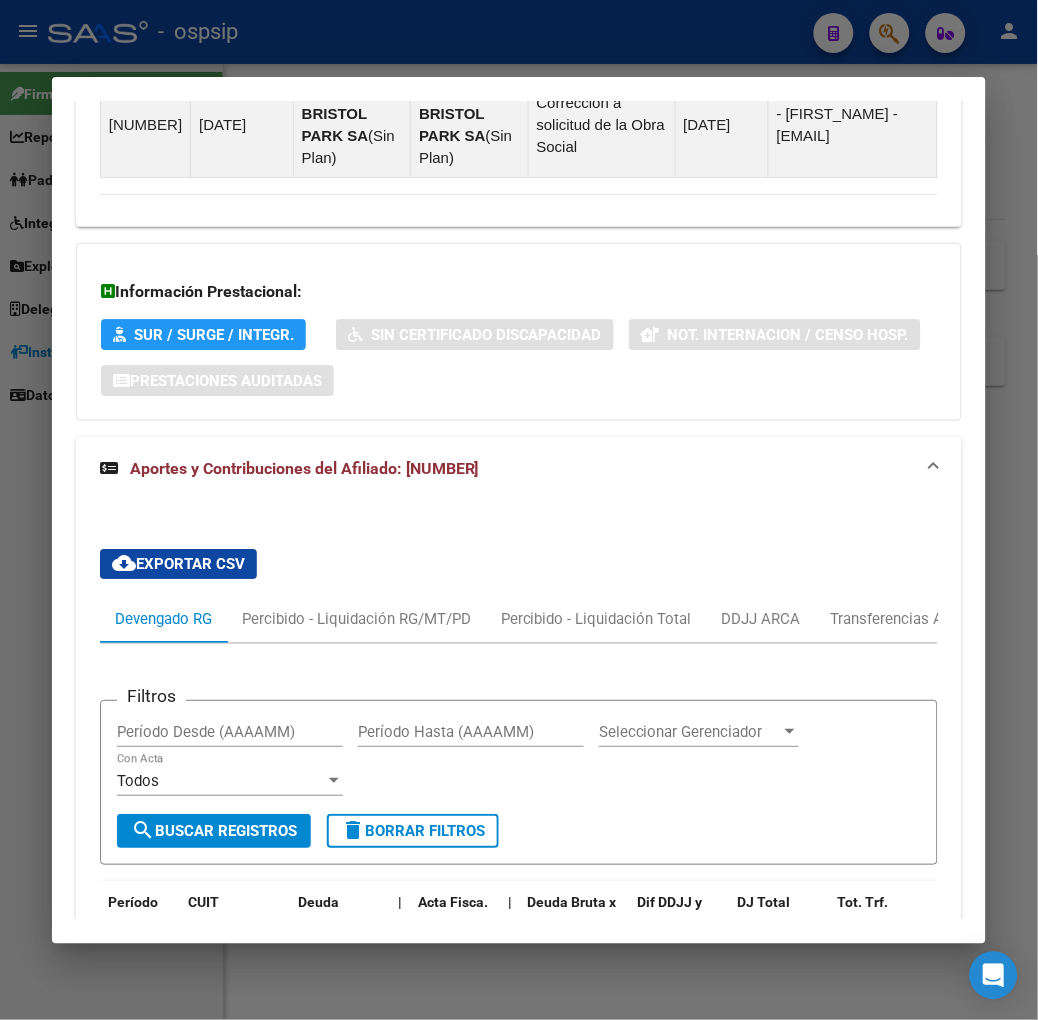 drag, startPoint x: 281, startPoint y: 62, endPoint x: 305, endPoint y: 316, distance: 255.13133 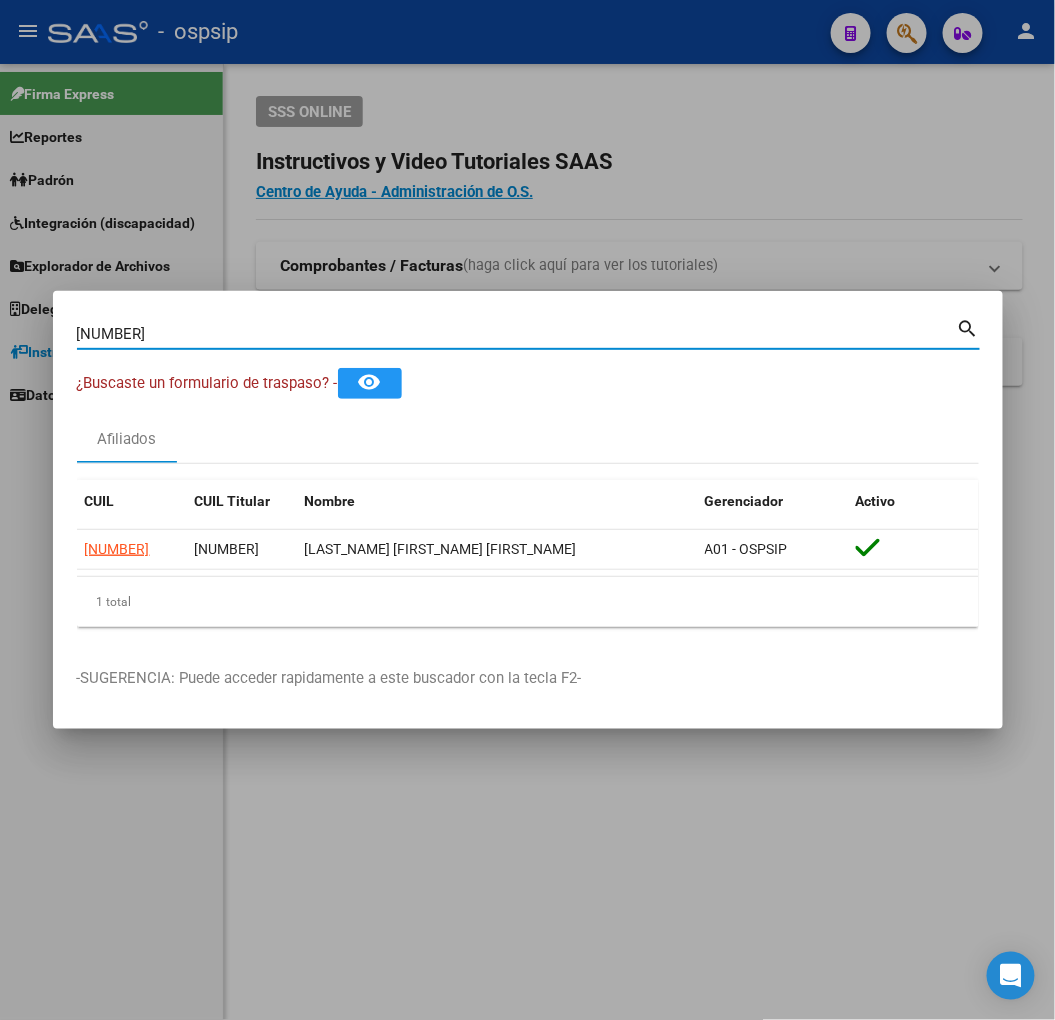 click on "[NUMBER]" at bounding box center [517, 334] 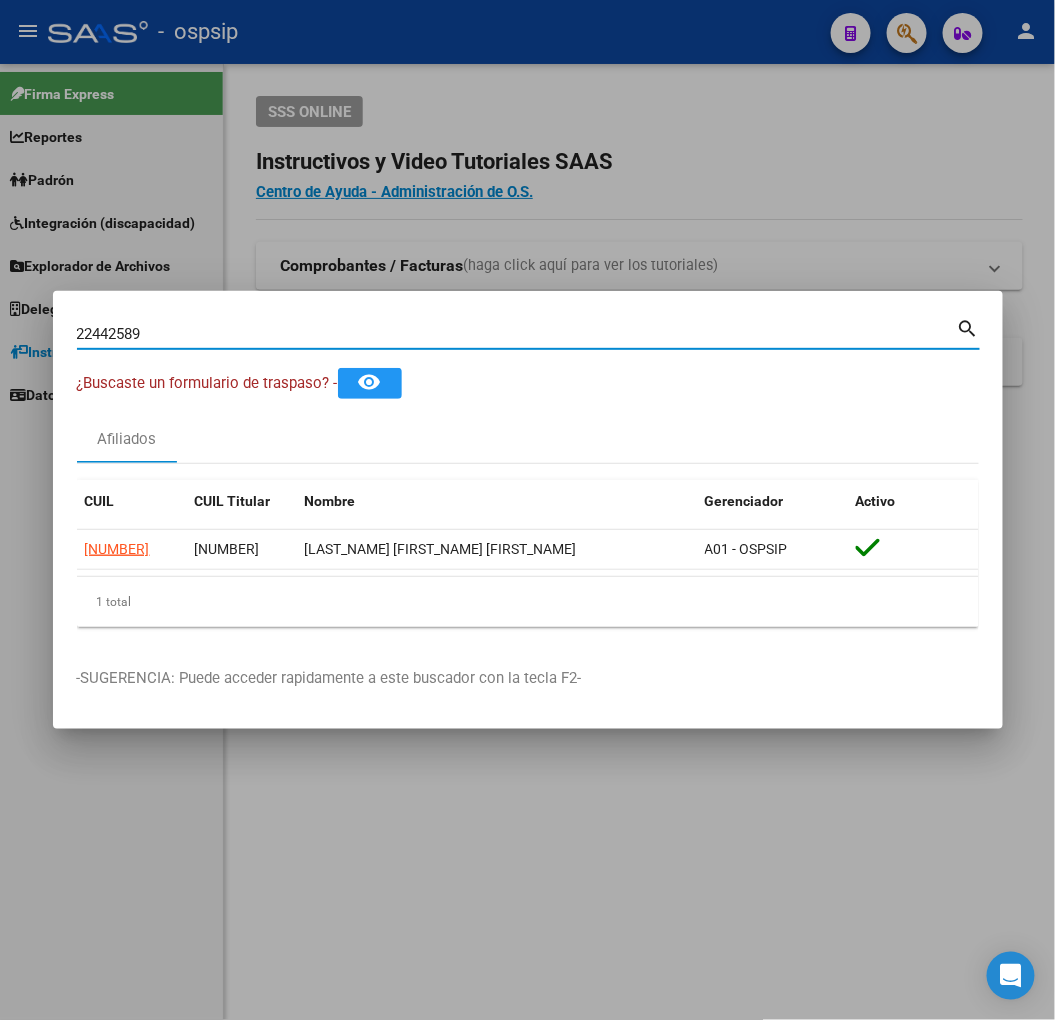 type on "22442589" 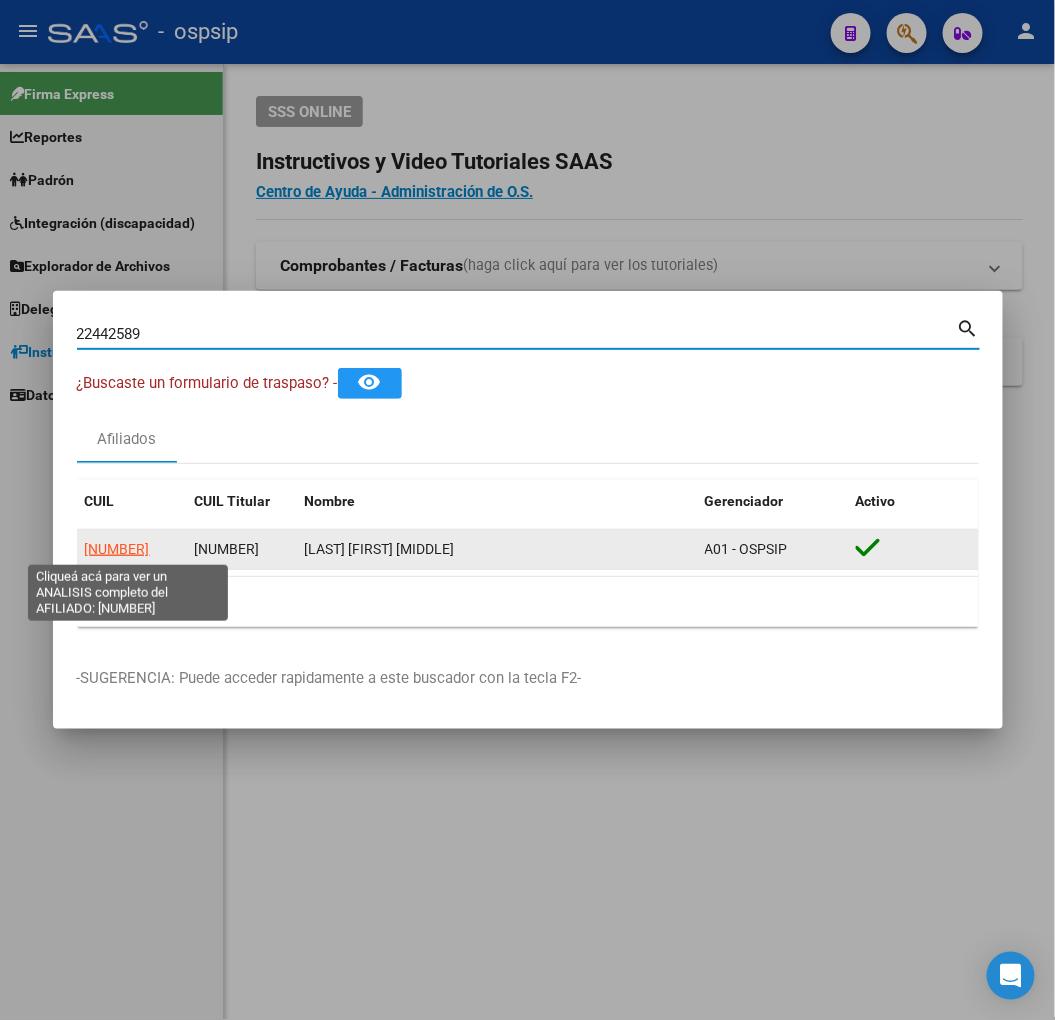 click on "[NUMBER]" 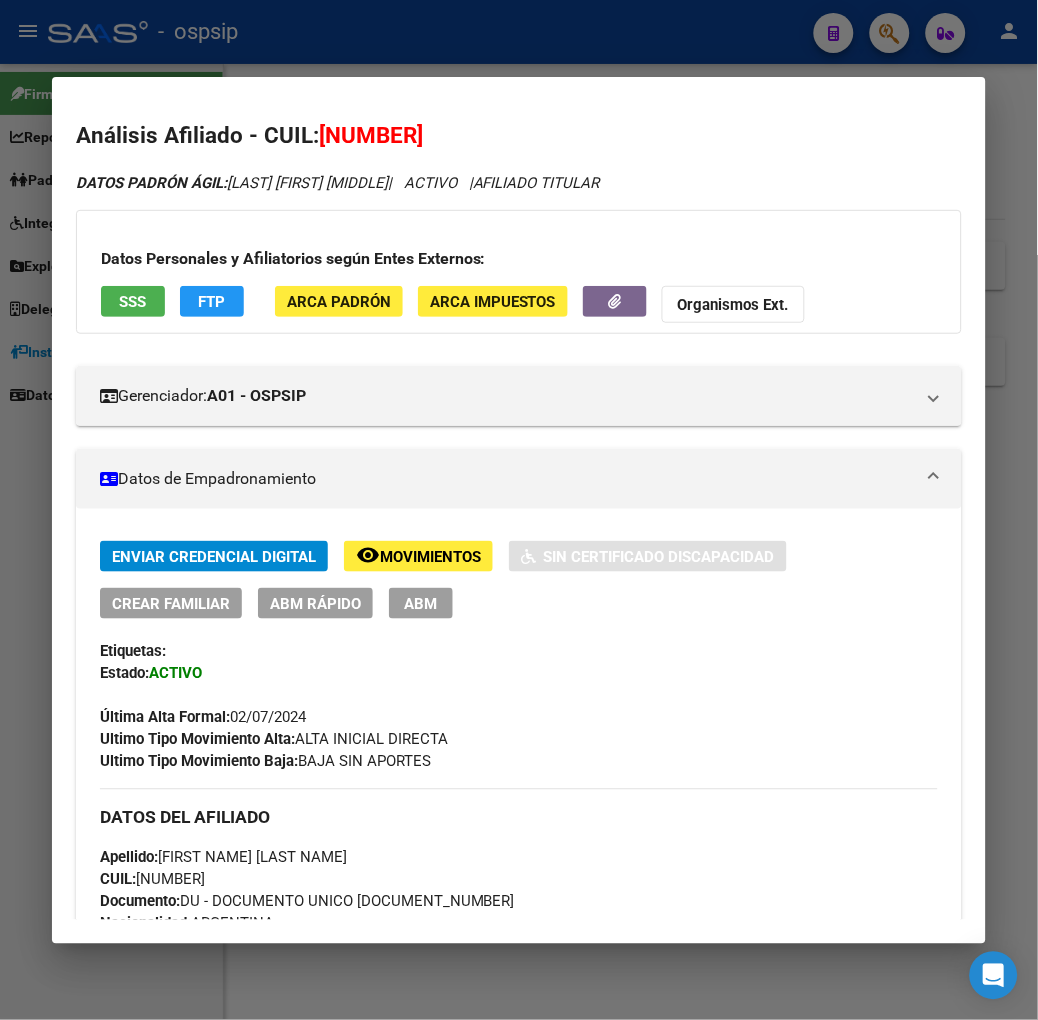 click on "SSS" at bounding box center [133, 301] 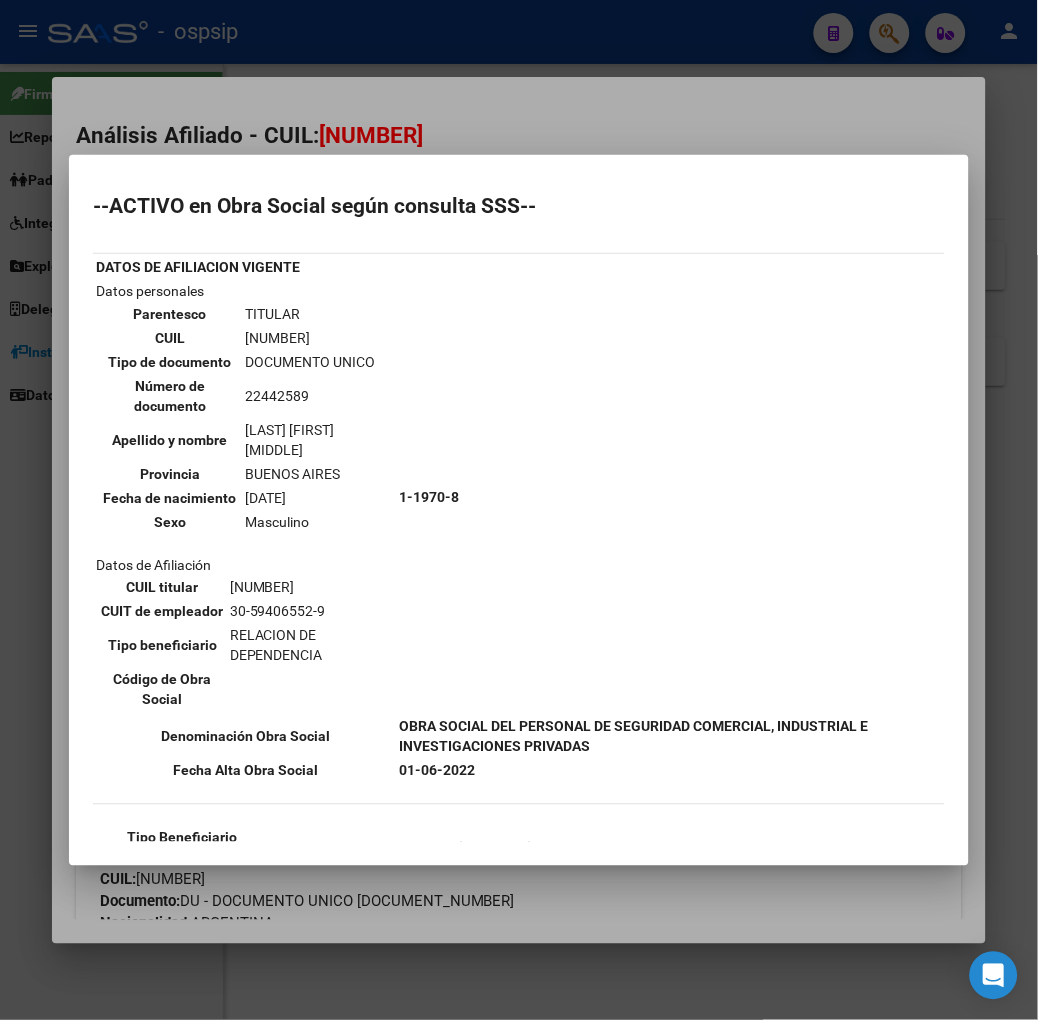 scroll, scrollTop: 304, scrollLeft: 0, axis: vertical 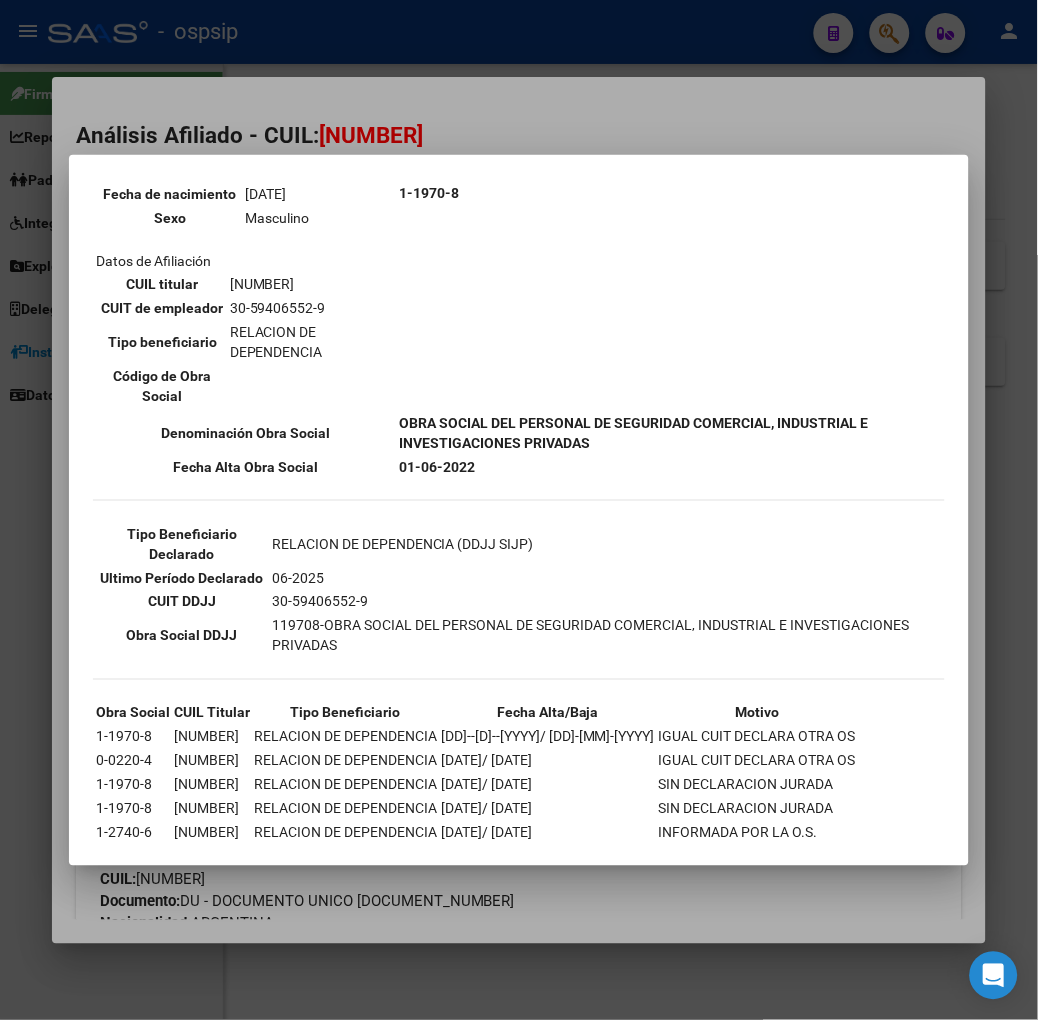 click at bounding box center [519, 510] 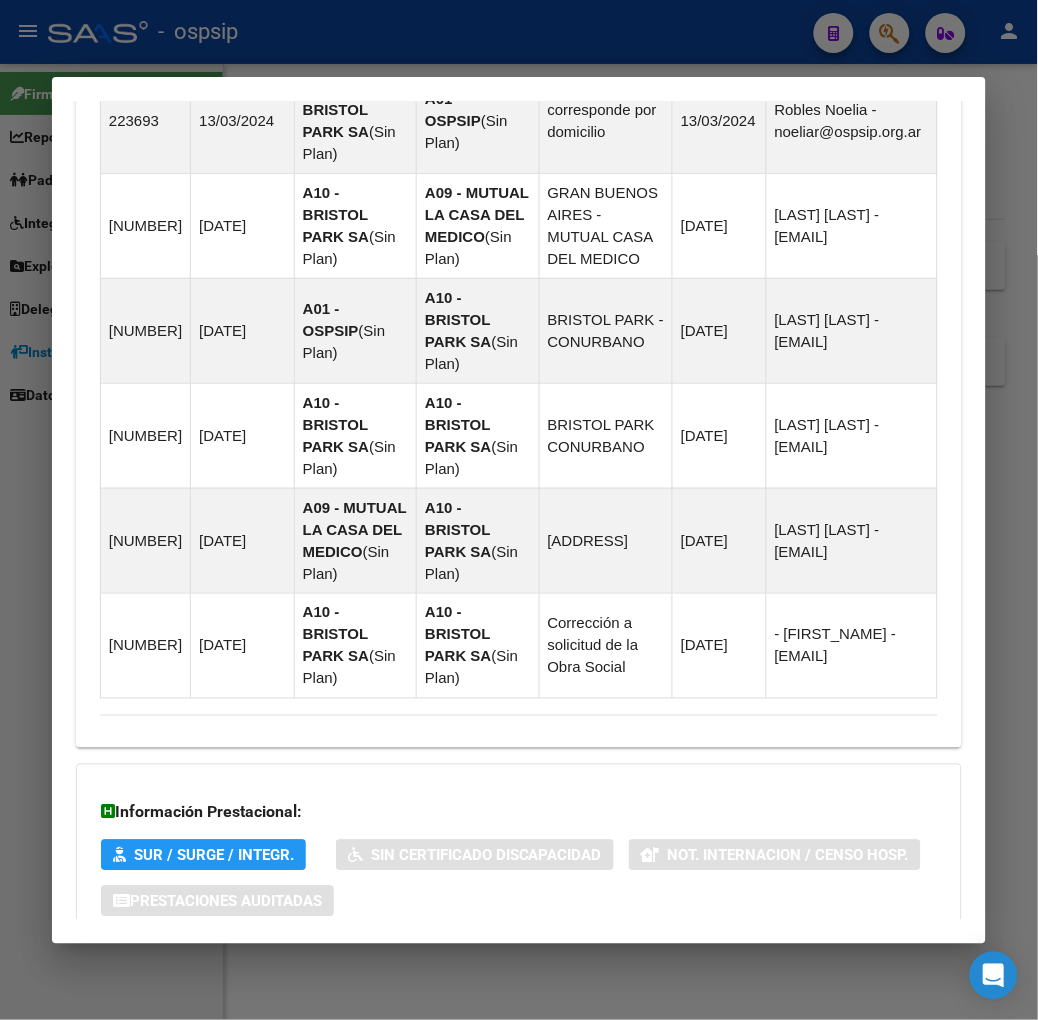 click on "Aportes y Contribuciones del Afiliado: [CUIL]" at bounding box center (519, 982) 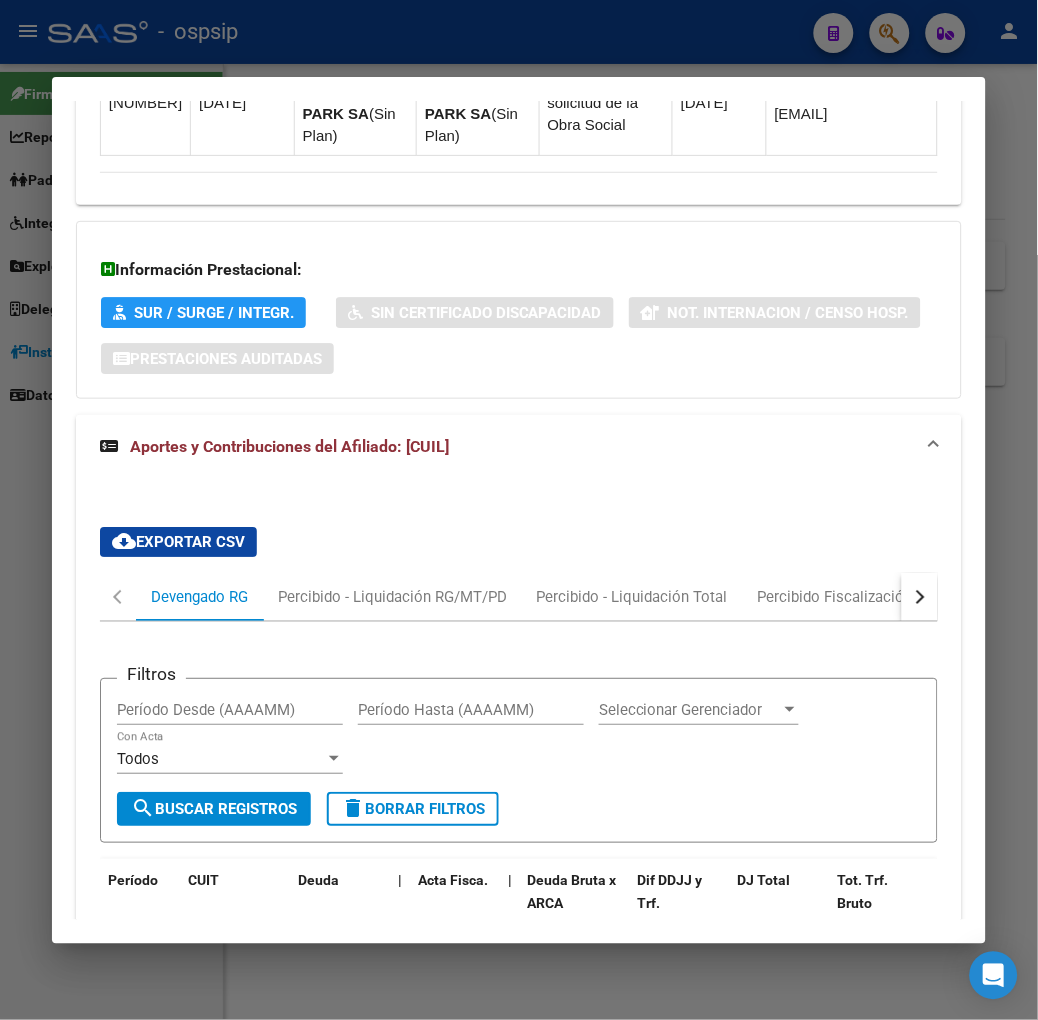 scroll, scrollTop: 2136, scrollLeft: 0, axis: vertical 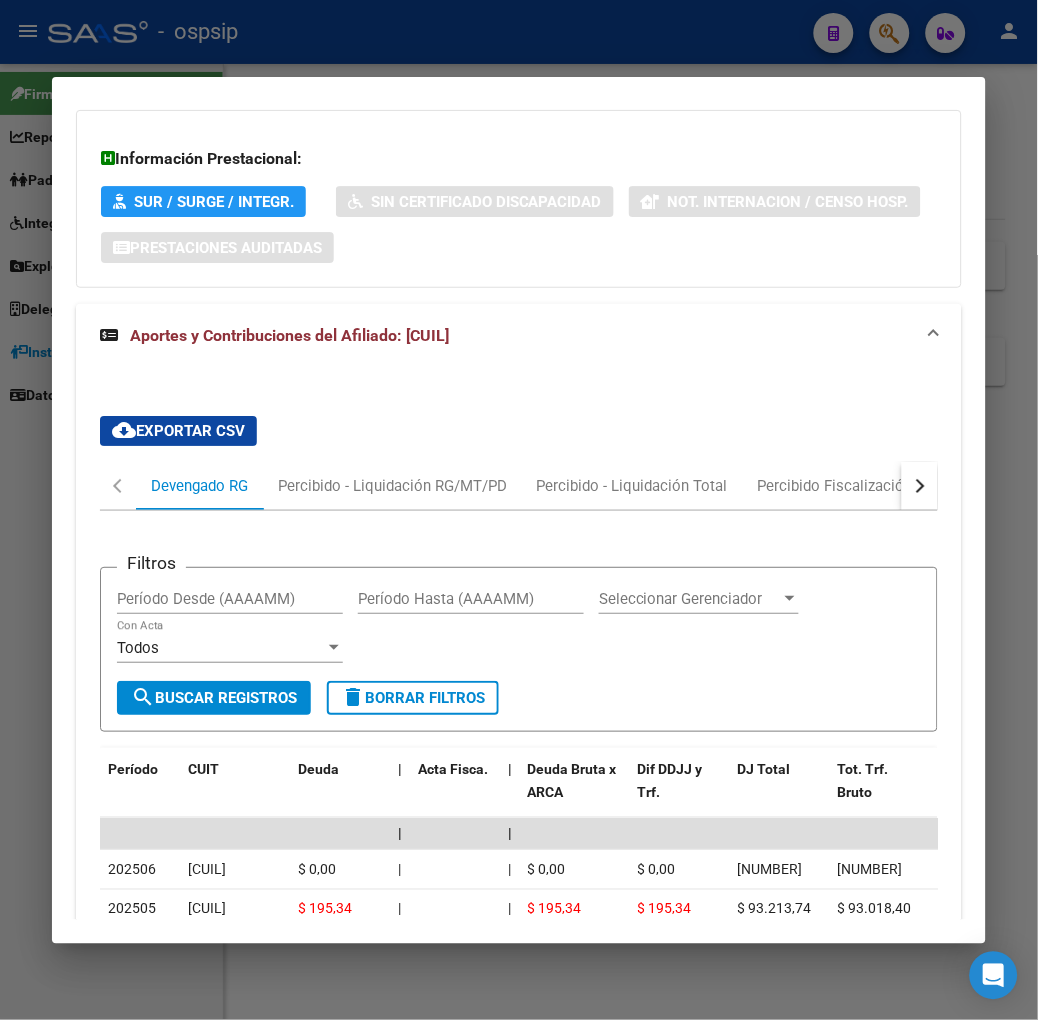 click at bounding box center (519, 510) 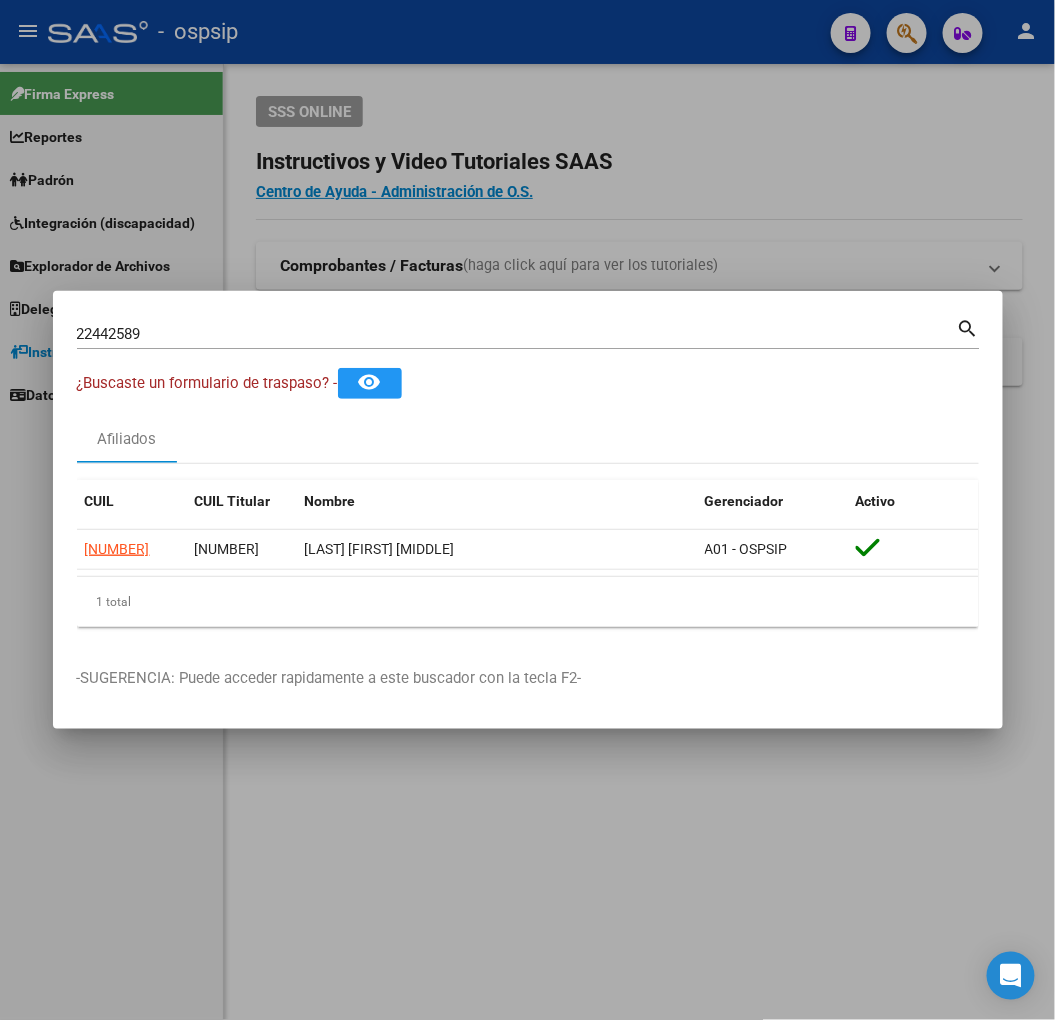 click on "22442589" at bounding box center (517, 334) 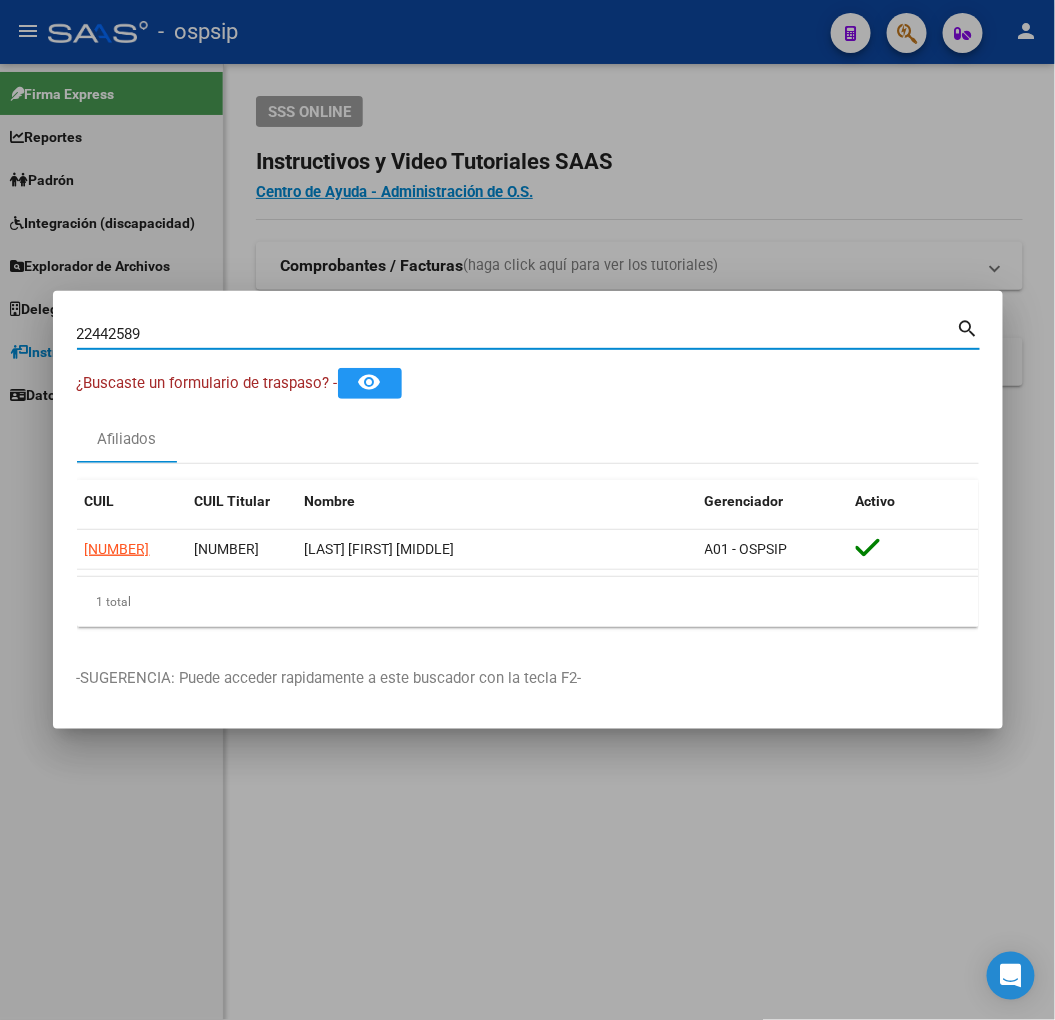 click on "22442589" at bounding box center (517, 334) 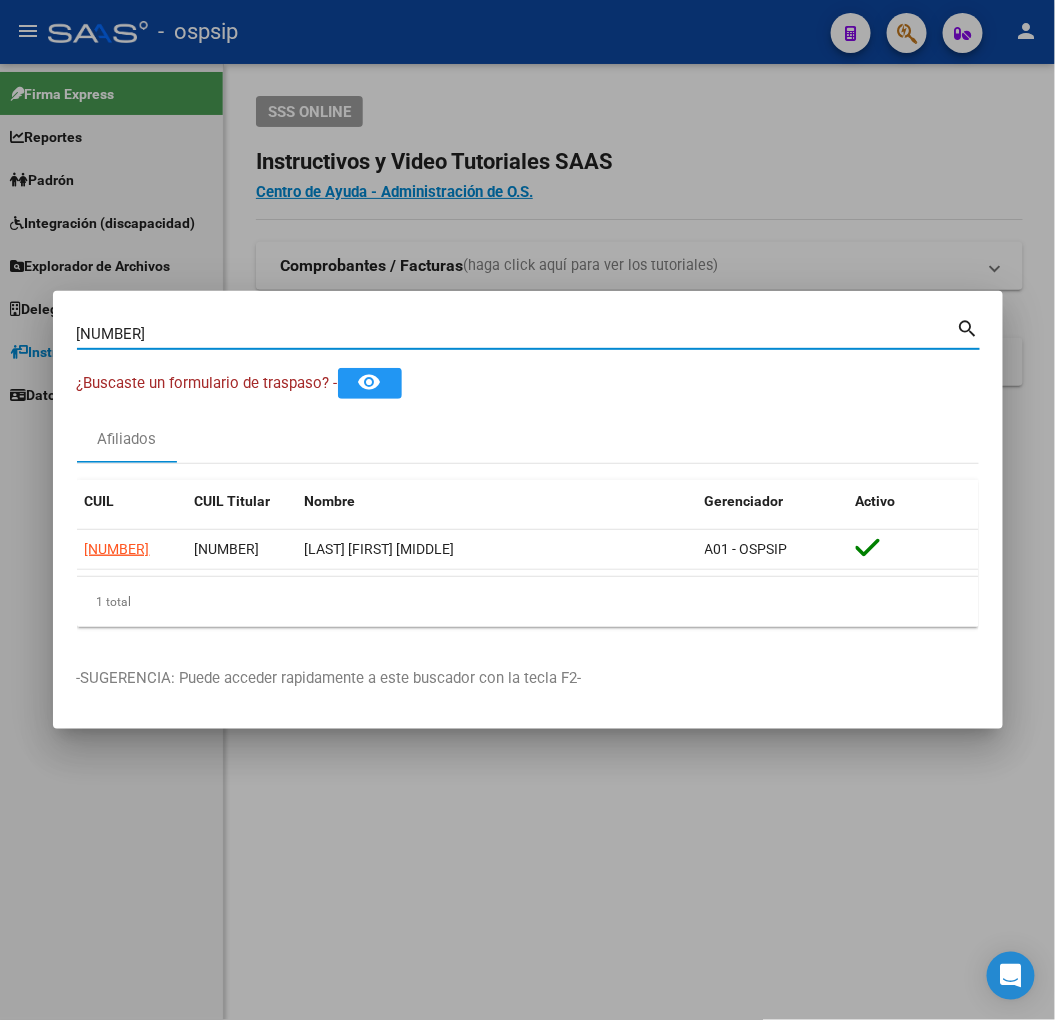type on "[NUMBER]" 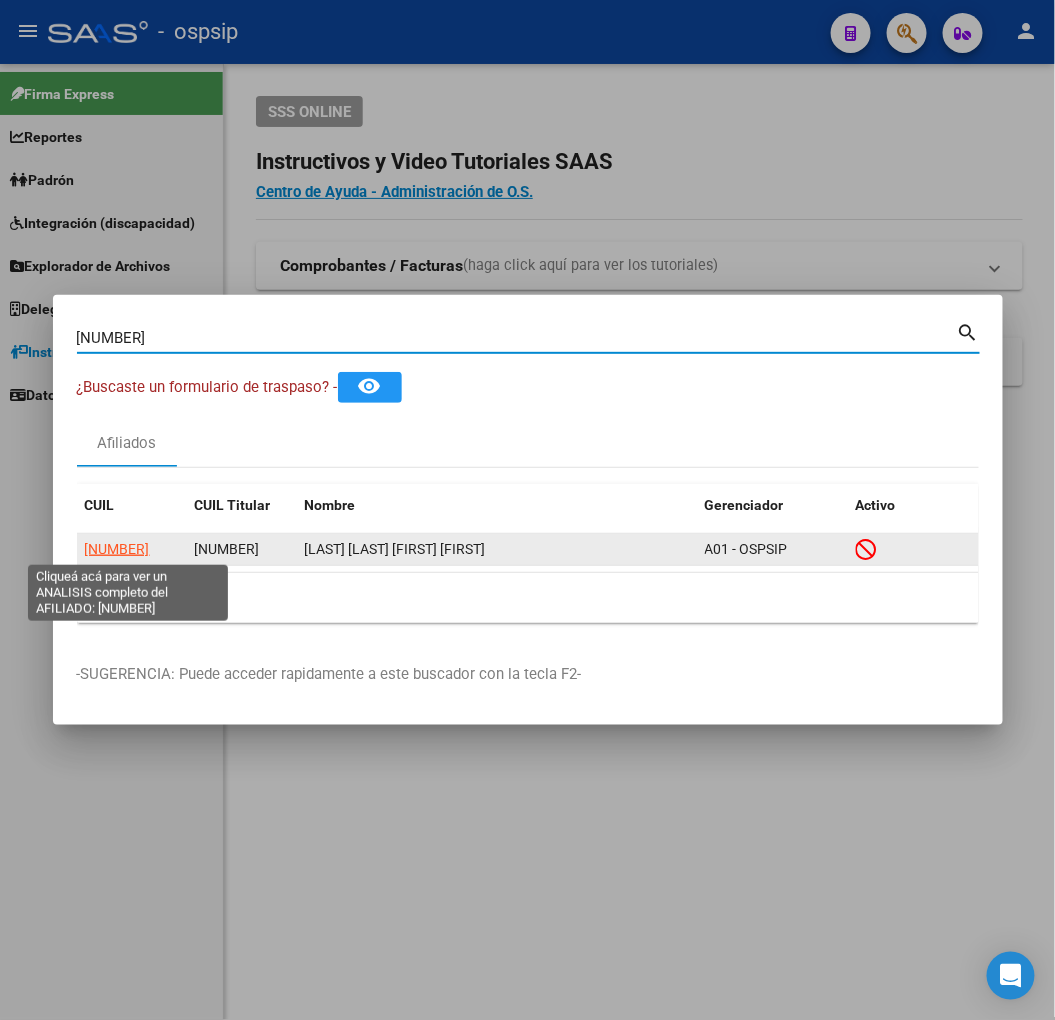 click on "[NUMBER]" 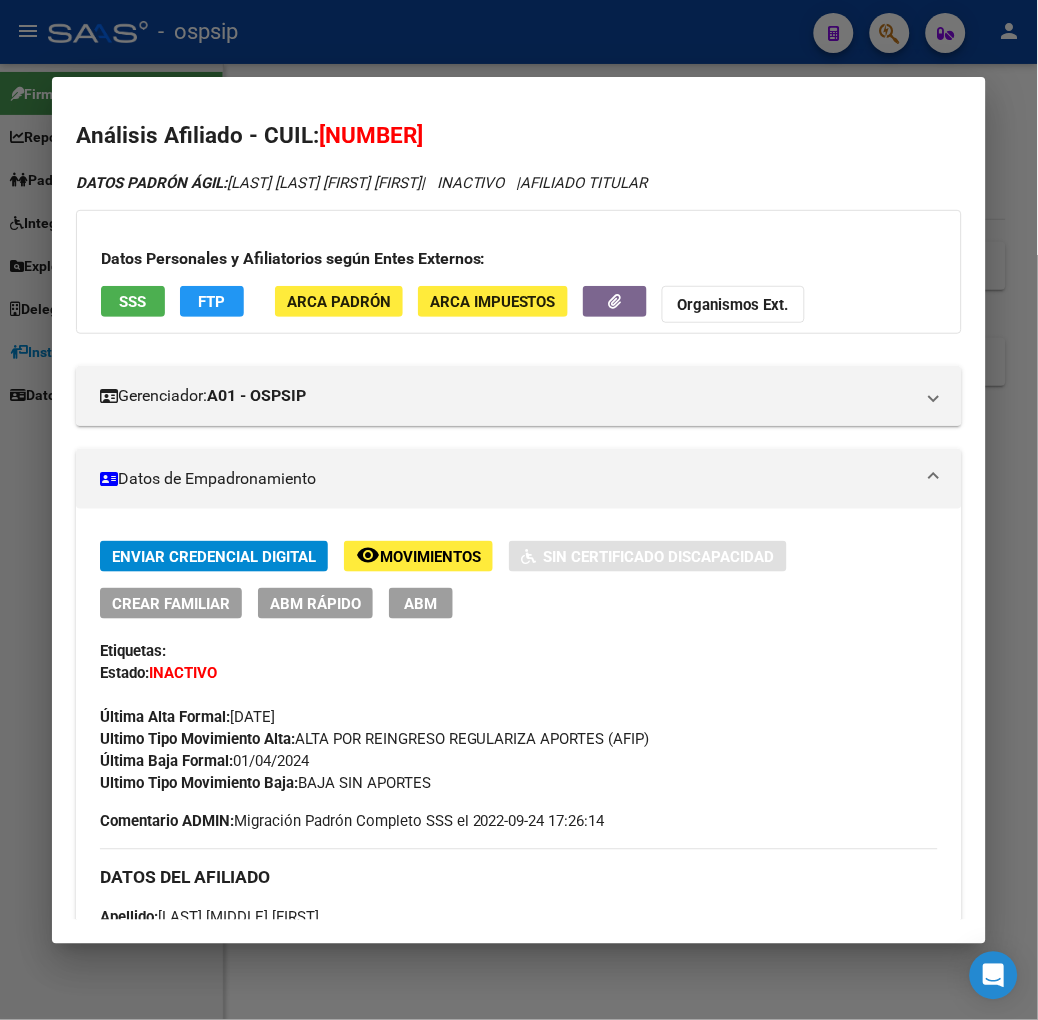click on "SSS" at bounding box center (133, 301) 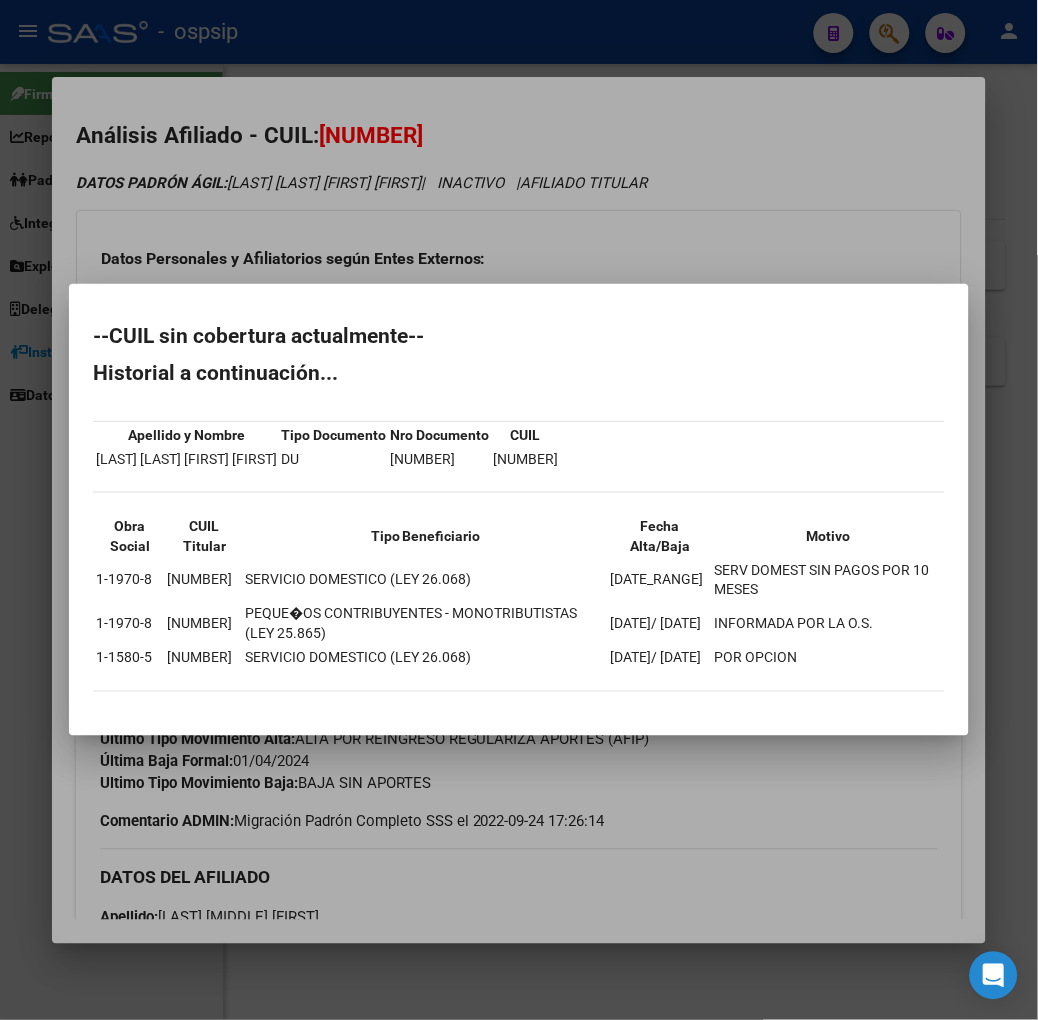 click on "Apellido y Nombre Tipo Documento Nro Documento CUIL SOTELO MENDEZ CLAUDIA VANESSA DU [NUMBER] [CUIL] Obra Social CUIL Titular Tipo Beneficiario Fecha Alta/Baja Motivo 1-1970-8 [CUIL] SERVICIO DOMESTICO (LEY 26.068)                              [DATE]/[DATE]SERV DOMEST SIN PAGOS POR 10 MESES                           1-1970-8 [CUIL] PEQUEÑOS CONTRIBUYENTES - MONOTRIBUTISTAS (LEY 25.865)       [DATE]/[DATE]INFORMADA POR LA O.S.                                        1-1580-5 [CUIL] SERVICIO DOMESTICO (LEY 26.068)                              [DATE]/[DATE]POR OPCION" at bounding box center [519, 509] 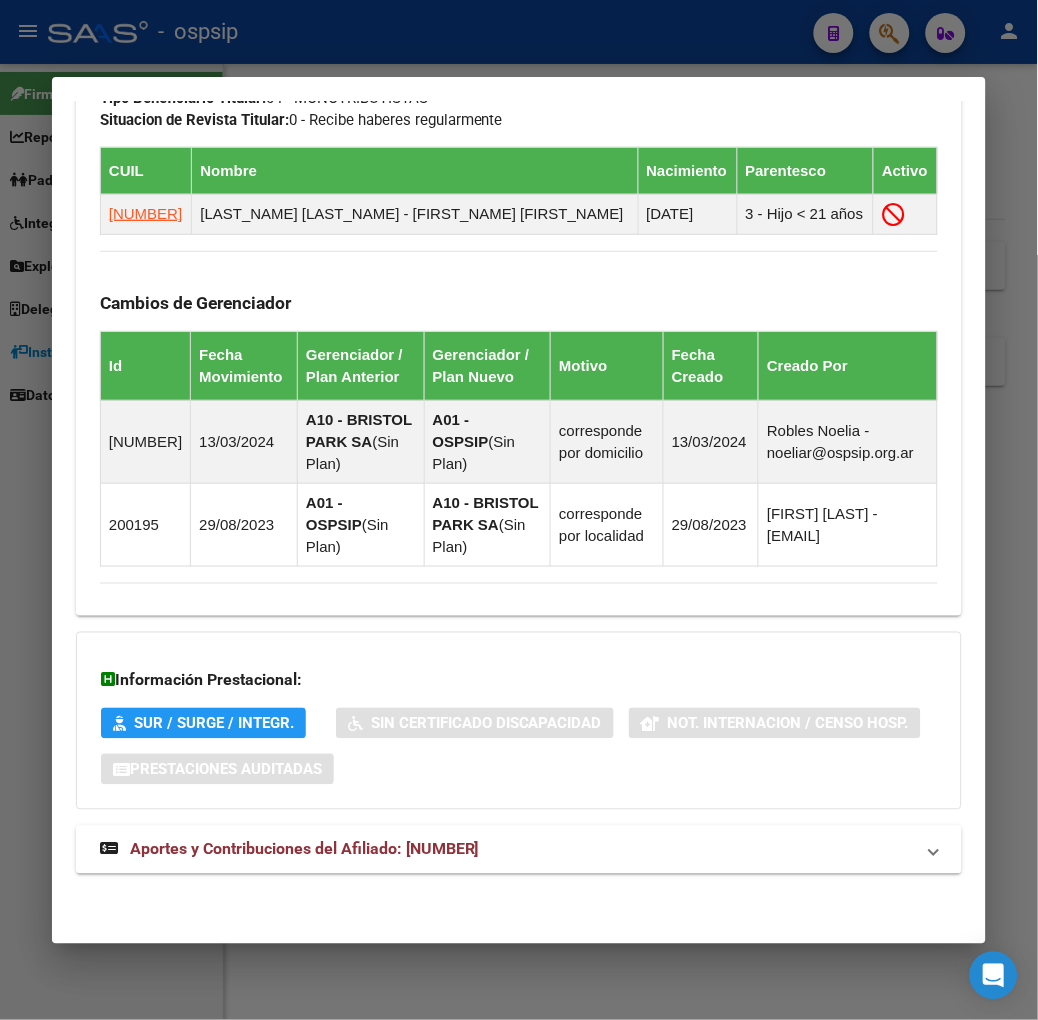 click on "Aportes y Contribuciones del Afiliado: [NUMBER]" at bounding box center (507, 850) 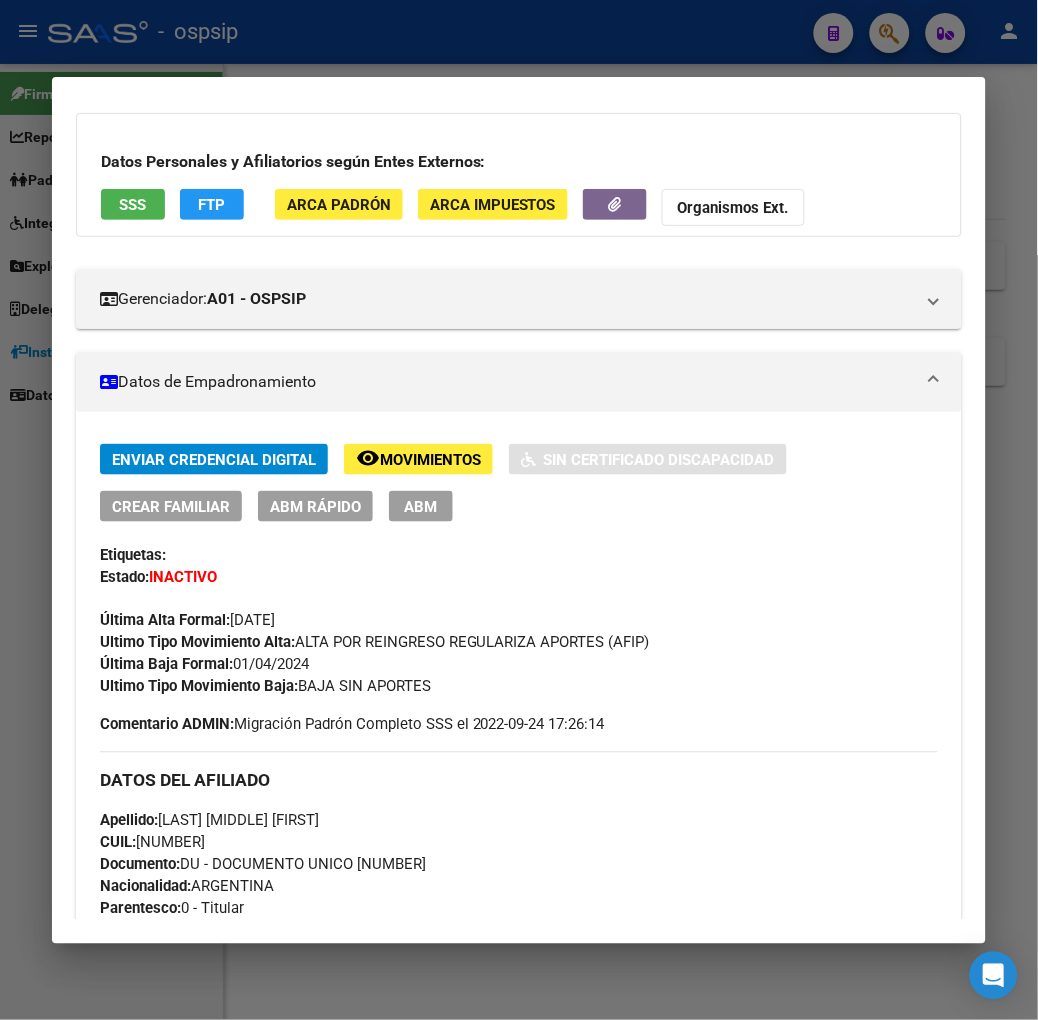 scroll, scrollTop: 0, scrollLeft: 0, axis: both 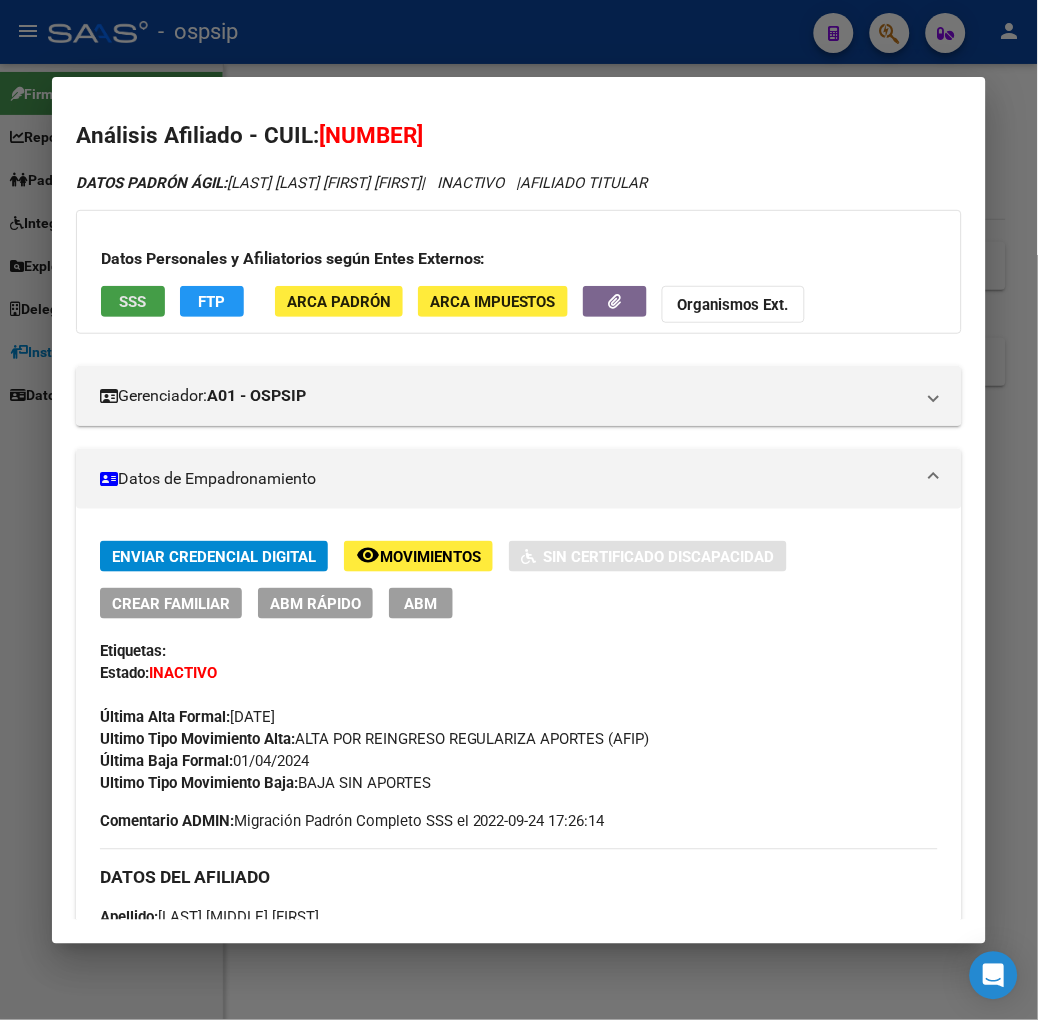 click on "SSS" at bounding box center [133, 301] 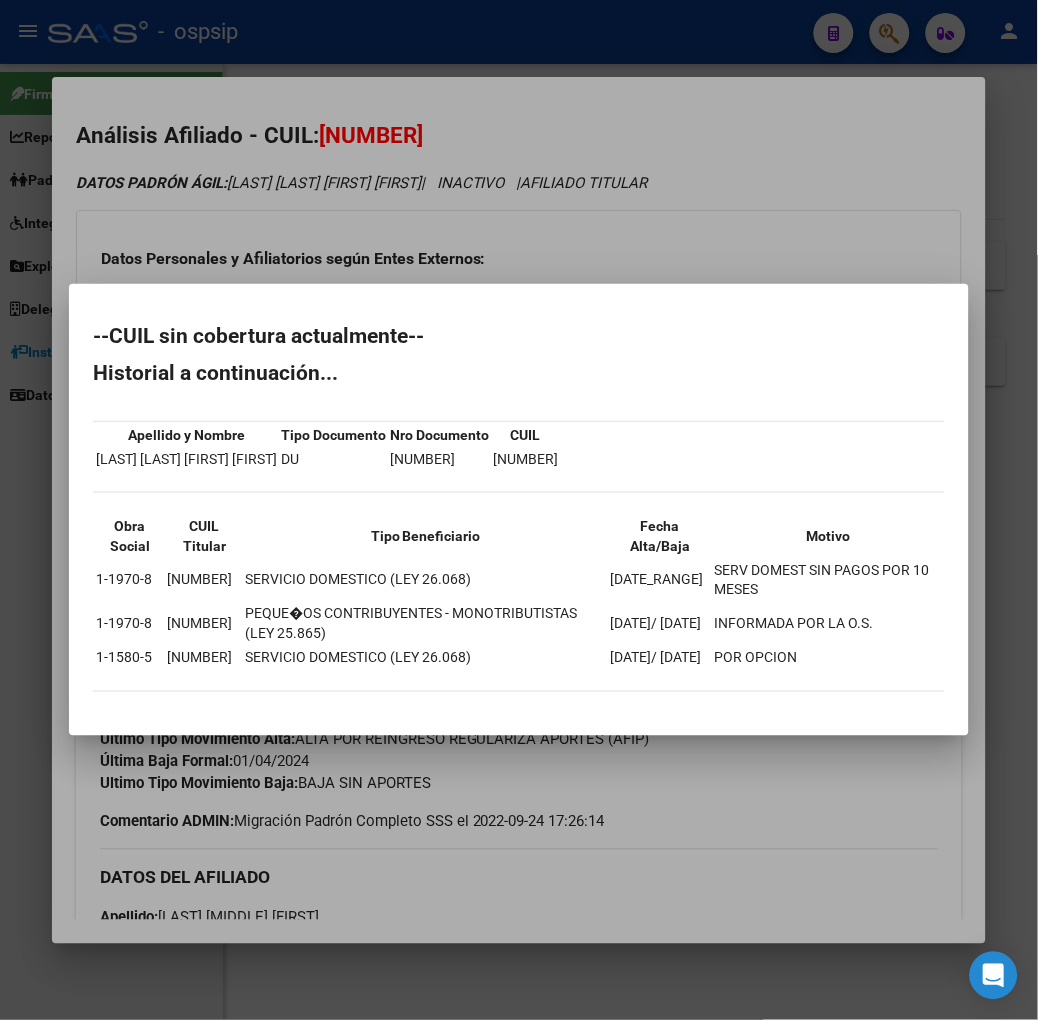 click at bounding box center [519, 510] 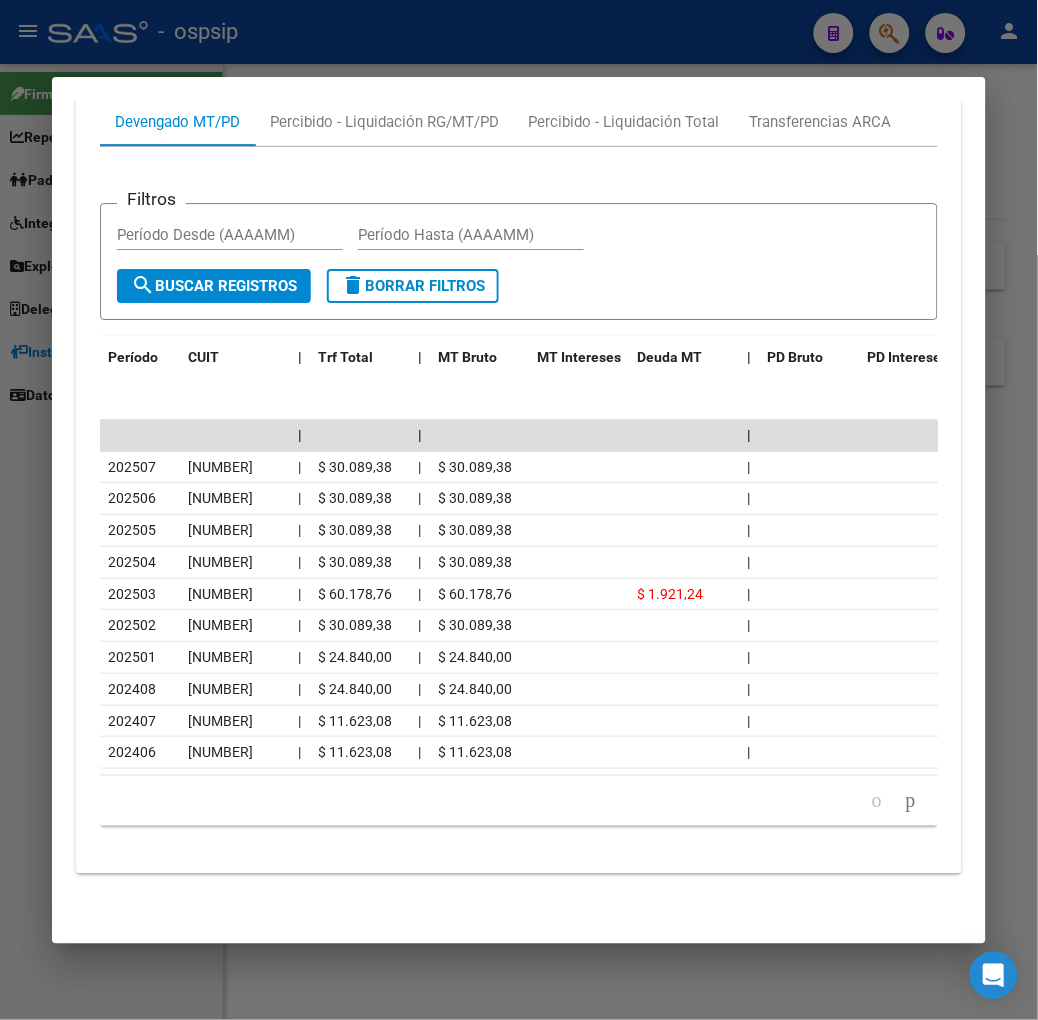 scroll, scrollTop: 2061, scrollLeft: 0, axis: vertical 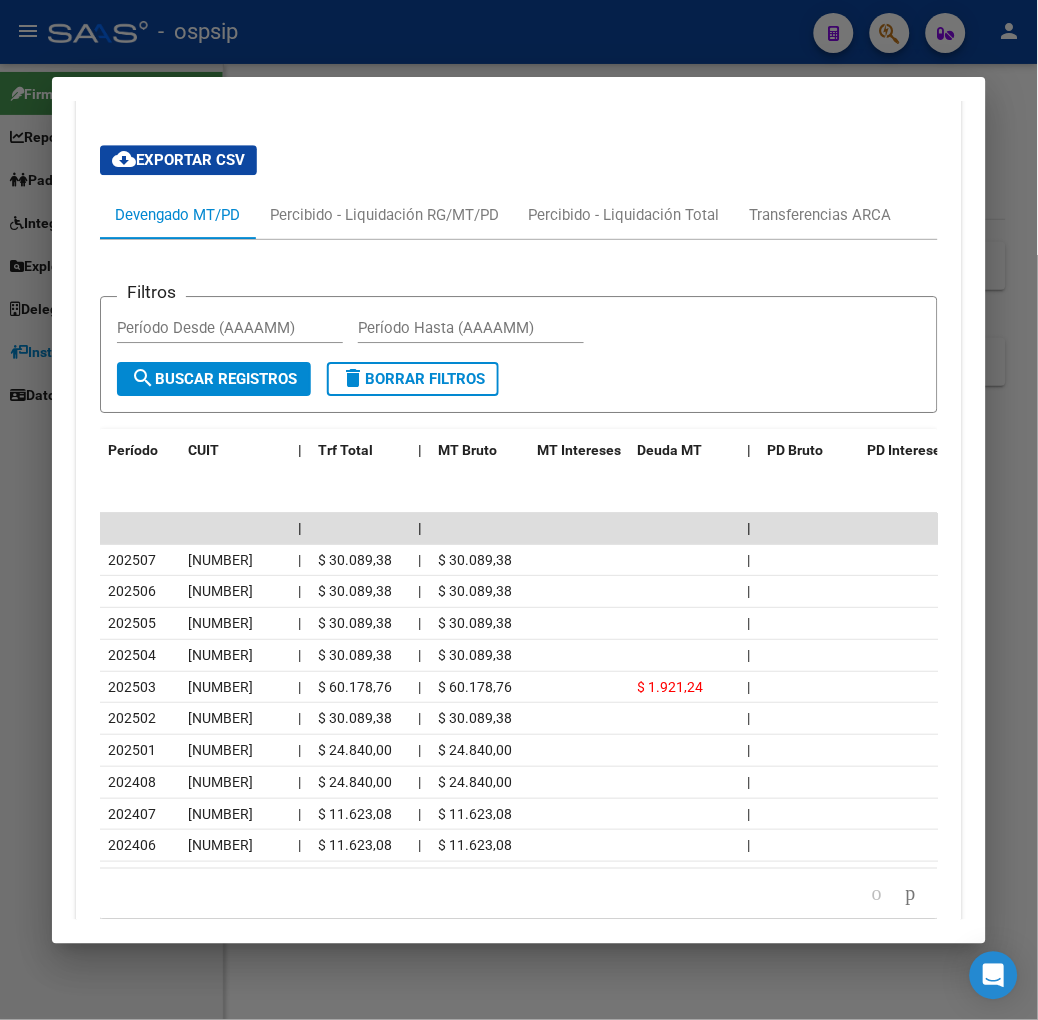 click on "Análisis Afiliado - CUIL:  [CUIL] DATOS PADRÓN ÁGIL:  [LAST] [LAST] [FIRST] [FIRST]    |   INACTIVO   |     AFILIADO TITULAR  Datos Personales y Afiliatorios según Entes Externos: SSS FTP ARCA Padrón ARCA Impuestos Organismos Ext.    Gerenciador:      A01 - OSPSIP Atención telefónica: Atención emergencias: Otros Datos Útiles:    Datos de Empadronamiento  Enviar Credencial Digital remove_red_eye Movimientos    Sin Certificado Discapacidad Crear Familiar ABM Rápido ABM Etiquetas: Estado: INACTIVO Última Alta Formal:  [DD]/[MM]/[YYYY] Ultimo Tipo Movimiento Alta:  ALTA POR REINGRESO REGULARIZA APORTES (AFIP) Última Baja Formal:  [DD]/[MM]/[YYYY] Ultimo Tipo Movimiento Baja:  BAJA SIN APORTES Comentario ADMIN:  Migración Padrón Completo SSS el [YYYY]-[MM]-[DD] [HH]:[MM]:[SS] DATOS DEL AFILIADO Apellido:  [FIRST] [FIRST] [LAST] [LAST] CUIL:  [CUIL] Documento:  DU - DOCUMENTO UNICO [NUMBER]  Nacionalidad:  ARGENTINA Parentesco:  0 - Titular Estado Civil:  Soltero Discapacitado:    NO (00) Sexo:  F Edad:" at bounding box center (519, 510) 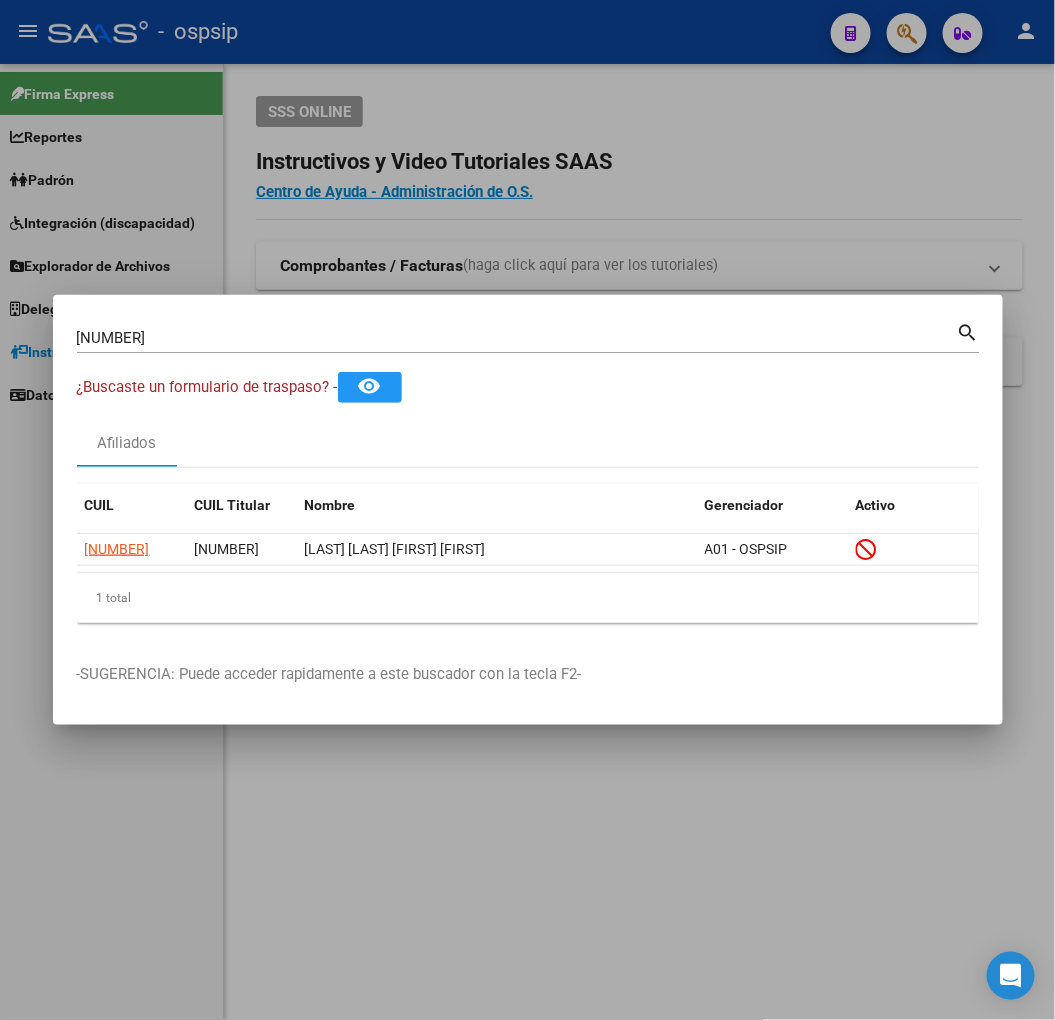 click on "[NUMBER] Buscar (apellido, dni, cuil, nro traspaso, cuit, obra social)" at bounding box center [517, 338] 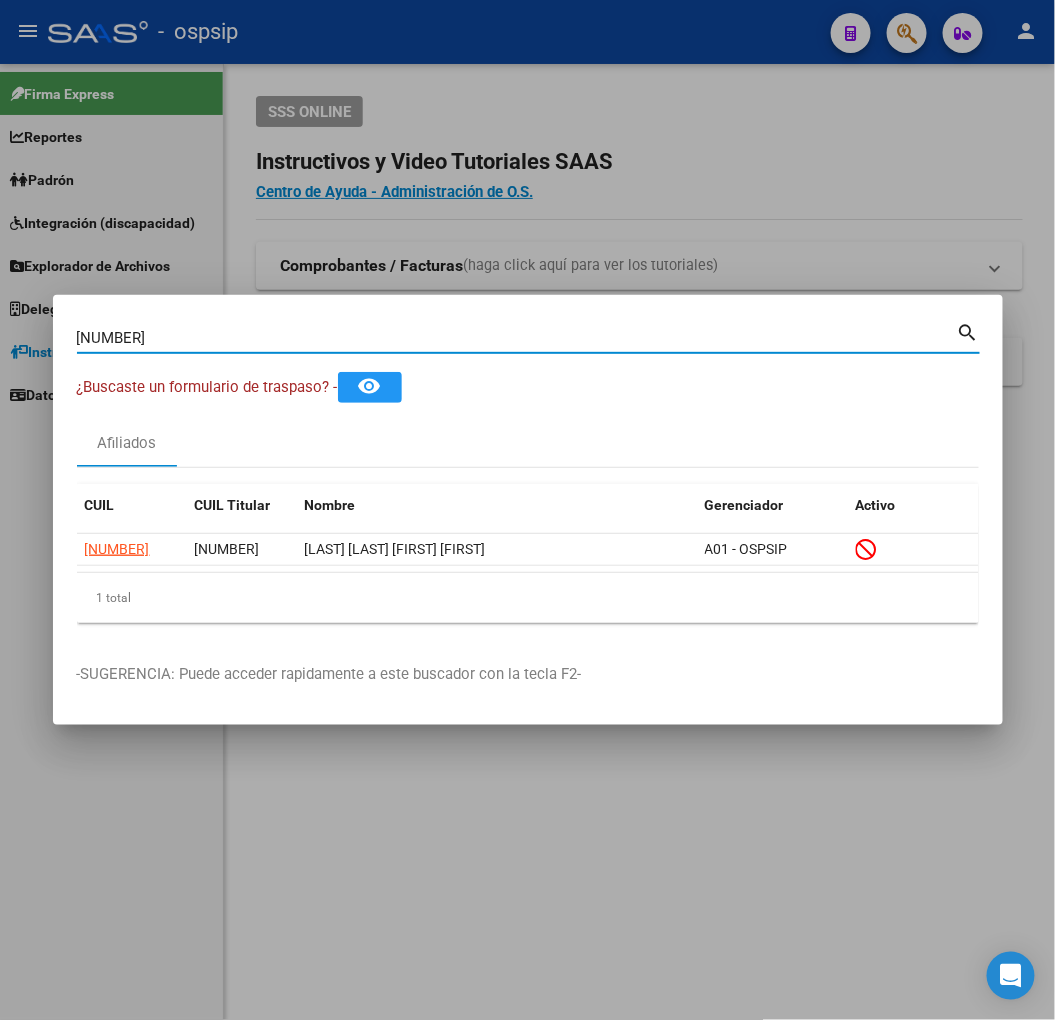 click on "[NUMBER]" at bounding box center (517, 338) 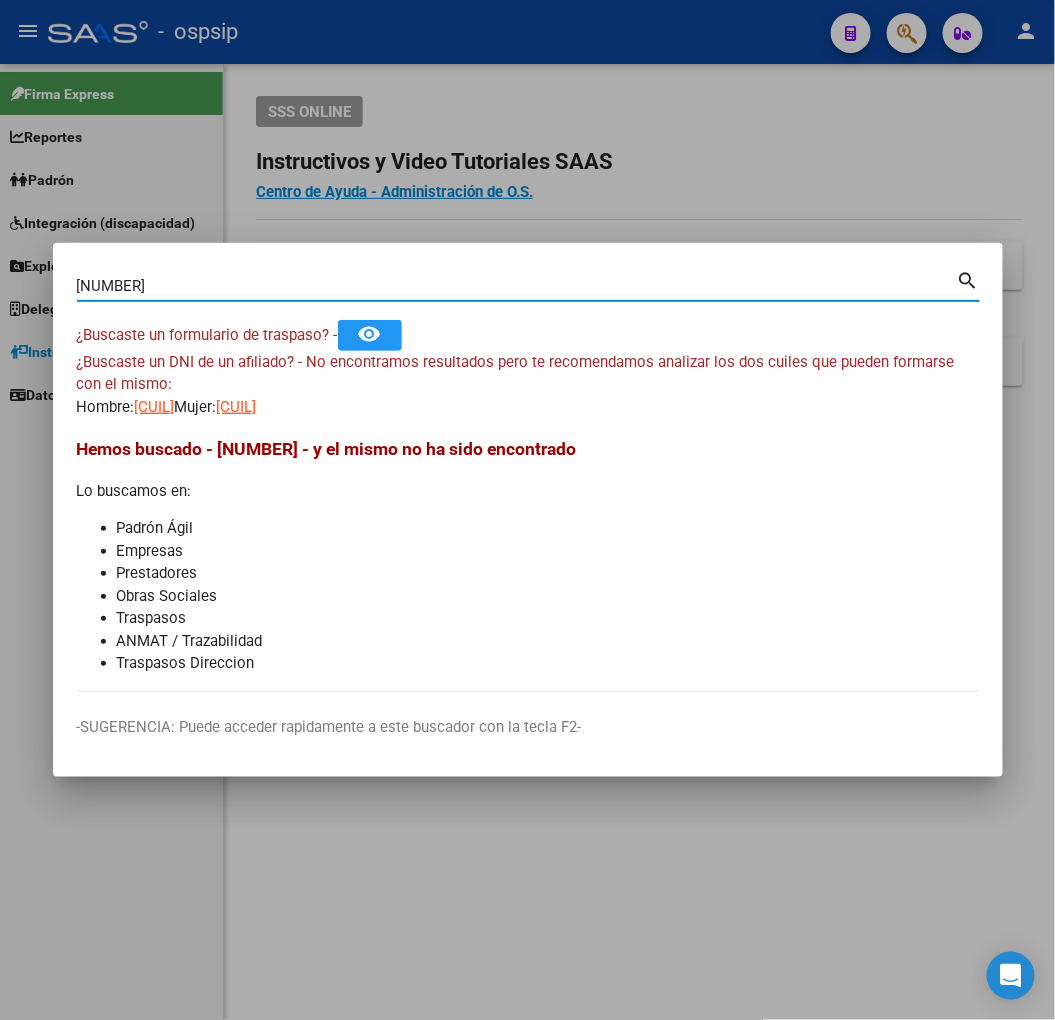 click on "¿Buscaste un DNI de un afiliado? - No encontramos resultados pero te recomendamos analizar los dos cuiles que pueden formarse con el mismo: <br> Hombre: <br> [CUIL] <br> <br> <br> Mujer: <br> [CUIL]" at bounding box center [528, 385] 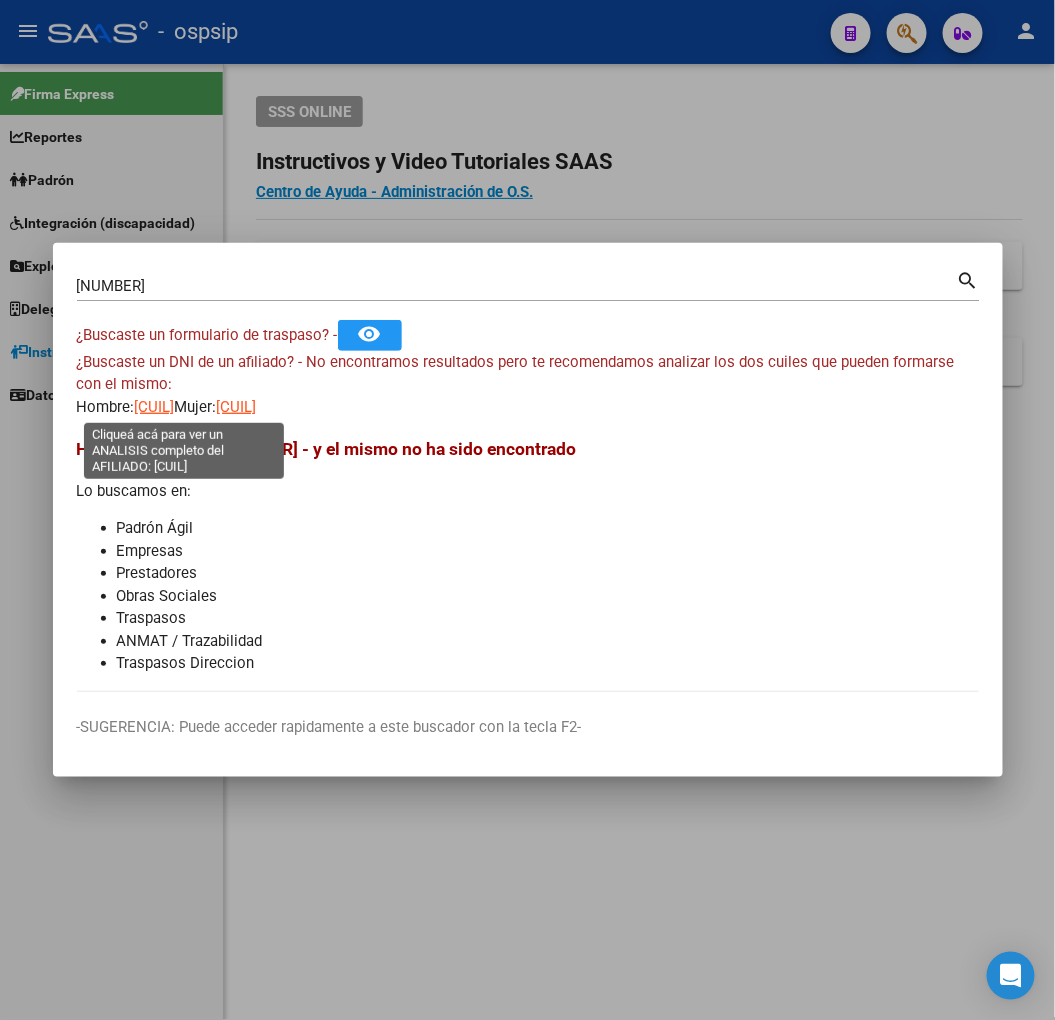 click on "[CUIL]" at bounding box center [155, 407] 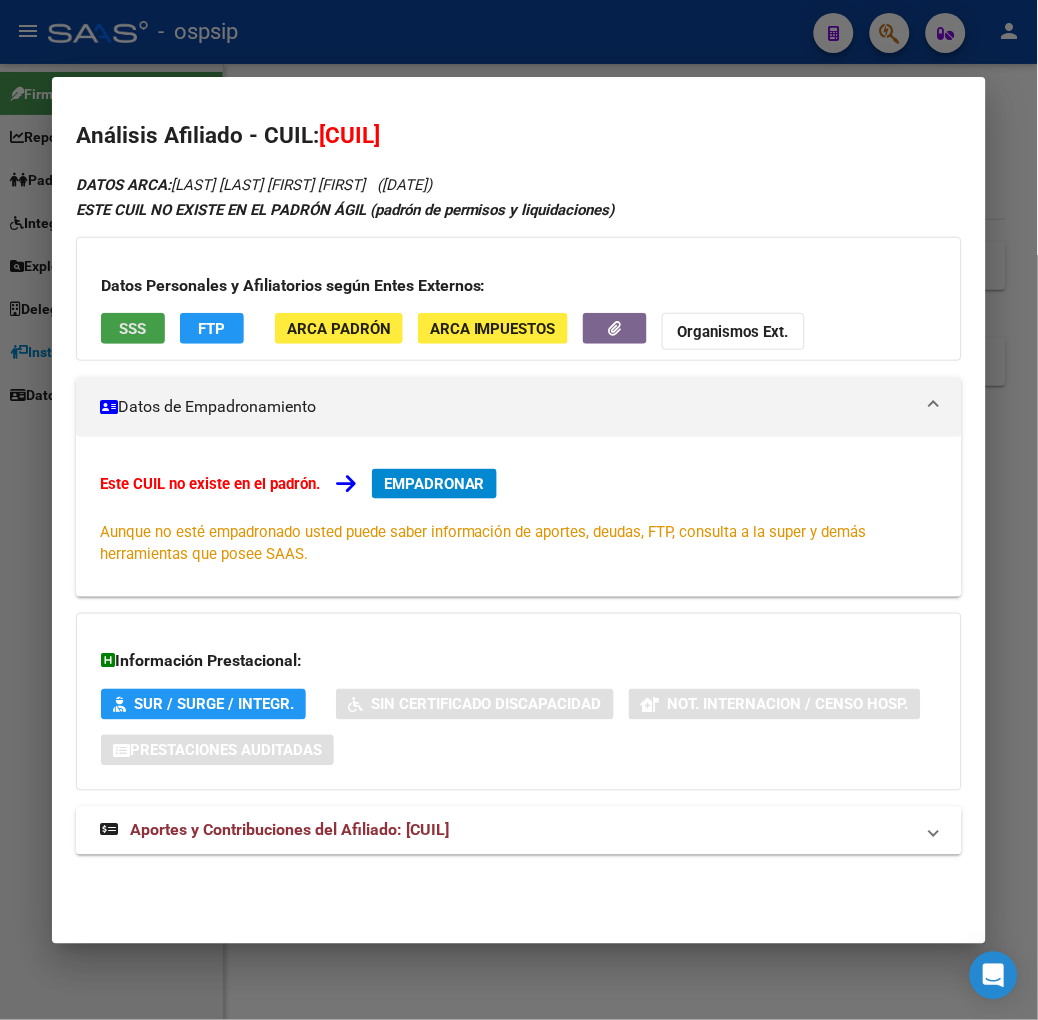 click on "SSS" at bounding box center (133, 328) 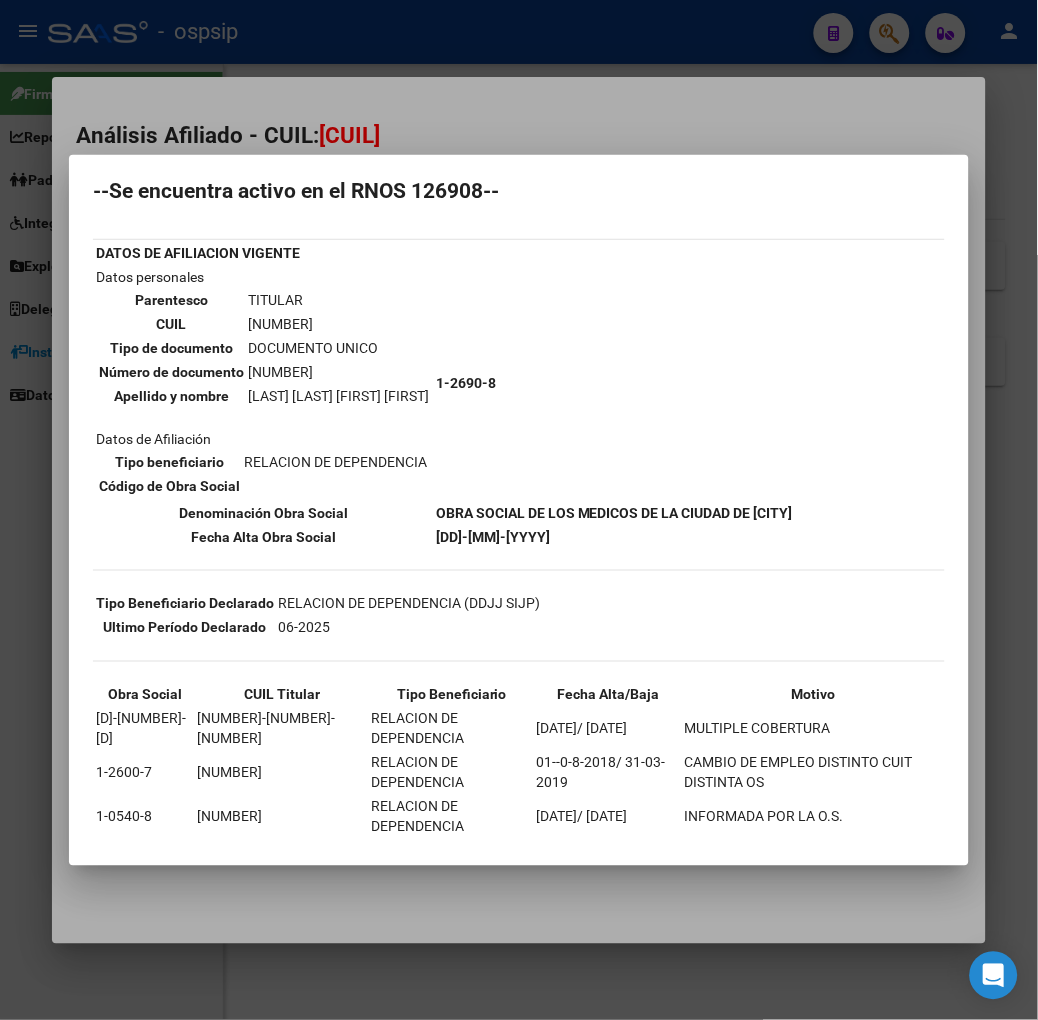 scroll, scrollTop: 81, scrollLeft: 0, axis: vertical 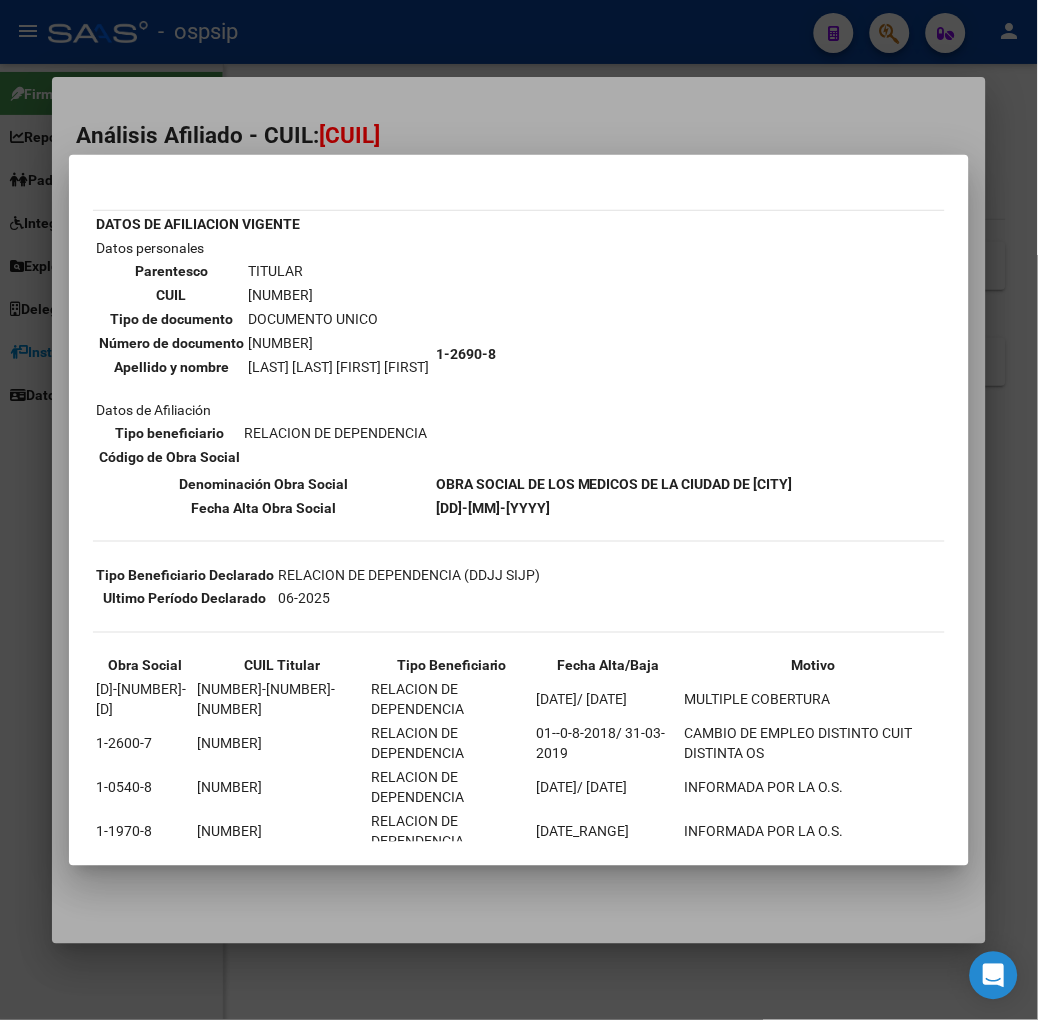 click at bounding box center [519, 510] 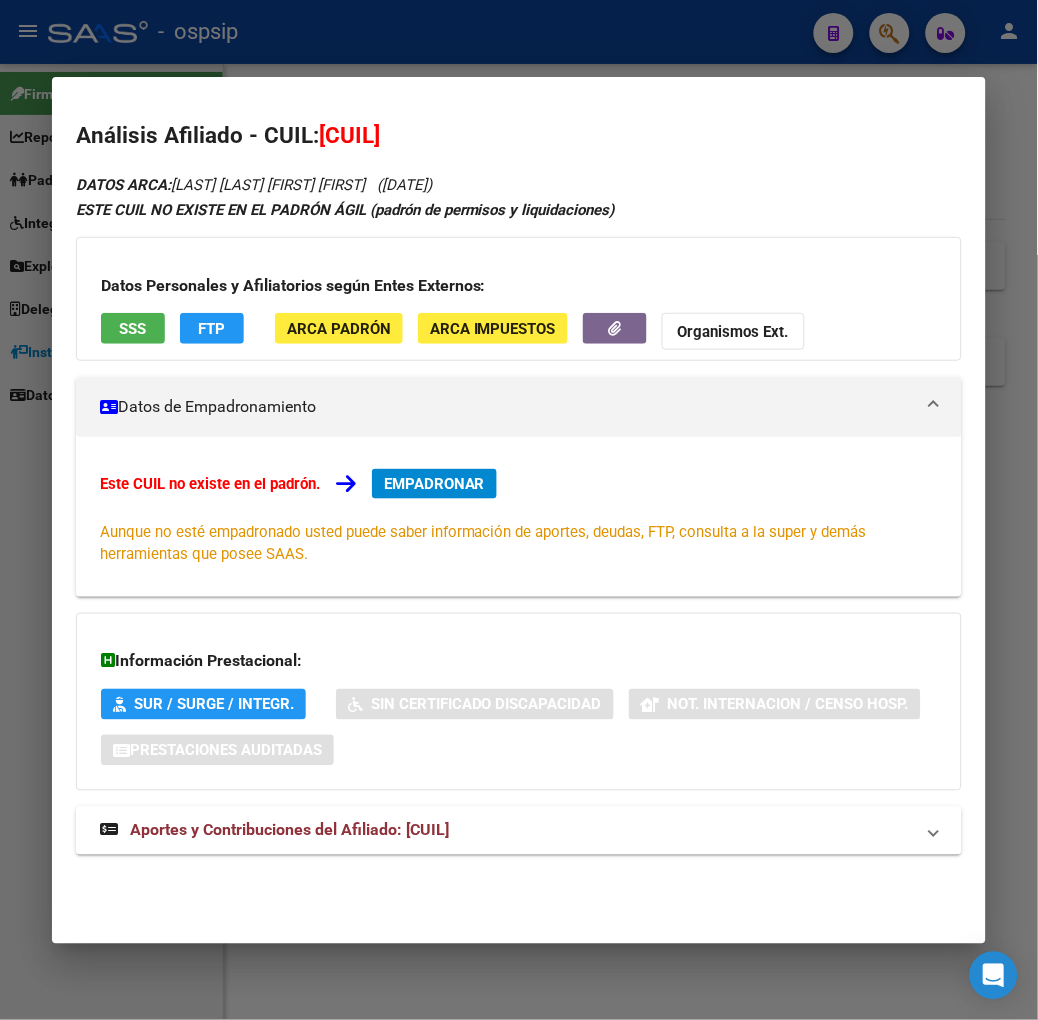click on "Aportes y Contribuciones del Afiliado: [CUIL]" at bounding box center (519, 831) 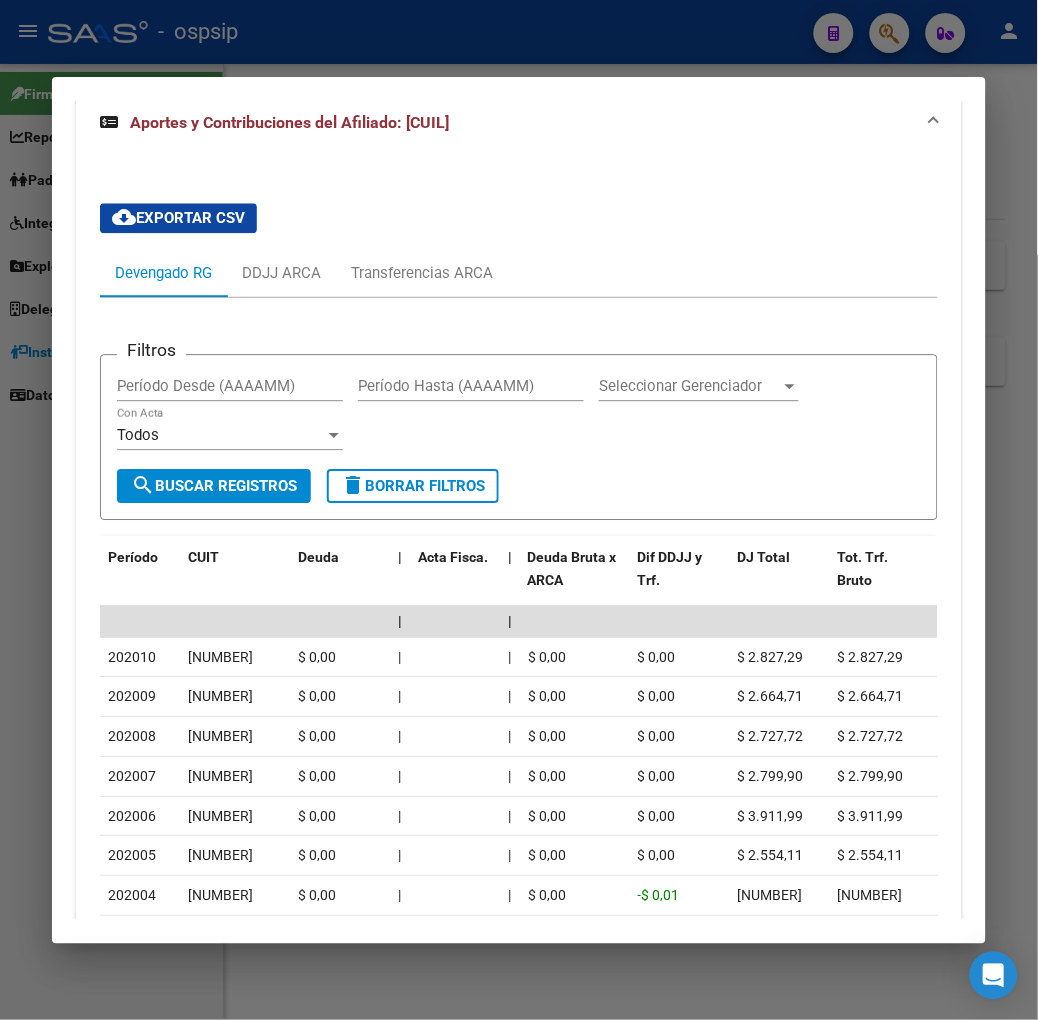 scroll, scrollTop: 555, scrollLeft: 0, axis: vertical 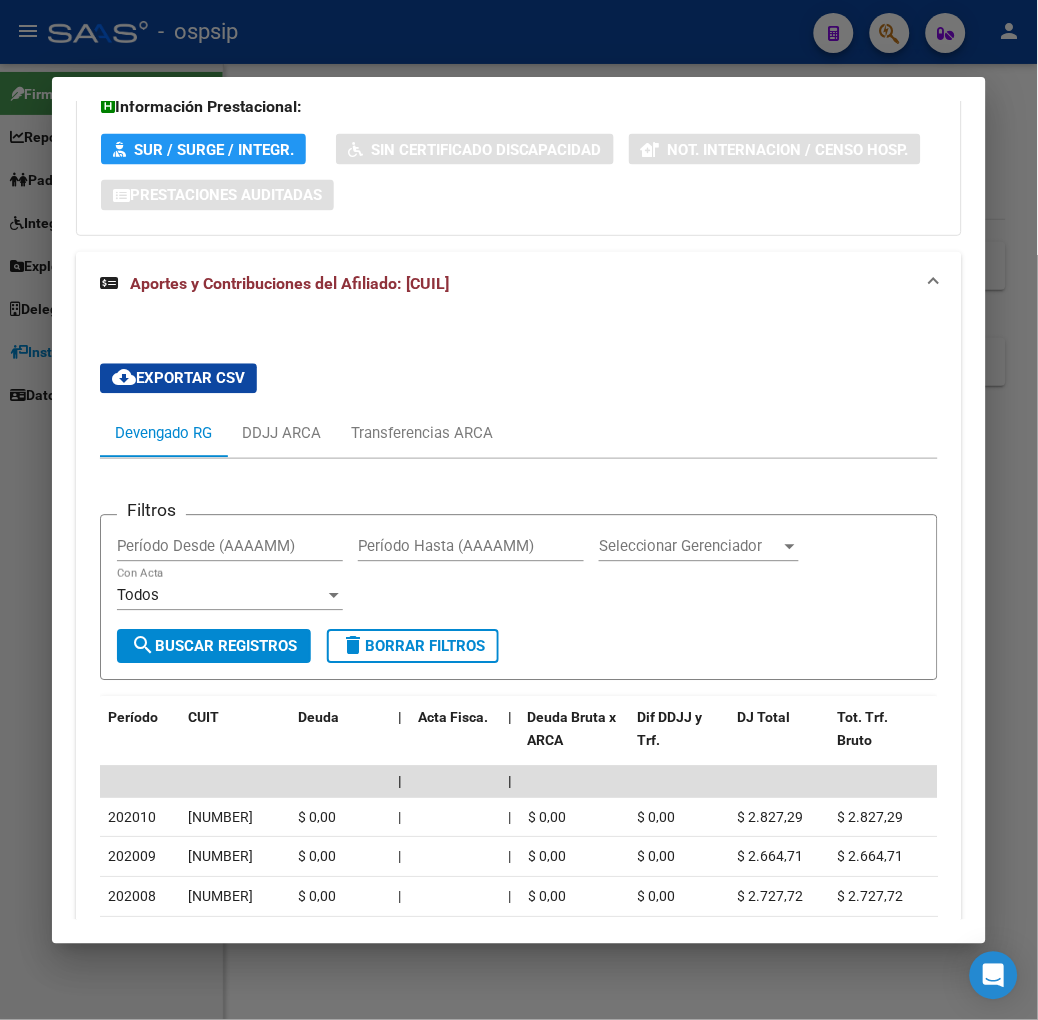 click at bounding box center [519, 510] 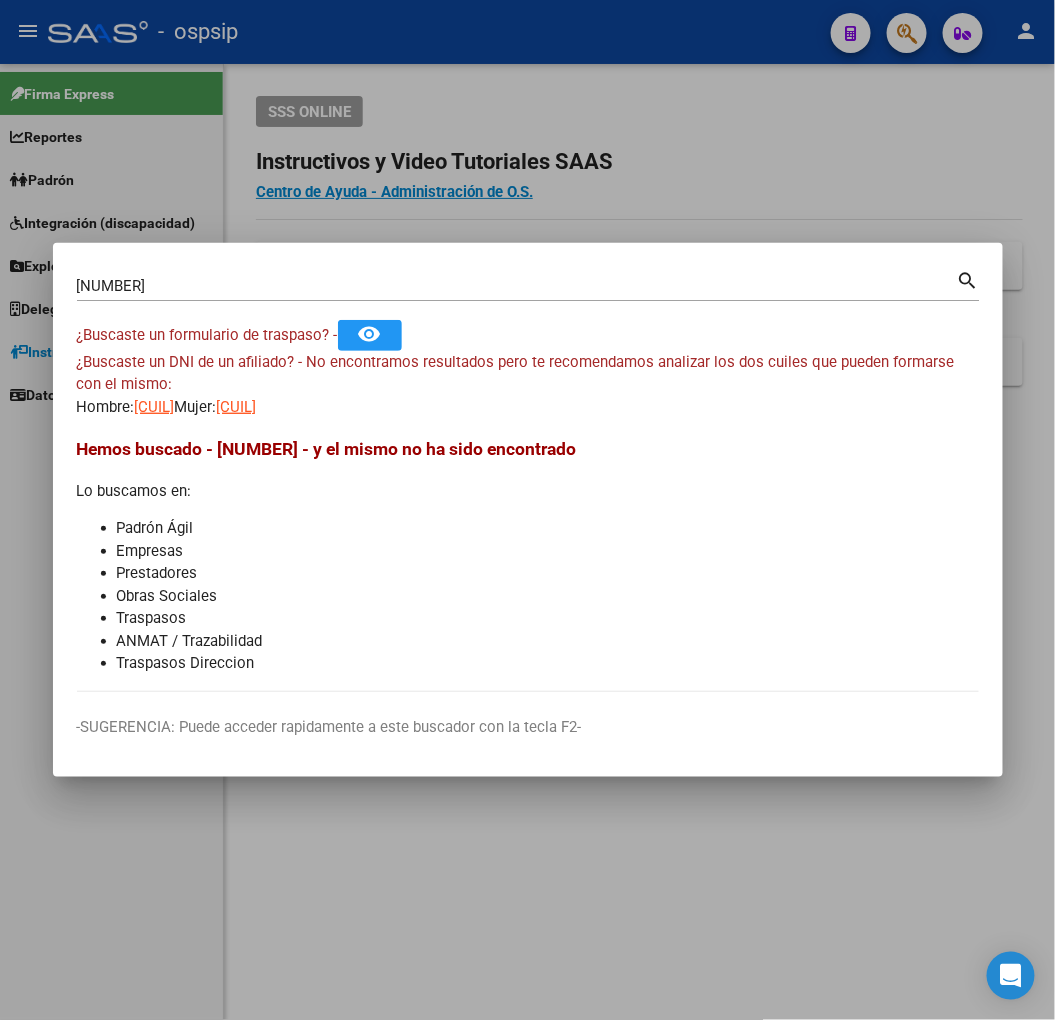 click on "[NUMBER] Buscar (apellido, dni, cuil, nro traspaso, cuit, obra social) search ¿Buscaste un formulario de traspaso? -   remove_red_eye ¿Buscaste un DNI de un afiliado? - No encontramos resultados pero te recomendamos analizar los dos cuiles que pueden formarse con el mismo:  Hombre:  [CUIL]     Mujer:  [CUIL] Hemos buscado - [NUMBER] - y el mismo no ha sido encontrado  Lo buscamos en:  Padrón Ágil Empresas Prestadores Obras Sociales Traspasos ANMAT / Trazabilidad Traspasos Direccion -SUGERENCIA: Puede acceder rapidamente a este buscador con la tecla F2-" at bounding box center (528, 510) 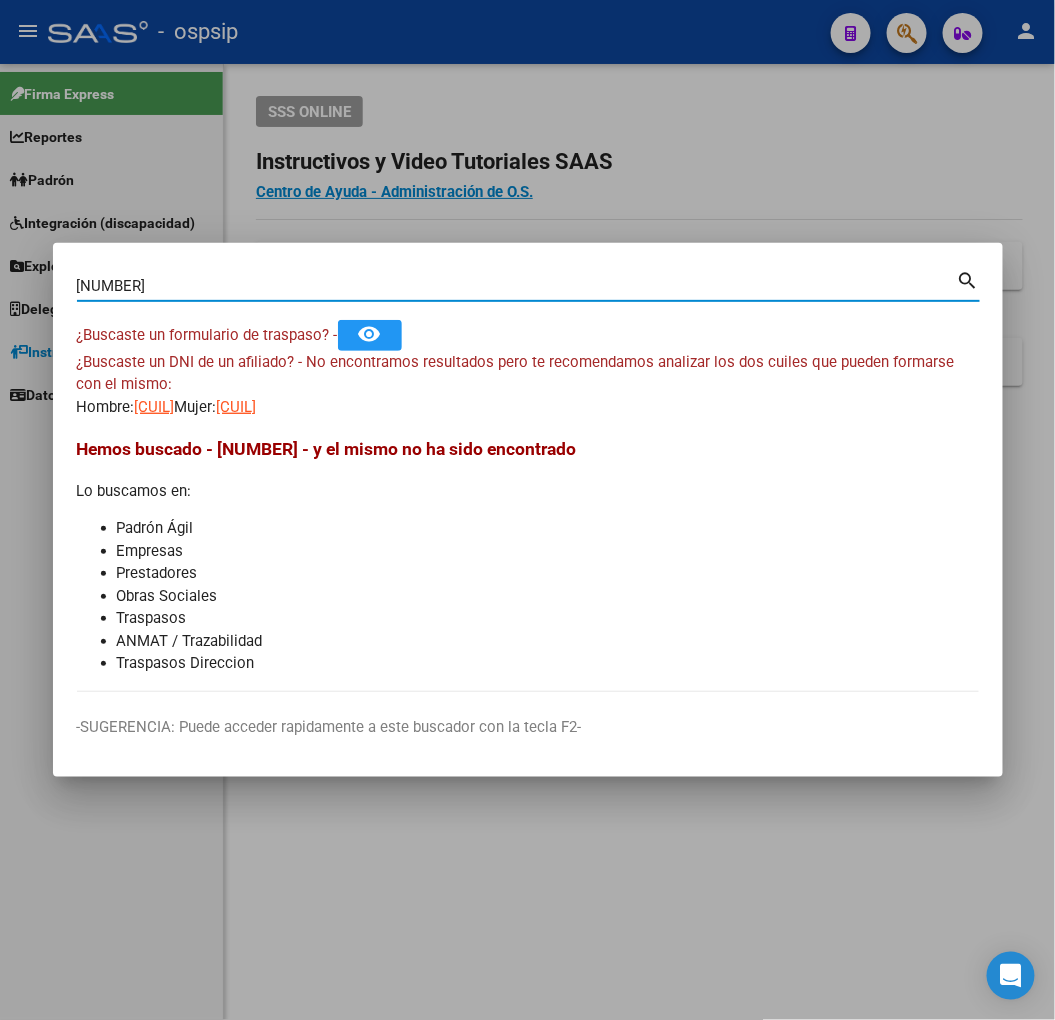 type on "[NUMBER]" 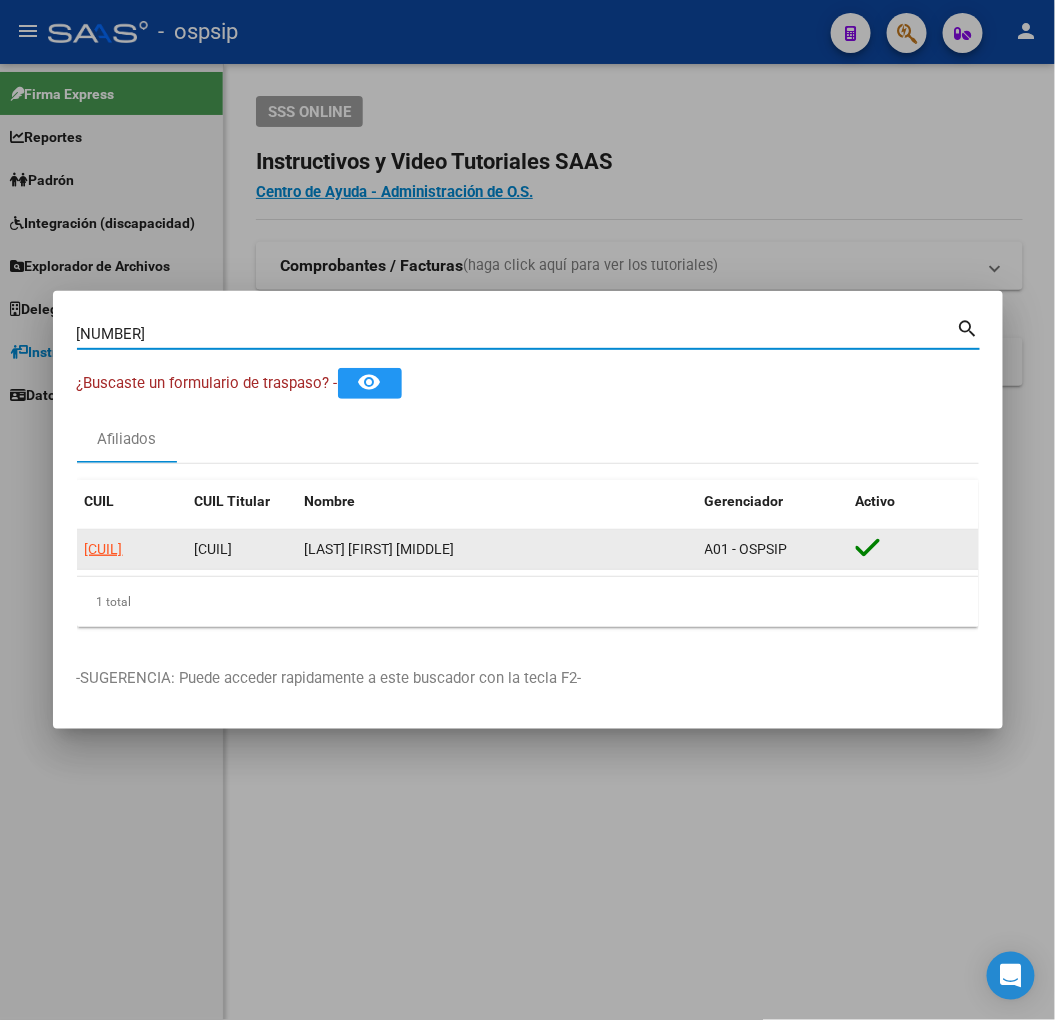 click on "[CUIL]" 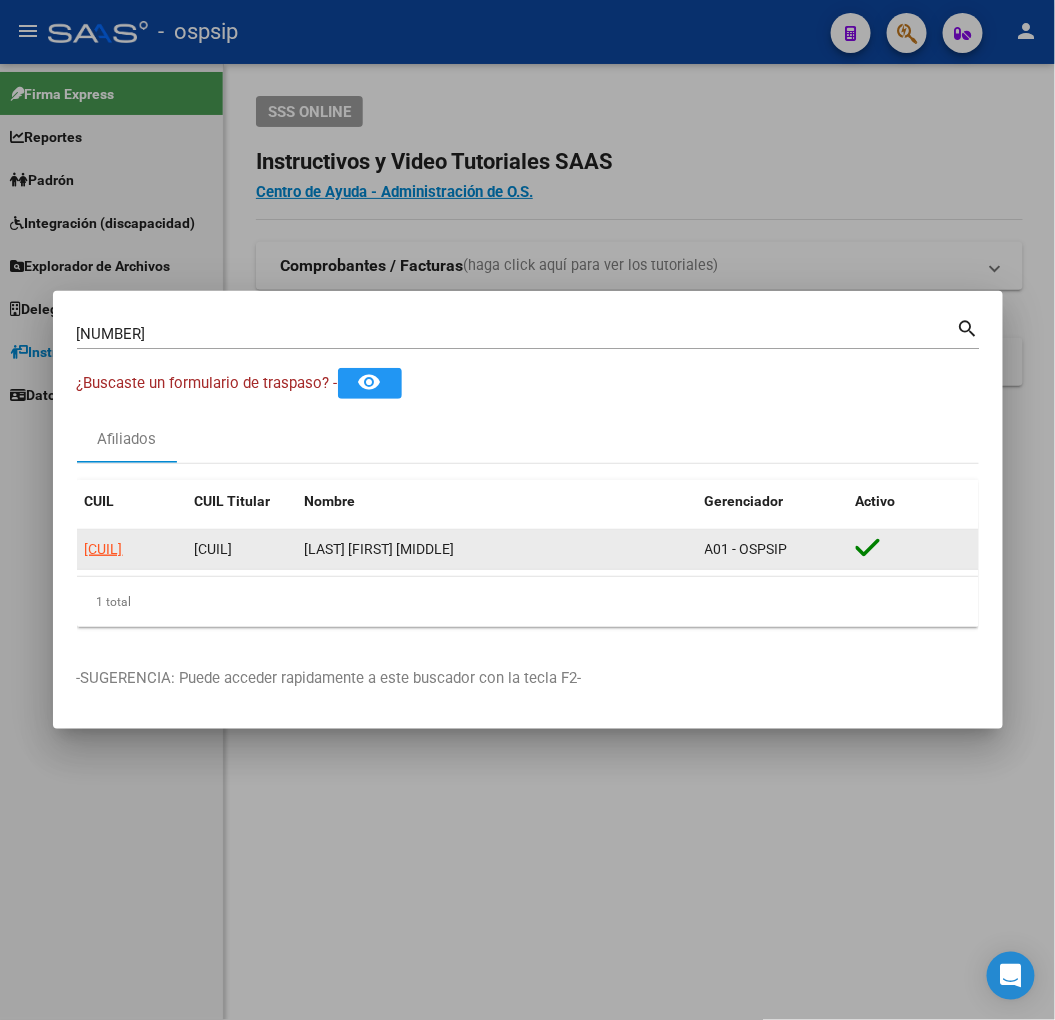 click on "[CUIL]" 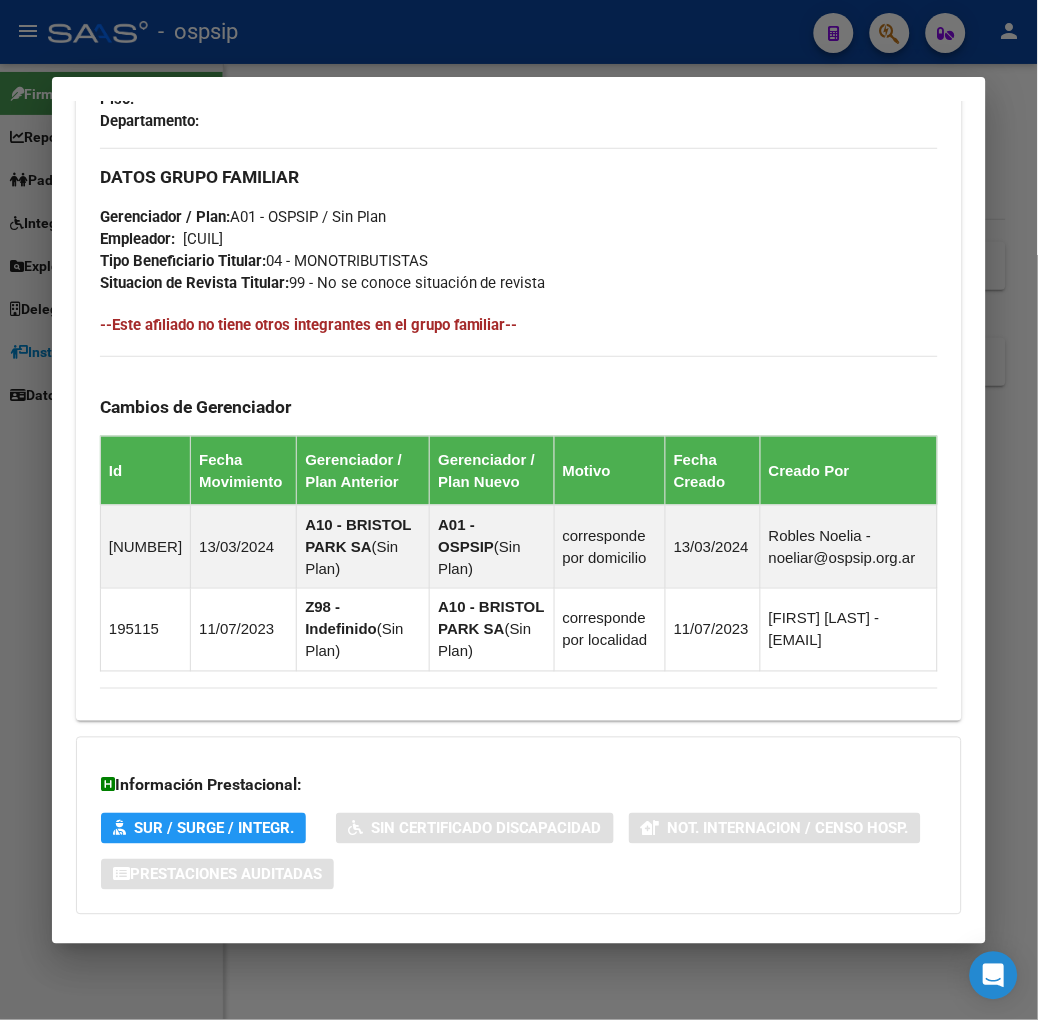 scroll, scrollTop: 1210, scrollLeft: 0, axis: vertical 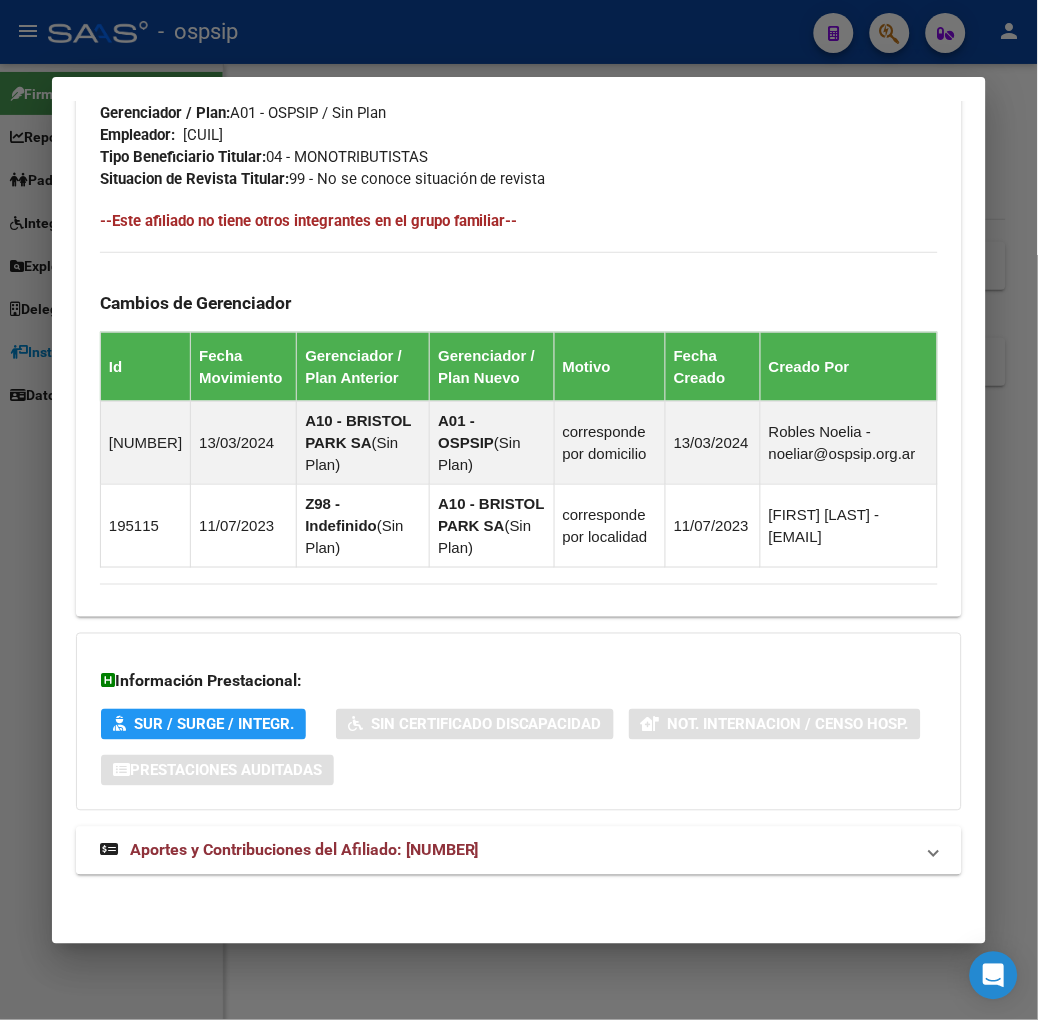 click on "Aportes y Contribuciones del Afiliado: [NUMBER]" at bounding box center [519, 851] 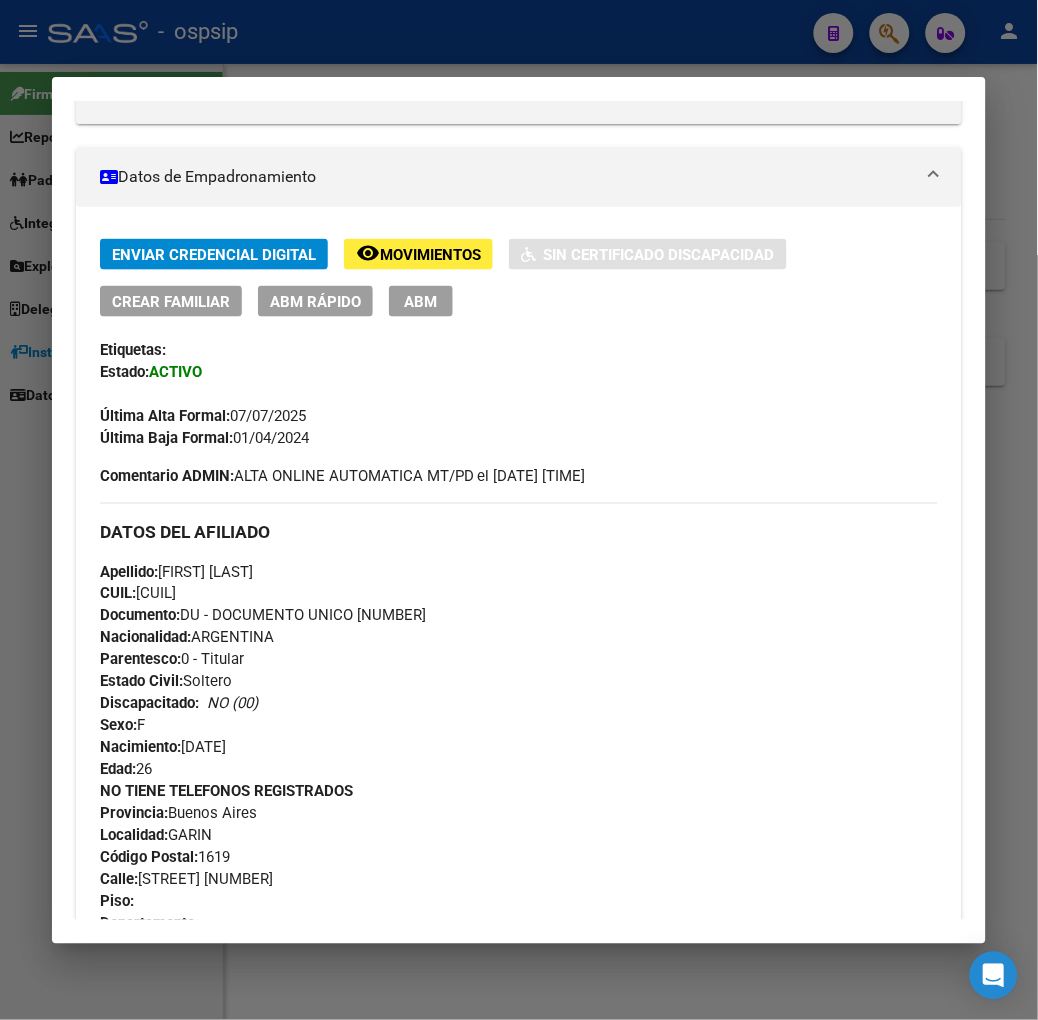 scroll, scrollTop: 0, scrollLeft: 0, axis: both 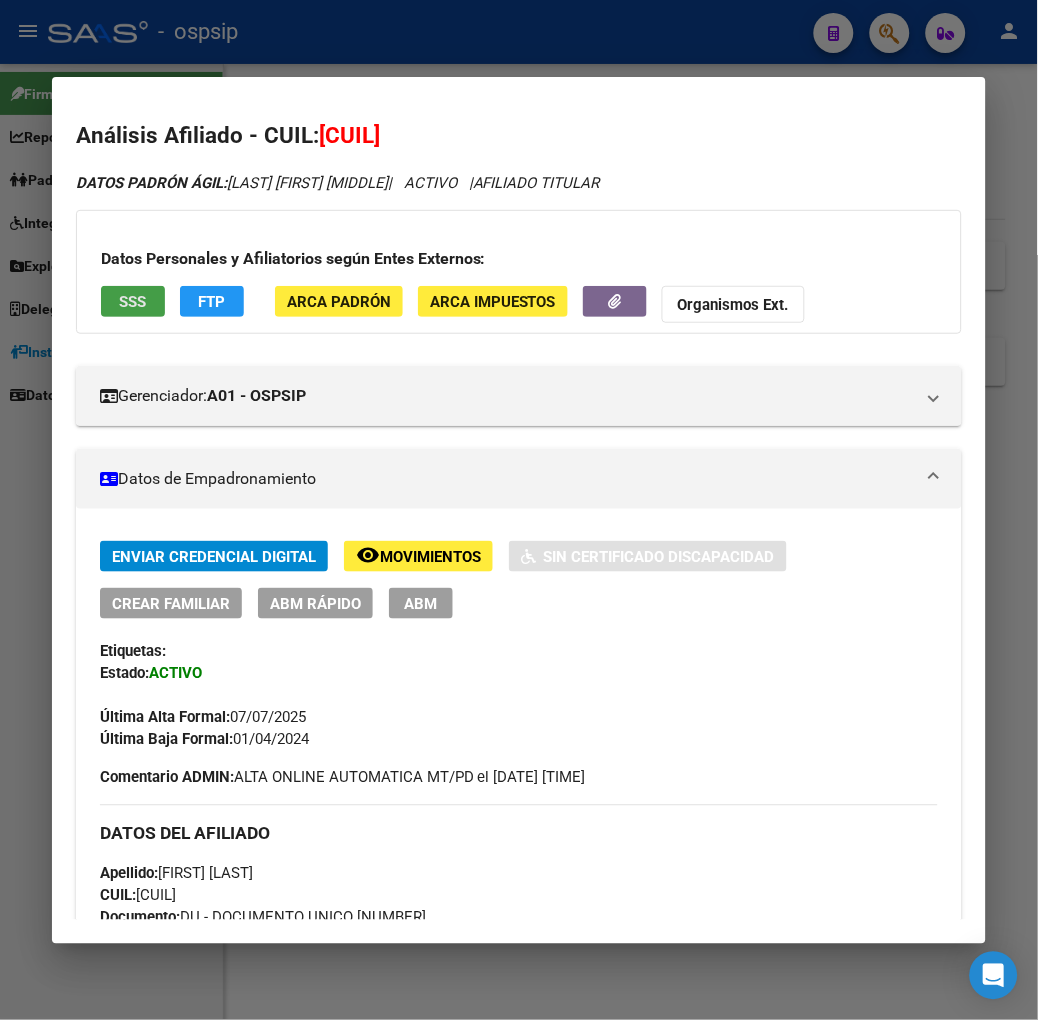 click on "SSS" at bounding box center (133, 301) 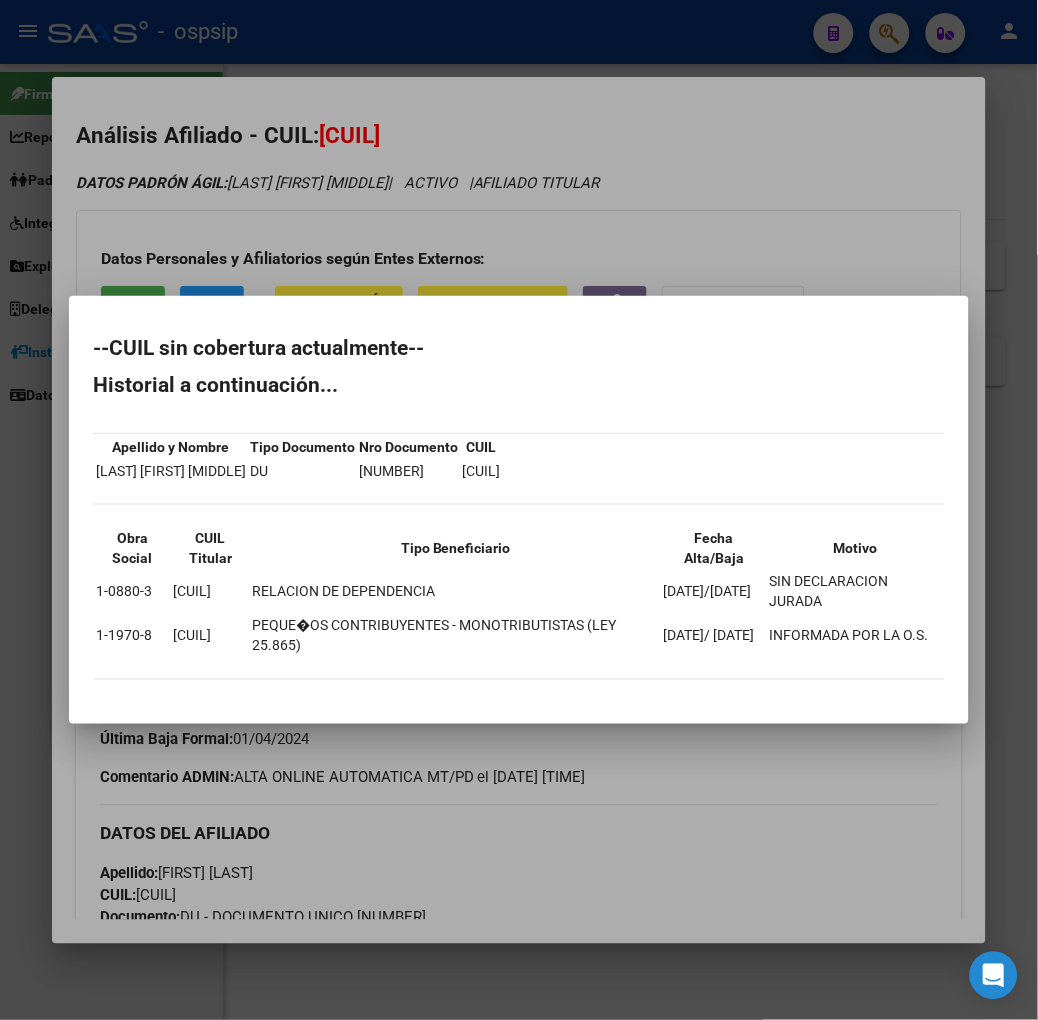 click on "Apellidoy Nombre Tipo Documento Nro Documento CUIL PEZO FLAVIA YOLANDA DU [NUMBER] [NUMBER] Obra Social CUIL Titular Tipo Beneficiario Fecha Alta/Baja Motivo [NUMBER] [NUMBER] RELACION DE DEPENDENCIA [DATE]/ [DATE] SIN DECLARACION JURADA [NUMBER] [NUMBER] PEQUEOS CONTRIBUYENTES - MONOTRIBUTISTAS (LEY [NUMBER]) [DATE]/ [DATE] INFORMADA POR LA O.S." at bounding box center (519, 509) 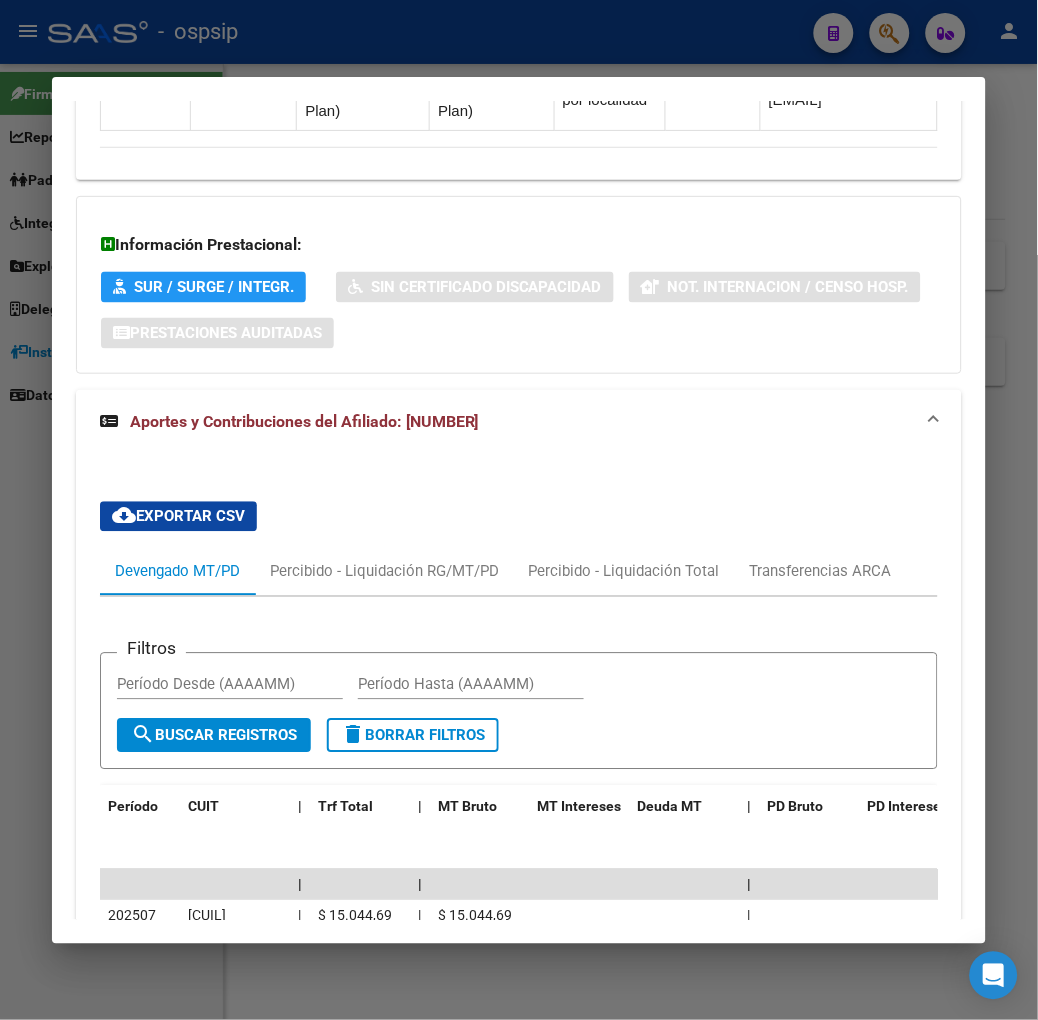 scroll, scrollTop: 2000, scrollLeft: 0, axis: vertical 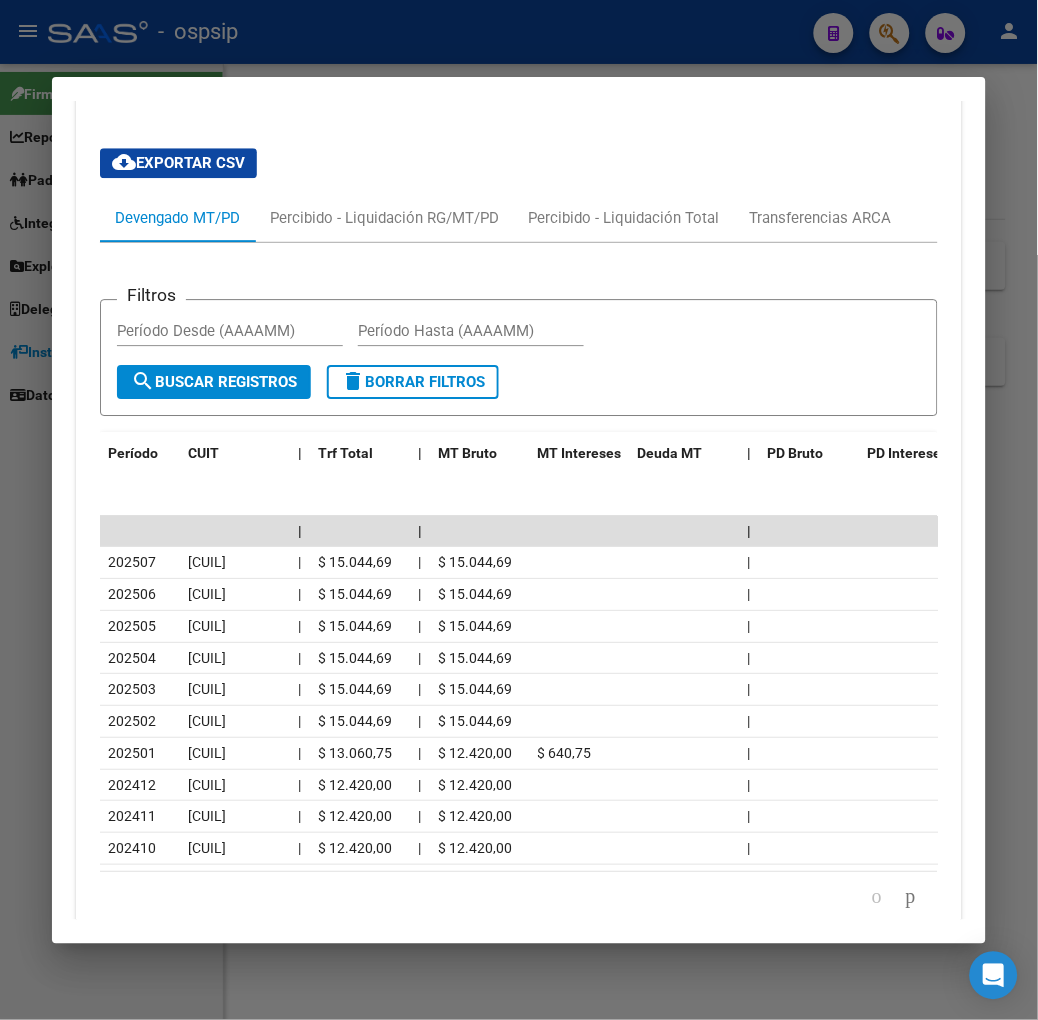 click at bounding box center (519, 510) 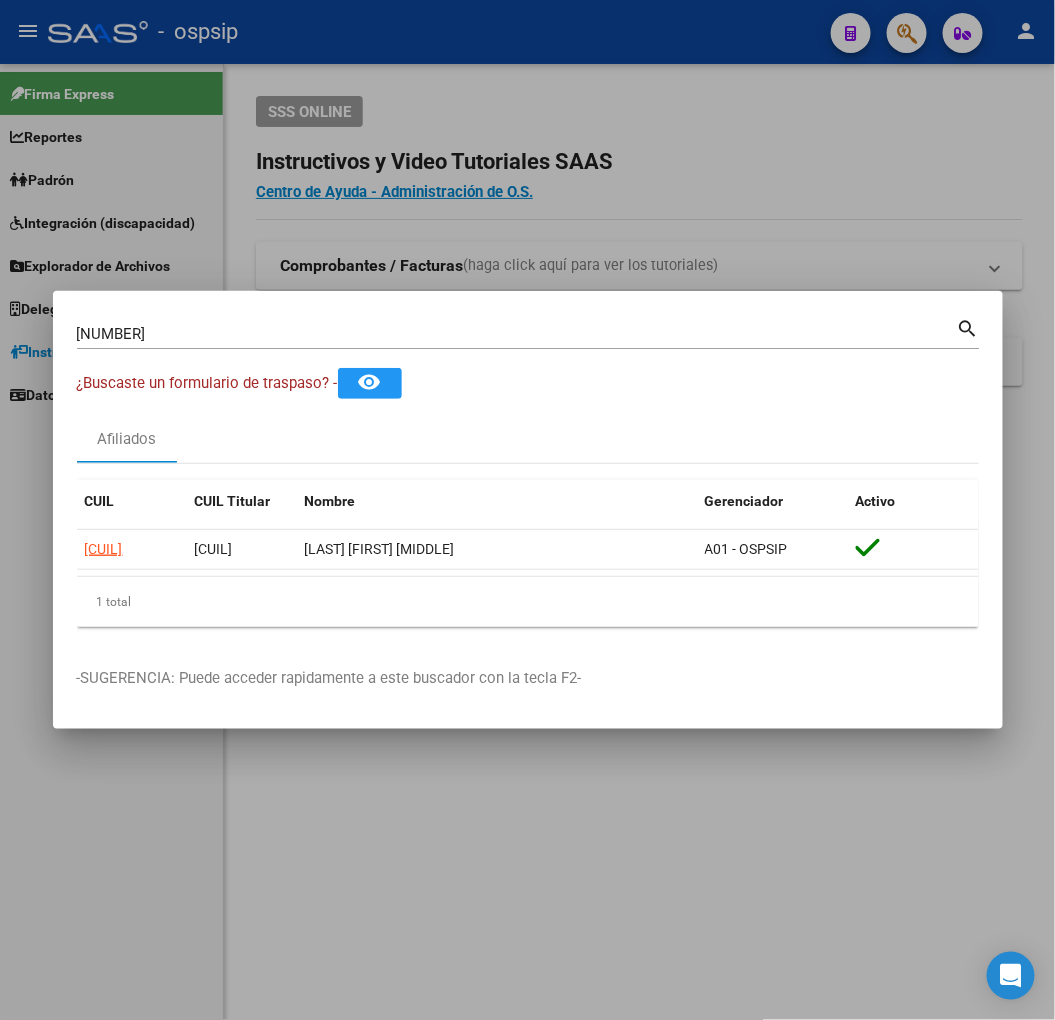 click on "[NUMBER]" at bounding box center (517, 334) 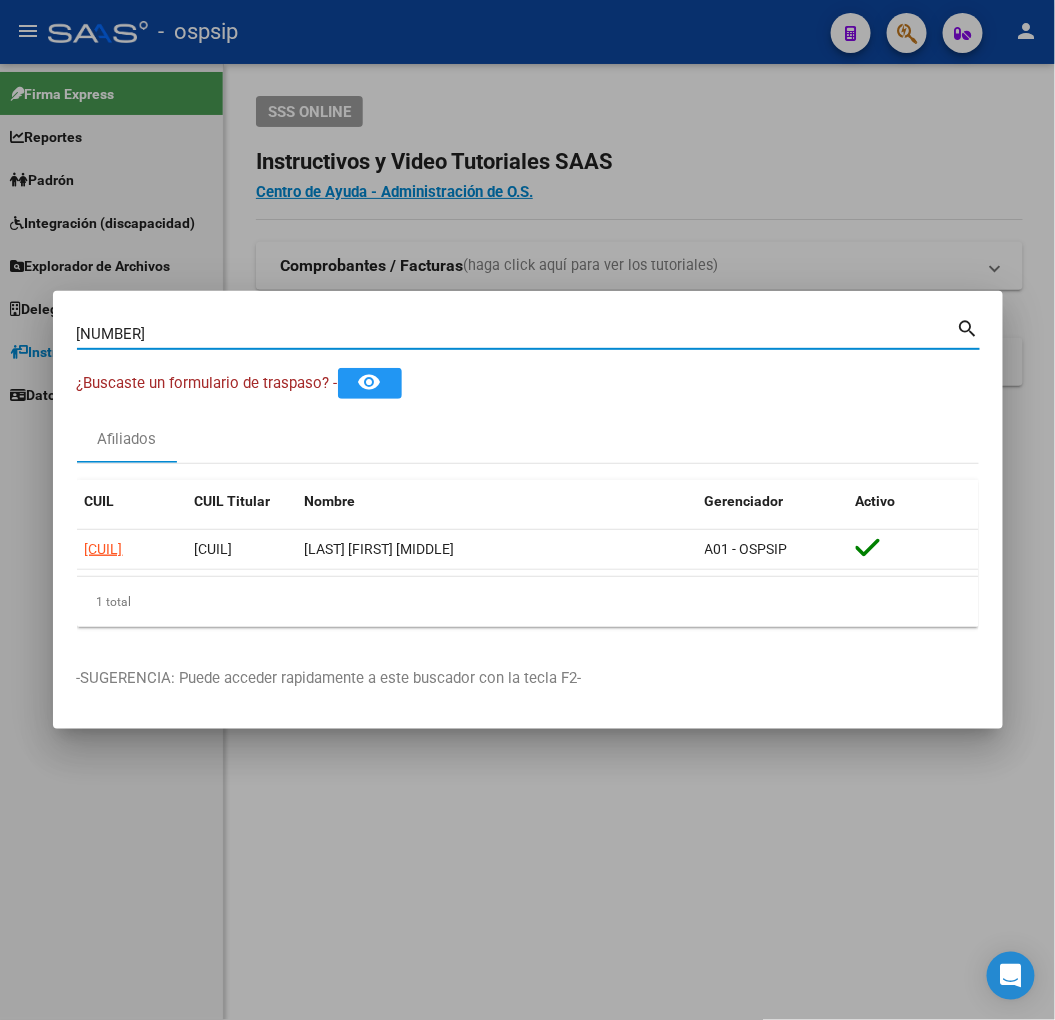 click on "[NUMBER]" at bounding box center (517, 334) 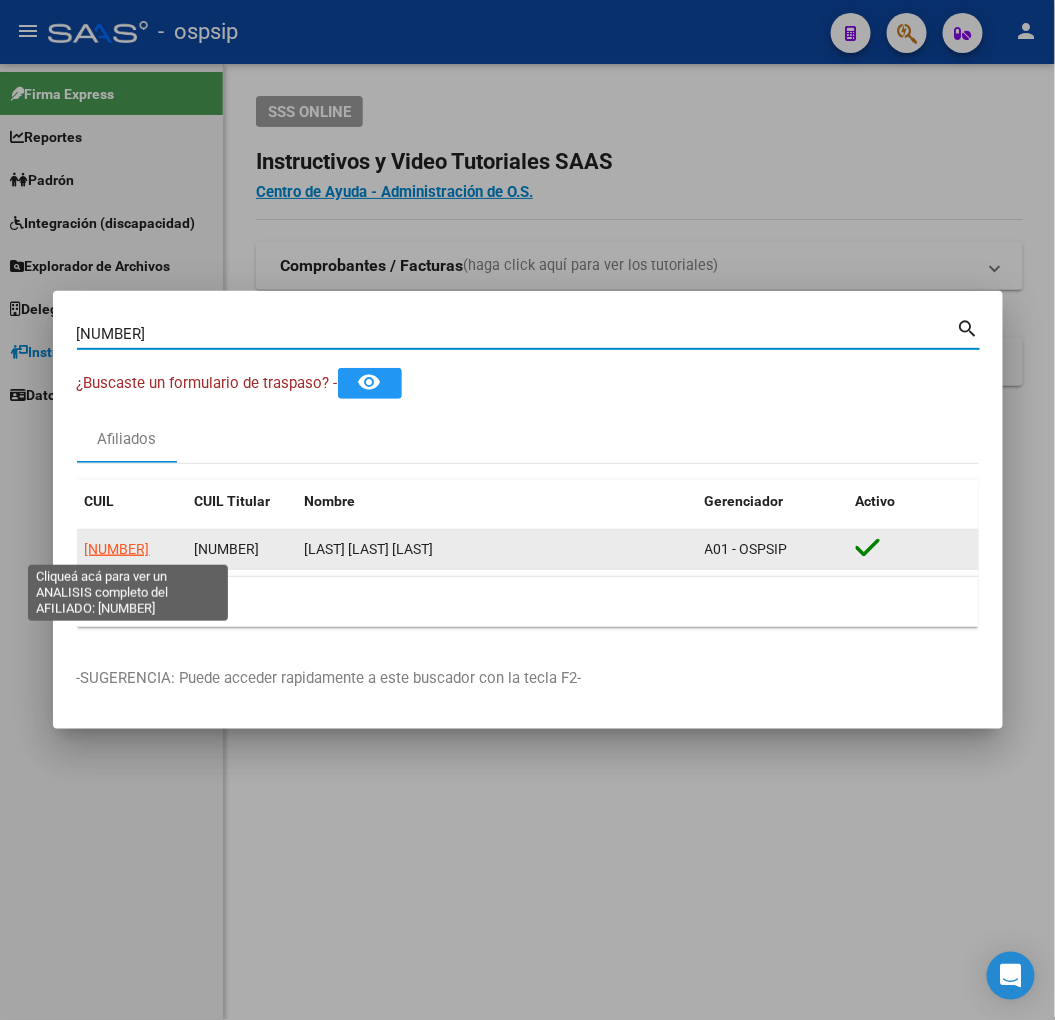 click on "[NUMBER]" 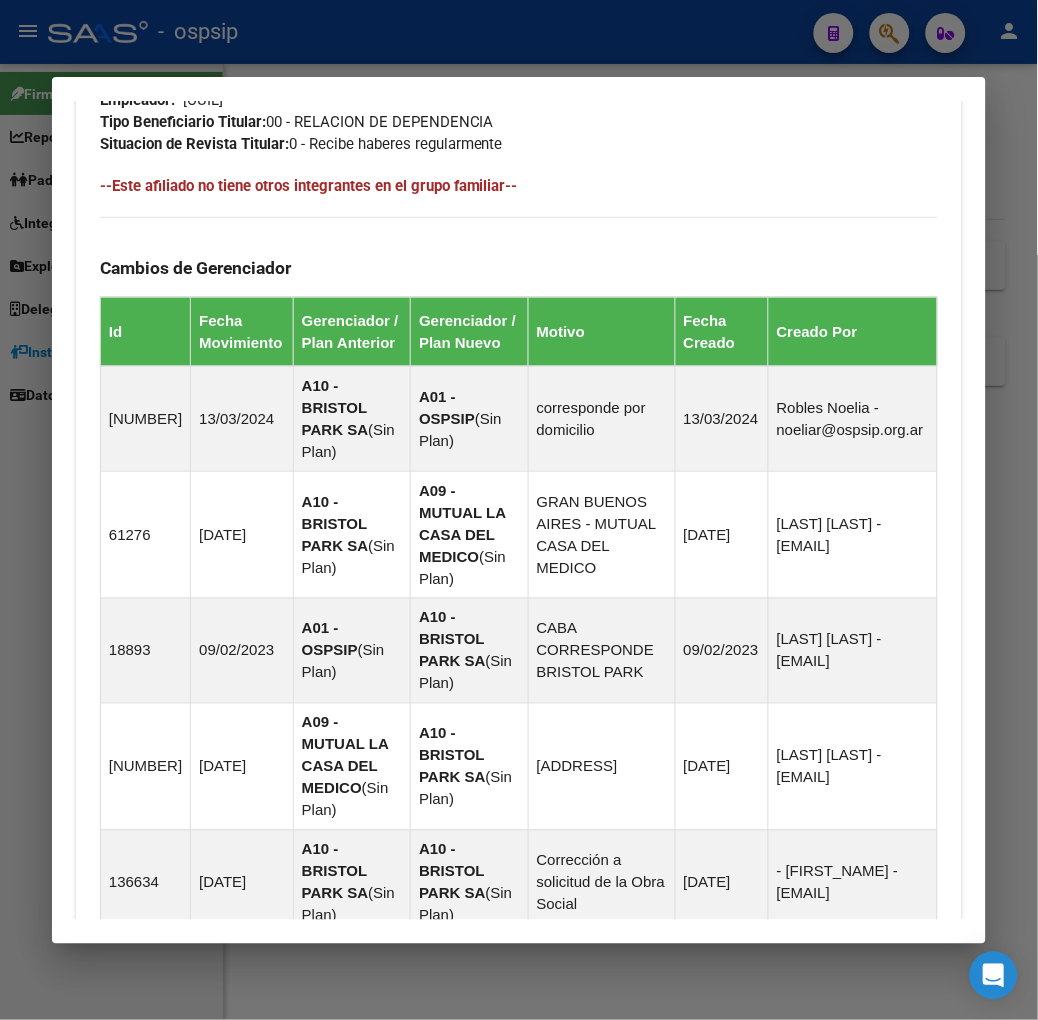 scroll, scrollTop: 1437, scrollLeft: 0, axis: vertical 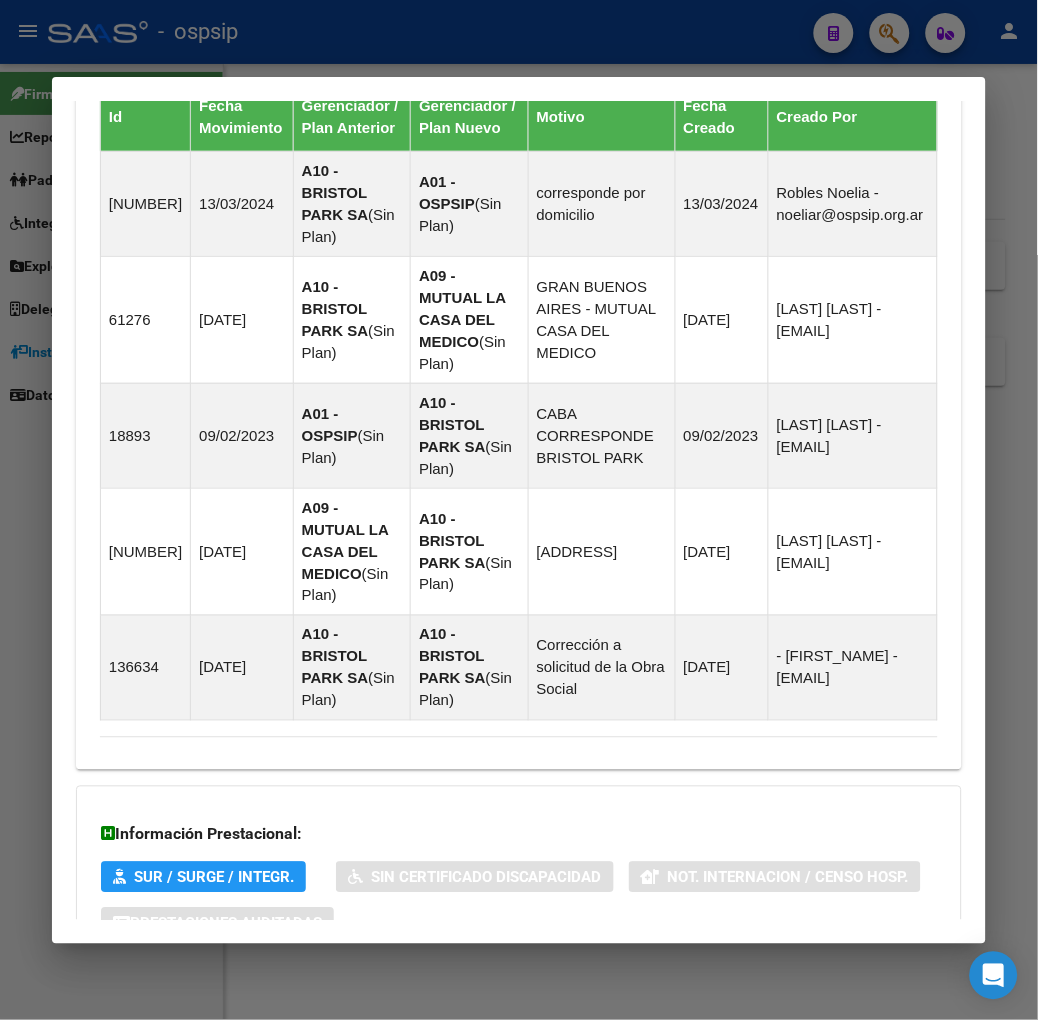 click on "Aportes y Contribuciones del Afiliado: [NUMBER]" at bounding box center [507, 1004] 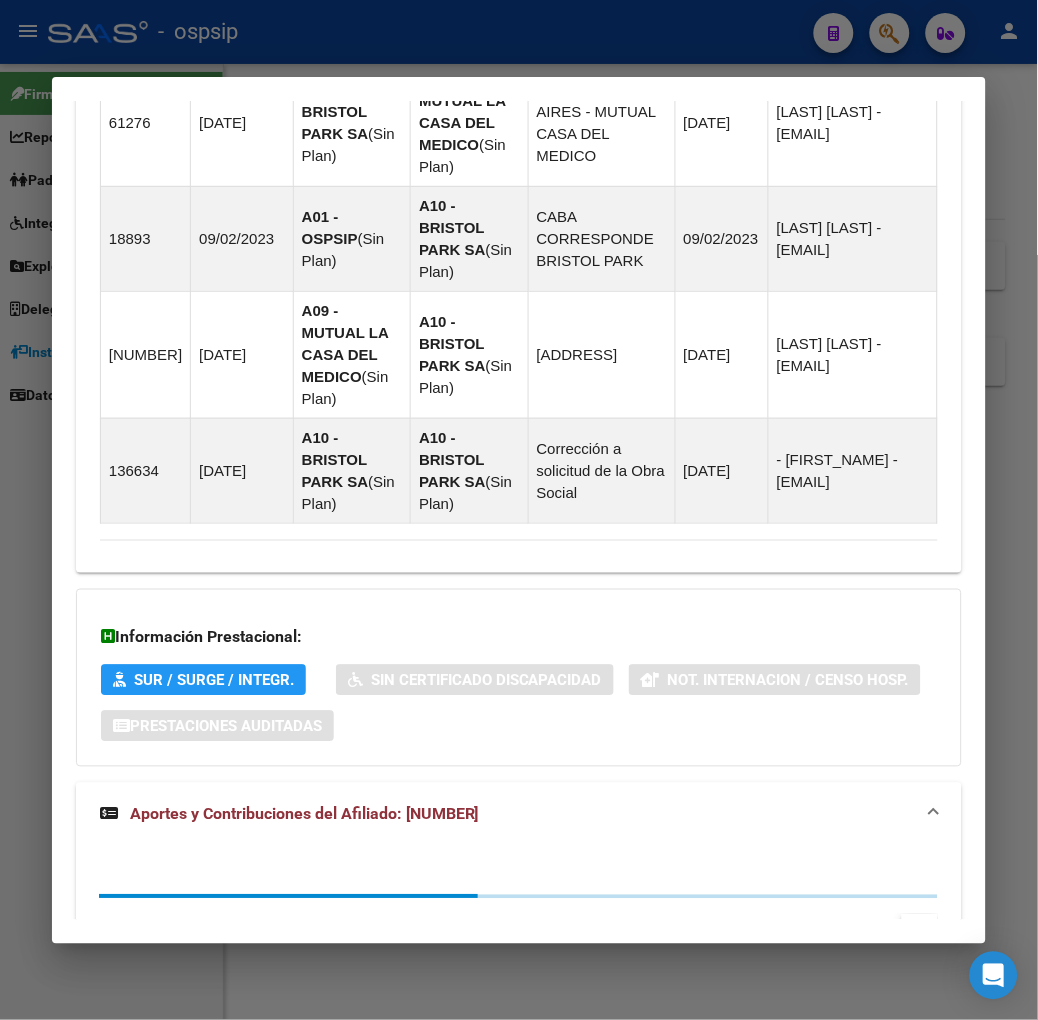 scroll, scrollTop: 1980, scrollLeft: 0, axis: vertical 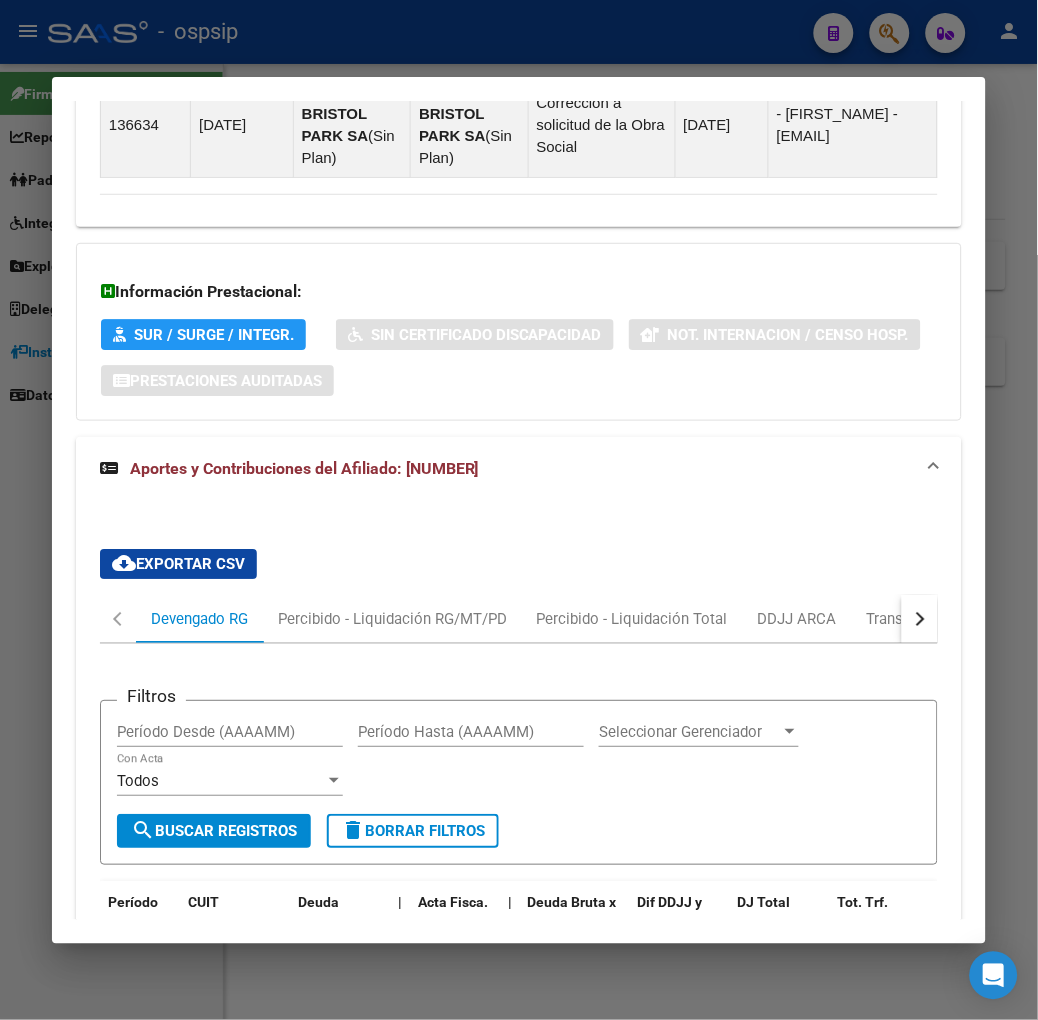 click at bounding box center [920, 619] 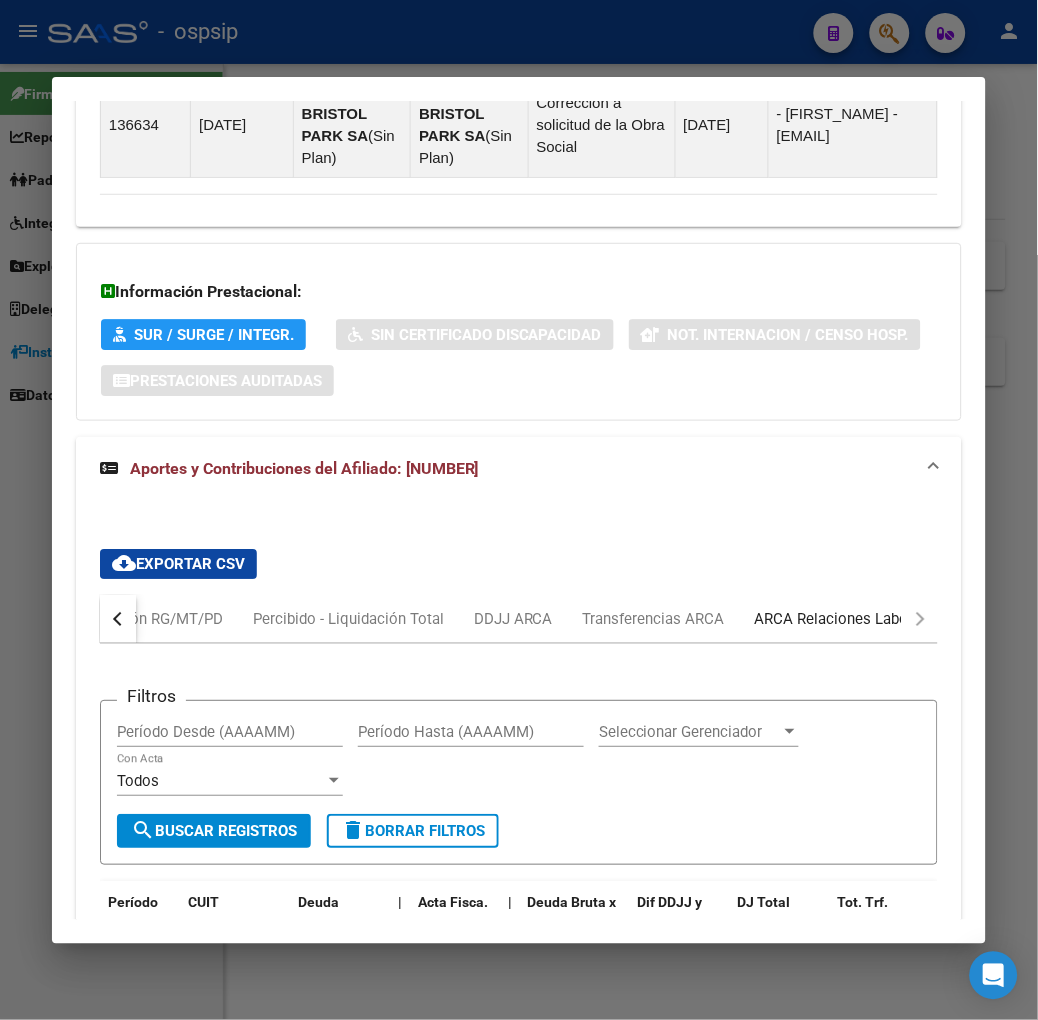 click on "ARCA Relaciones Laborales" at bounding box center [848, 619] 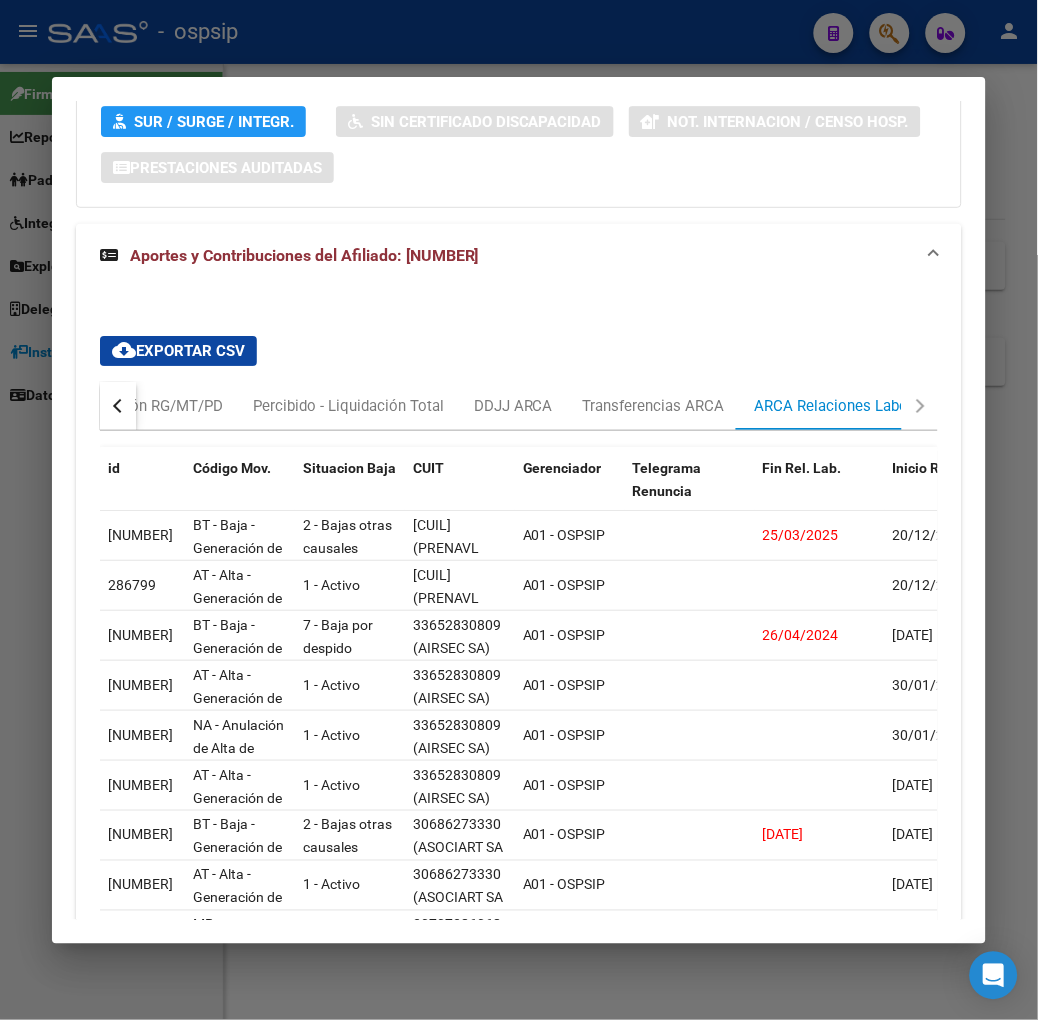 scroll, scrollTop: 2202, scrollLeft: 0, axis: vertical 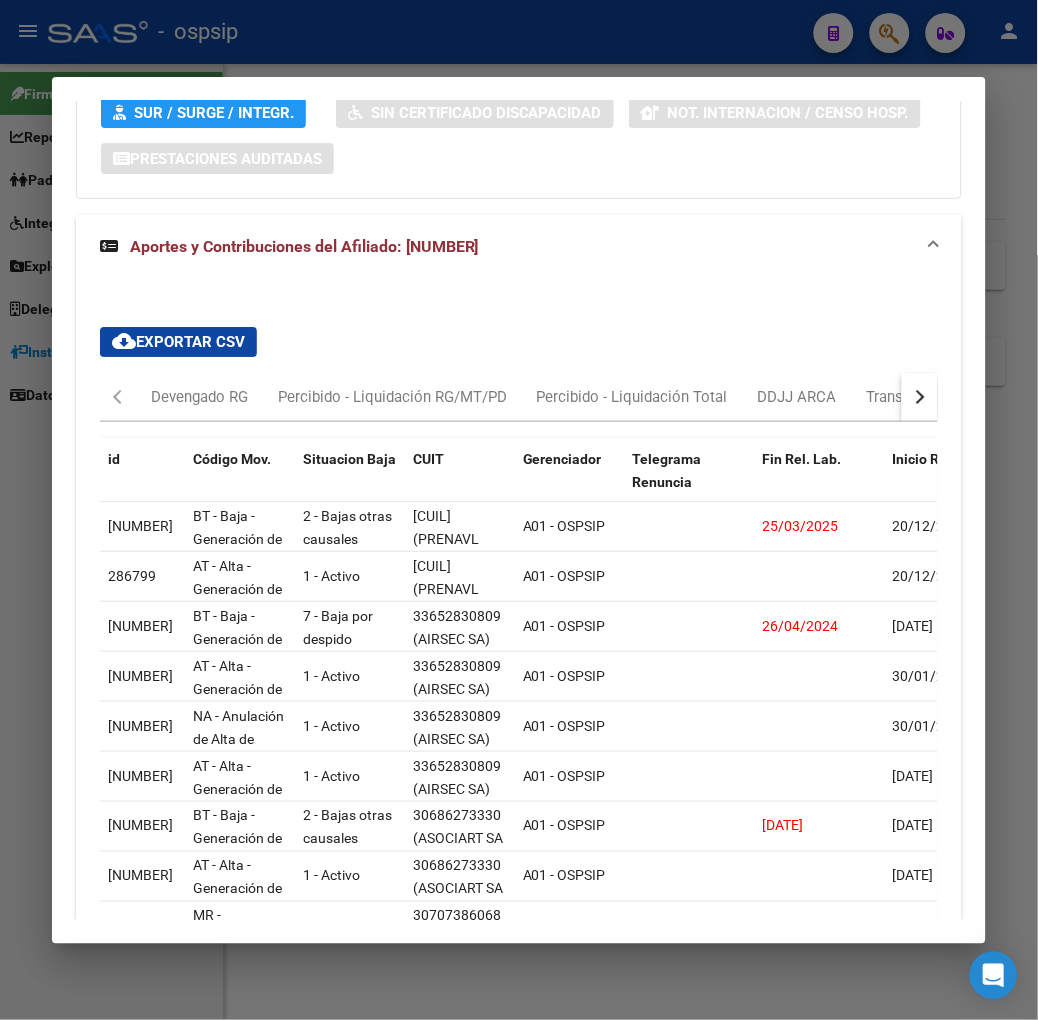 click at bounding box center (519, 510) 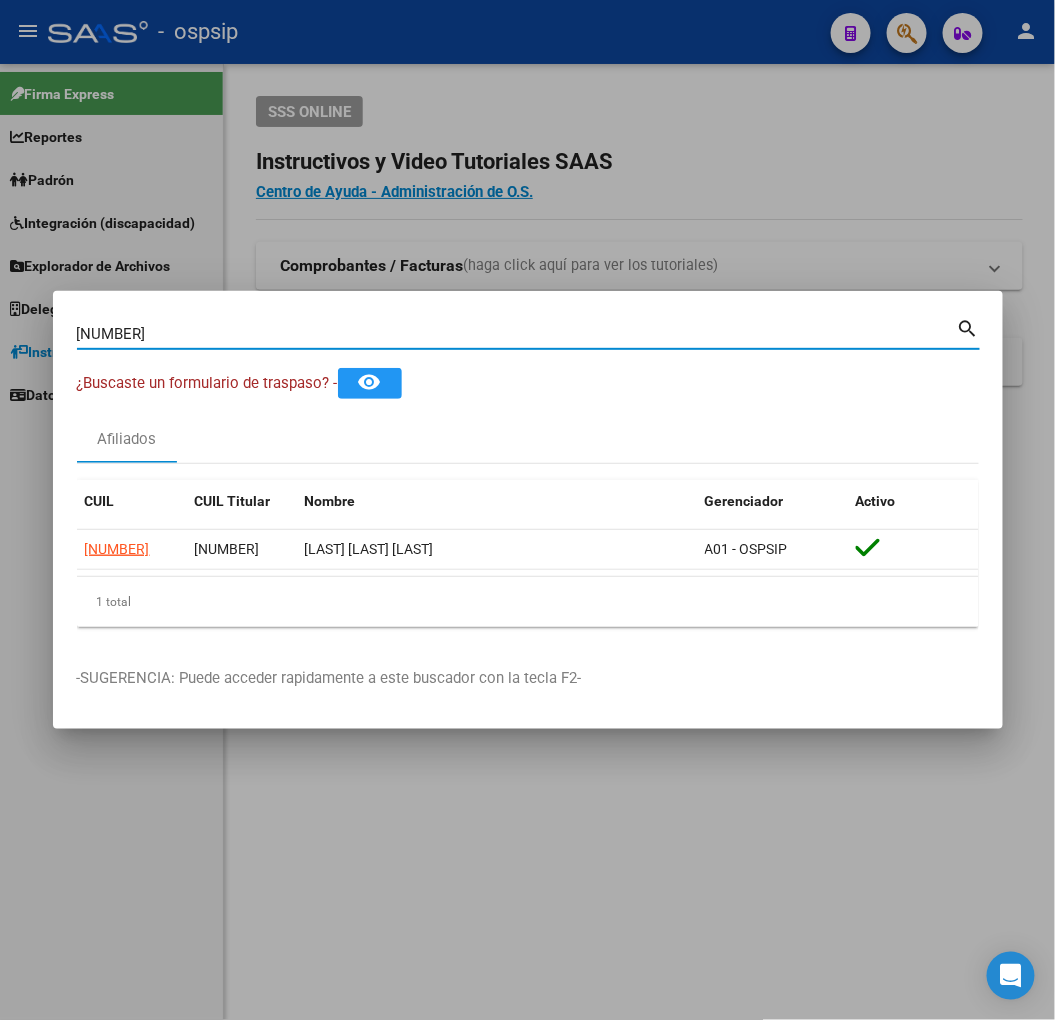 click on "[NUMBER]" at bounding box center (517, 334) 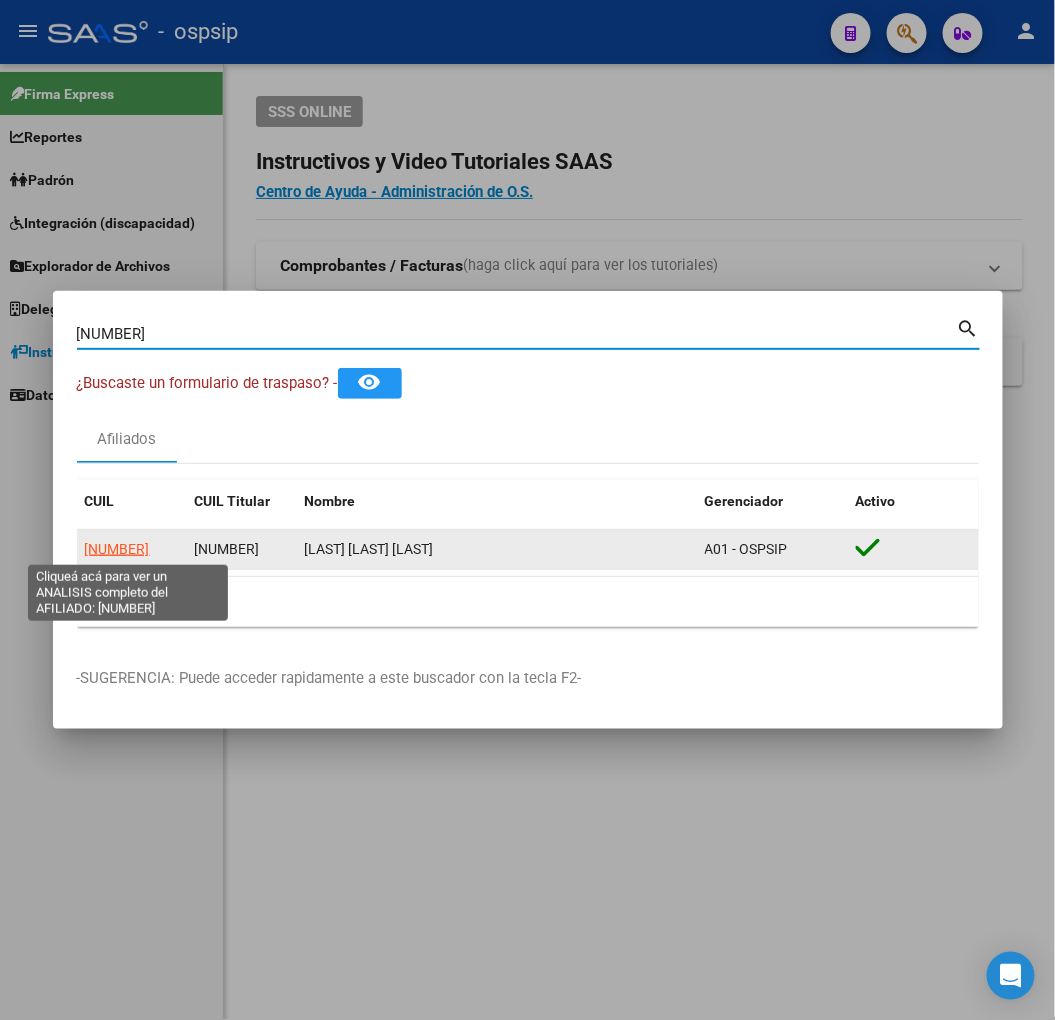 click on "[NUMBER]" 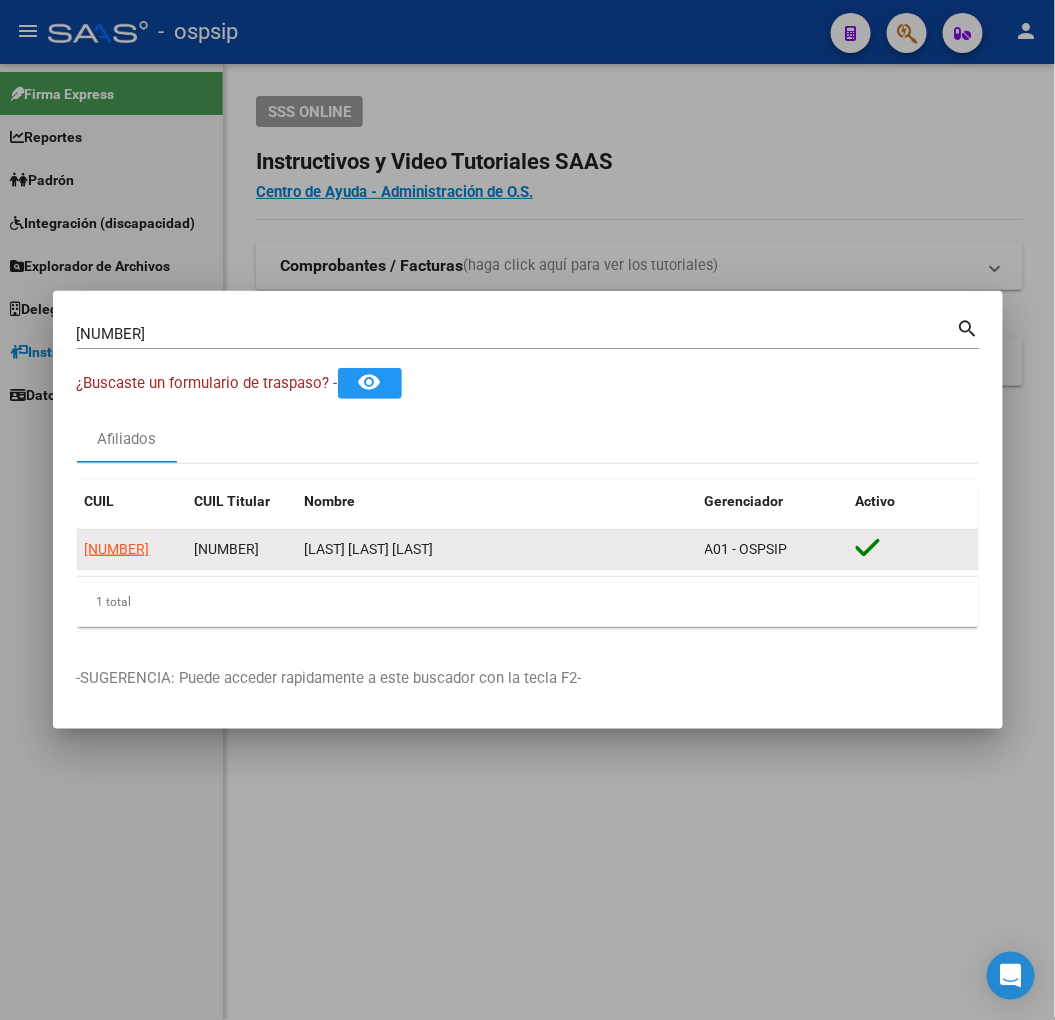 click on "[NUMBER]" 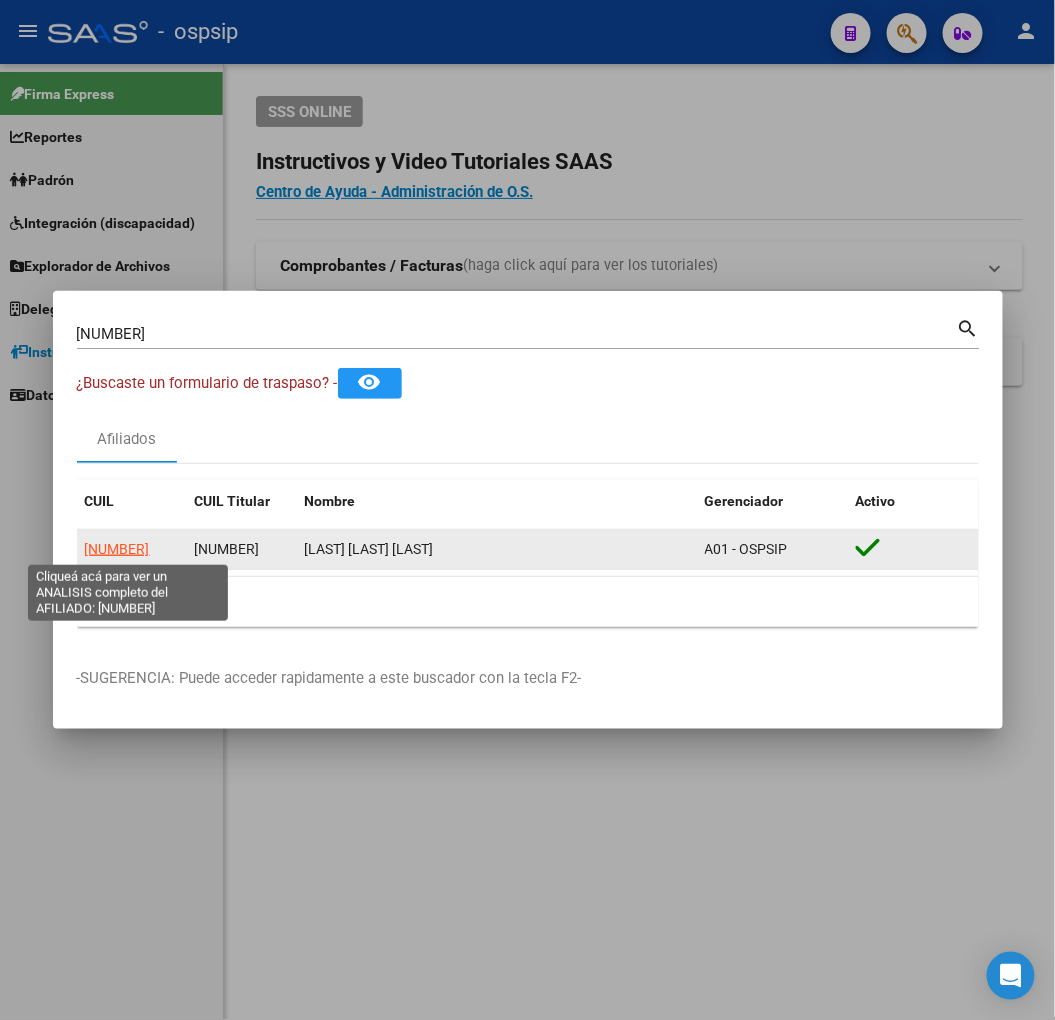 click on "[NUMBER]" 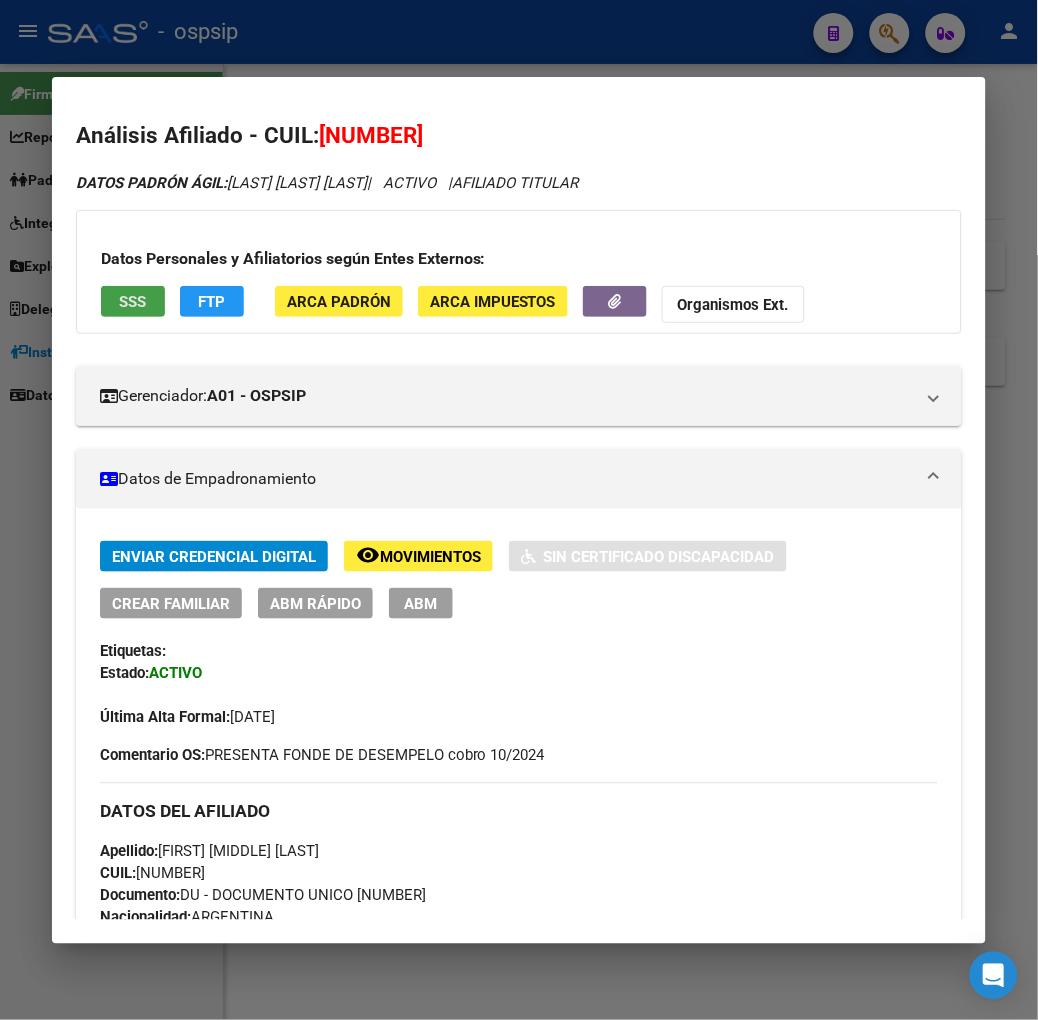 click on "SSS" at bounding box center (132, 302) 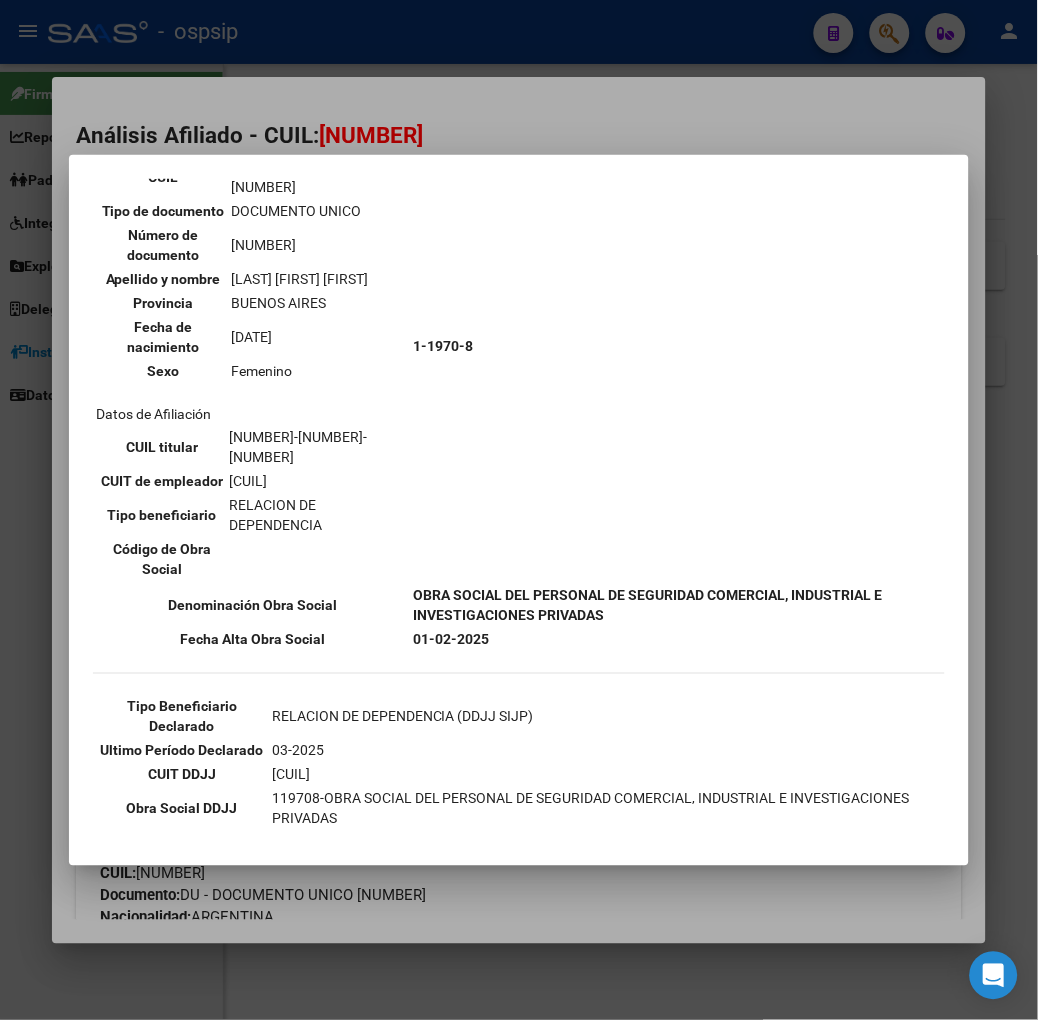 scroll, scrollTop: 222, scrollLeft: 0, axis: vertical 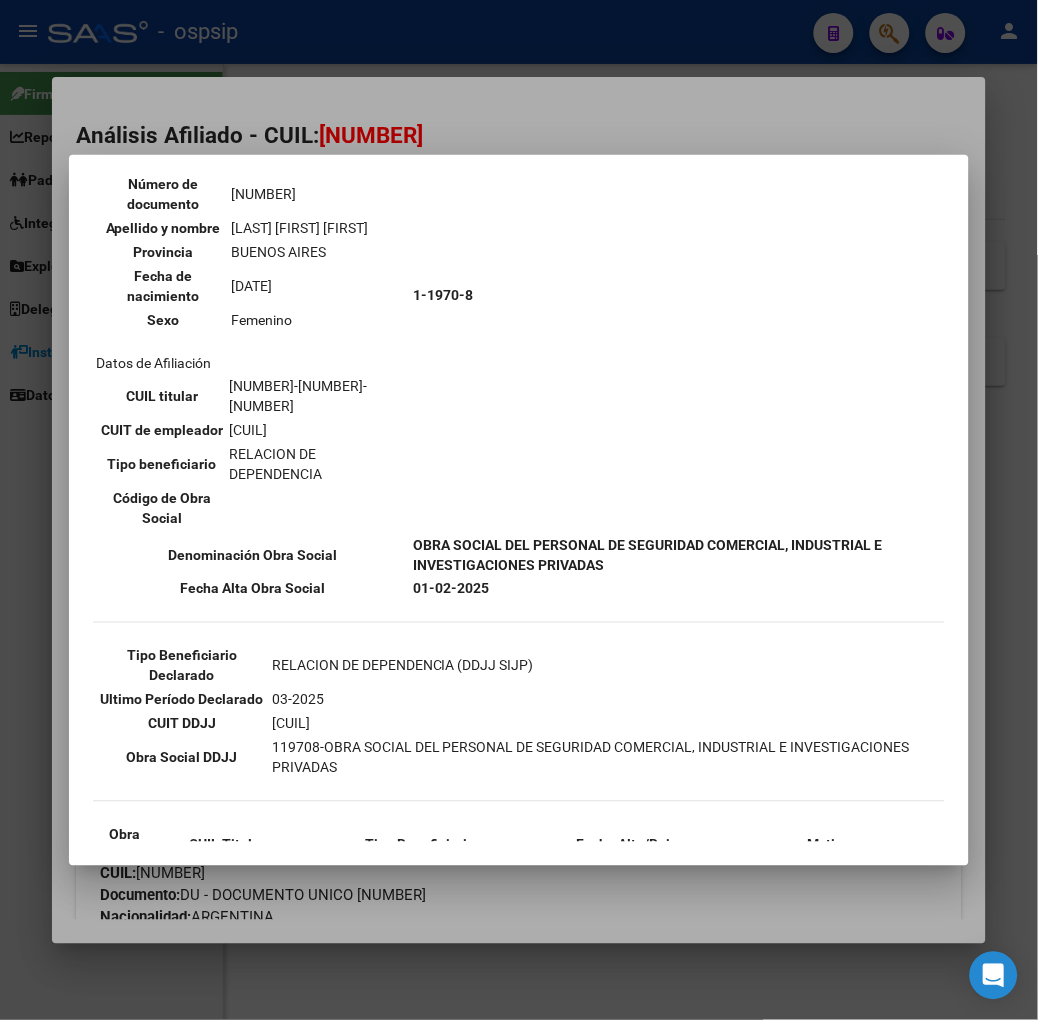 click at bounding box center [519, 510] 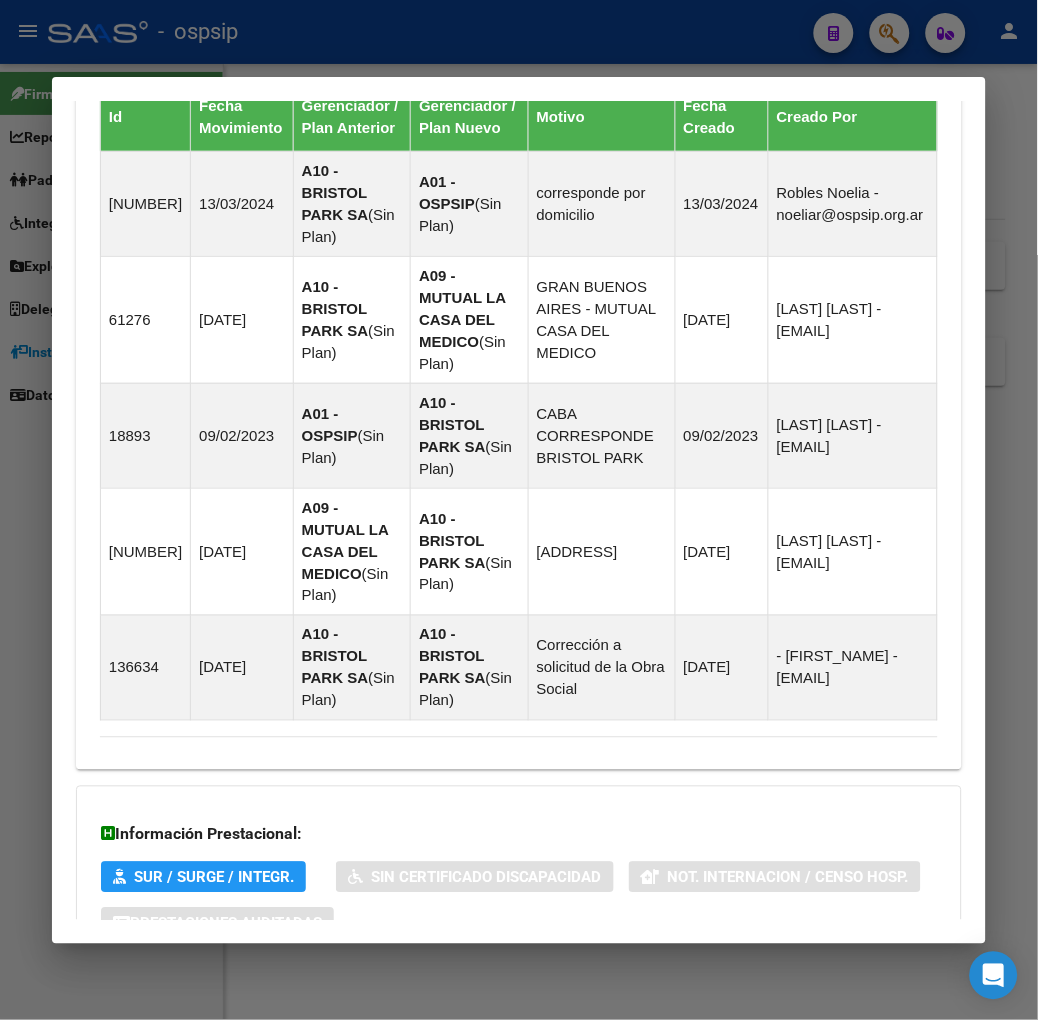click on "Aportes y Contribuciones del Afiliado: [NUMBER]" at bounding box center (304, 1003) 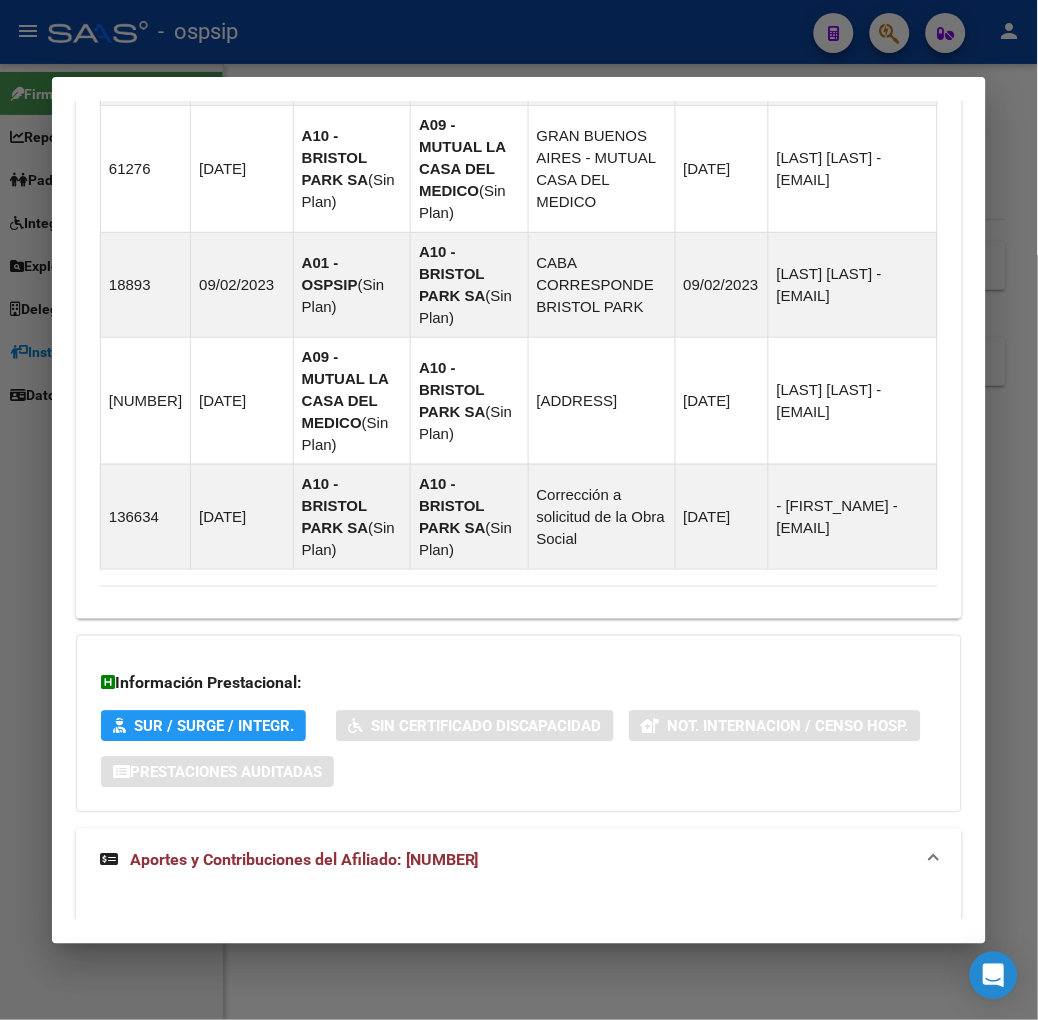 scroll, scrollTop: 1980, scrollLeft: 0, axis: vertical 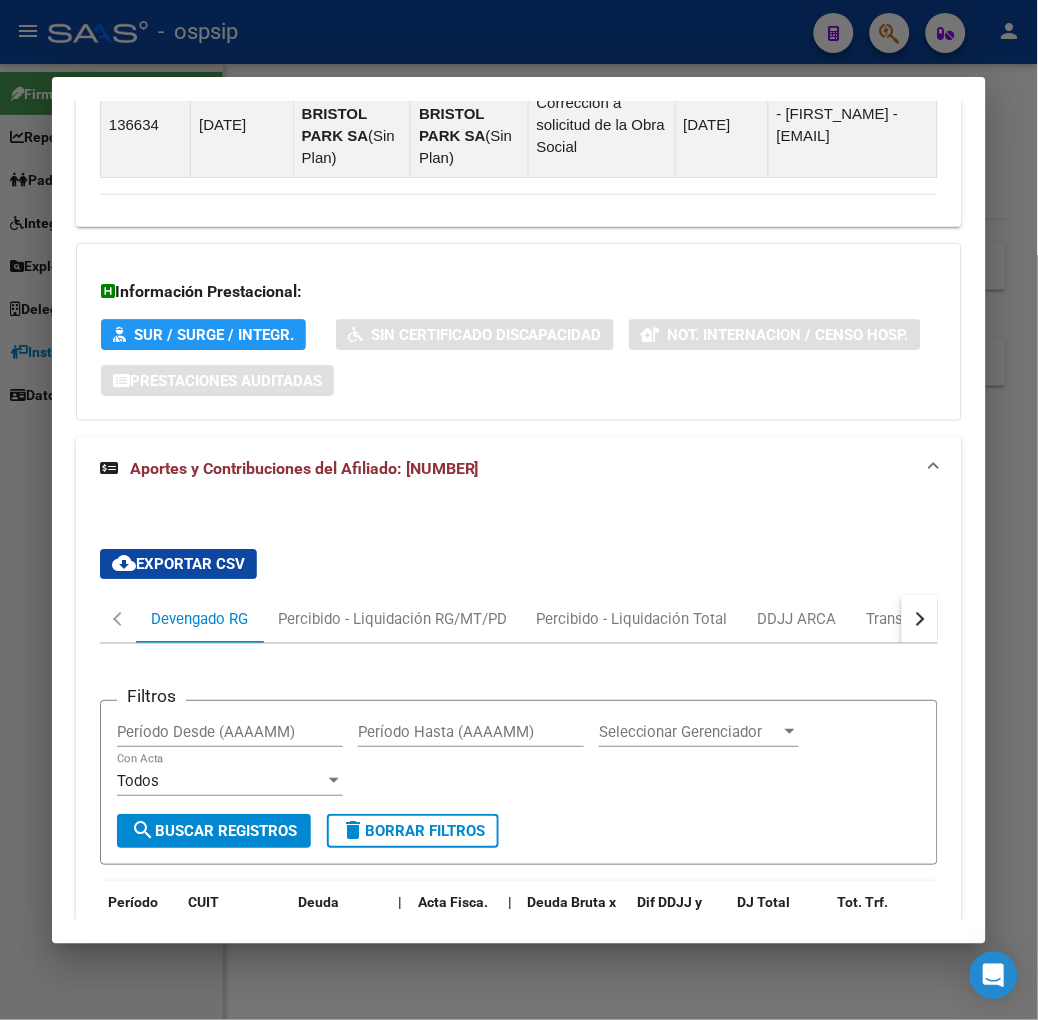 click at bounding box center [920, 619] 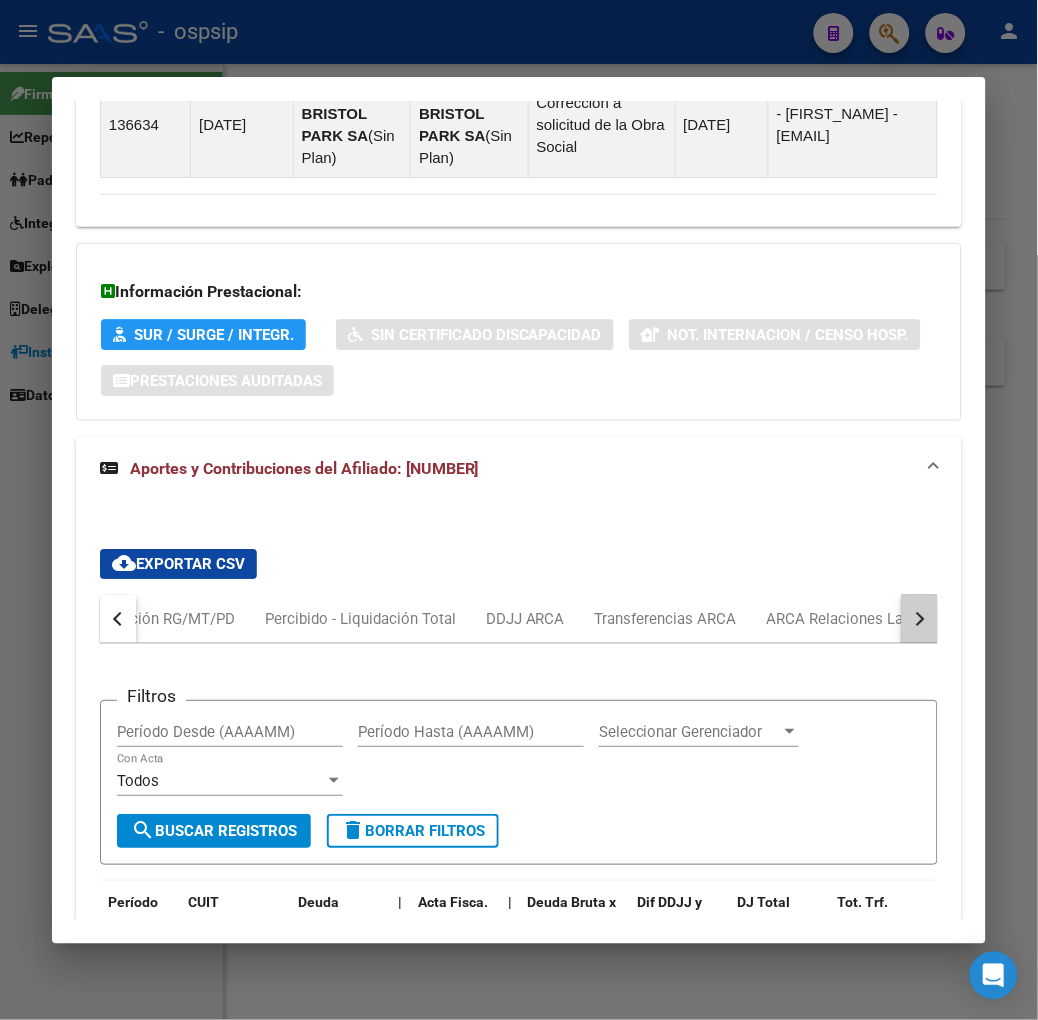 click at bounding box center [920, 619] 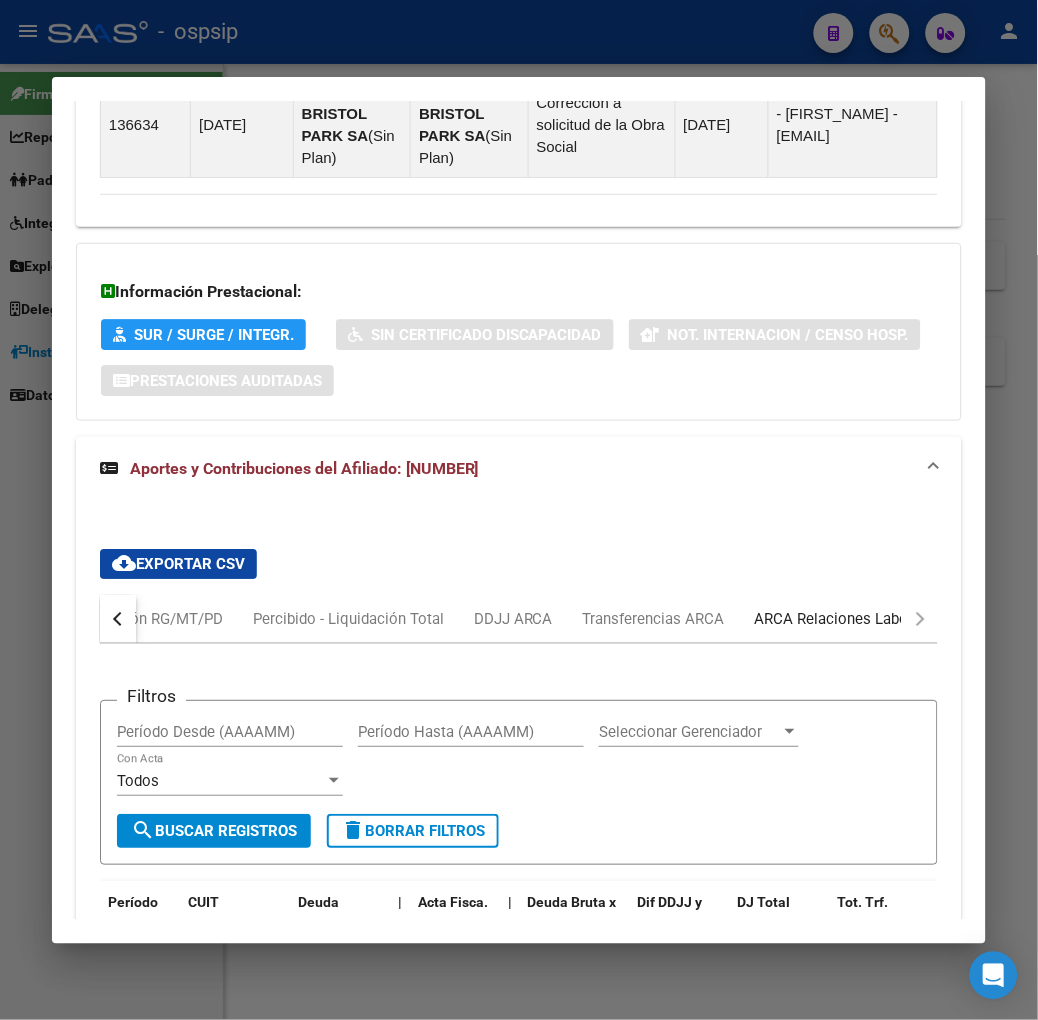 click on "ARCA Relaciones Laborales" at bounding box center (848, 619) 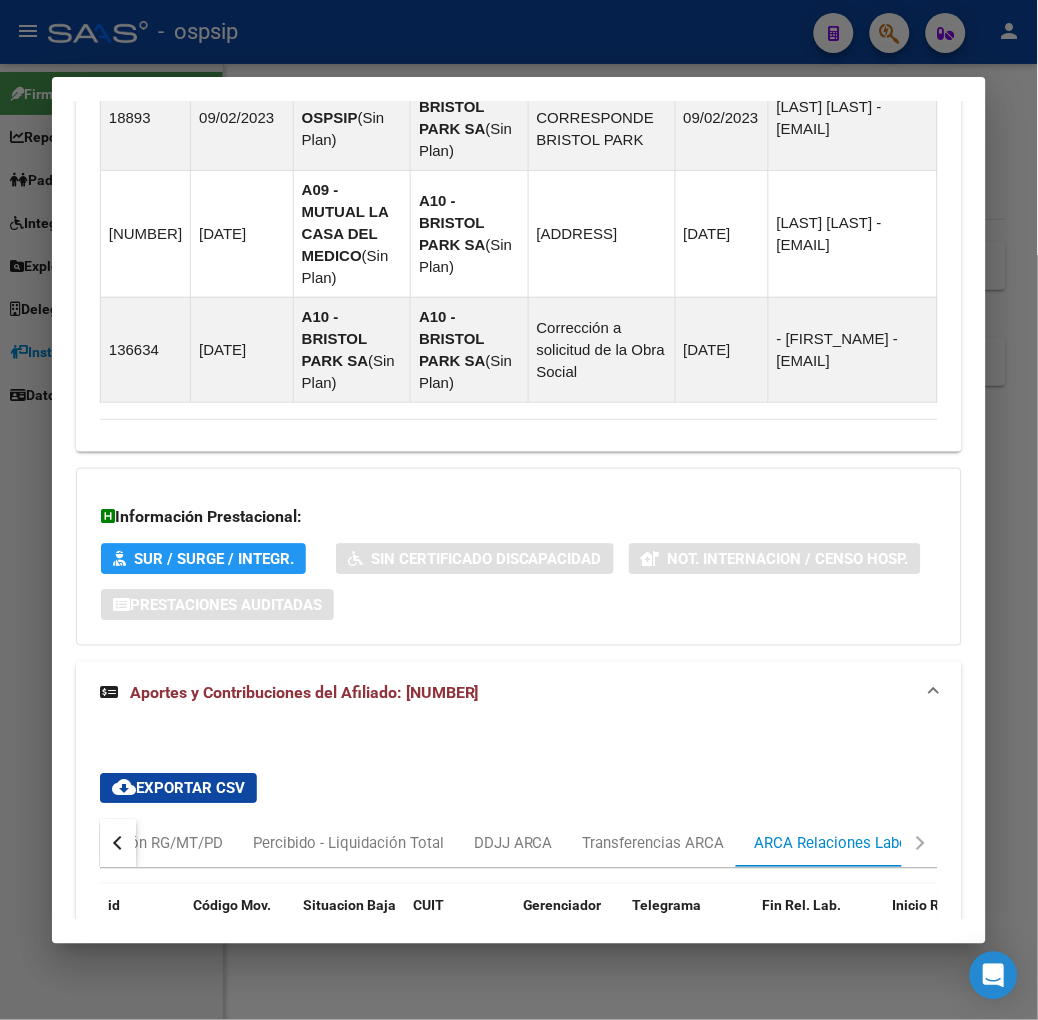 scroll, scrollTop: 1980, scrollLeft: 0, axis: vertical 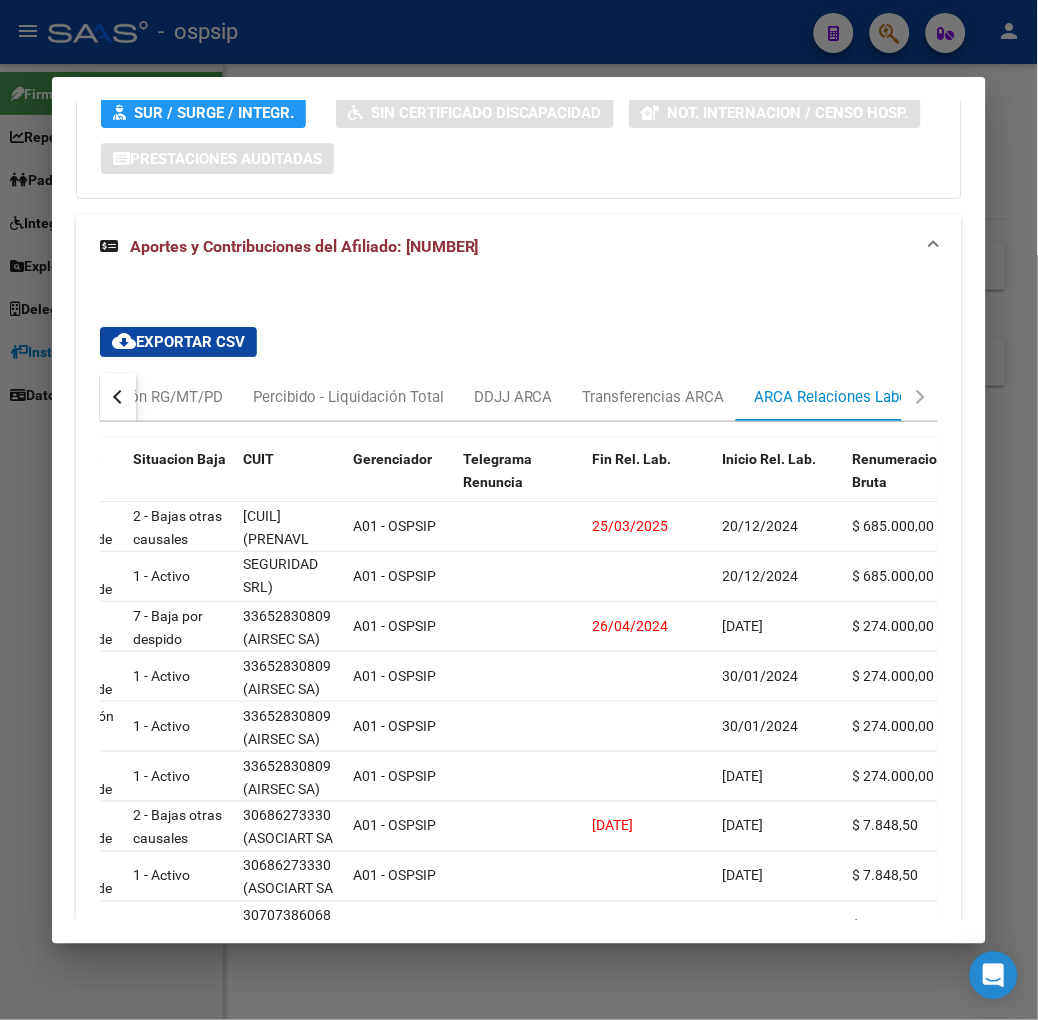 click at bounding box center [519, 510] 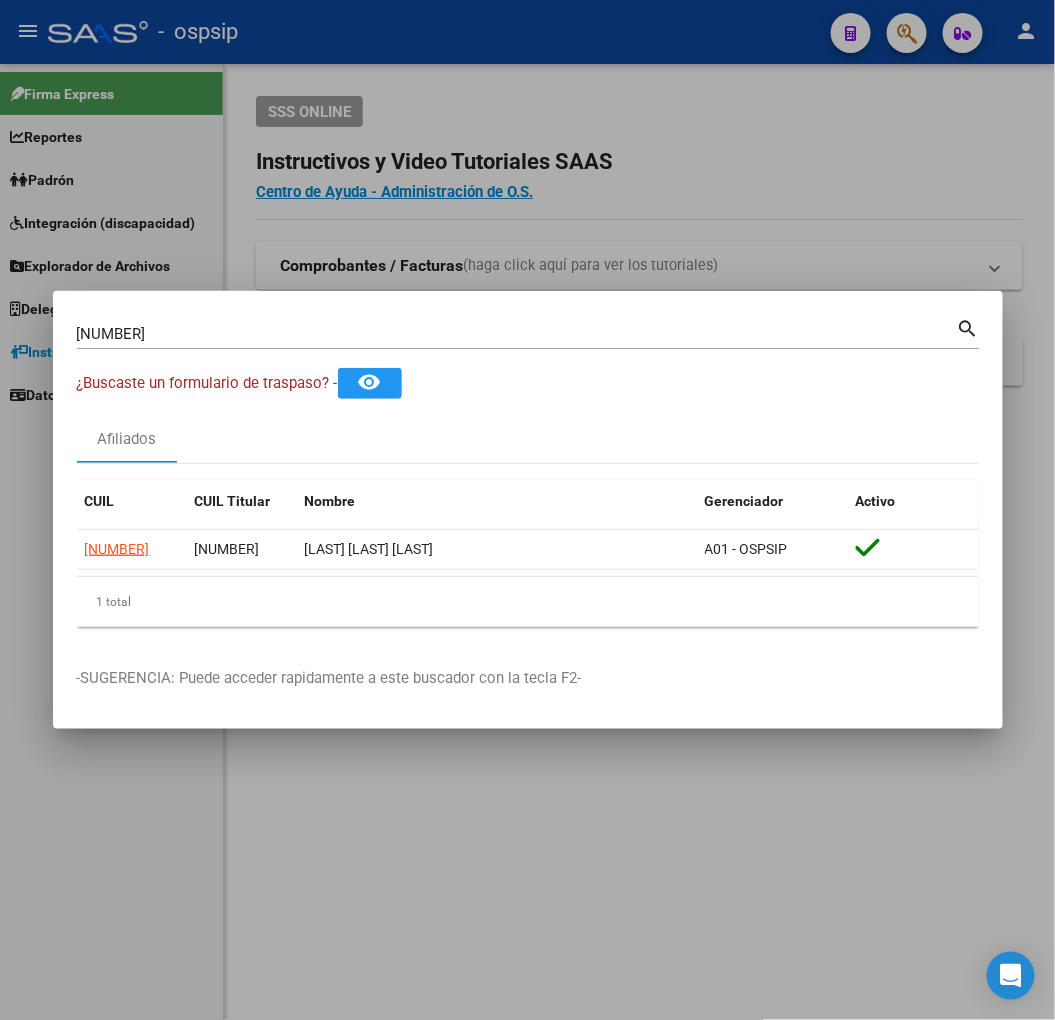 click on "[NUMBER]" at bounding box center (517, 334) 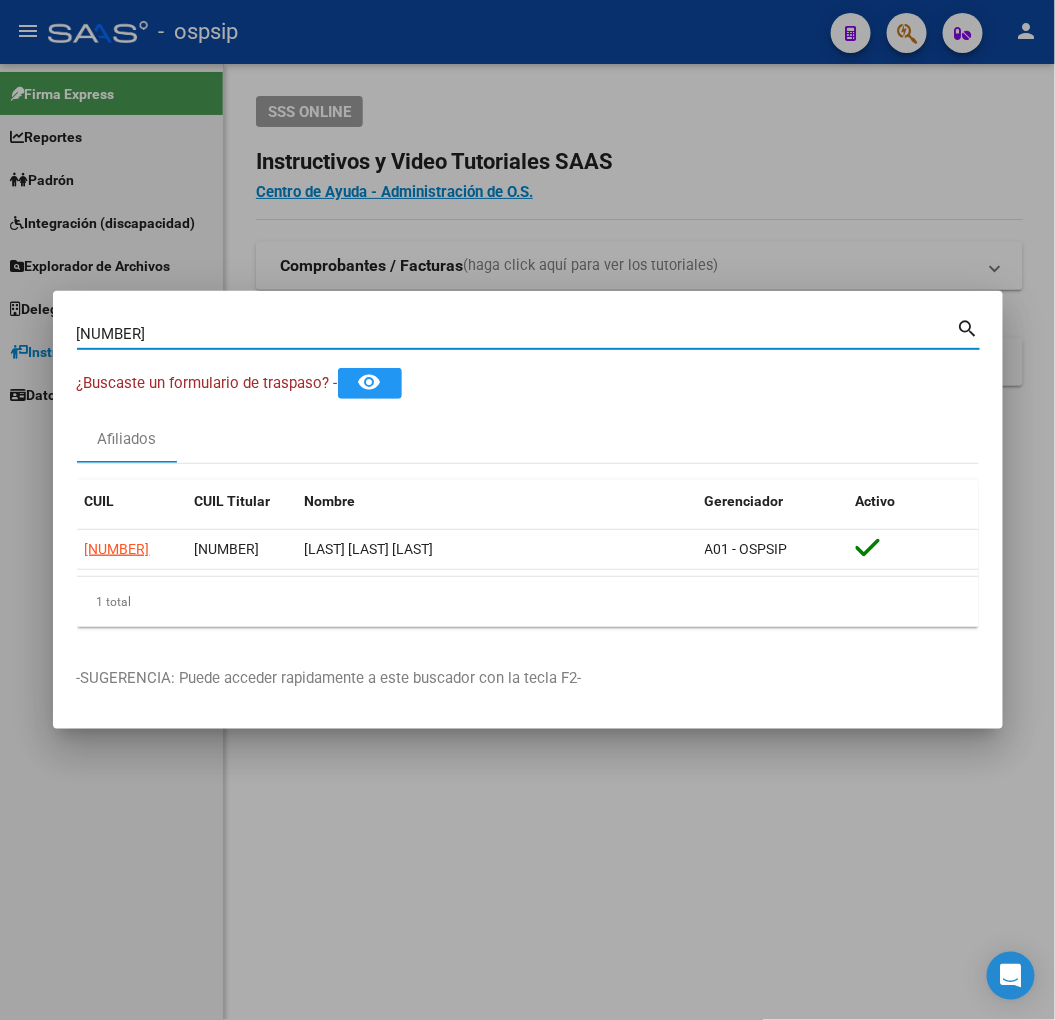 click on "[NUMBER]" at bounding box center (517, 334) 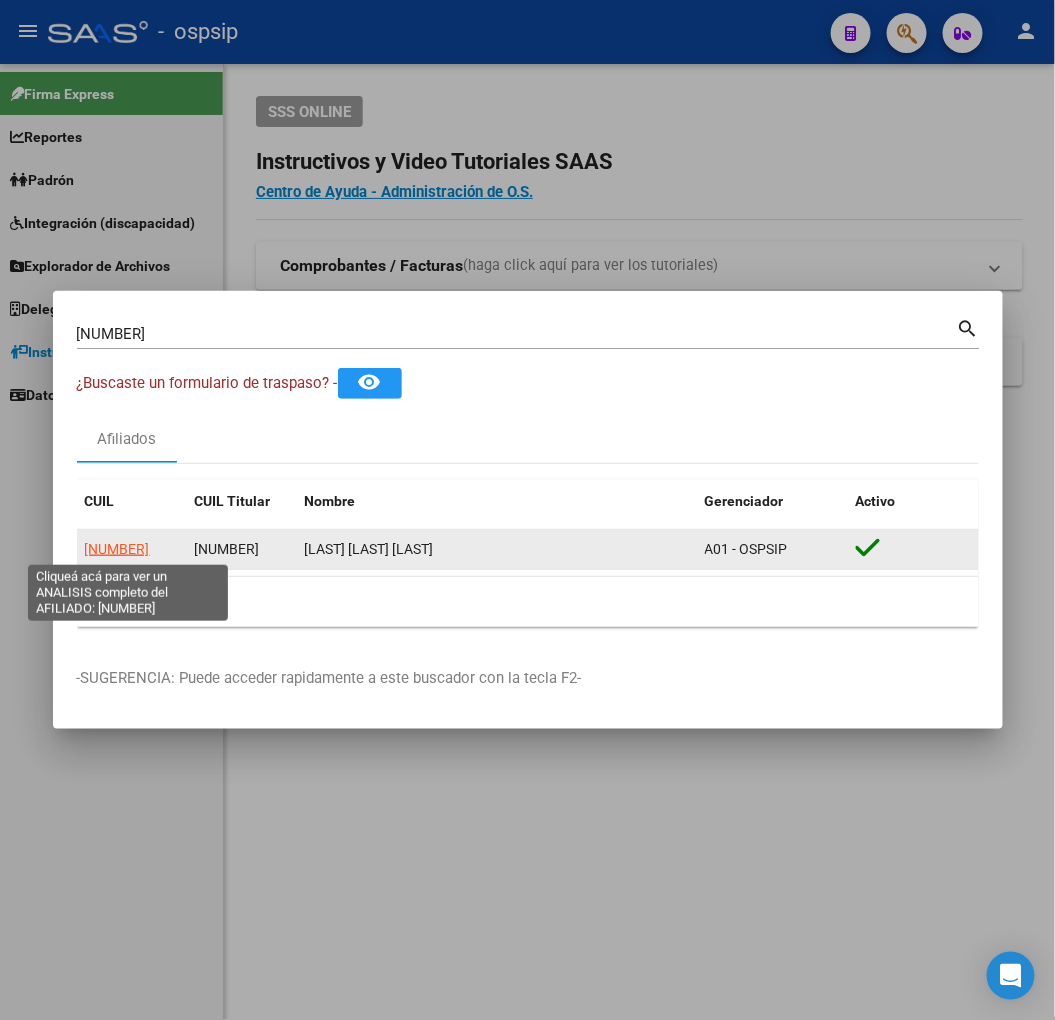 click on "[NUMBER]" 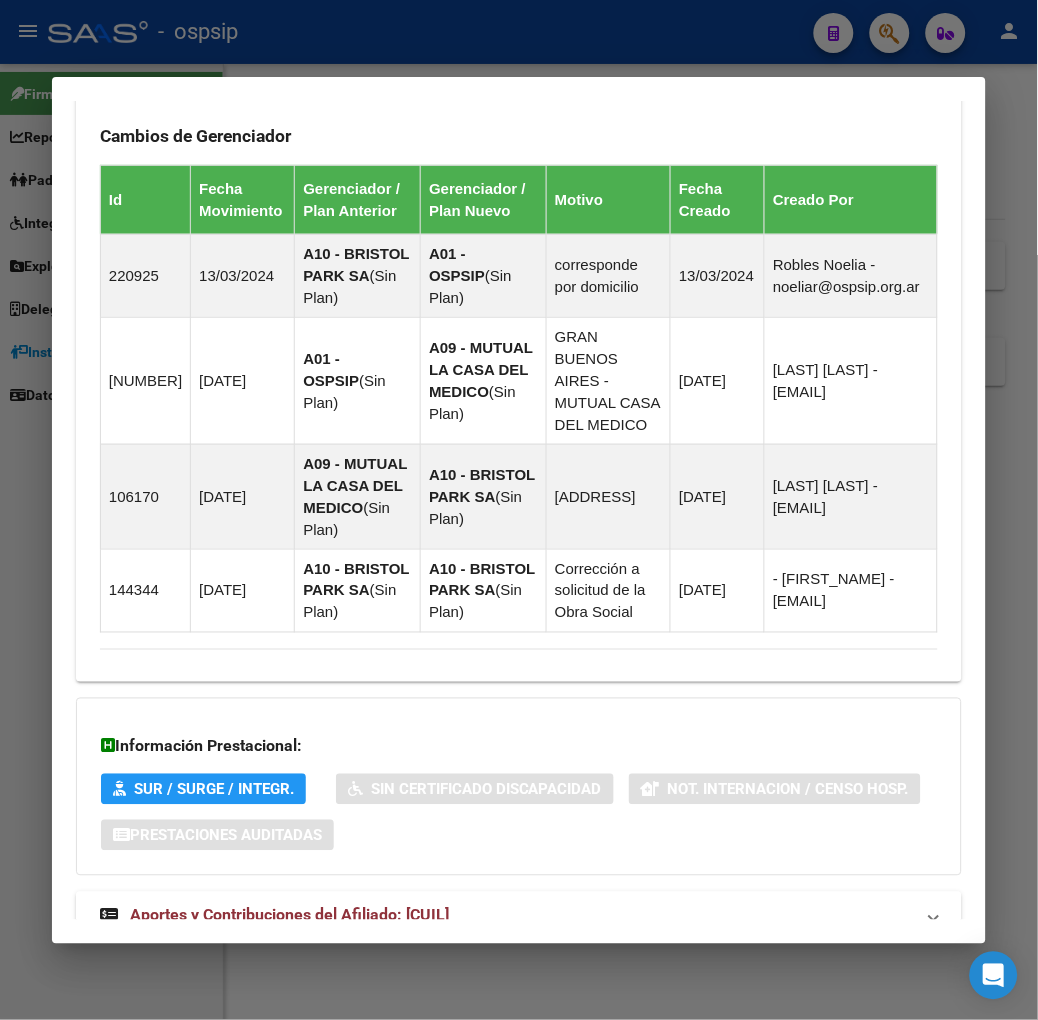 click on "Aportes y Contribuciones del Afiliado: [CUIL]" at bounding box center (519, 916) 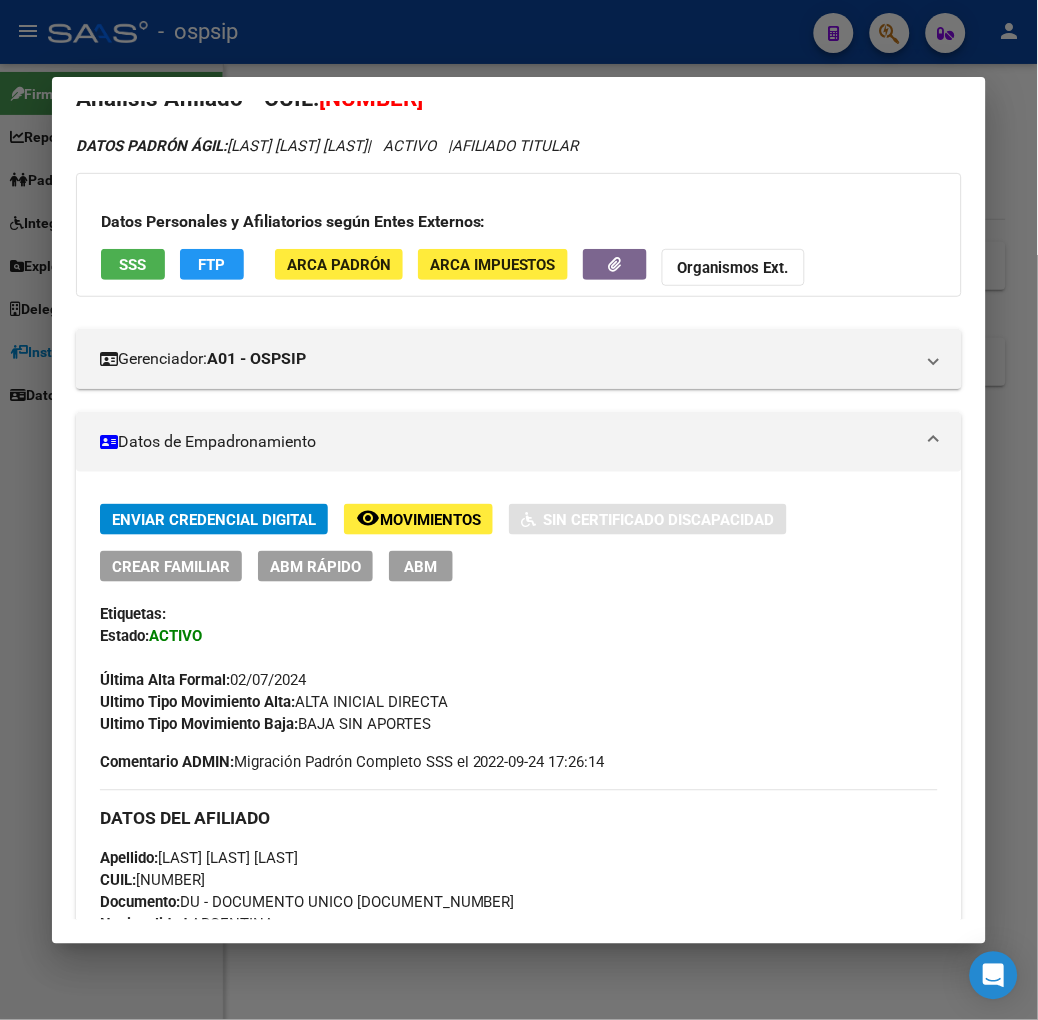 scroll, scrollTop: 0, scrollLeft: 0, axis: both 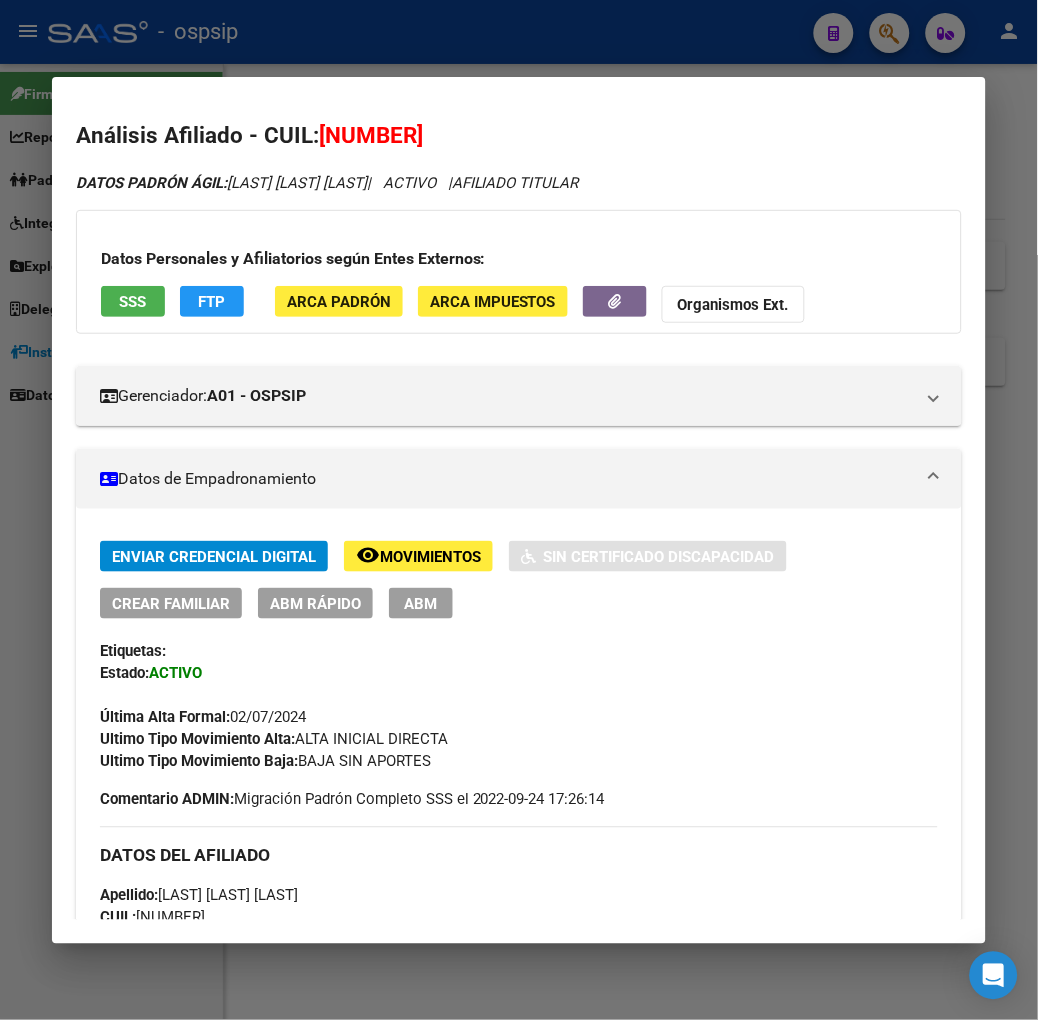 click on "SSS" at bounding box center [133, 301] 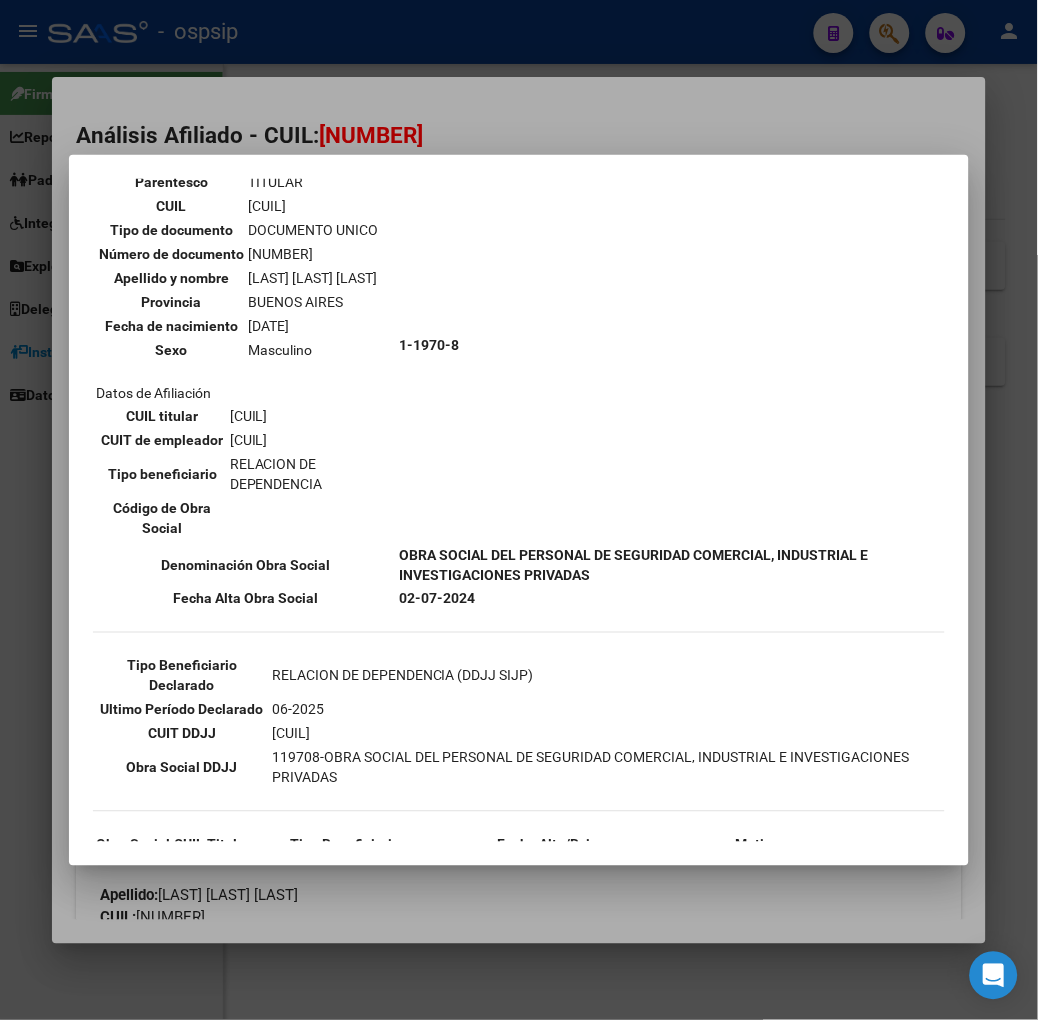 scroll, scrollTop: 334, scrollLeft: 0, axis: vertical 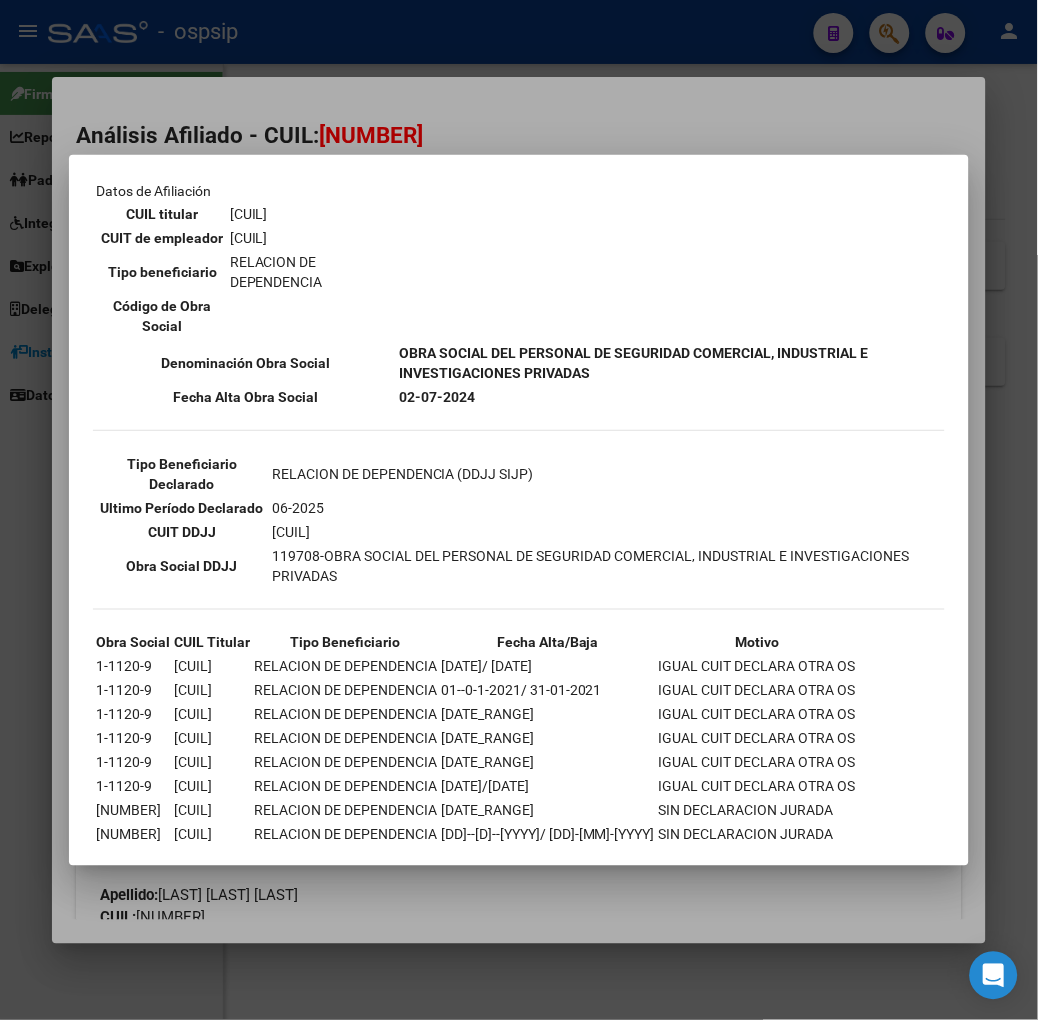 click at bounding box center (519, 510) 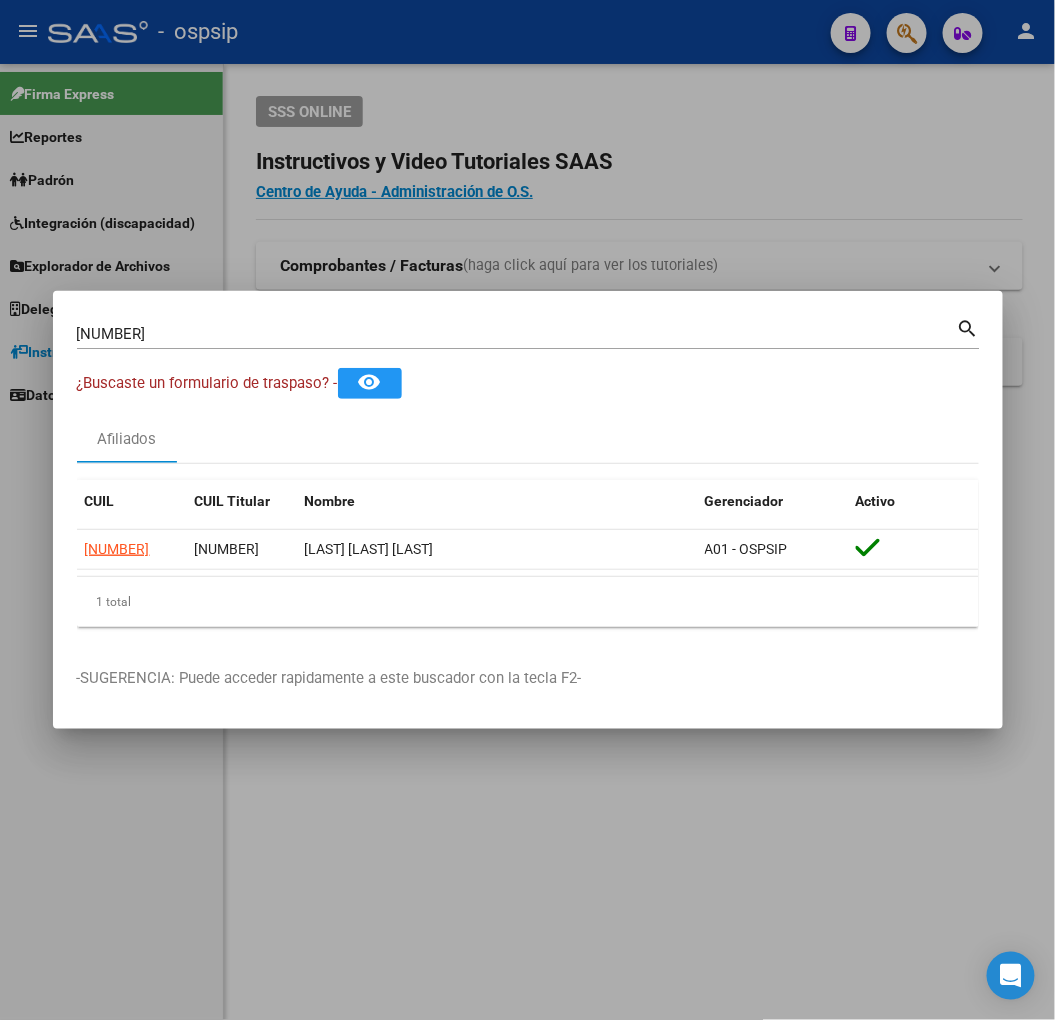 click on "[NUMBER] Buscar (apellido, dni, cuil, nro traspaso, cuit, obra social)" at bounding box center [517, 334] 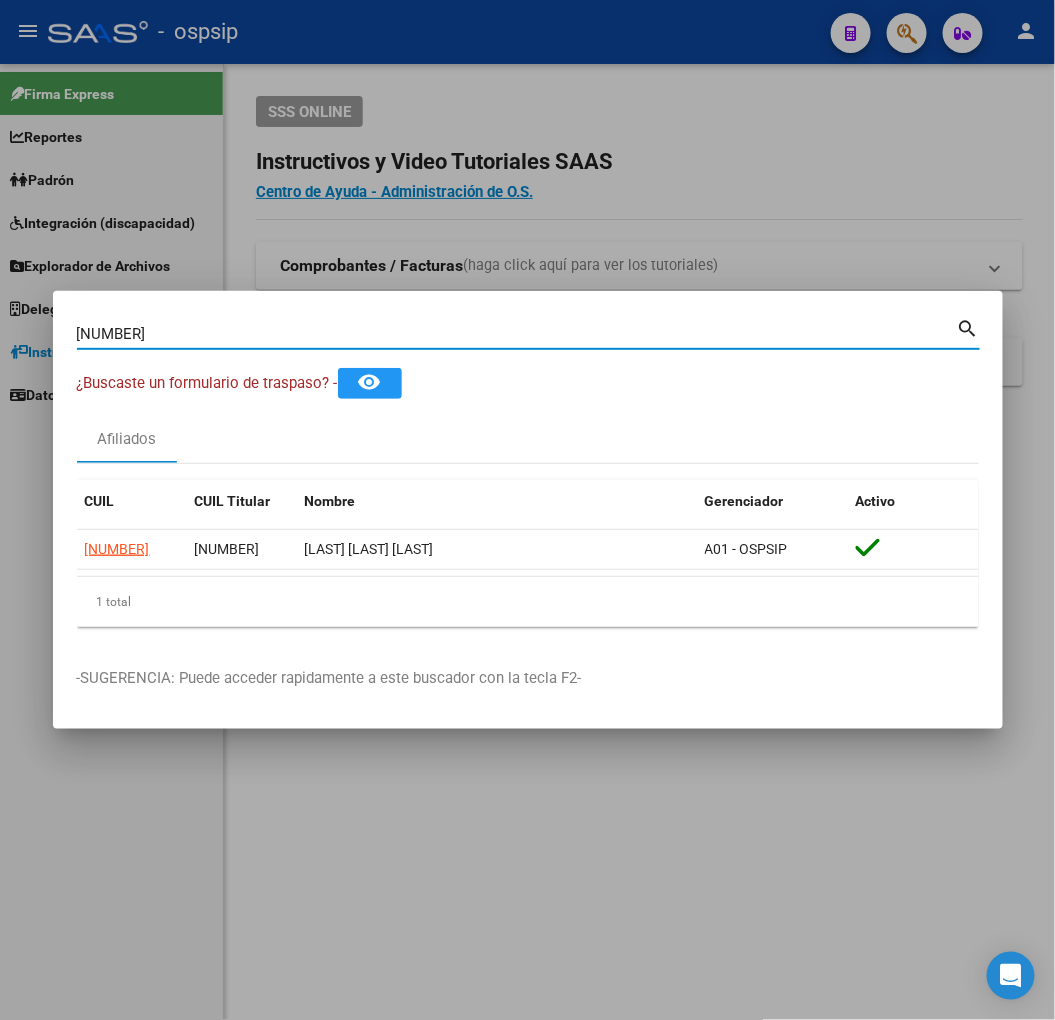 click on "[NUMBER] Buscar (apellido, dni, cuil, nro traspaso, cuit, obra social)" at bounding box center (517, 334) 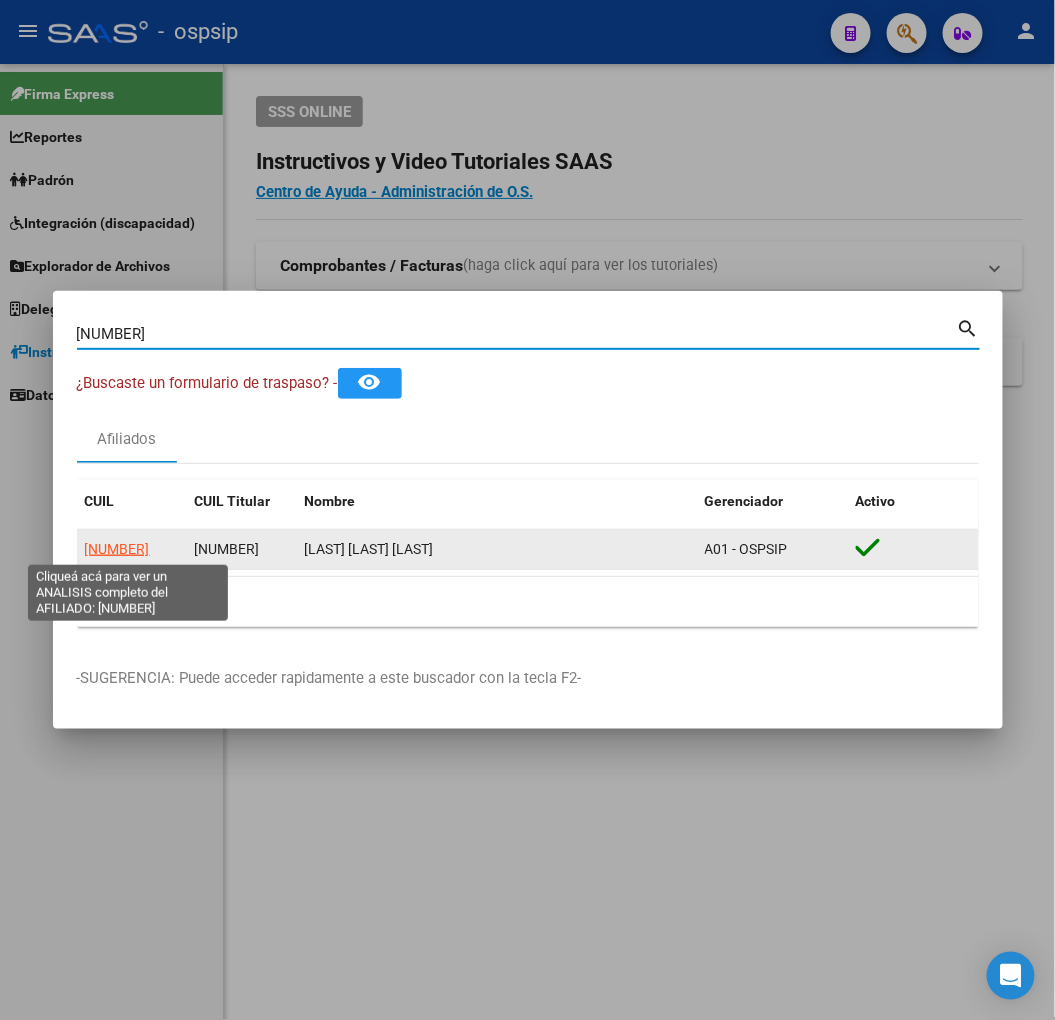 click on "[NUMBER]" 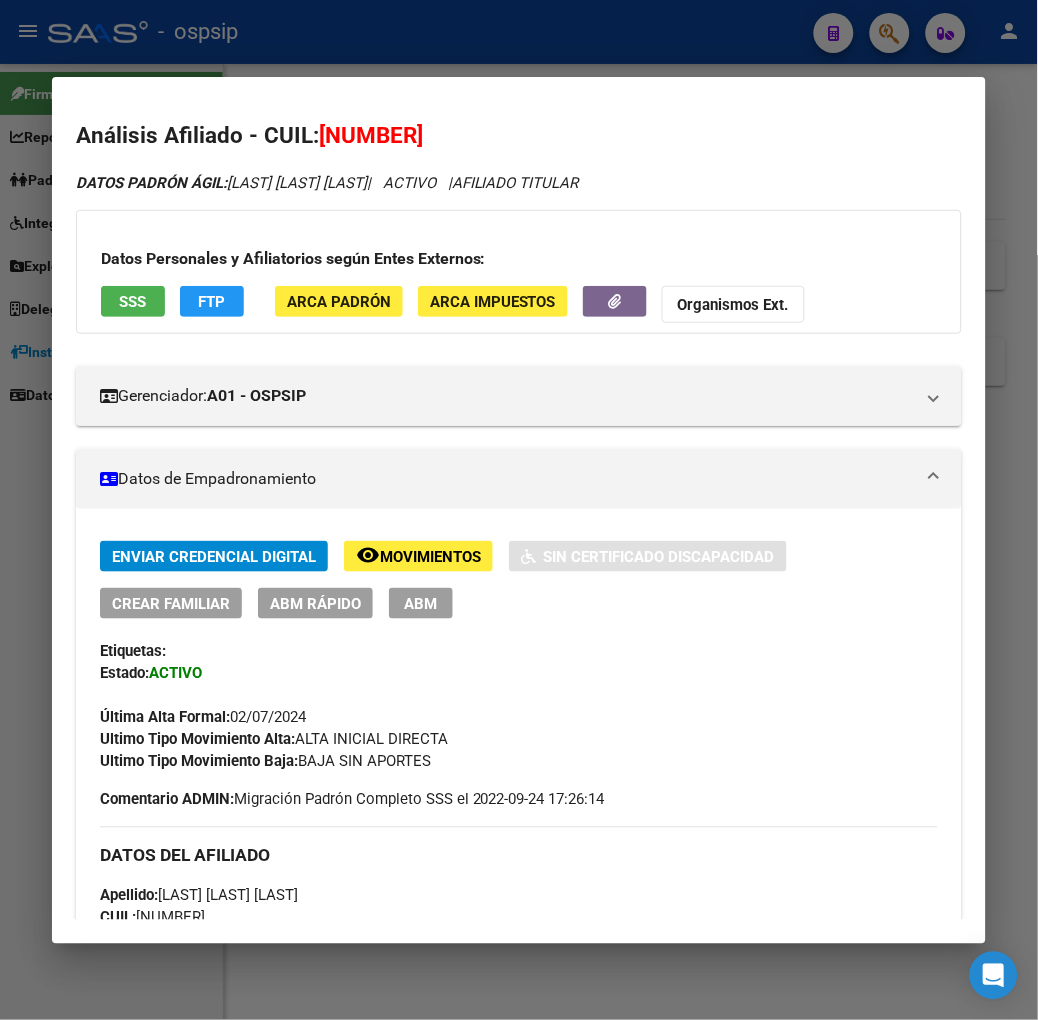 click on "SSS" at bounding box center (132, 302) 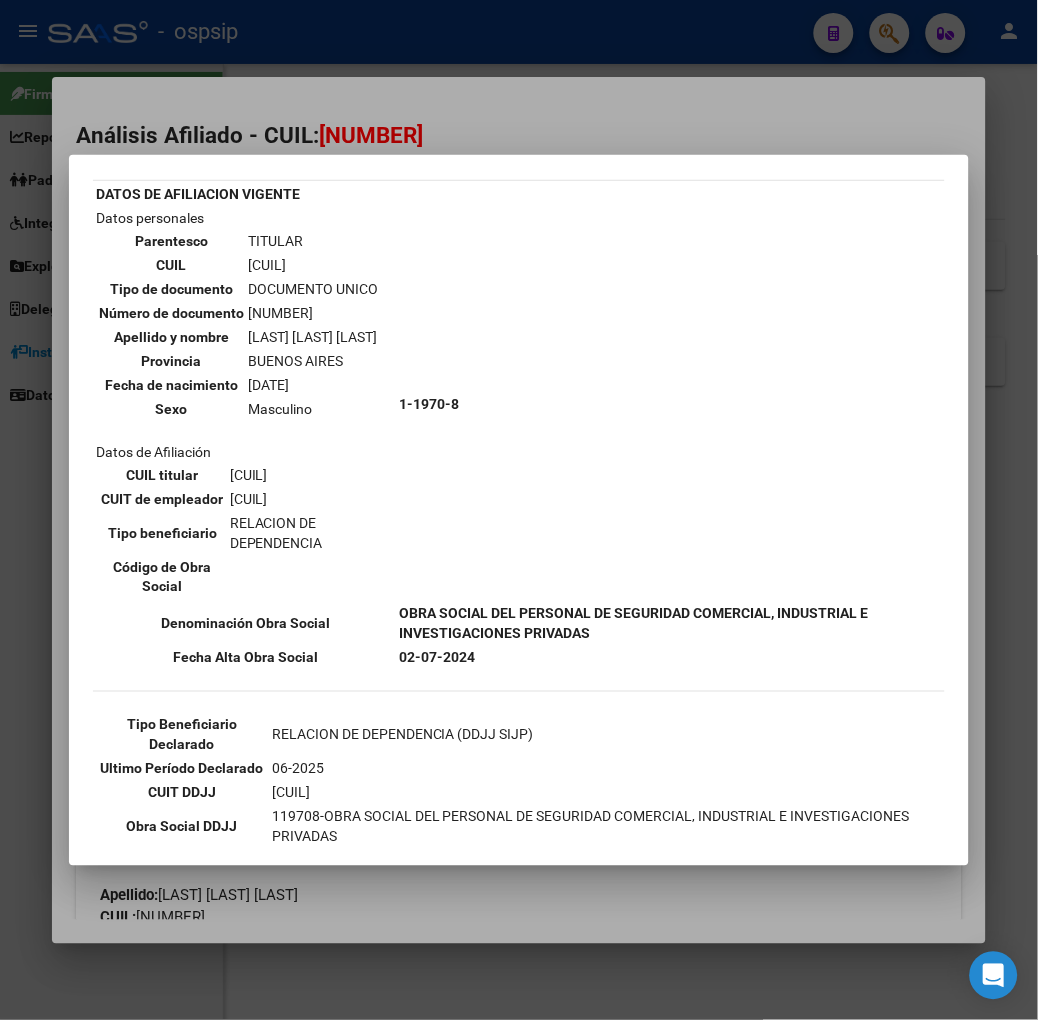scroll, scrollTop: 333, scrollLeft: 0, axis: vertical 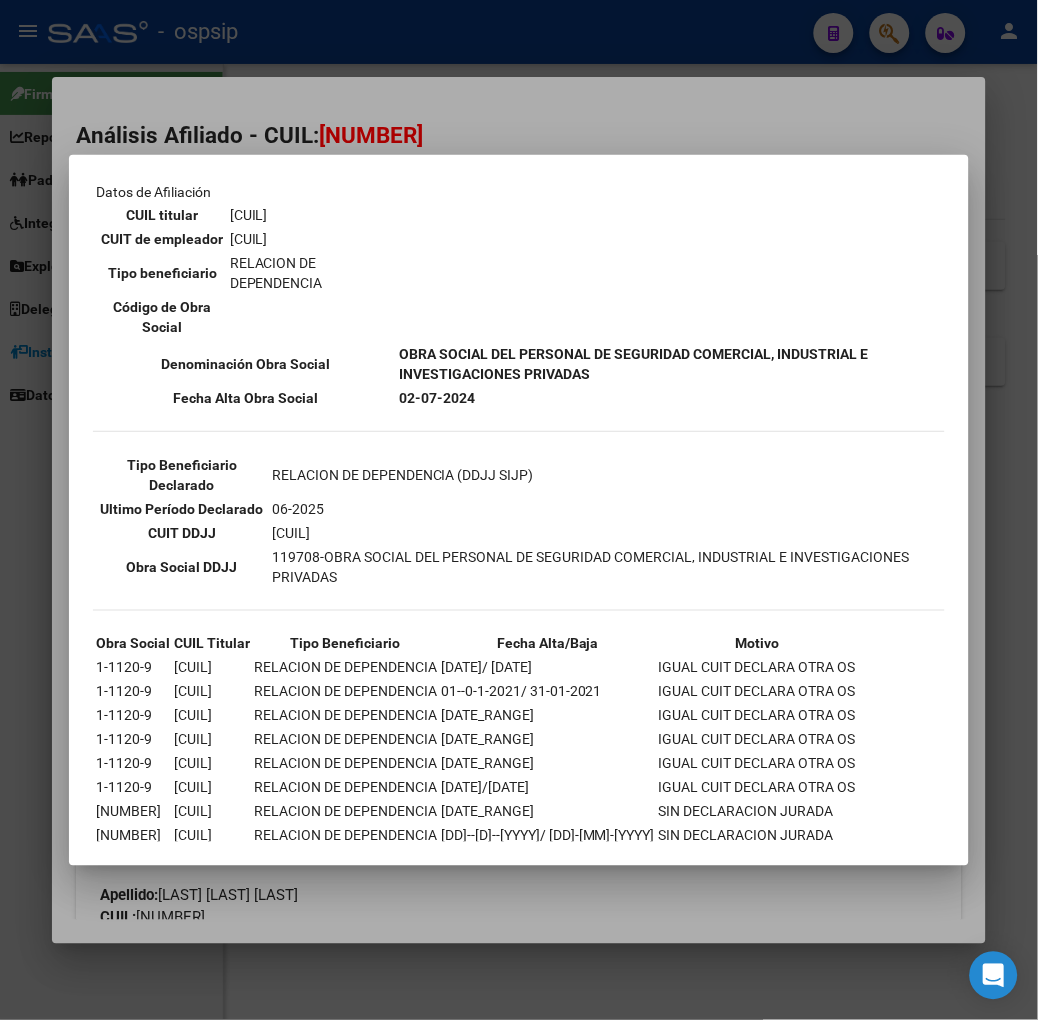 click at bounding box center [519, 510] 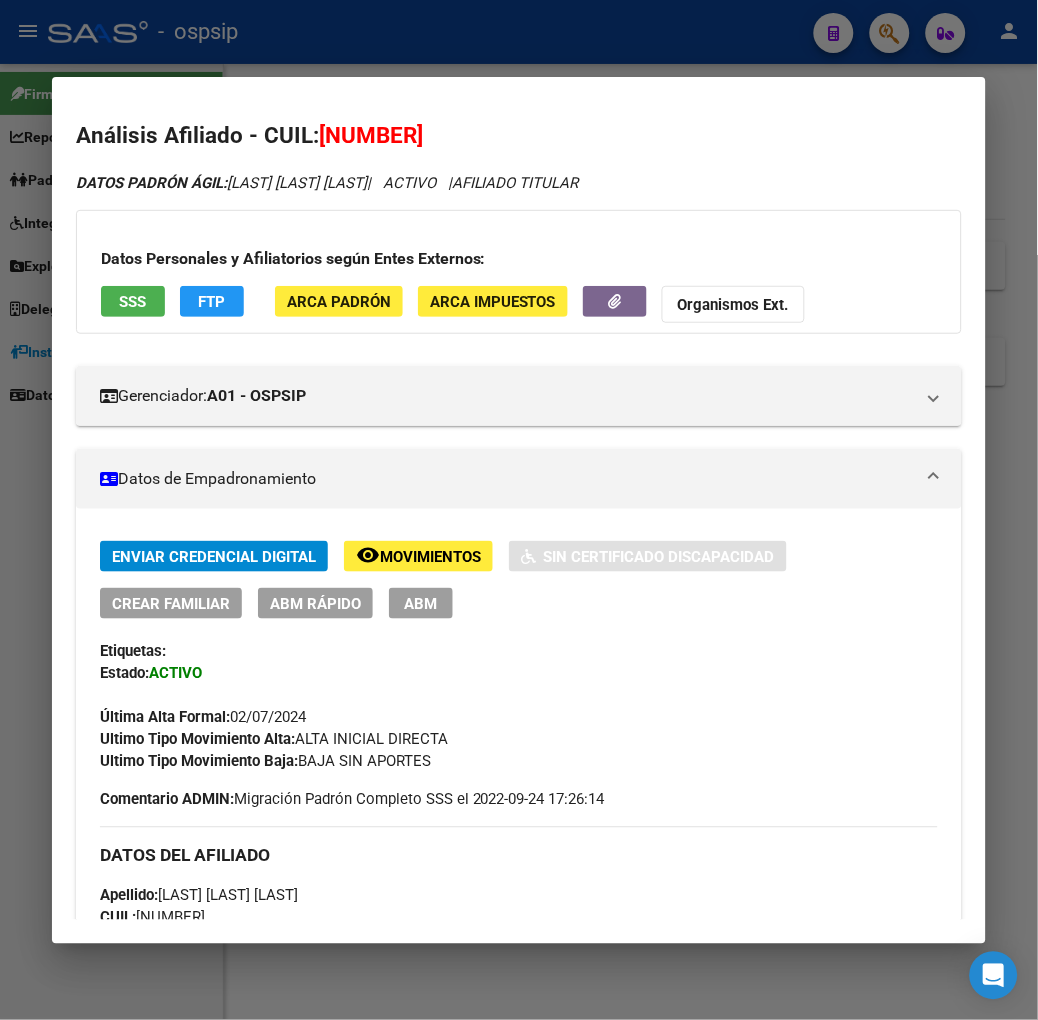 click on "Análisis Afiliado - CUIL:  [CUIL] DATOS PADRÓN ÁGIL:  LA CONCEPCION RAMON ANTONIO     |   ACTIVO   |     AFILIADO TITULAR  Datos Personales y Afiliatorios según Entes Externos: SSS FTP ARCA Padrón ARCA Impuestos Organismos Ext.    Gerenciador:      A01 - OSPSIP Atención telefónica: Atención emergencias: Otros Datos Útiles:    Datos de Empadronamiento  Enviar Credencial Digital remove_red_eye Movimientos    Sin Certificado Discapacidad Crear Familiar ABM Rápido ABM Etiquetas: Estado: ACTIVO Última Alta Formal:  [DATE] Ultimo Tipo Movimiento Alta:  ALTA INICIAL DIRECTA Ultimo Tipo Movimiento Baja:  BAJA SIN APORTES Comentario ADMIN:  Migración Padrón Completo SSS el [DATE] [TIME] DATOS DEL AFILIADO Apellido:  RAMON ANTONIO LA CONCEPCION CUIL:  [CUIL] Documento:  DU - DOCUMENTO UNICO [NUMBER]  Nacionalidad:  ARGENTINA Parentesco:  0 - Titular Estado Civil:  Soltero Discapacitado:    NO (00) Sexo:  M Nacimiento:  [DATE] Edad:  41  Teléfono Particular: Provincia: [STATE]" at bounding box center [519, 510] 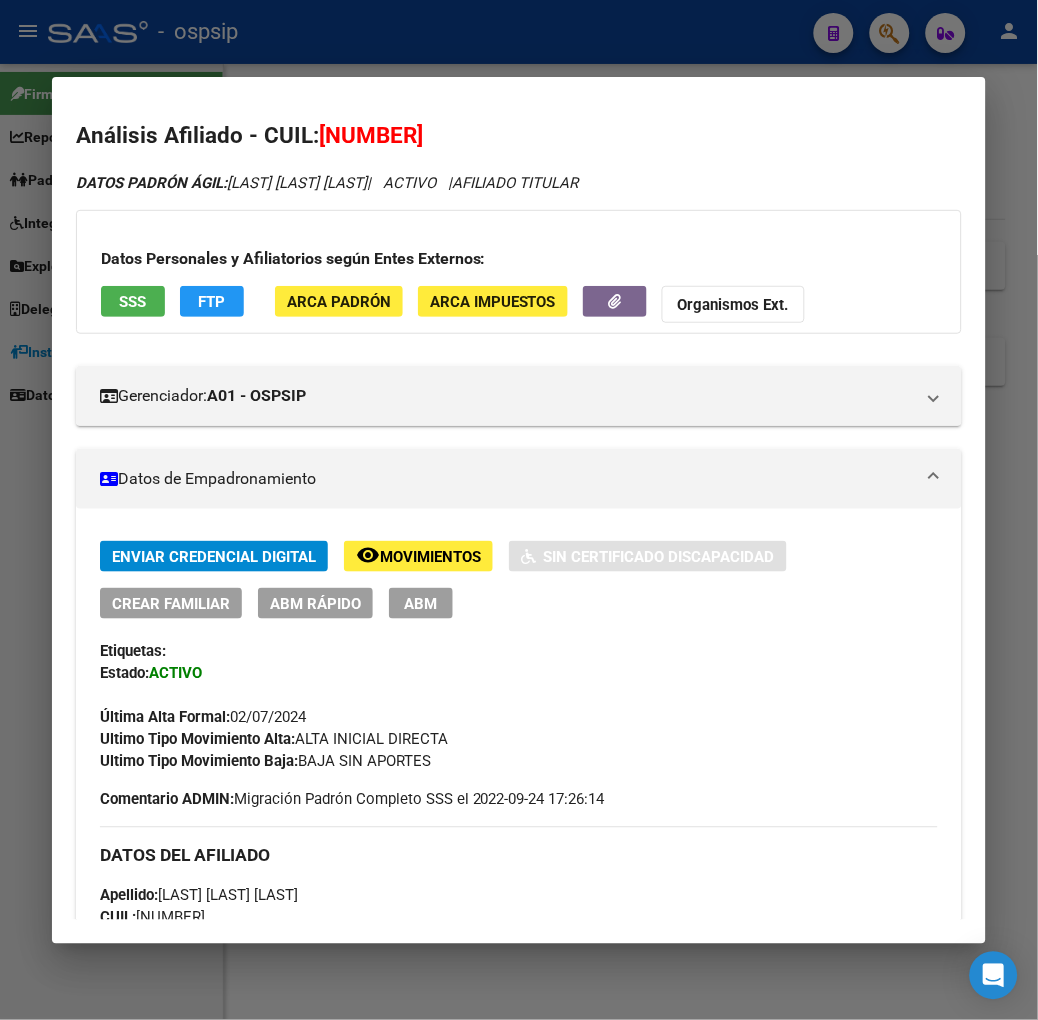 click at bounding box center (519, 510) 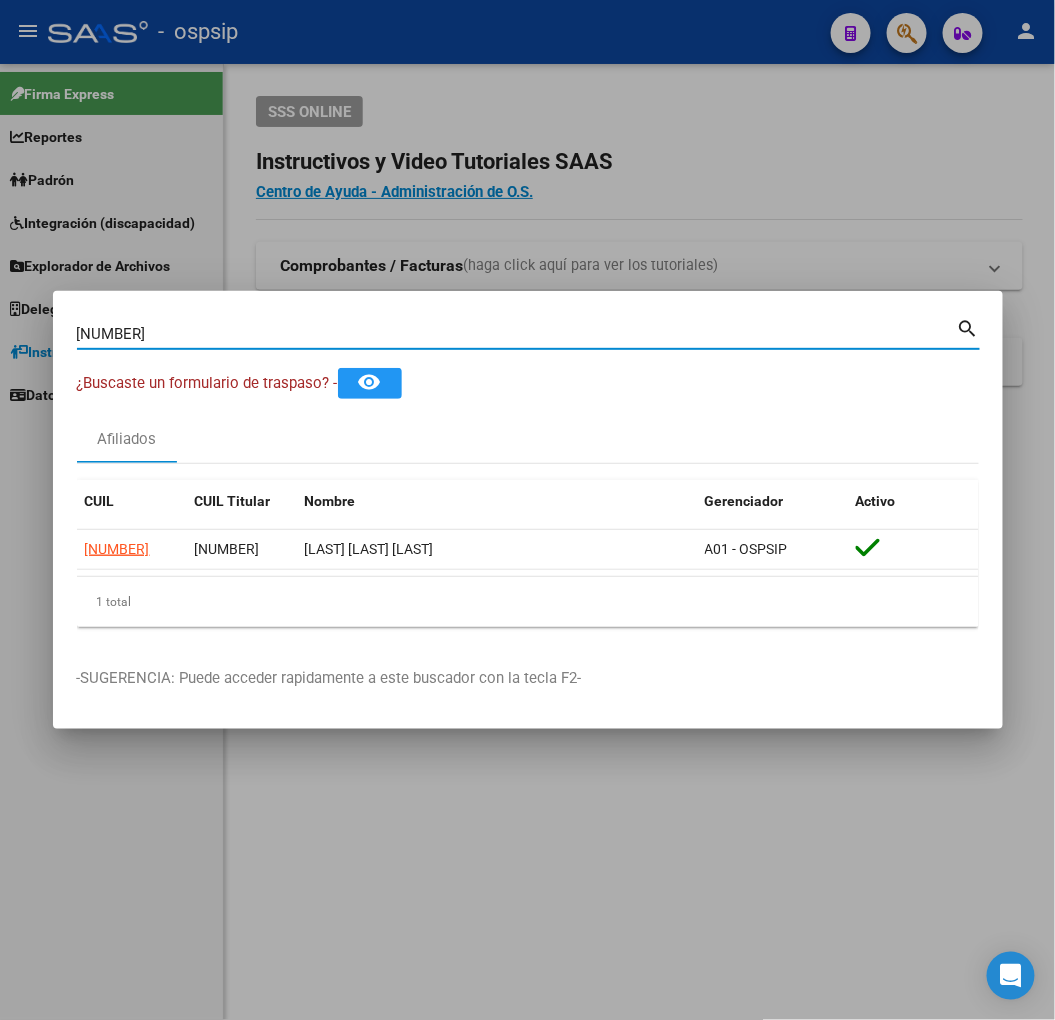 click on "[NUMBER]" at bounding box center (517, 334) 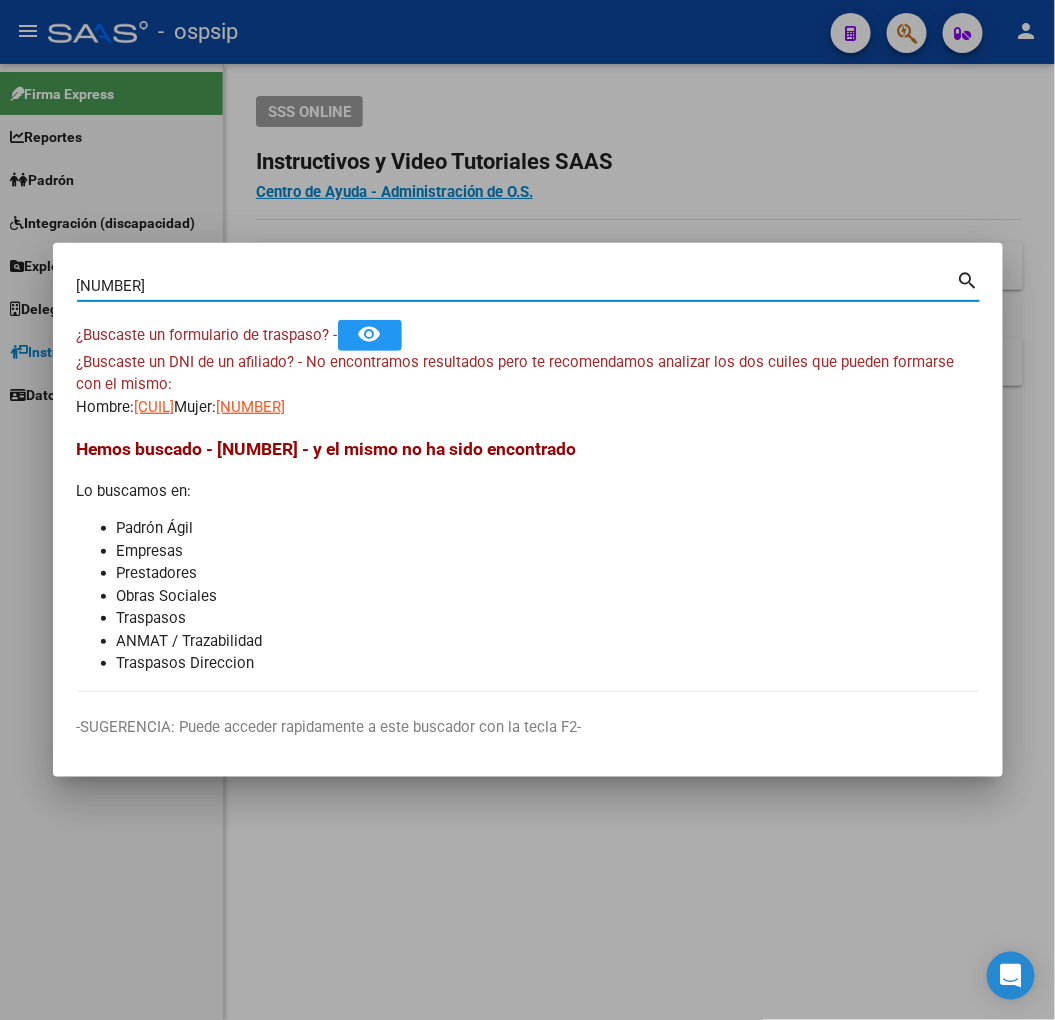 click on "[CUIL]" at bounding box center (155, 407) 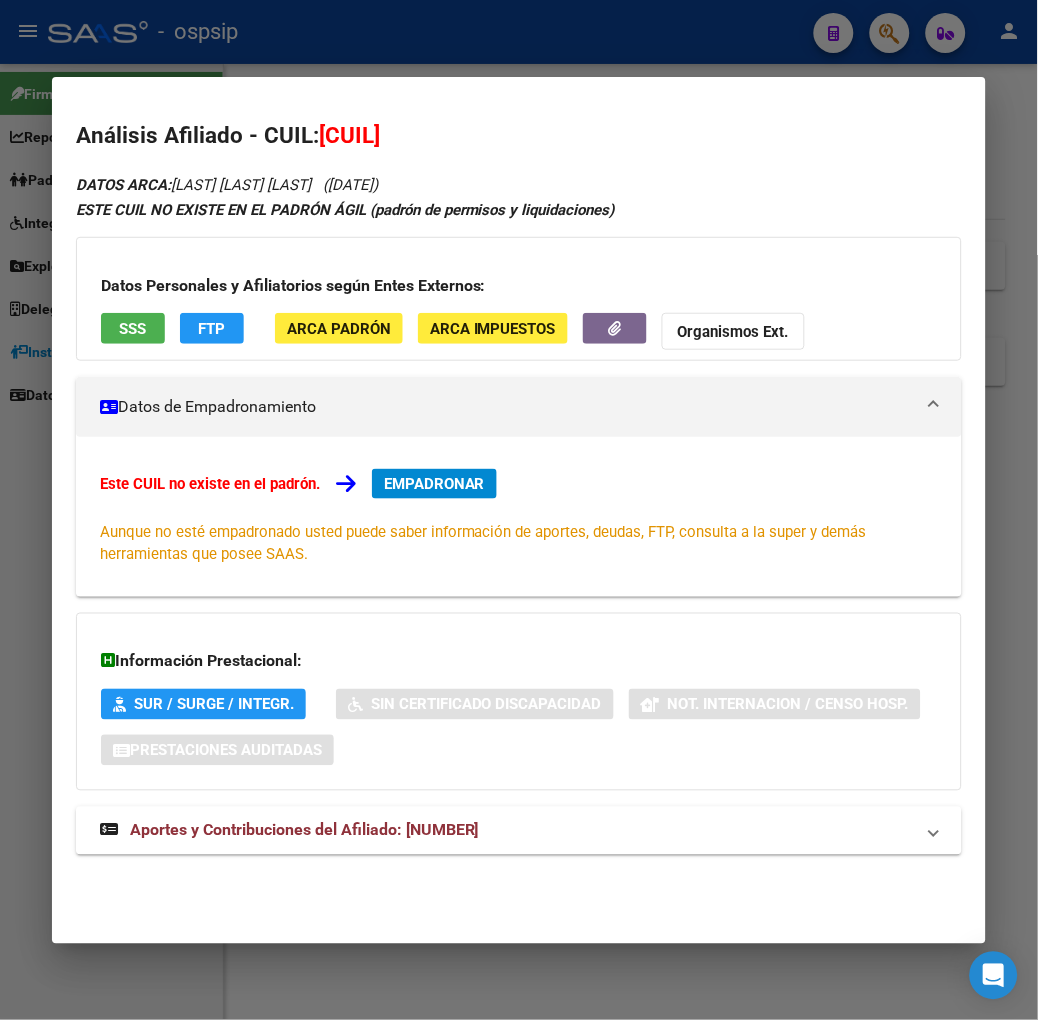 click on "SSS" at bounding box center (133, 328) 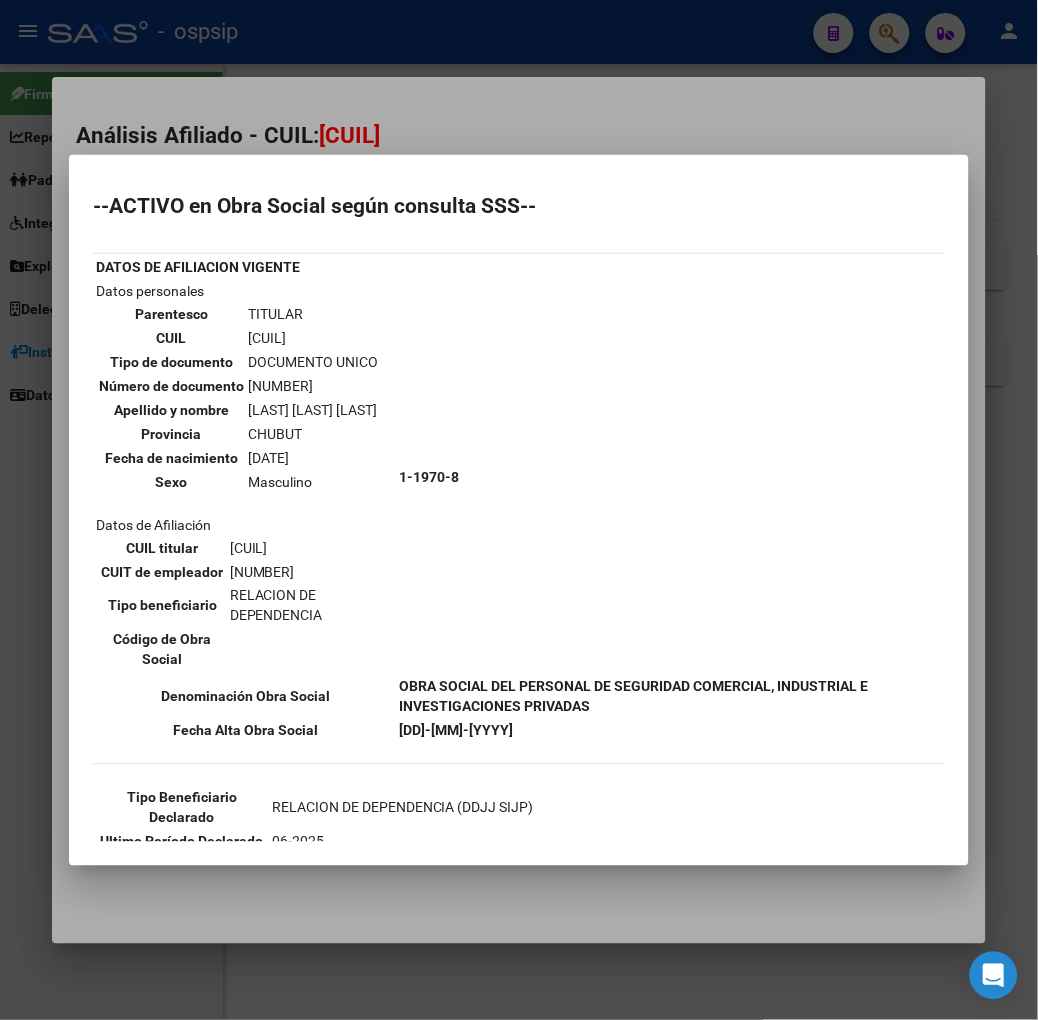scroll, scrollTop: 235, scrollLeft: 0, axis: vertical 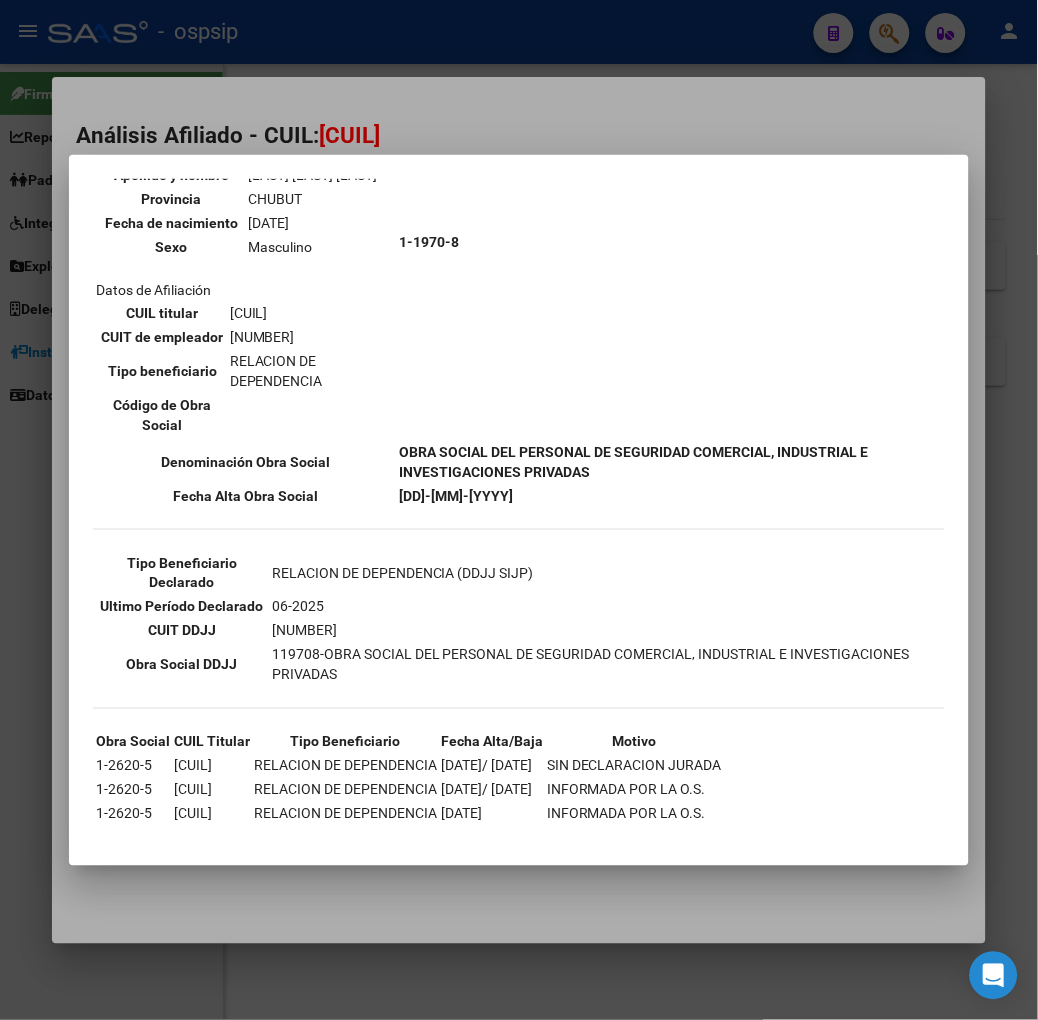 click at bounding box center (519, 510) 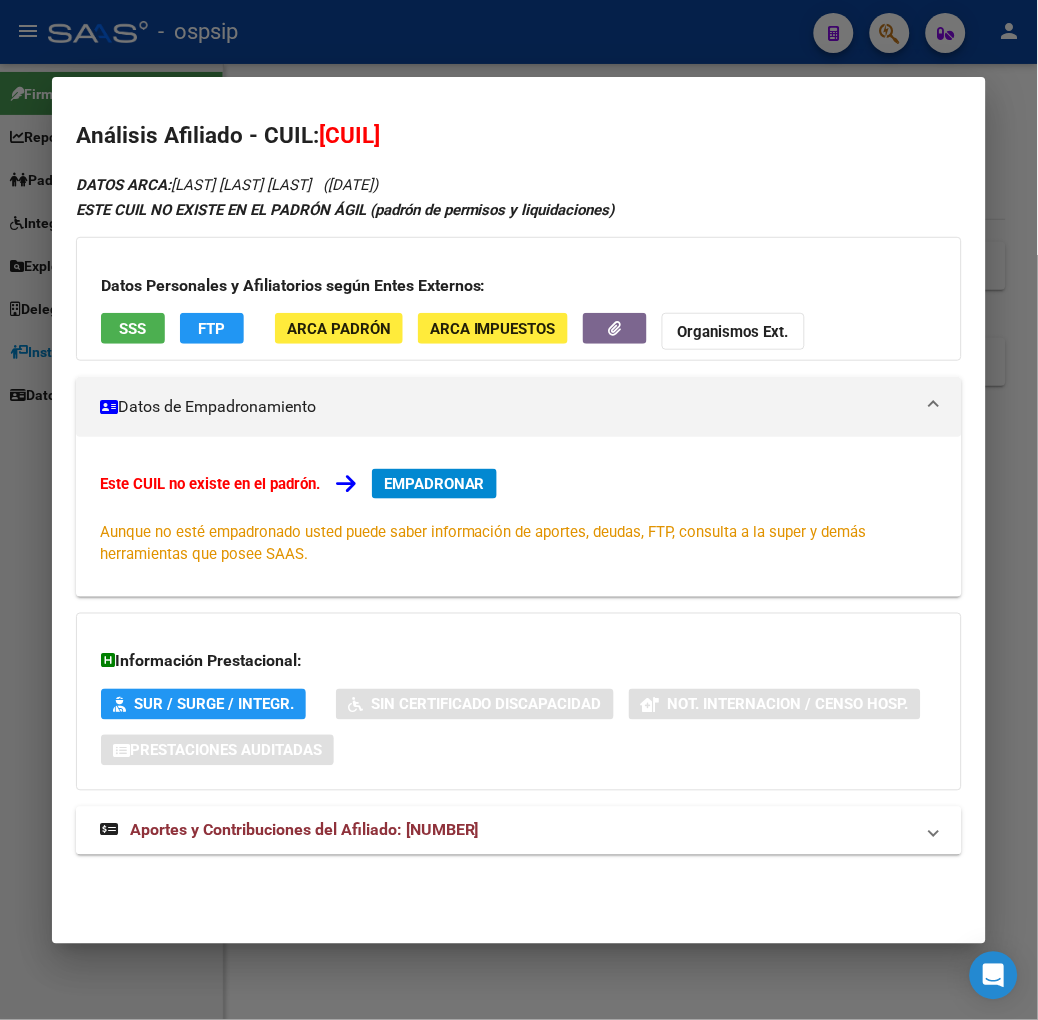 click on "Aportes y Contribuciones del Afiliado: [NUMBER]" at bounding box center (304, 830) 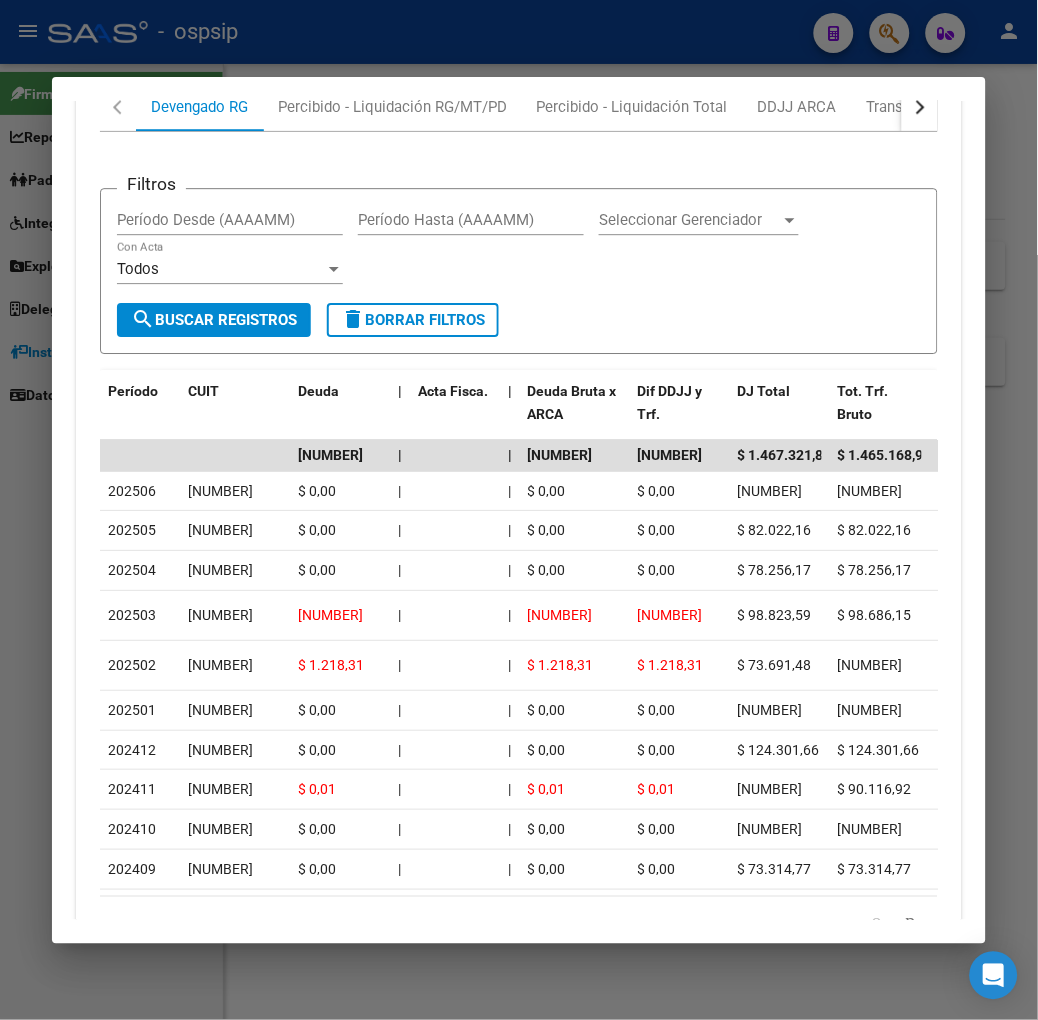scroll, scrollTop: 1007, scrollLeft: 0, axis: vertical 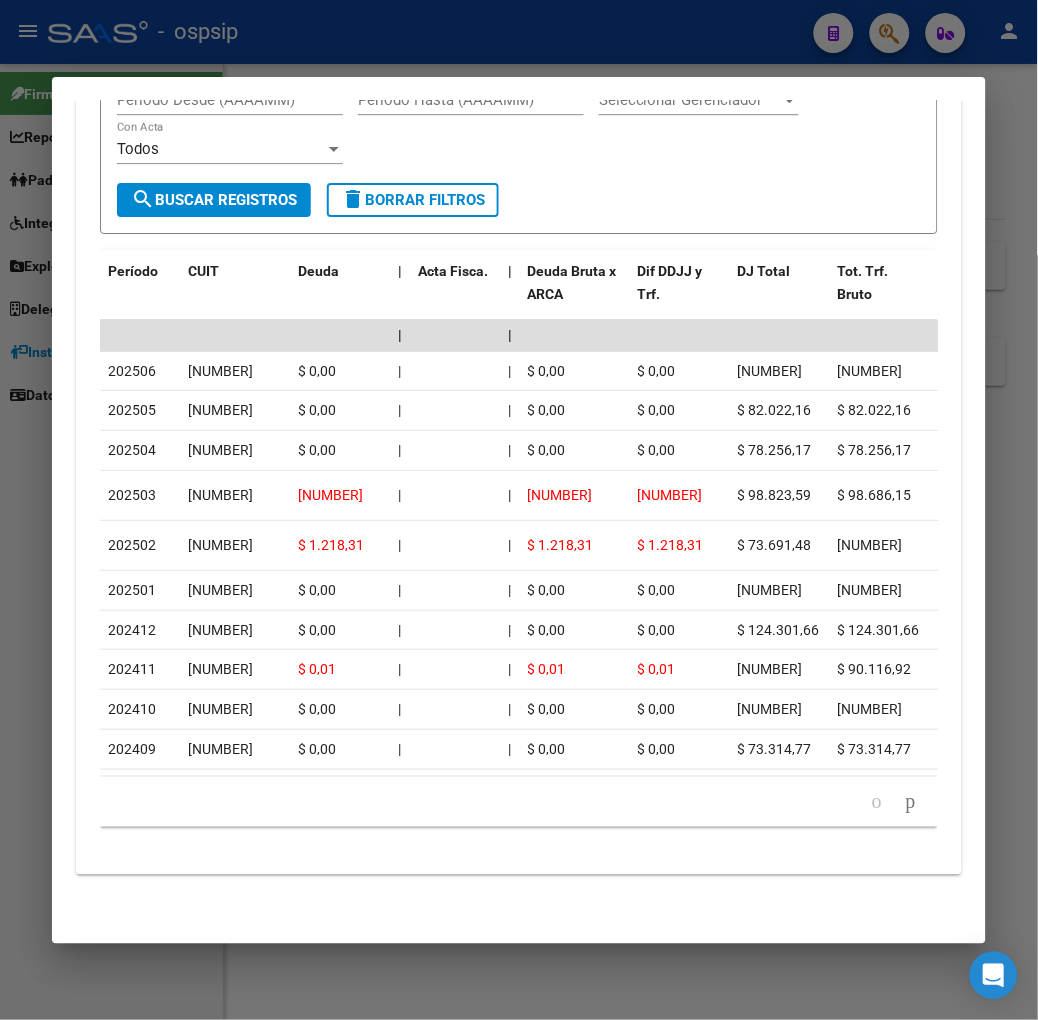 click at bounding box center (519, 510) 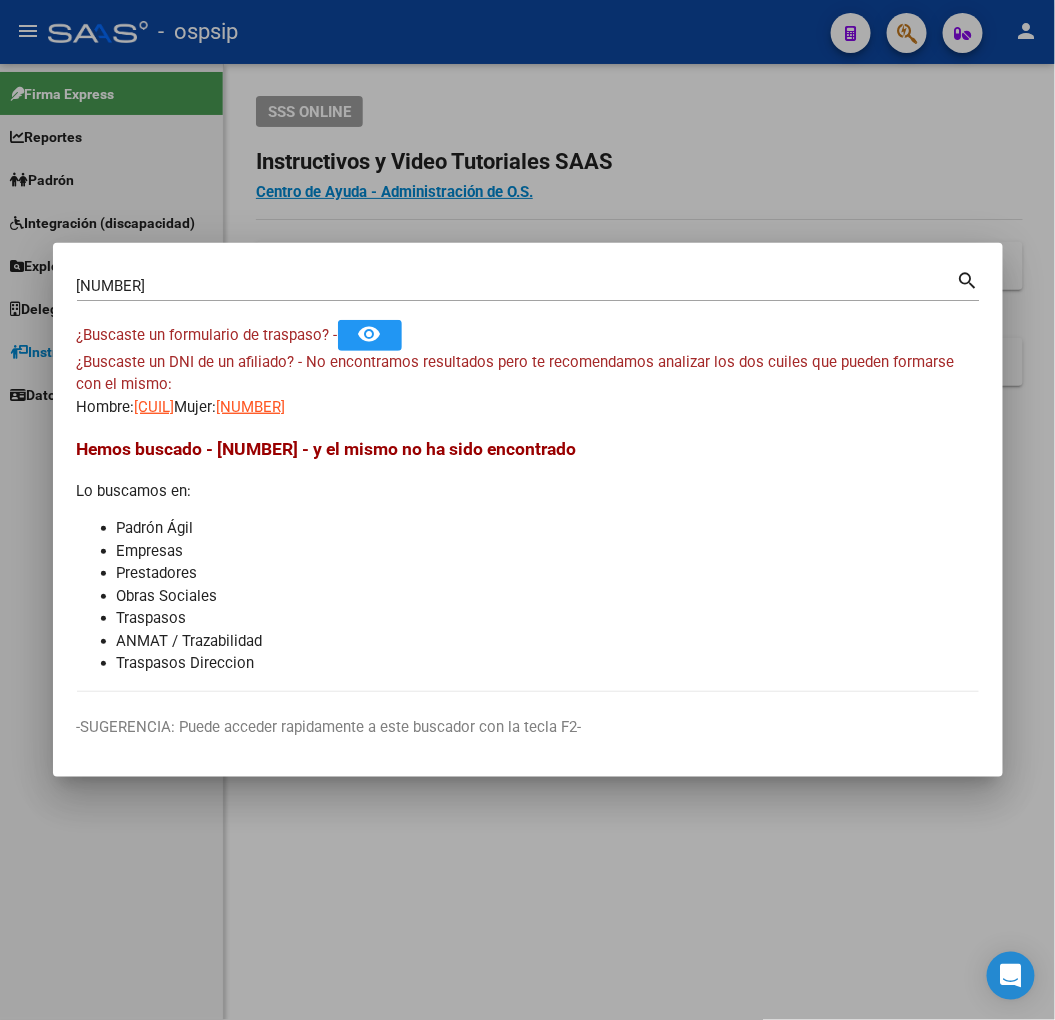 click on "[NUMBER]" at bounding box center (517, 286) 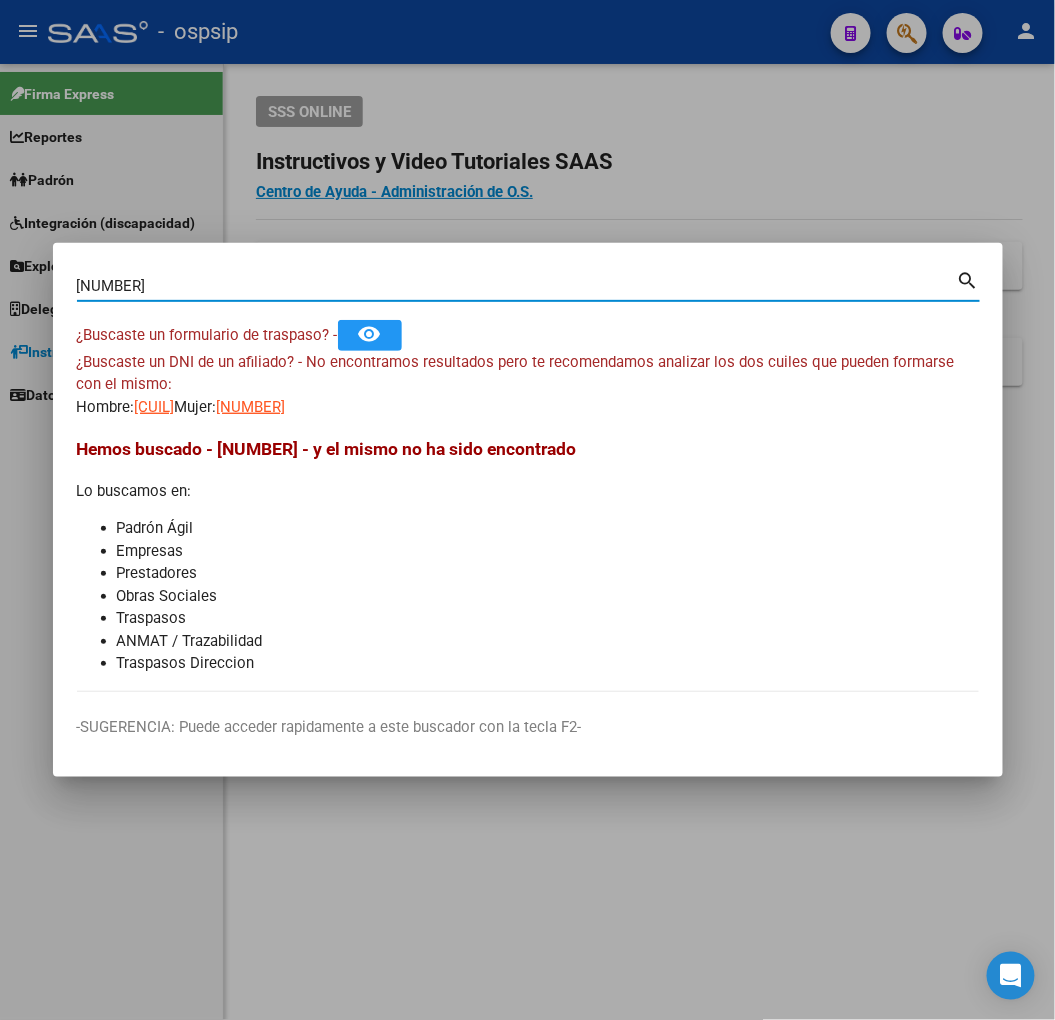 click on "[NUMBER]" at bounding box center (517, 286) 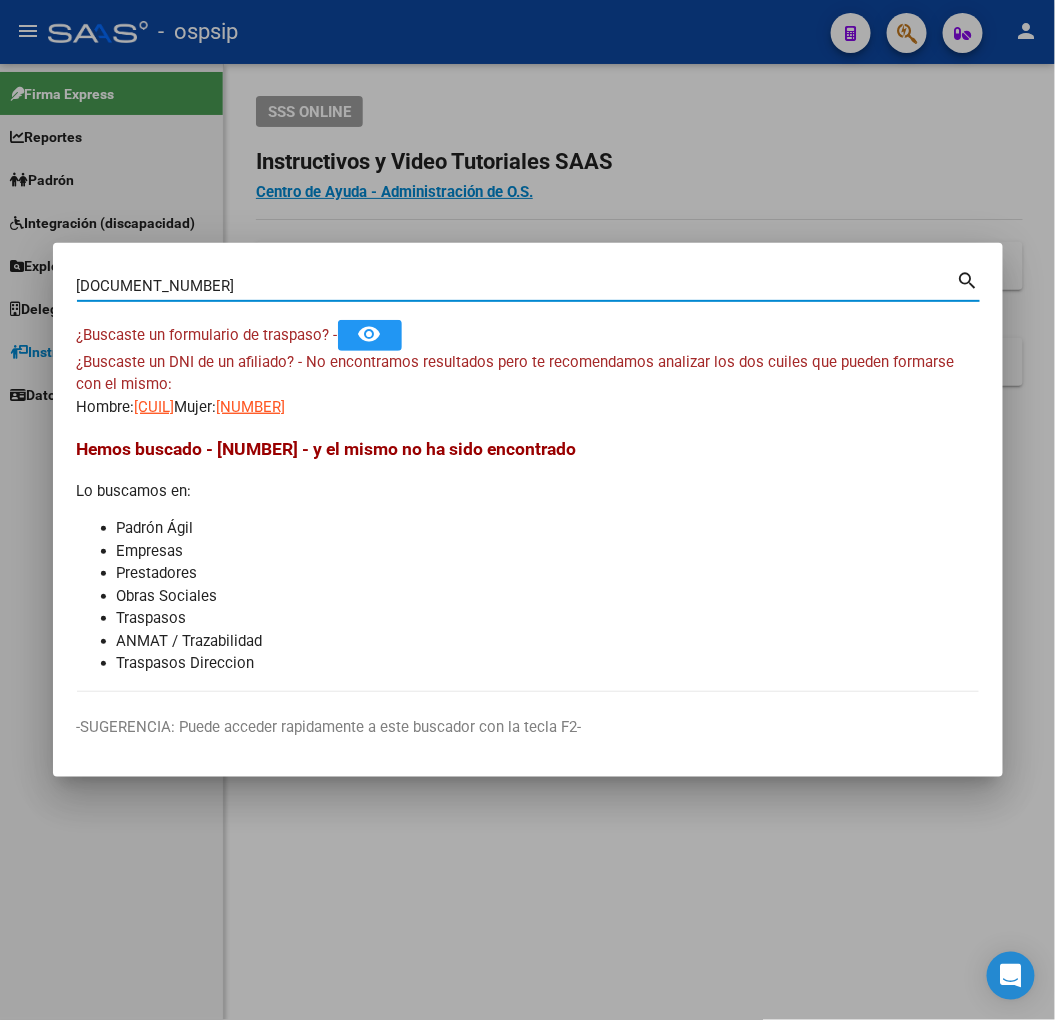 type on "[DOCUMENT_NUMBER]" 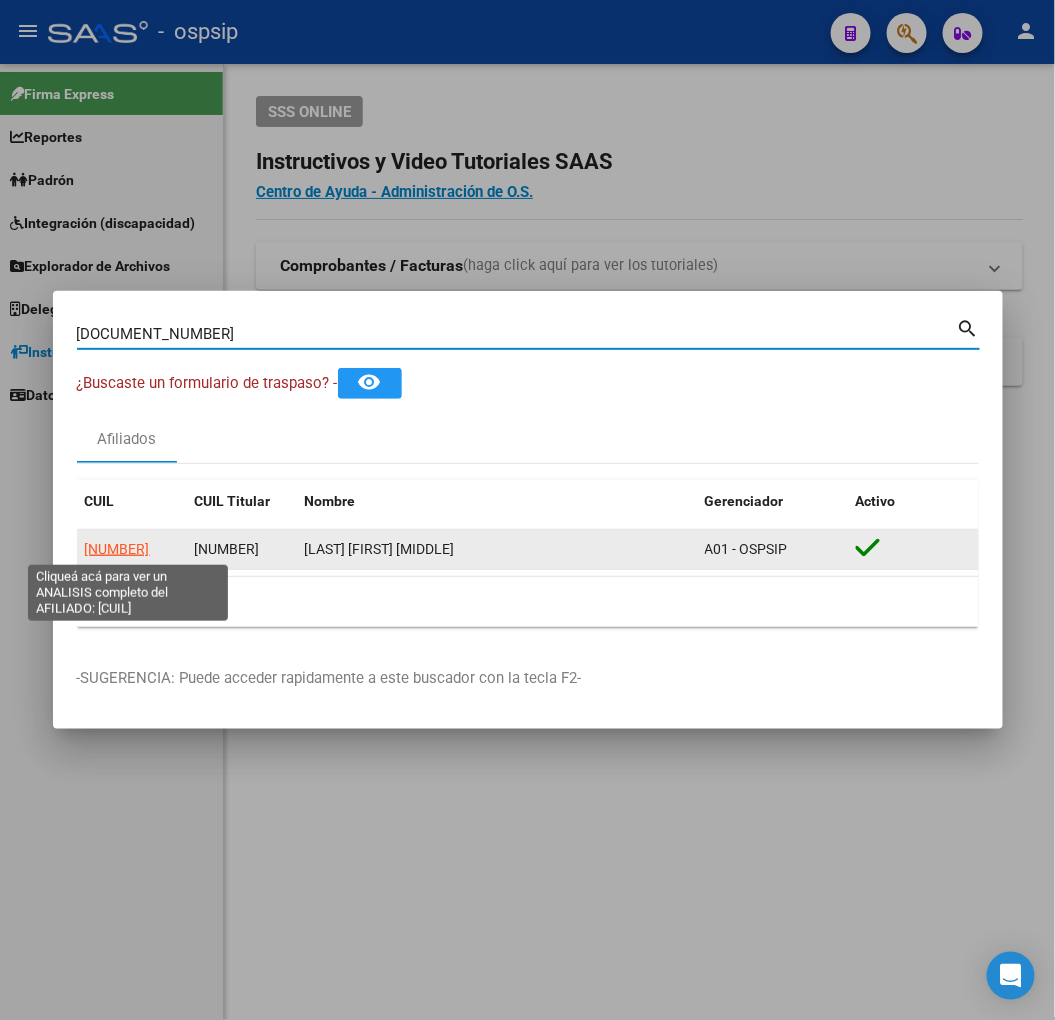 click on "[NUMBER]" 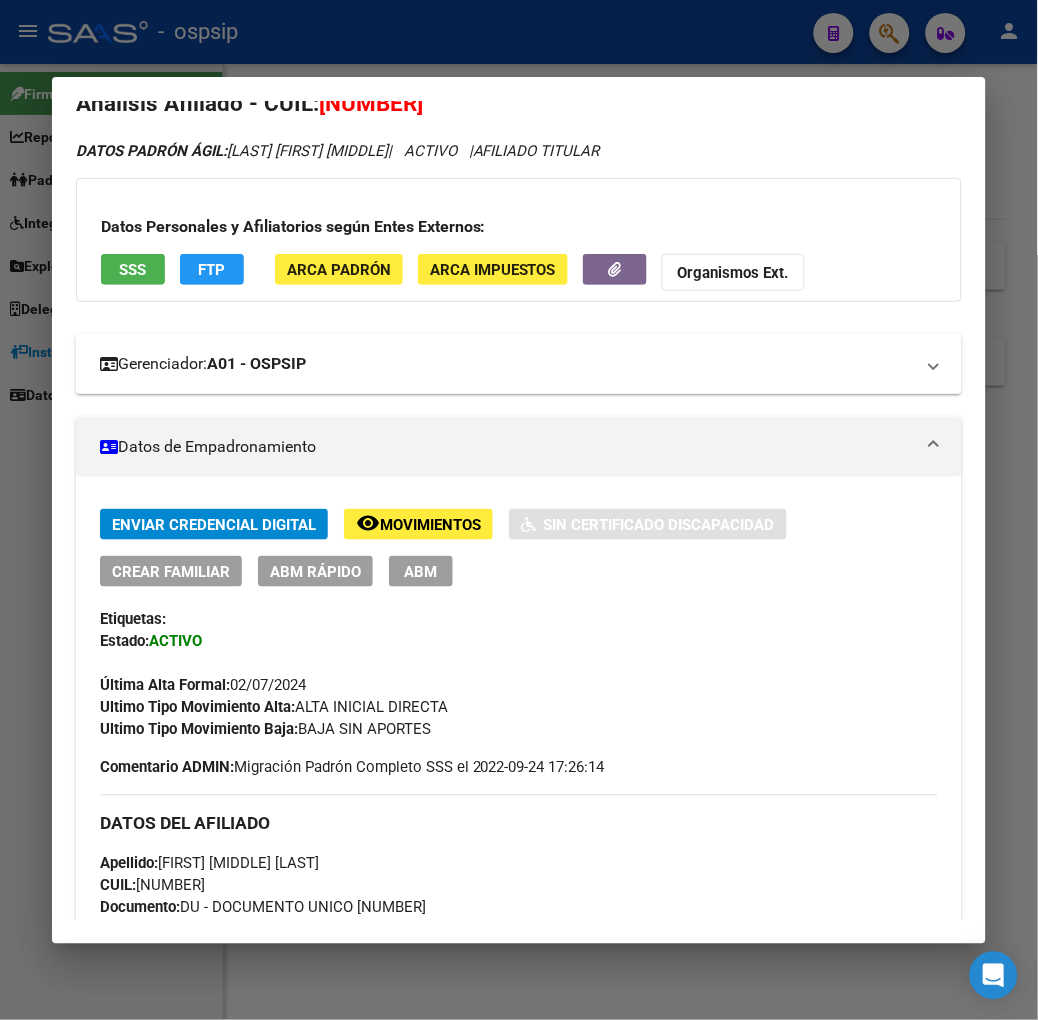 scroll, scrollTop: 0, scrollLeft: 0, axis: both 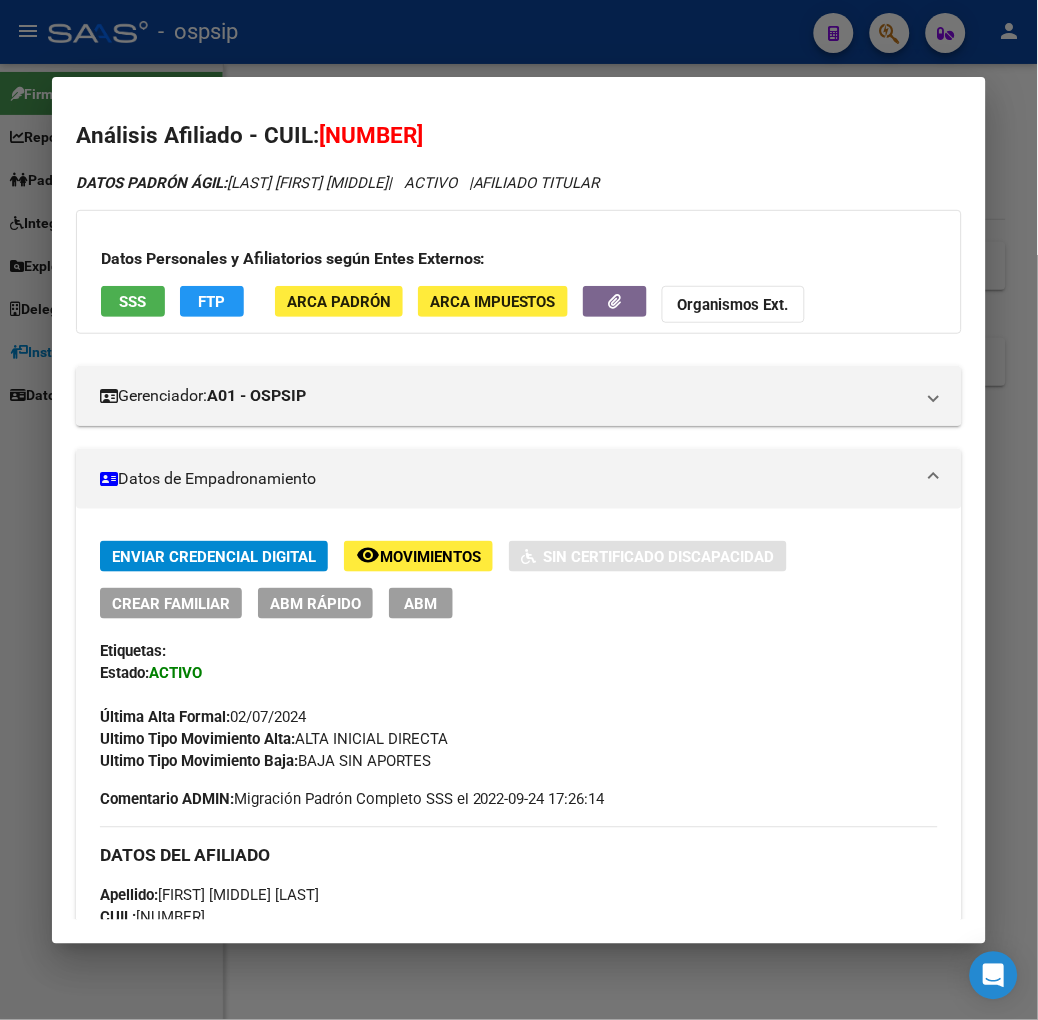 click on "DATOS PADRÓN ÁGIL:  MARTINEZ LORENA GLORIA     |   ACTIVO   |     AFILIADO TITULAR  Datos Personales y Afiliatorios según Entes Externos: SSS FTP ARCA Padrón ARCA Impuestos Organismos Ext.    Gerenciador:      A01 - OSPSIP Atención telefónica: Atención emergencias: Otros Datos Útiles:    Datos de Empadronamiento  Enviar Credencial Digital remove_red_eye Movimientos    Sin Certificado Discapacidad Crear Familiar ABM Rápido ABM Etiquetas: Estado: ACTIVO Última Alta Formal:  [DATE] Ultimo Tipo Movimiento Alta:  ALTA INICIAL DIRECTA Ultimo Tipo Movimiento Baja:  BAJA SIN APORTES Comentario ADMIN:  Migración Padrón Completo SSS el [DATE] [TIME] DATOS DEL AFILIADO Apellido:  LORENA GLORIA MARTINEZ CUIL:  [CUIL] Documento:  DU - DOCUMENTO UNICO [NUMBER]  Nacionalidad:  ARGENTINA Parentesco:  0 - Titular Estado Civil:  Casado Discapacitado:    NO (00) Sexo:  F Nacimiento:  [DATE] Edad:  33  Teléfono Particular:            [PHONE] Provincia:  Capital Federal Localidad:  [CITY]" at bounding box center (519, 1308) 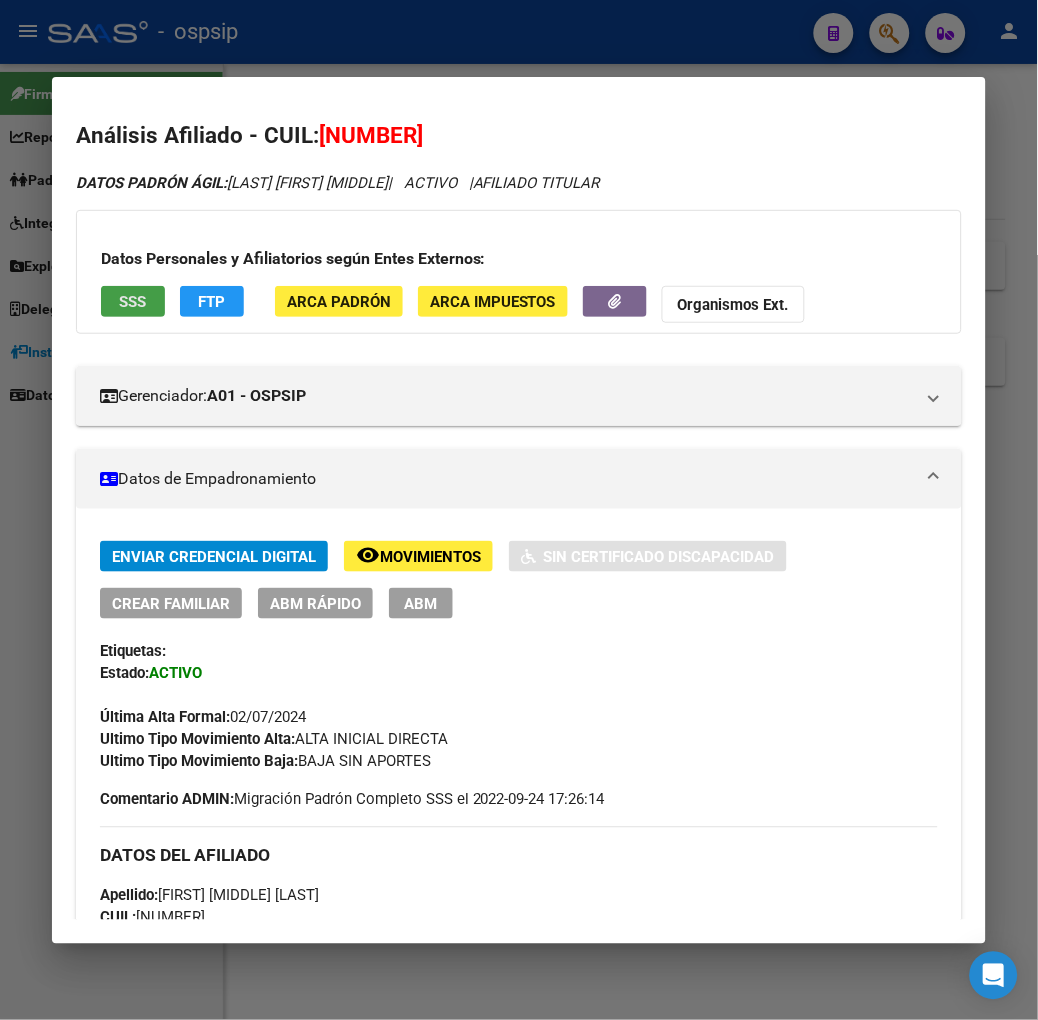 click on "SSS" at bounding box center (132, 302) 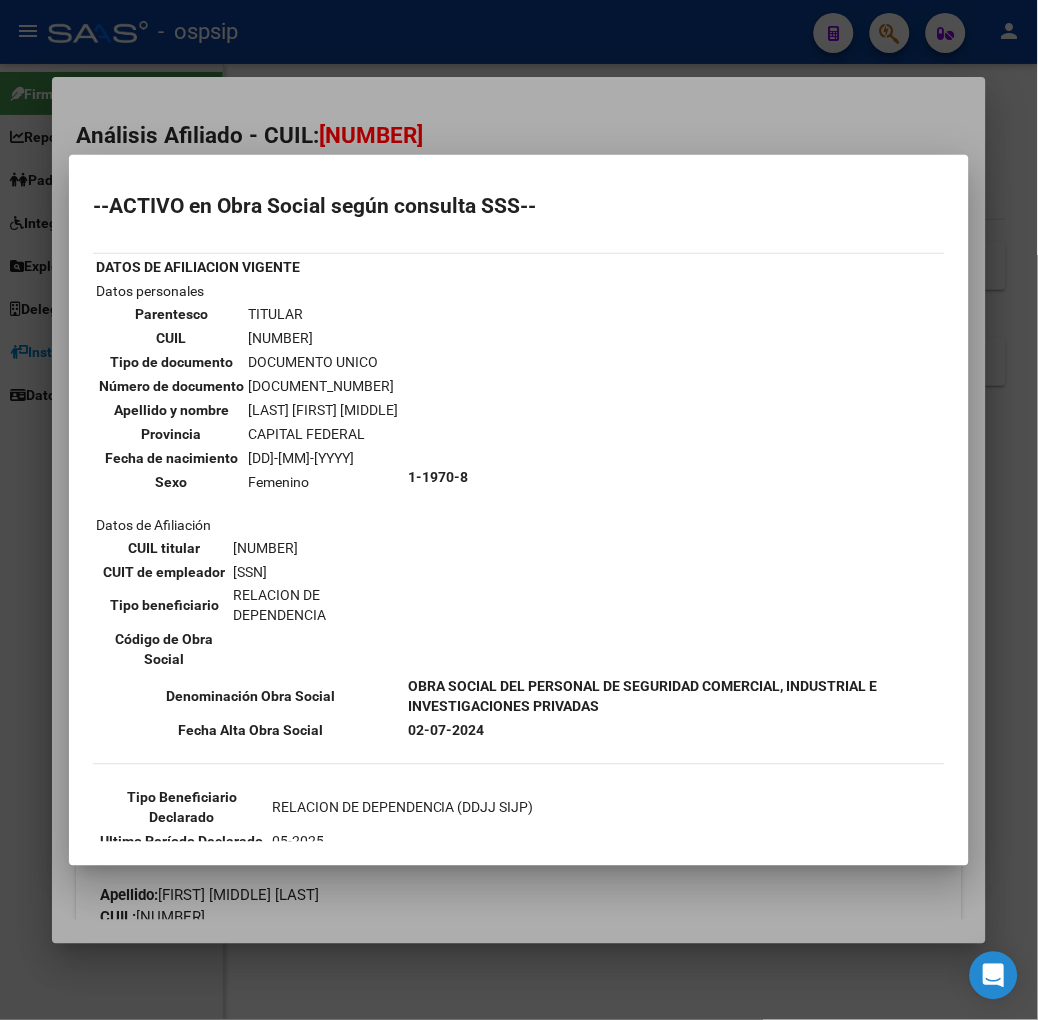 scroll, scrollTop: 190, scrollLeft: 0, axis: vertical 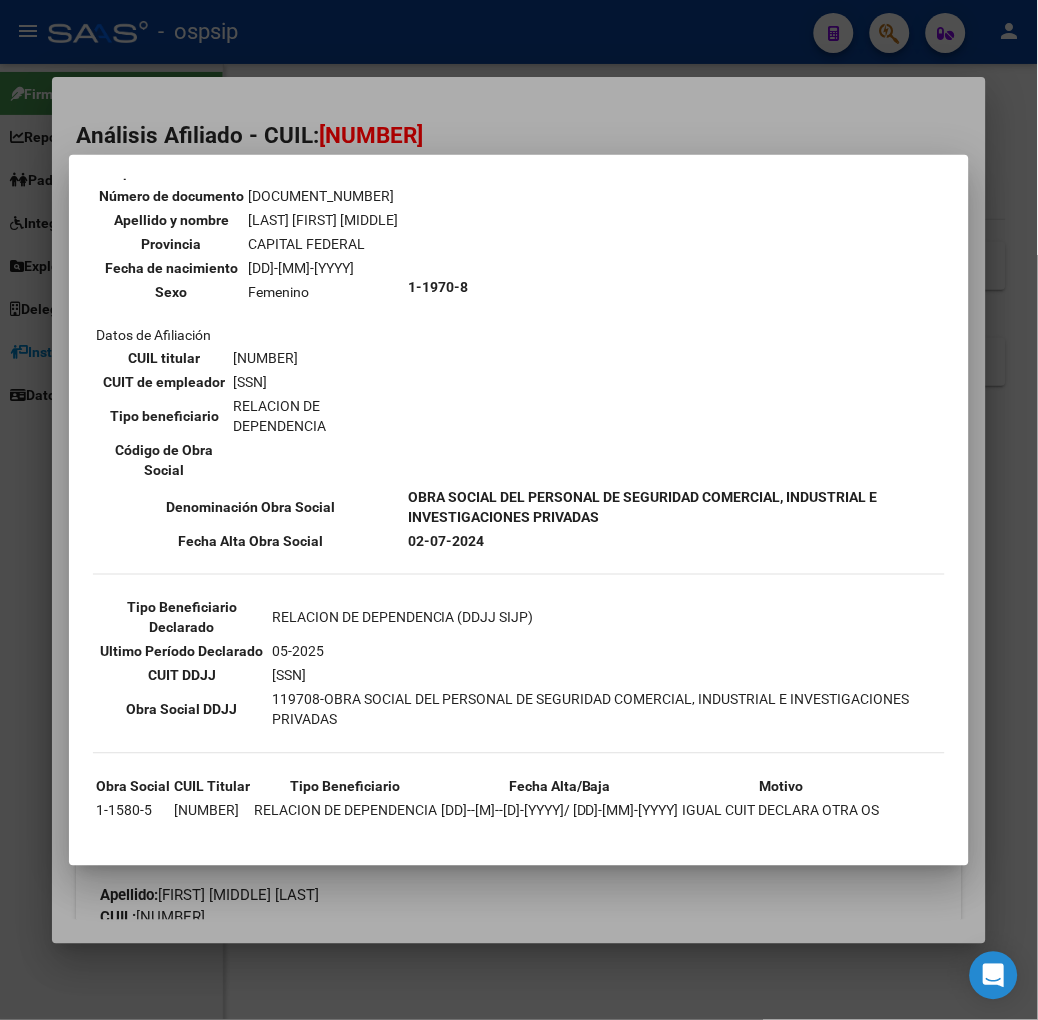 click at bounding box center [519, 510] 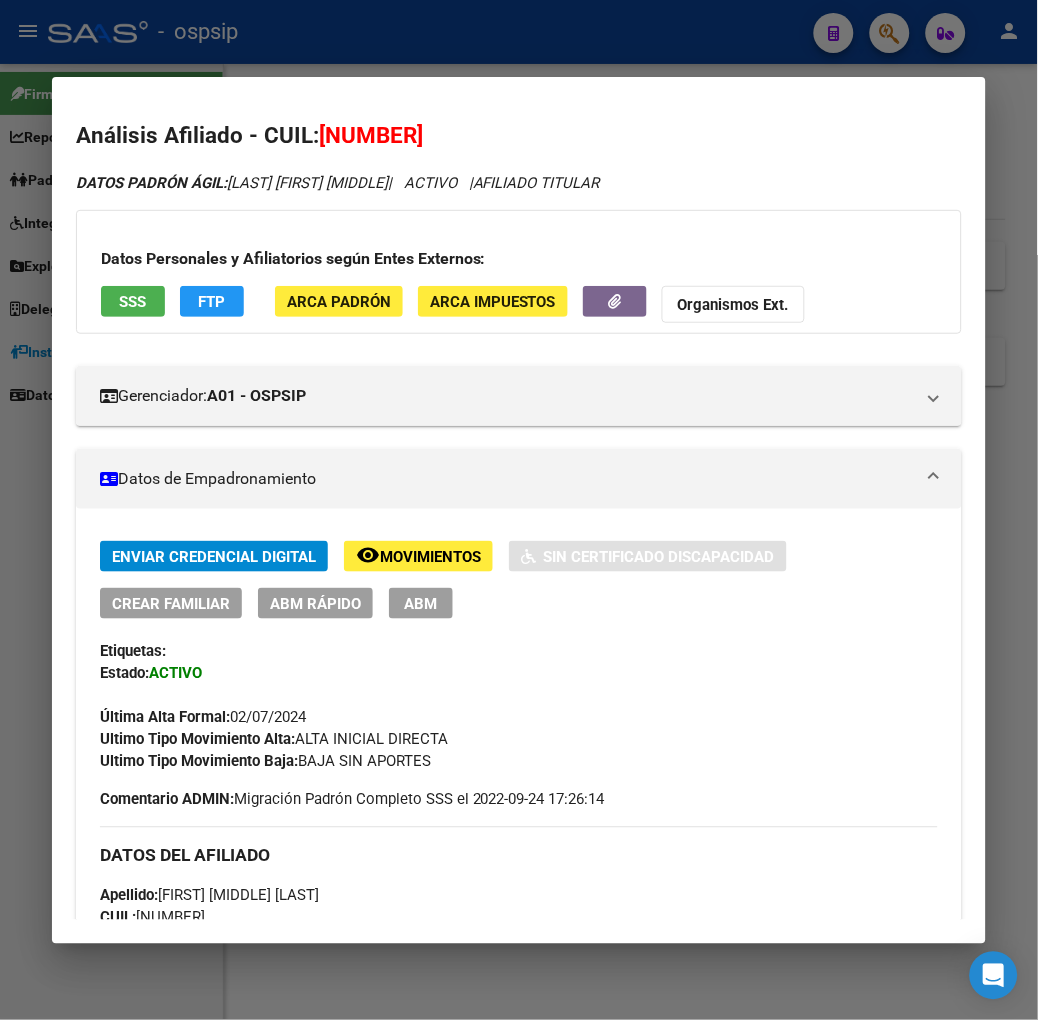 click at bounding box center [519, 510] 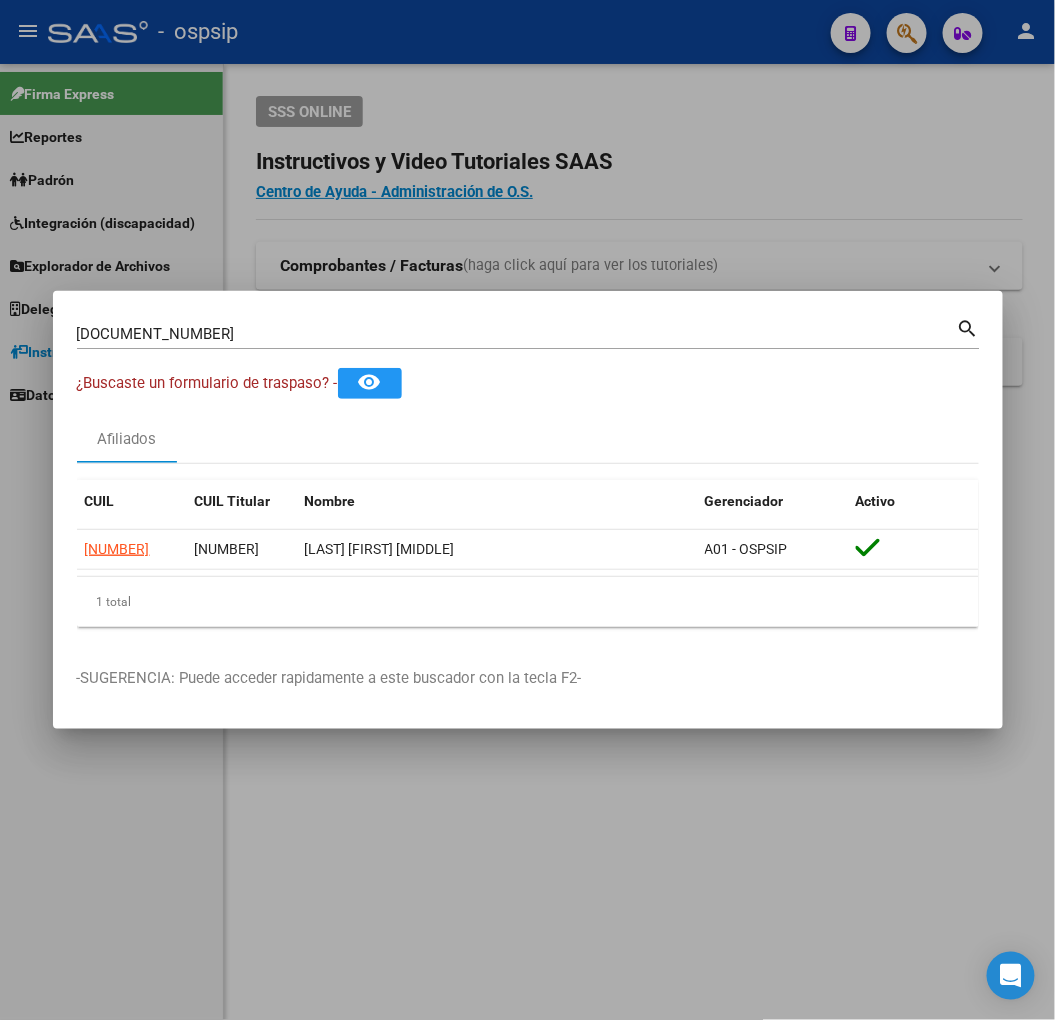 click on "[NUMBER] Buscar (apellido, dni, cuil, nro traspaso, cuit, obra social)" at bounding box center [517, 334] 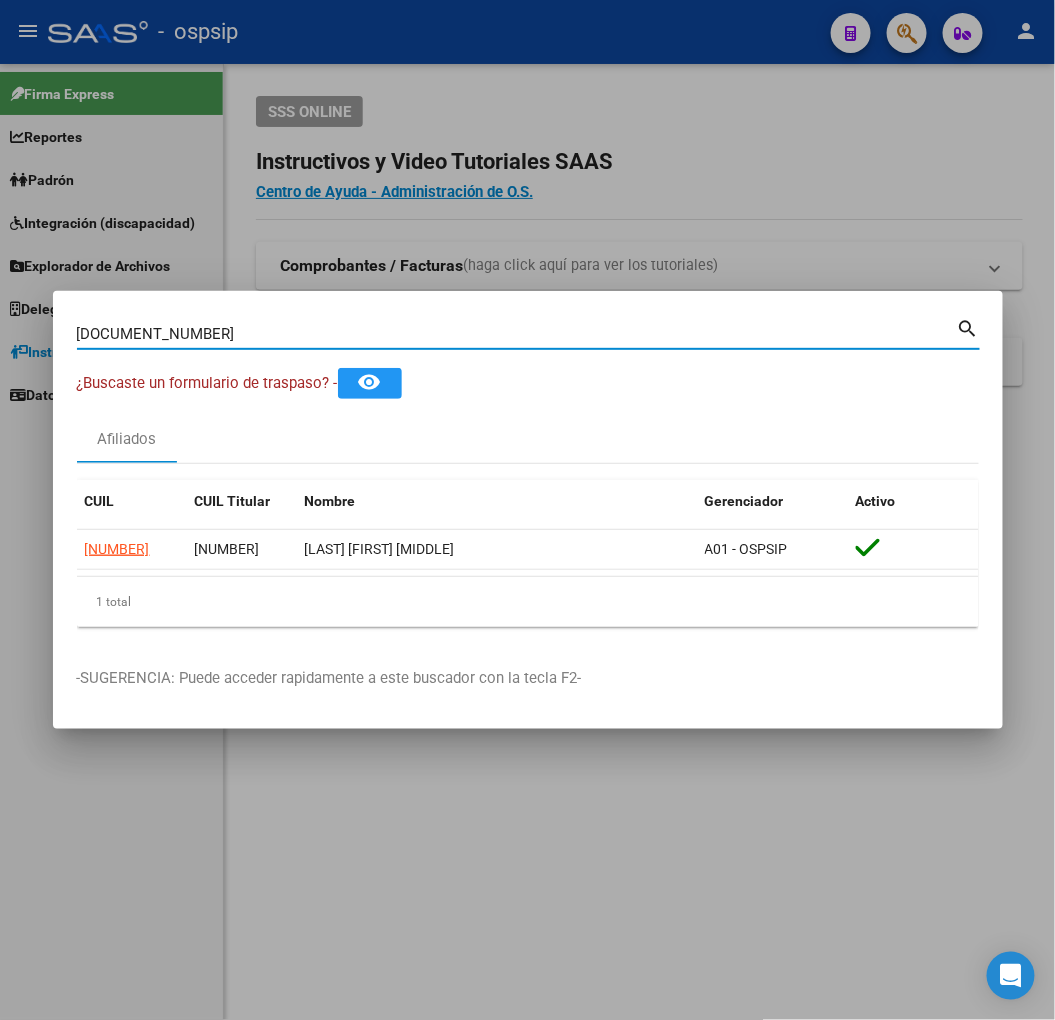 click on "[NUMBER] Buscar (apellido, dni, cuil, nro traspaso, cuit, obra social)" at bounding box center [517, 334] 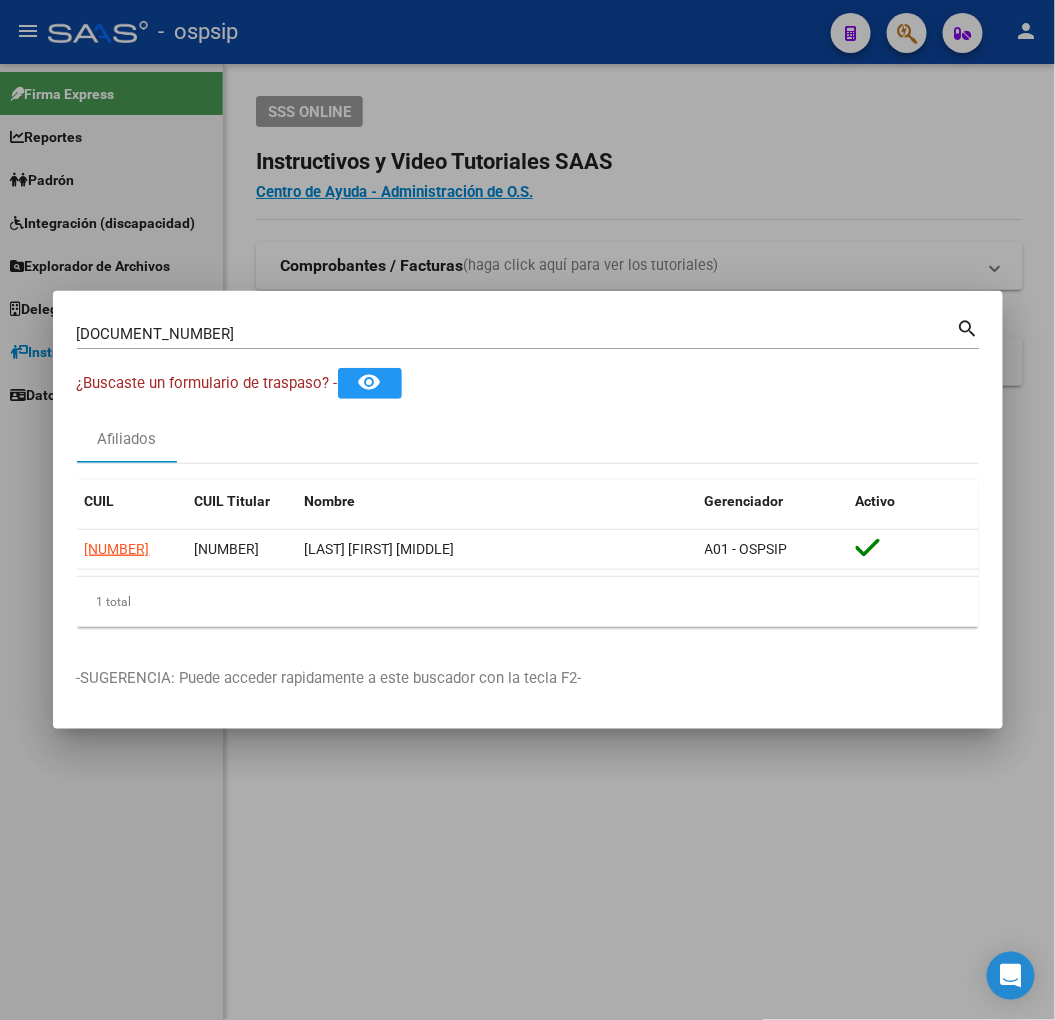 click on "[NUMBER] Buscar (apellido, dni, cuil, nro traspaso, cuit, obra social)" at bounding box center (517, 334) 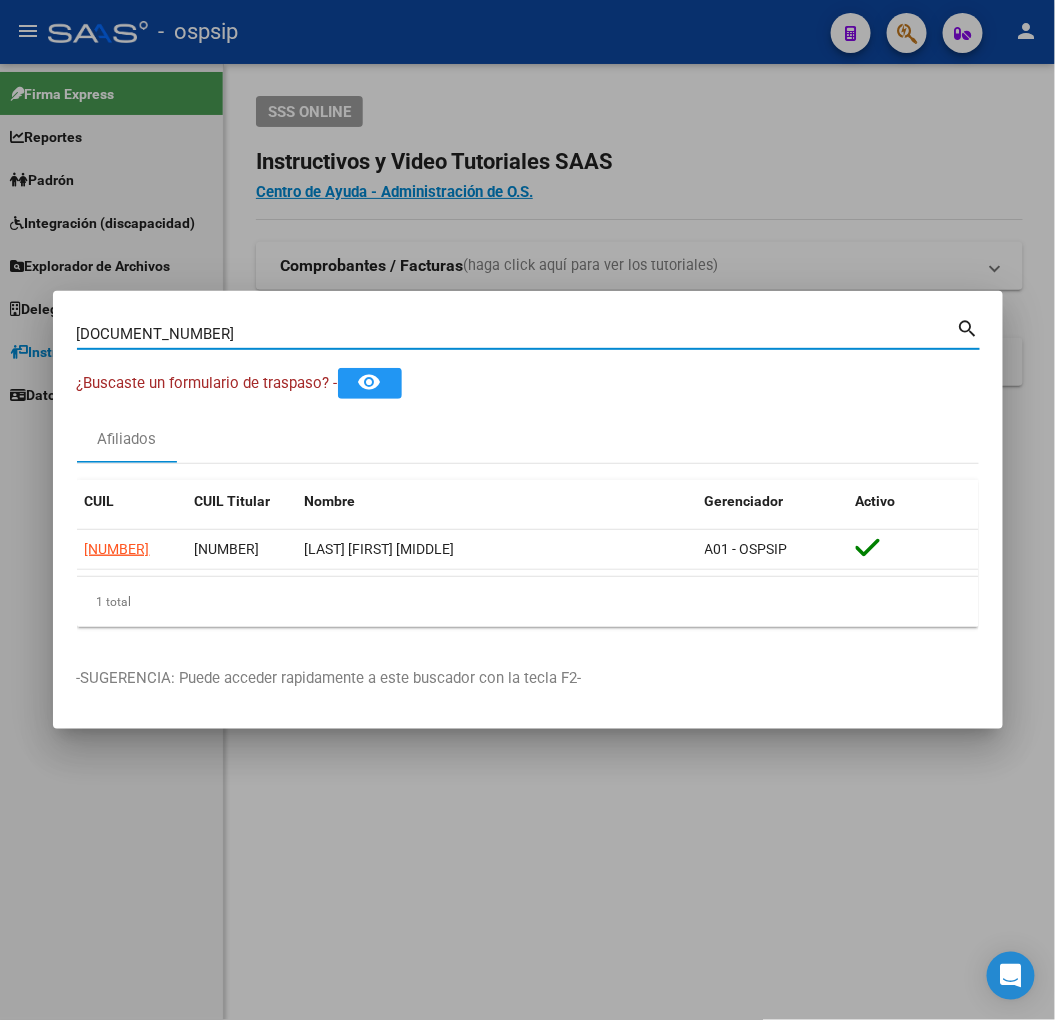 click on "[DOCUMENT_NUMBER]" at bounding box center [517, 334] 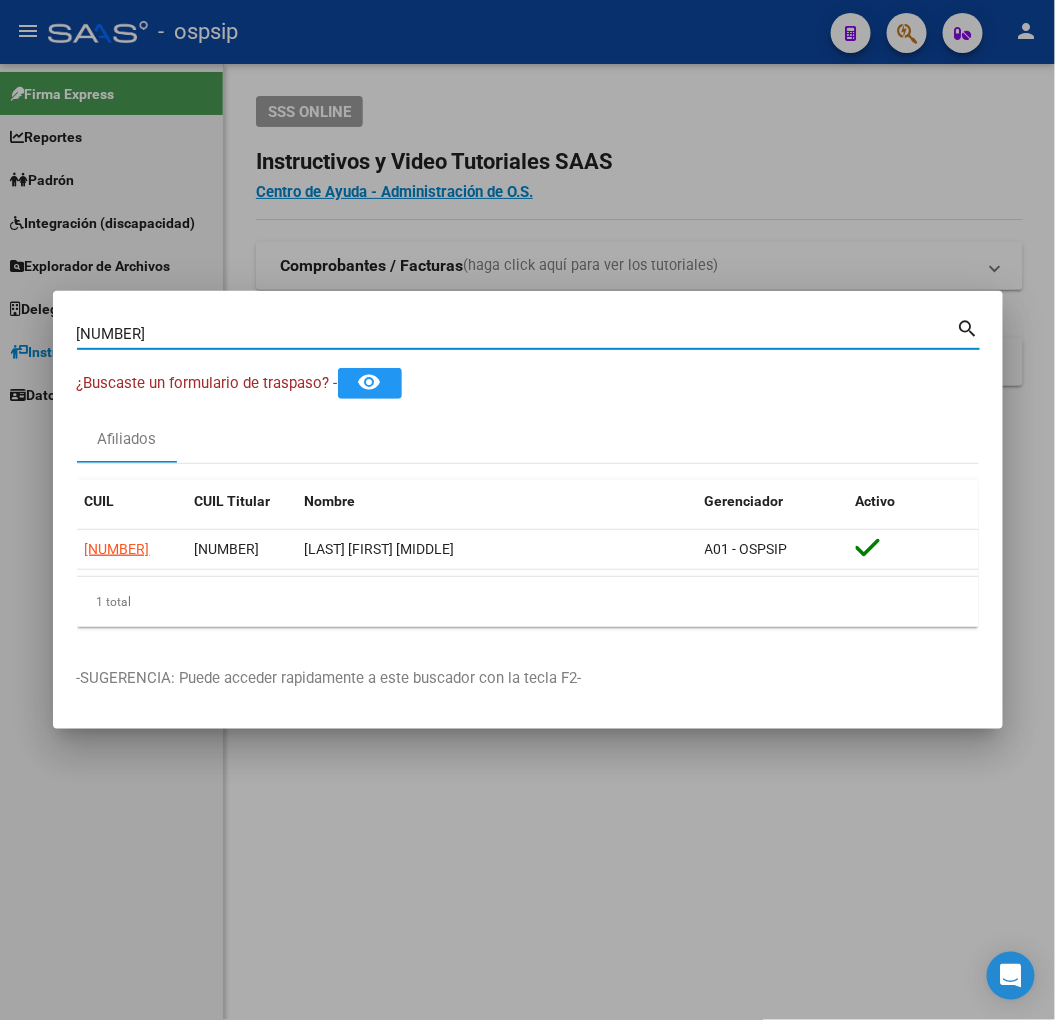 type on "[NUMBER]" 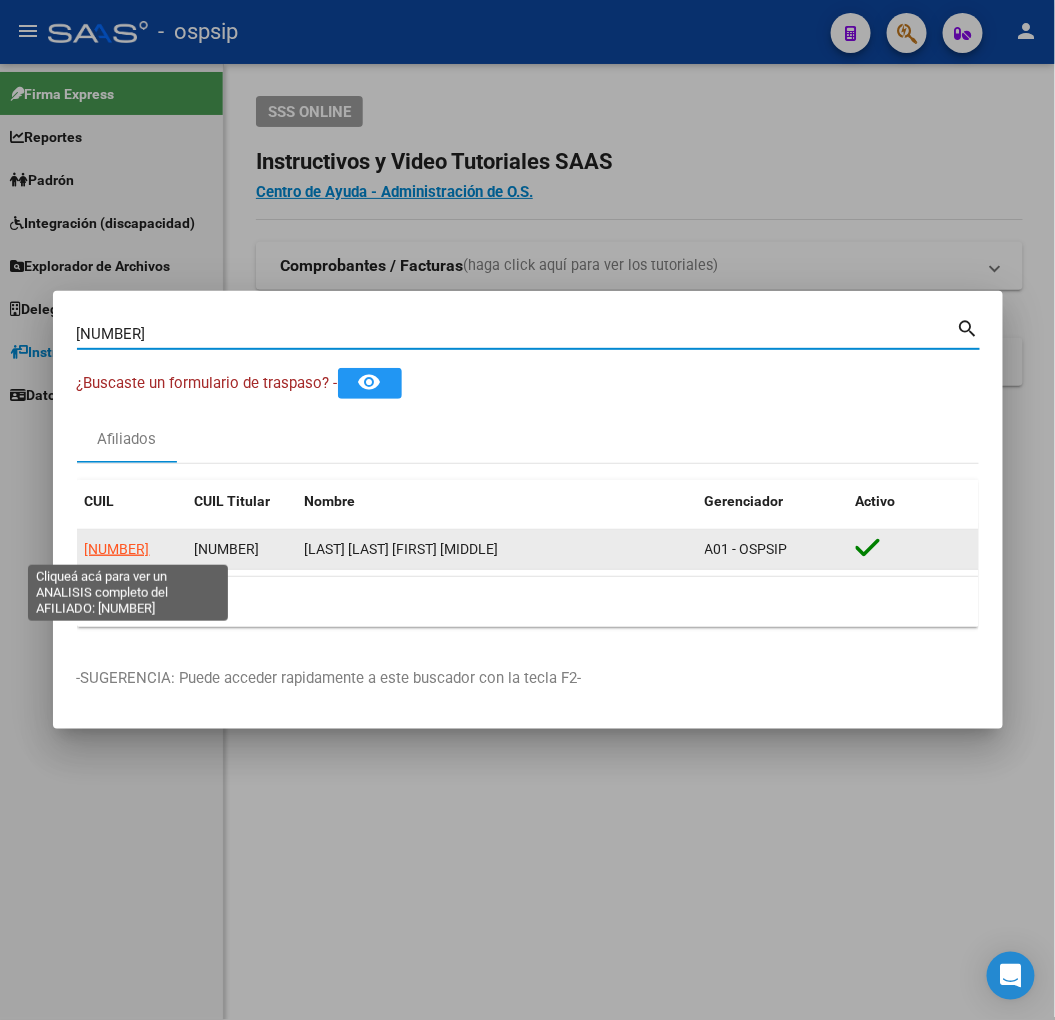 click on "[NUMBER]" 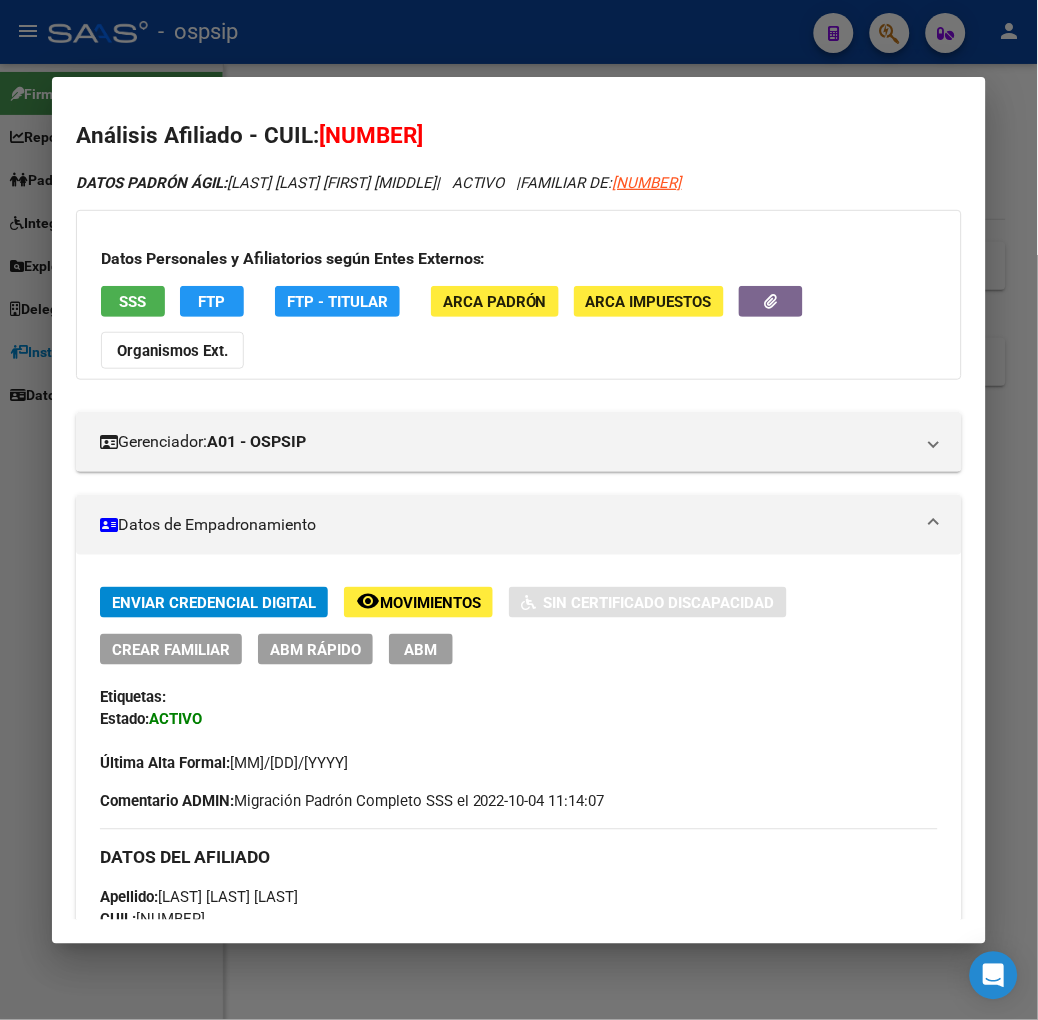 click on "SSS" at bounding box center [132, 302] 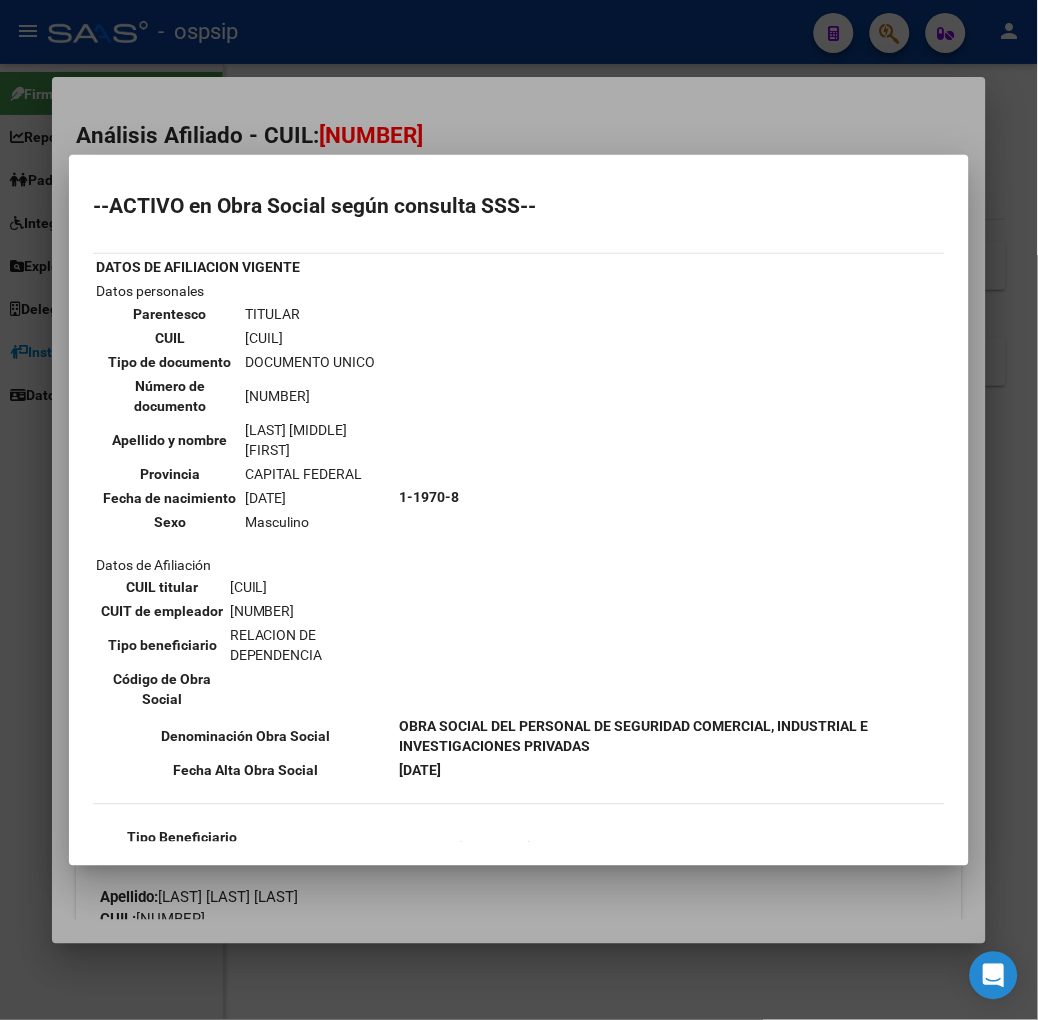scroll, scrollTop: 333, scrollLeft: 0, axis: vertical 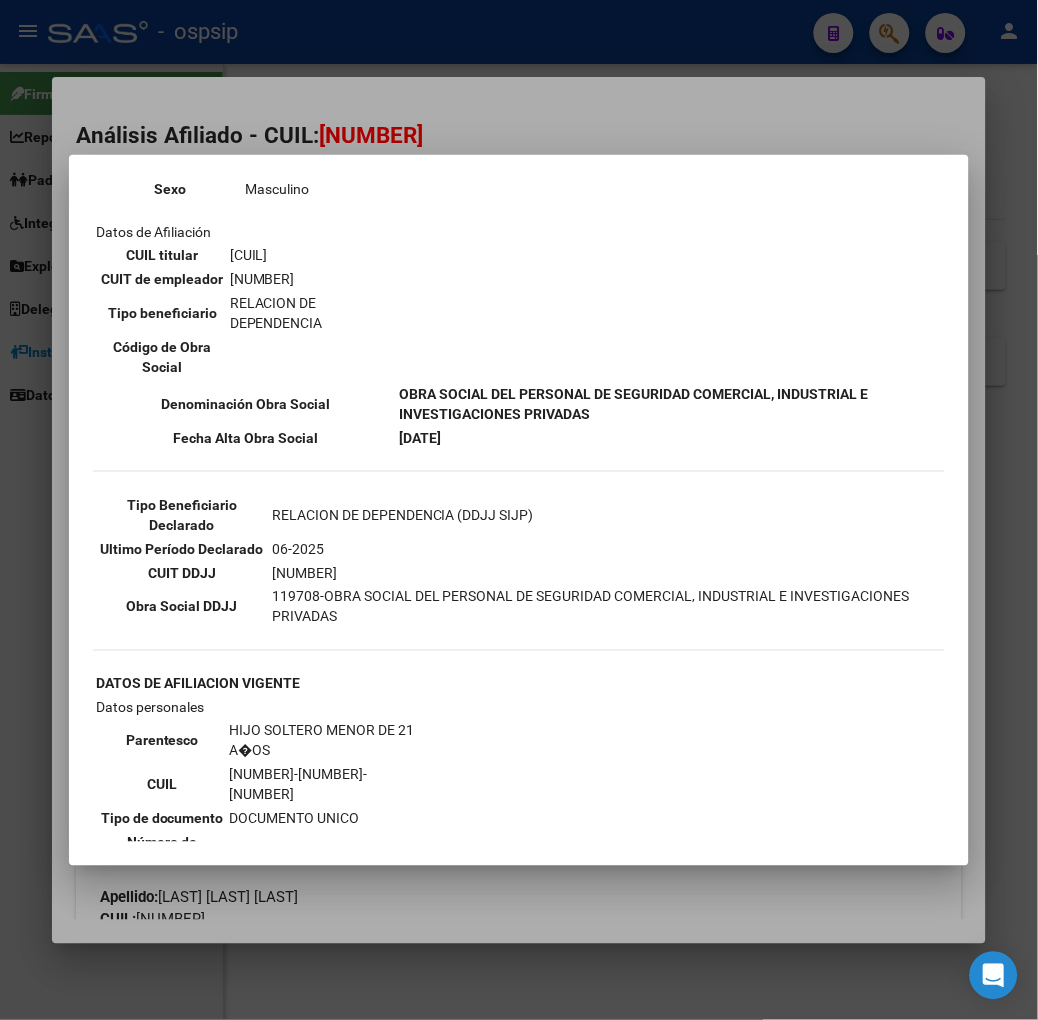 click on "--ACTIVO en Obra Social según consulta SSS--
DATOS DE AFILIACION VIGENTE
Datos personales
Parentesco
TITULAR
CUIL
[CUIL]
Tipo de documento
DOCUMENTO UNICO
Número de documento
[NUMBER]
Apellido y nombre
[LAST] [LAST] [FIRST] [MIDDLE]
Provincia
CAPITAL FEDERAL
Fecha de nacimiento
[DATE]
Sexo
Masculino
Datos de Afiliación
CUIL titular
[CUIL]
CUIT de empleador
[CUIT]
Tipo beneficiario
RELACION DE DEPENDENCIA
Código de Obra Social
[CODE]
Denominación Obra Social
Fecha Alta Obra Social
[DATE]
Tipo Beneficiario Declarado
RELACION DE DEPENDENCIA (DDJJ SIJP)
Ultimo Período Declarado
[PERIOD]
CUIT DDJJ" at bounding box center [519, 510] 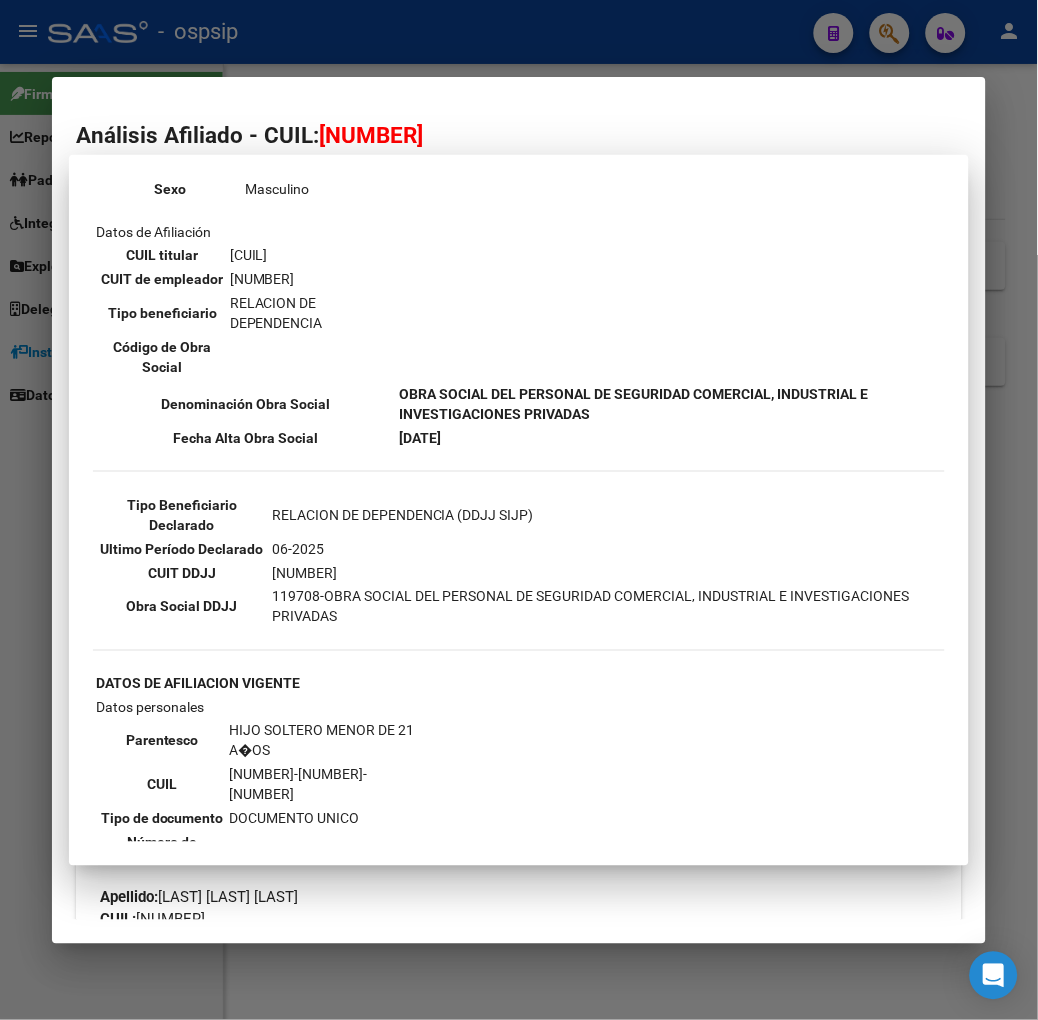 click at bounding box center [519, 510] 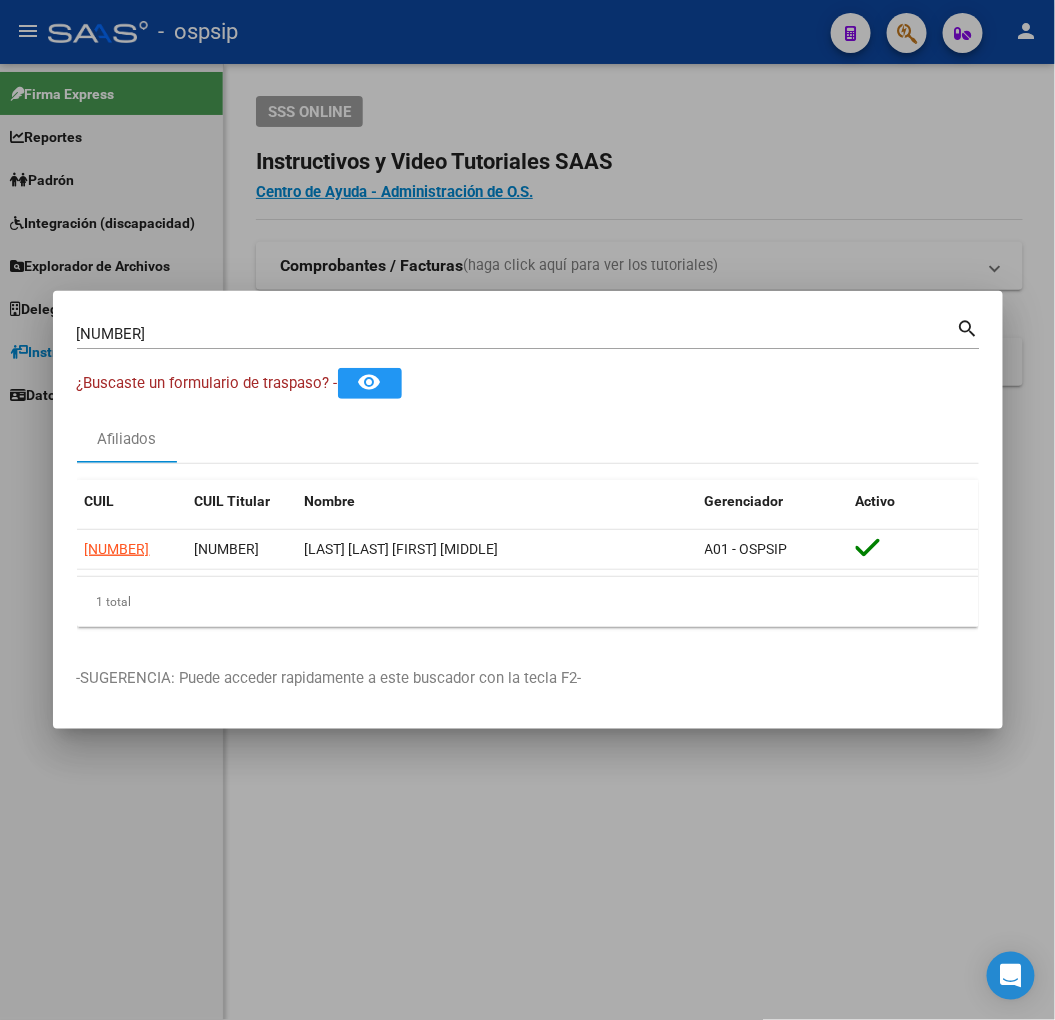 click on "[NUMBER] Buscar (apellido, dni, cuil, nro traspaso, cuit, obra social) search ¿Buscaste un formulario de traspaso? -   remove_red_eye Afiliados CUIL CUIL Titular Nombre Gerenciador Activo [NUMBER] [NUMBER]  [LAST_NAME] [LAST_NAME] [LAST_NAME]  A01 - OSPSIP  1 total   1  -SUGERENCIA: Puede acceder rapidamente a este buscador con la tecla F2-" at bounding box center [528, 510] 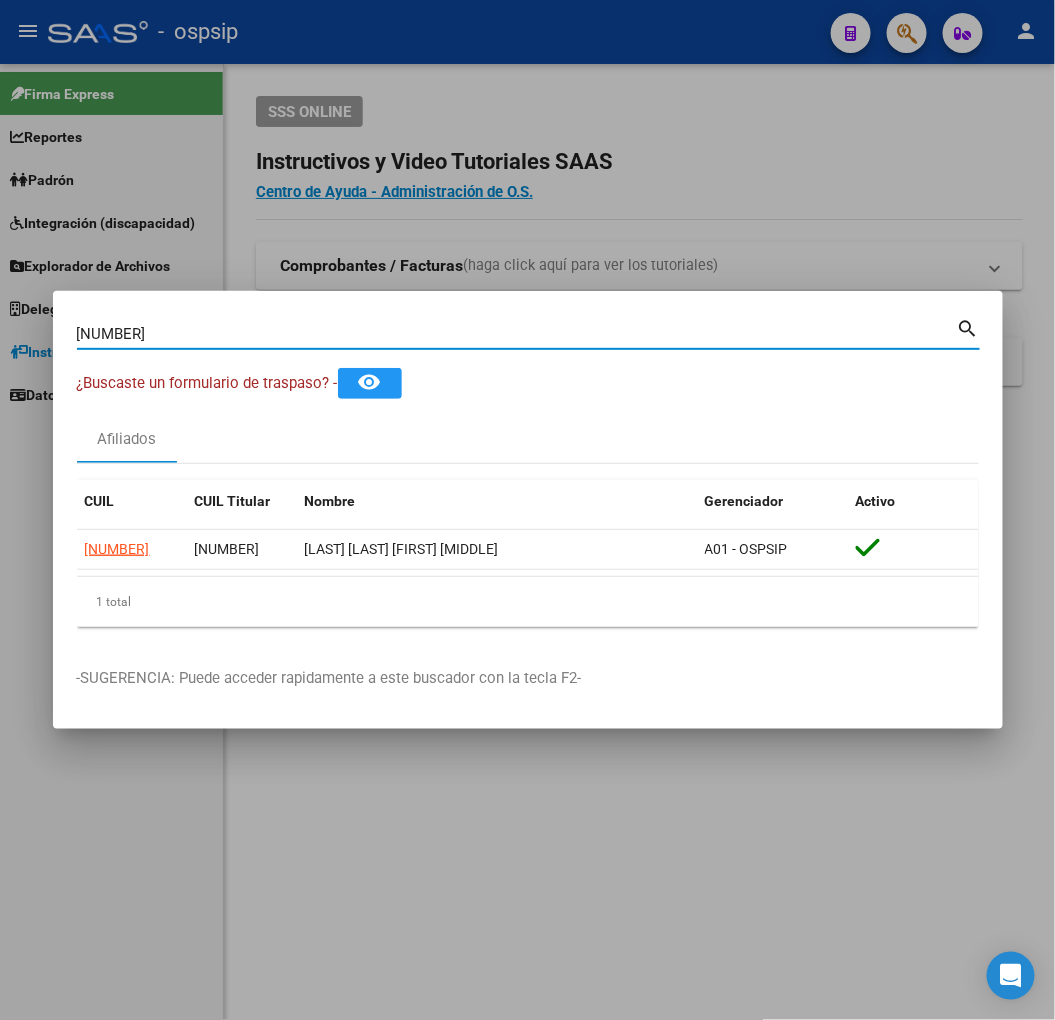 click on "[NUMBER]" at bounding box center [517, 334] 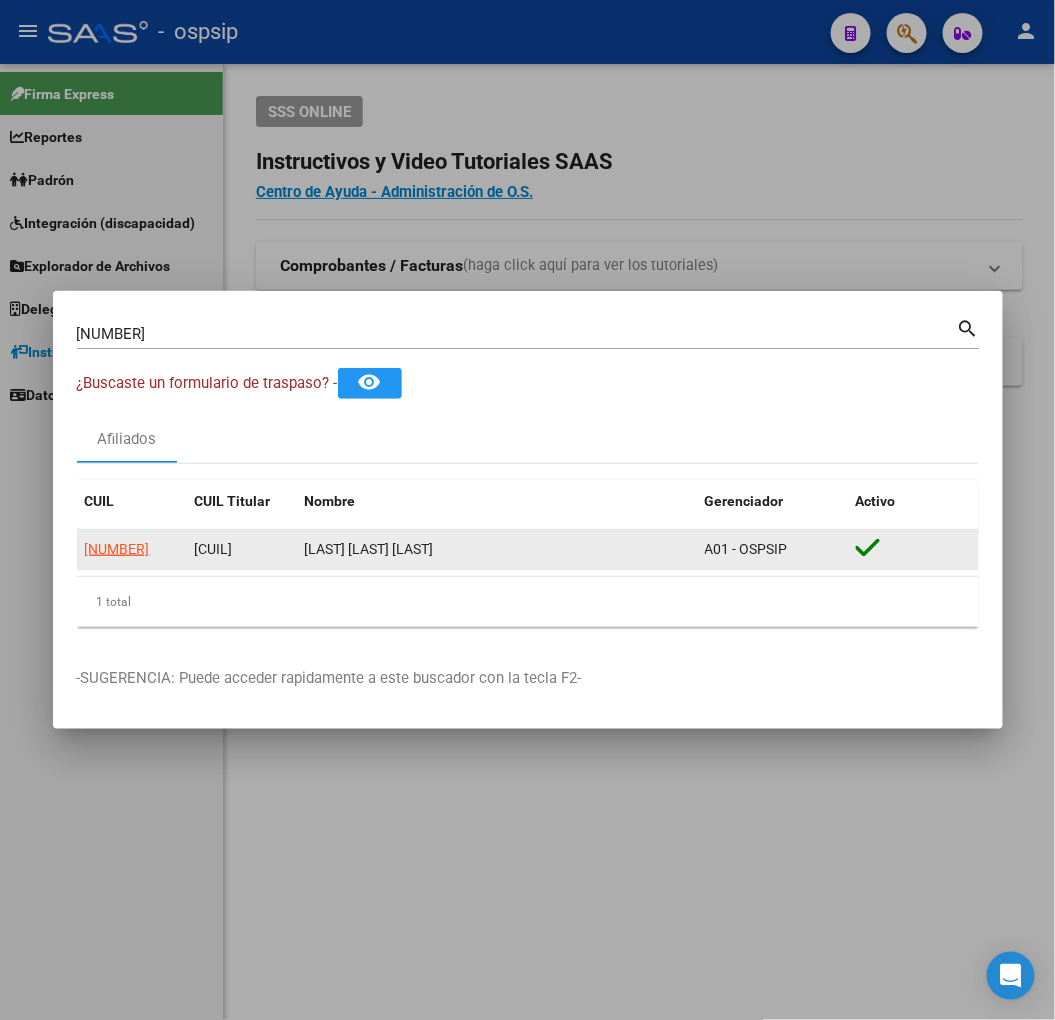click on "[NUMBER]" 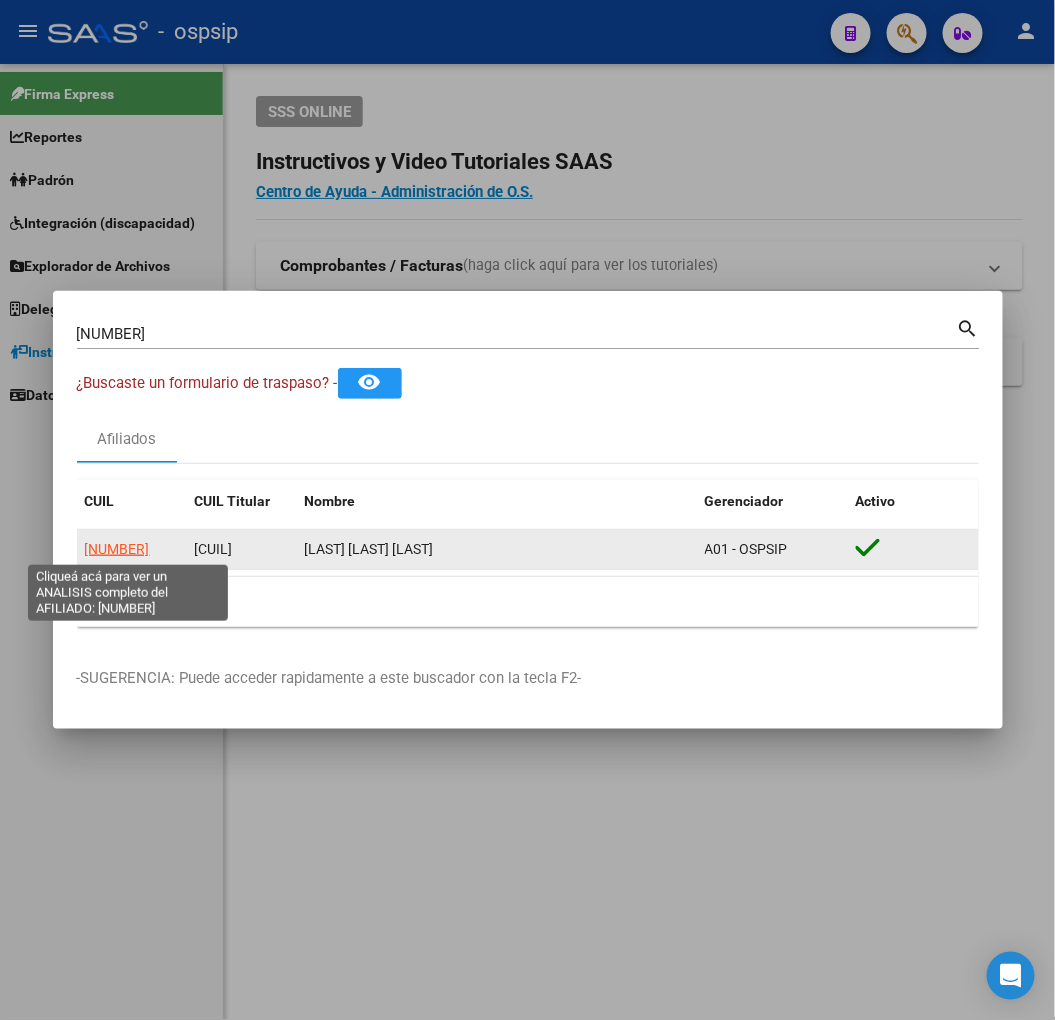 click on "[NUMBER]" 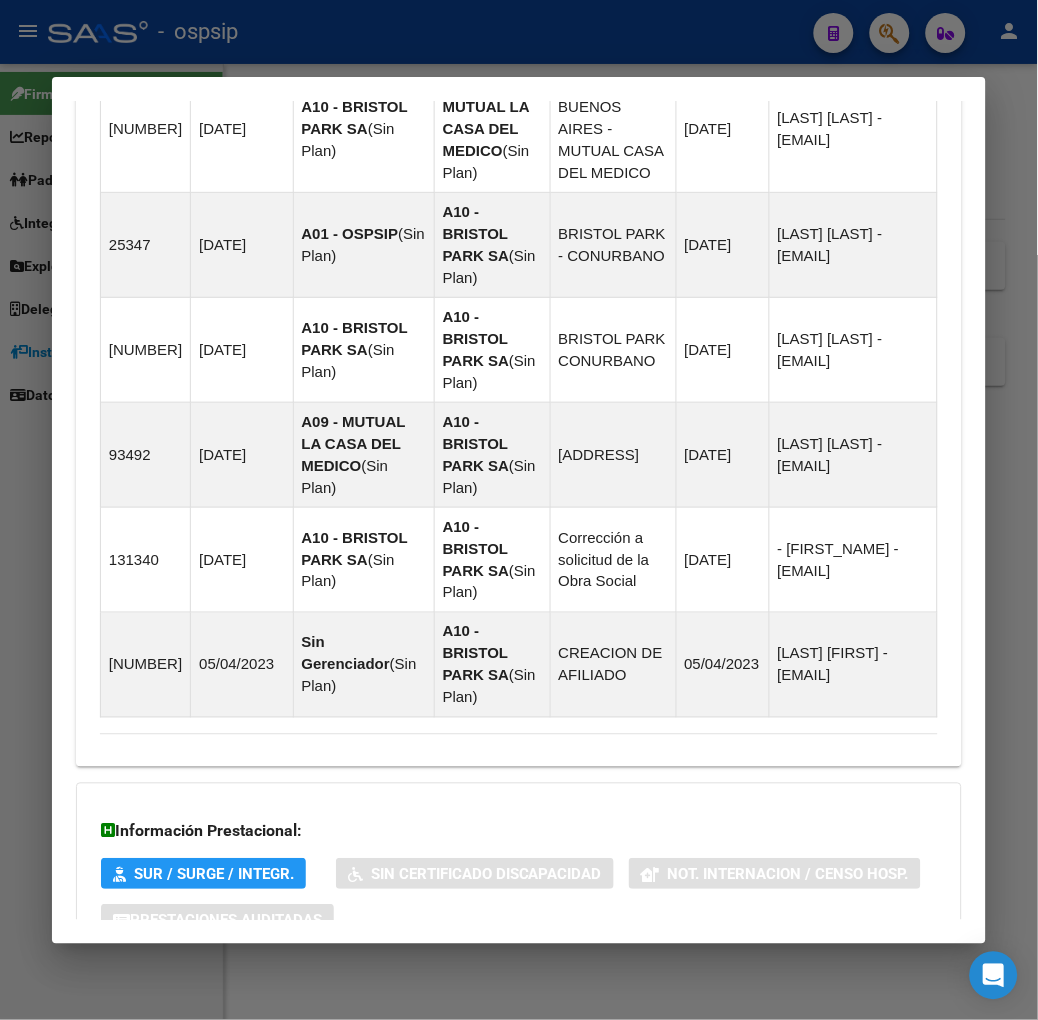 click on "Aportes y Contribuciones del Titular: [CUIL]" at bounding box center (507, 1072) 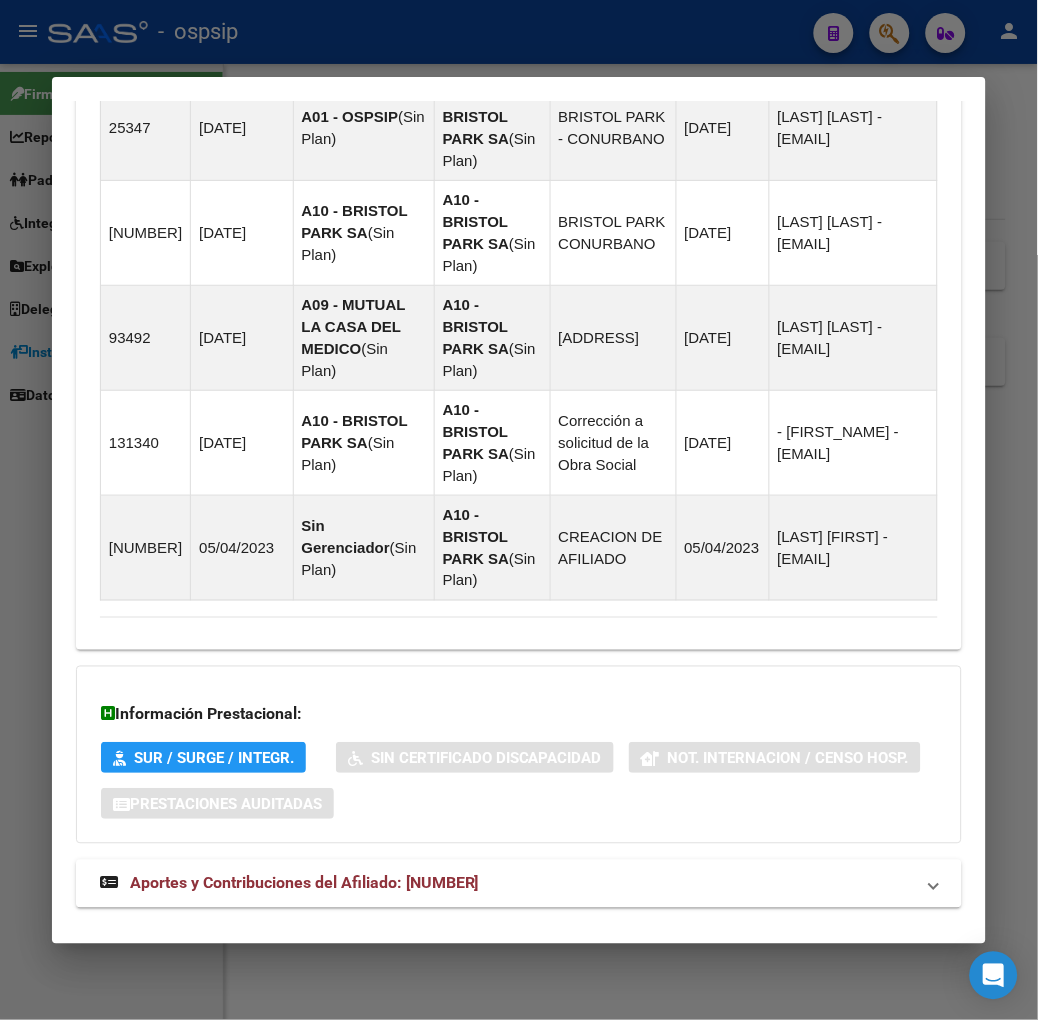 scroll, scrollTop: 2282, scrollLeft: 0, axis: vertical 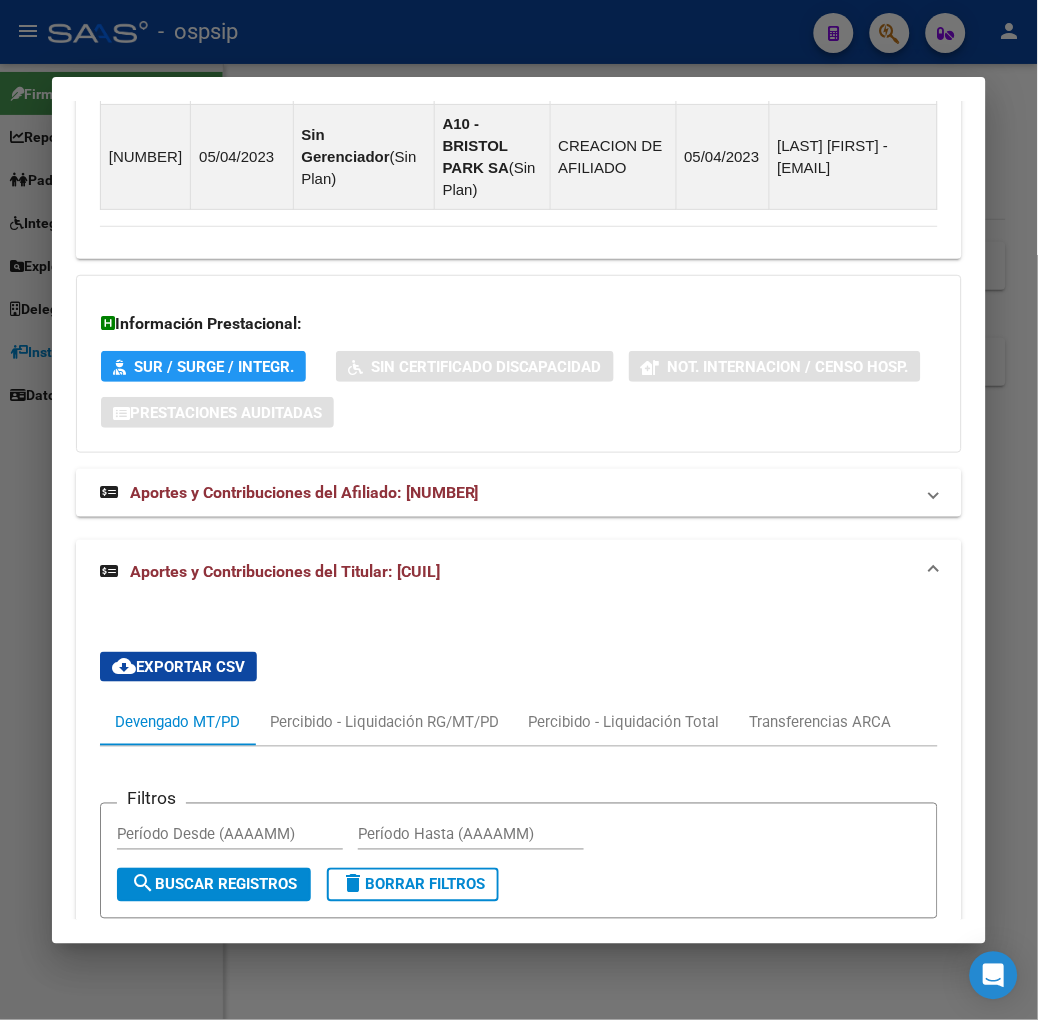 click at bounding box center (519, 510) 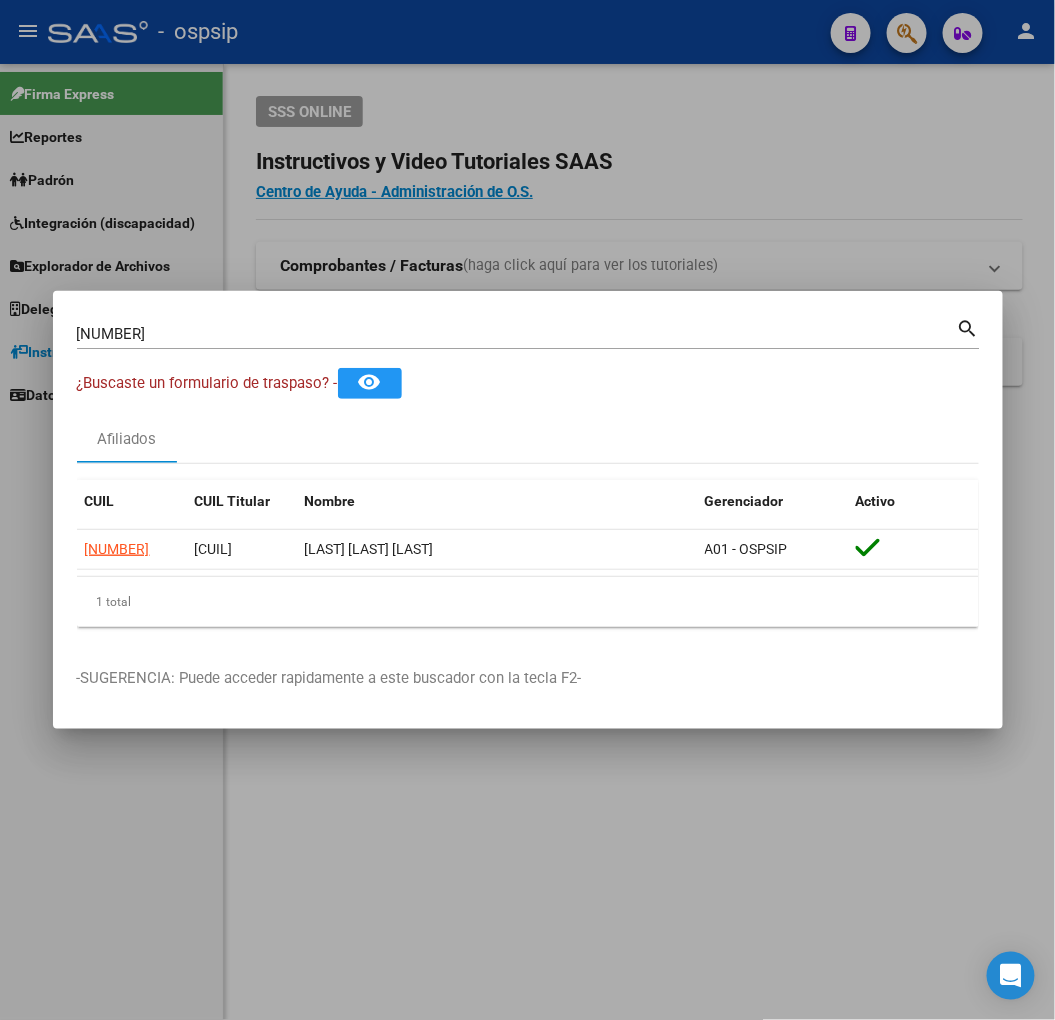 click on "[PHONE] Buscar (apellido, dni, cuil, nro traspaso, cuit, obra social) search ¿Buscaste un formulario de traspaso? - <br> <br> remove_red_eye Afiliados CUIL CUIL Titular Nombre Gerenciador Activo [CUIL] [CUIL]  [LAST_NAME] [FIRST_NAME]  A01 - OSPSIP  1 total   1  -SUGERENCIA: Puede acceder rapidamente a este buscador con la tecla F2-" at bounding box center [528, 510] 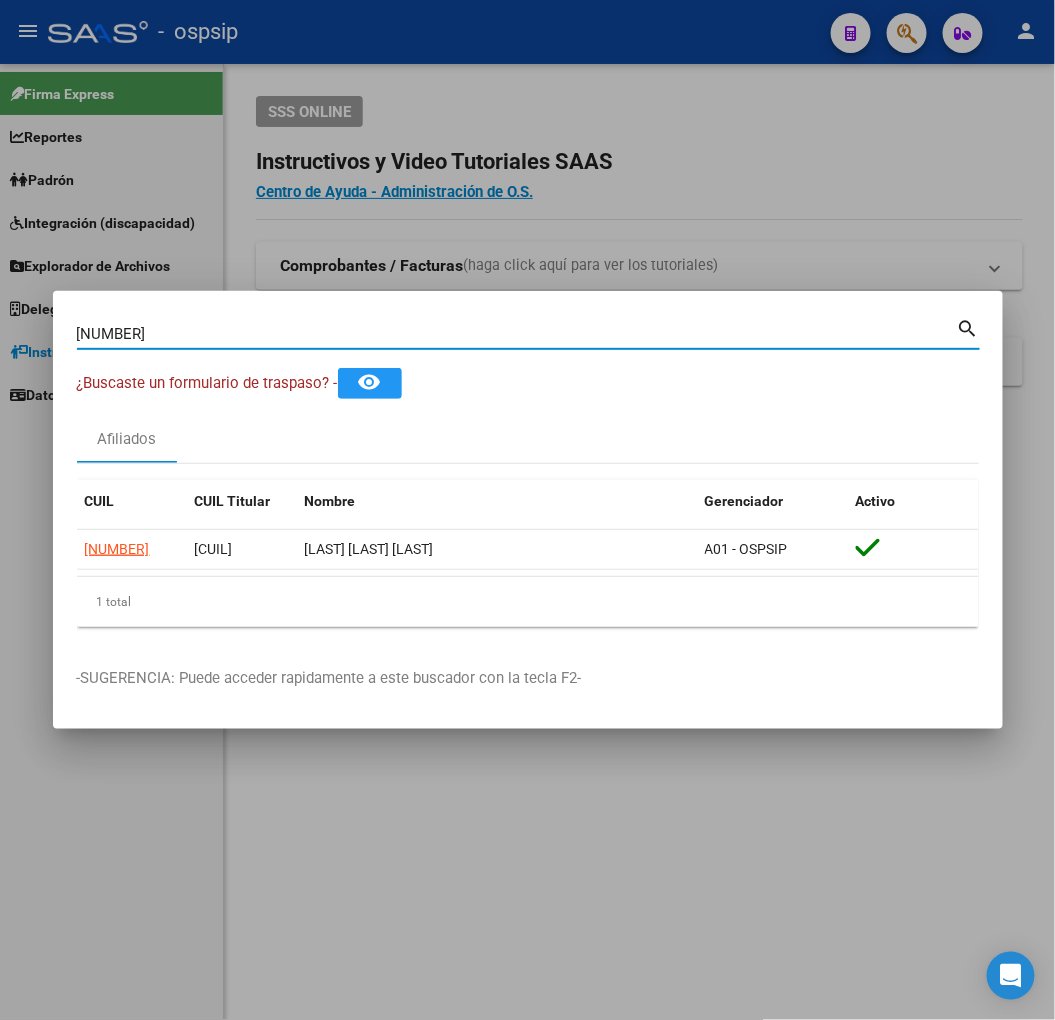 click on "[NUMBER]" at bounding box center (517, 334) 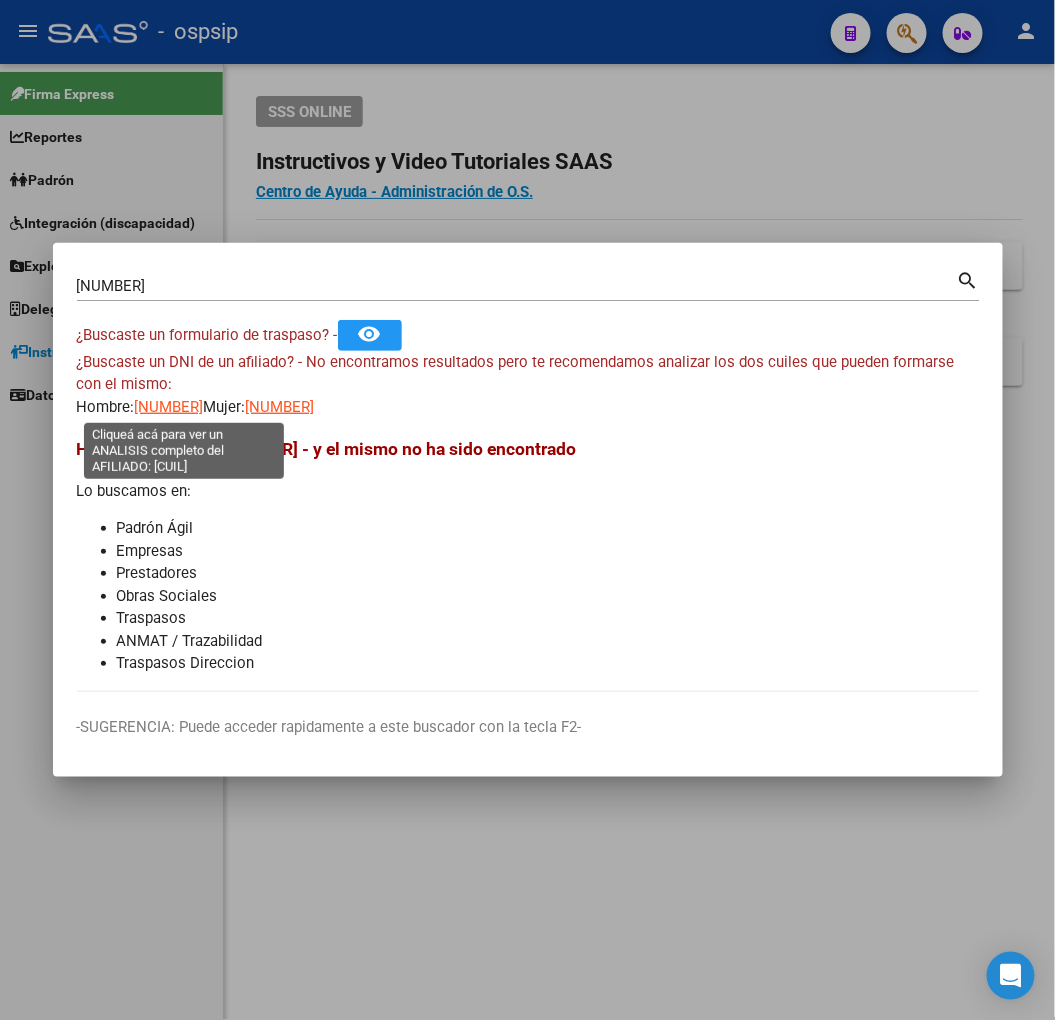 click on "[NUMBER]" at bounding box center (169, 407) 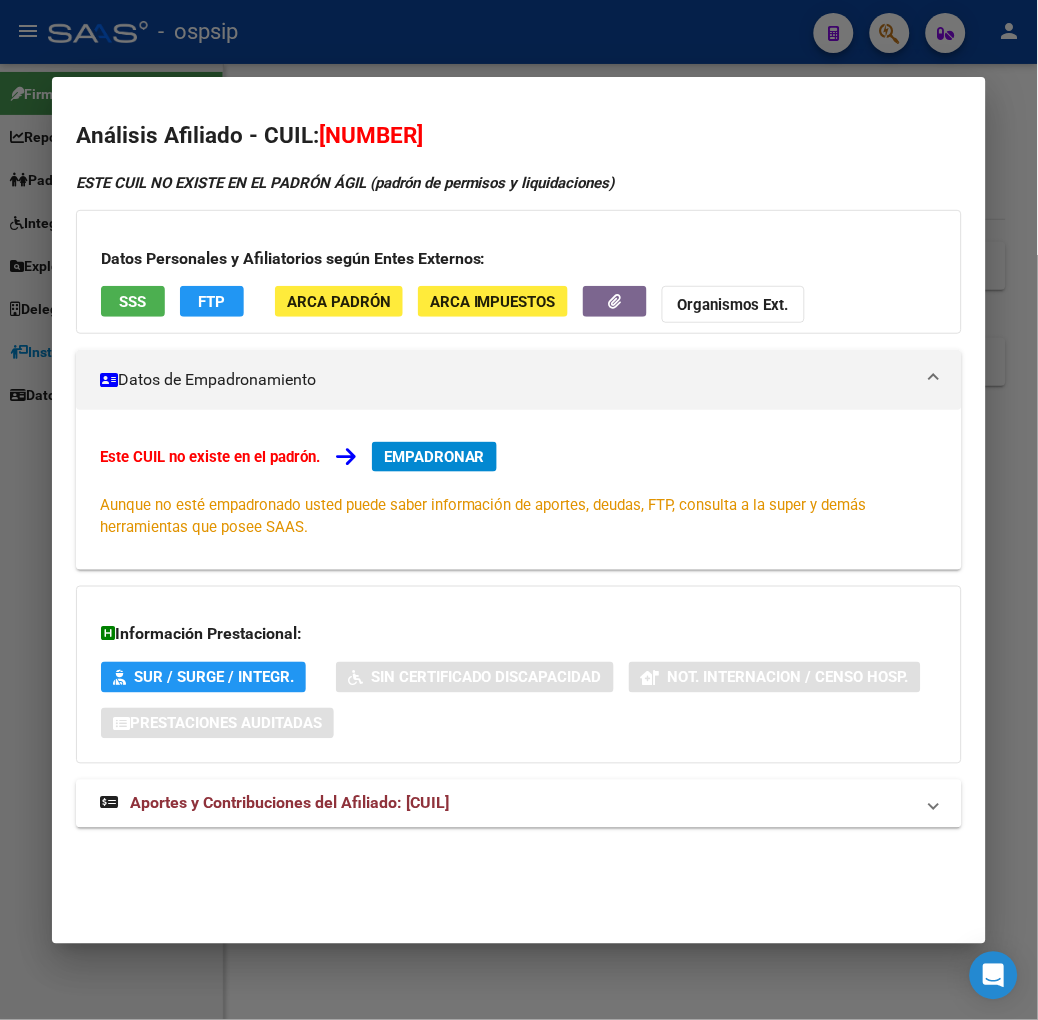 click at bounding box center (519, 510) 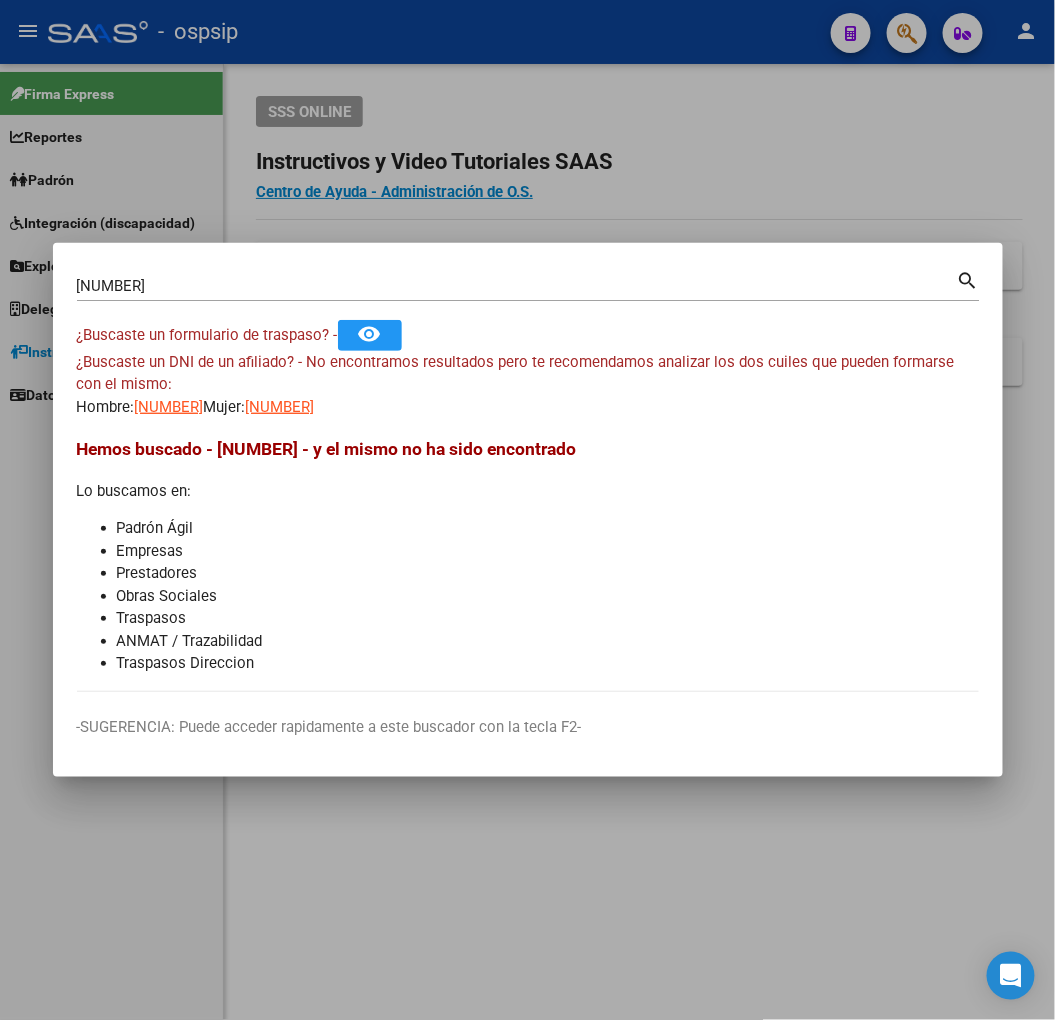 drag, startPoint x: 364, startPoint y: 418, endPoint x: 345, endPoint y: 398, distance: 27.58623 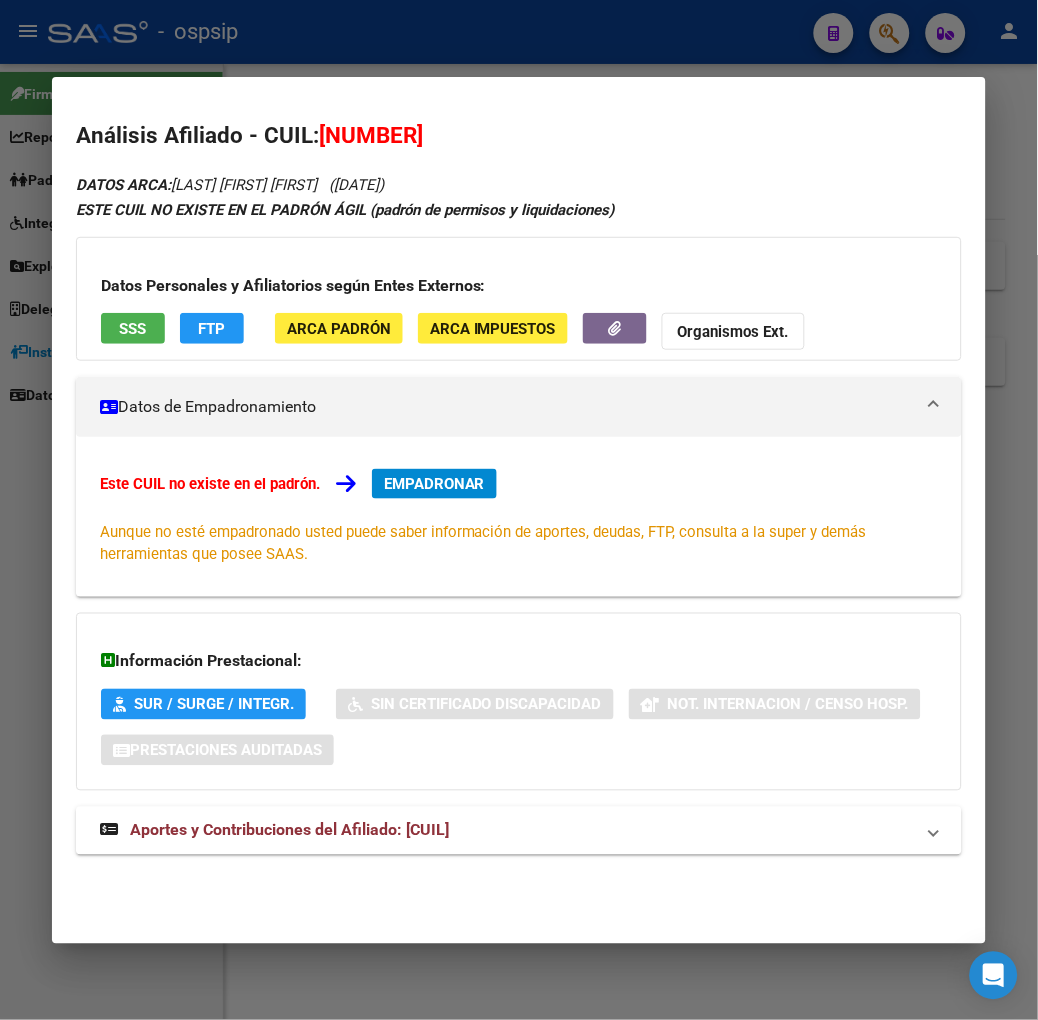 click on "SSS" at bounding box center [133, 328] 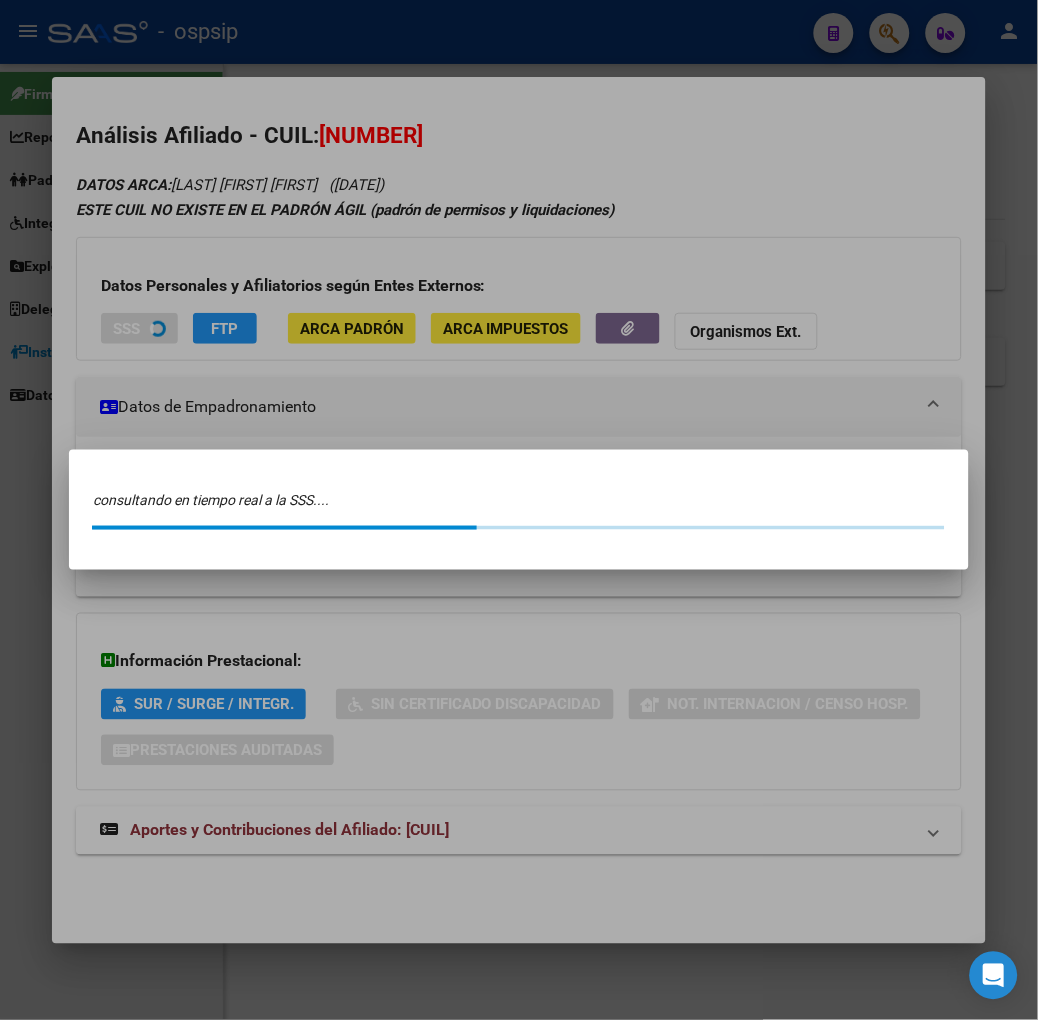 click at bounding box center (519, 510) 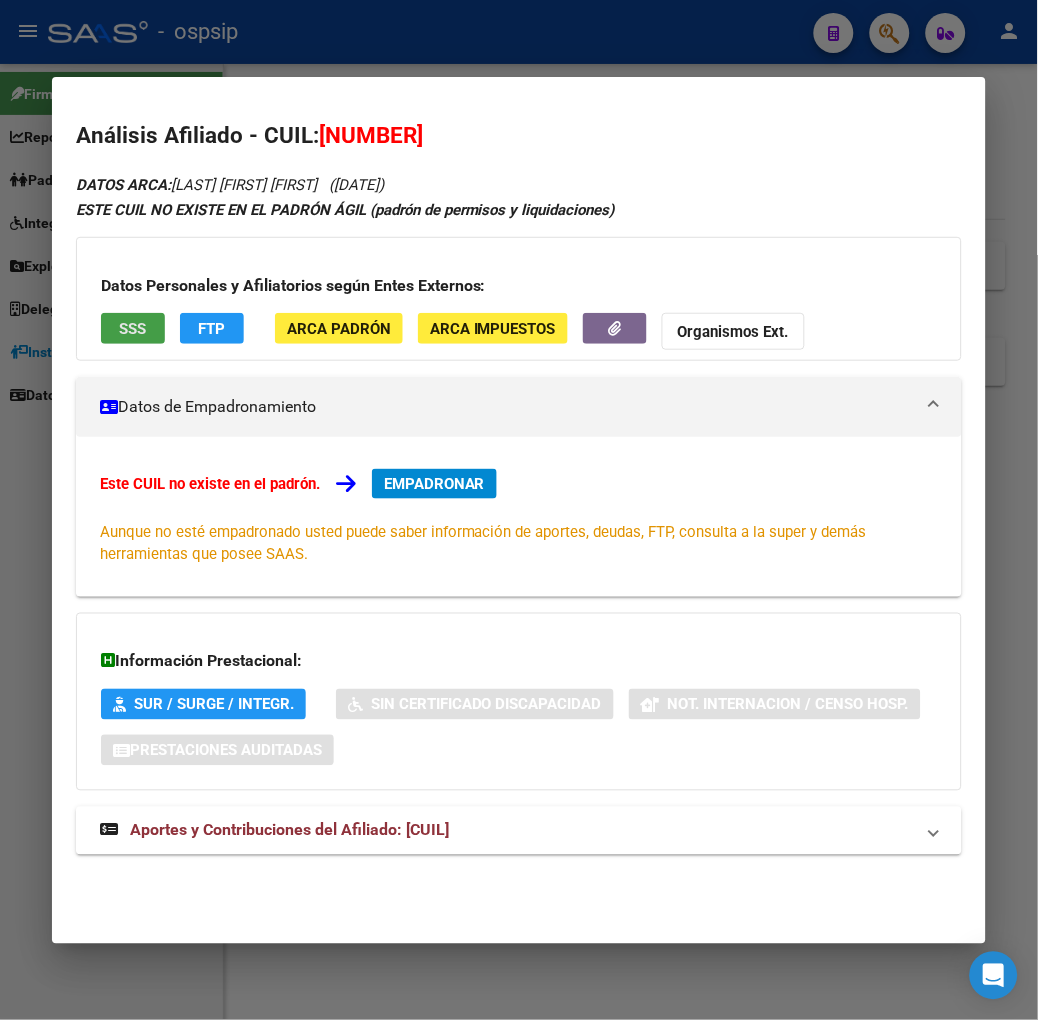 click on "SSS" at bounding box center (133, 328) 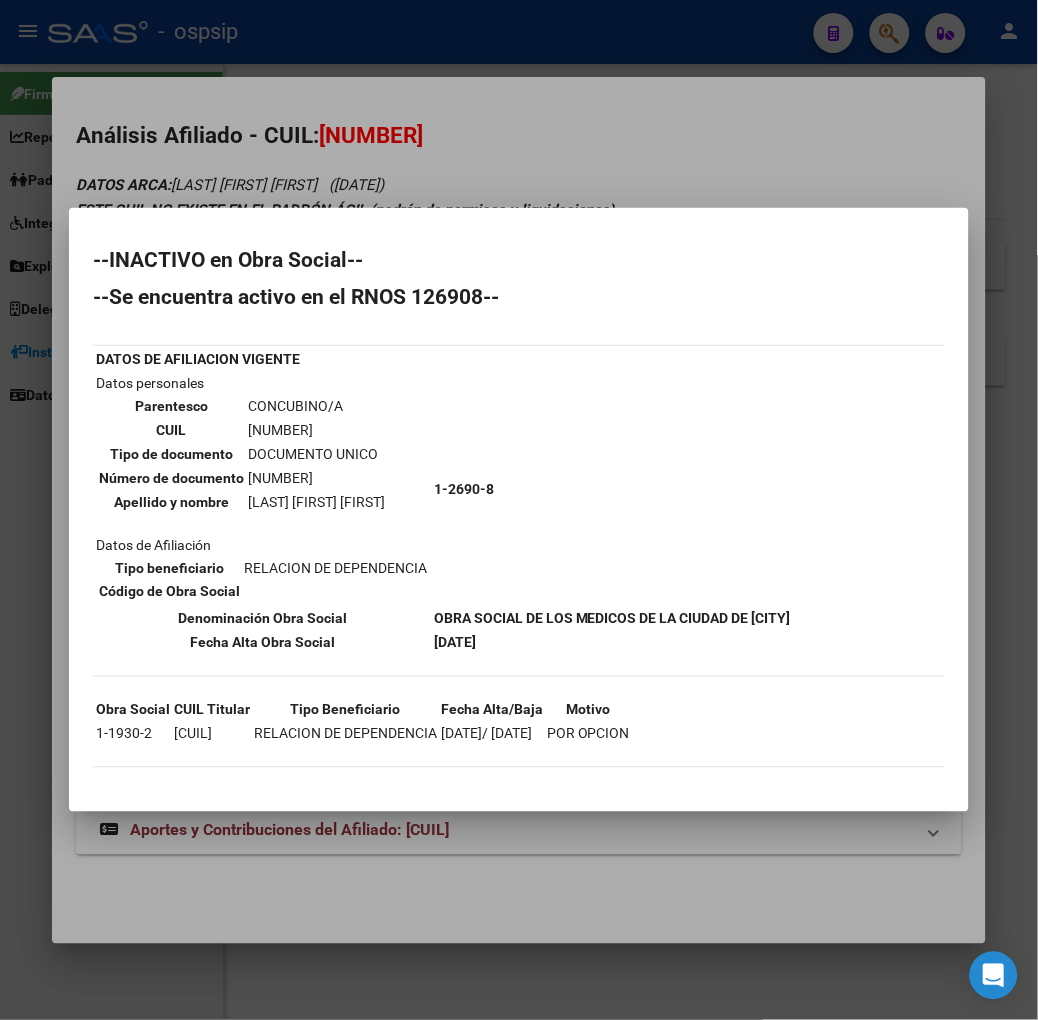 click at bounding box center [519, 510] 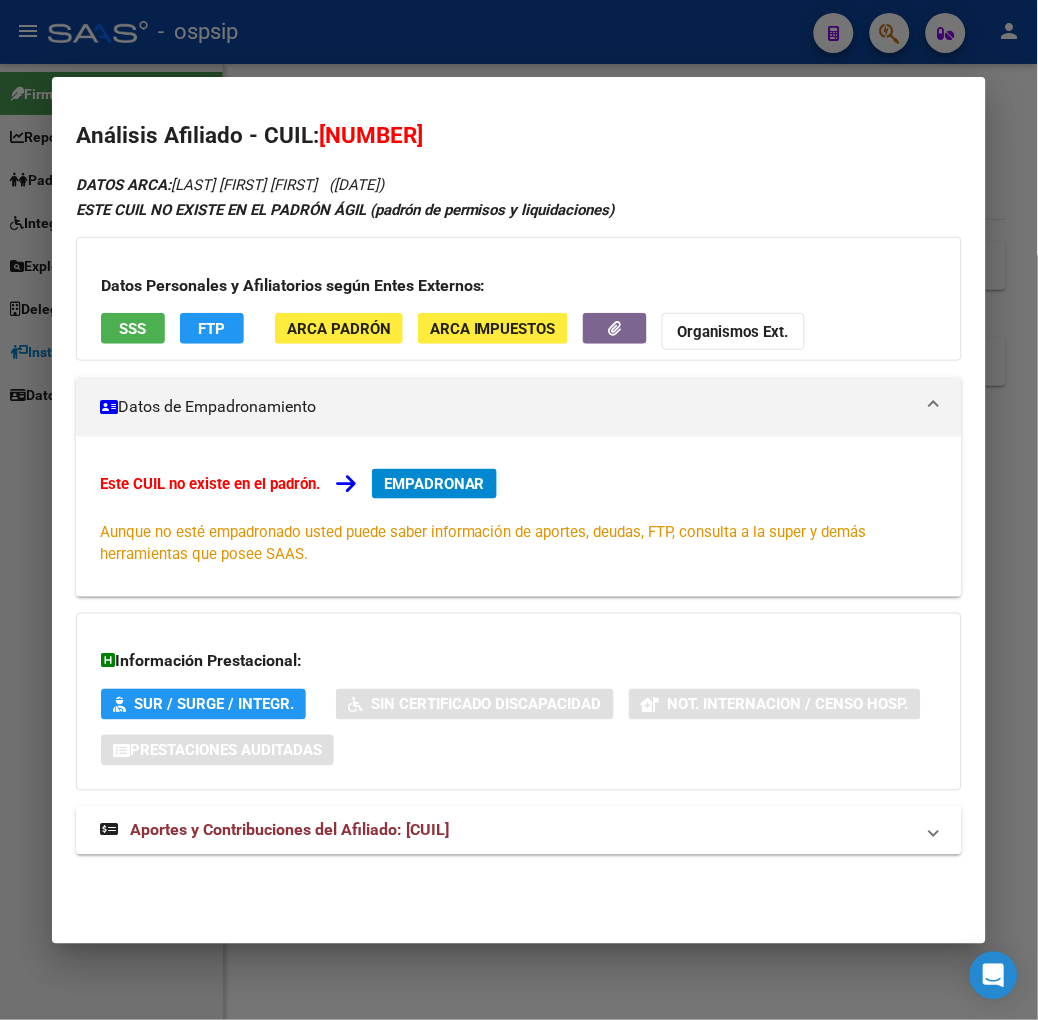 click at bounding box center (519, 510) 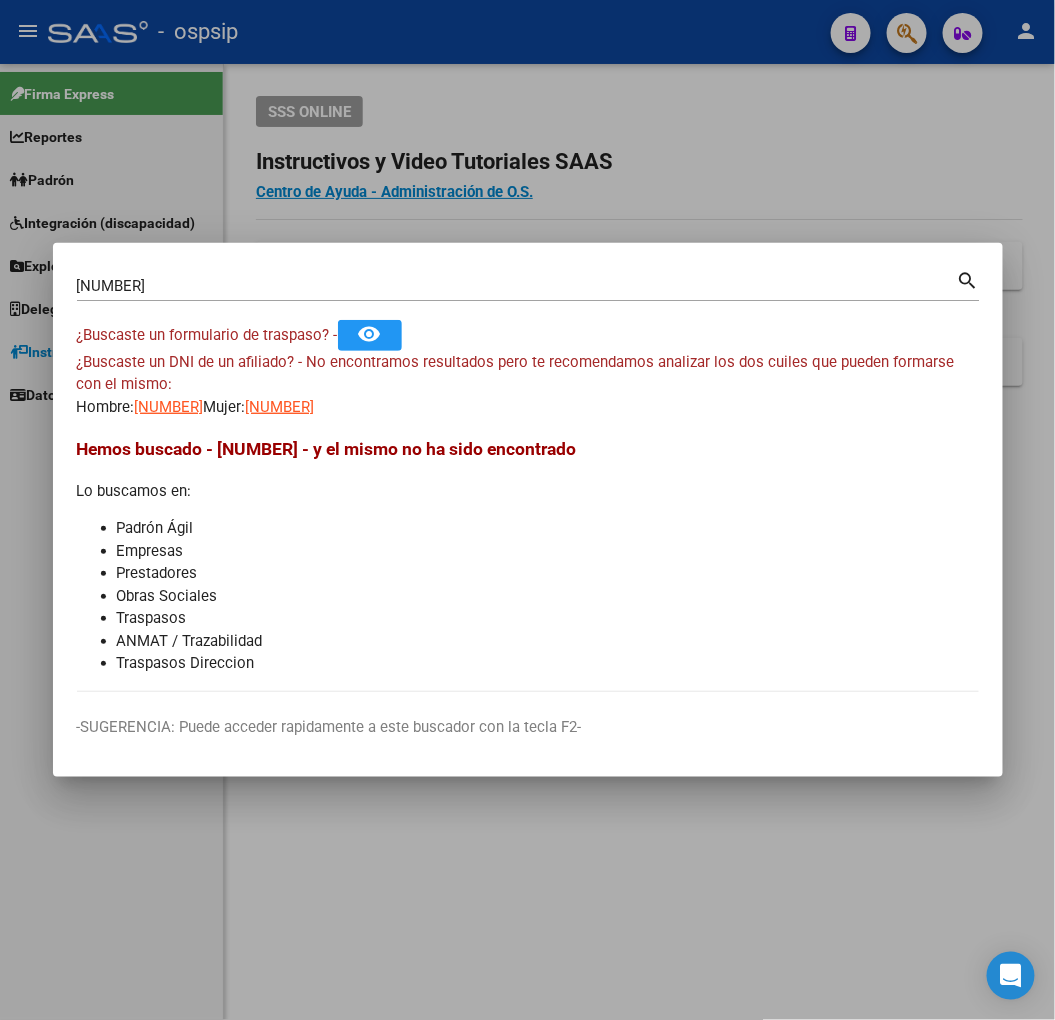 click on "[NUMBER]" at bounding box center [517, 286] 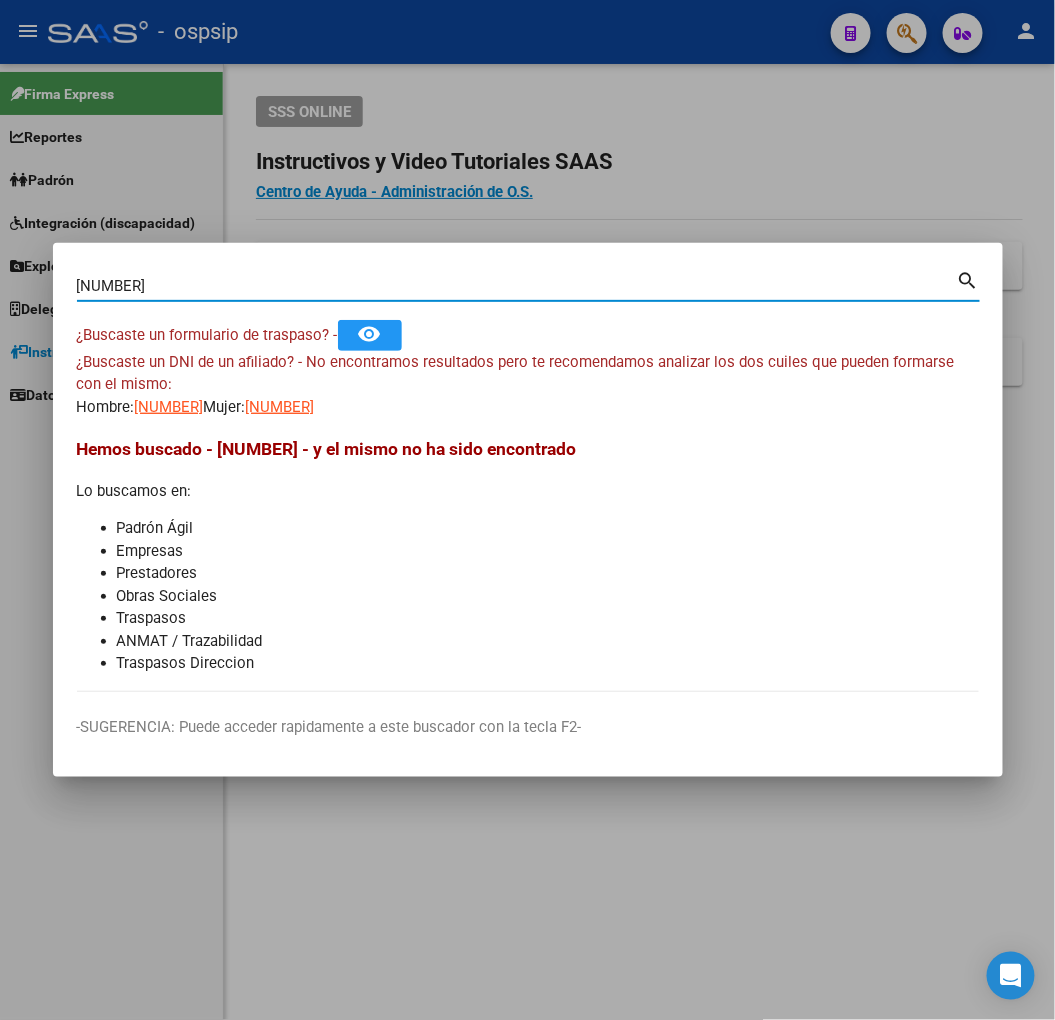 type on "[NUMBER]" 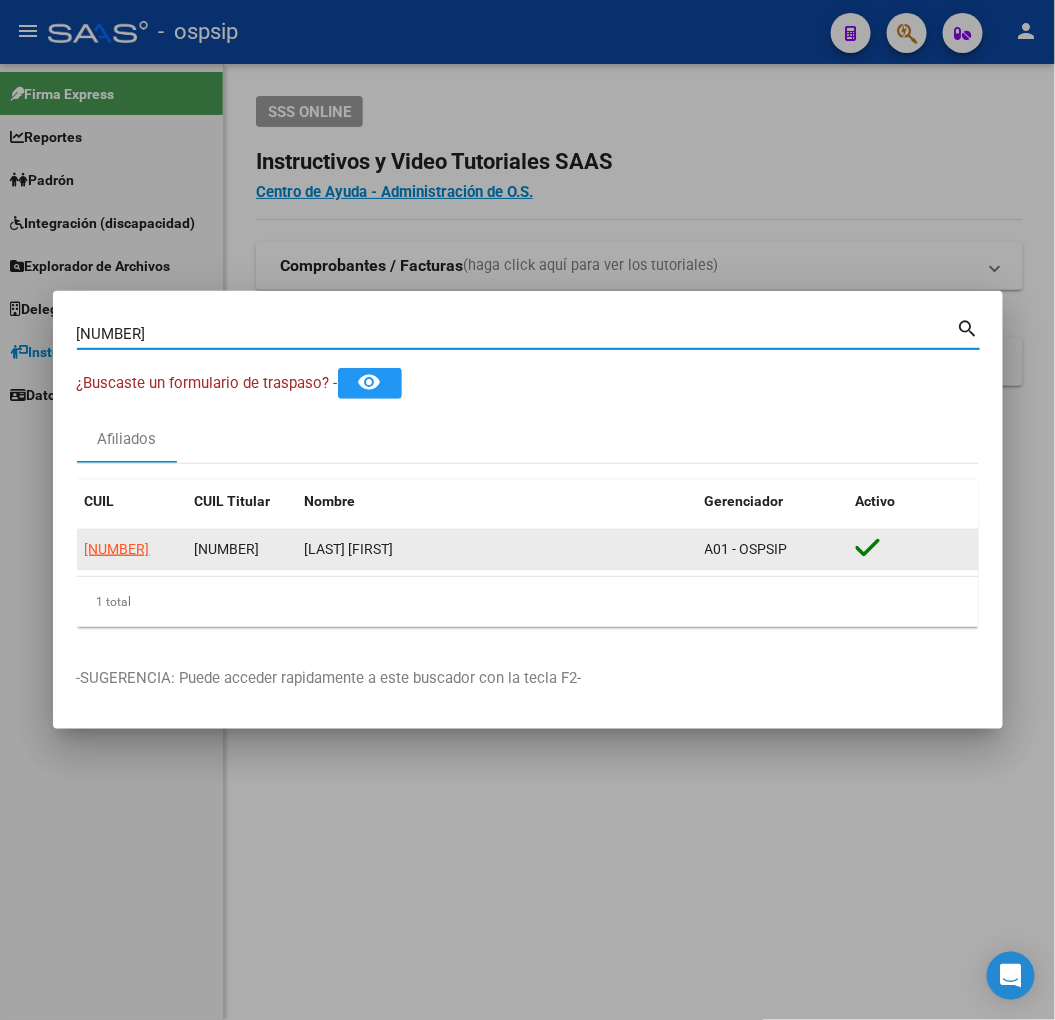 click on "[NUMBER]" 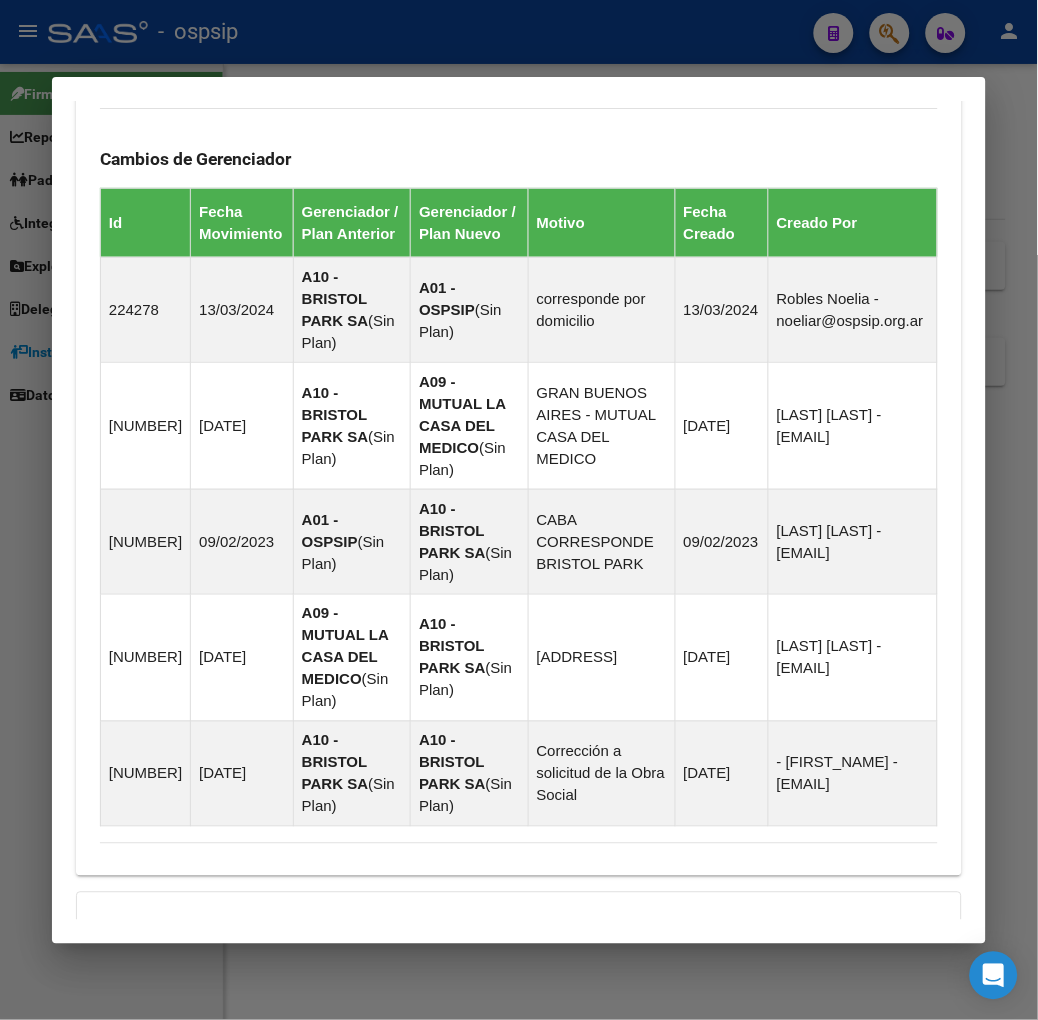 scroll, scrollTop: 1460, scrollLeft: 0, axis: vertical 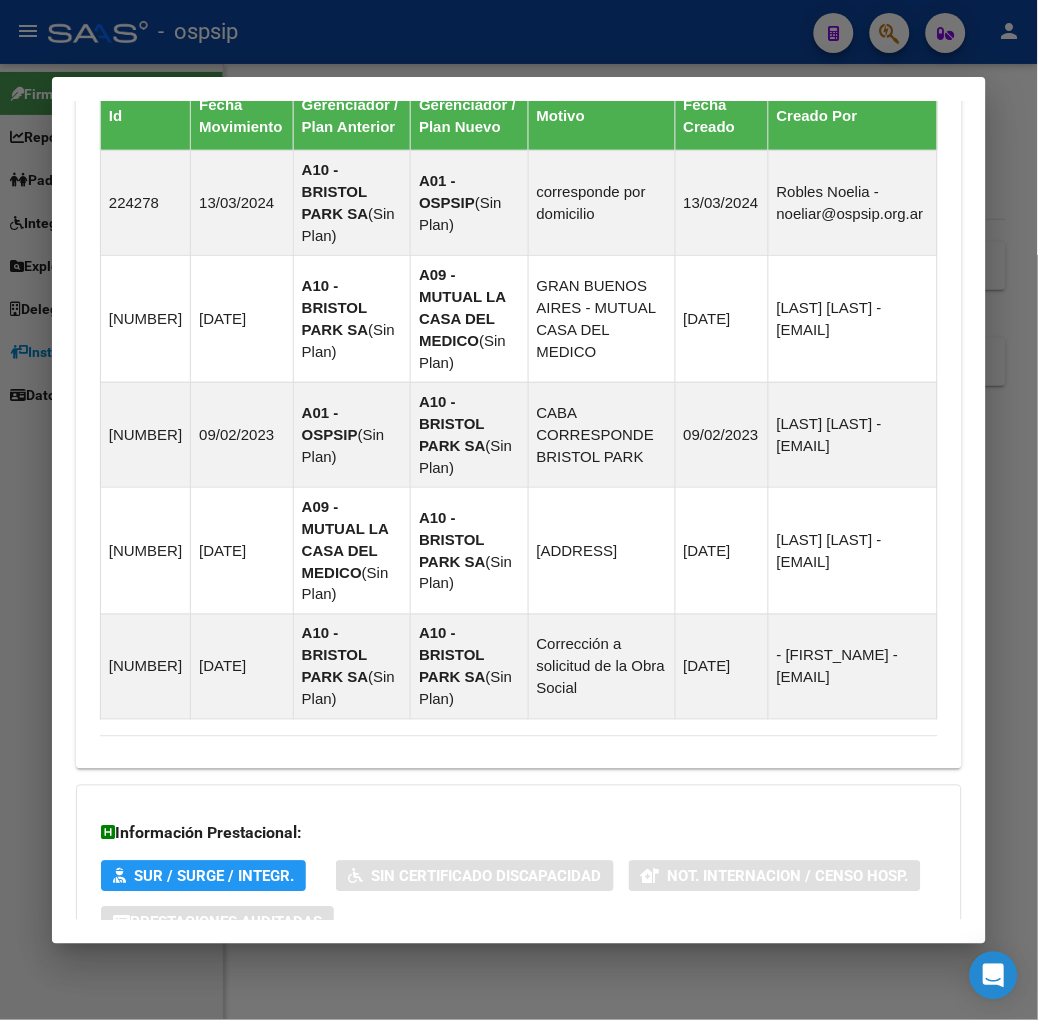 click on "Aportes y Contribuciones del Afiliado: [NUMBER]" at bounding box center [304, 1002] 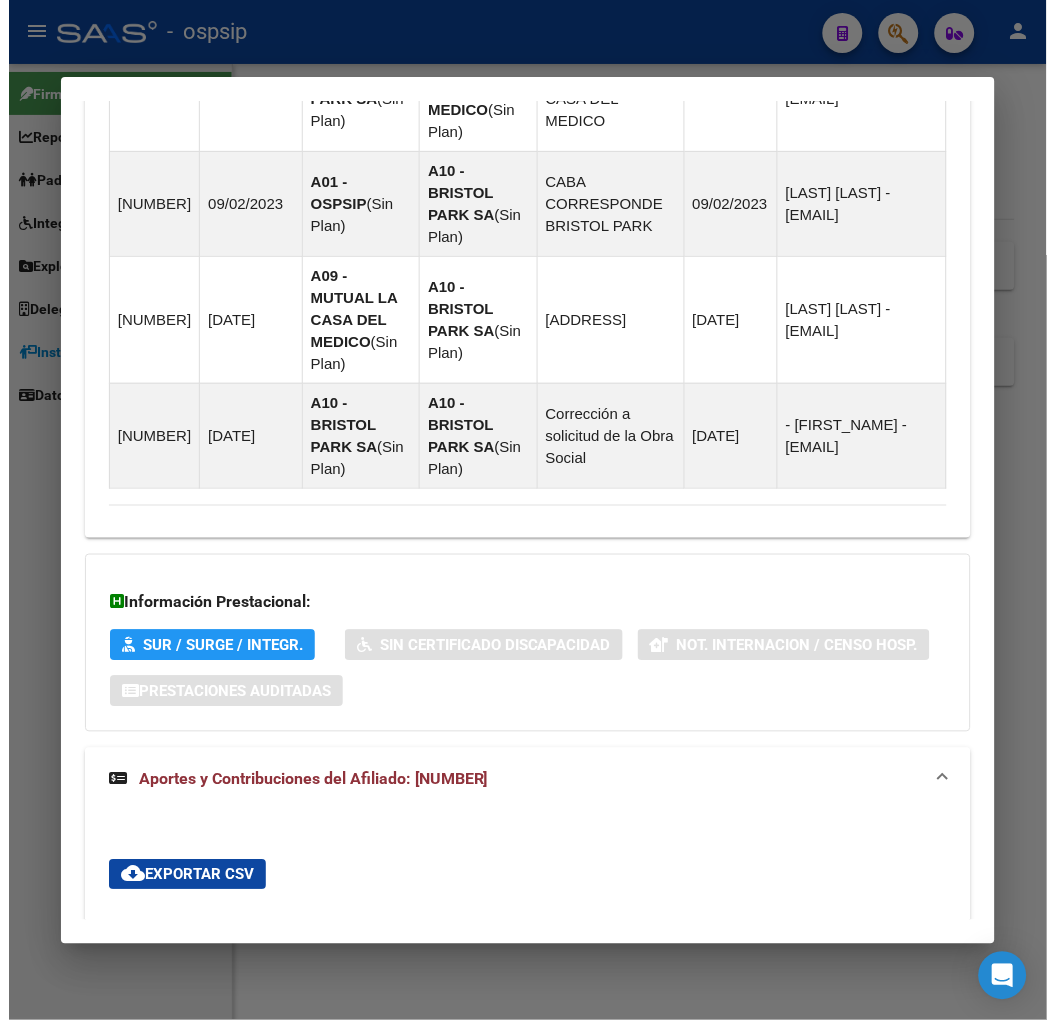 scroll, scrollTop: 1473, scrollLeft: 0, axis: vertical 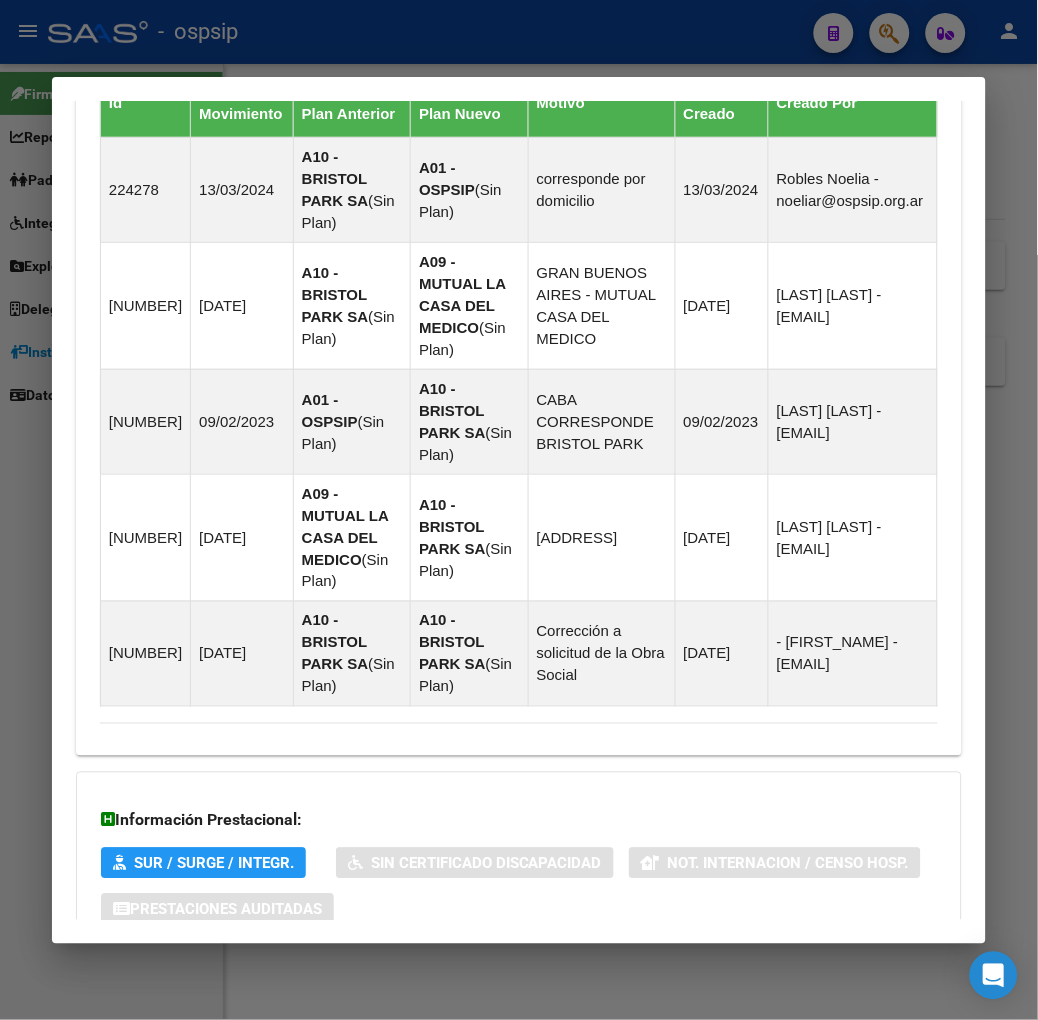 click at bounding box center (519, 510) 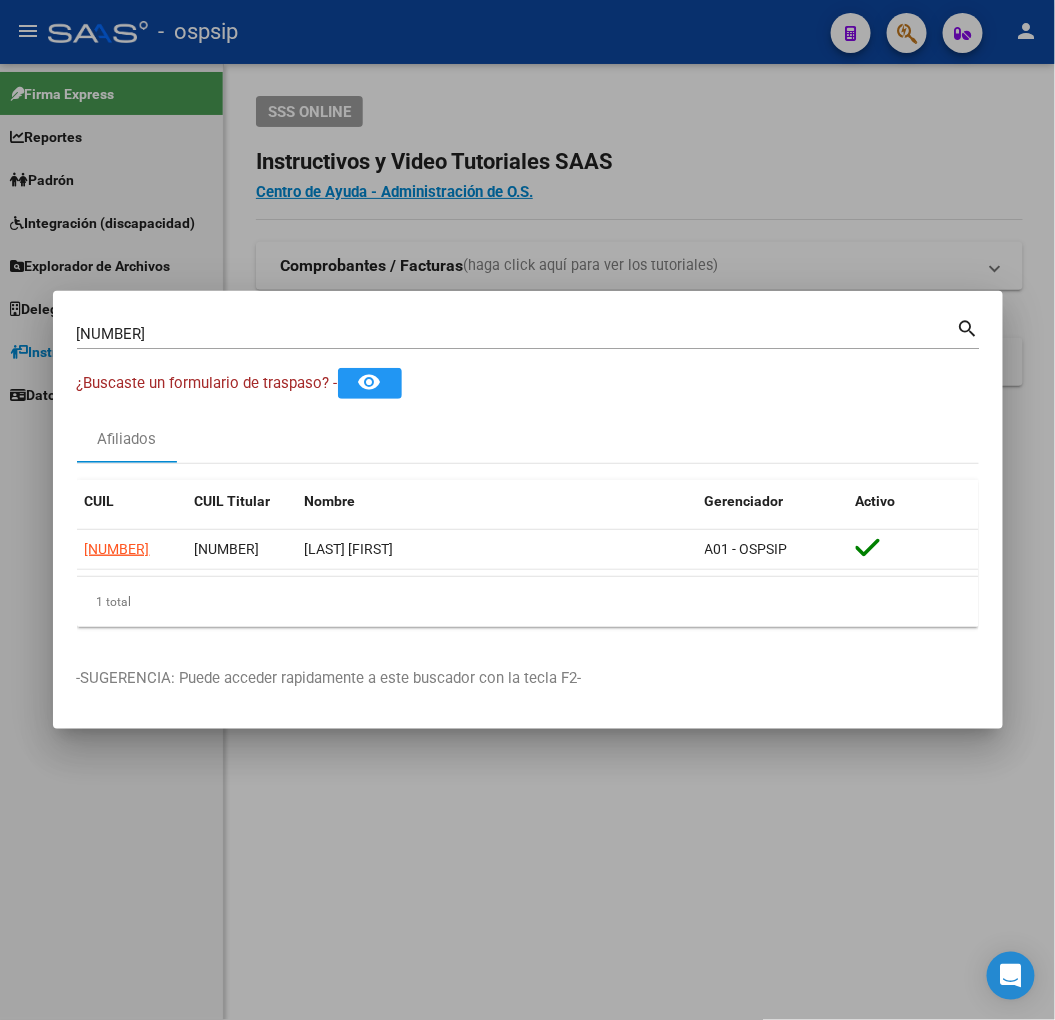 click on "[NUMBER]" at bounding box center (517, 334) 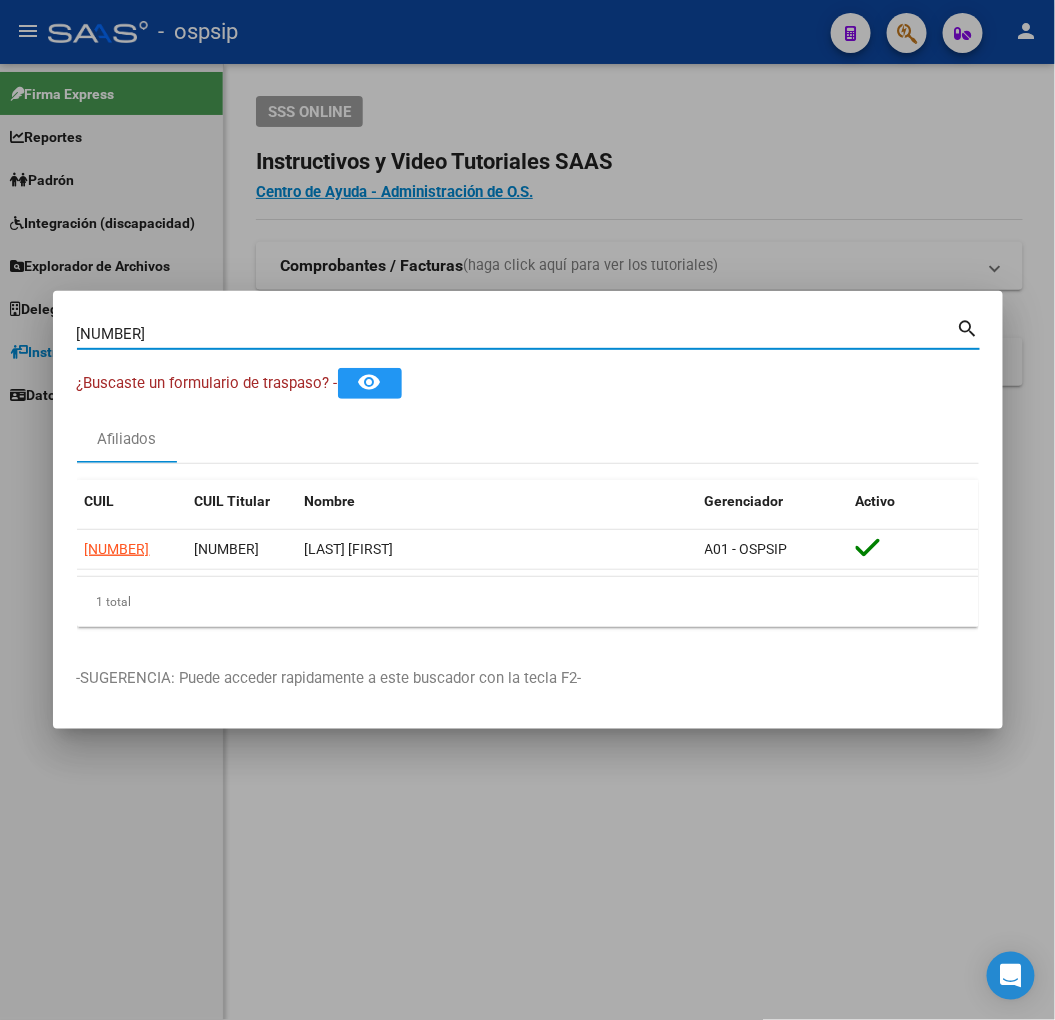 click on "[NUMBER]" at bounding box center (517, 334) 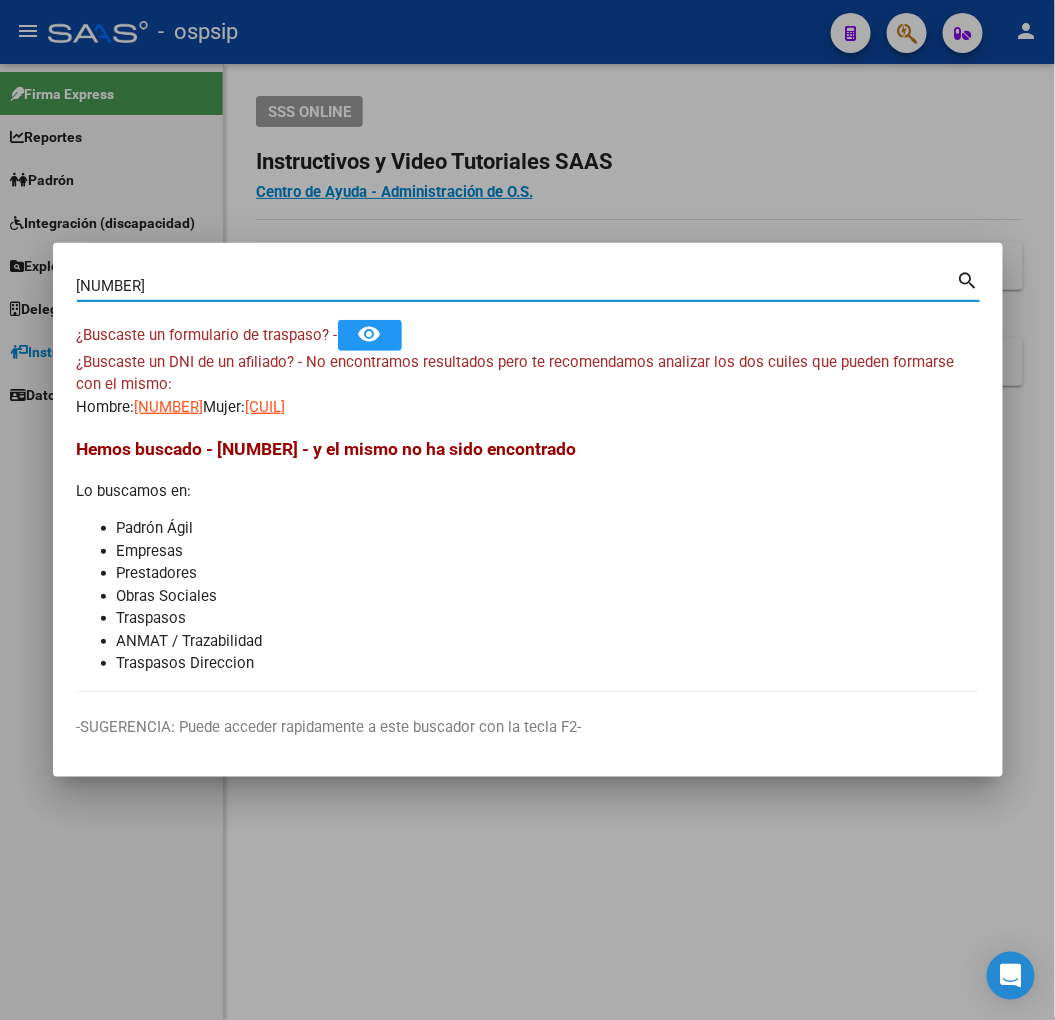 click on "[CUIL]" at bounding box center (266, 407) 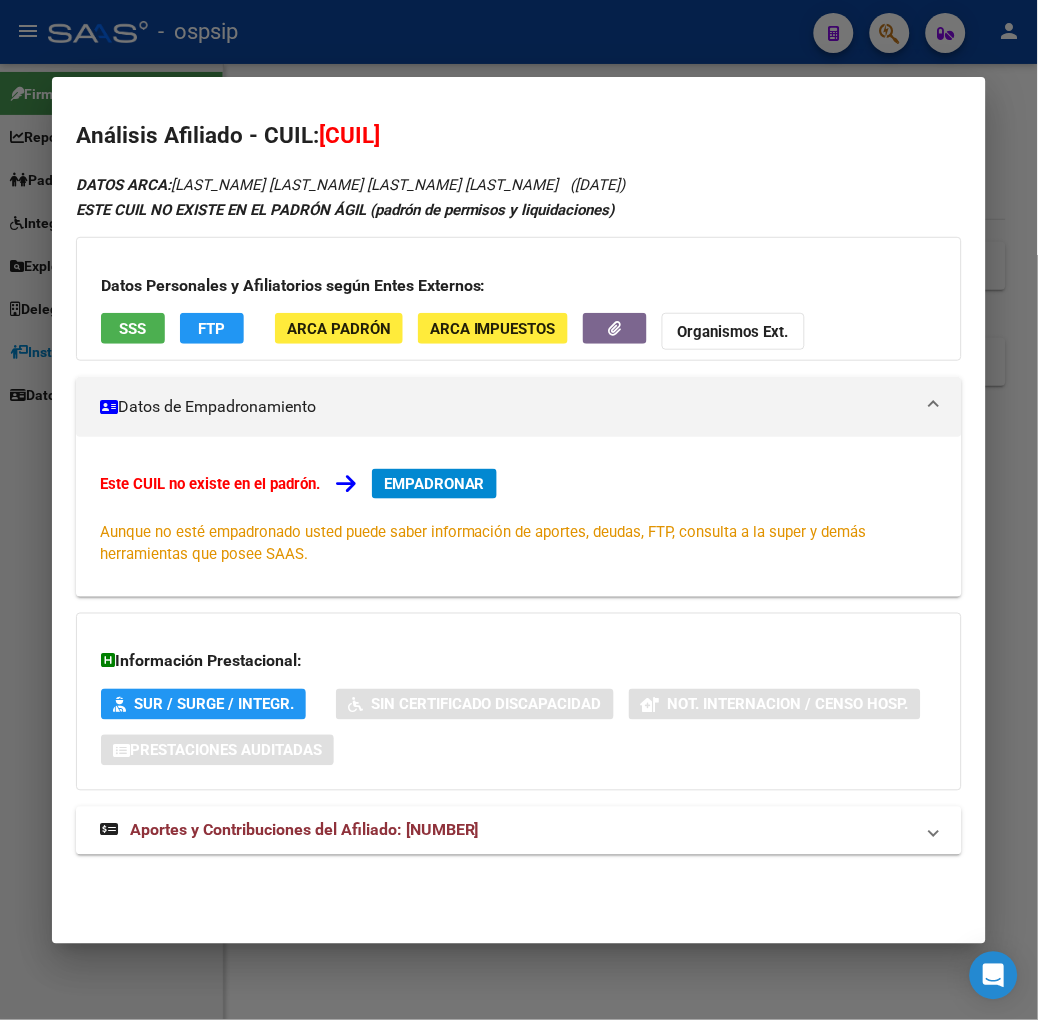 click on "SSS" at bounding box center [132, 329] 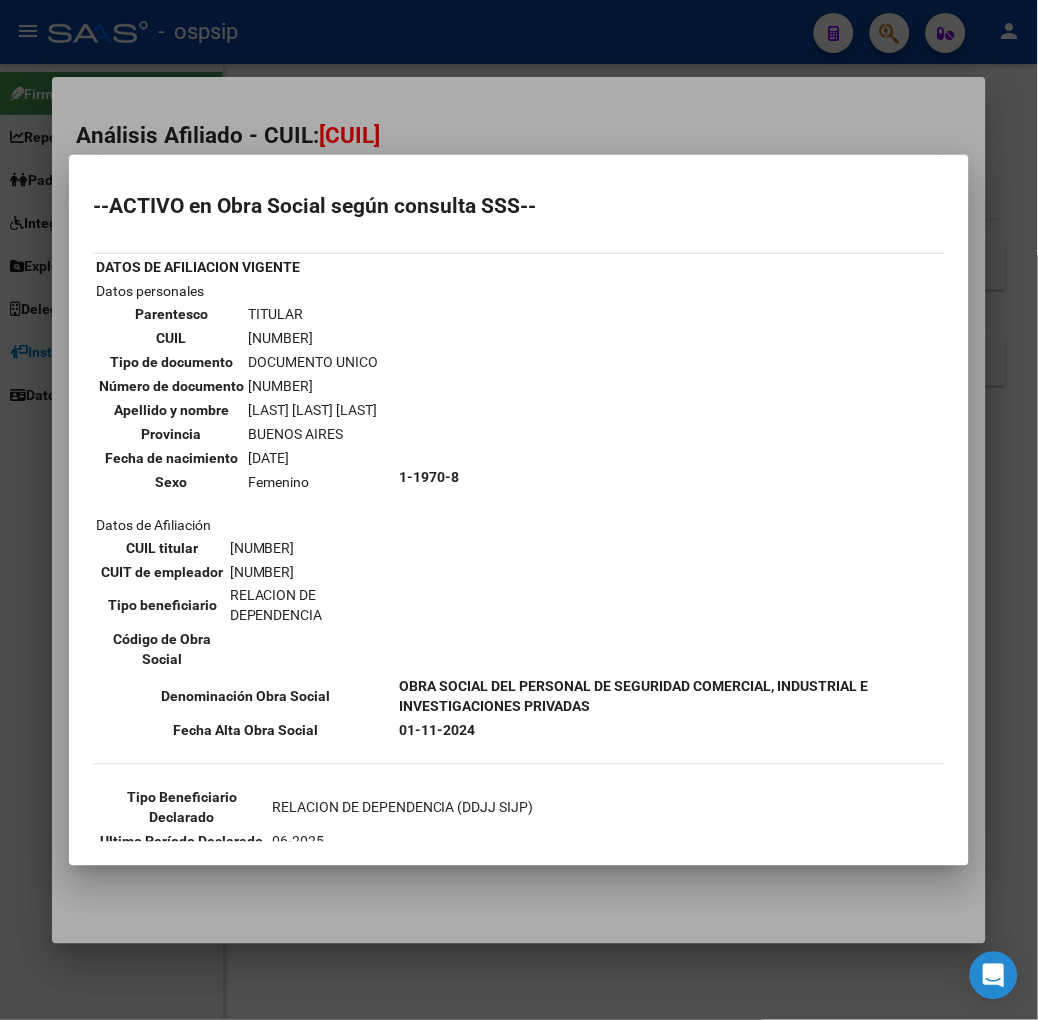 click at bounding box center [519, 510] 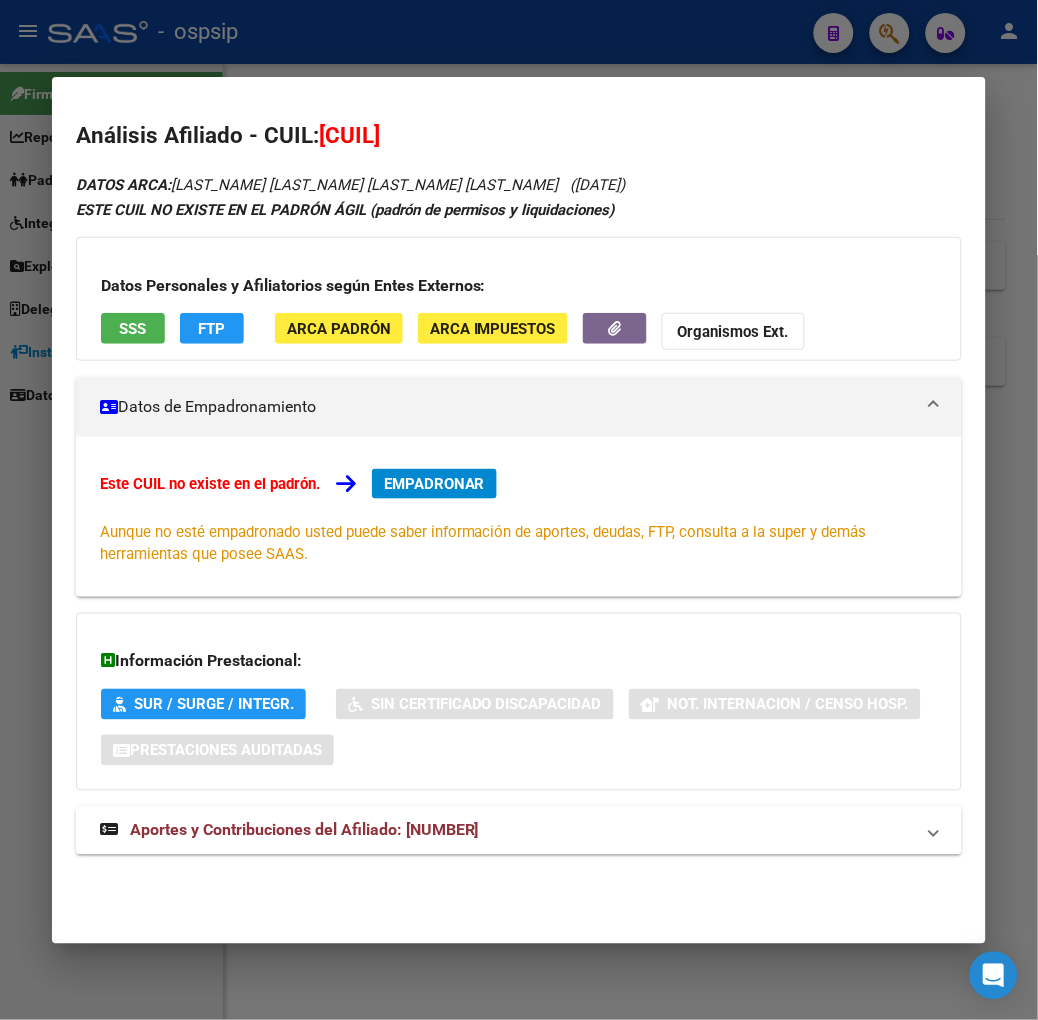 click at bounding box center (519, 510) 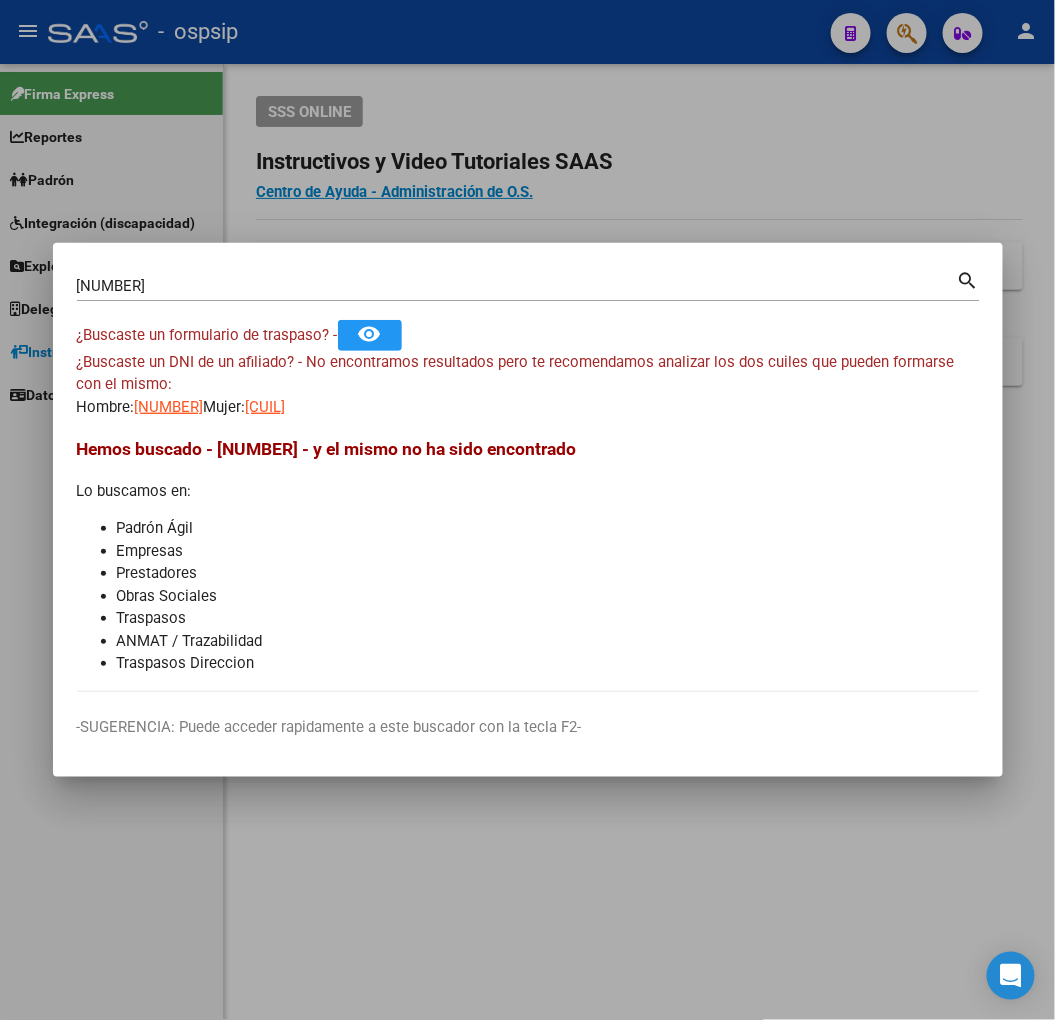 click at bounding box center (527, 510) 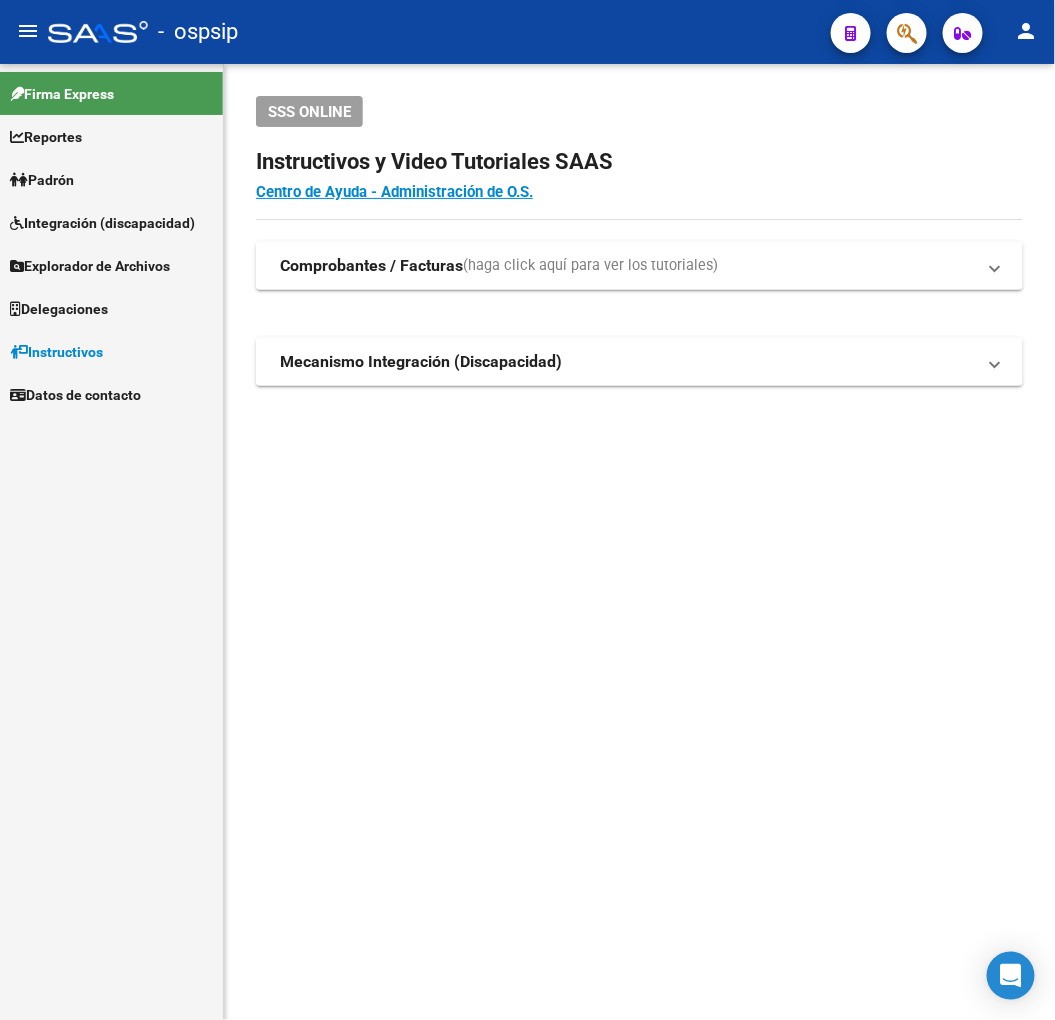type 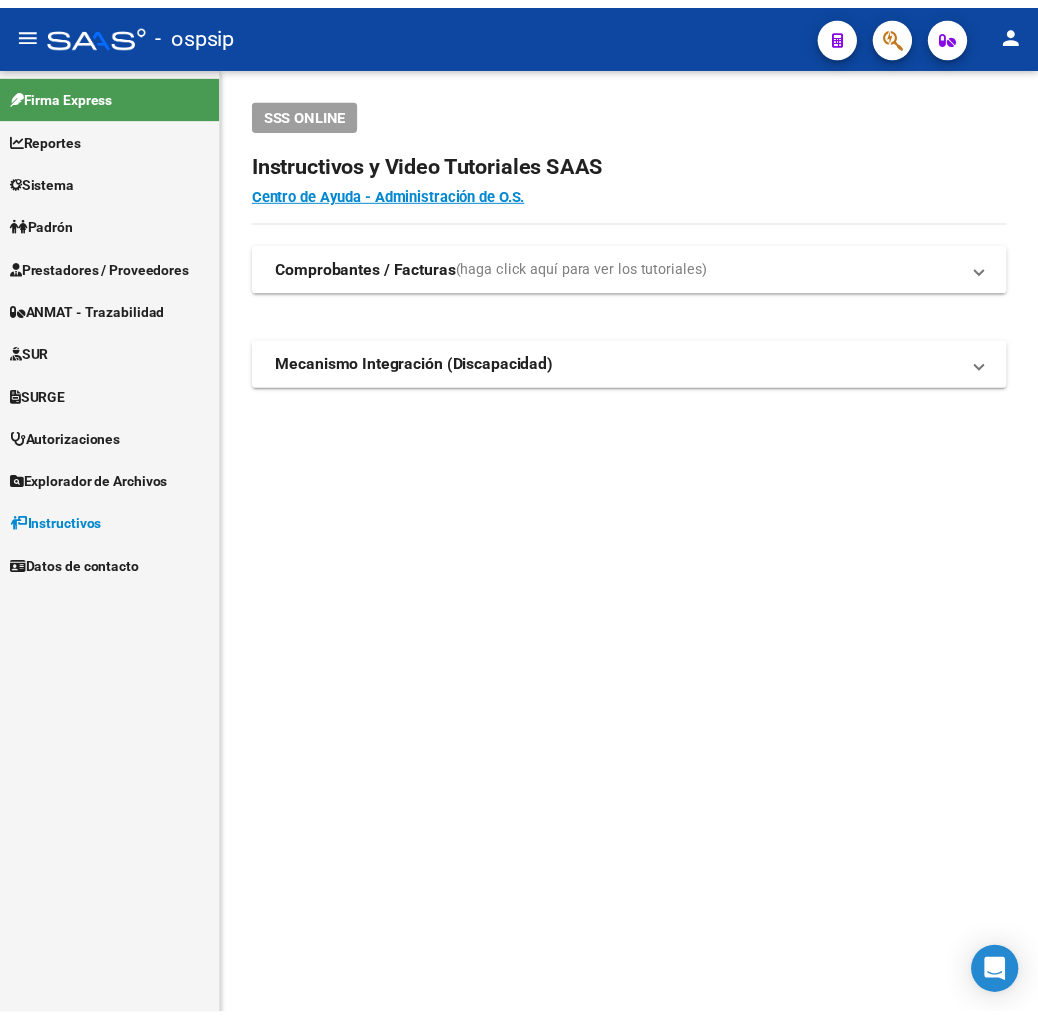 scroll, scrollTop: 0, scrollLeft: 0, axis: both 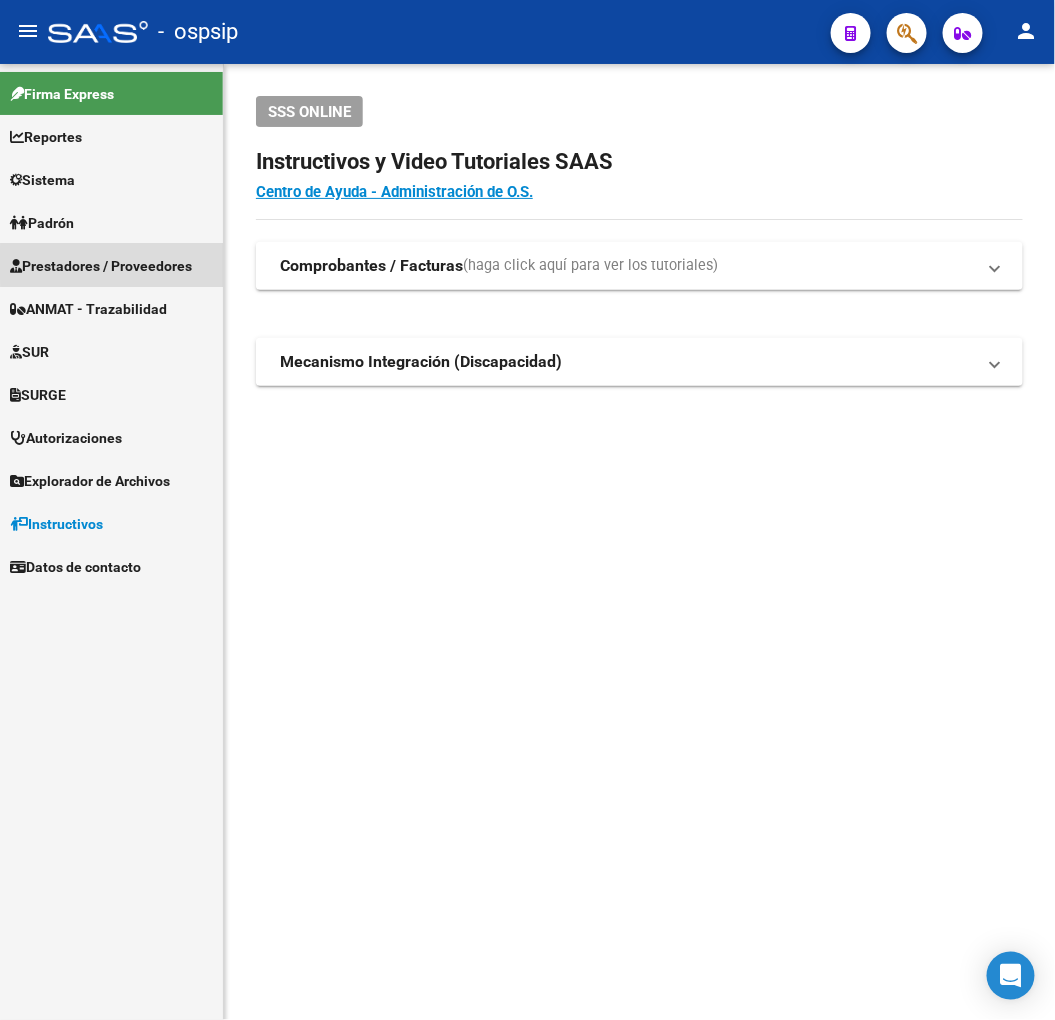 click on "Prestadores / Proveedores" at bounding box center [101, 266] 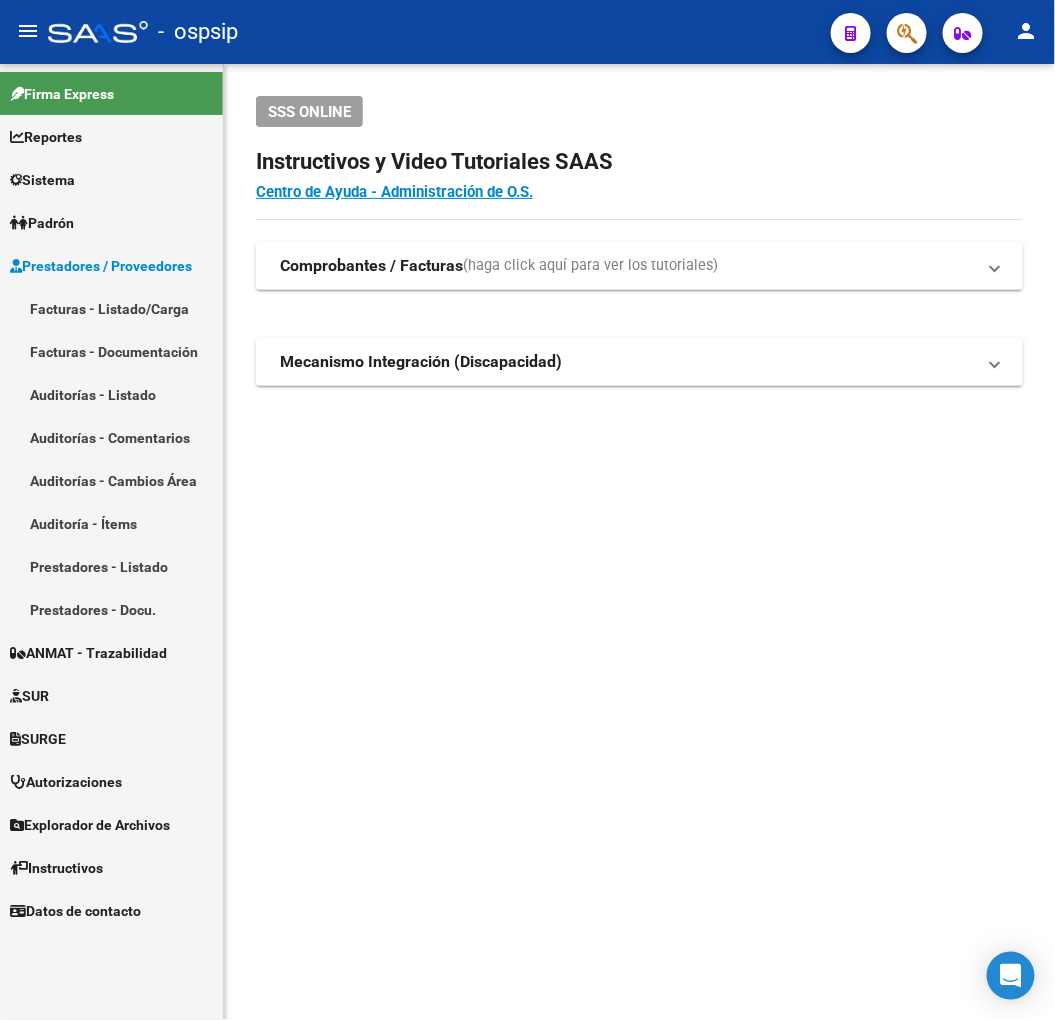 click on "Facturas - Listado/Carga" at bounding box center (111, 308) 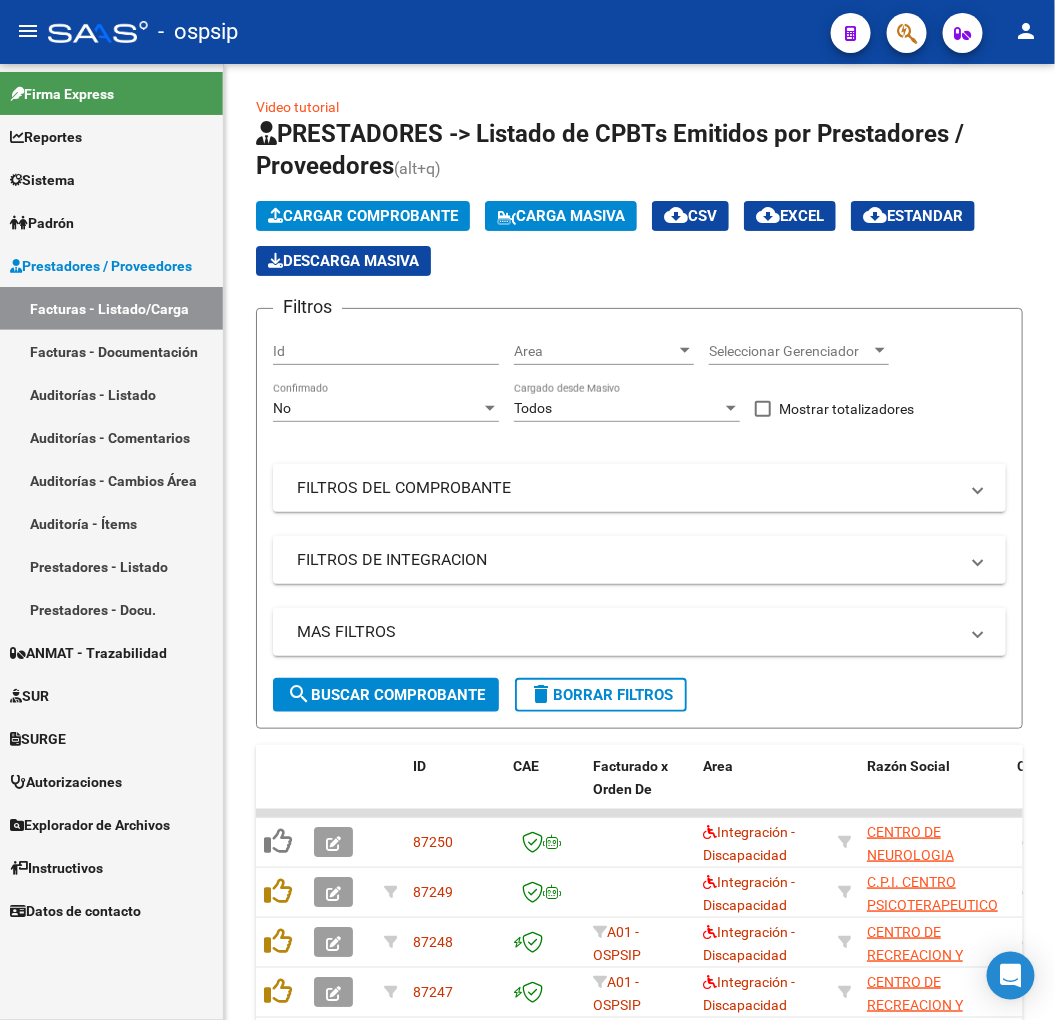 click 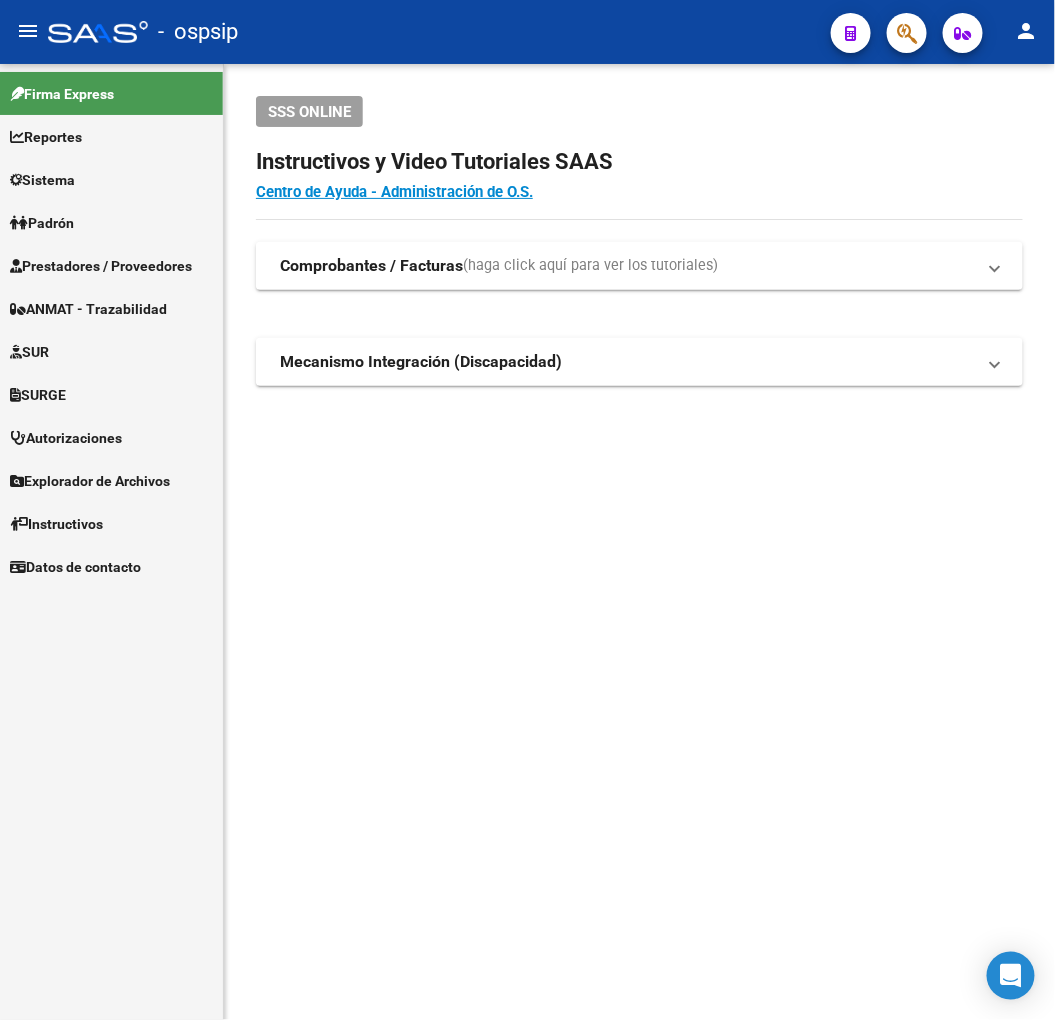 click 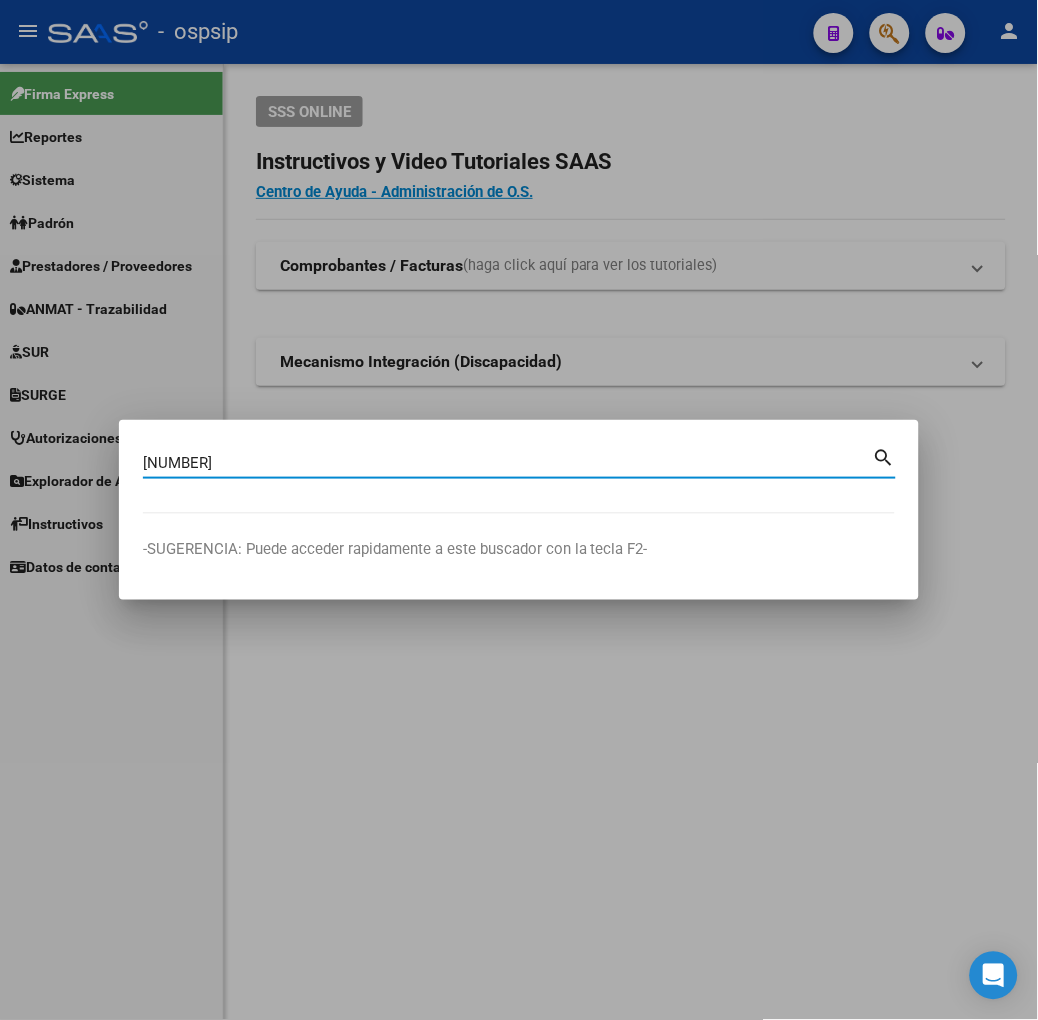 type on "[NUMBER]" 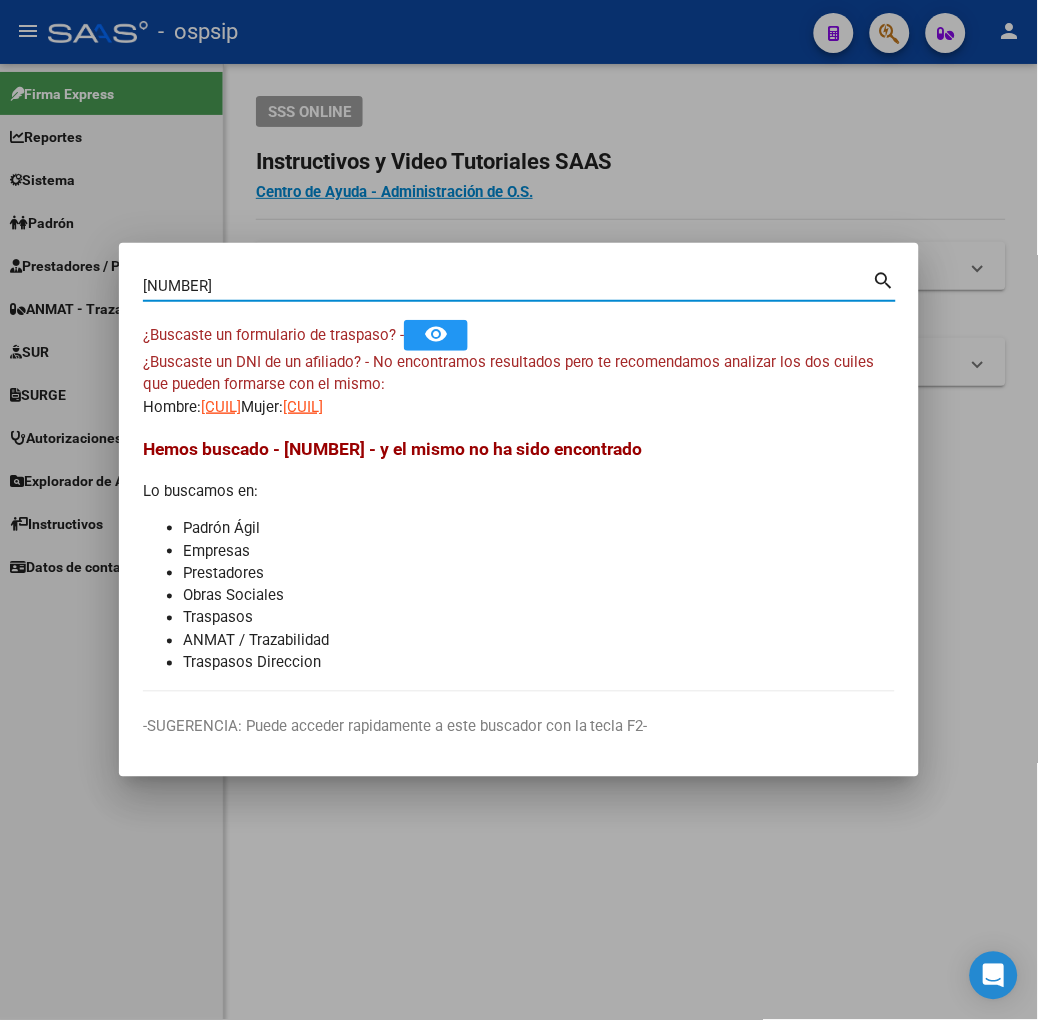 click at bounding box center (519, 510) 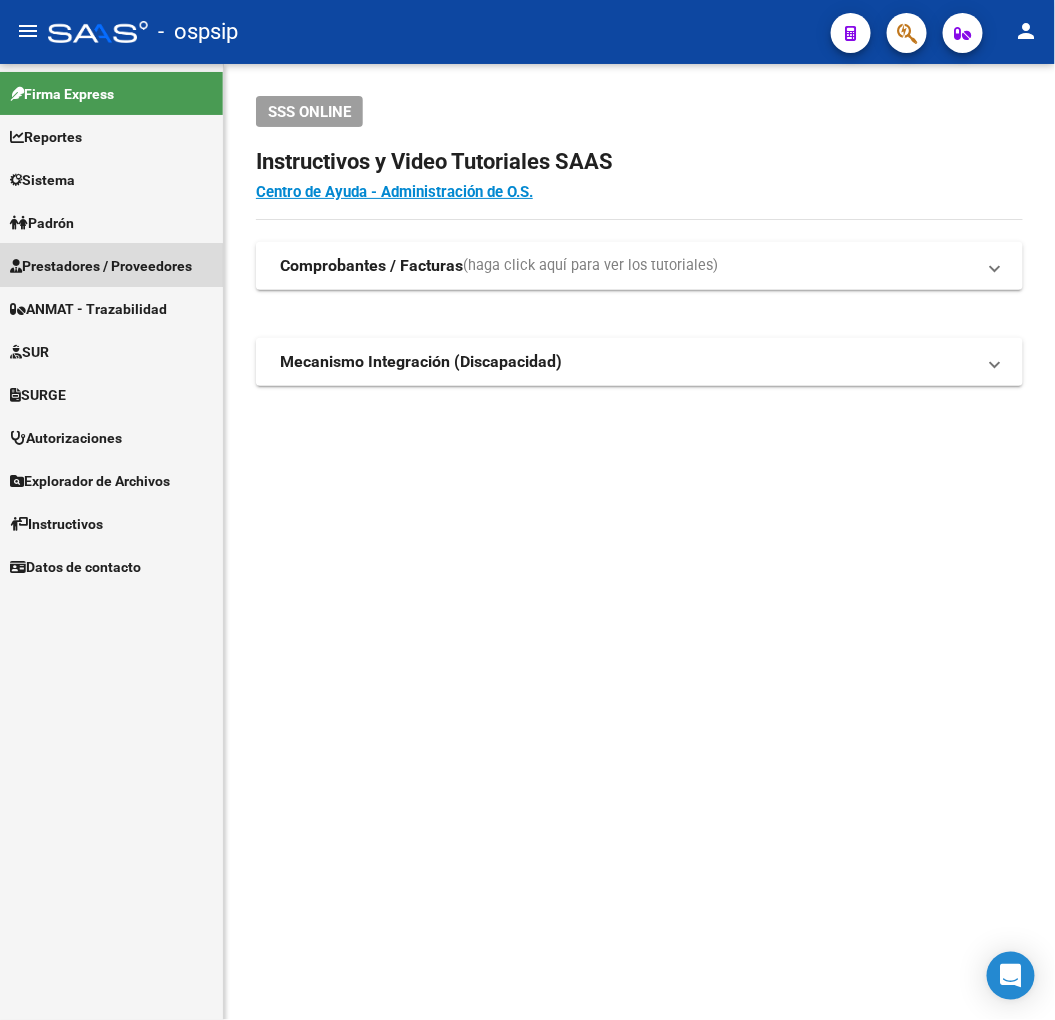 click on "Prestadores / Proveedores" at bounding box center [101, 266] 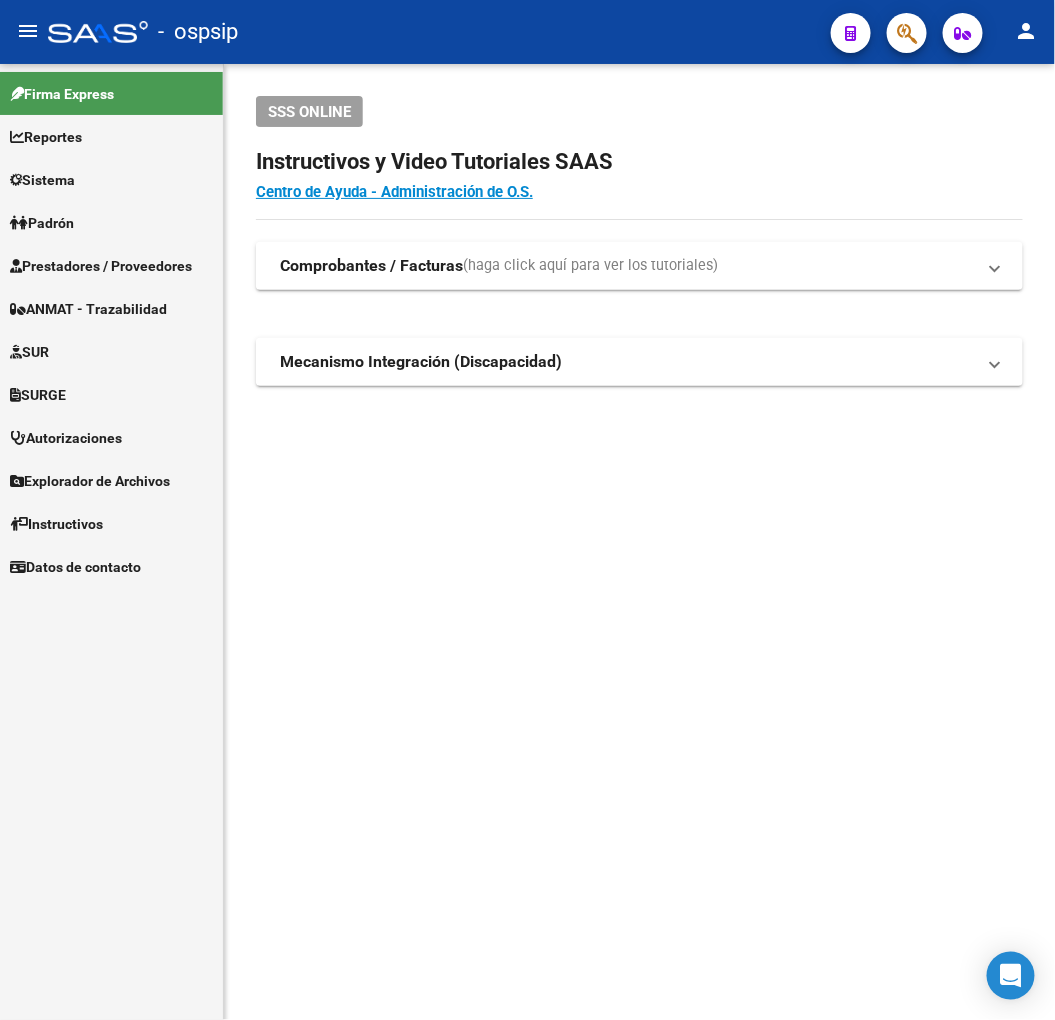 click on "Prestadores / Proveedores" at bounding box center (111, 265) 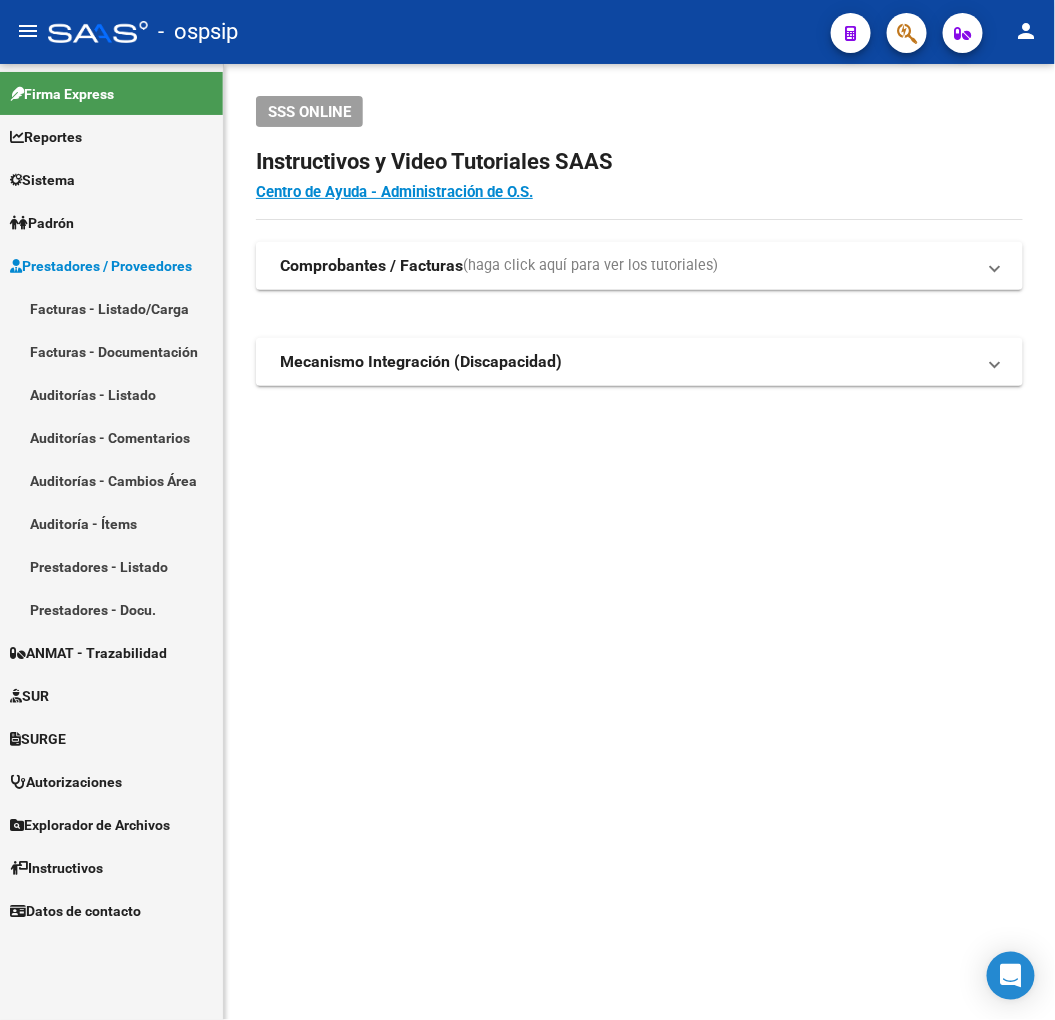 click on "Facturas - Listado/Carga" at bounding box center [111, 308] 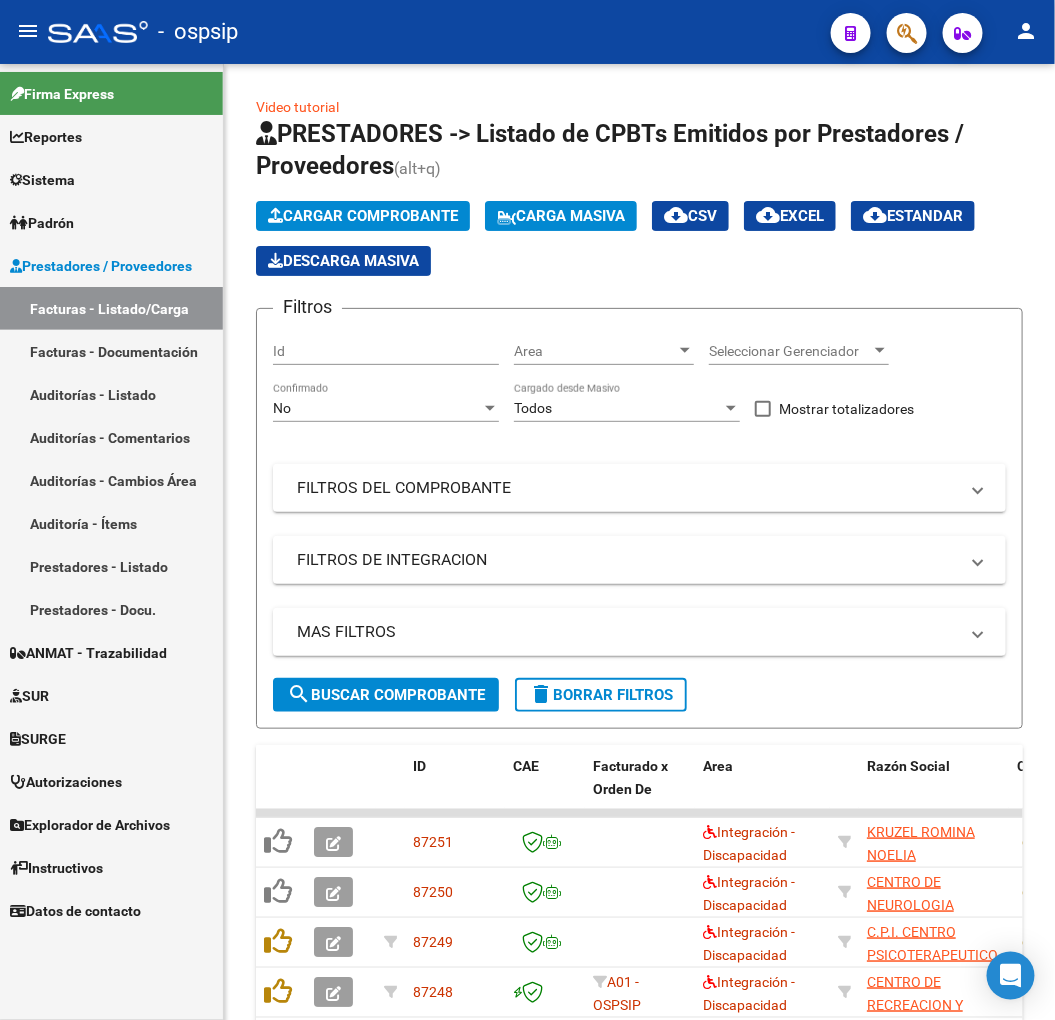 click 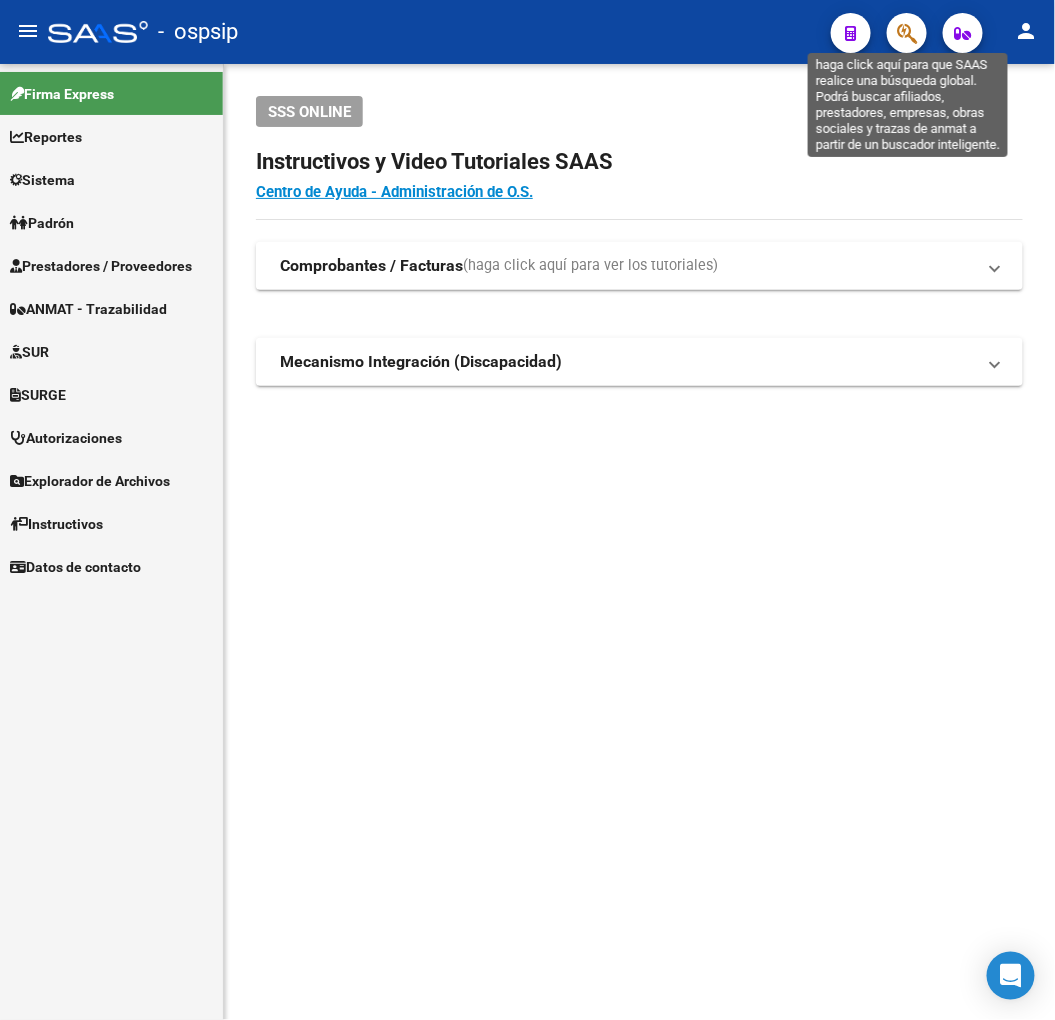 click 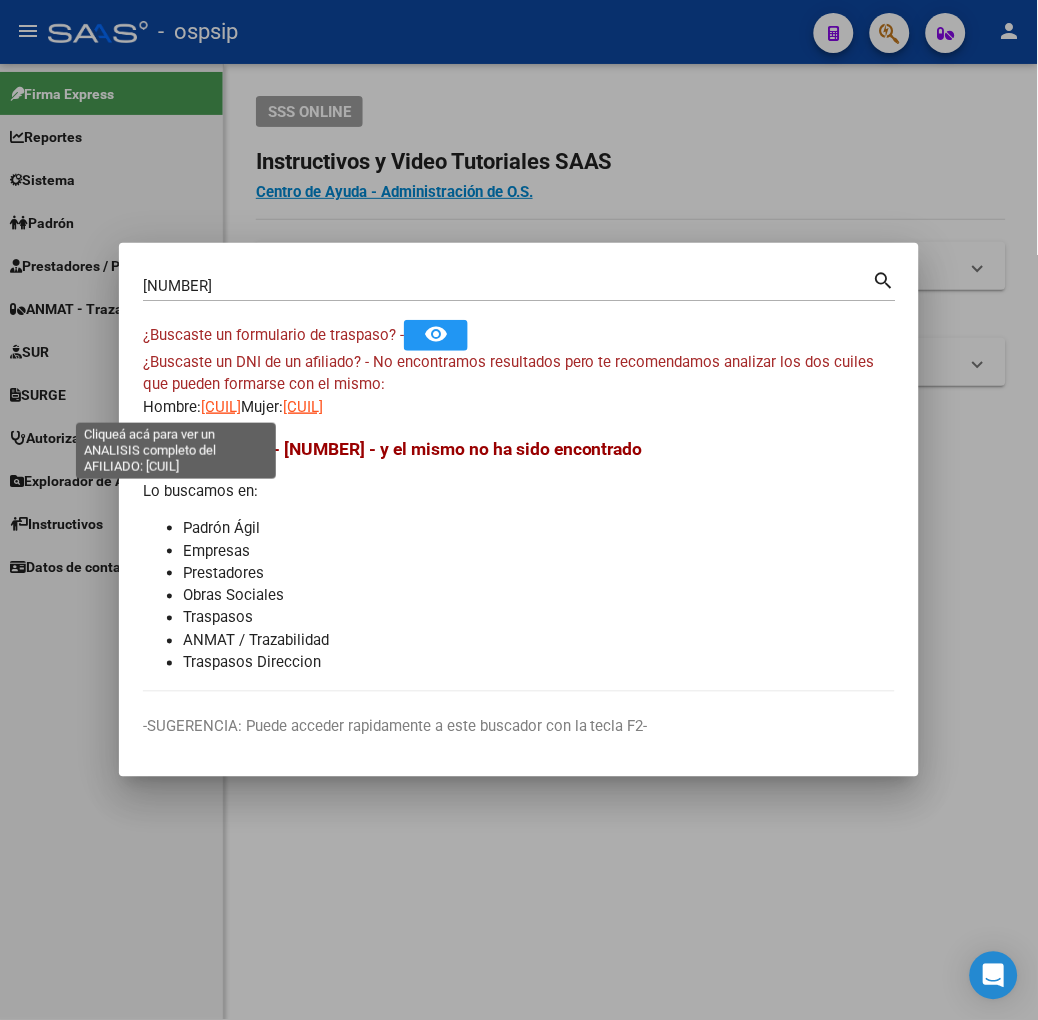 click on "20382875223" at bounding box center (221, 407) 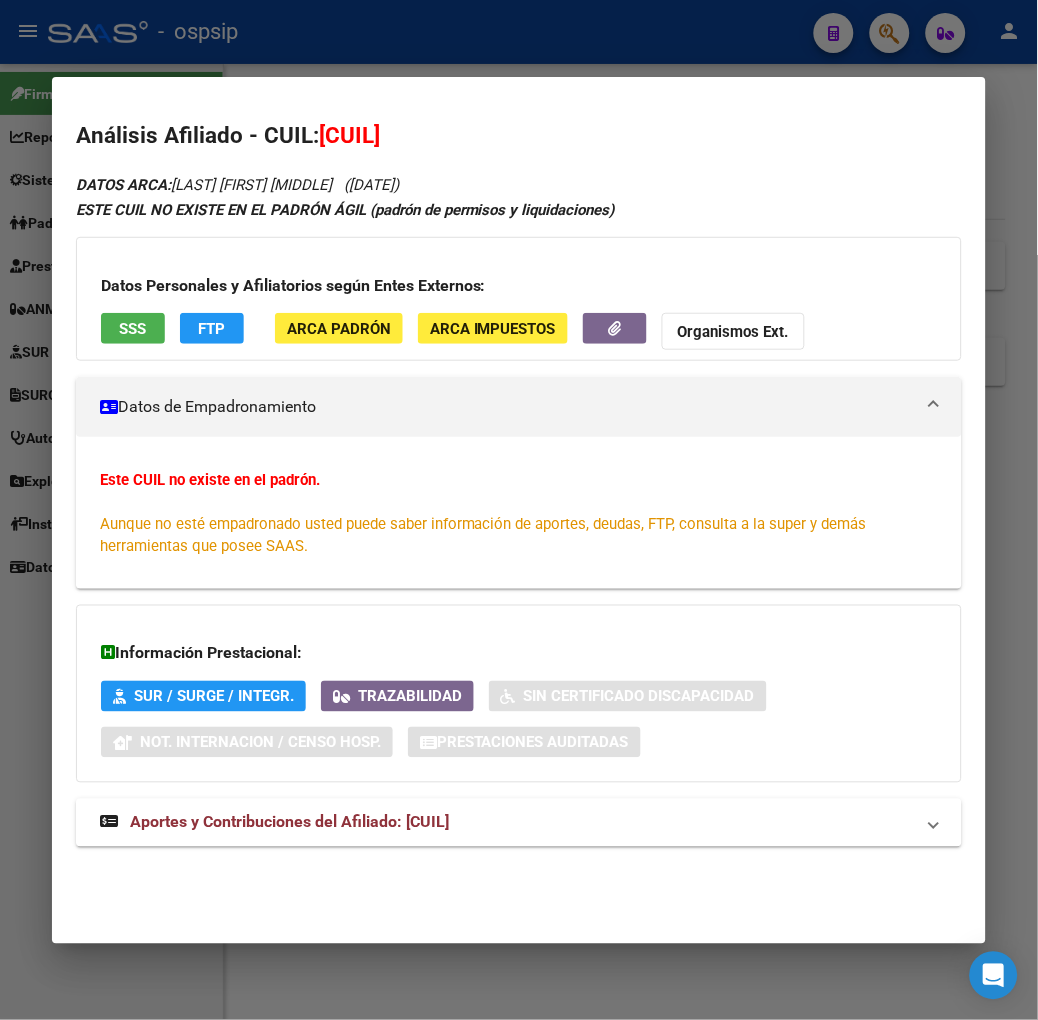 click on "SSS" at bounding box center [132, 329] 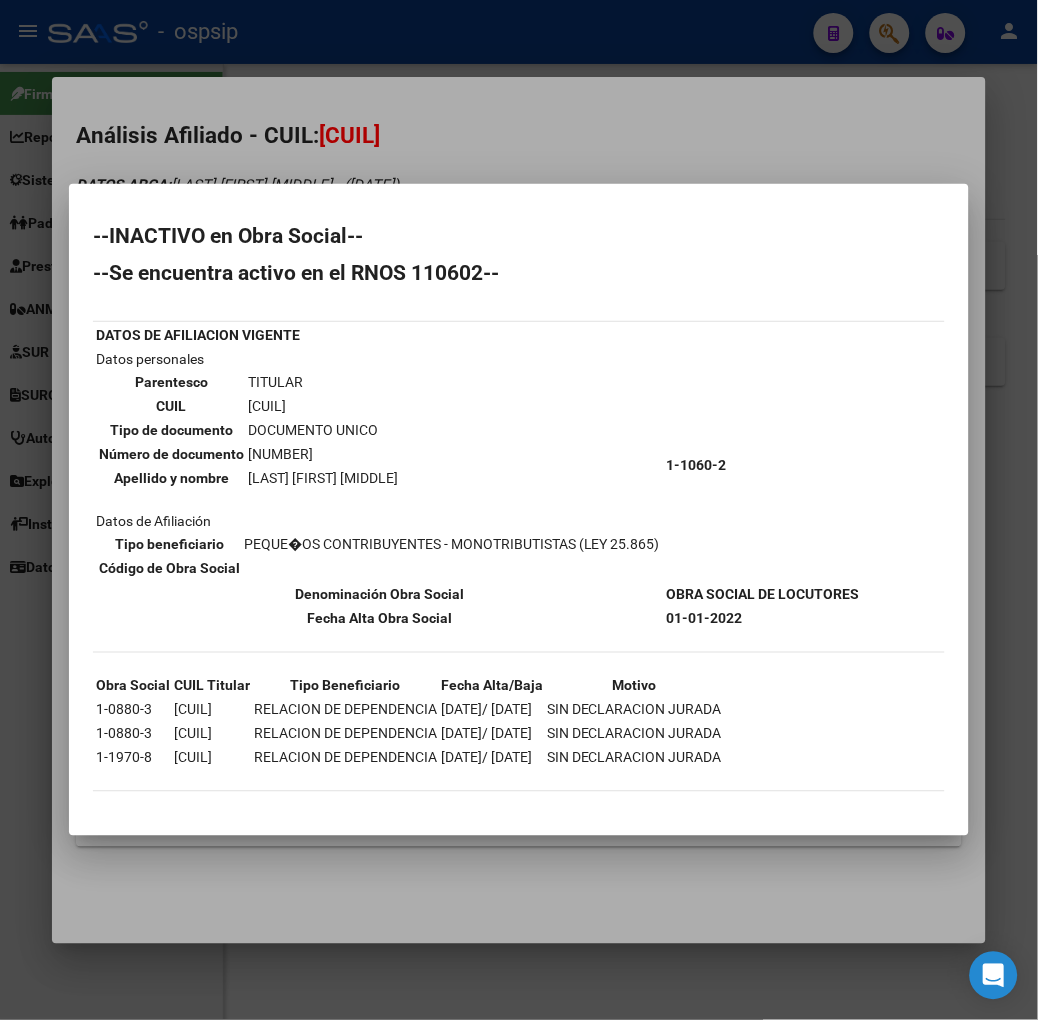click at bounding box center [519, 510] 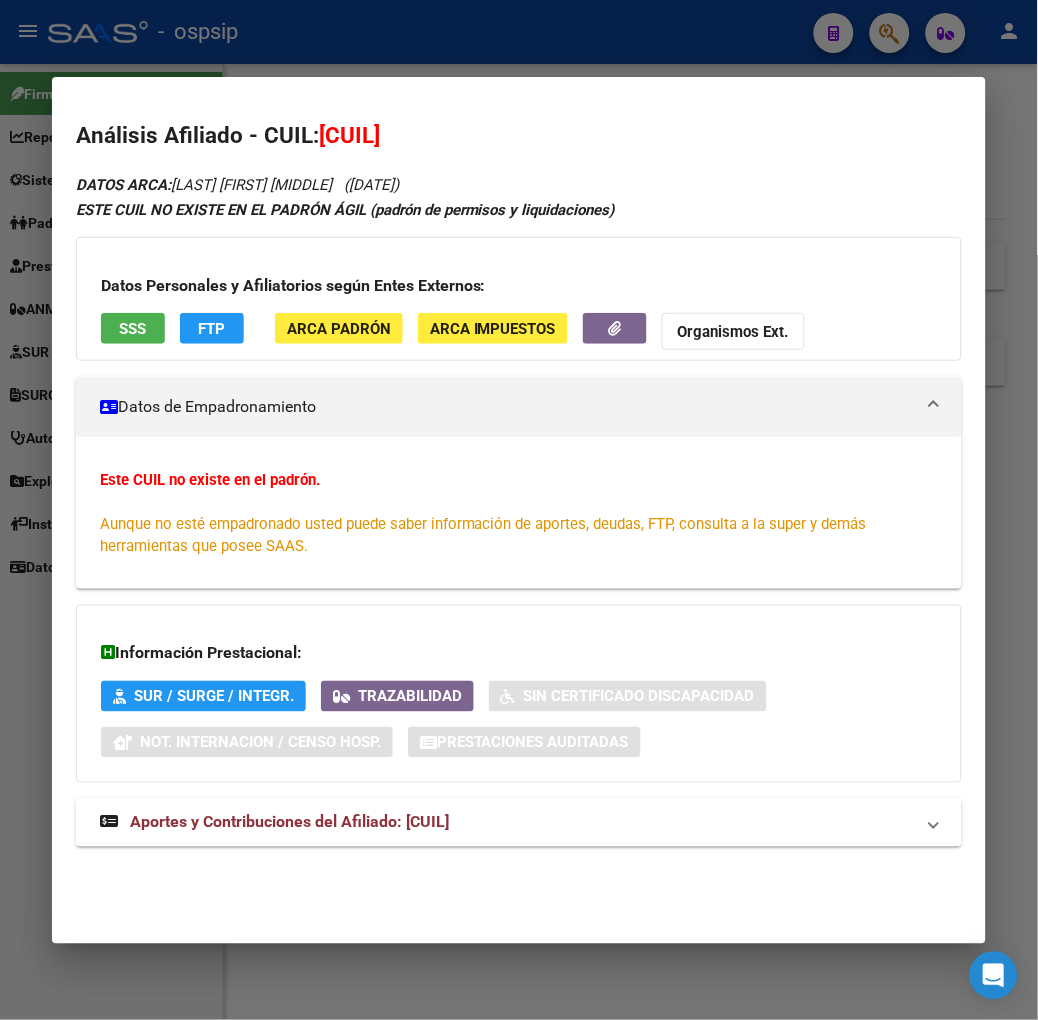 click on "Aportes y Contribuciones del Afiliado: 20382875223" at bounding box center (289, 822) 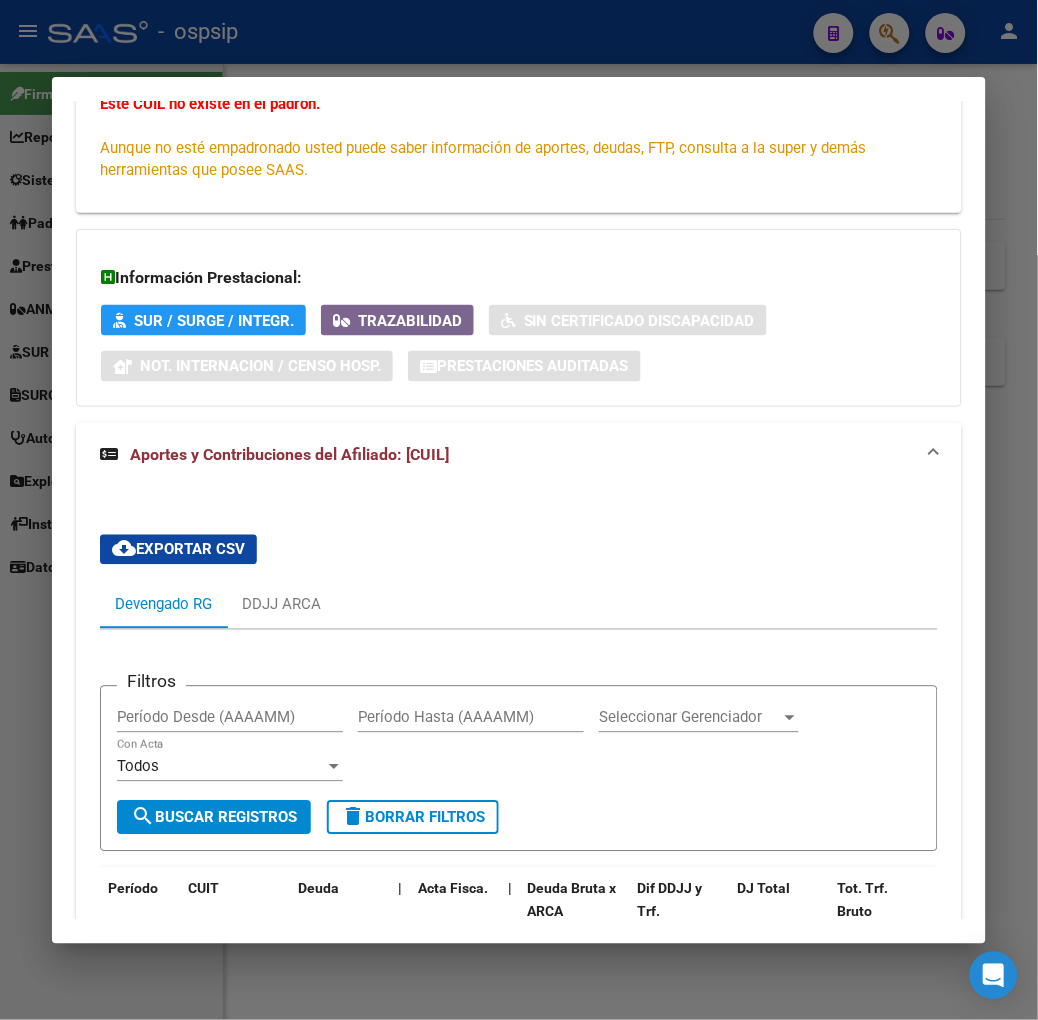 scroll, scrollTop: 516, scrollLeft: 0, axis: vertical 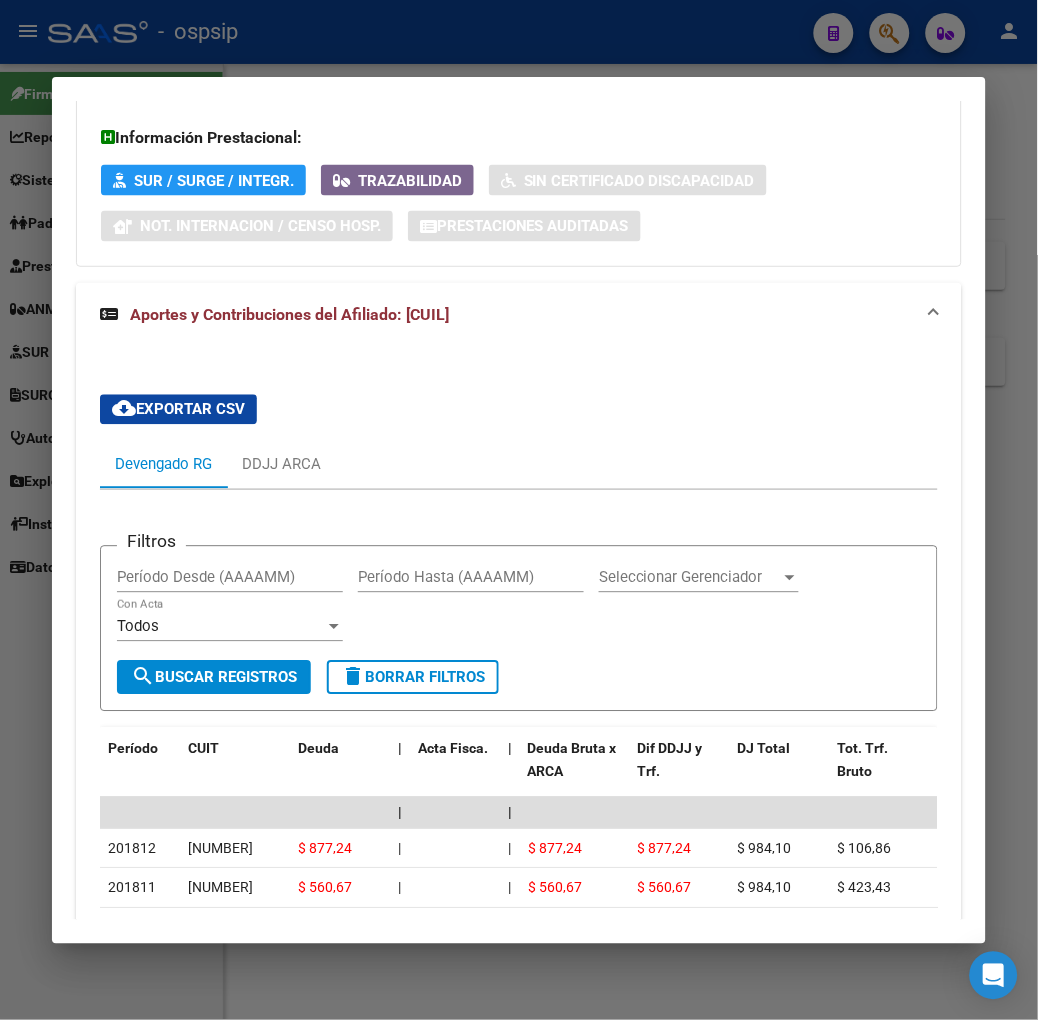 click at bounding box center (519, 510) 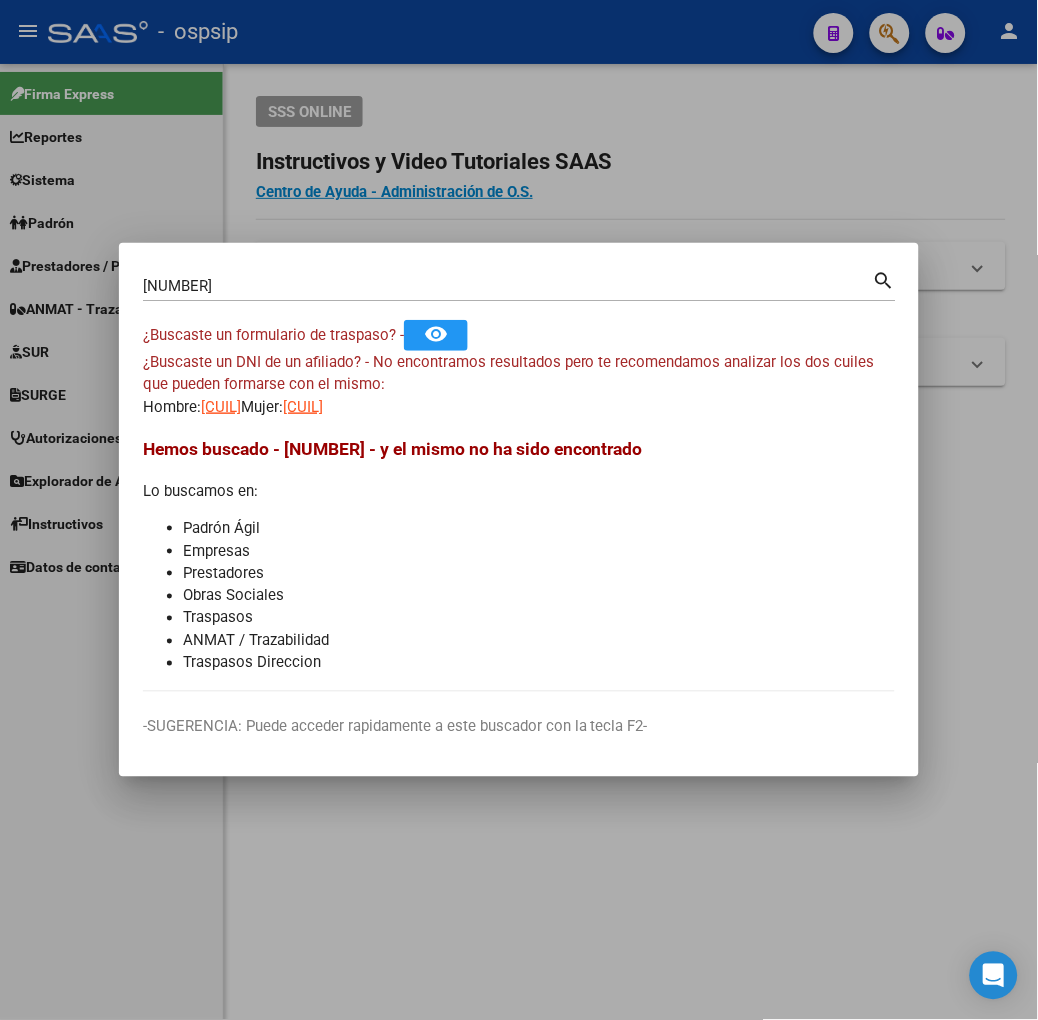 click on "38287522 Buscar (apellido, dni, cuil, nro traspaso, cuit, obra social)" at bounding box center [508, 286] 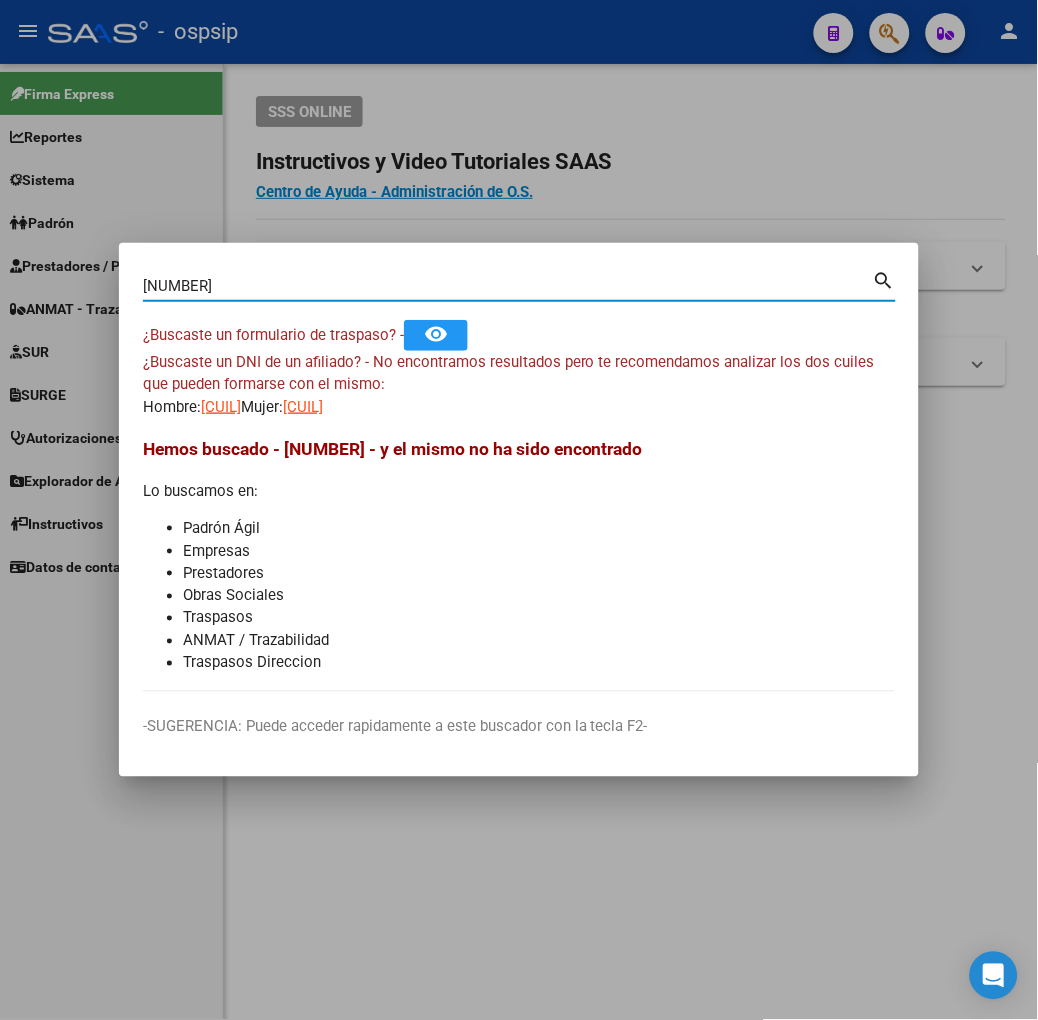 click on "38287522 Buscar (apellido, dni, cuil, nro traspaso, cuit, obra social)" at bounding box center [508, 286] 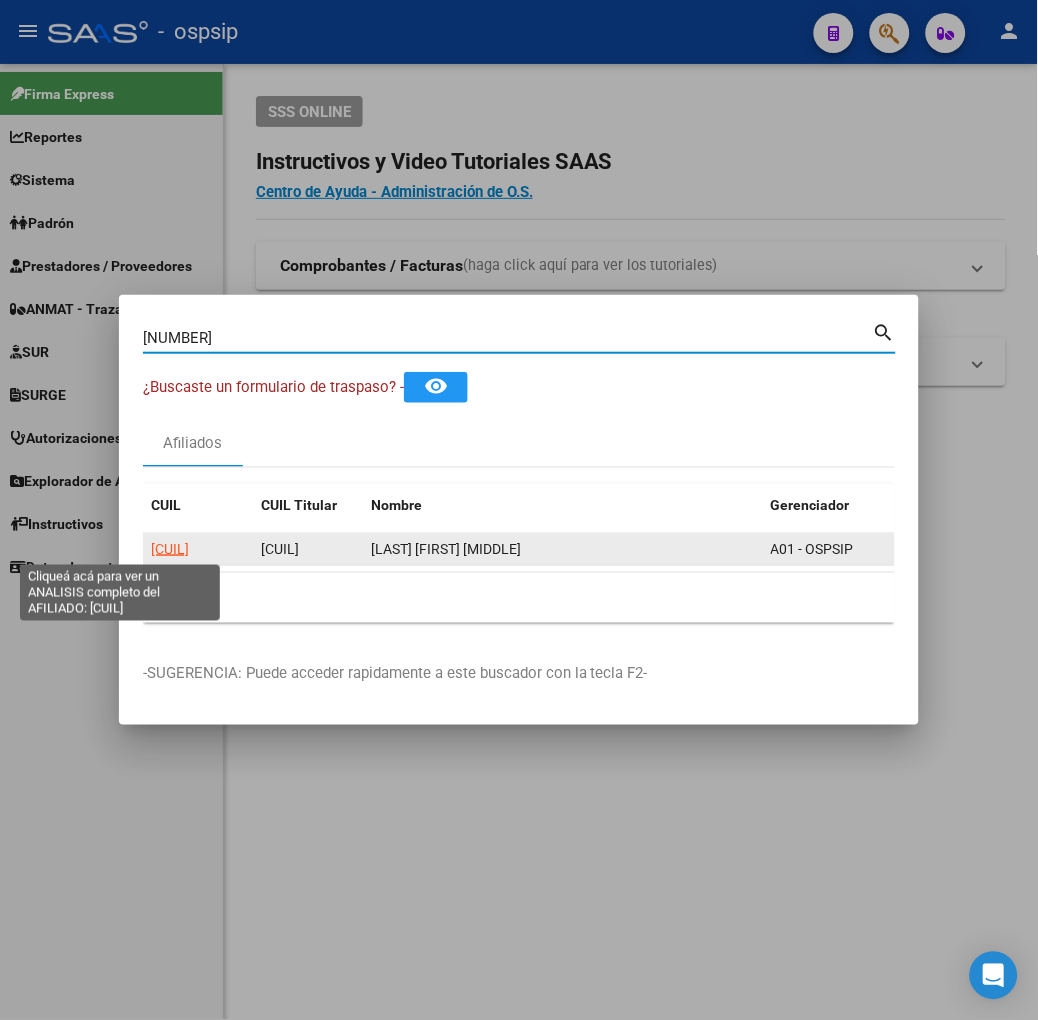 click on "20258398794" 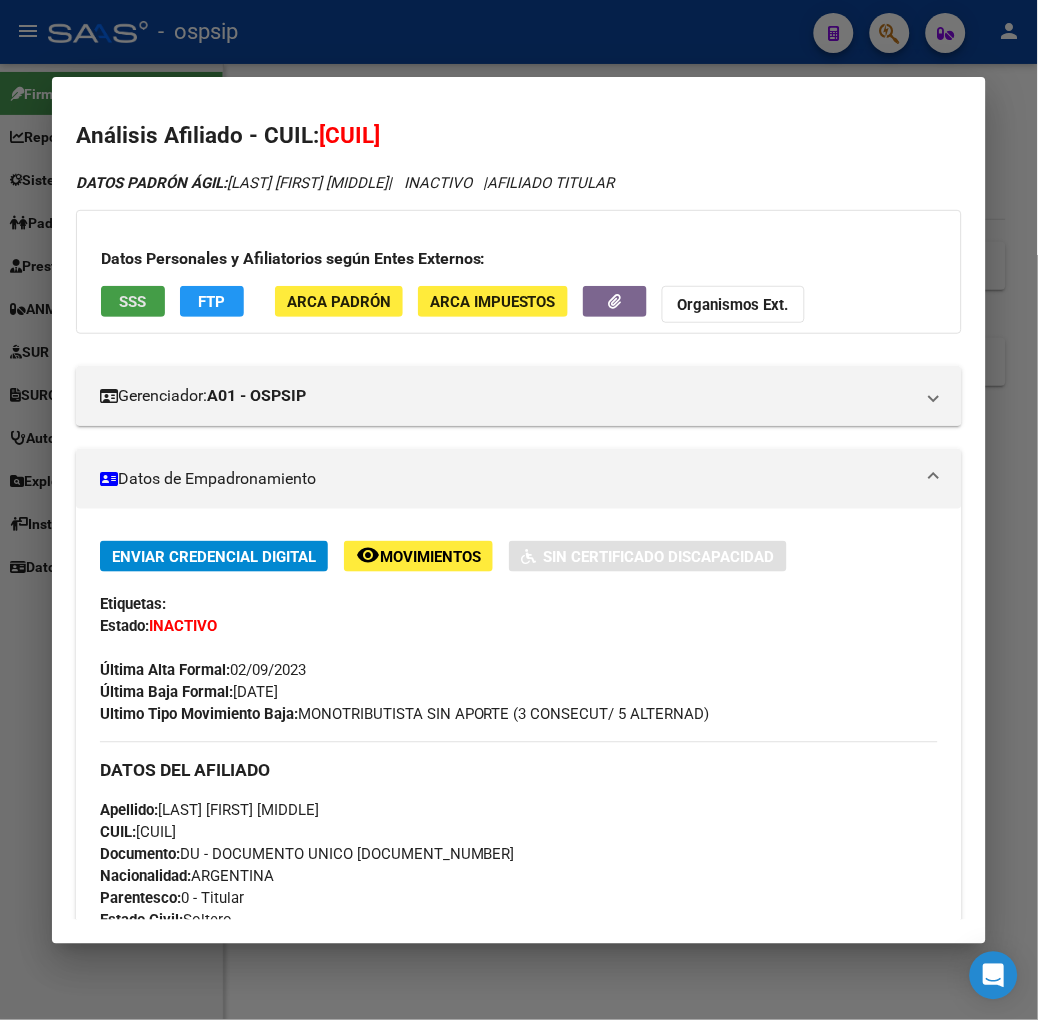 click on "SSS" at bounding box center [132, 302] 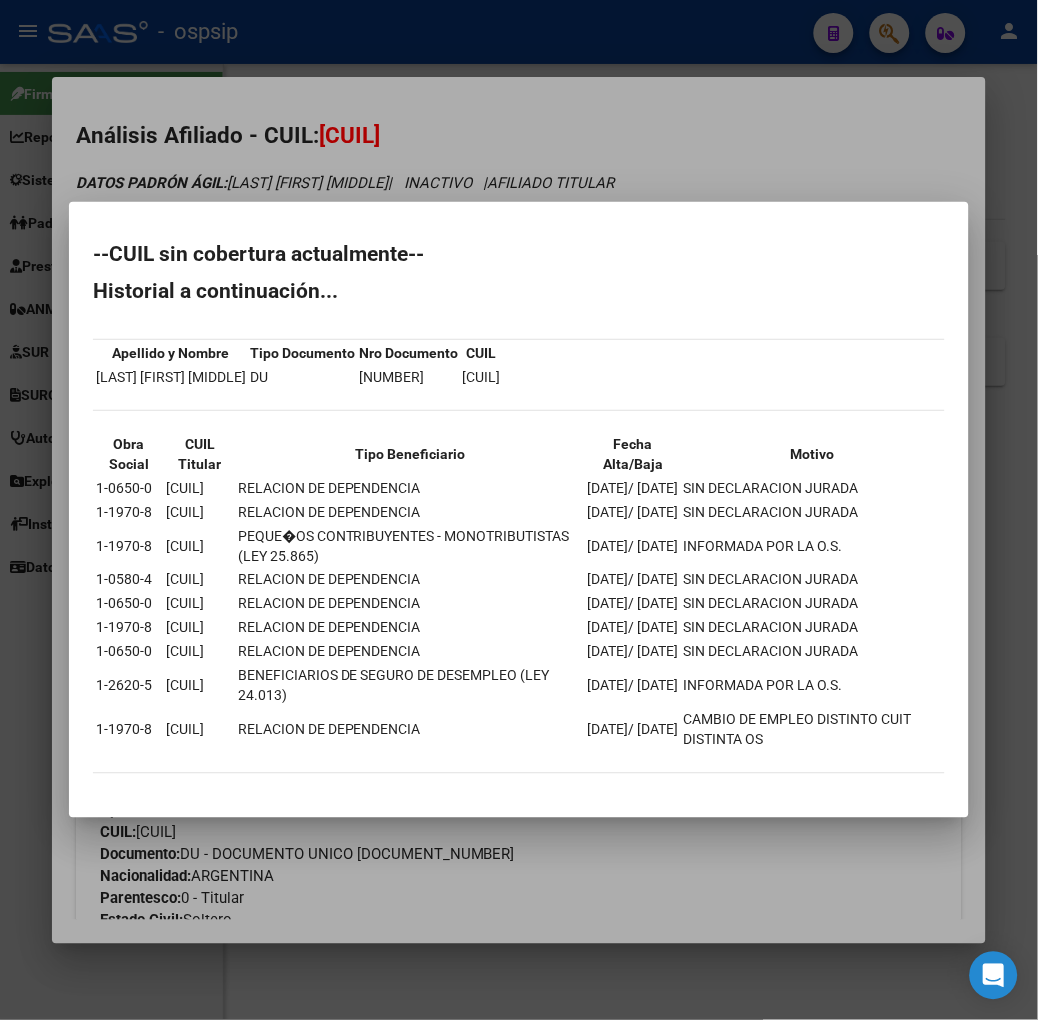 scroll, scrollTop: 11, scrollLeft: 0, axis: vertical 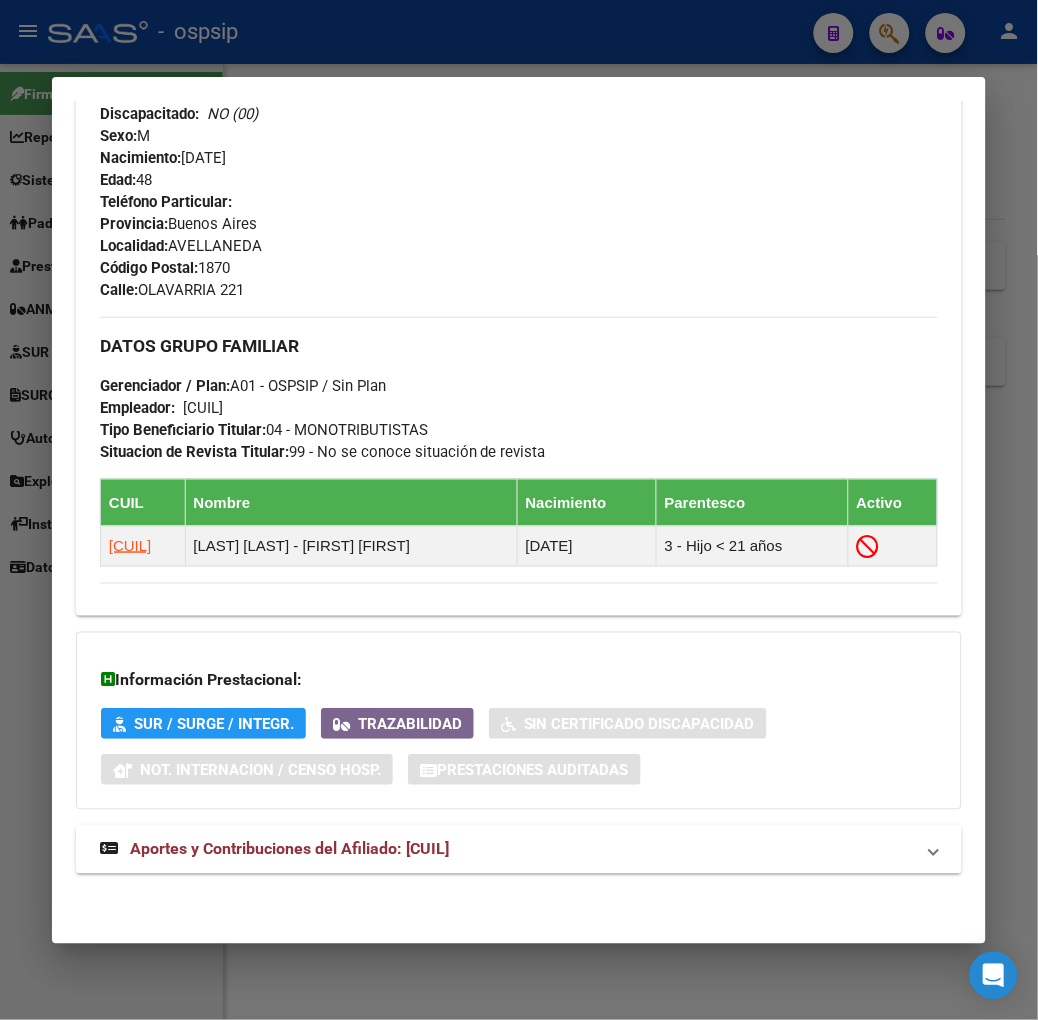 drag, startPoint x: 300, startPoint y: 791, endPoint x: 301, endPoint y: 847, distance: 56.008926 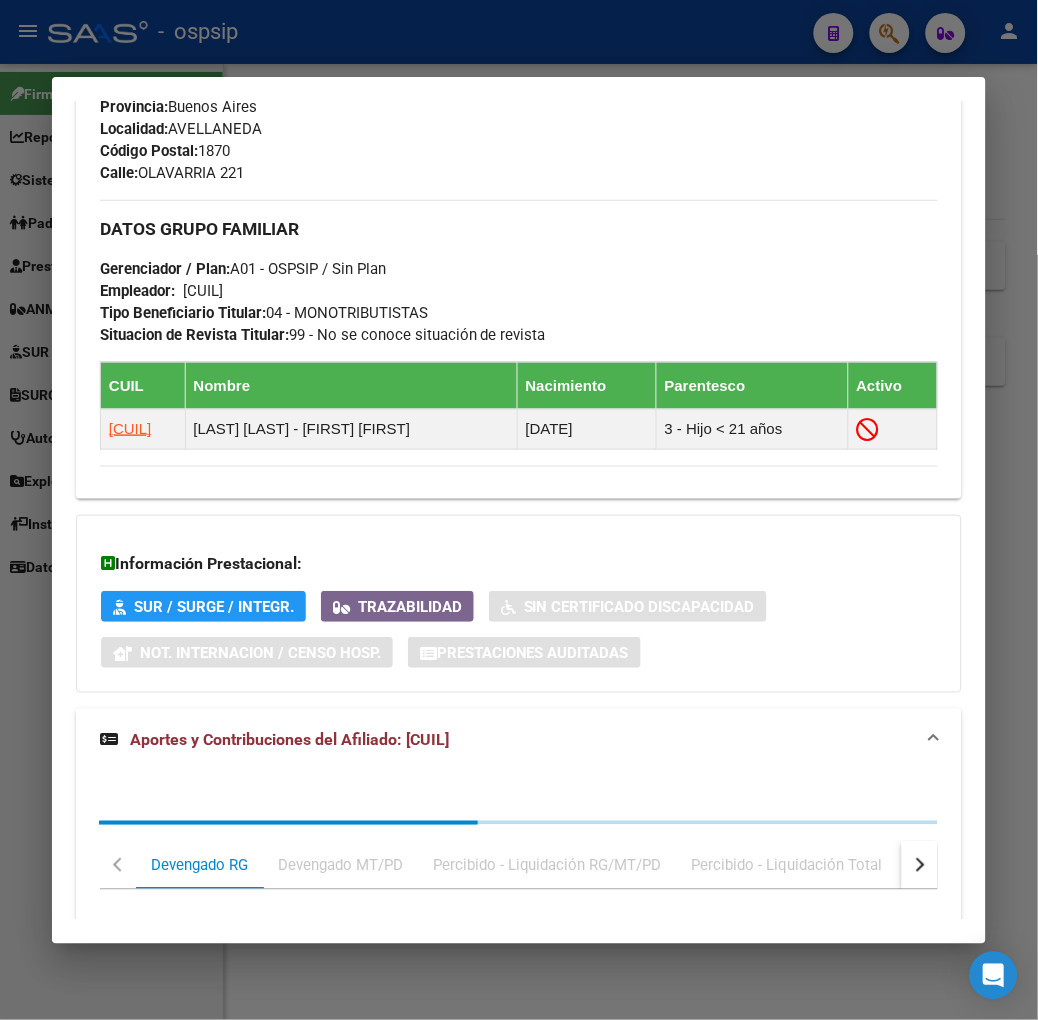 scroll, scrollTop: 1280, scrollLeft: 0, axis: vertical 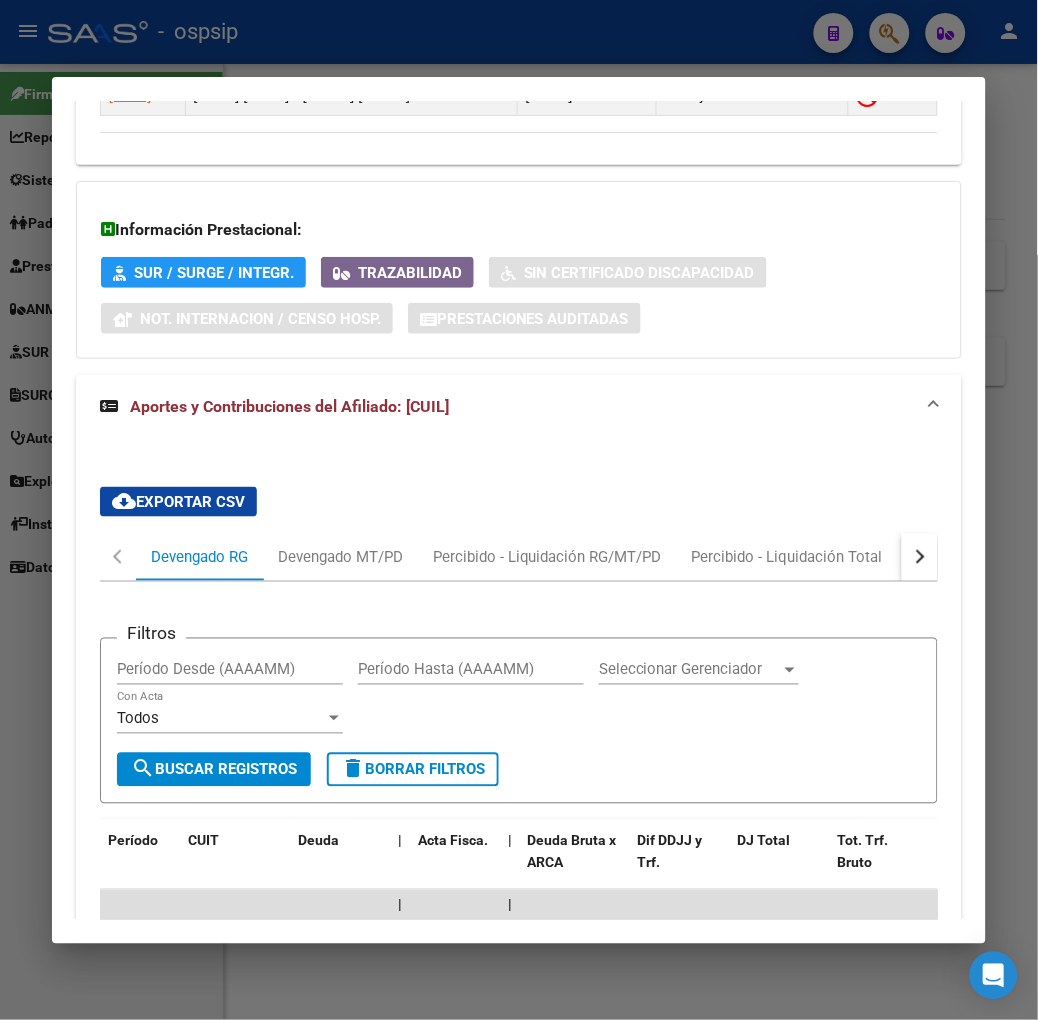 click on "cloud_download  Exportar CSV  Devengado RG Devengado MT/PD Percibido - Liquidación RG/MT/PD Percibido - Liquidación Total Percibido Fiscalización DDJJ ARCA Transferencias ARCA Sano ARCA ARCA Relaciones Laborales Filtros Período Desde (AAAAMM) Período Hasta (AAAAMM) Seleccionar Gerenciador Seleccionar Gerenciador Todos Con Acta search  Buscar Registros  delete  Borrar Filtros  Período CUIT Deuda | Acta Fisca. | Deuda Bruta x ARCA Dif DDJJ y Trf. DJ Total Tot. Trf. Bruto | Deuda Aporte DJ Aporte Total Transferido Aporte | Deuda Contr. DJ Contr. Total Trf Contr. | Intereses Contr. Intereses Aporte | Contr. Empresa Contr. Int. Empresa Aporte Int. Empresa | DJ Aporte Total DJ Aporte DJ Aporte Adicional DJ Aporte Adherentes | DJ Contr. Total DJ Contr. DJ Contr. Adicional | REMOSIMP c/Tope REMOSIMP (rem4) REMCONT (rem8) REM5 Corresponde Aportes Corresponde Contr. NOGRPFAM SECOBLIG FECPRESENT DJ Contribución CUIT Periodo DJ Aporte CUIT Periodo | Porcentaje Contr. Porcentaje Aporte | DDJJ ID | | | | | | | | | |" at bounding box center [519, 931] 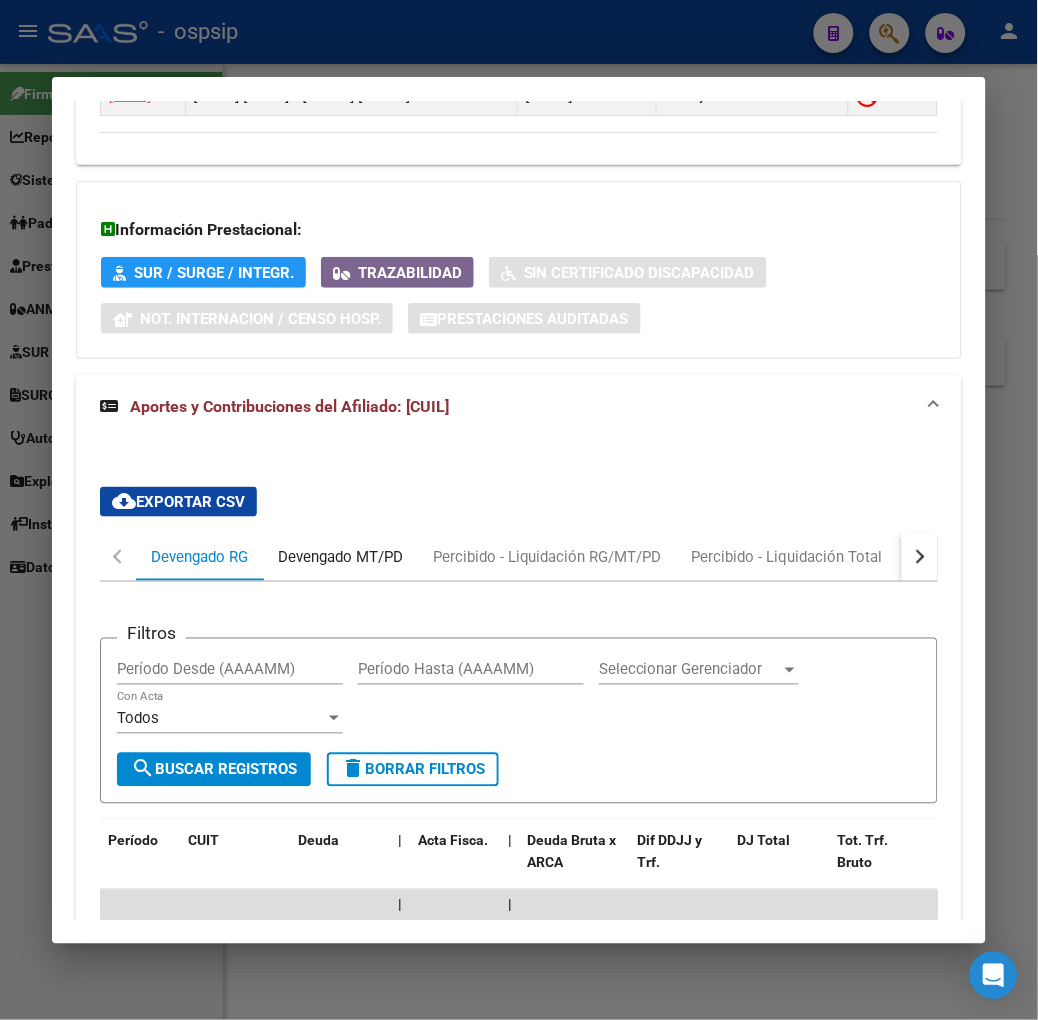 click on "Devengado MT/PD" at bounding box center (340, 557) 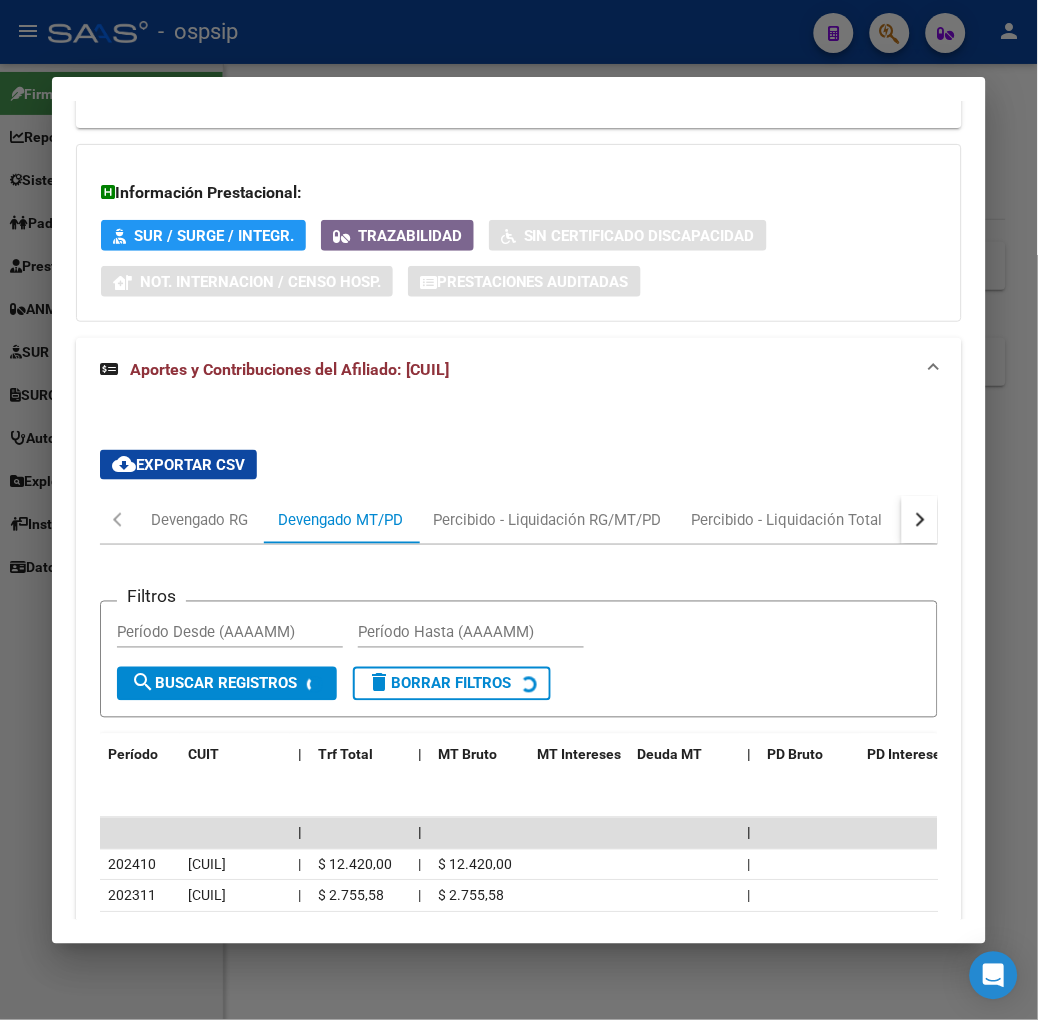 scroll, scrollTop: 1337, scrollLeft: 0, axis: vertical 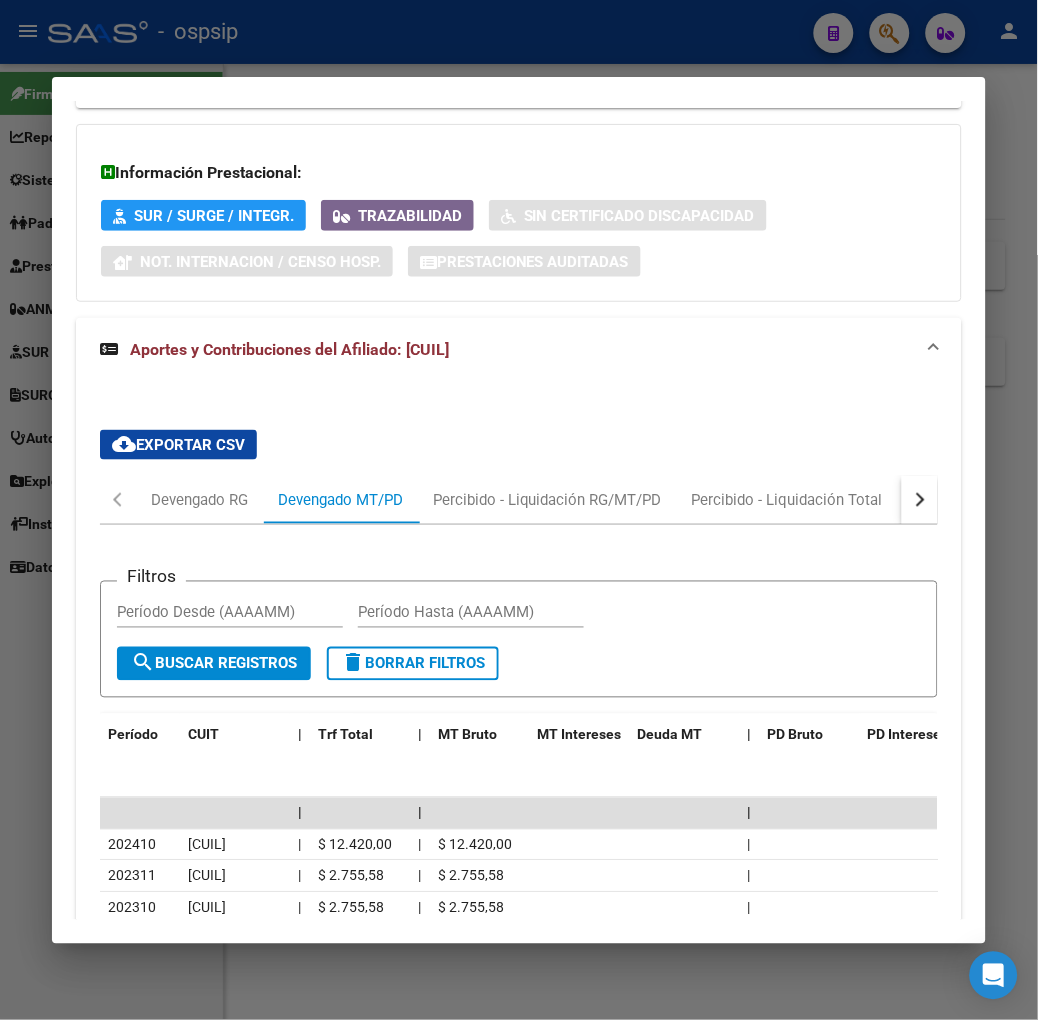 click at bounding box center (519, 510) 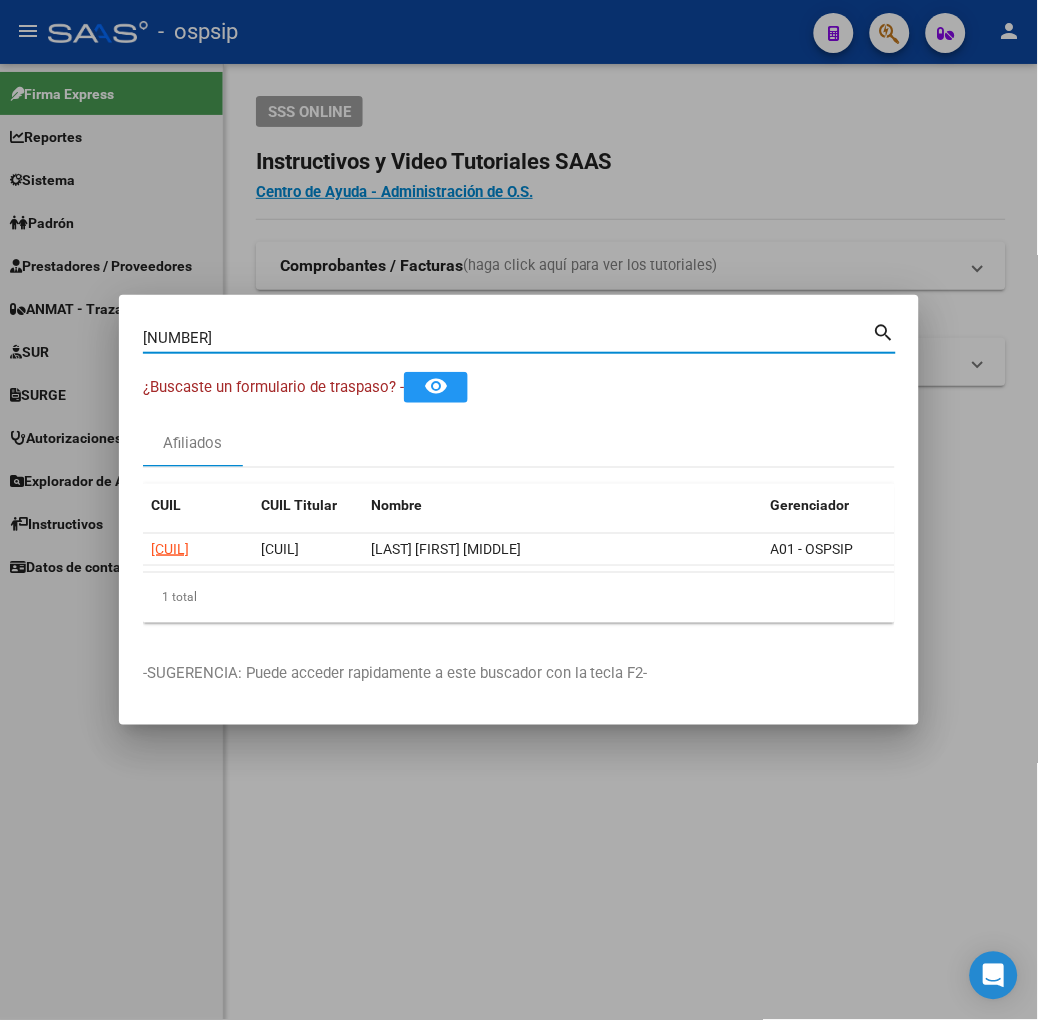 click on "25839879" at bounding box center (508, 338) 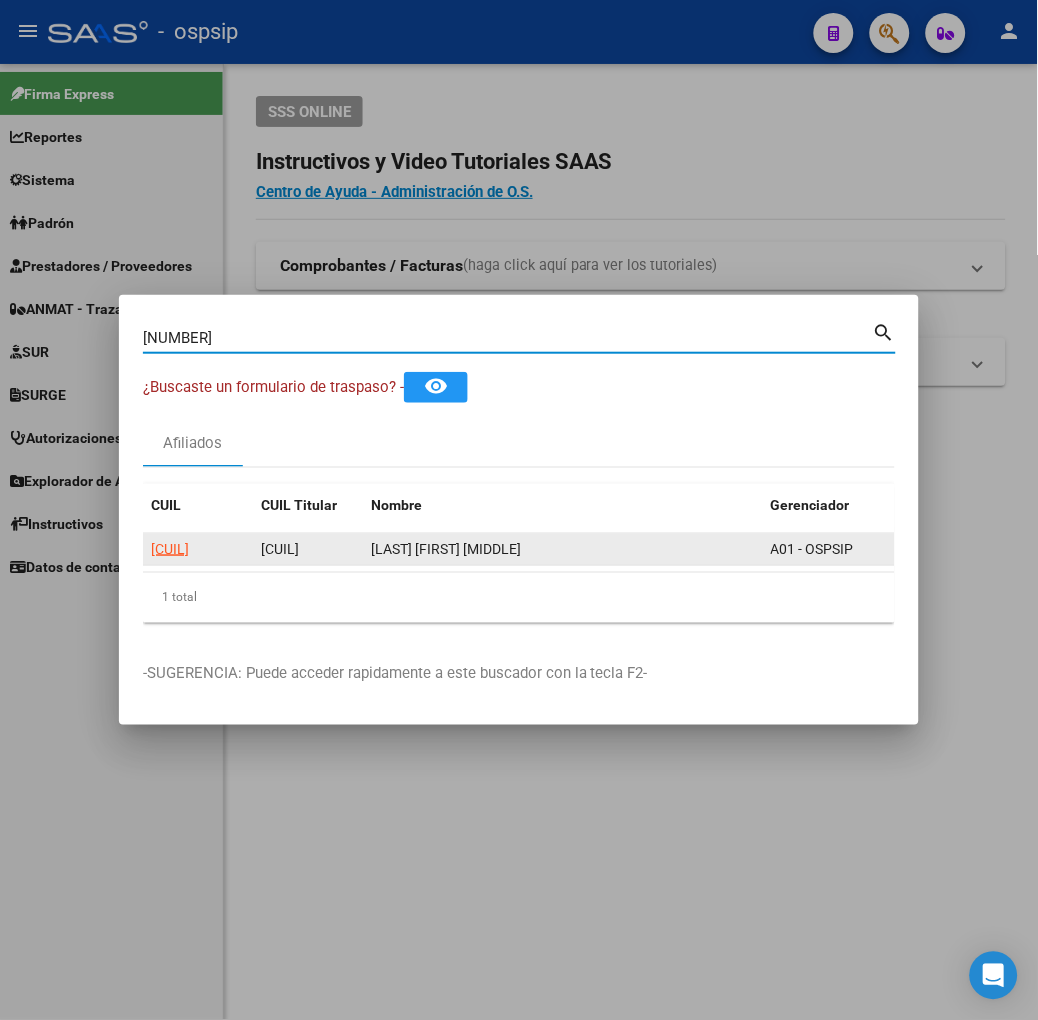click on "20258398794" 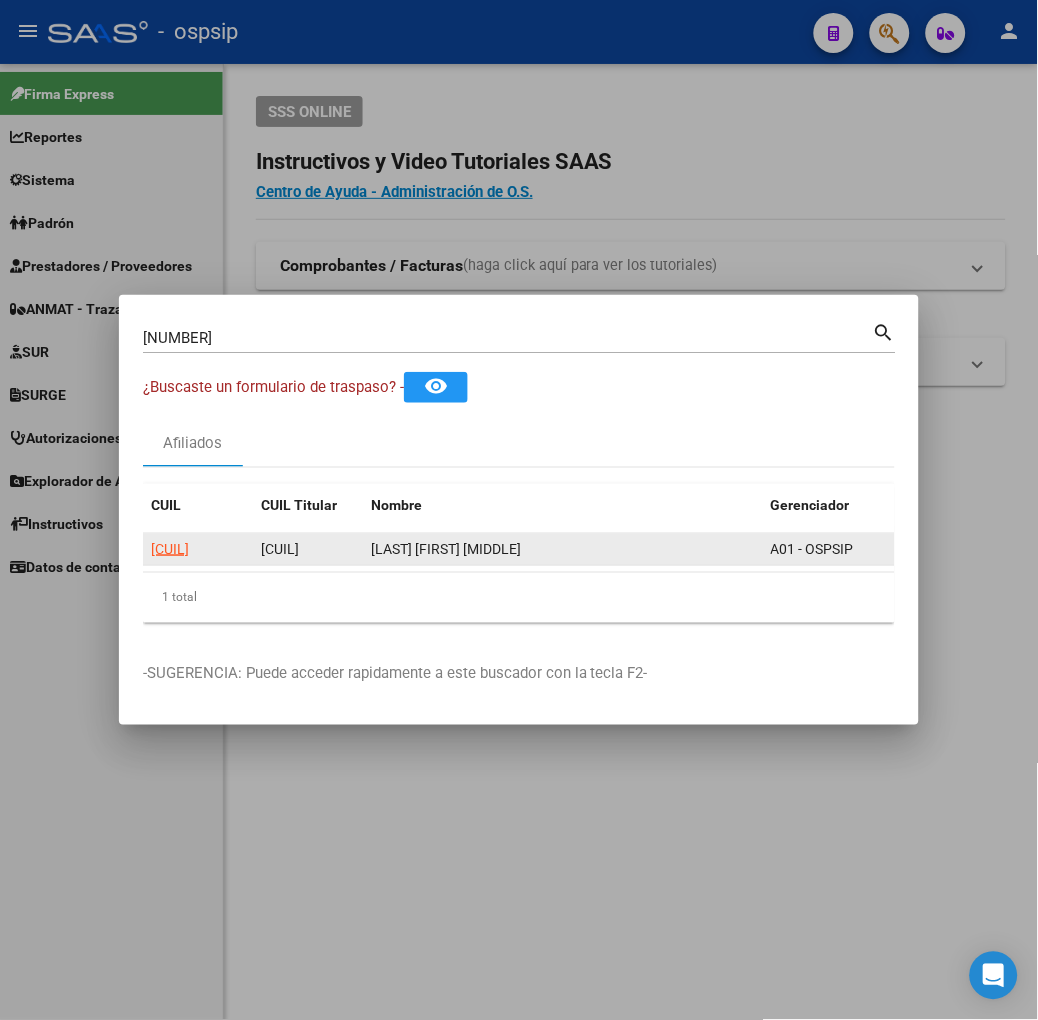 click on "20258398794" 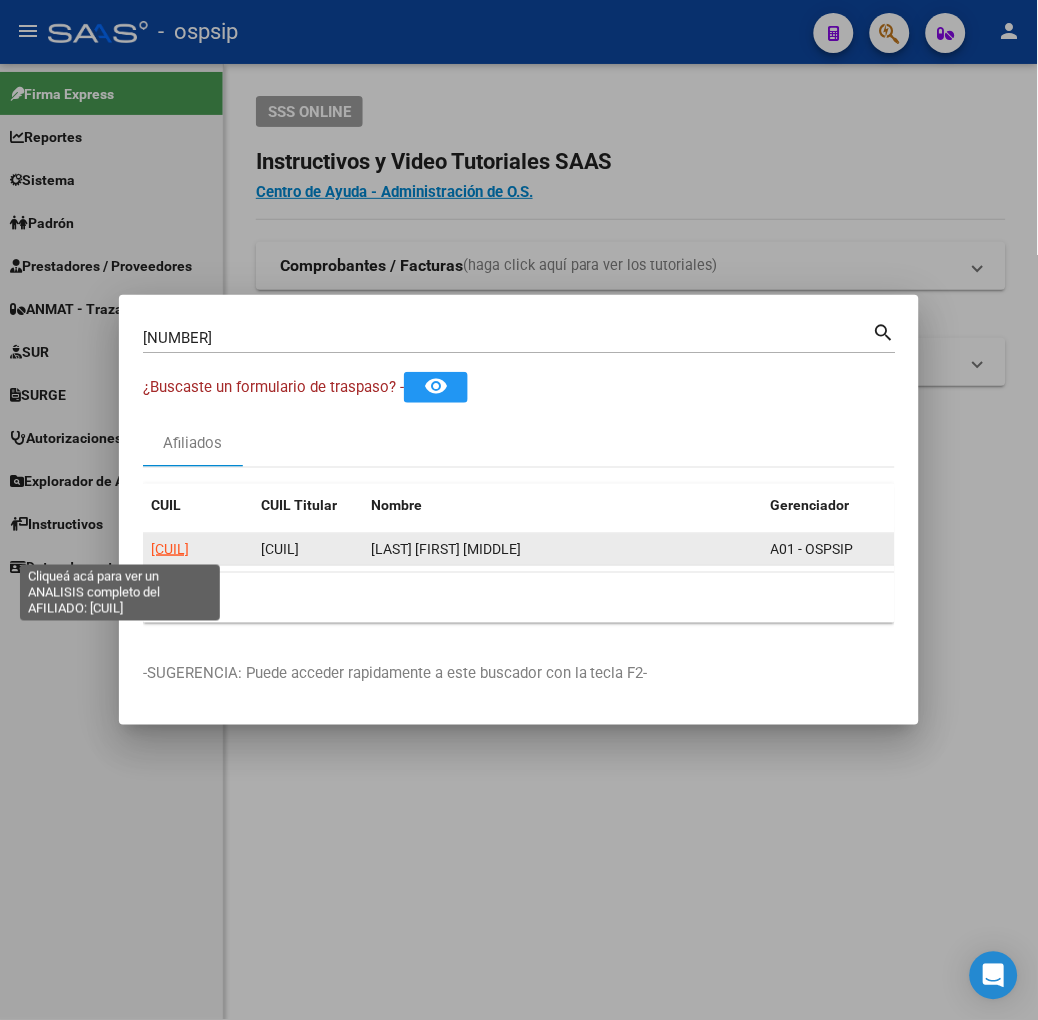 click on "20258398794" 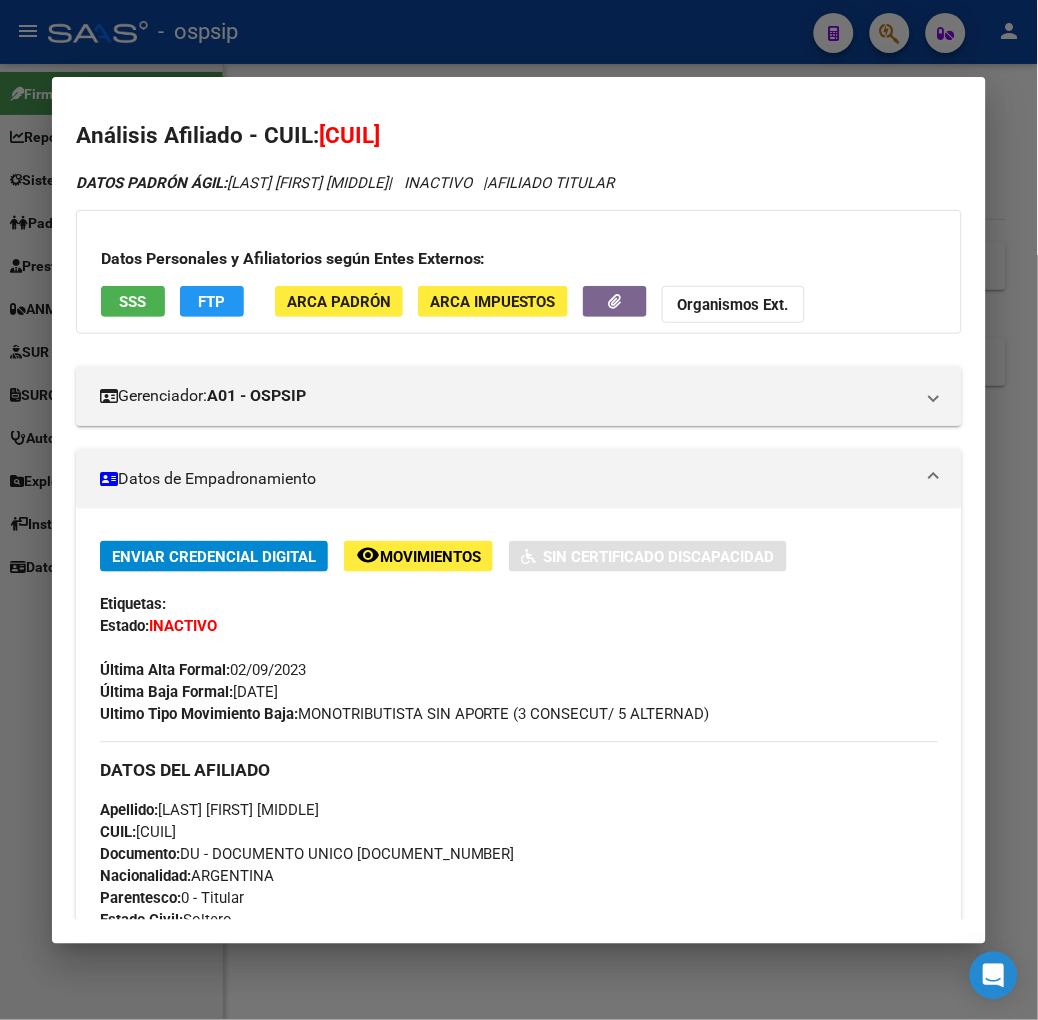 click on "SSS" at bounding box center (133, 301) 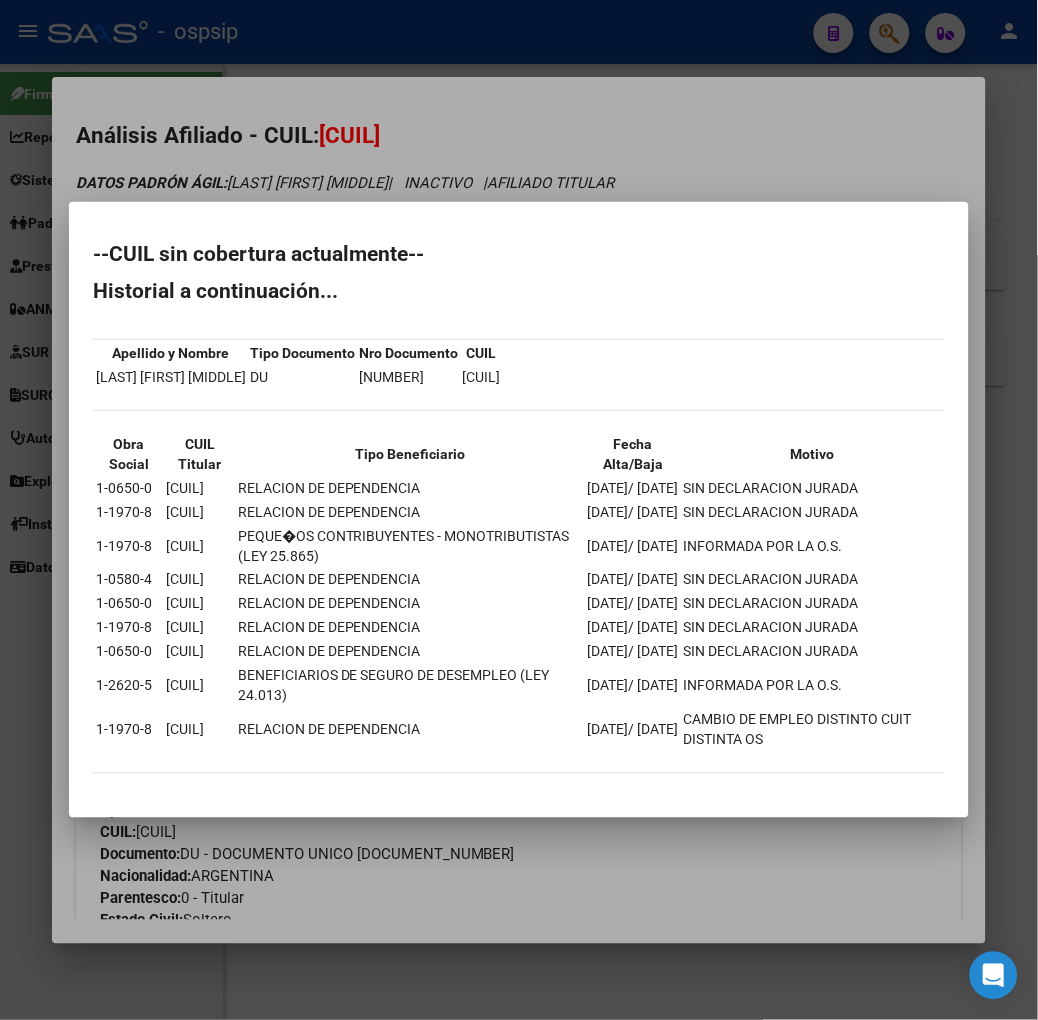 click on "--CUIL sin cobertura actualmente-- Historial a continuación... Apellido y Nombre Tipo Documento Nro Documento CUIL ACOSTA DANIEL EUGENIO ARMANDO DU 25839879 20258398794 Obra Social CUIL Titular Tipo Beneficiario Fecha Alta/Baja Motivo 1-0650-0 20-25839879-4 RELACION DE DEPENDENCIA                                      01--0-4-2014/ 31-05-2015 SIN DECLARACION JURADA                                       1-1970-8 20-25839879-4 RELACION DE DEPENDENCIA                                      01--0-1-2019/ 31-10-2023 SIN DECLARACION JURADA                                       1-1970-8 20-25839879-4 PEQUE�OS CONTRIBUYENTES - MONOTRIBUTISTAS (LEY 25.865)       02--0-9-2023/ 30-04-2024 INFORMADA POR LA O.S.                                        1-0580-4 20-25839879-4 RELACION DE DEPENDENCIA                                      02--1-1-1998/ 30-09-2014 SIN DECLARACION JURADA                                       1-0650-0 20-25839879-4 RELACION DE DEPENDENCIA                                      1-1970-8 20-25839879-4" at bounding box center (519, 509) 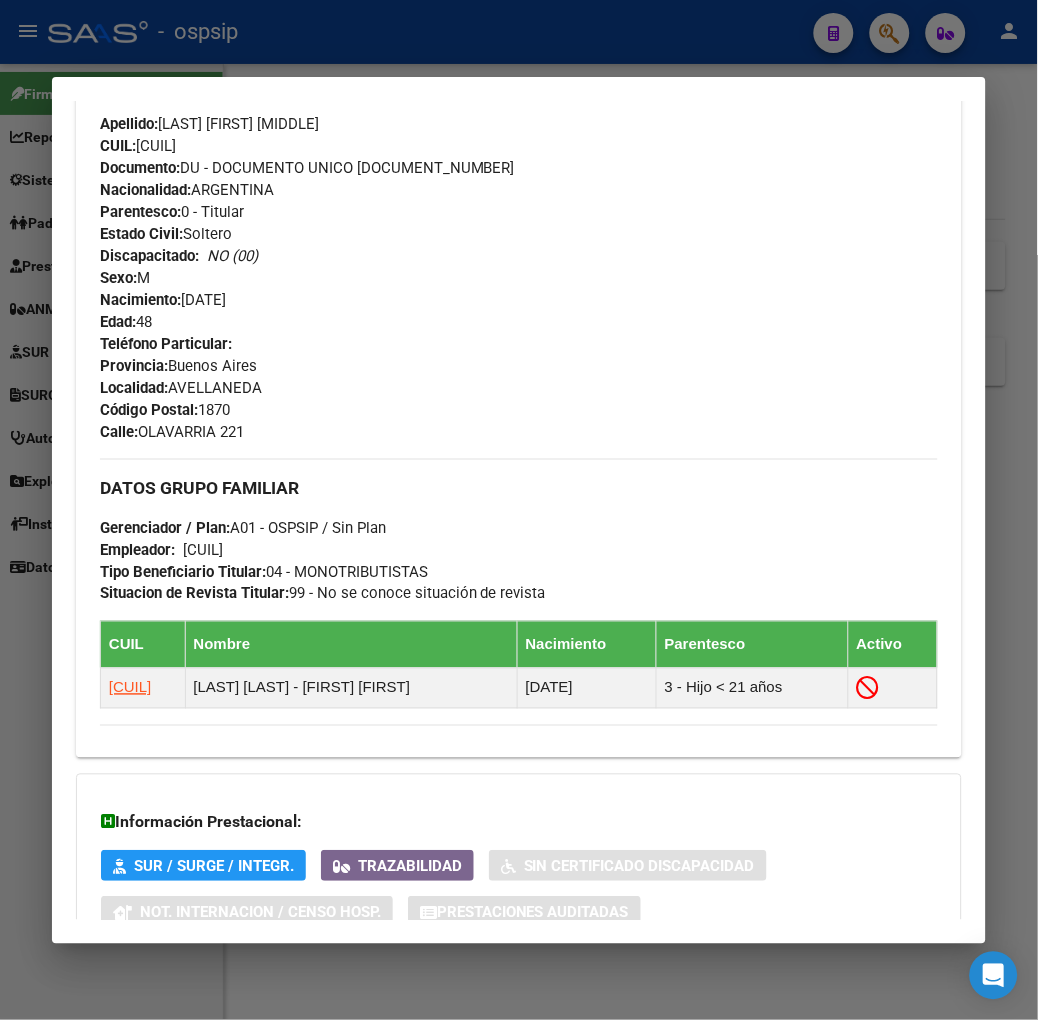 scroll, scrollTop: 830, scrollLeft: 0, axis: vertical 